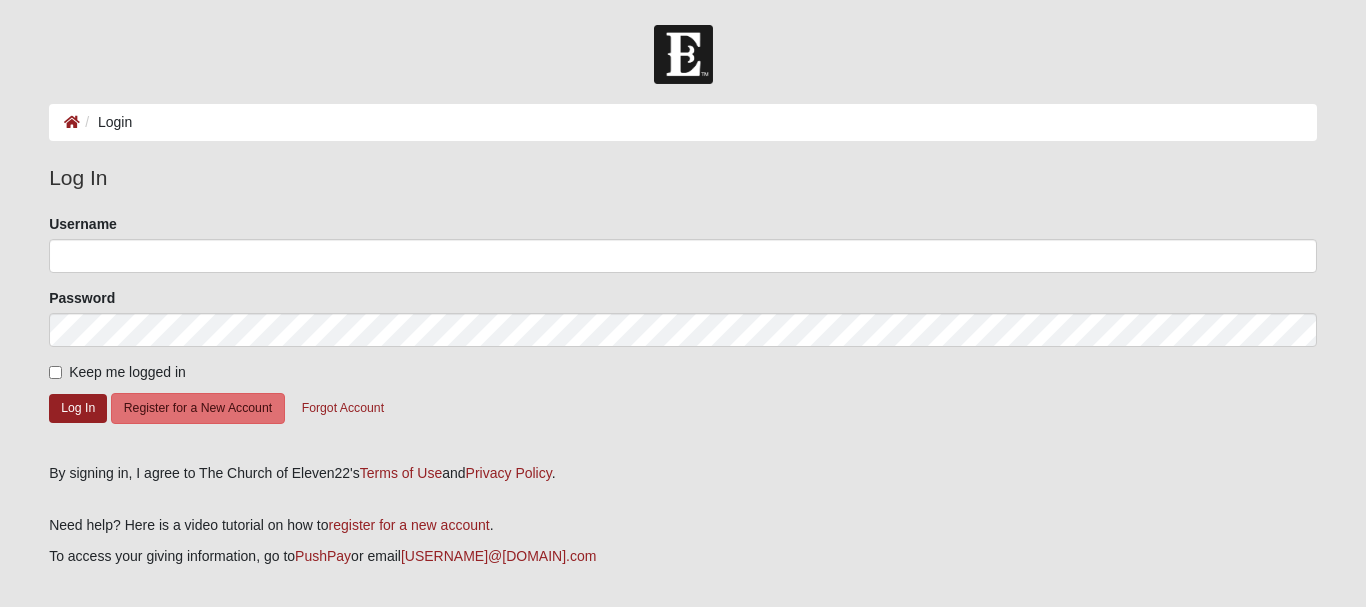 scroll, scrollTop: 0, scrollLeft: 0, axis: both 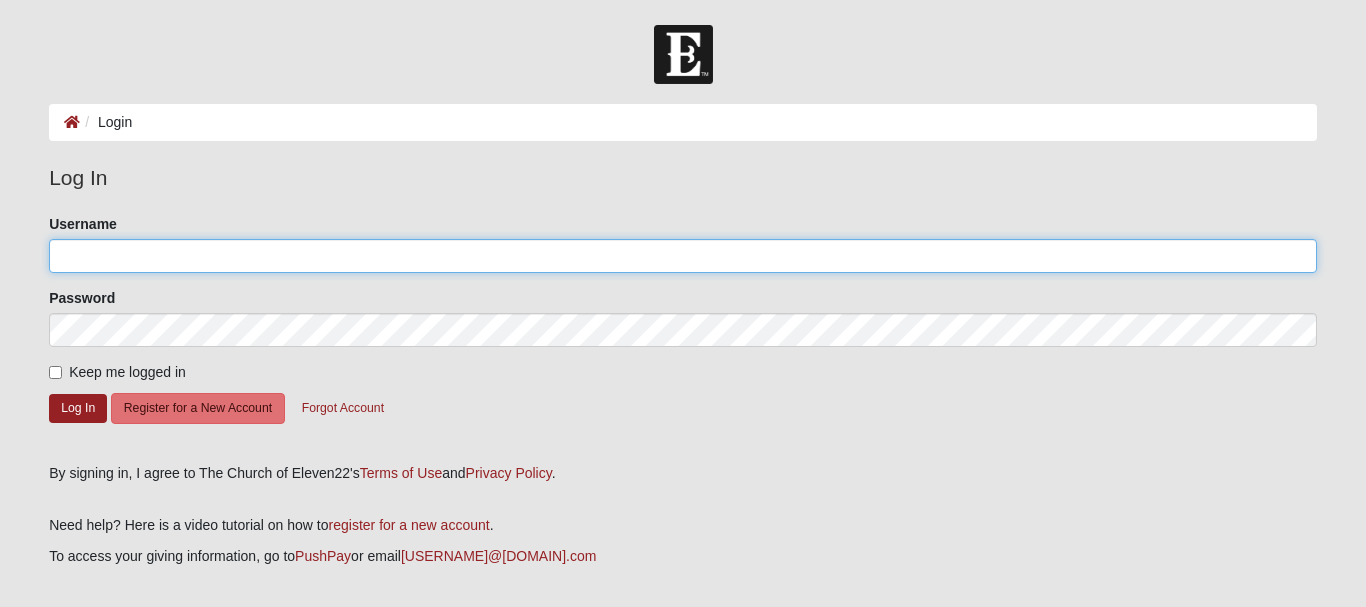click on "Username" 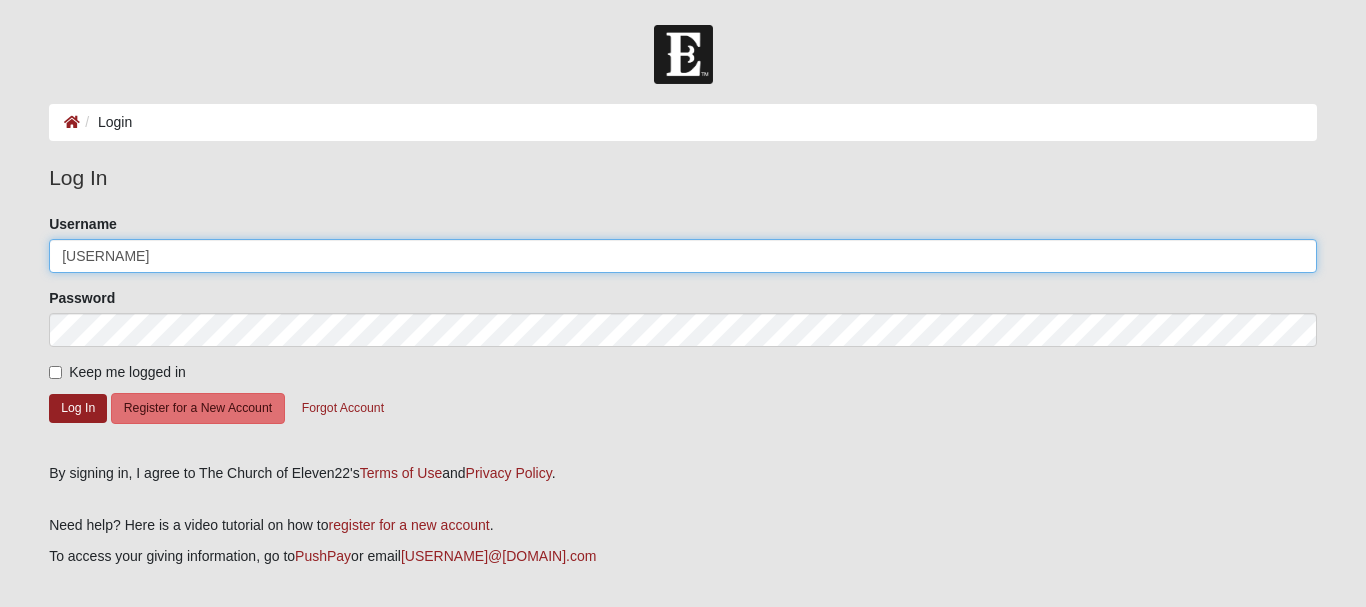 click on "Log In" 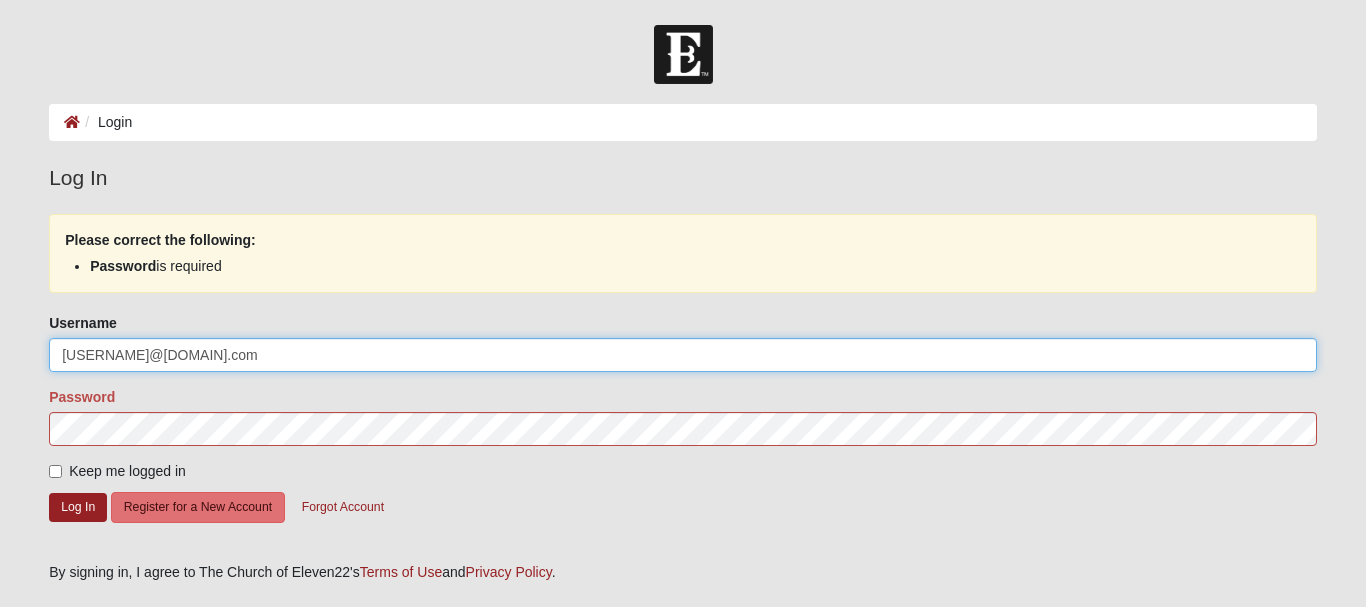 type on "[EMAIL]" 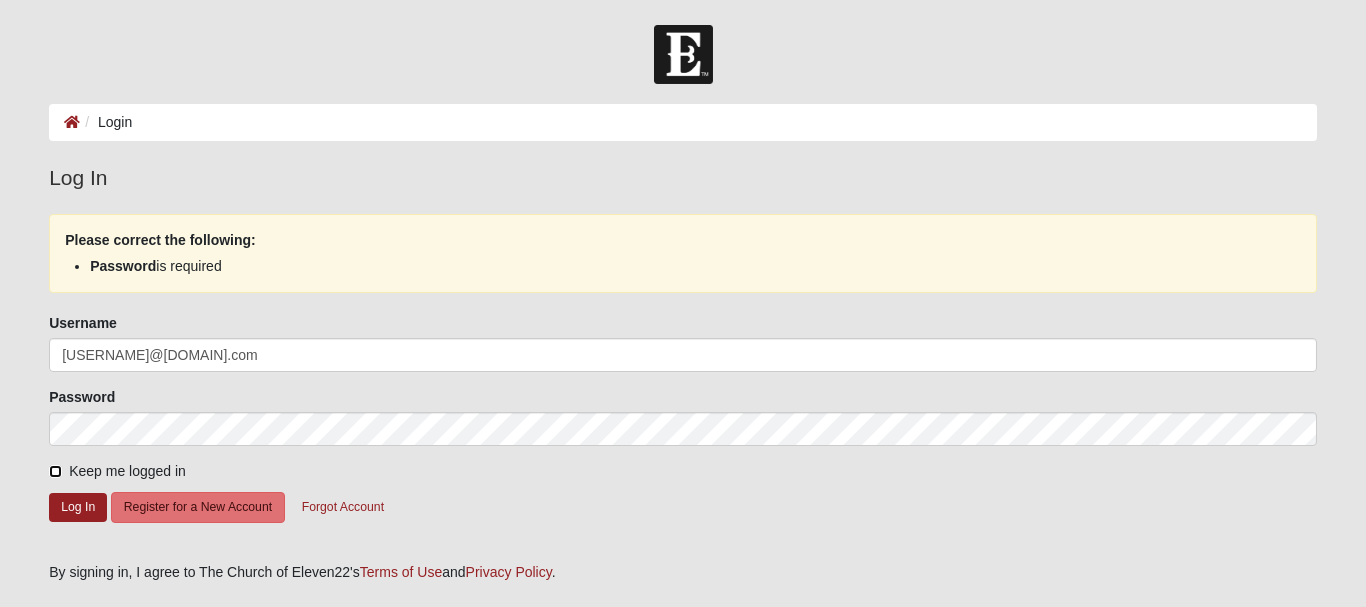 click on "Keep me logged in" at bounding box center [55, 471] 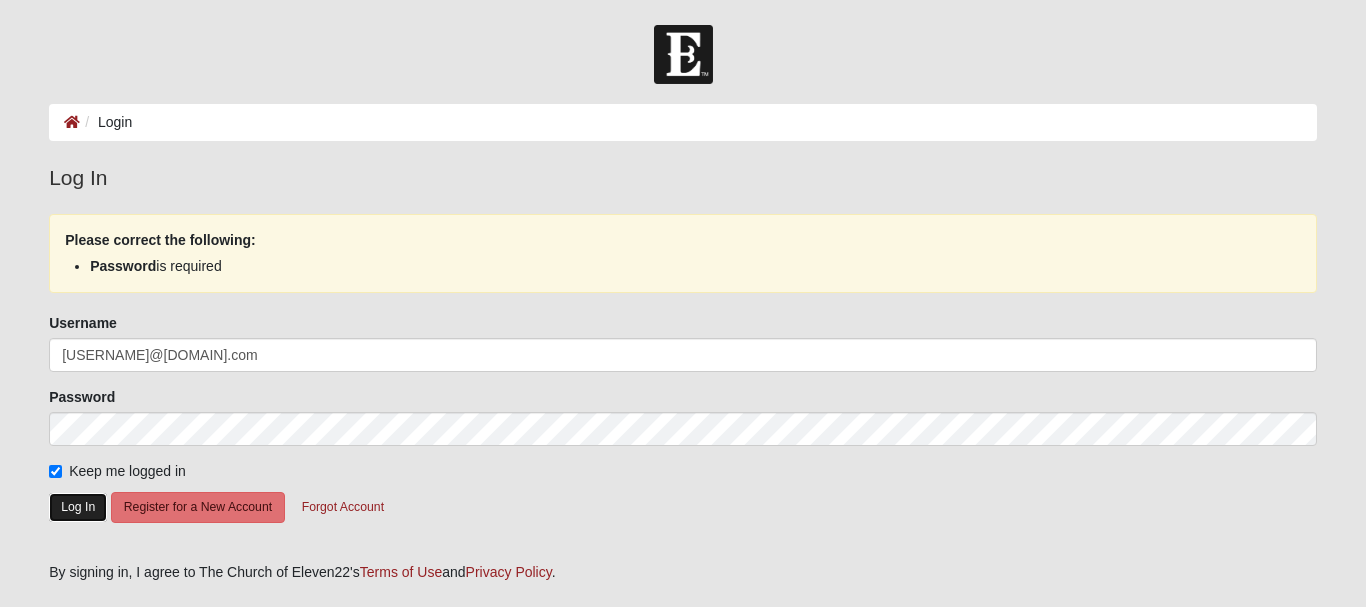 click on "Log In" 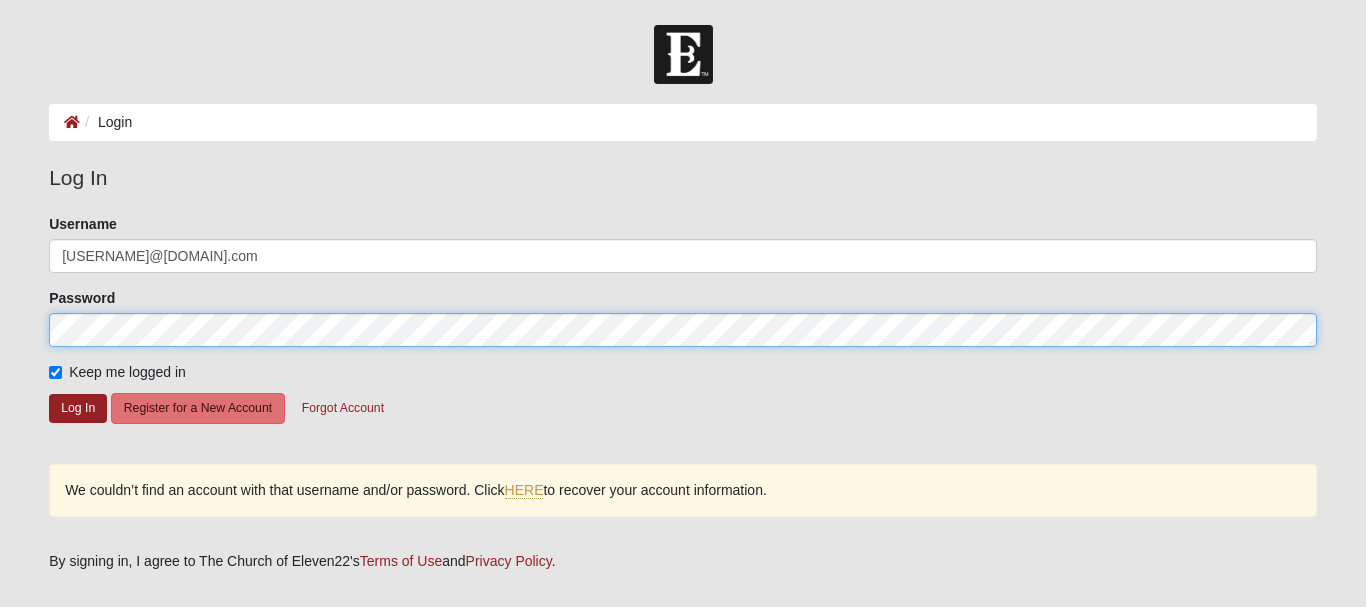 click on "Log In" 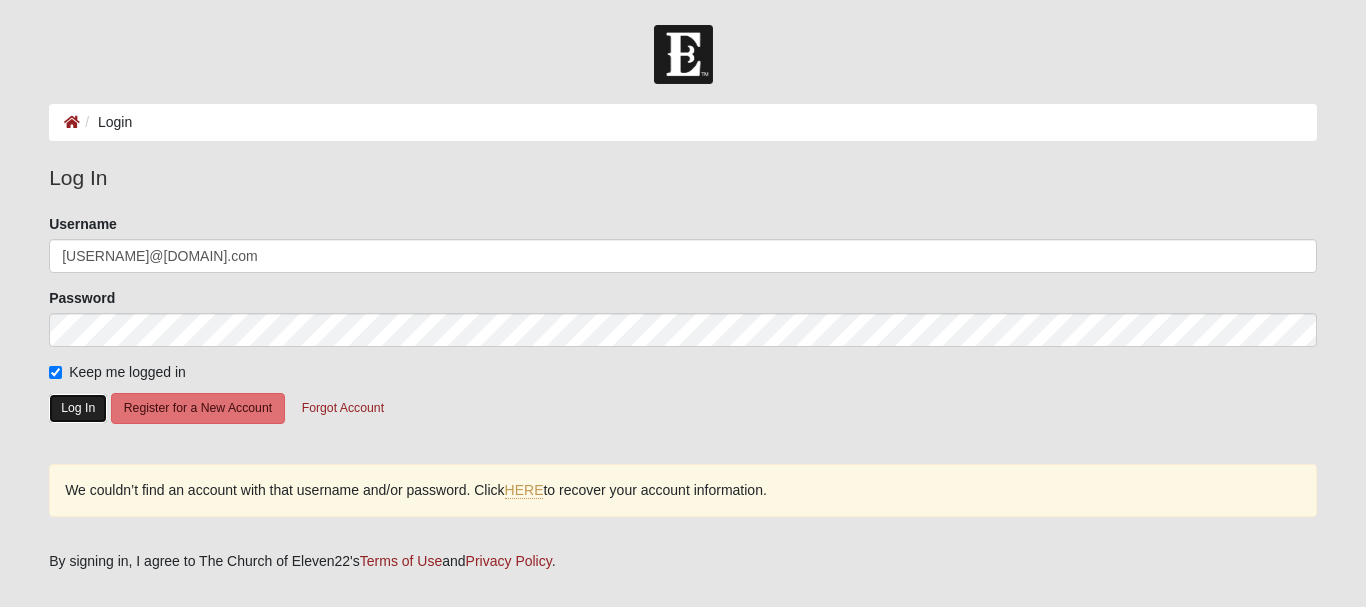 click on "Log In" 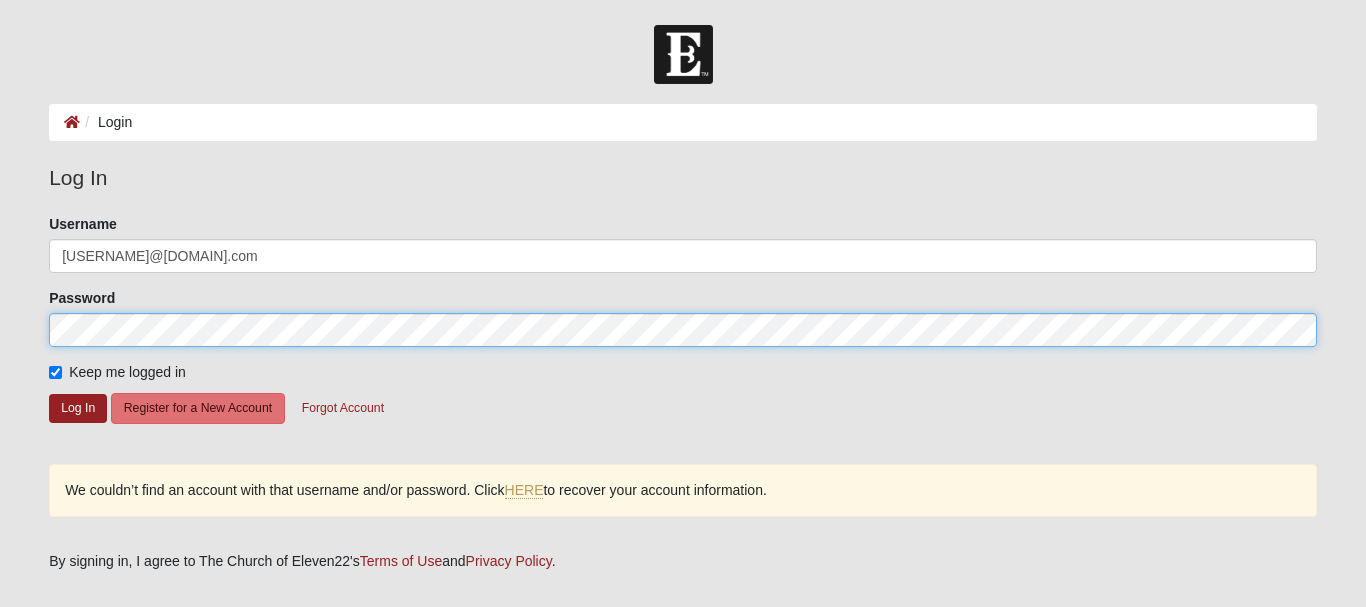 click on "Log In" 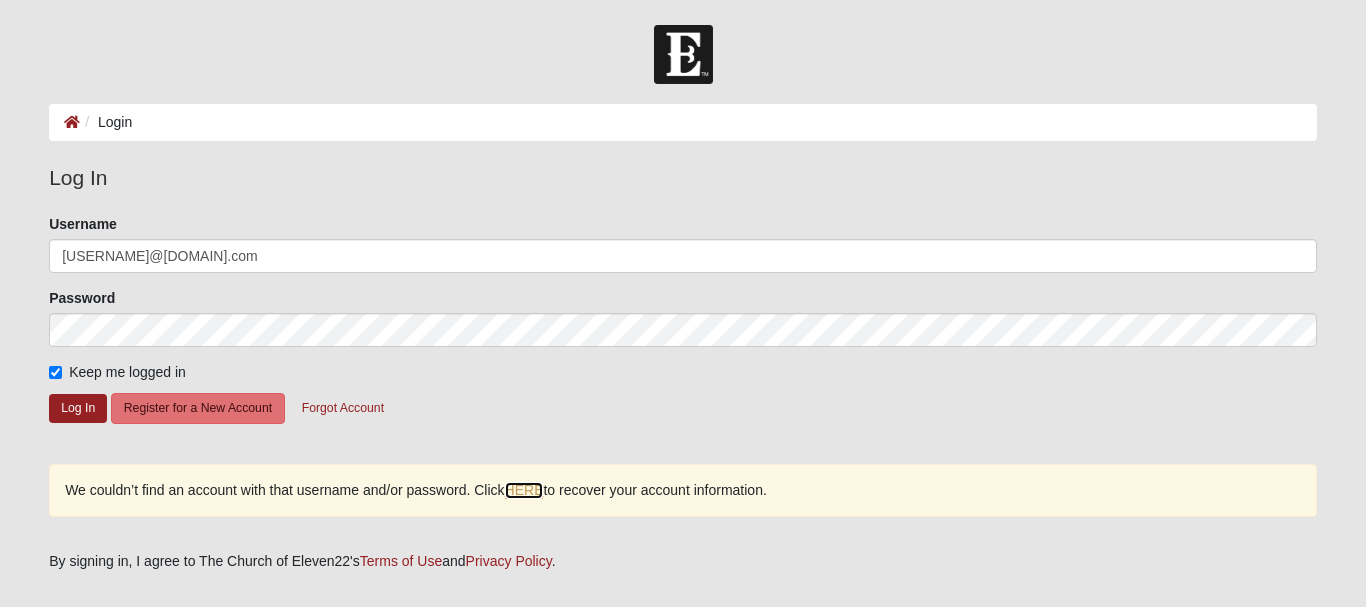 click on "HERE" at bounding box center (524, 490) 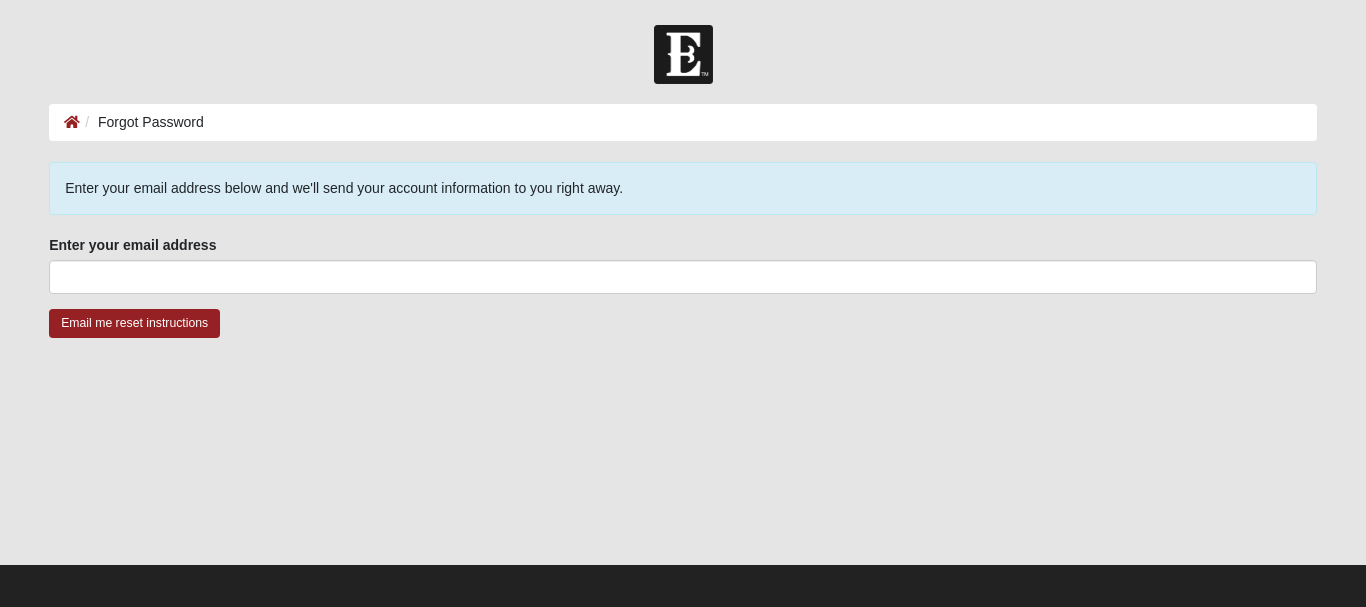 scroll, scrollTop: 0, scrollLeft: 0, axis: both 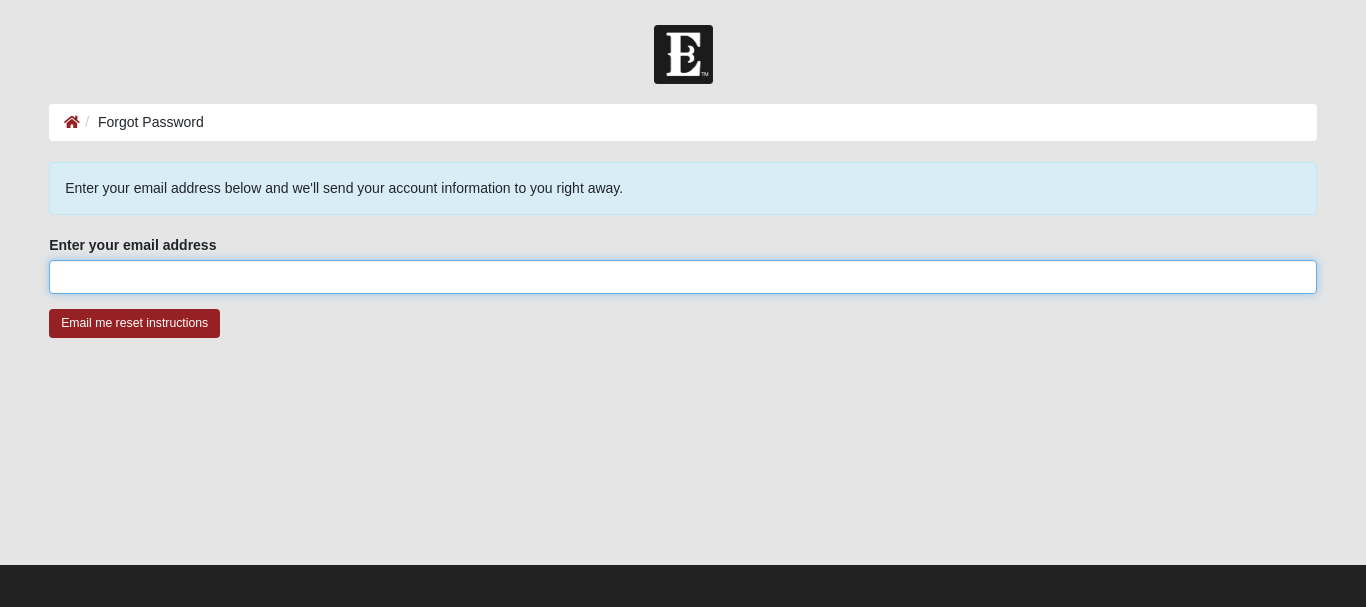 click on "Enter your email address" at bounding box center (683, 277) 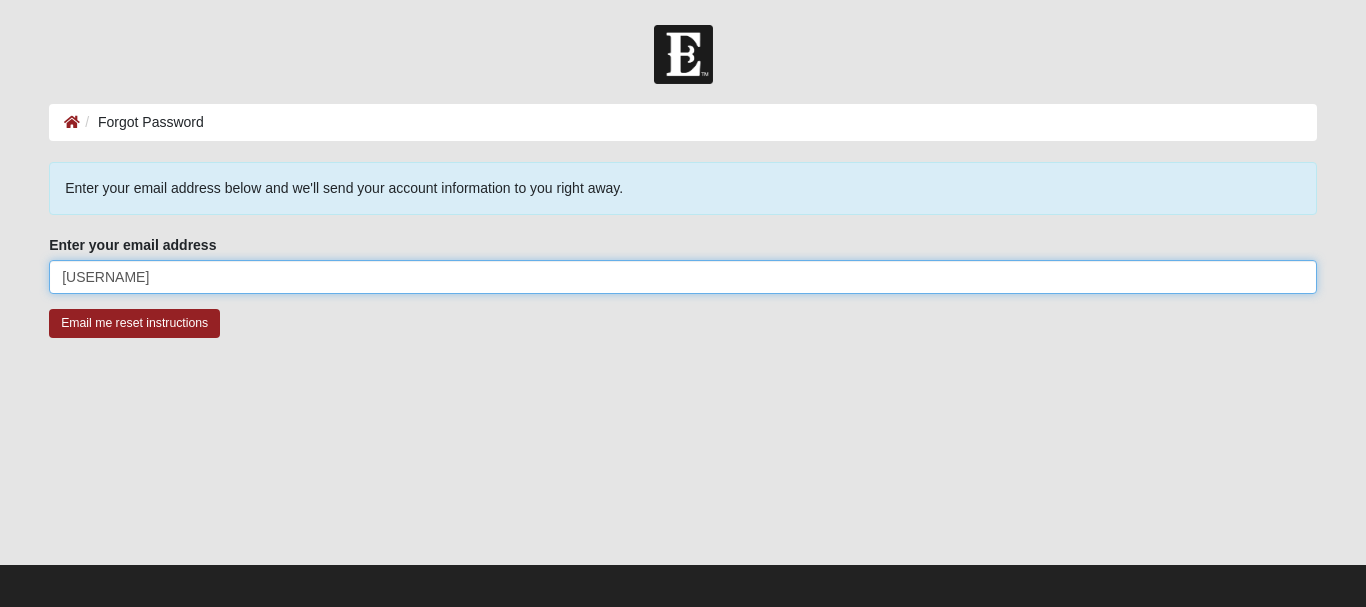 type on "daniel.southworth" 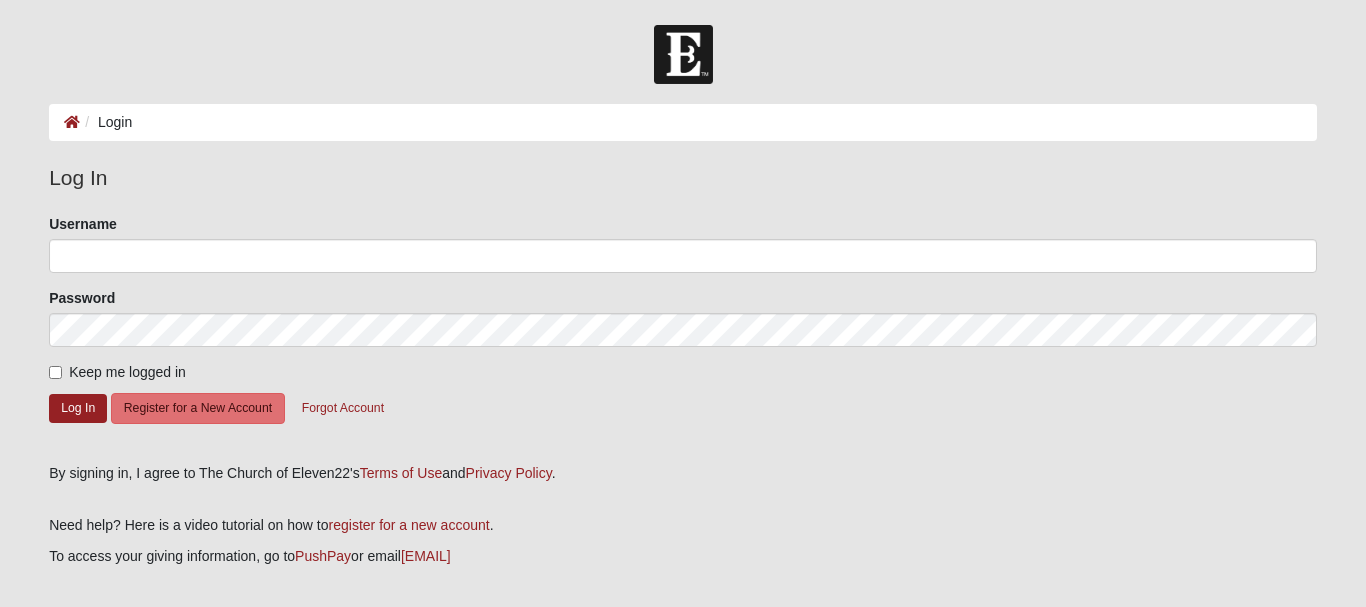 scroll, scrollTop: 0, scrollLeft: 0, axis: both 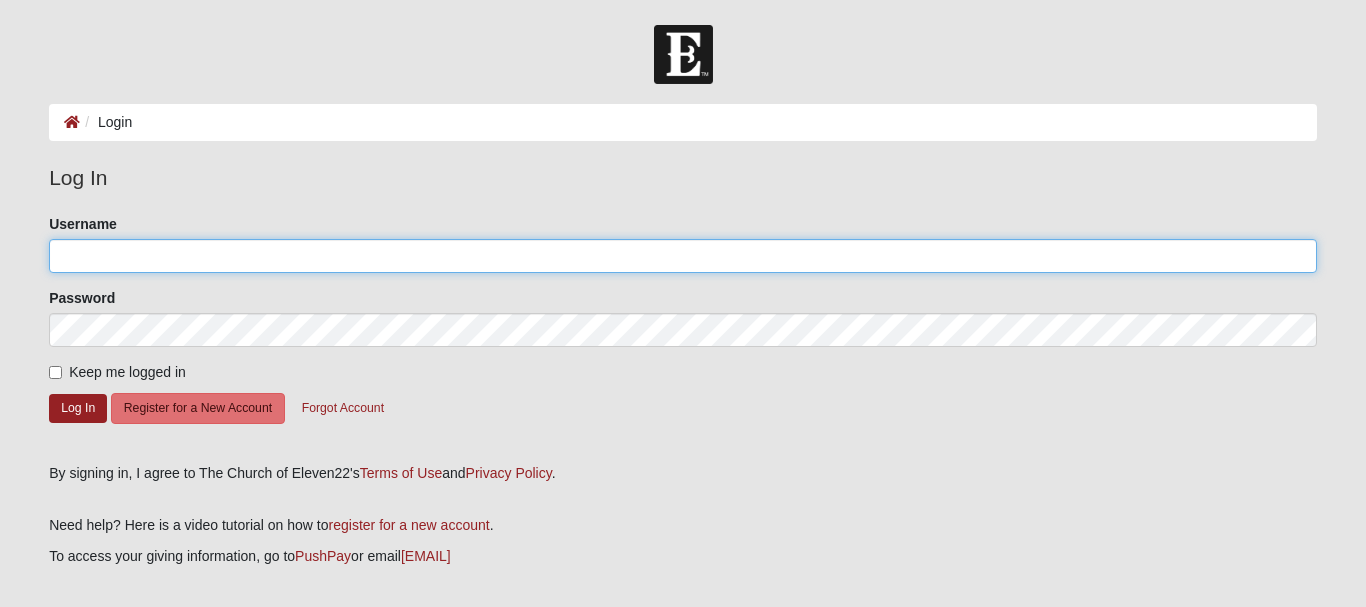 click on "Username" 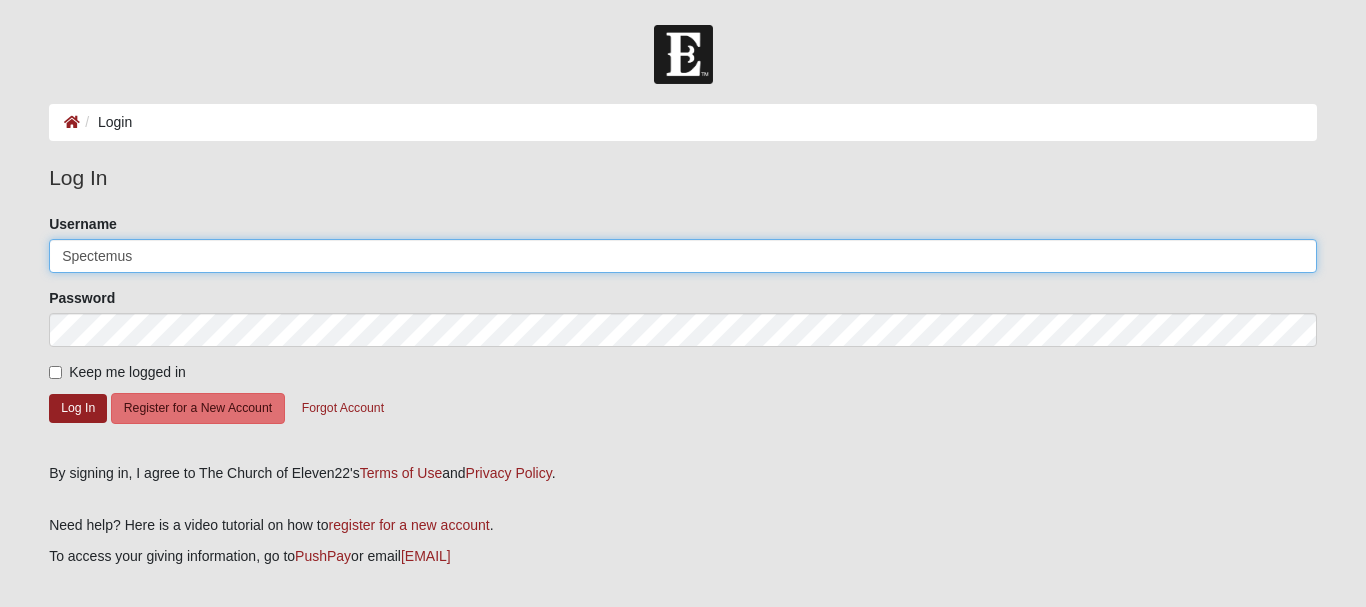 type on "Spectemus" 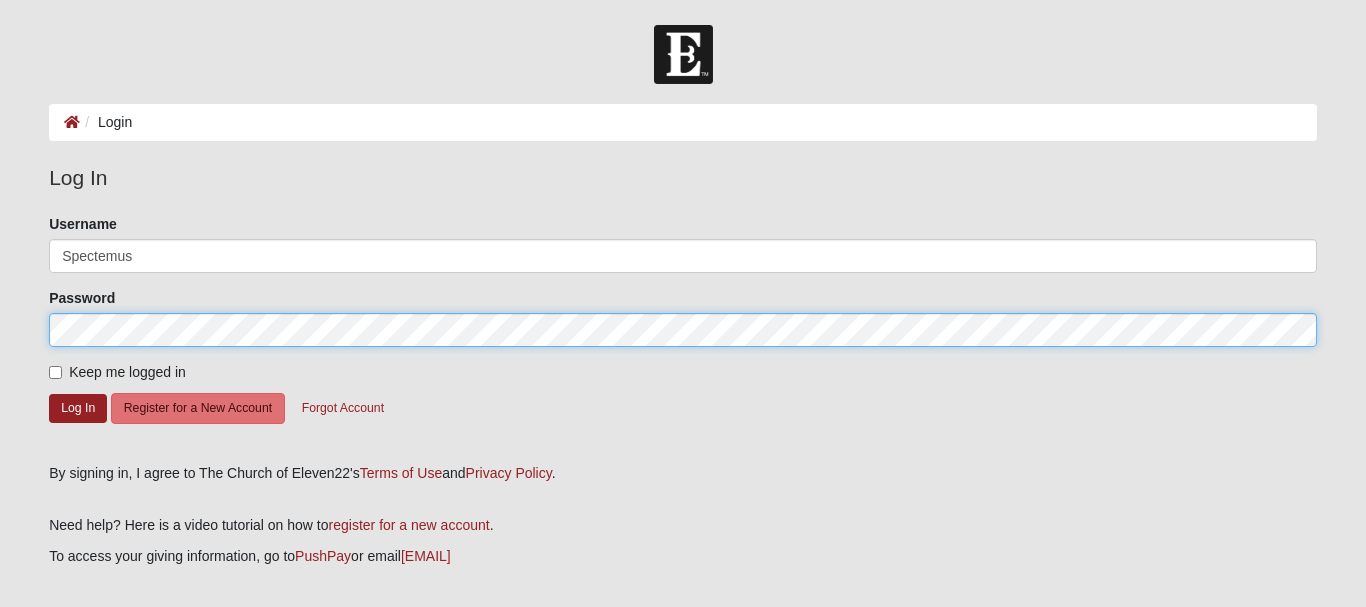 click on "Log In" 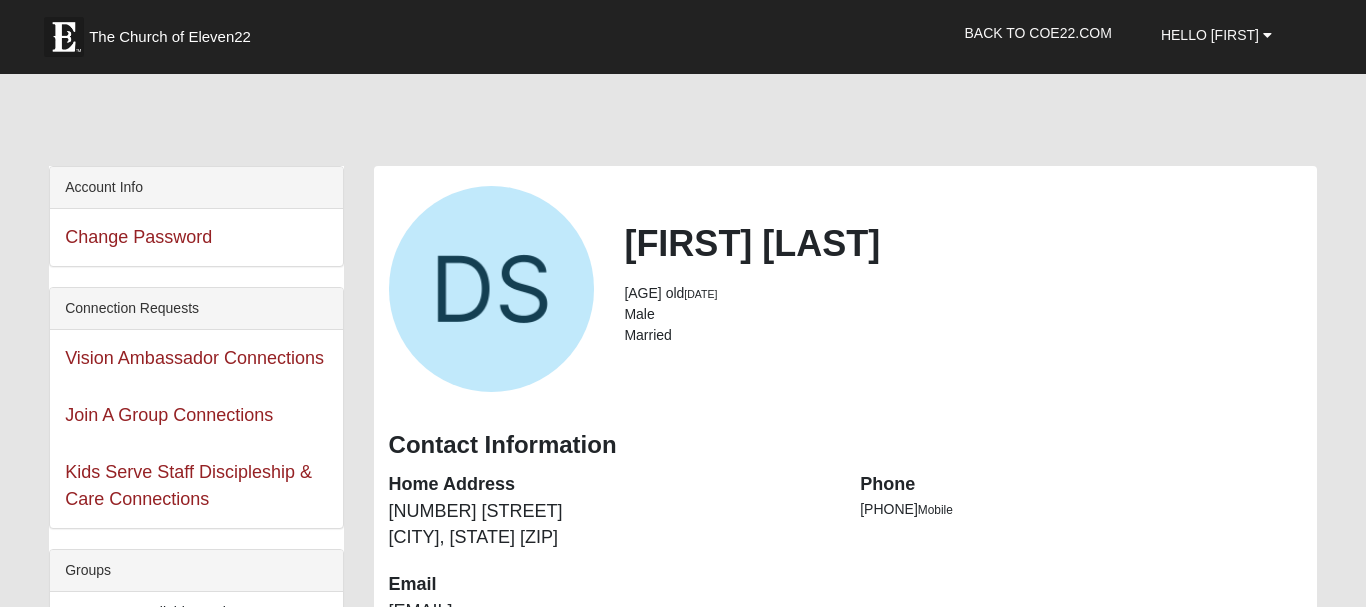 scroll, scrollTop: 0, scrollLeft: 0, axis: both 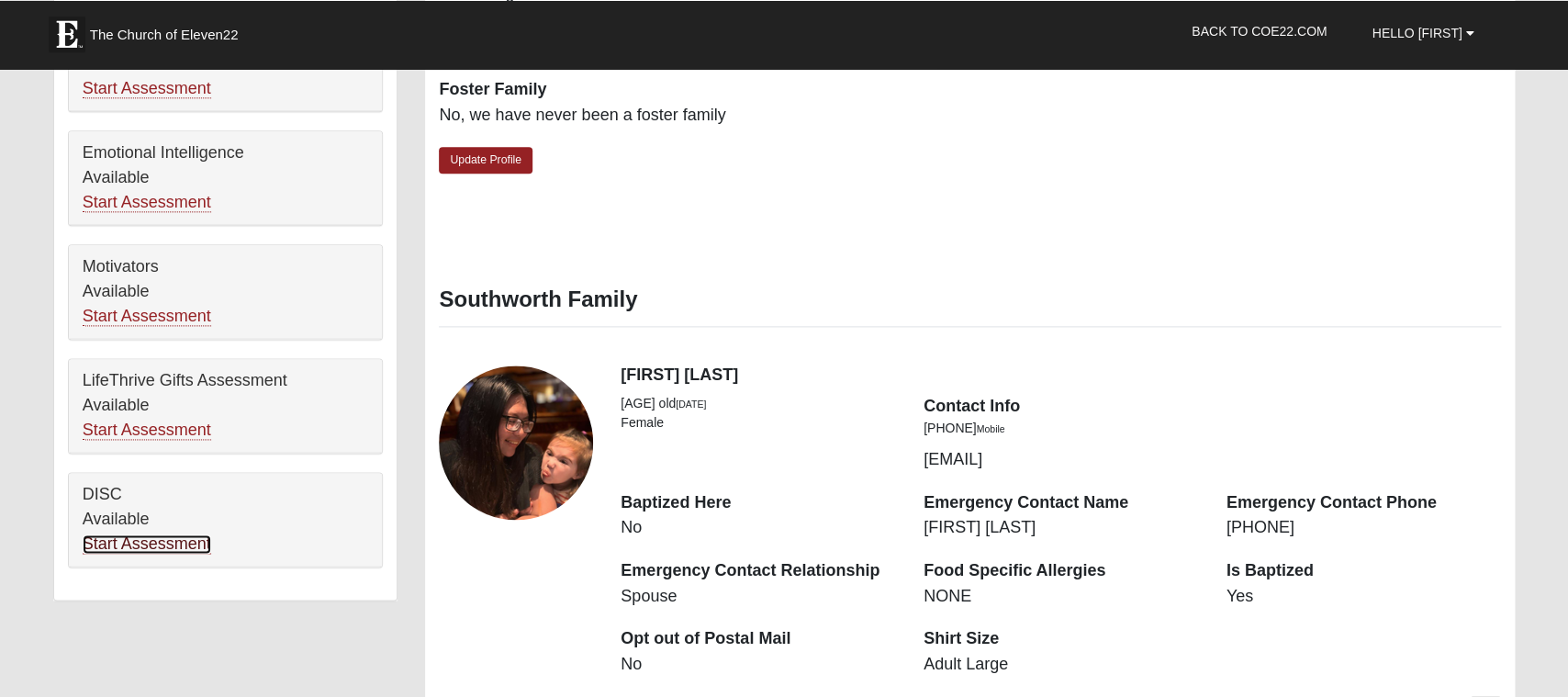 click on "Start Assessment" at bounding box center [147, 544] 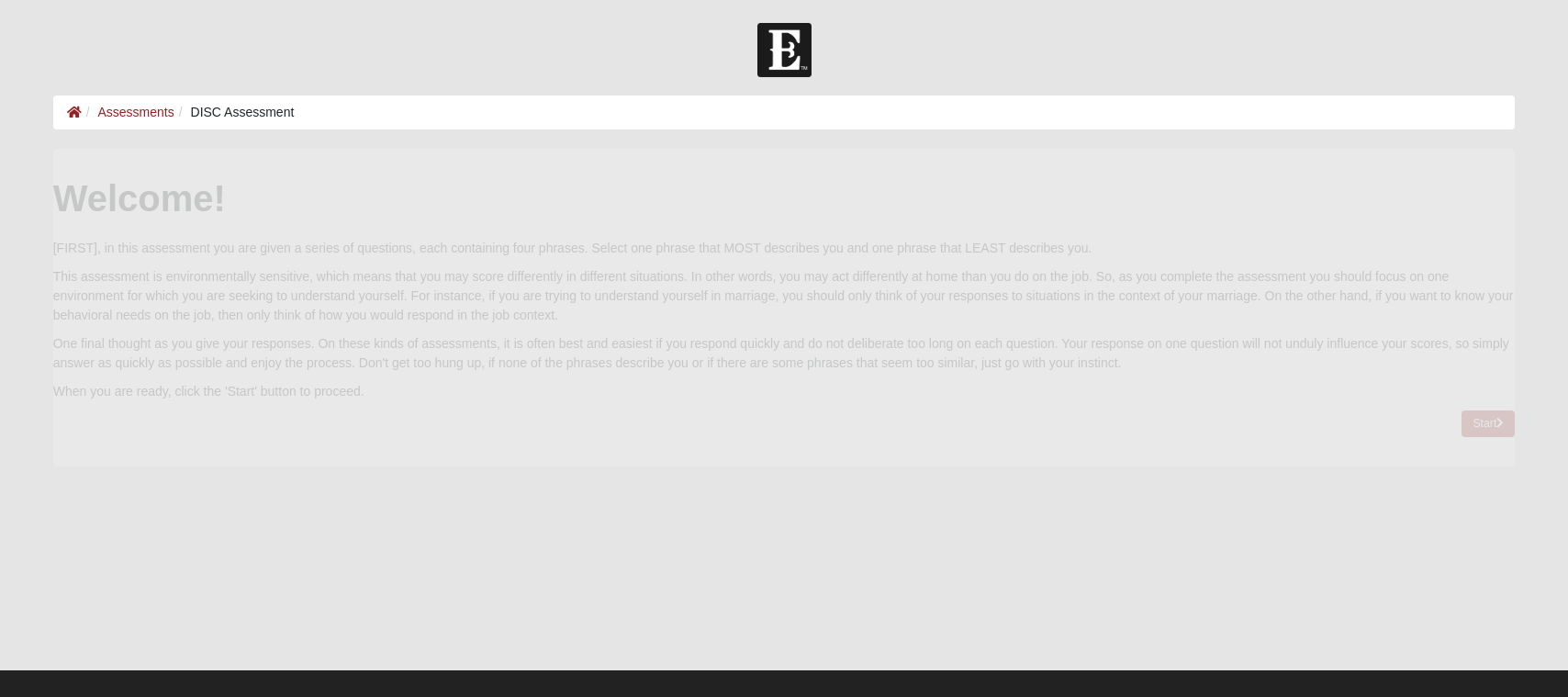 scroll, scrollTop: 0, scrollLeft: 0, axis: both 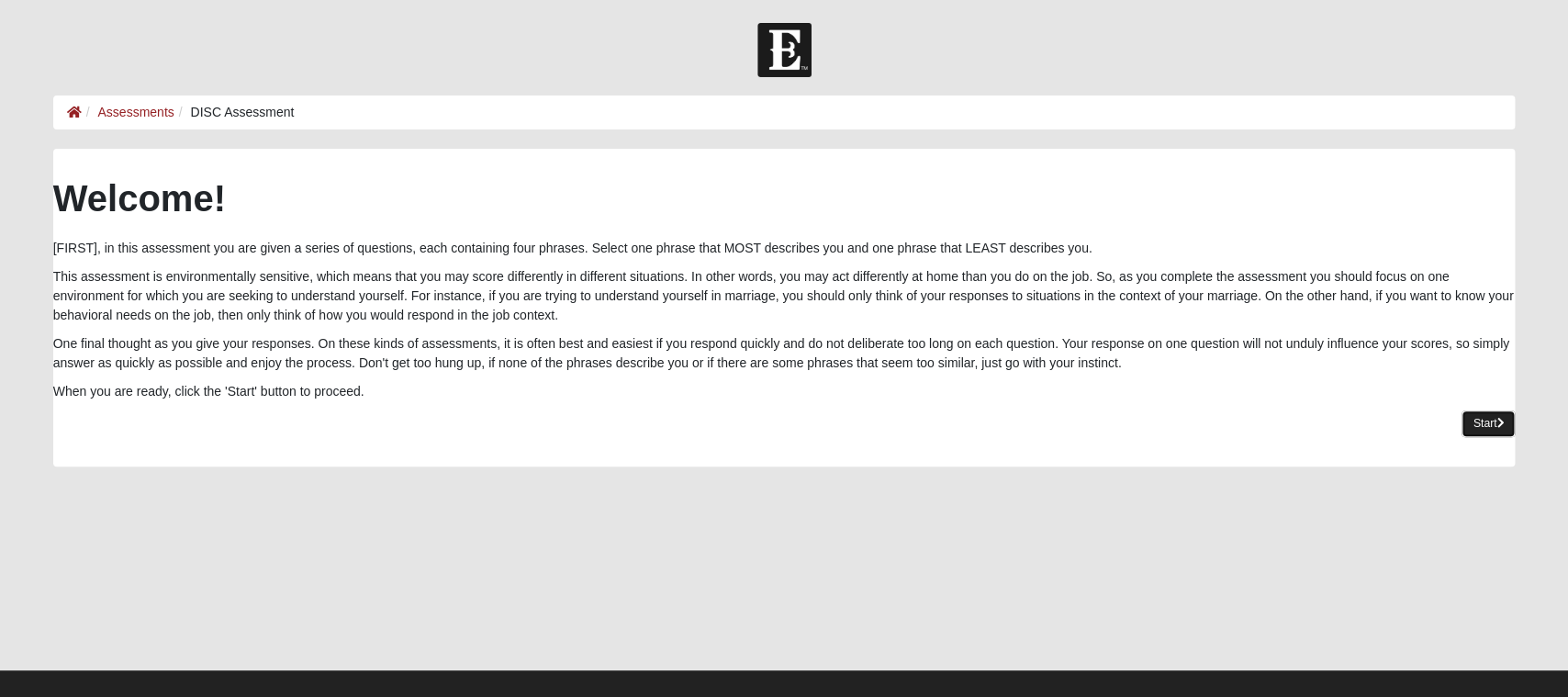 click on "Start" at bounding box center (1488, 423) 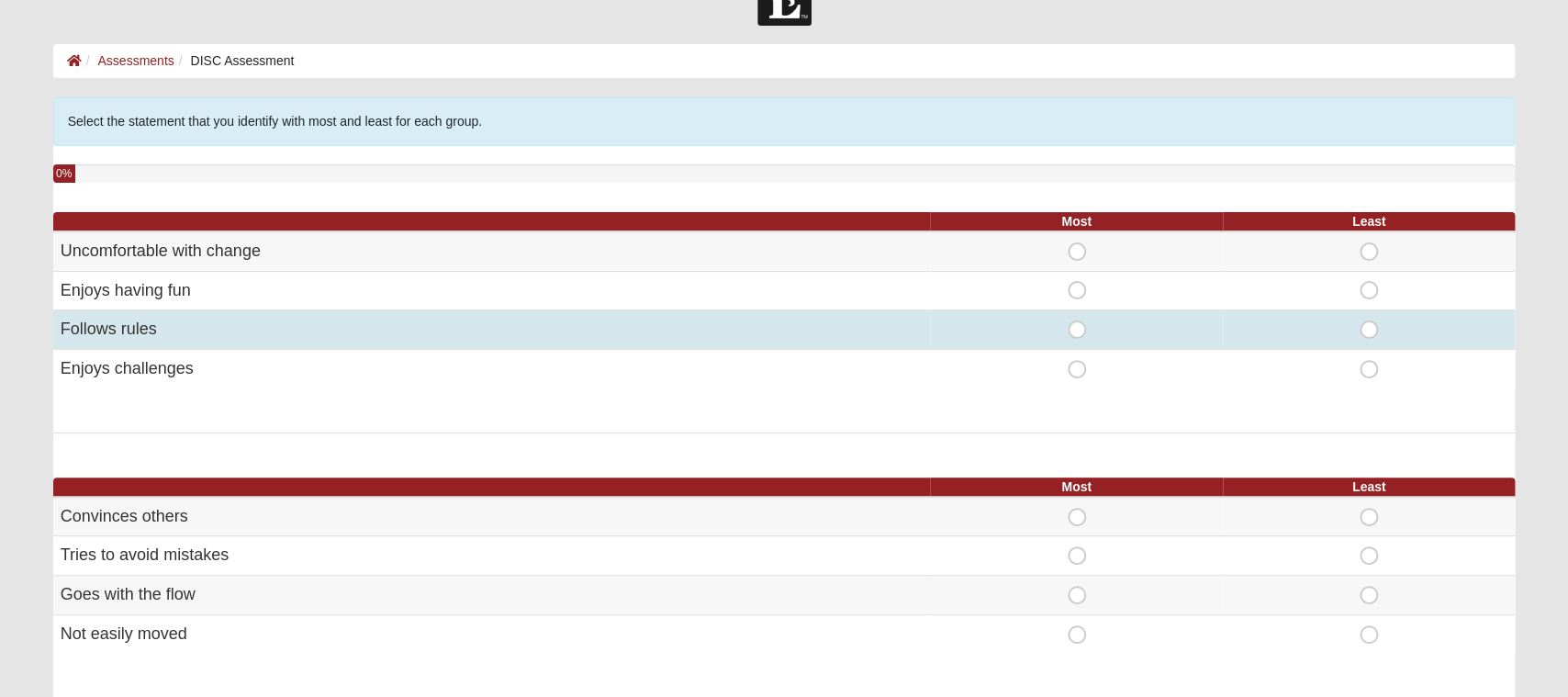 scroll, scrollTop: 51, scrollLeft: 0, axis: vertical 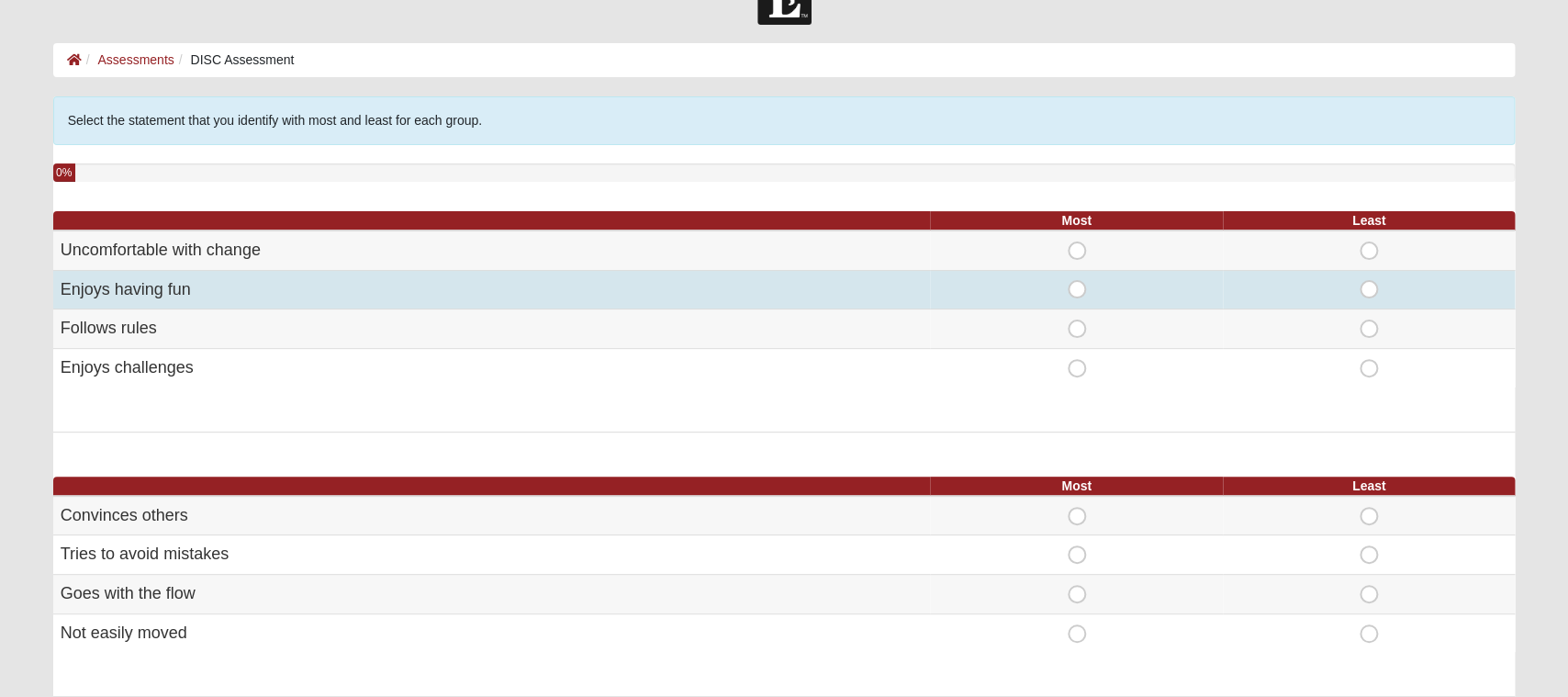 click on "Most" at bounding box center [1077, 281] 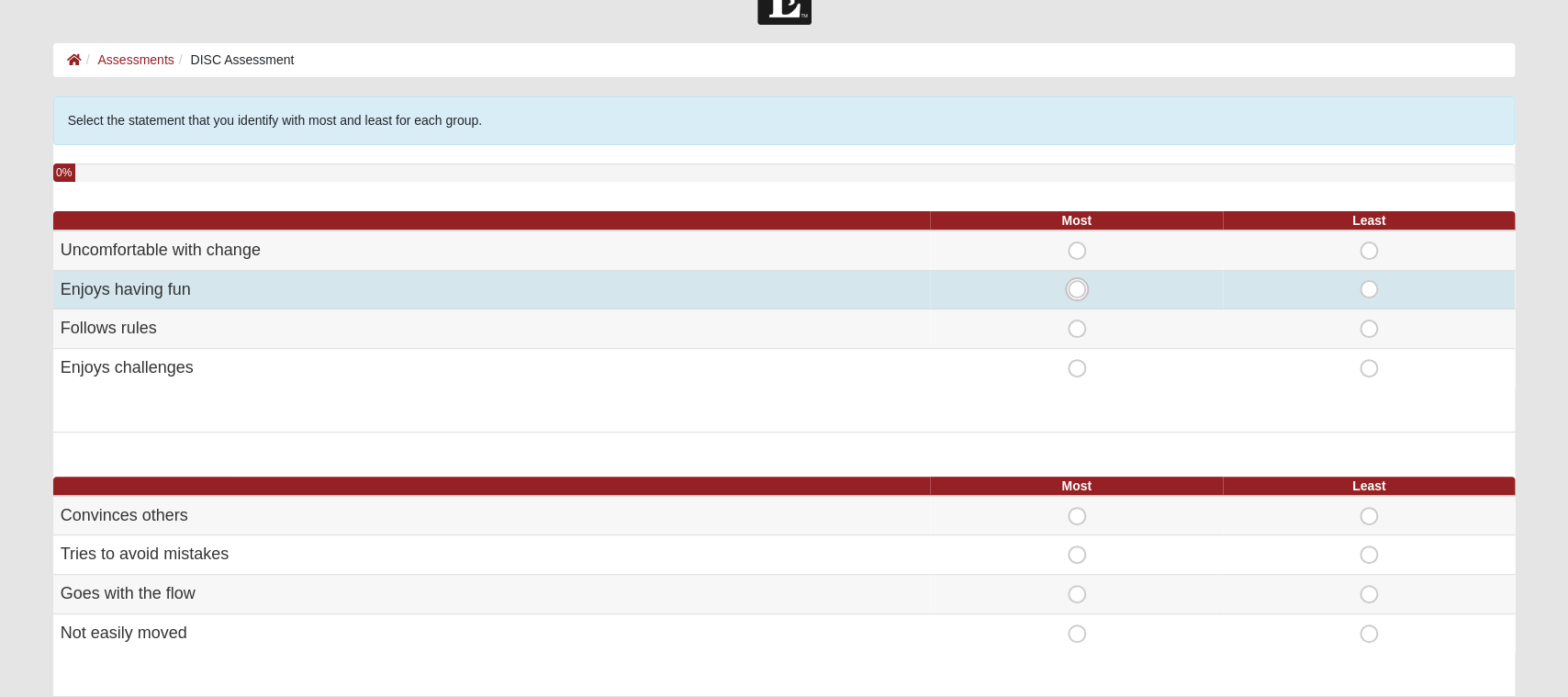 click on "Most" at bounding box center (1082, 290) 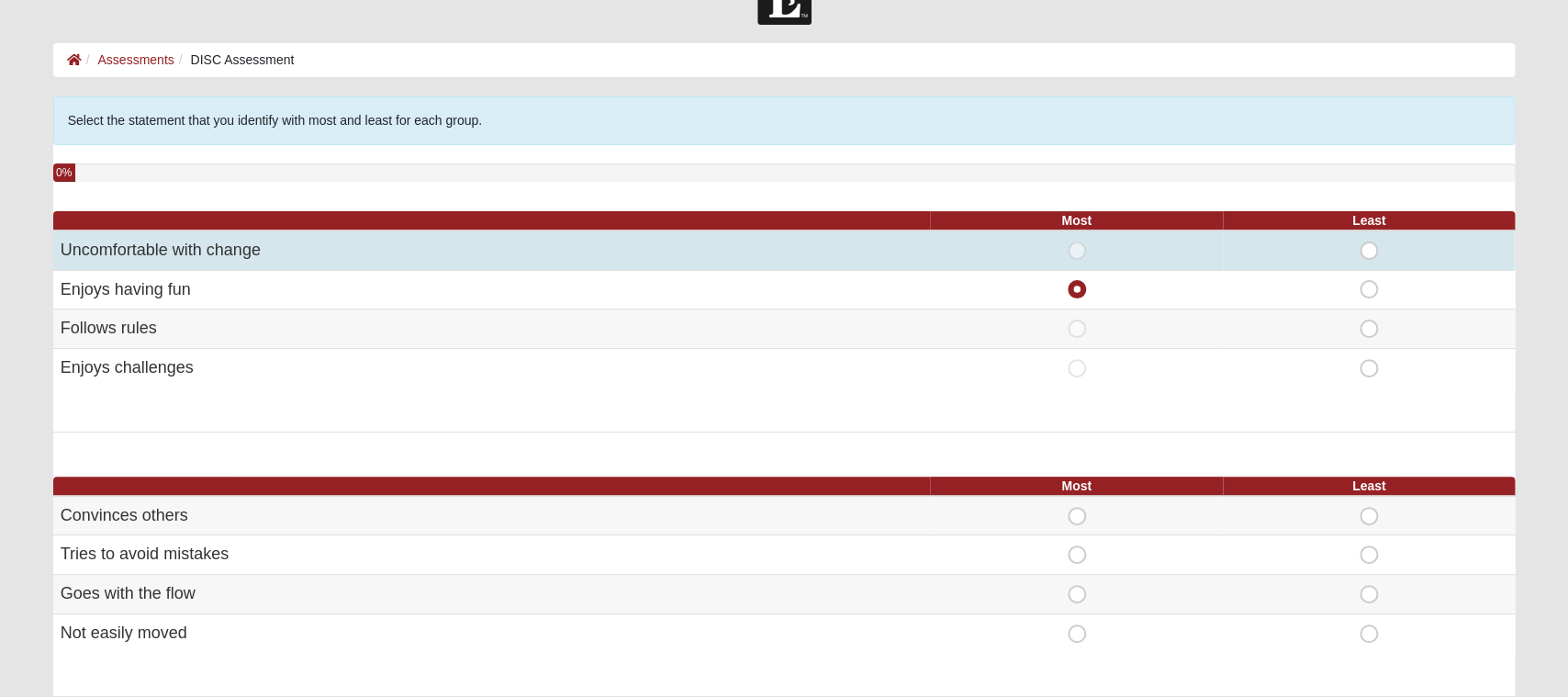 click on "Least" at bounding box center [1369, 242] 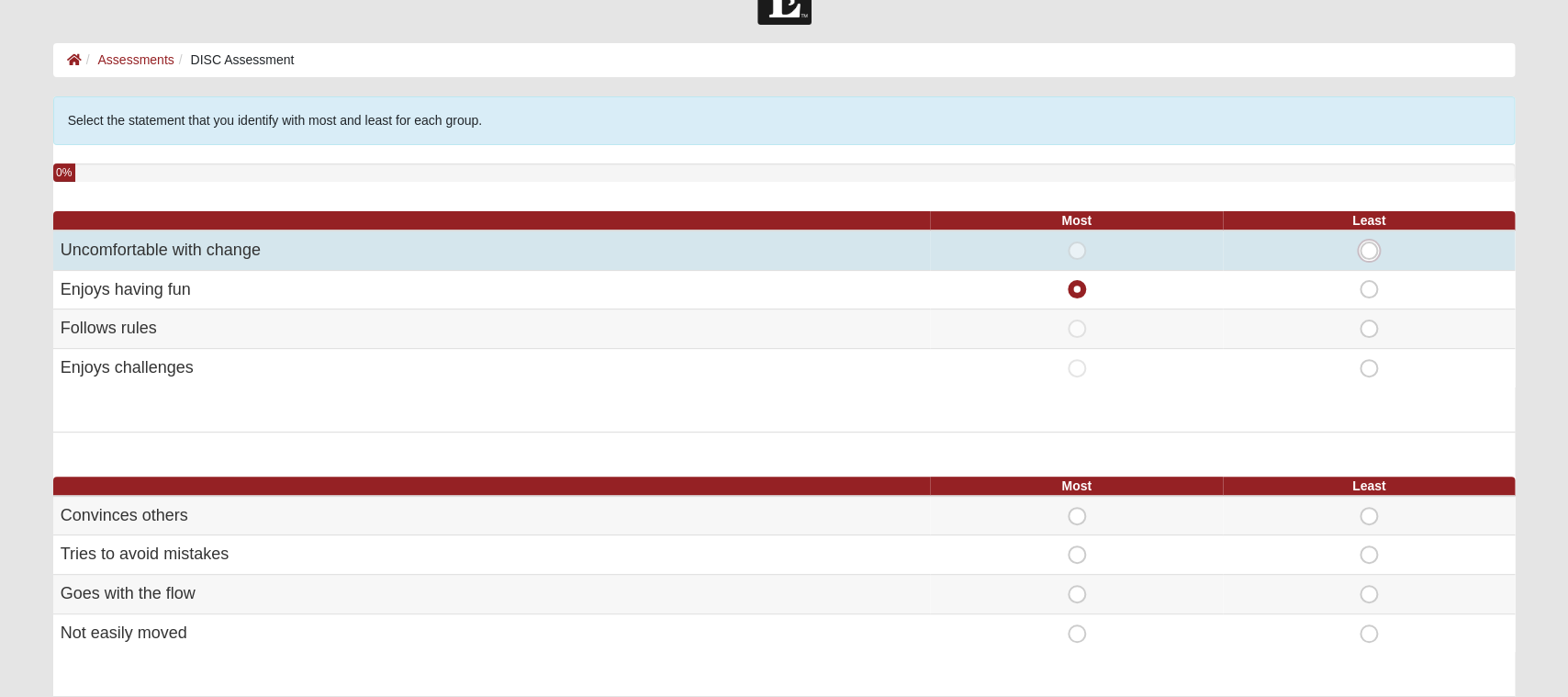 click on "Least" at bounding box center (1374, 252) 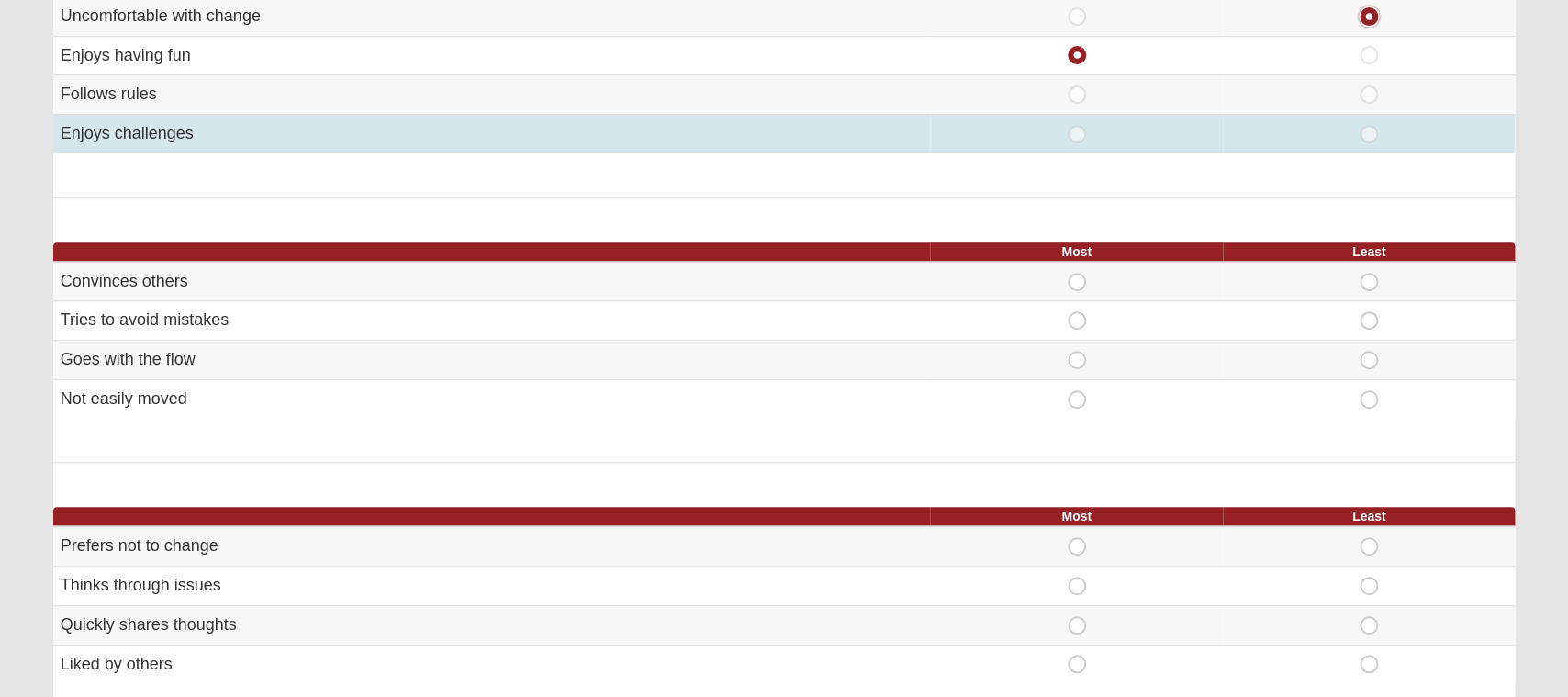 scroll, scrollTop: 347, scrollLeft: 0, axis: vertical 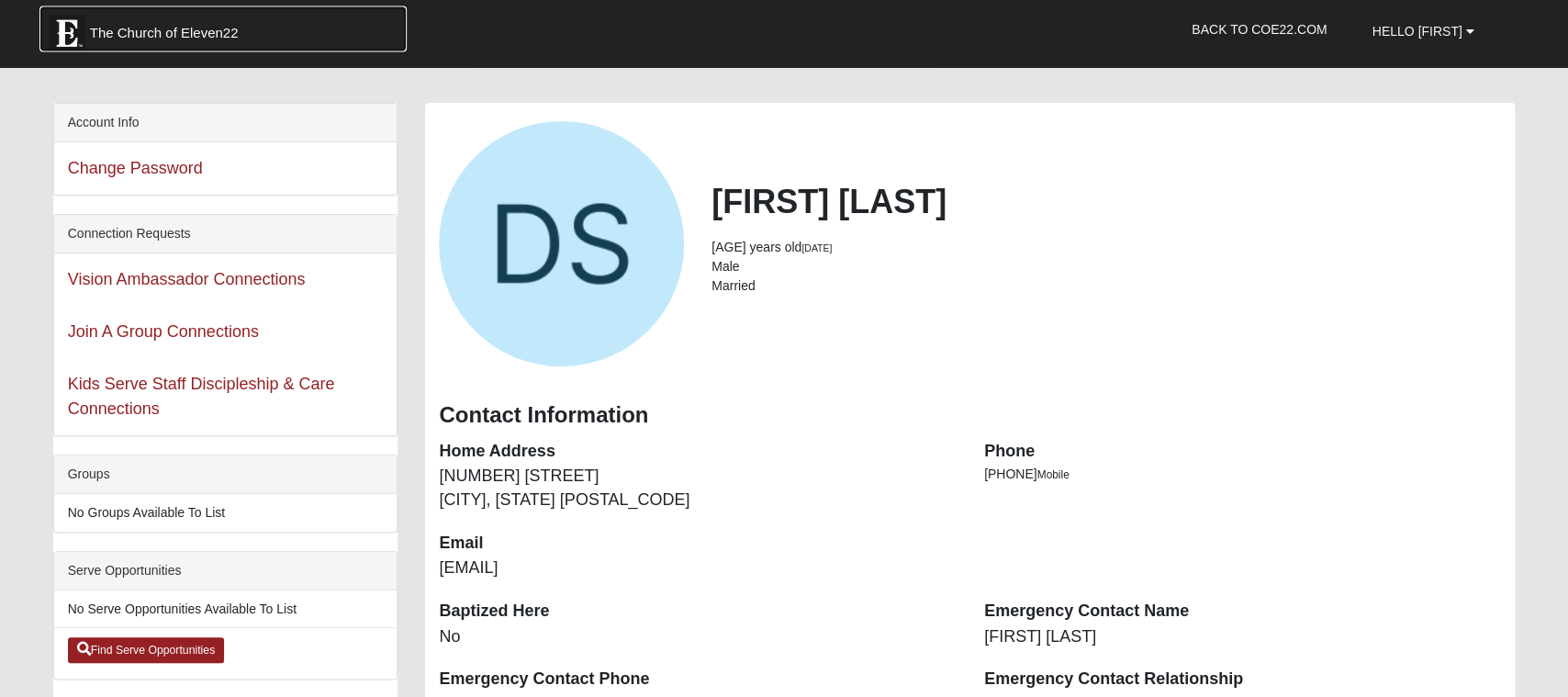 click on "The Church of Eleven22" at bounding box center [223, 29] 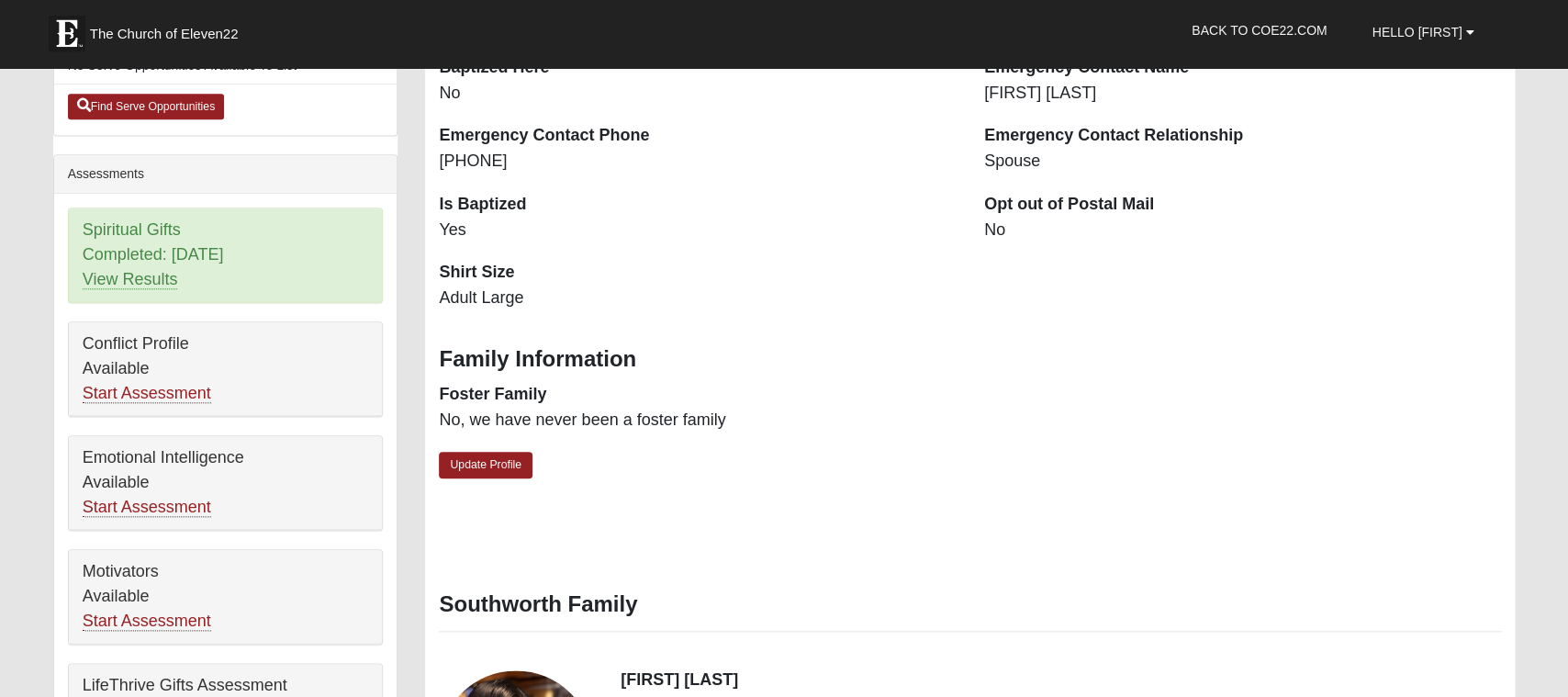 scroll, scrollTop: 593, scrollLeft: 0, axis: vertical 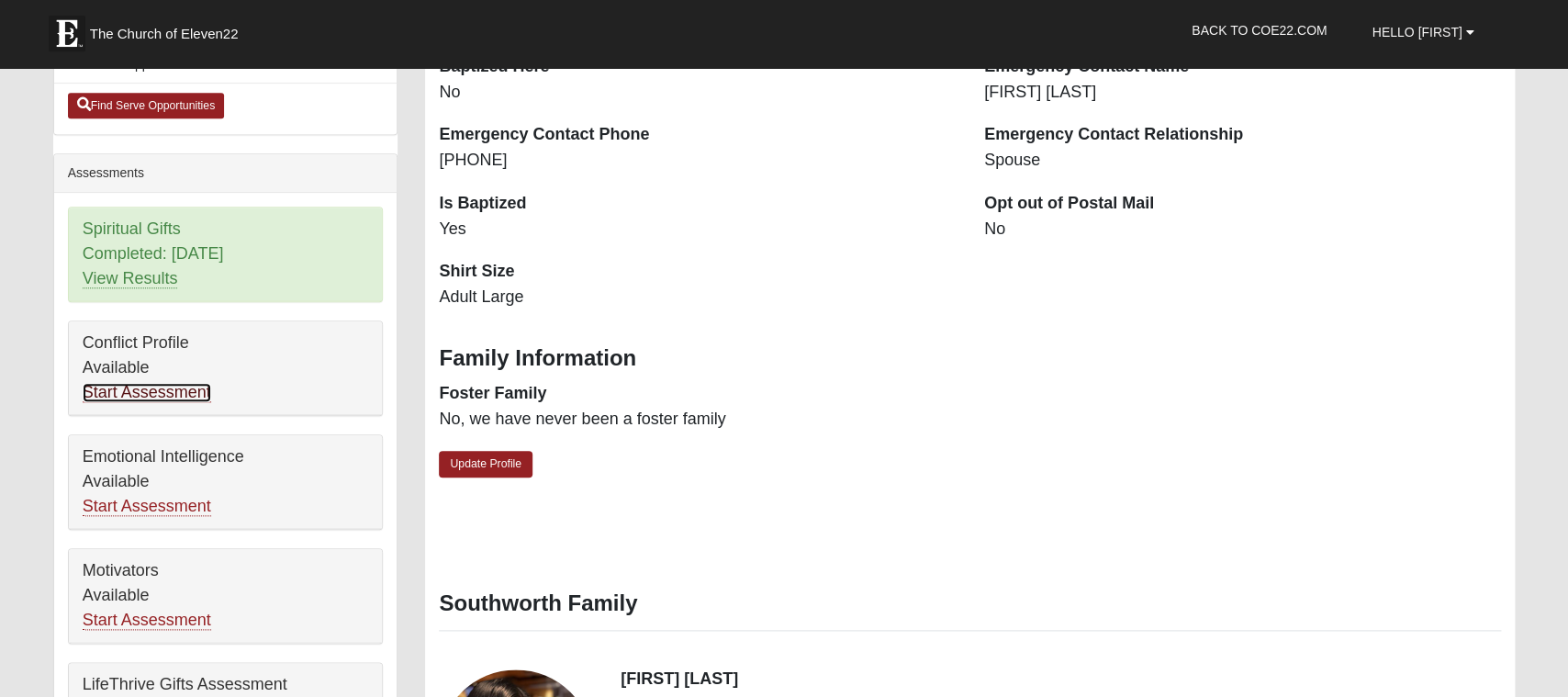 click on "Start Assessment" at bounding box center (147, 393) 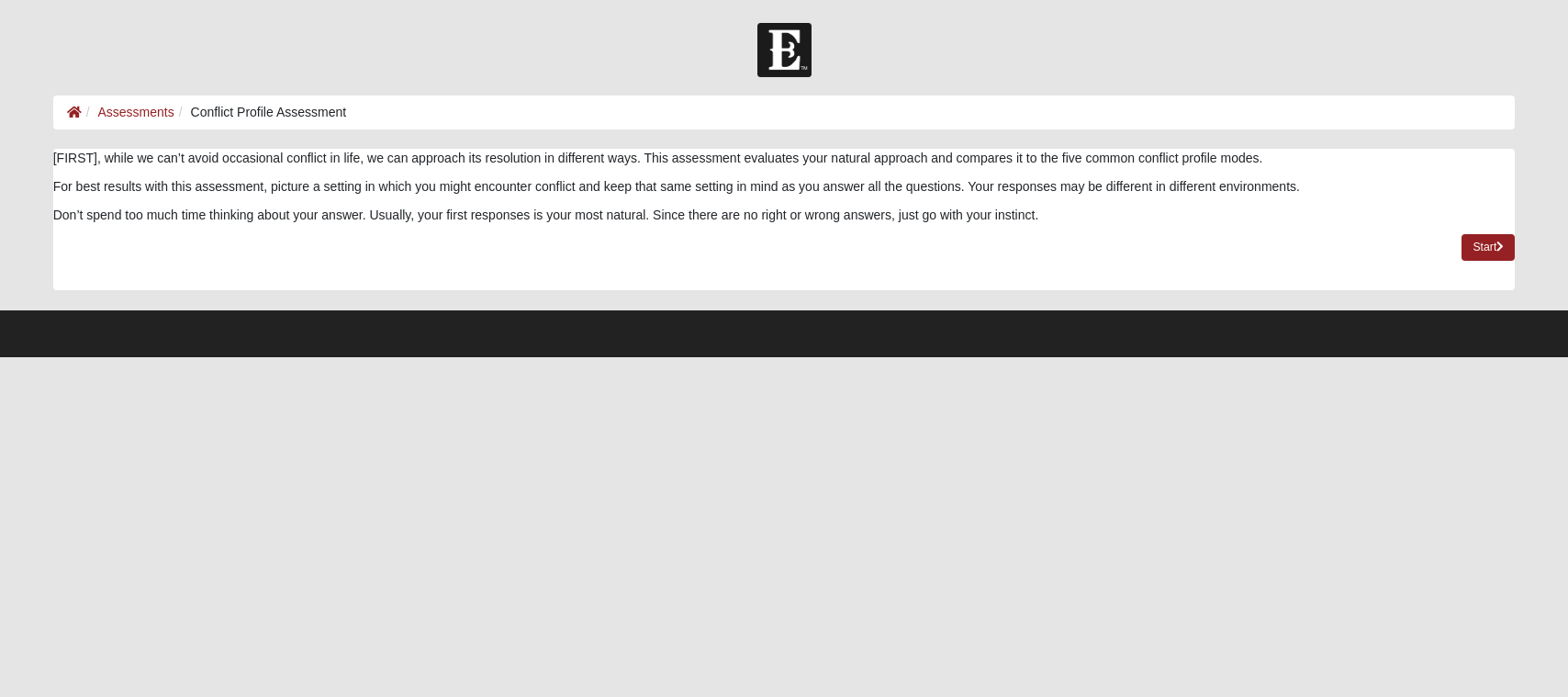 scroll, scrollTop: 0, scrollLeft: 0, axis: both 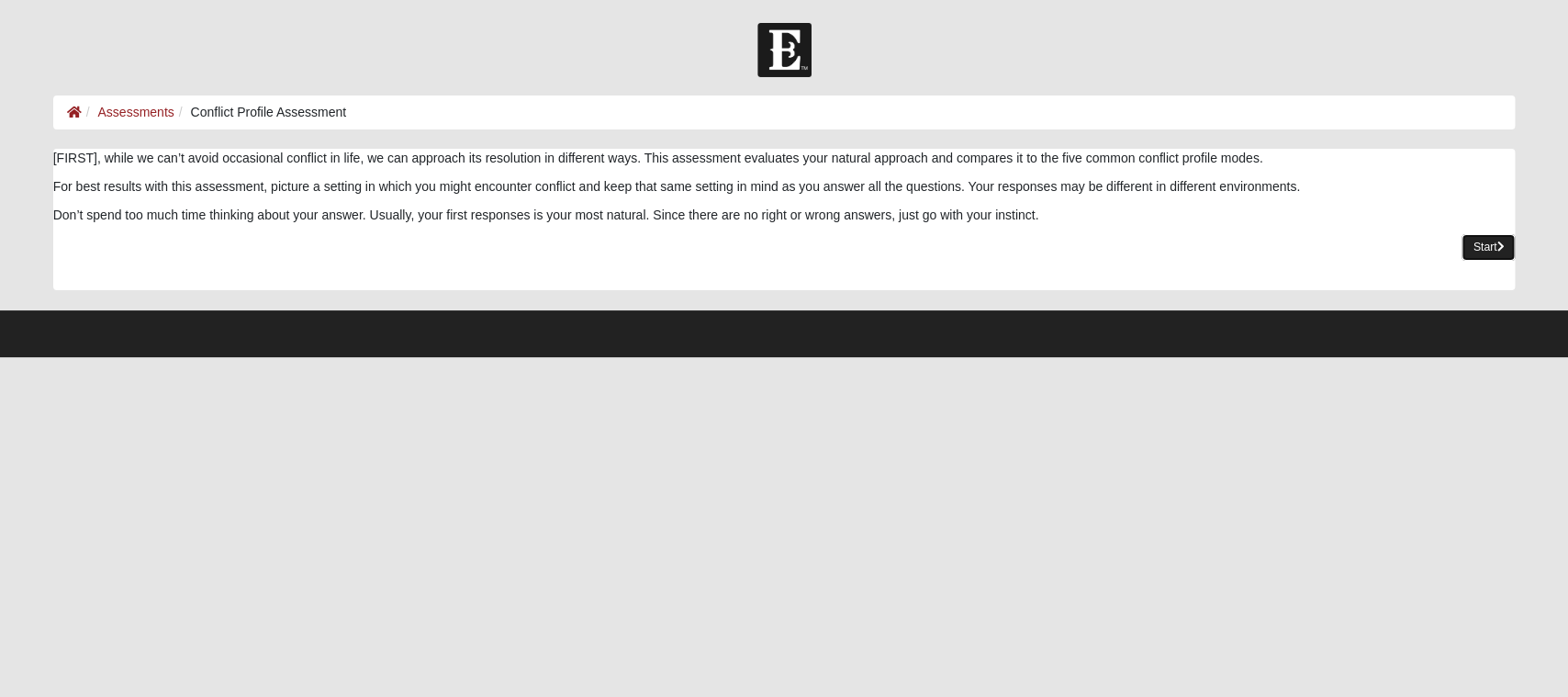 click on "Start" at bounding box center (1488, 247) 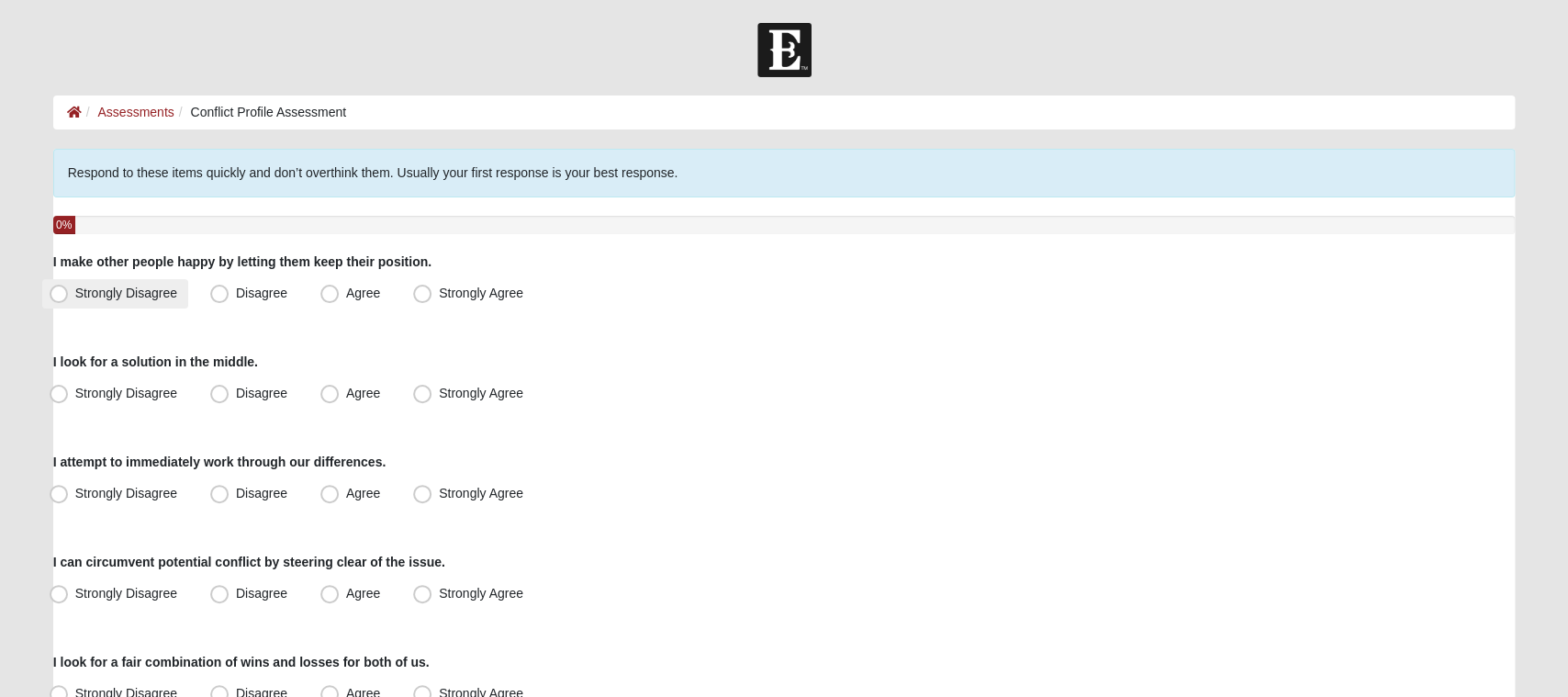 click on "Strongly Disagree" at bounding box center (126, 293) 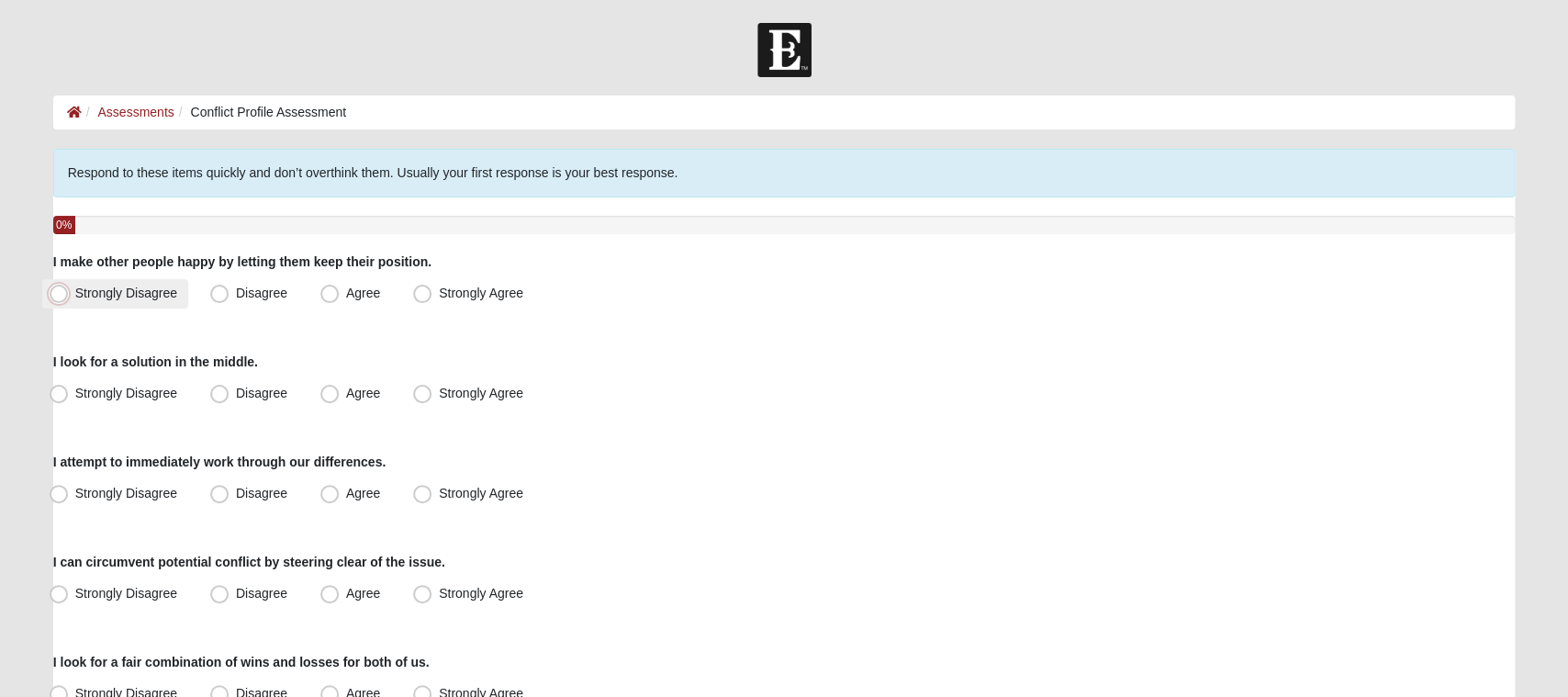 click on "Strongly Disagree" at bounding box center [62, 293] 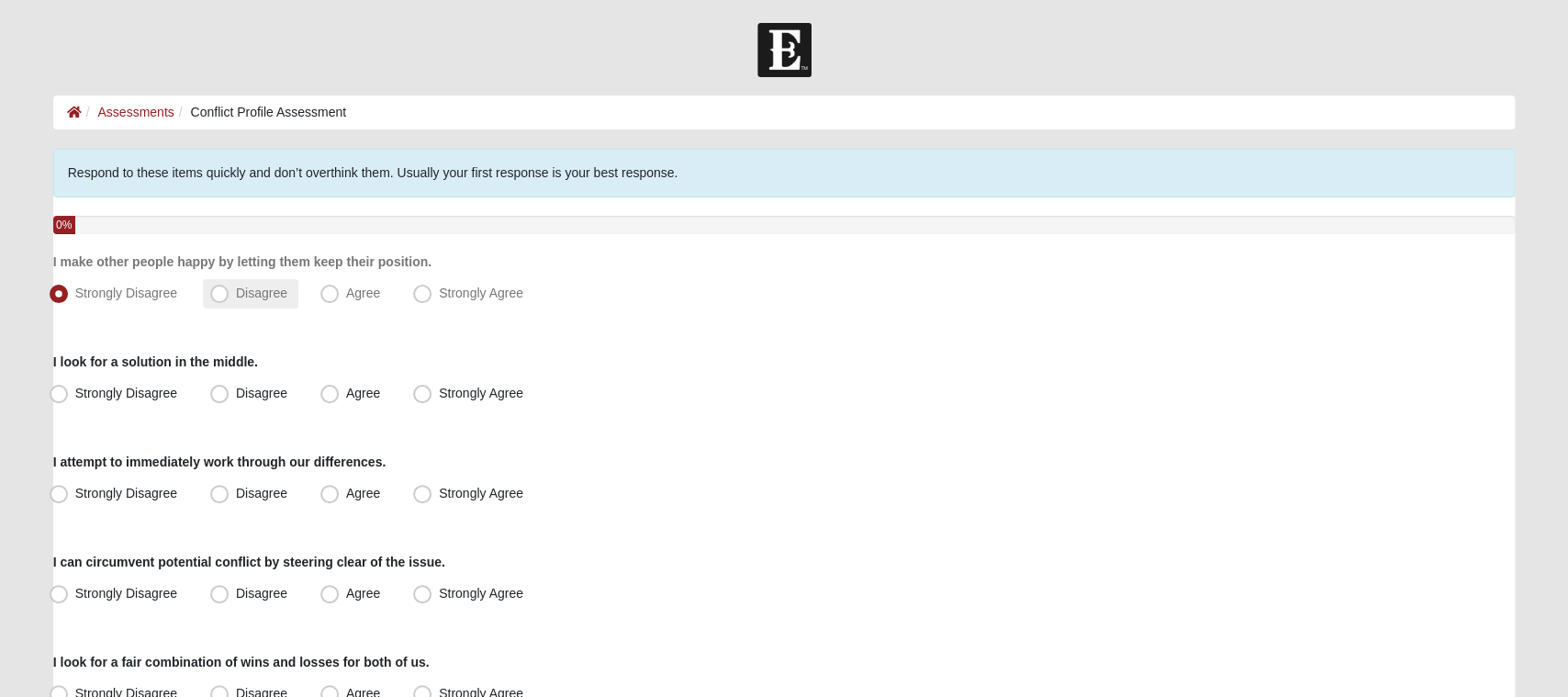 click on "Disagree" at bounding box center (262, 293) 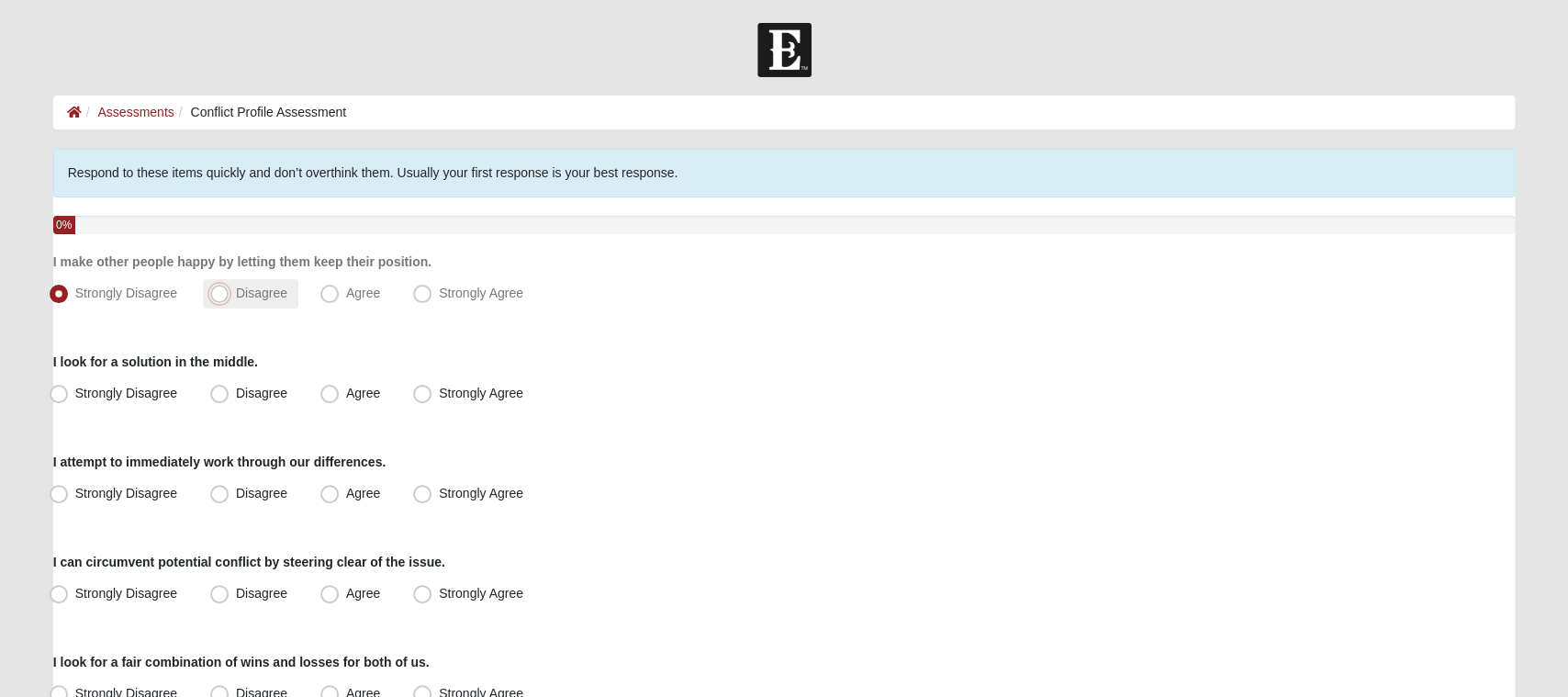 click on "Disagree" at bounding box center (223, 293) 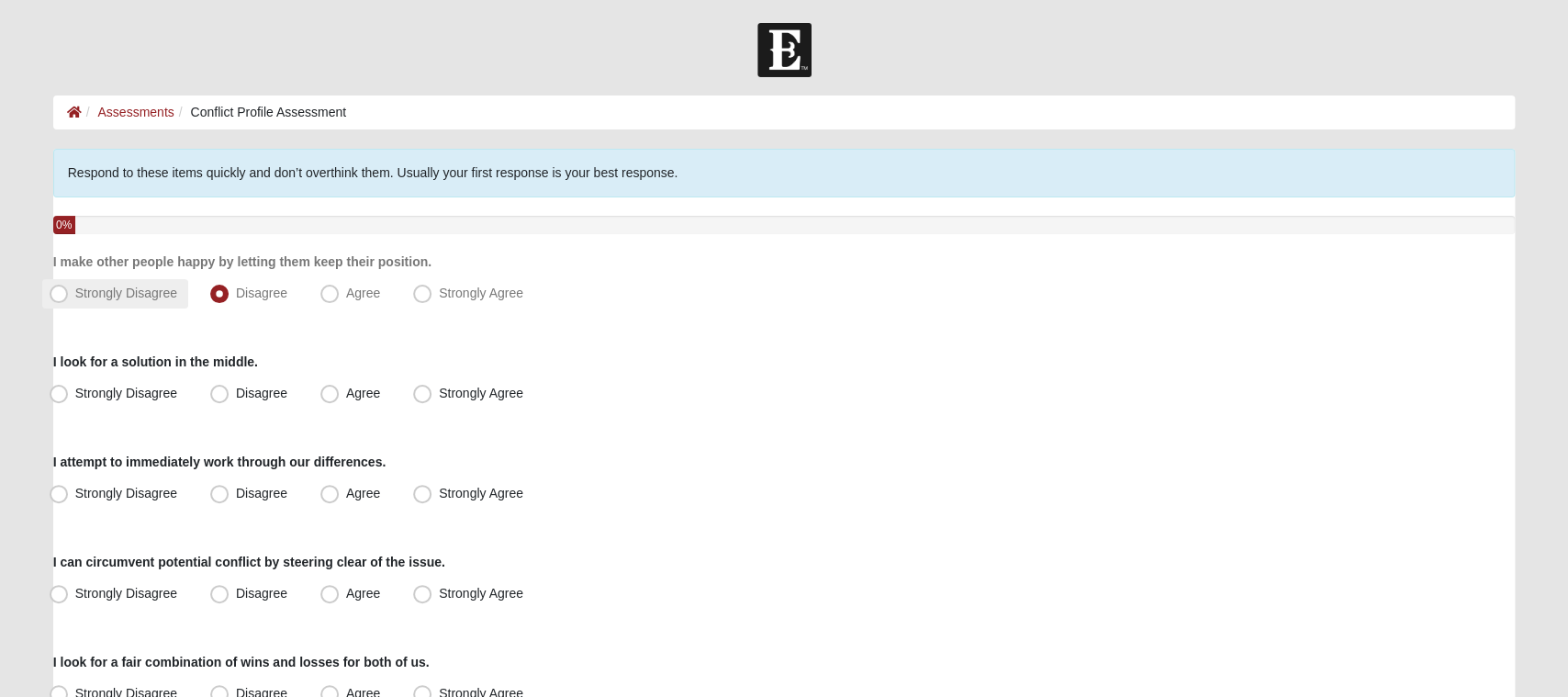 click on "Strongly Disagree" at bounding box center (126, 293) 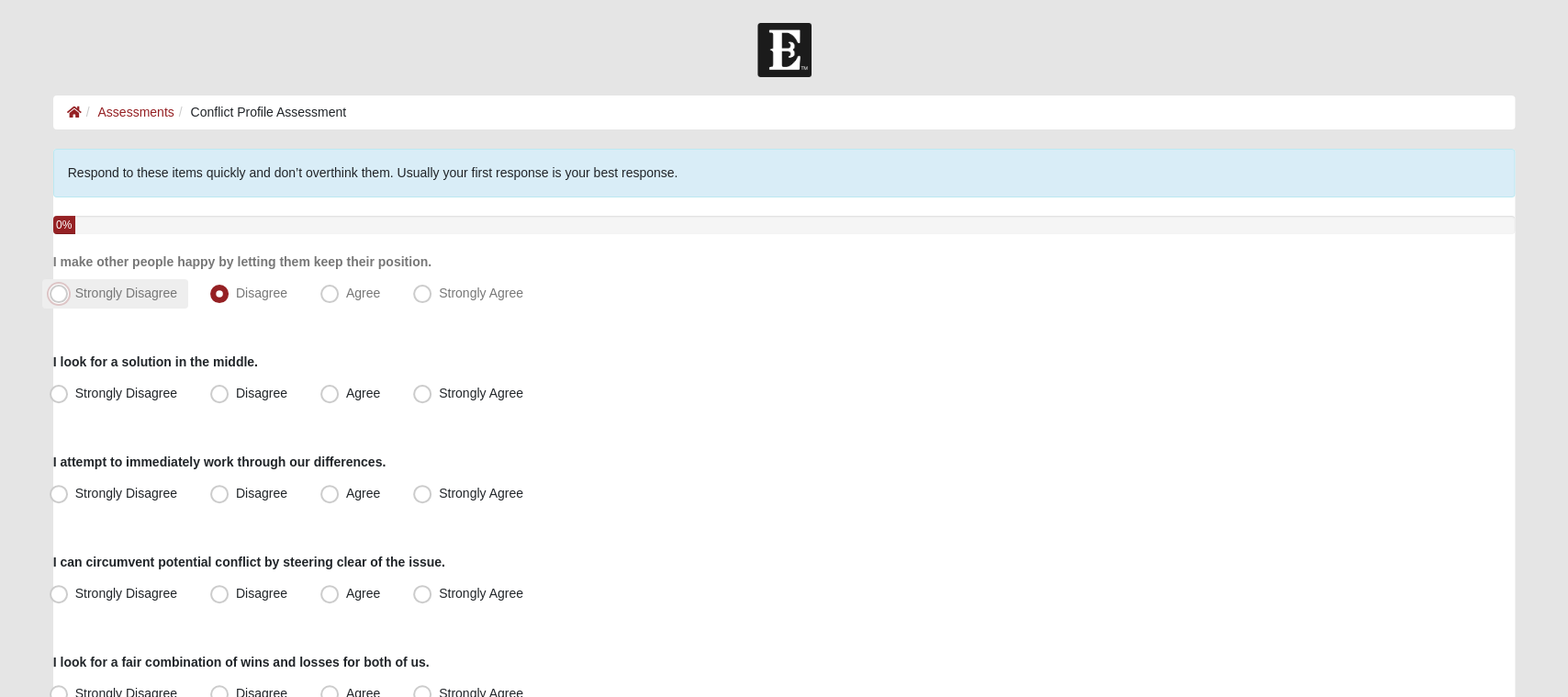 click on "Strongly Disagree" at bounding box center (62, 293) 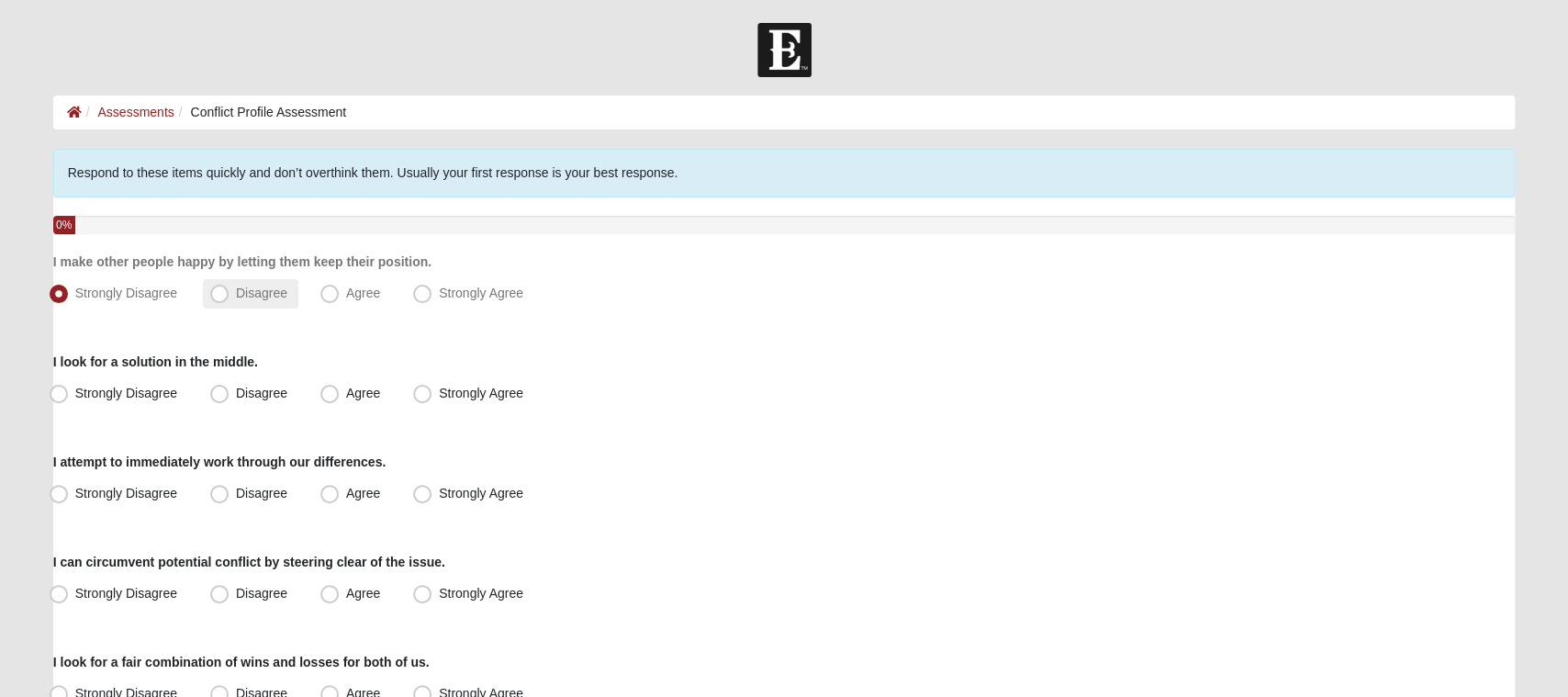 click on "Disagree" at bounding box center [251, 294] 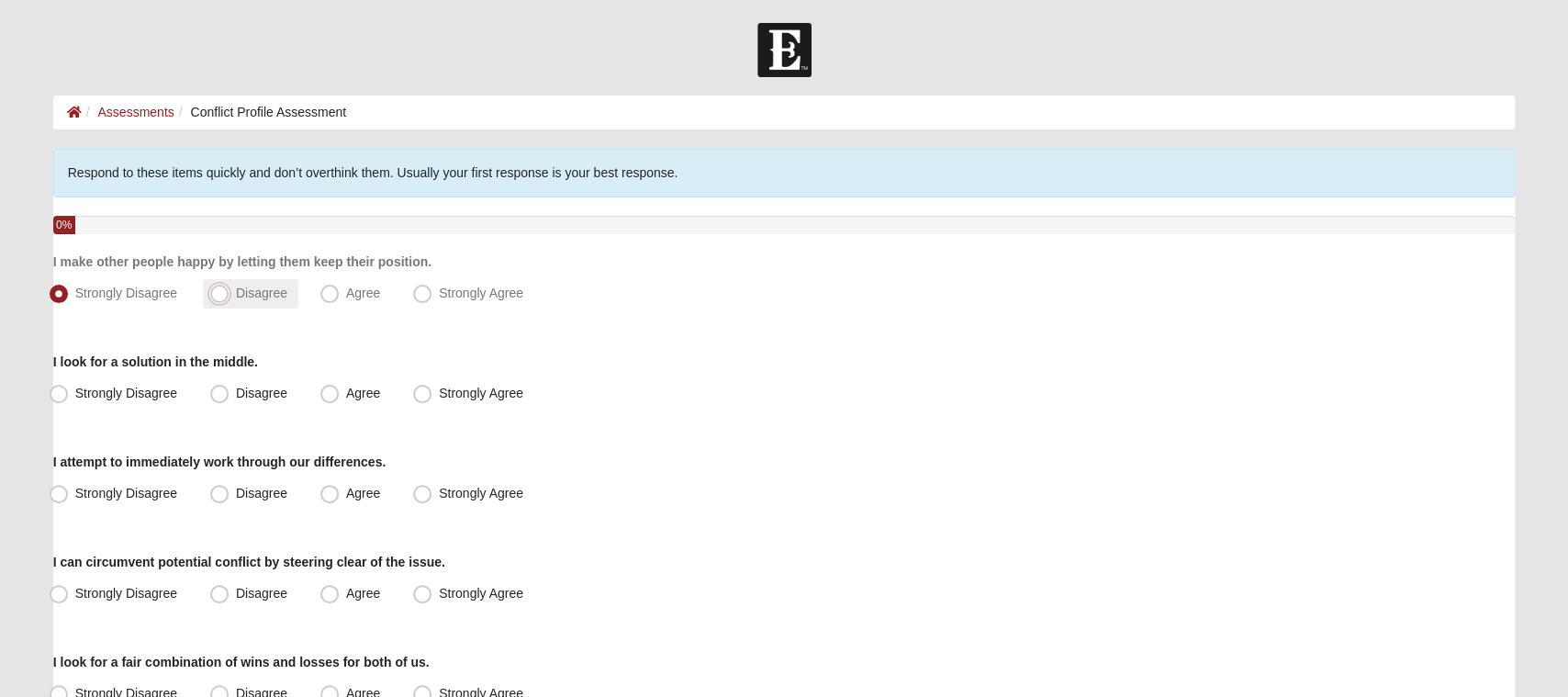 click on "Disagree" at bounding box center (223, 293) 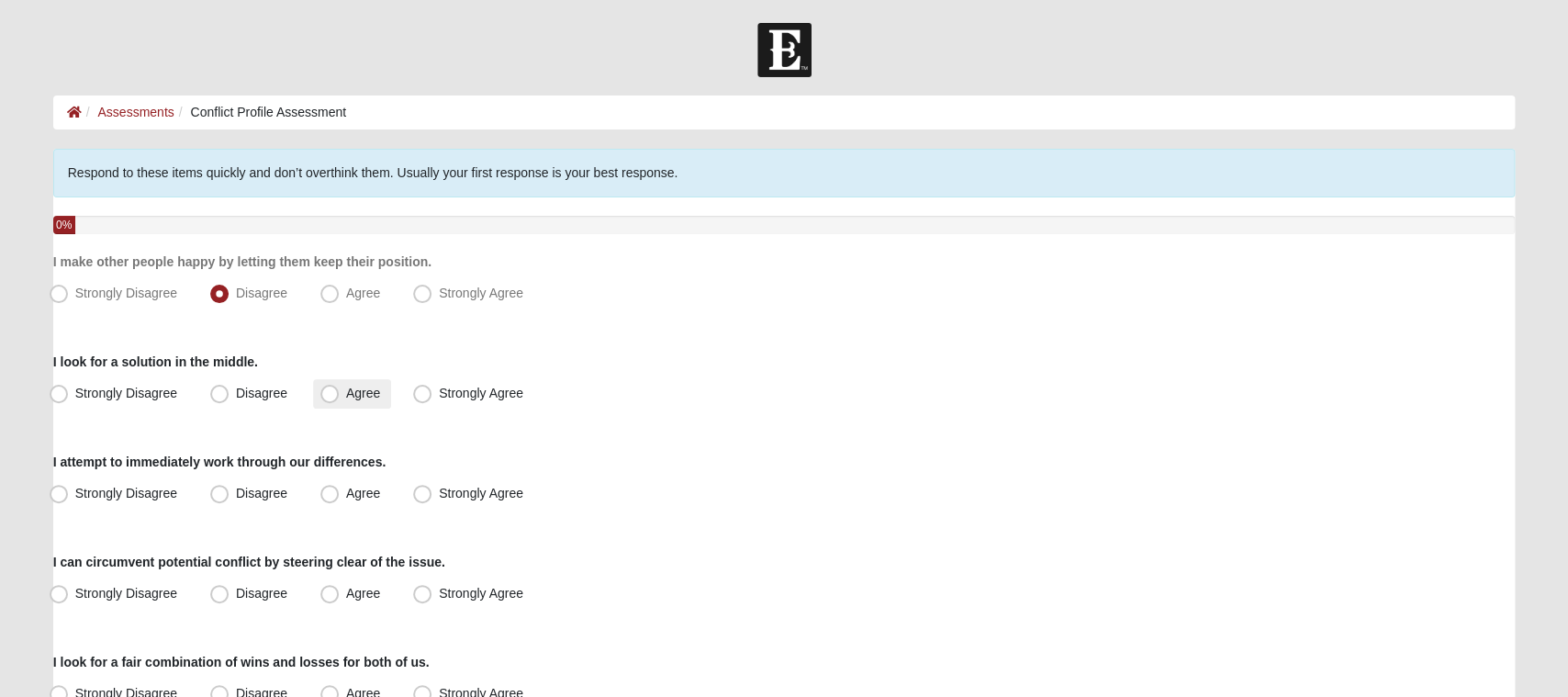 click on "Agree" at bounding box center [363, 393] 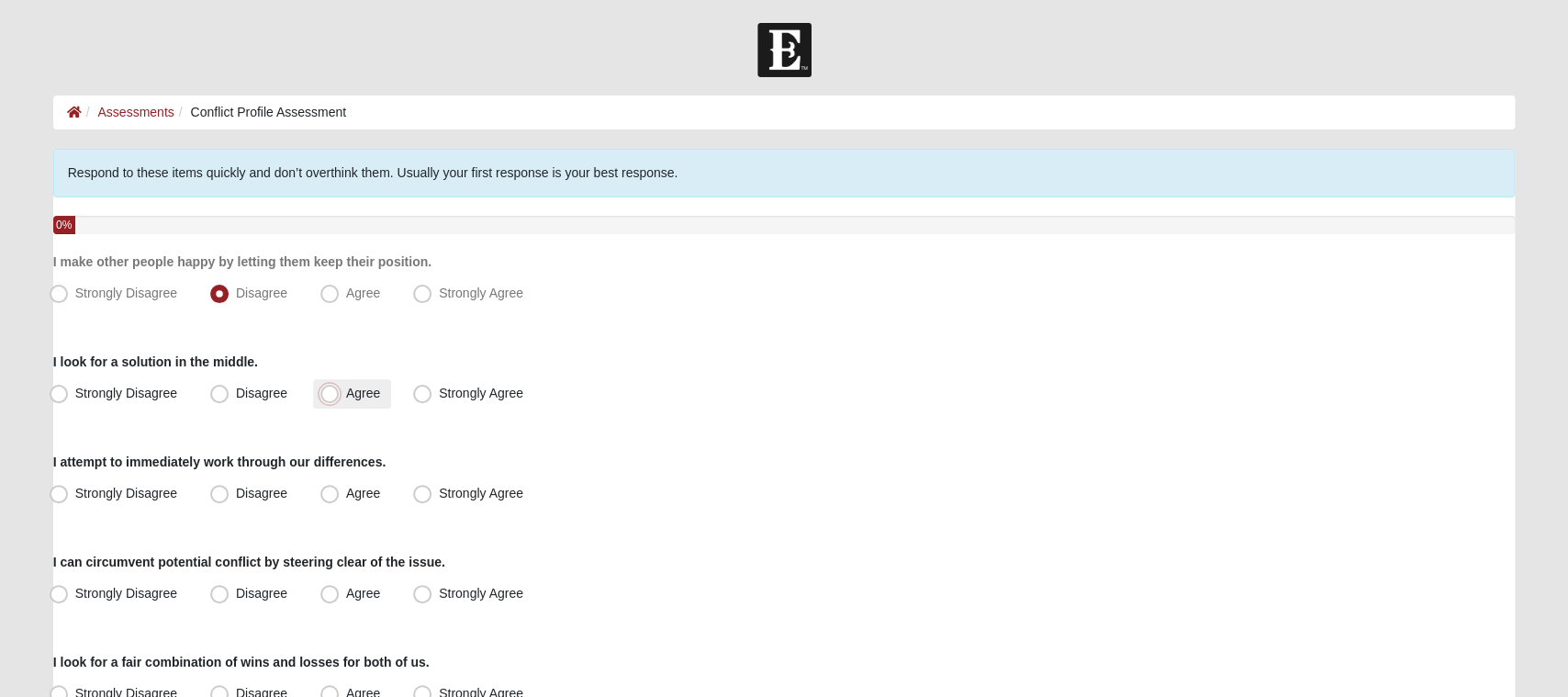 click on "Agree" at bounding box center [333, 393] 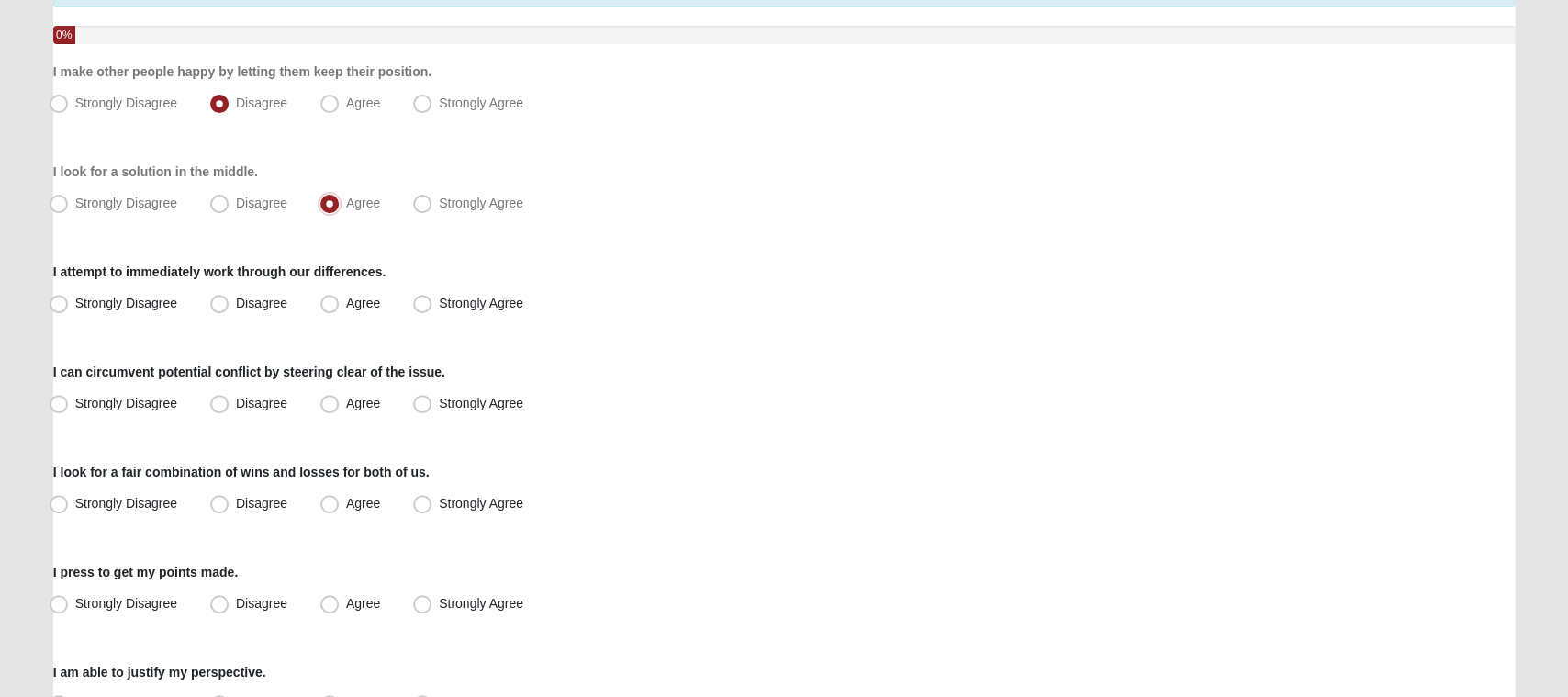 scroll, scrollTop: 195, scrollLeft: 0, axis: vertical 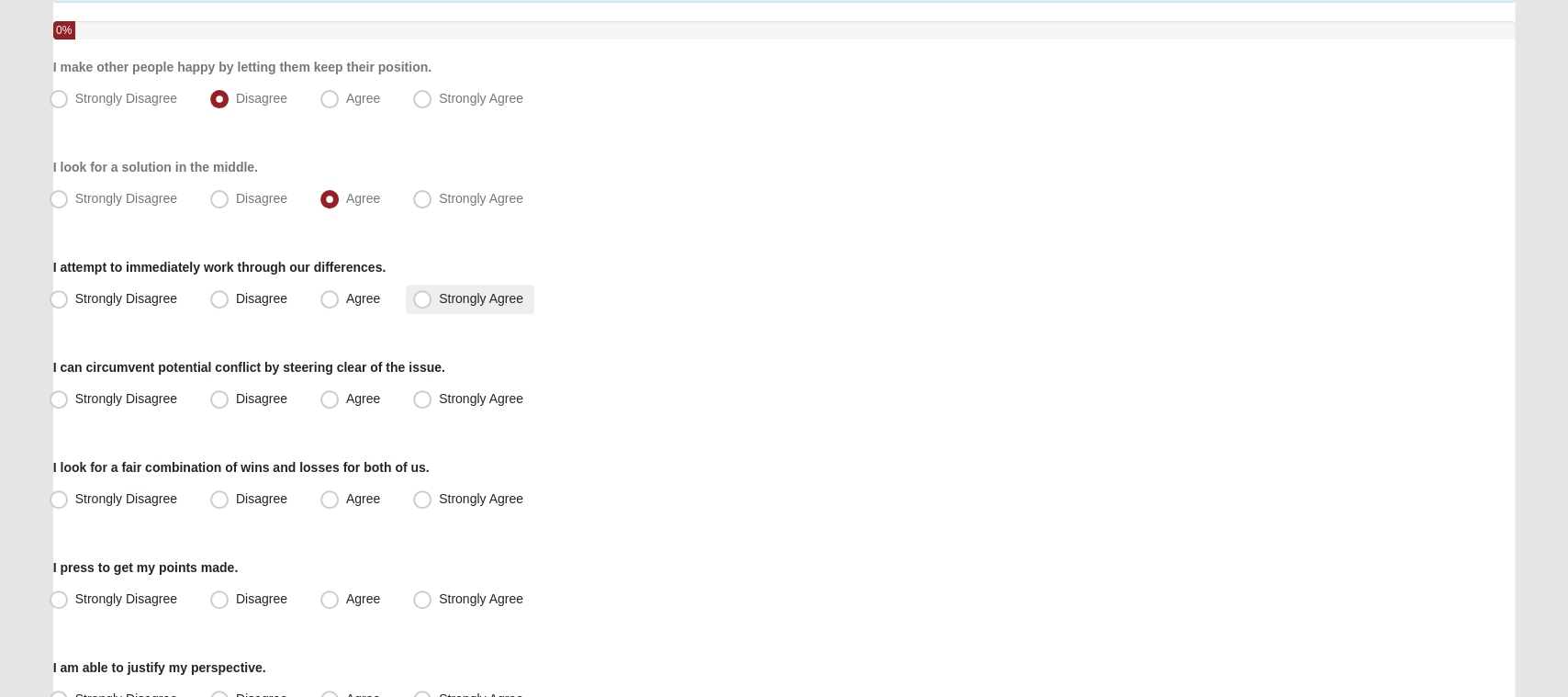 click on "Strongly Agree" at bounding box center (481, 298) 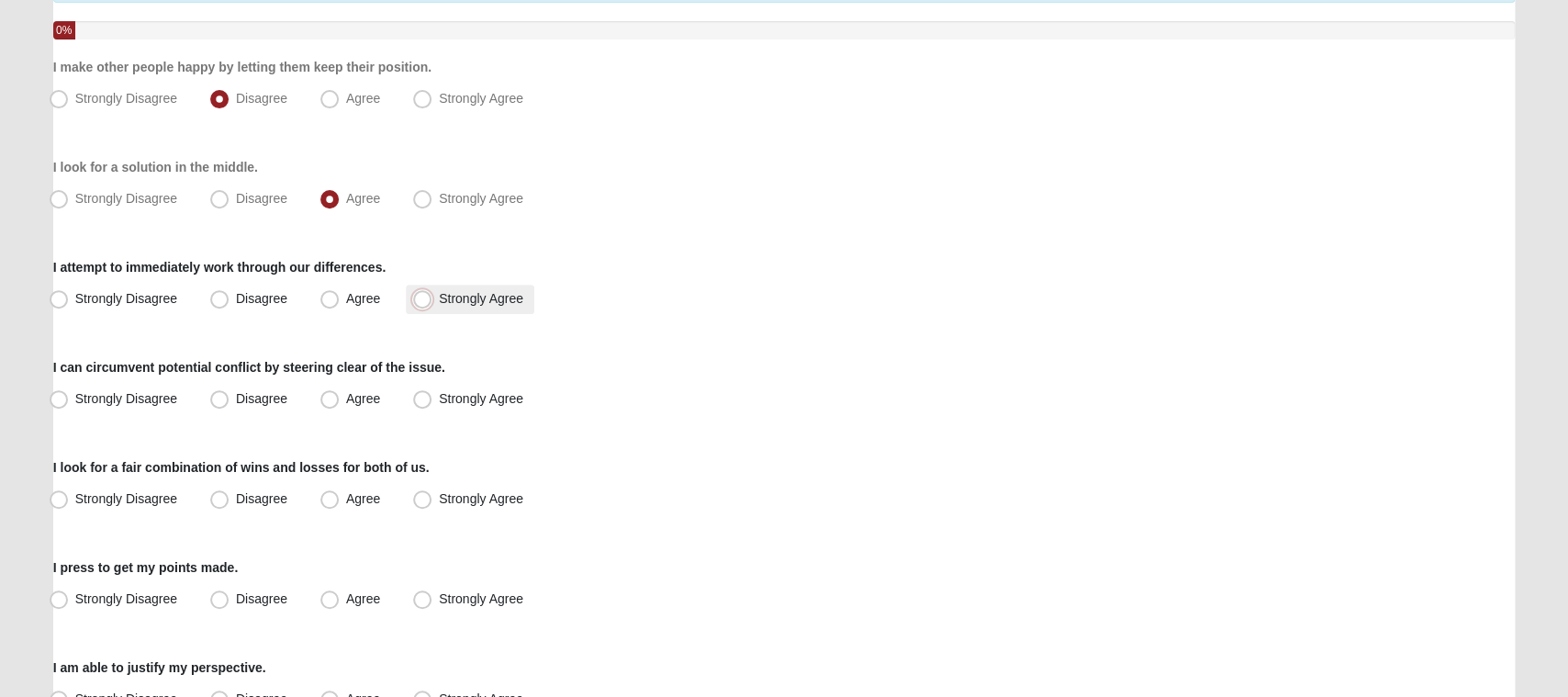 click on "Strongly Agree" at bounding box center (426, 298) 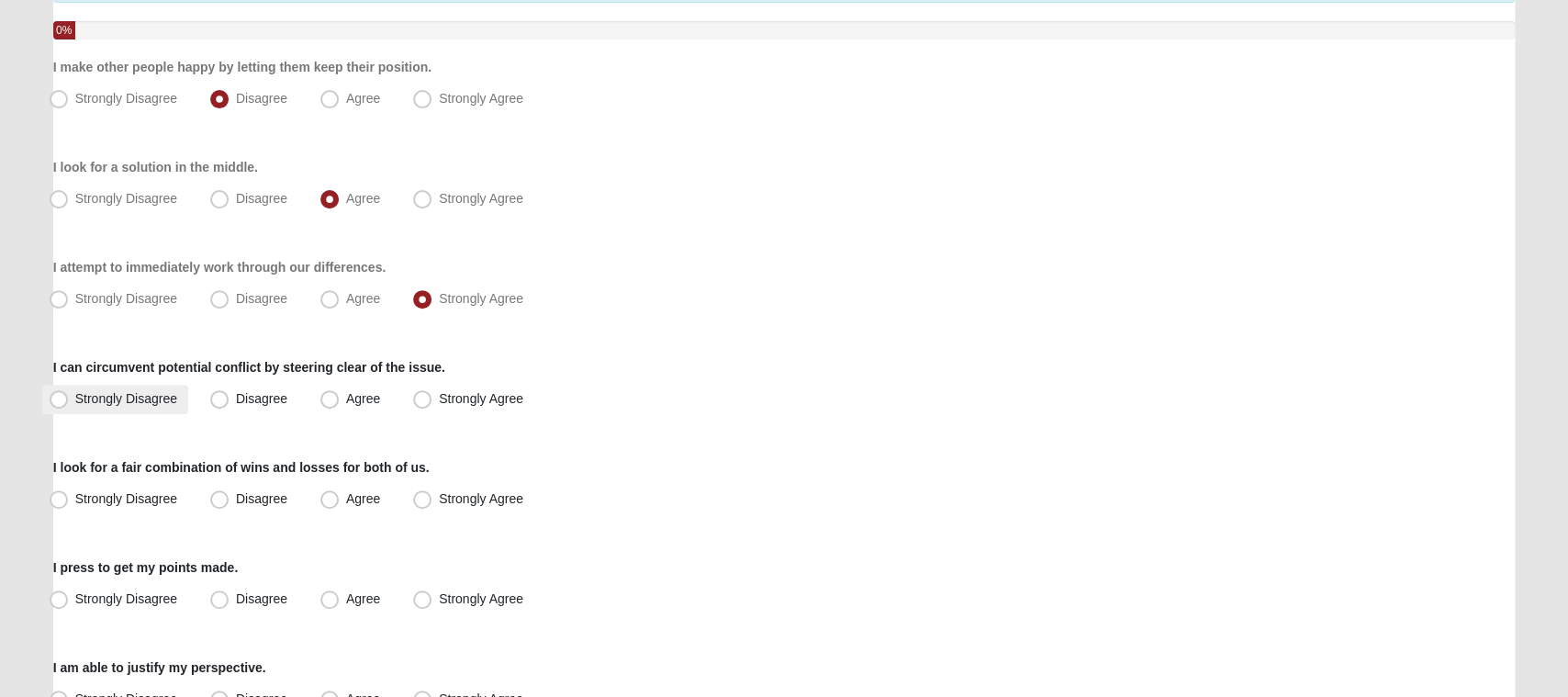 click on "Strongly Disagree" at bounding box center (126, 399) 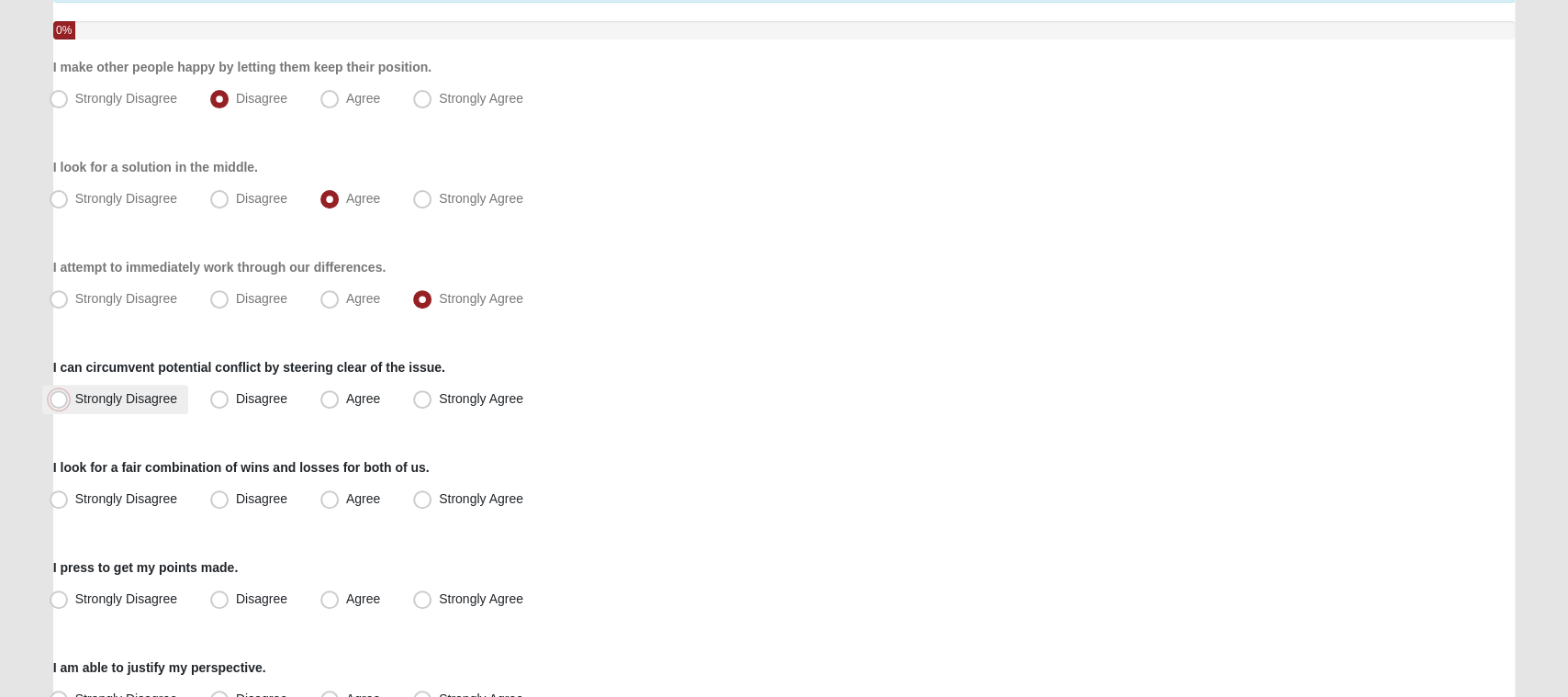 click on "Strongly Disagree" at bounding box center [62, 399] 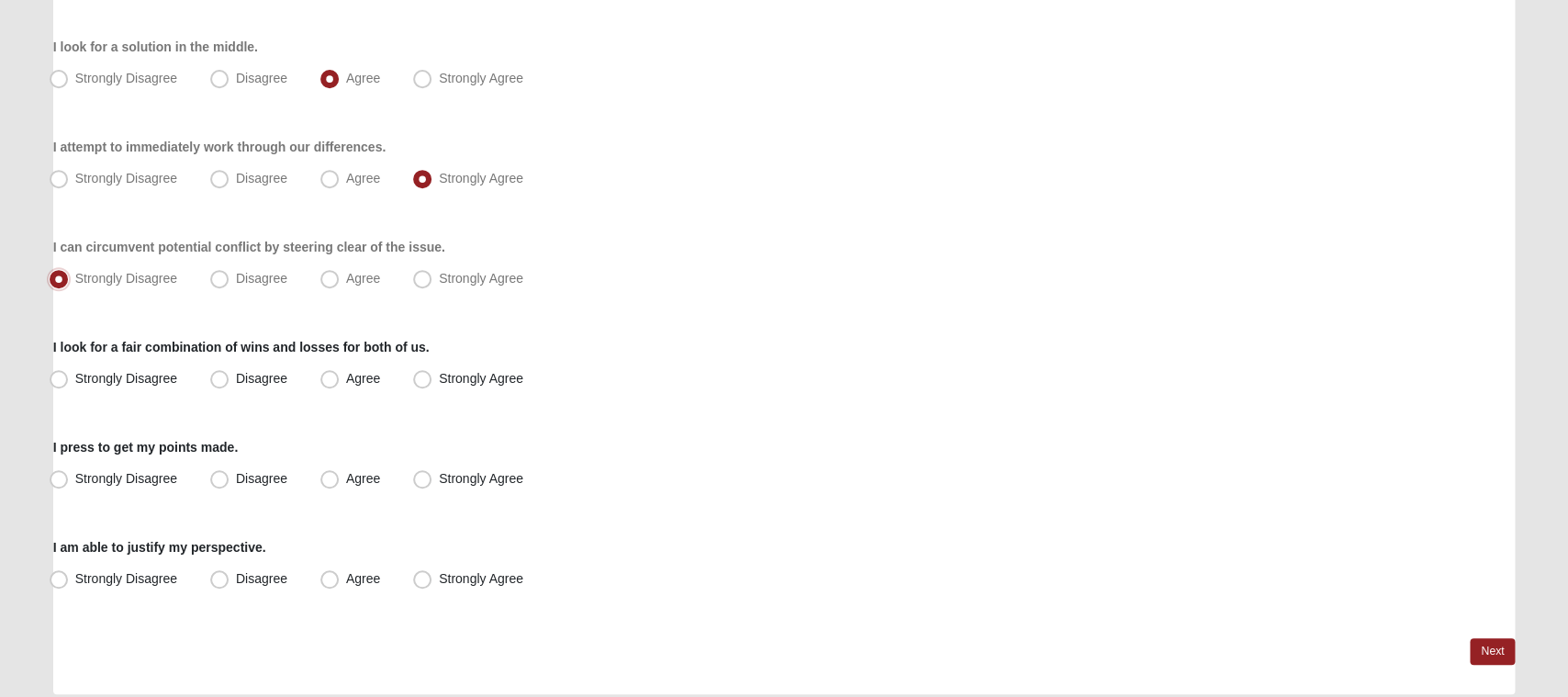 scroll, scrollTop: 315, scrollLeft: 0, axis: vertical 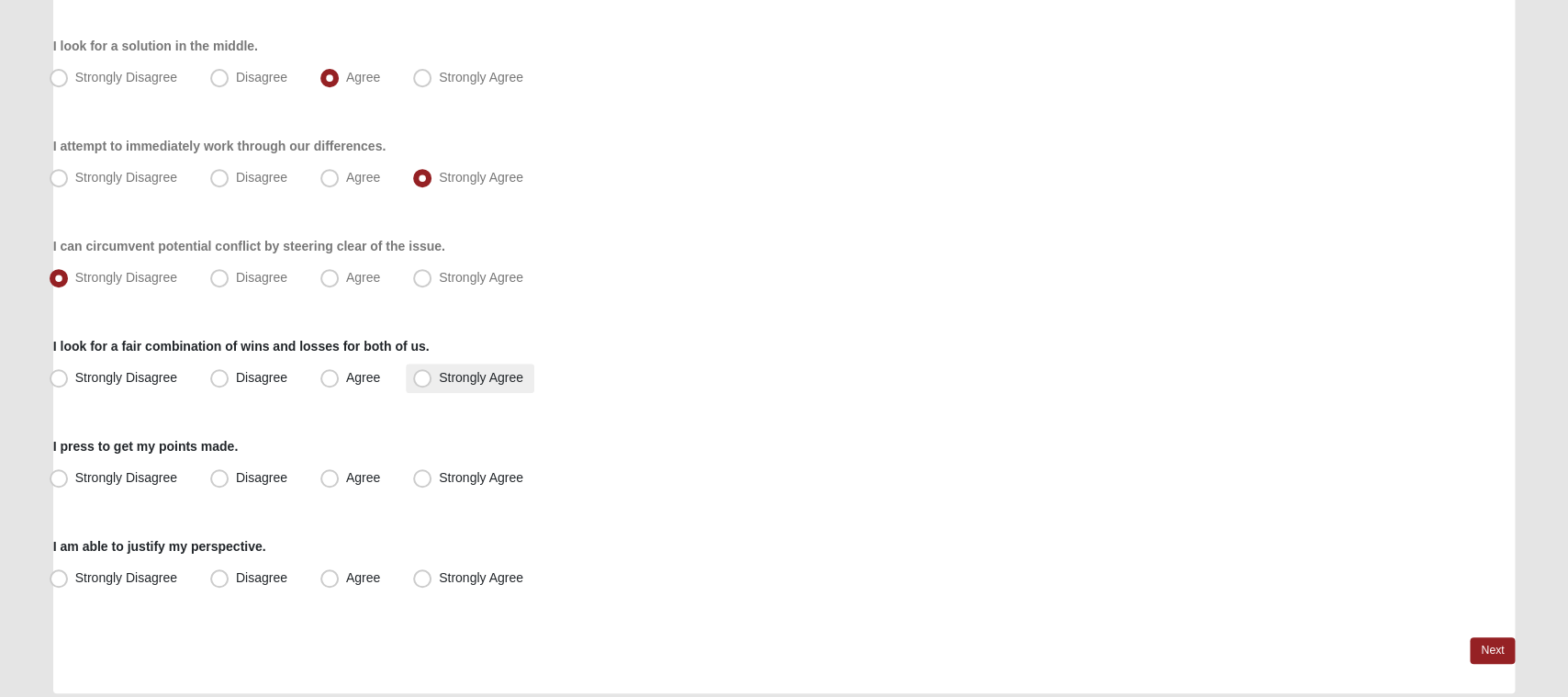 click on "Strongly Agree" at bounding box center [481, 378] 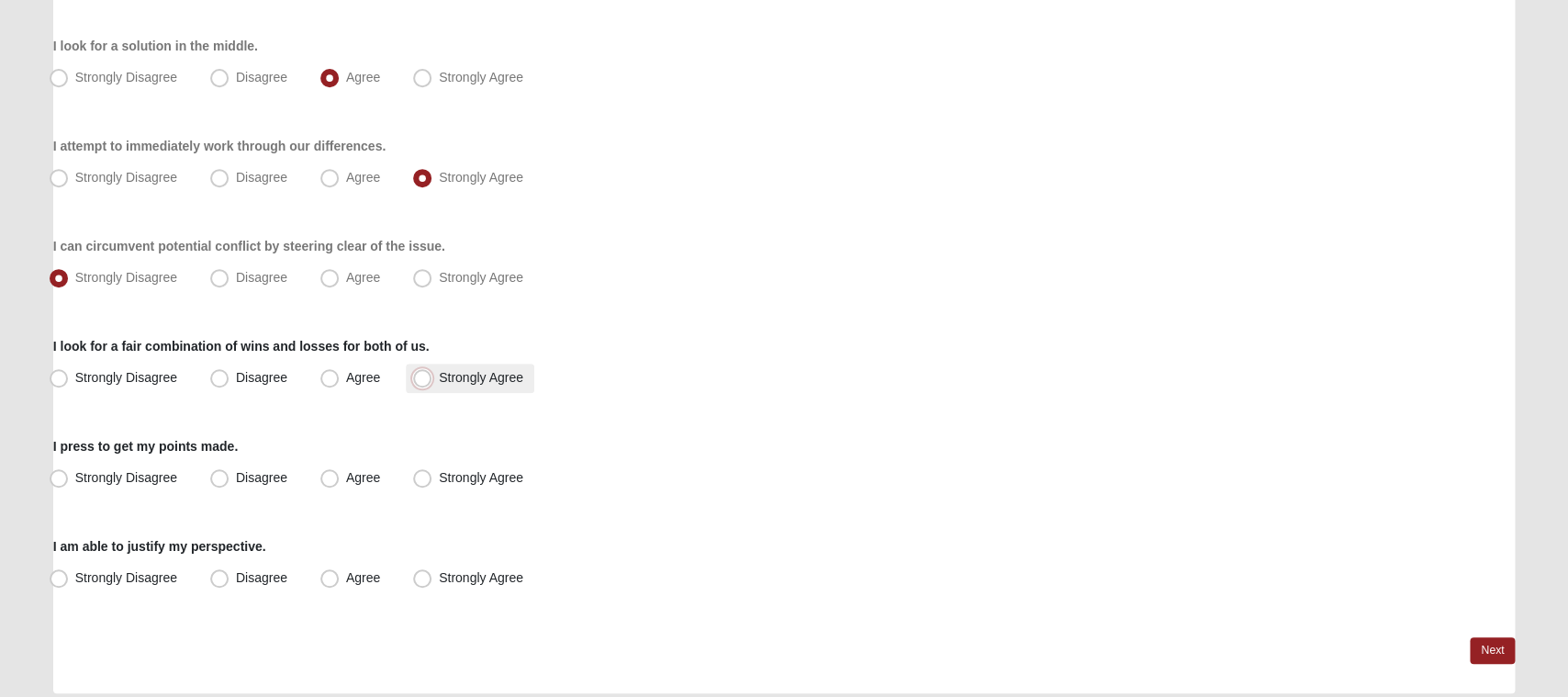 radio on "true" 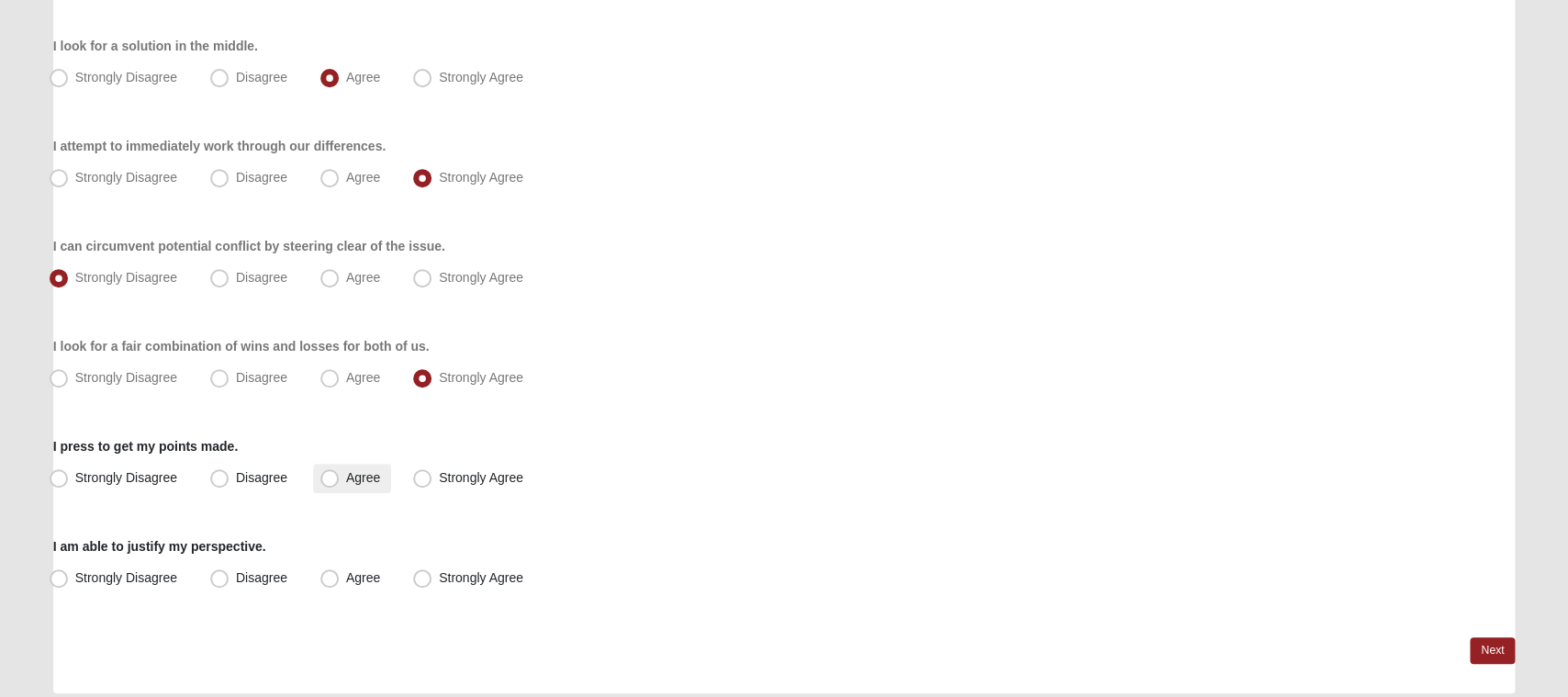 click on "Agree" at bounding box center (352, 479) 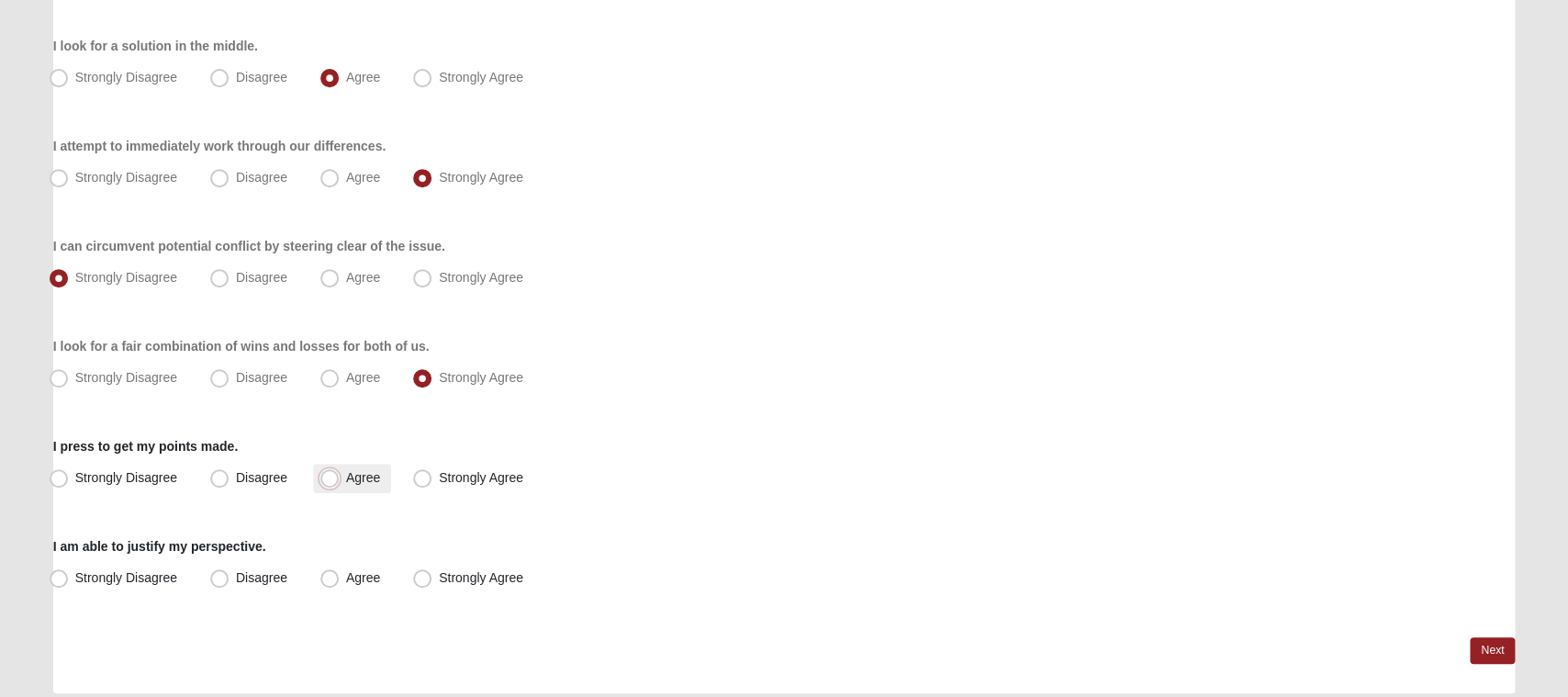 click on "Agree" at bounding box center (333, 478) 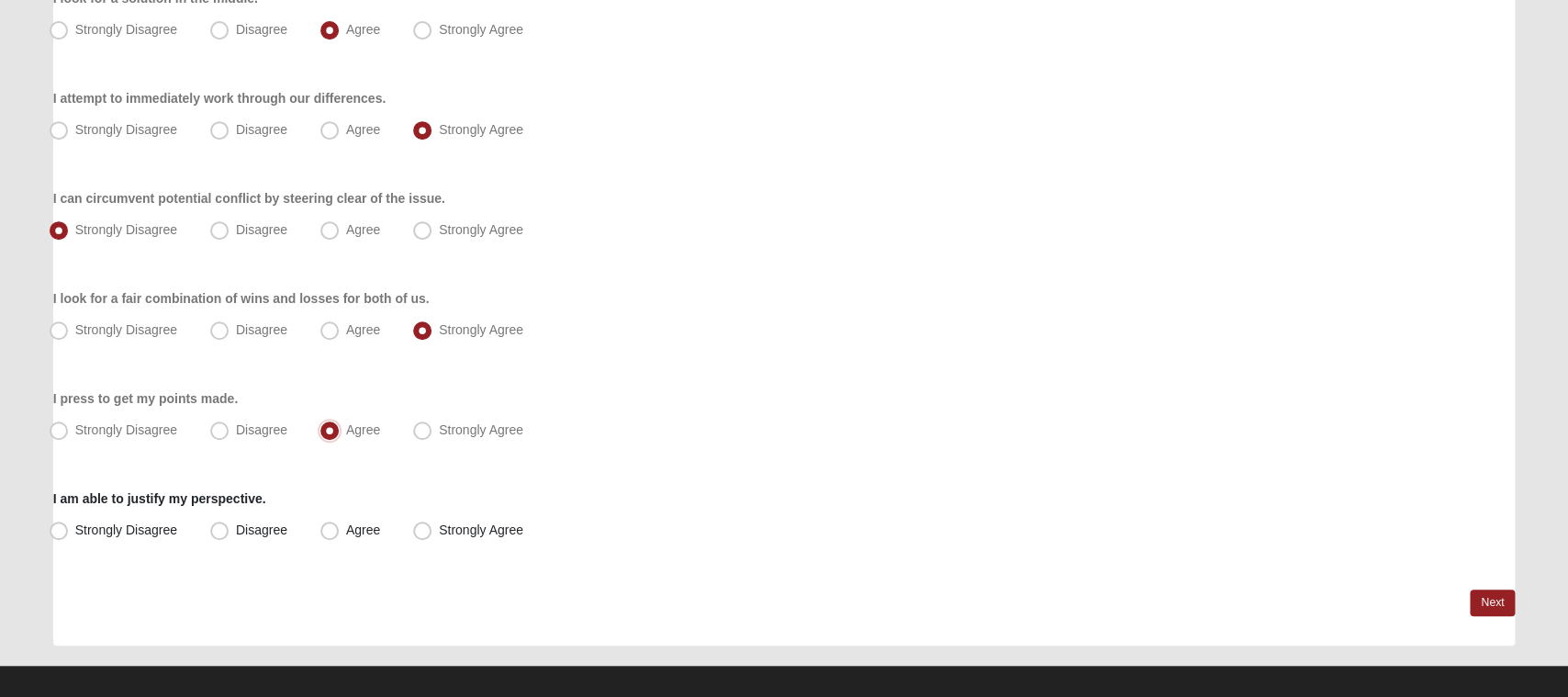 scroll, scrollTop: 365, scrollLeft: 0, axis: vertical 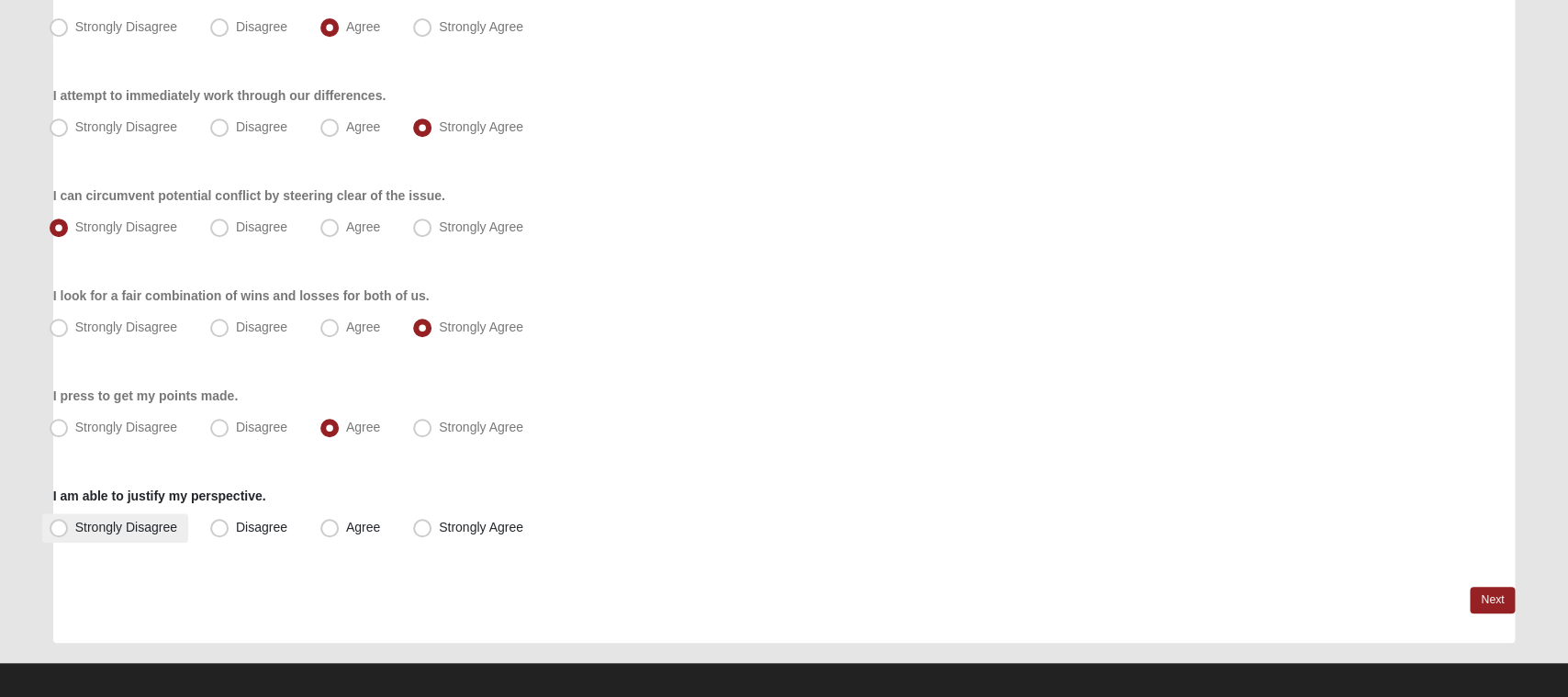 click on "Strongly Disagree" at bounding box center [115, 529] 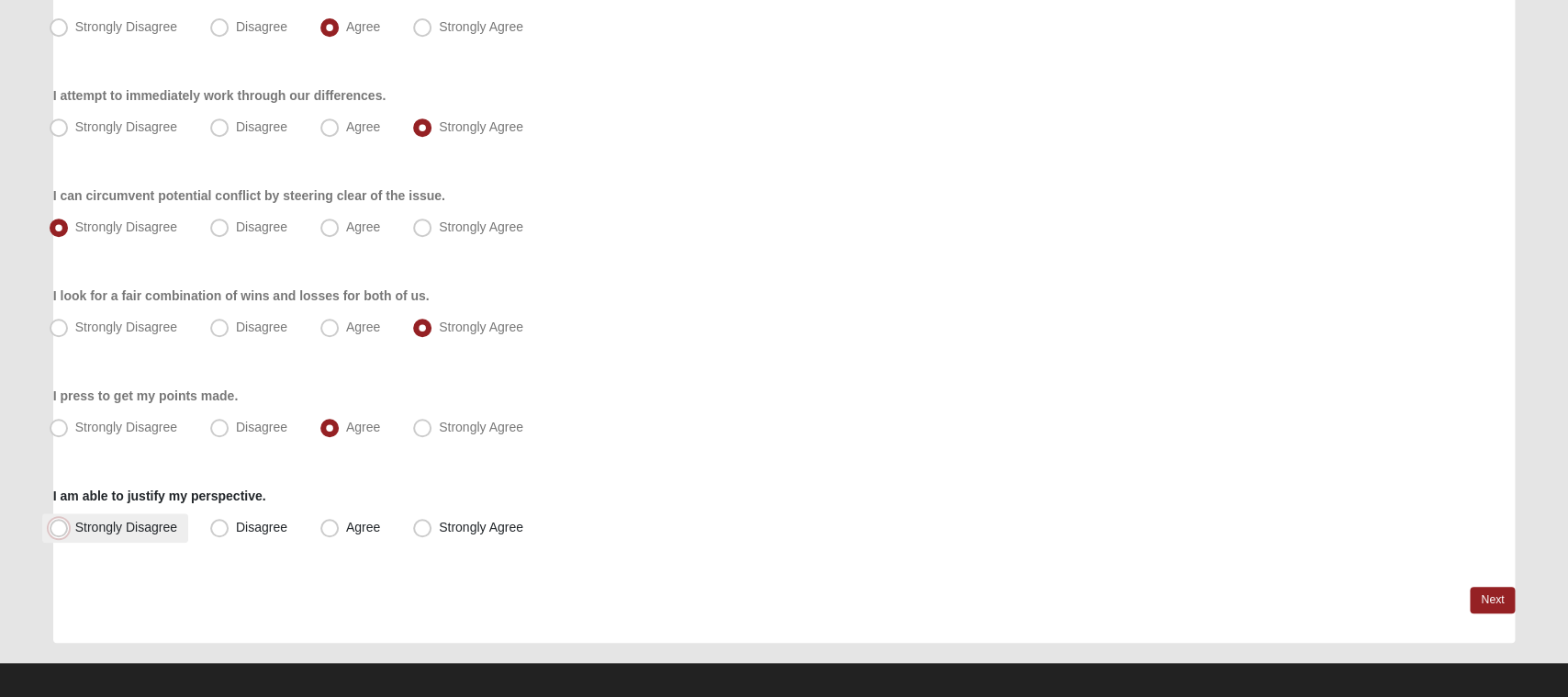 click on "Strongly Disagree" at bounding box center (62, 528) 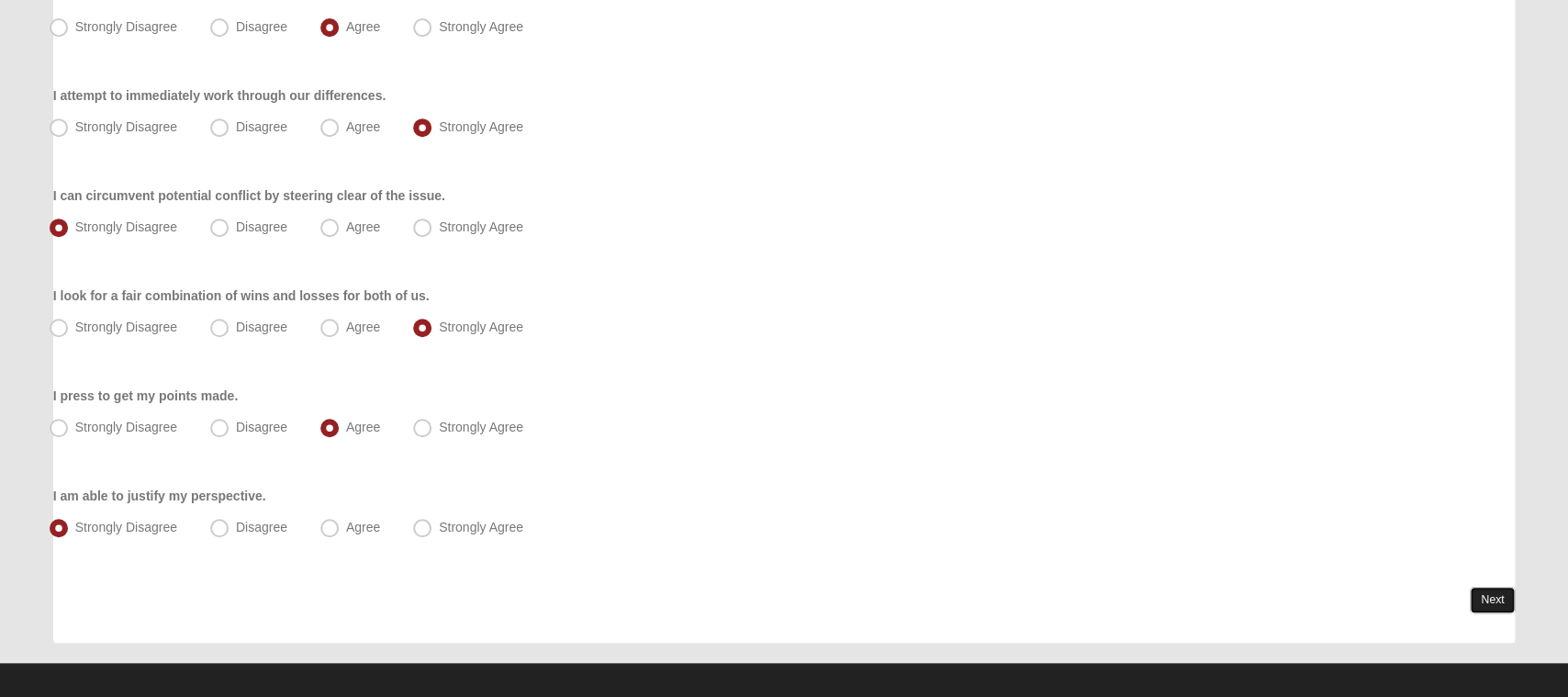 click on "Next" at bounding box center (1492, 601) 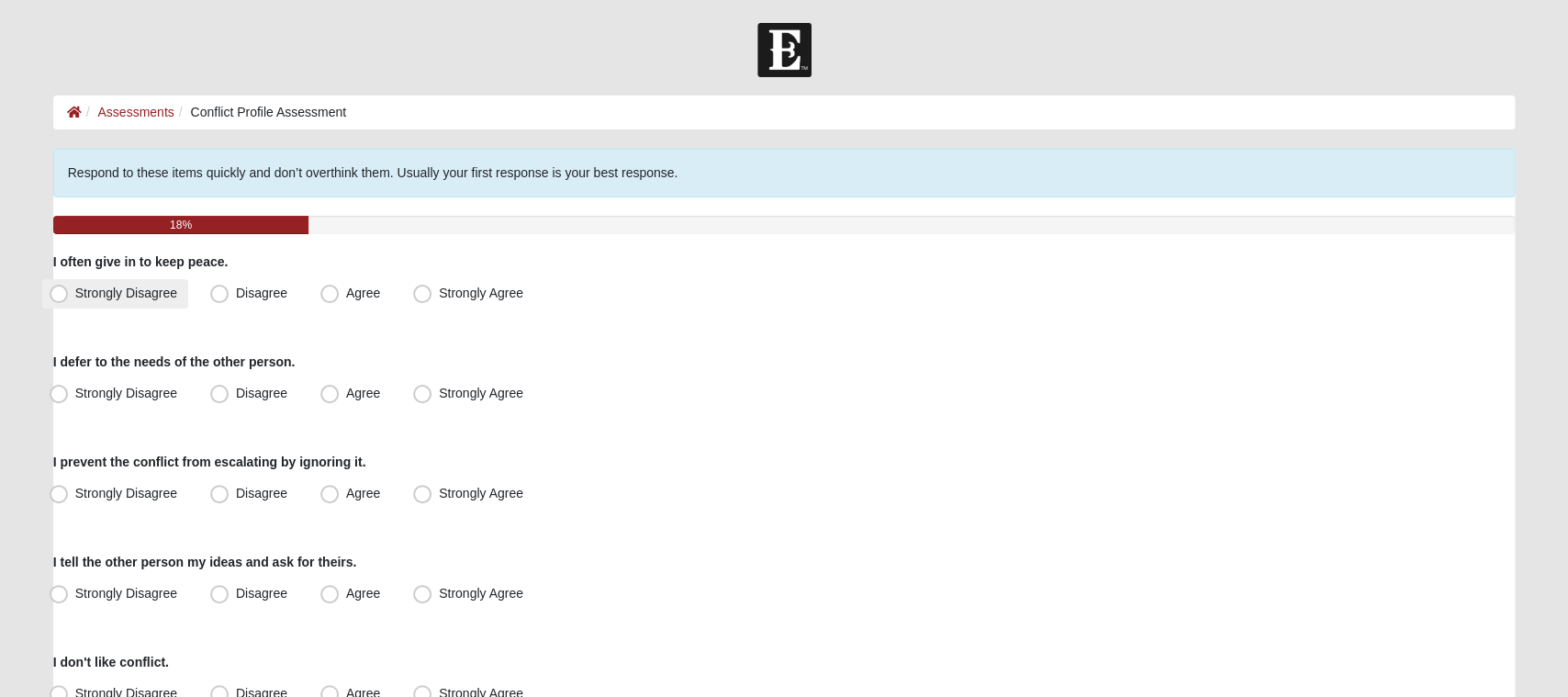 click on "Strongly Disagree" at bounding box center [126, 293] 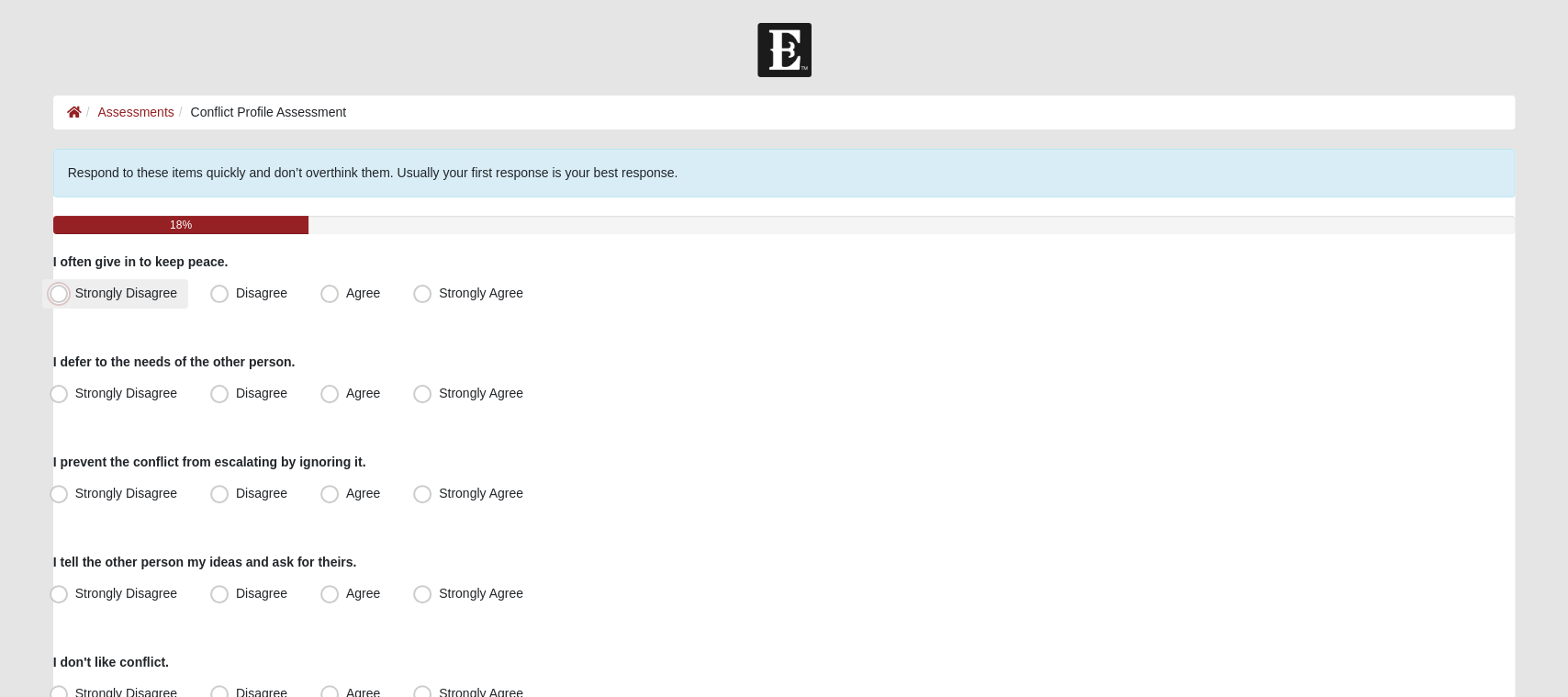 click on "Strongly Disagree" at bounding box center [62, 293] 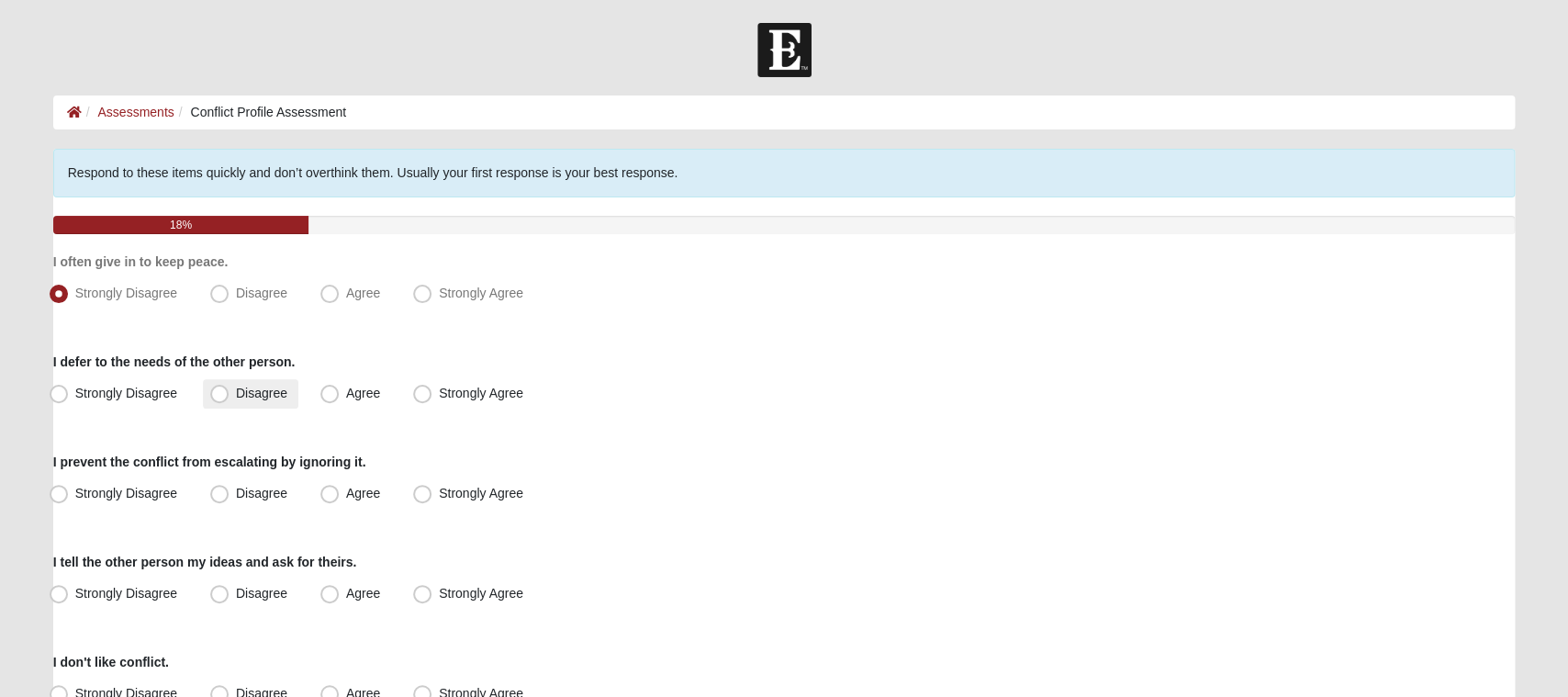 click on "Disagree" at bounding box center (262, 393) 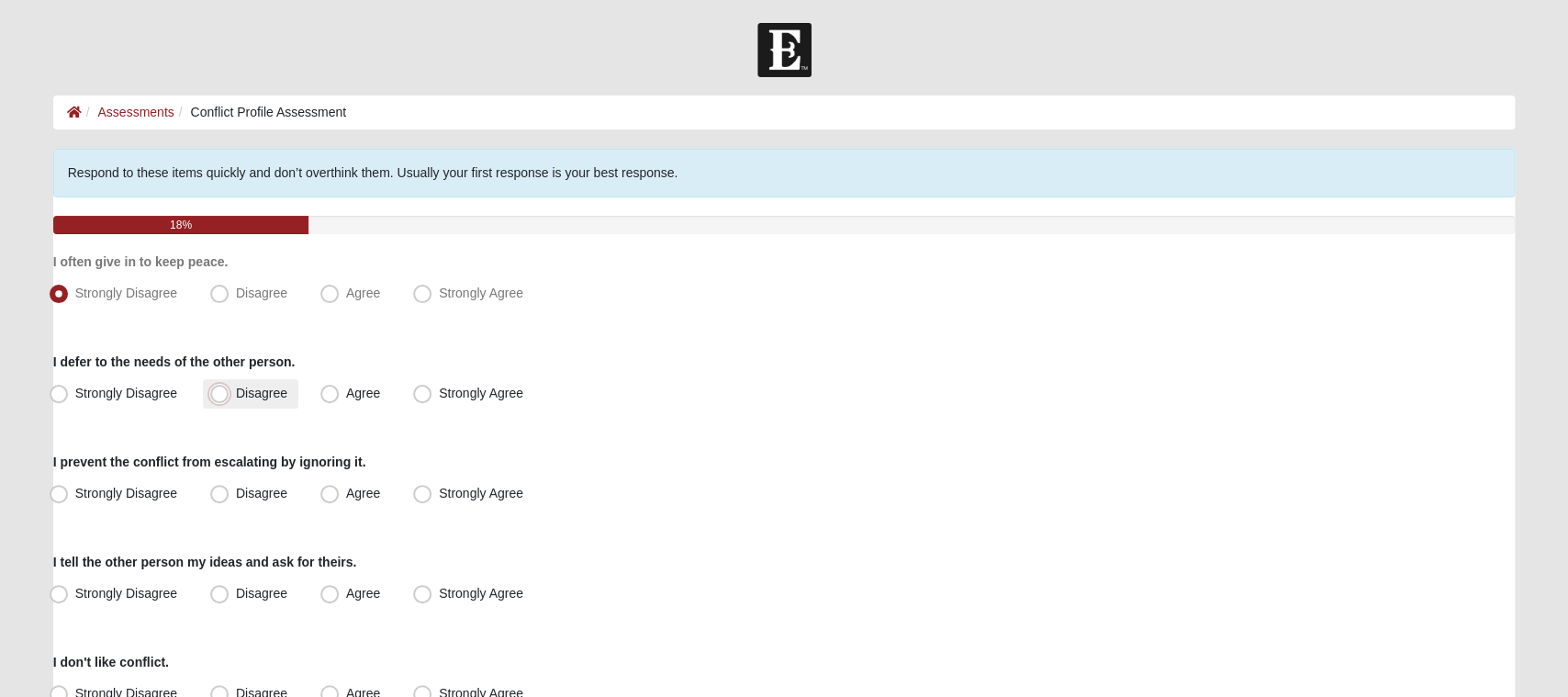 click on "Disagree" at bounding box center (223, 393) 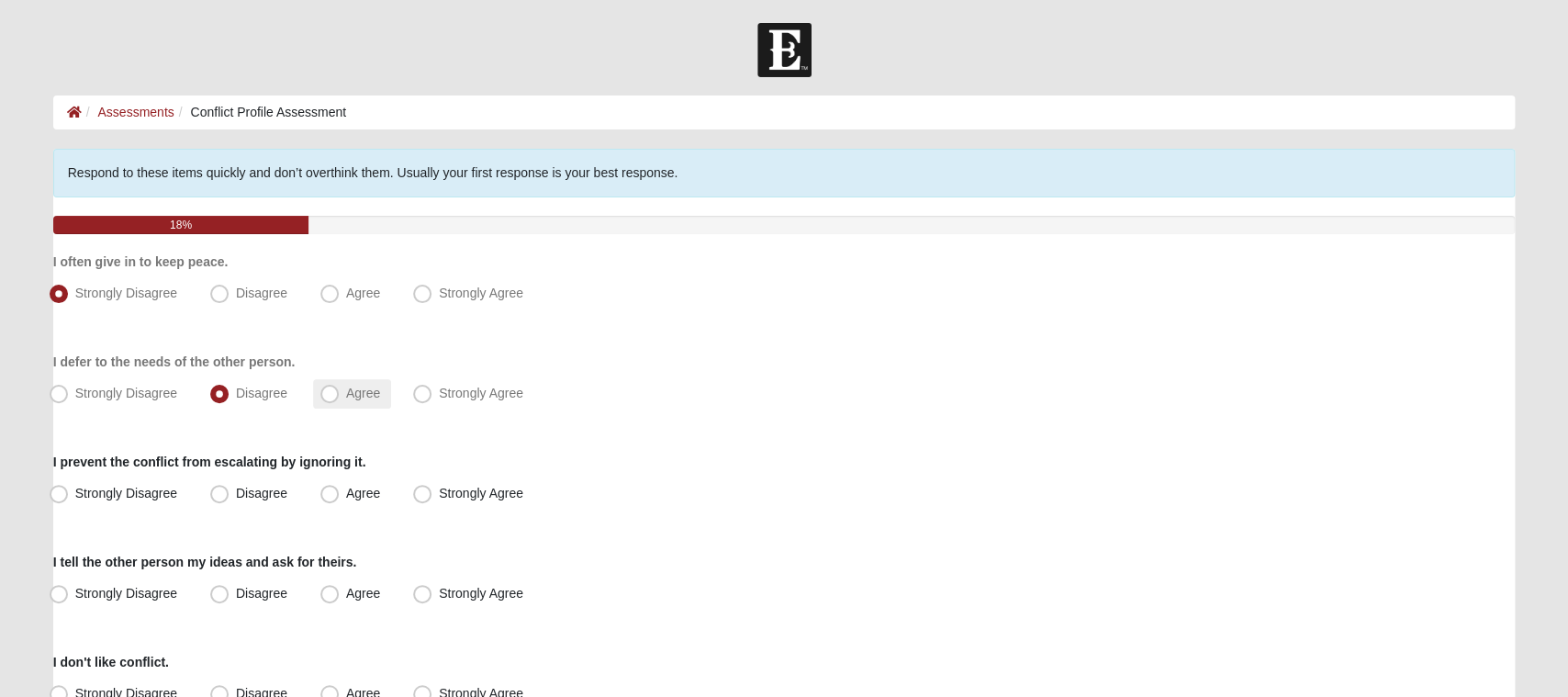 click on "Agree" at bounding box center [363, 393] 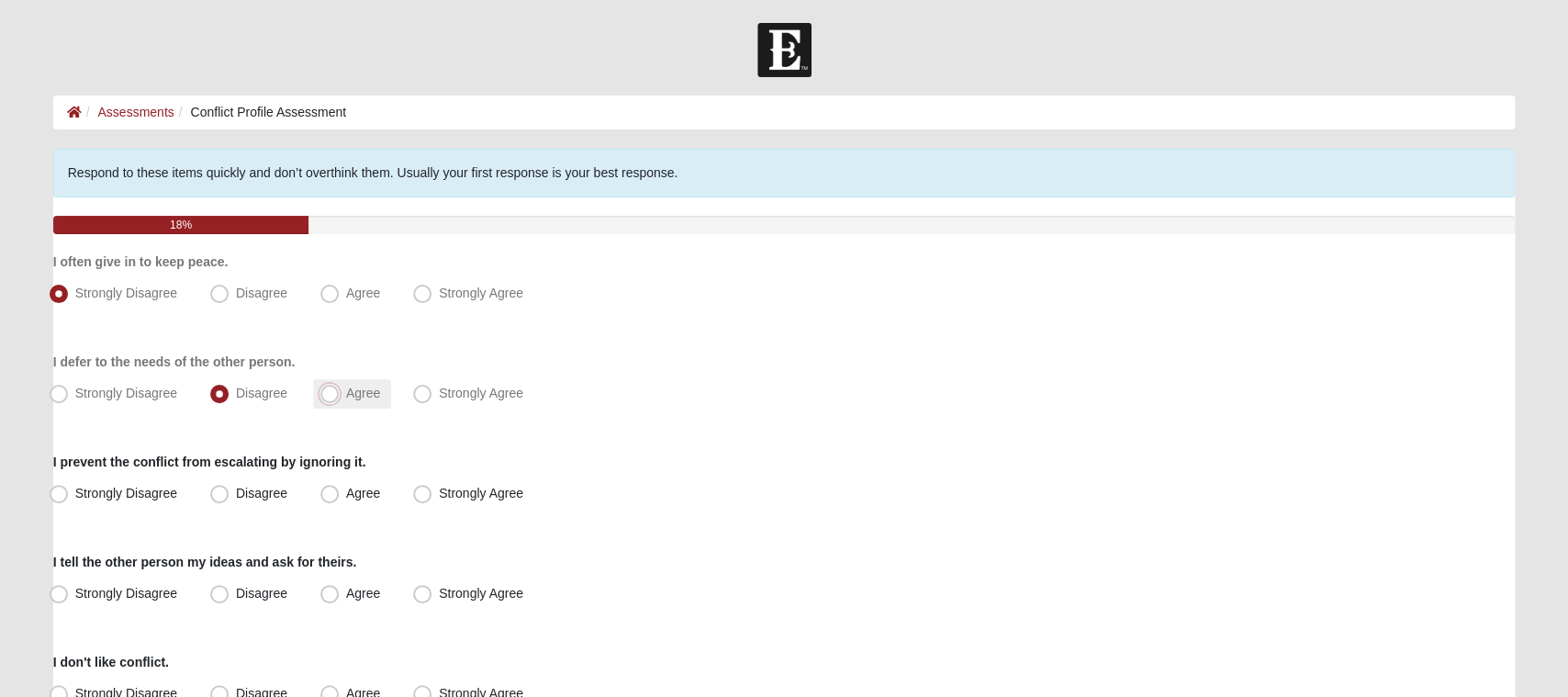 click on "Agree" at bounding box center [333, 393] 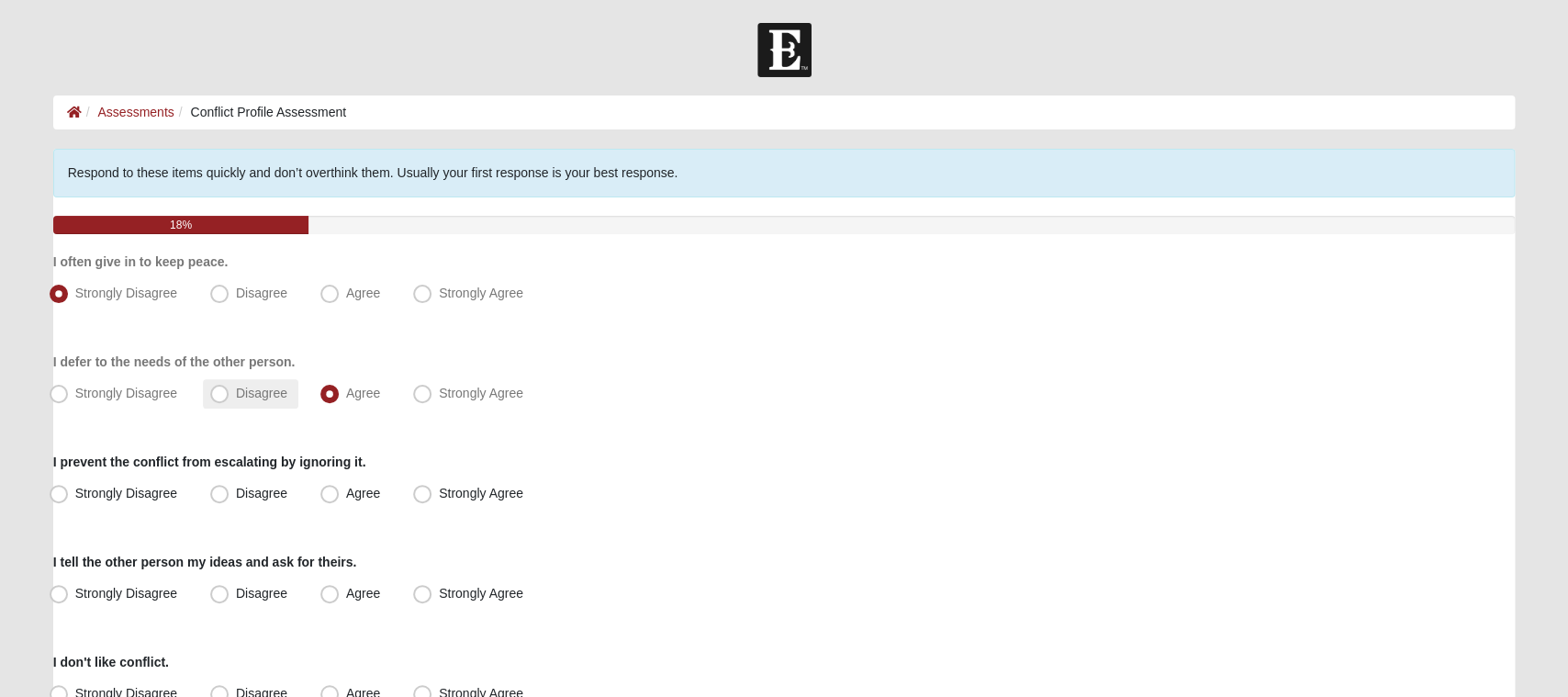 click on "Disagree" at bounding box center (251, 394) 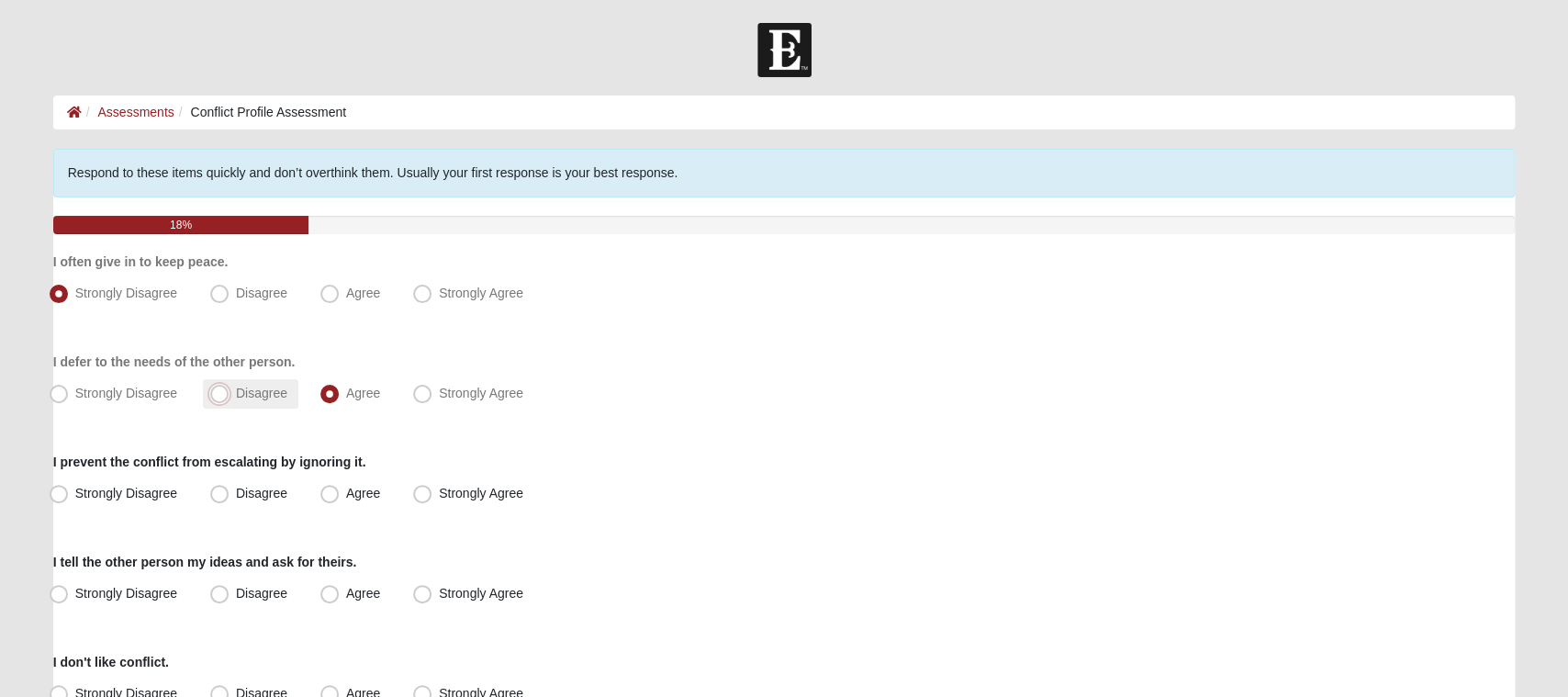click on "Disagree" at bounding box center (223, 393) 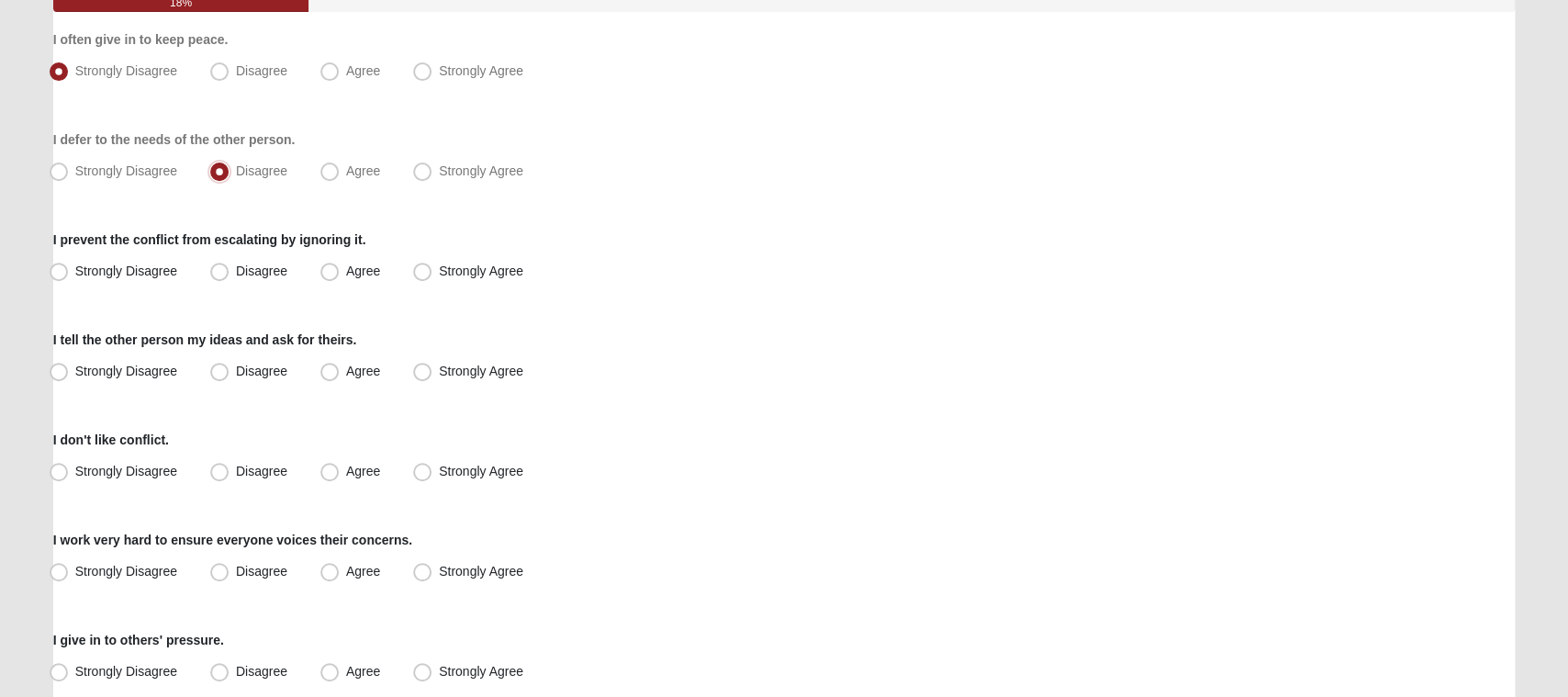 scroll, scrollTop: 222, scrollLeft: 0, axis: vertical 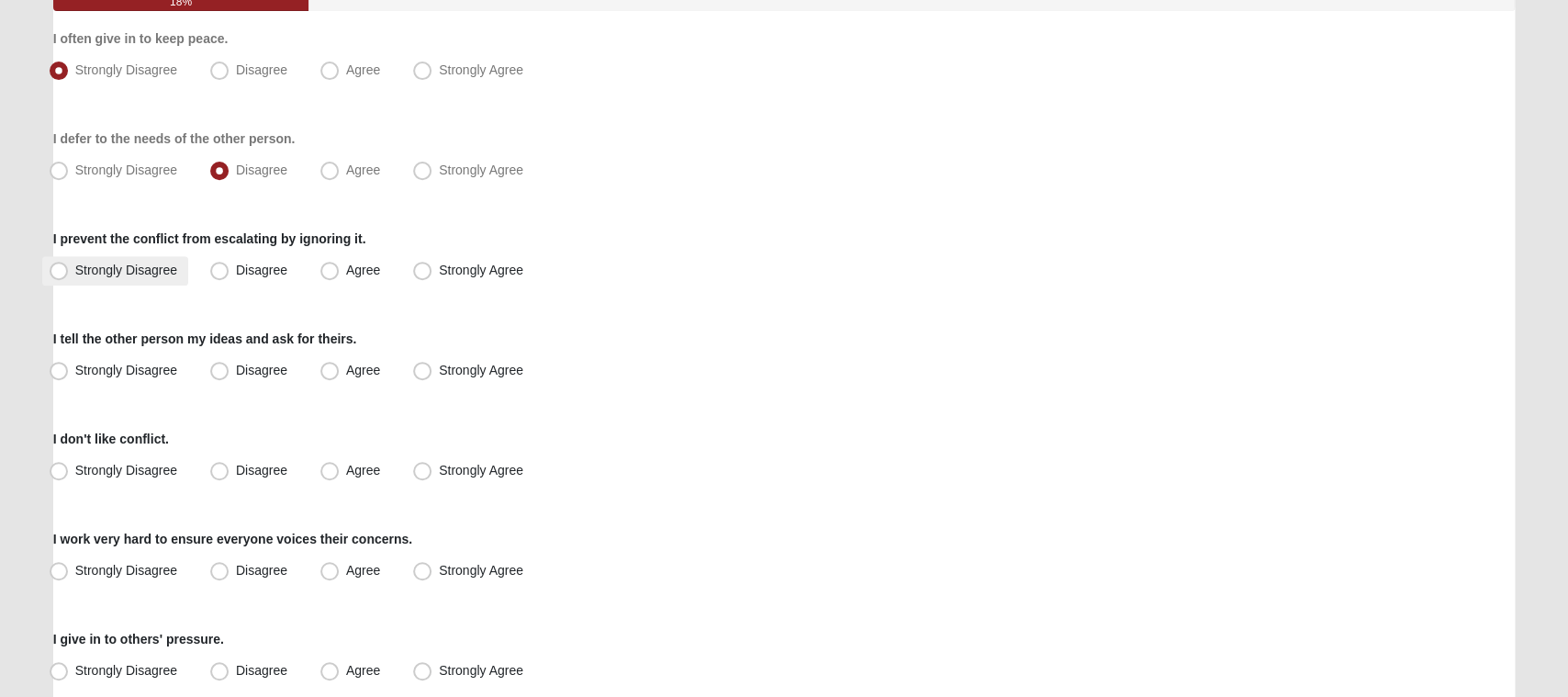 click on "Strongly Disagree" at bounding box center [115, 272] 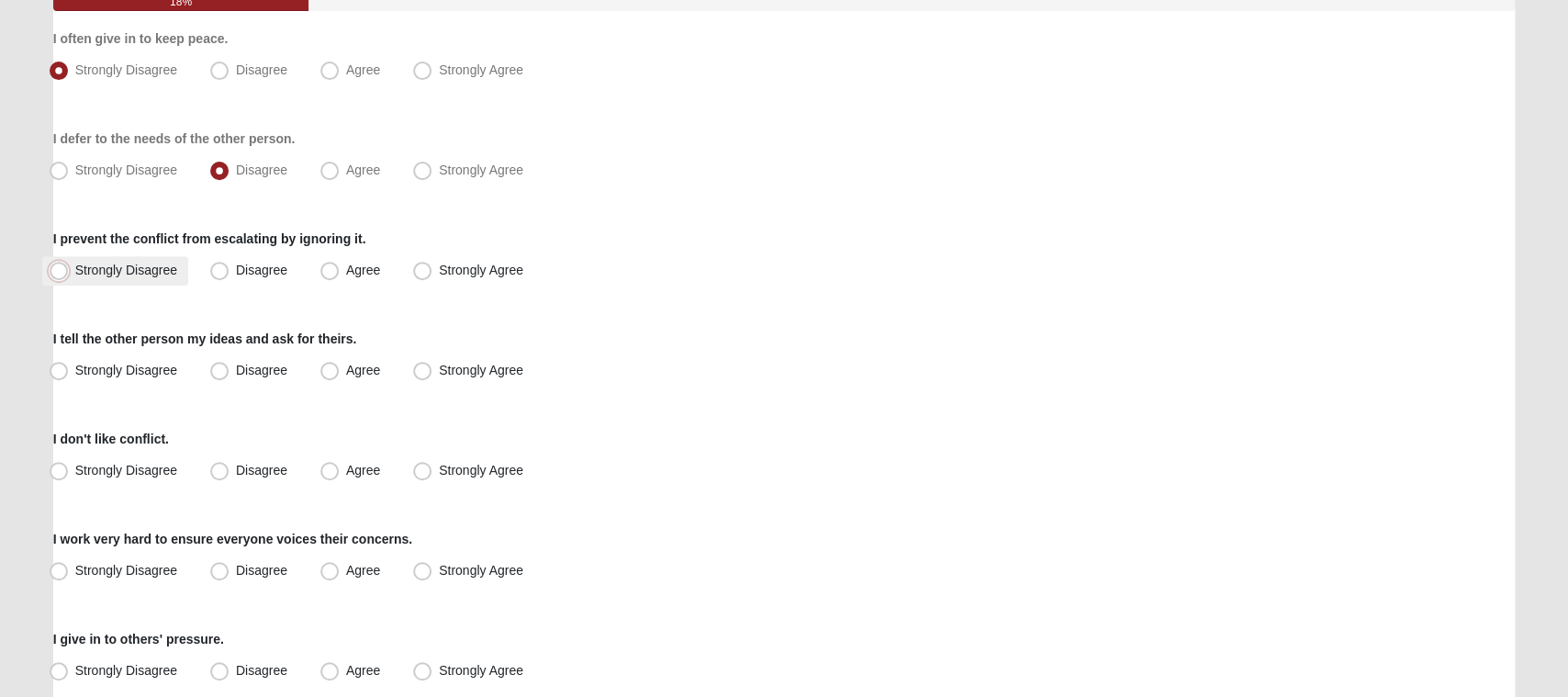 click on "Strongly Disagree" at bounding box center (62, 271) 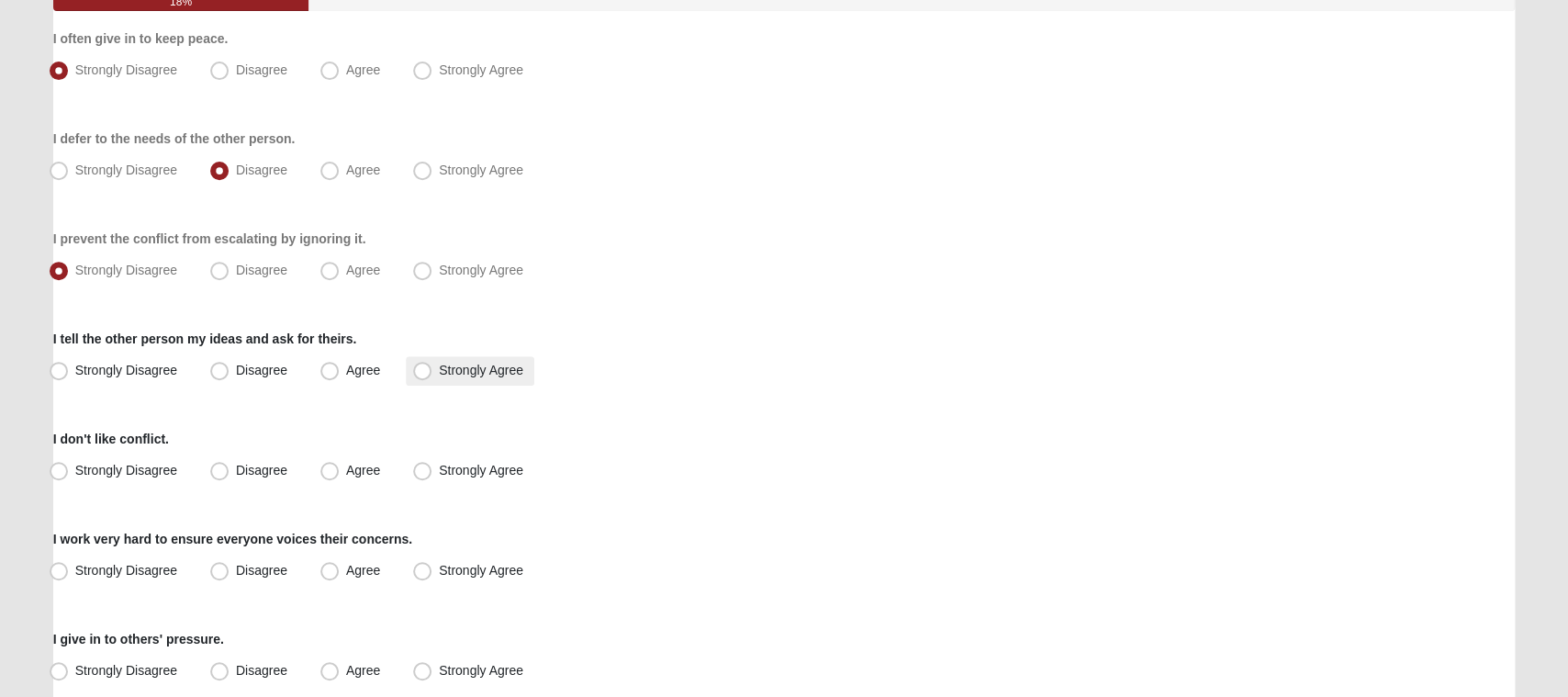 click on "Strongly Agree" at bounding box center (470, 372) 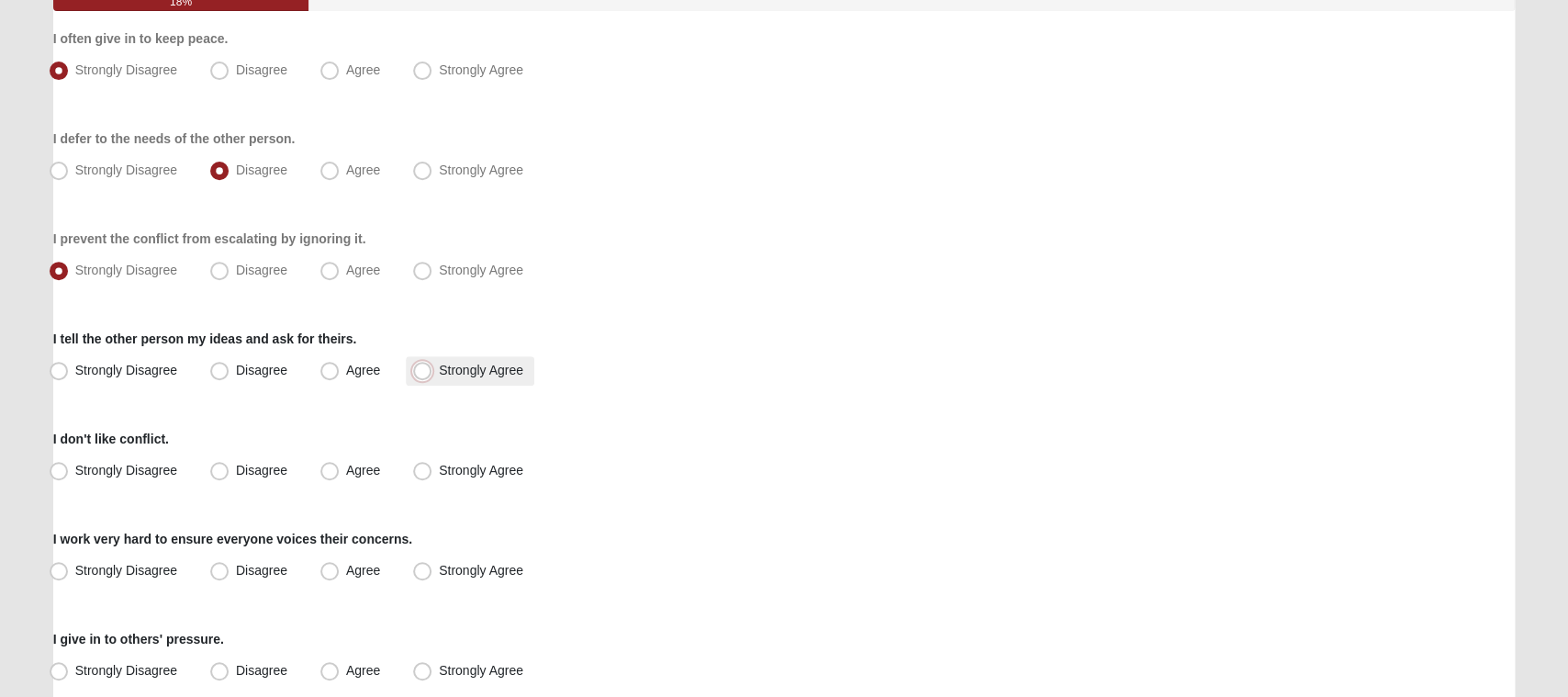 click on "Strongly Agree" at bounding box center [426, 371] 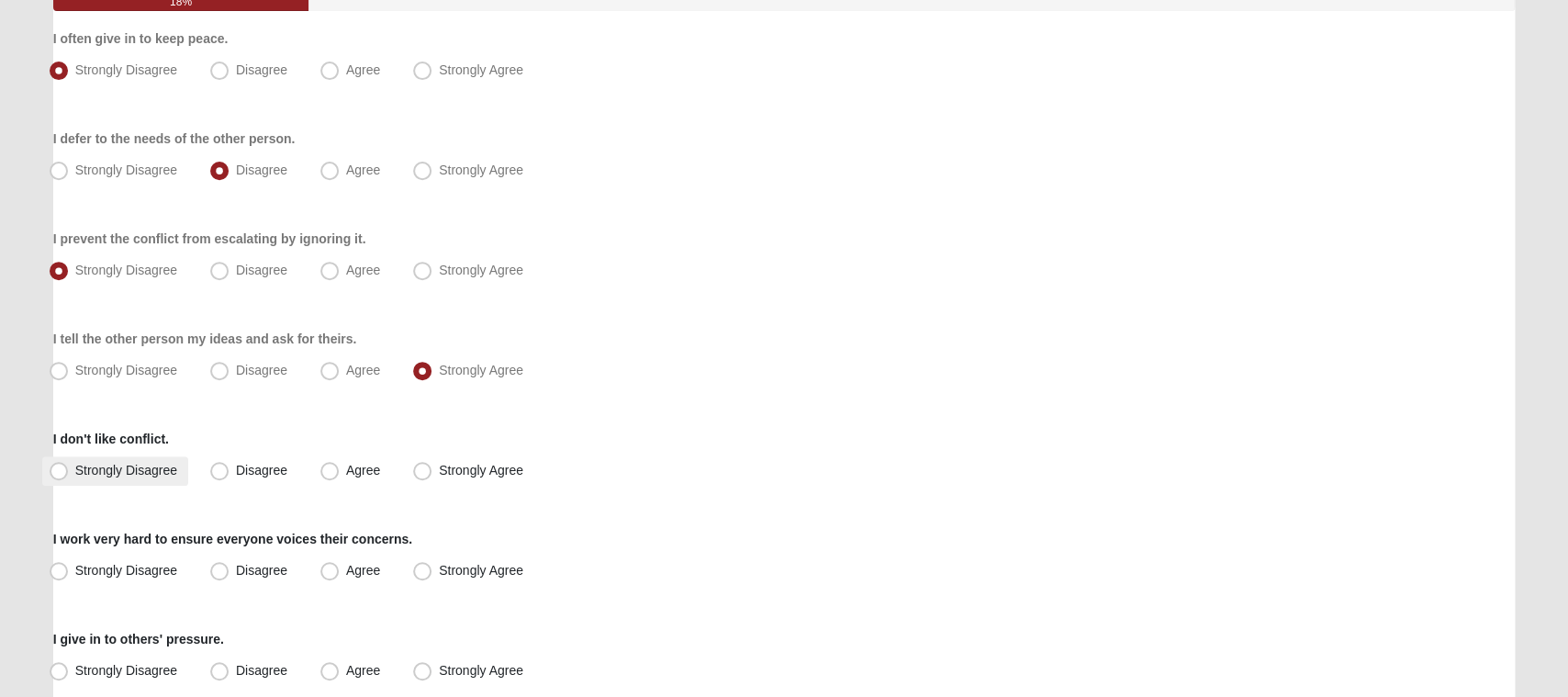 click on "Strongly Disagree" at bounding box center (126, 471) 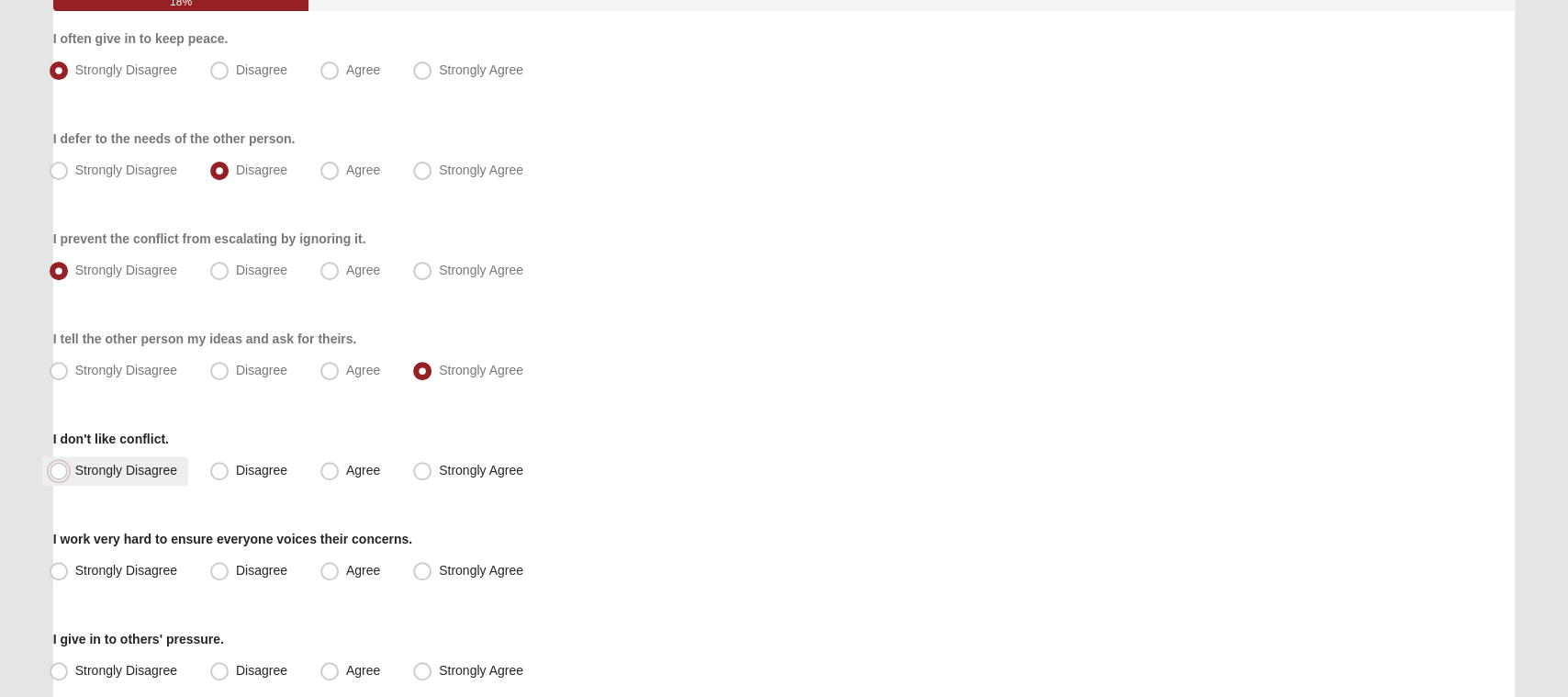 click on "Strongly Disagree" at bounding box center [62, 471] 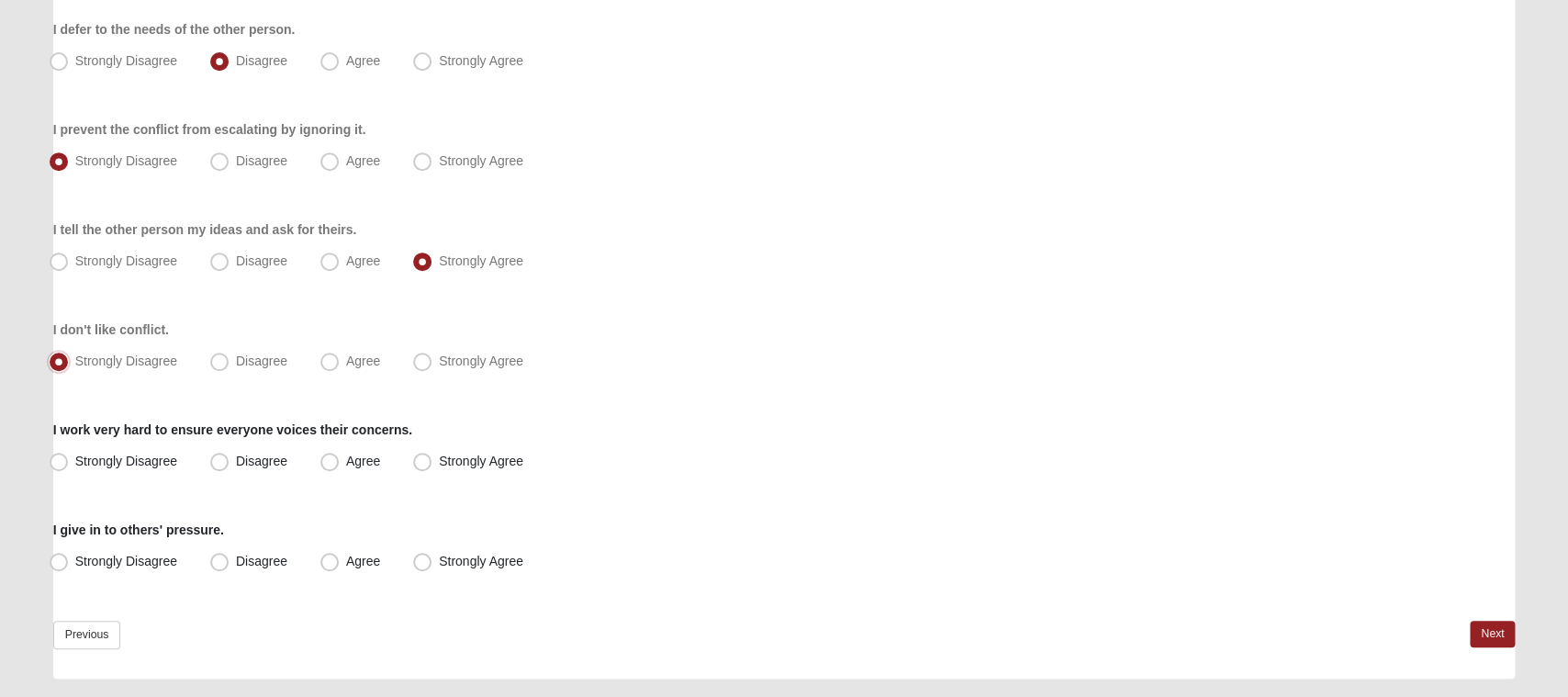 scroll, scrollTop: 343, scrollLeft: 0, axis: vertical 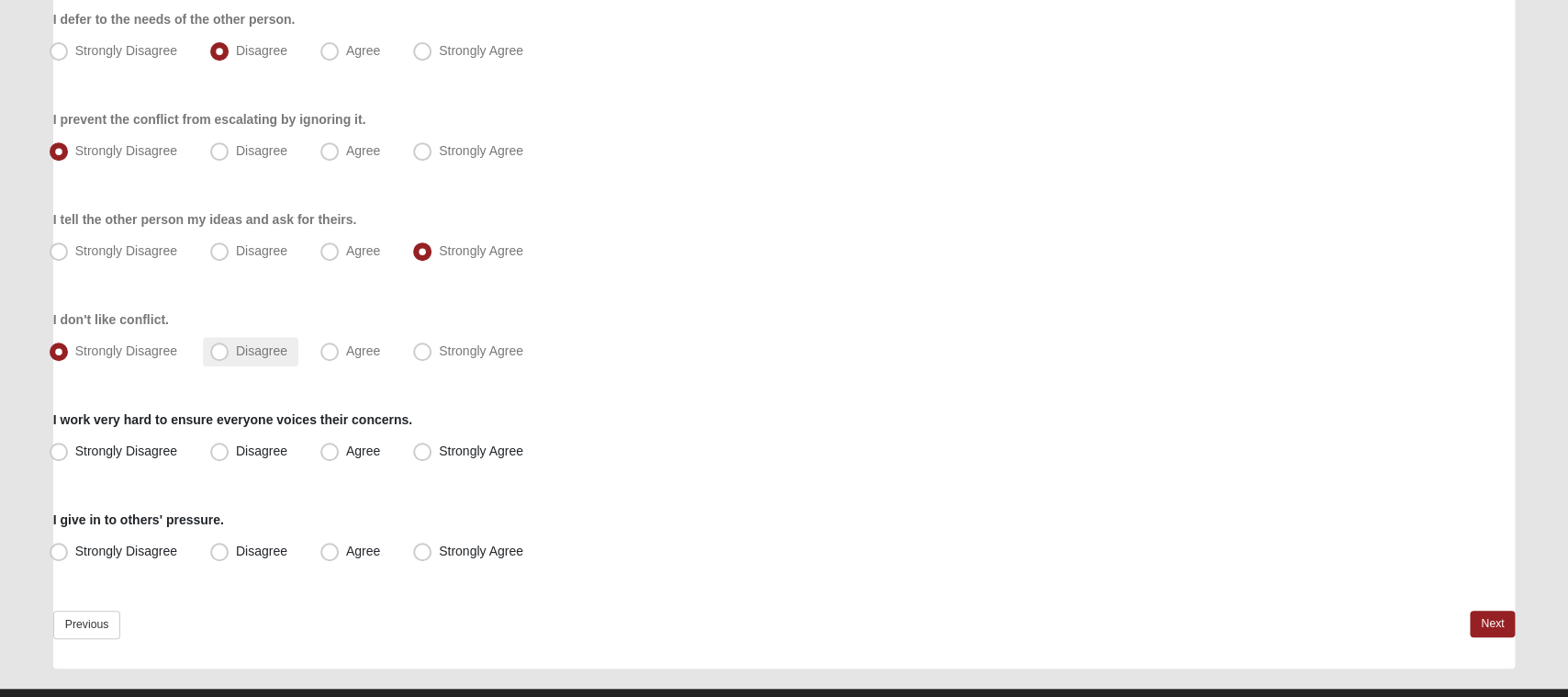 click on "Disagree" at bounding box center [262, 351] 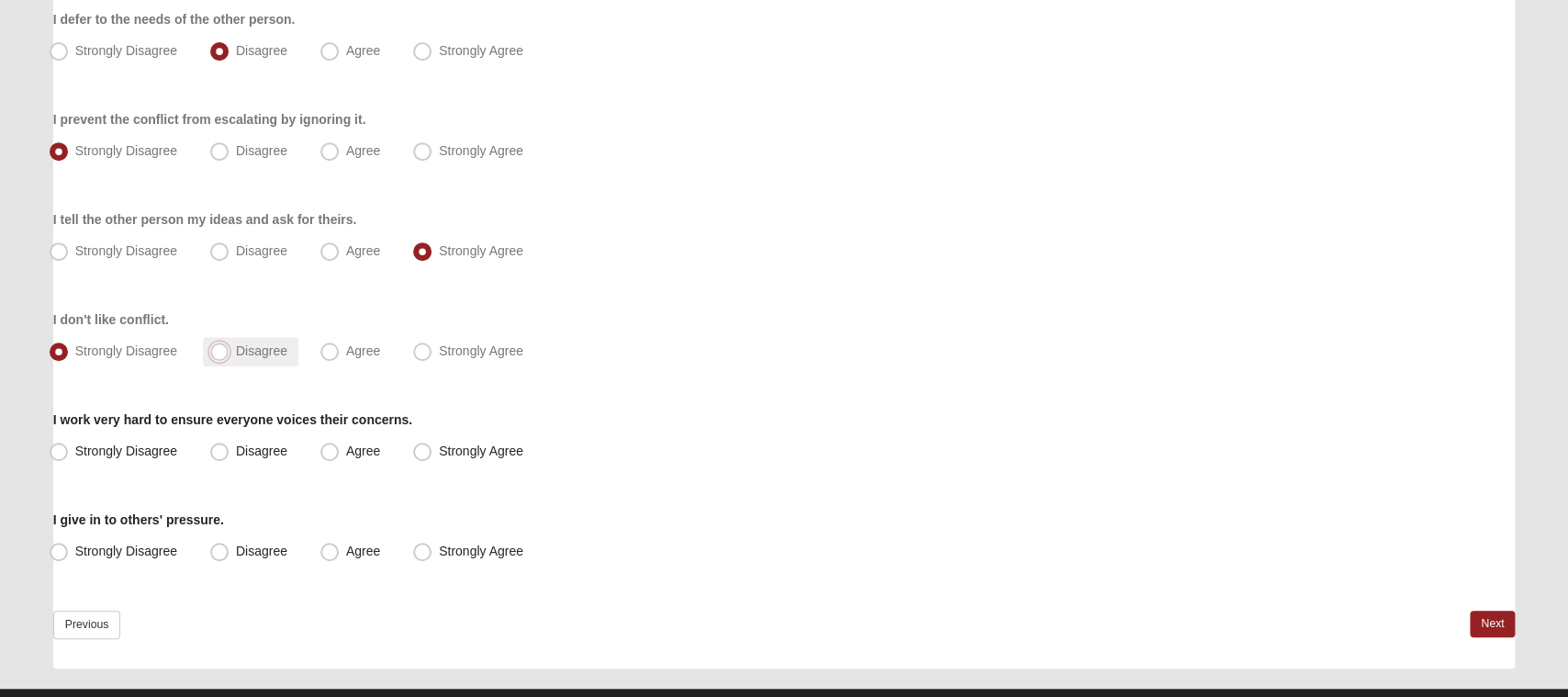 click on "Disagree" at bounding box center [223, 351] 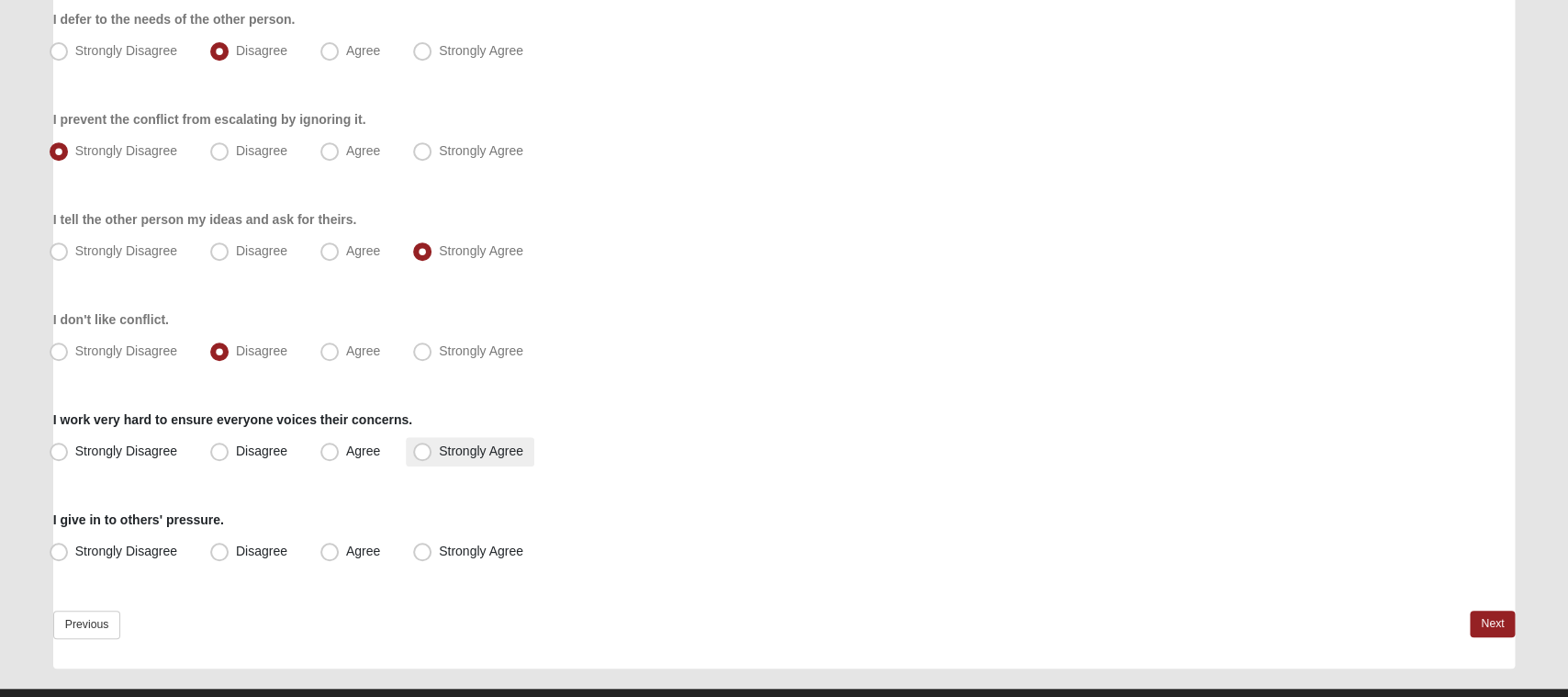 click on "Strongly Agree" at bounding box center (481, 451) 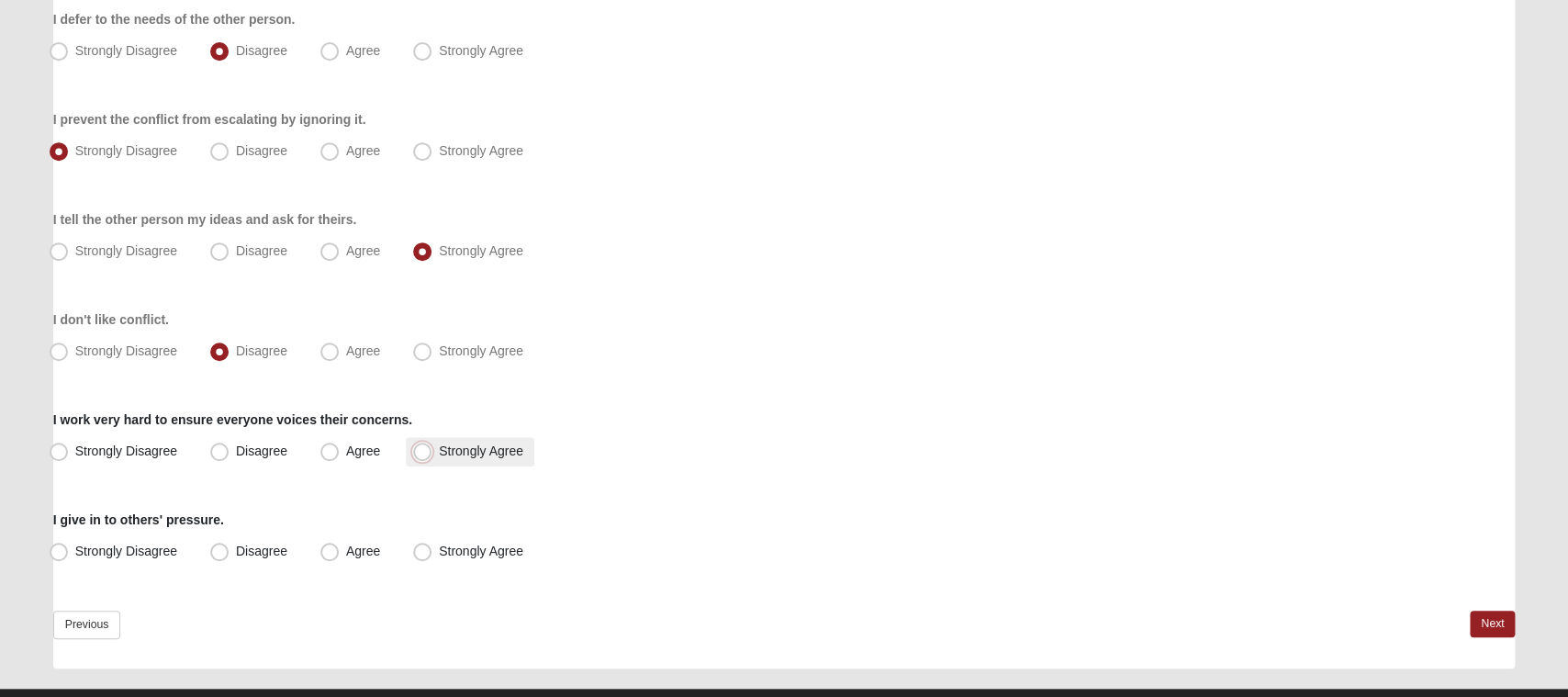 click on "Strongly Agree" at bounding box center (426, 451) 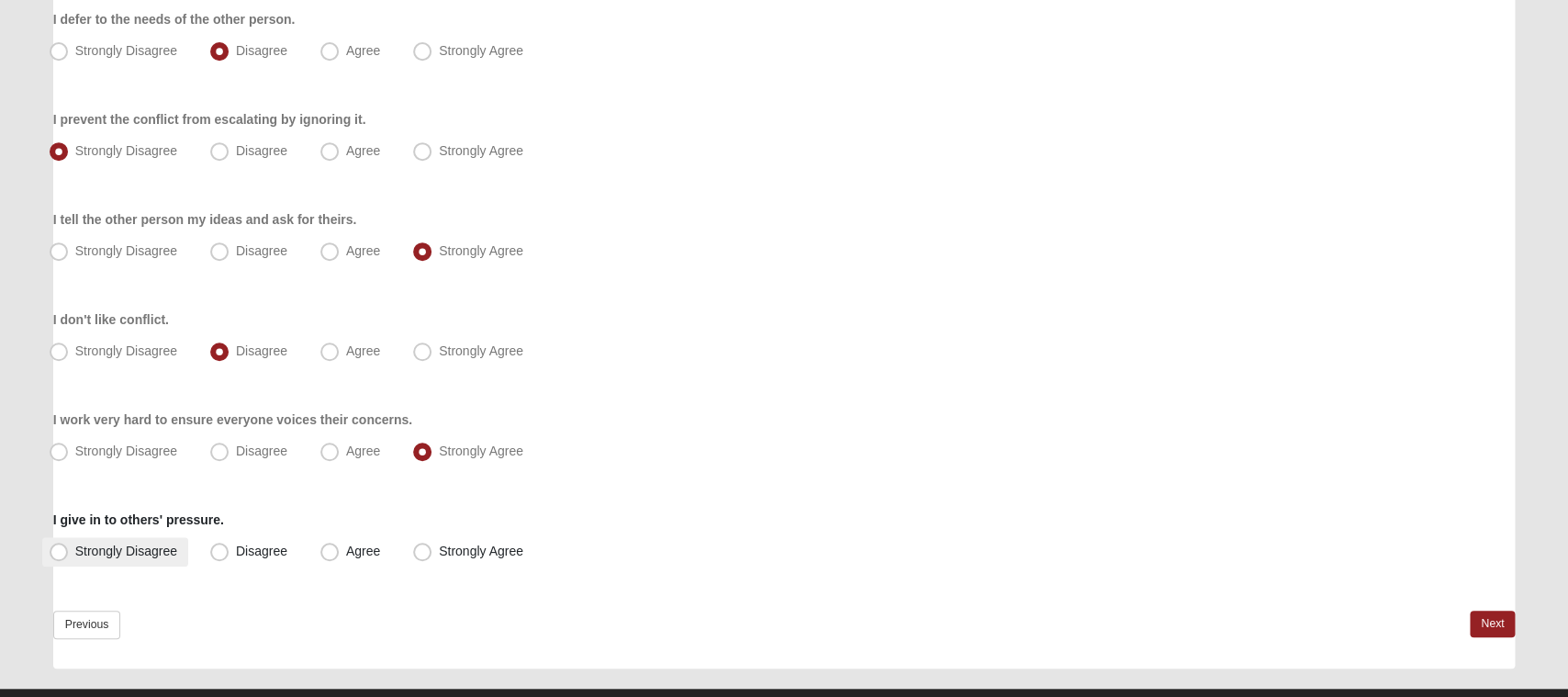 click on "Strongly Disagree" at bounding box center (126, 551) 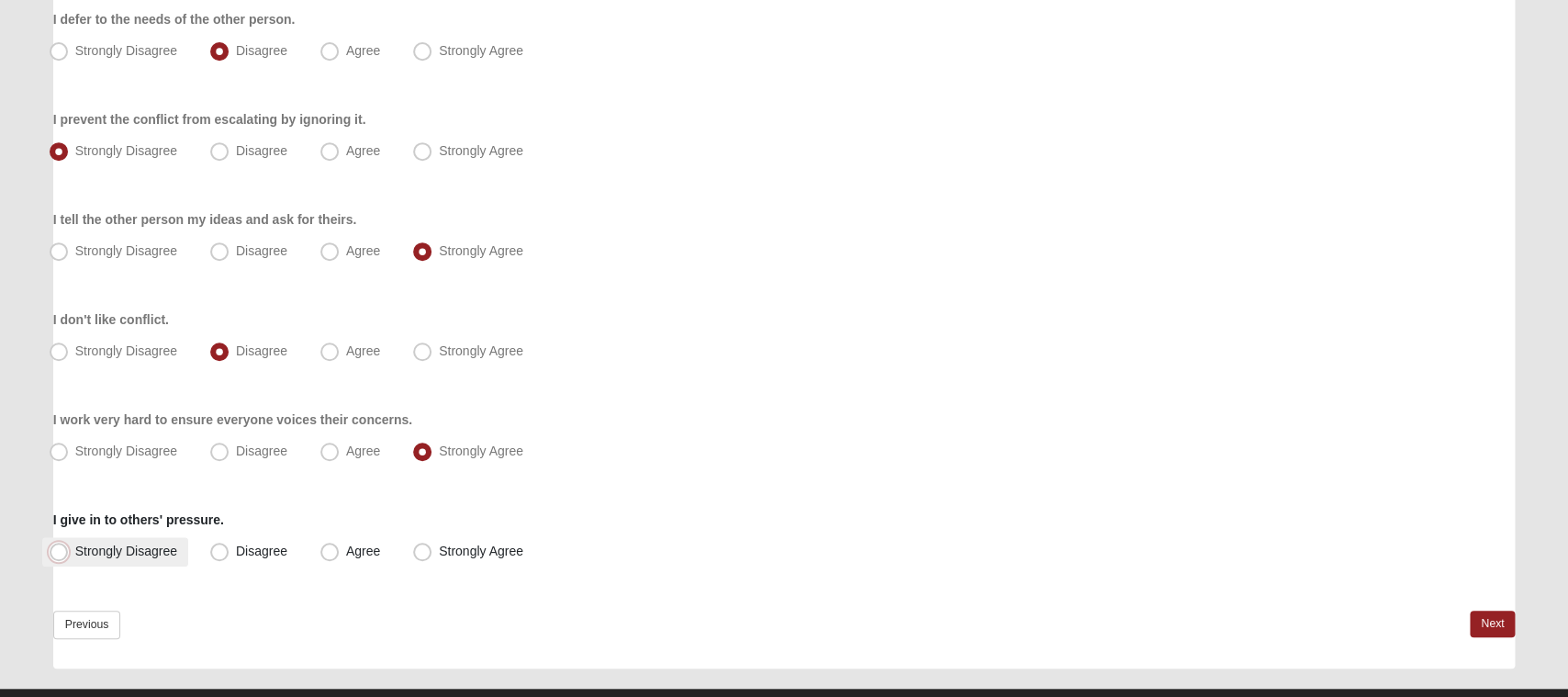 click on "Strongly Disagree" at bounding box center [62, 551] 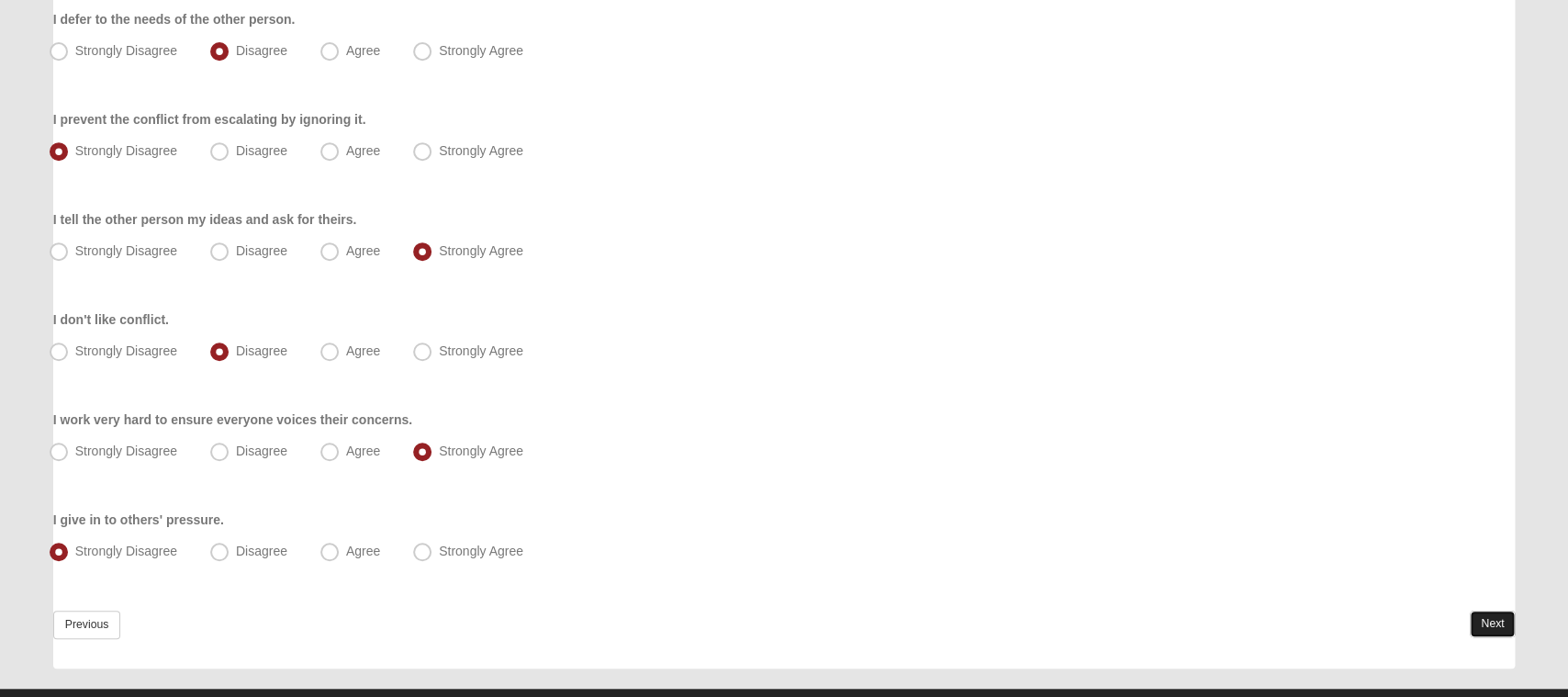 click on "Next" at bounding box center (1492, 624) 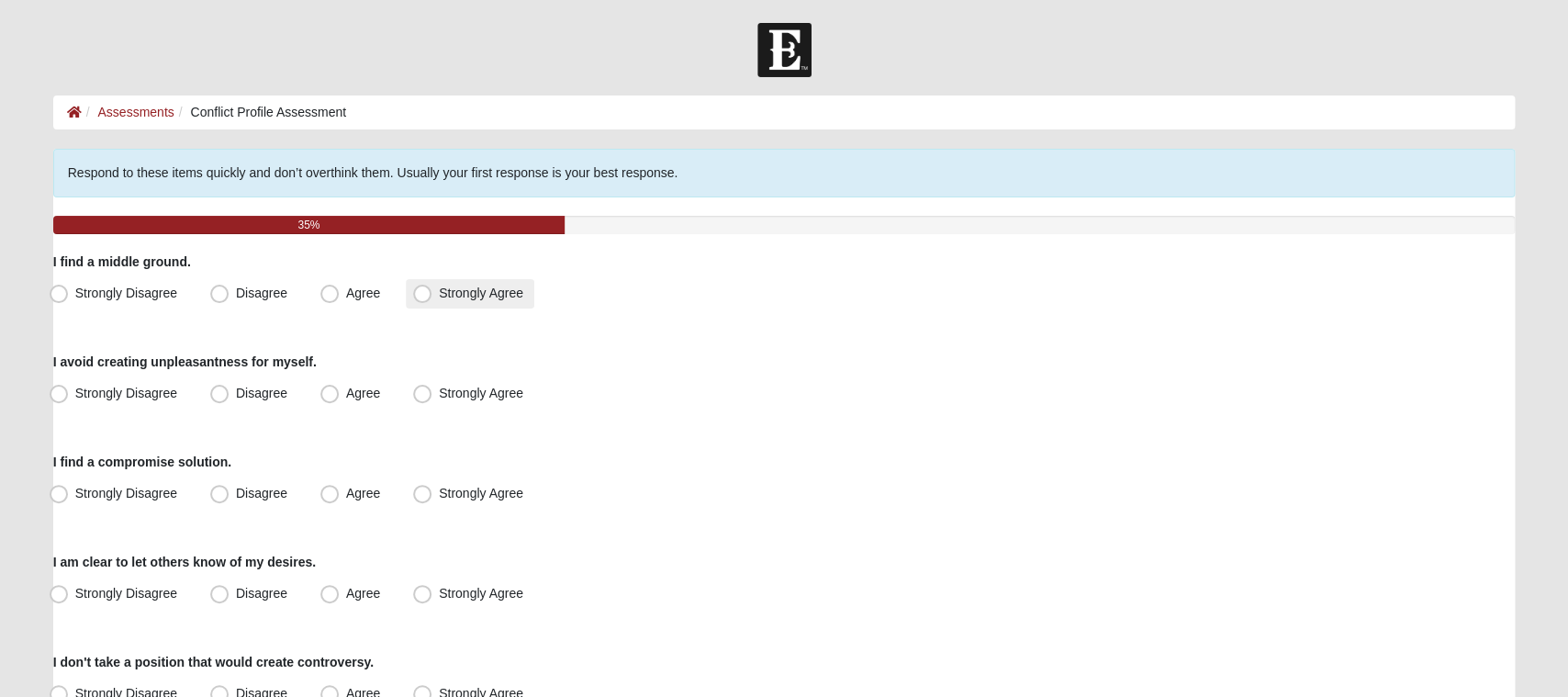click on "Strongly Agree" at bounding box center (470, 294) 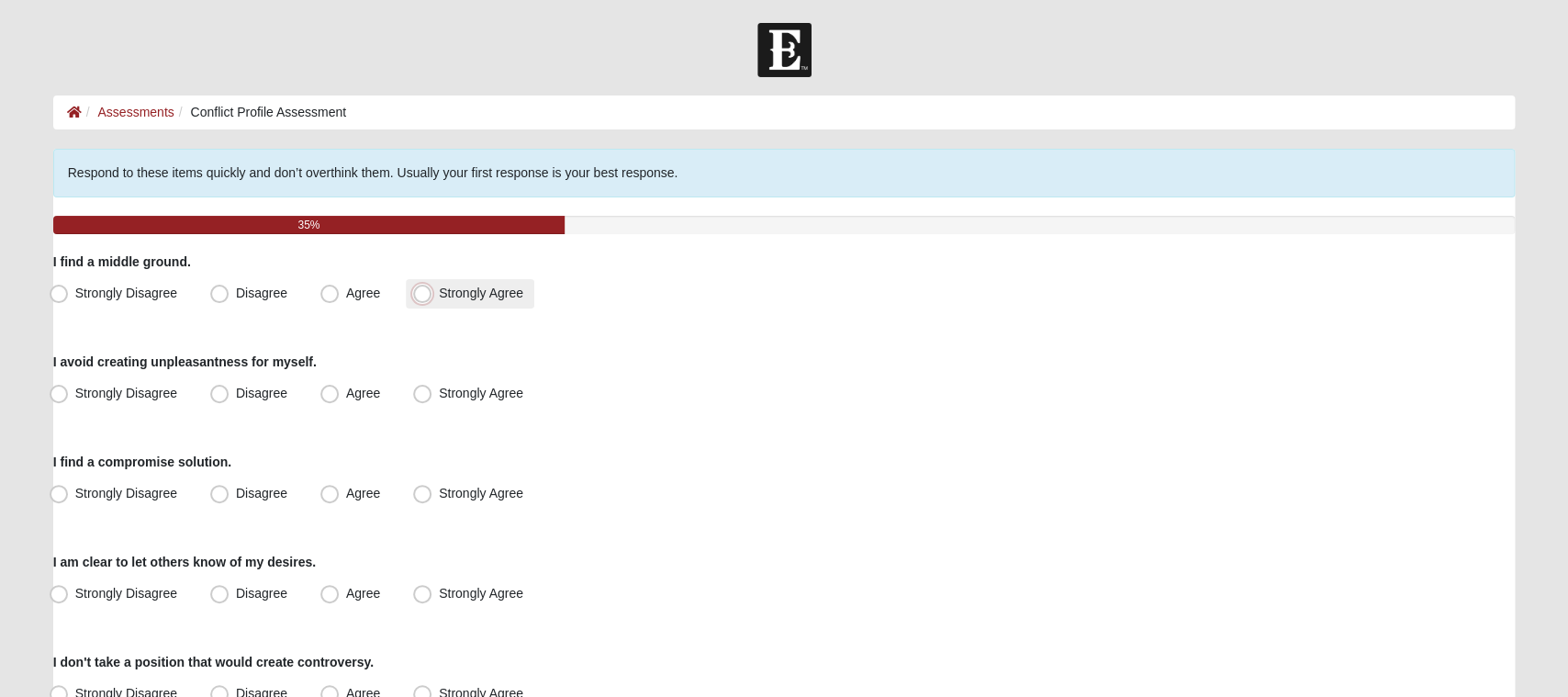 click on "Strongly Agree" at bounding box center (426, 293) 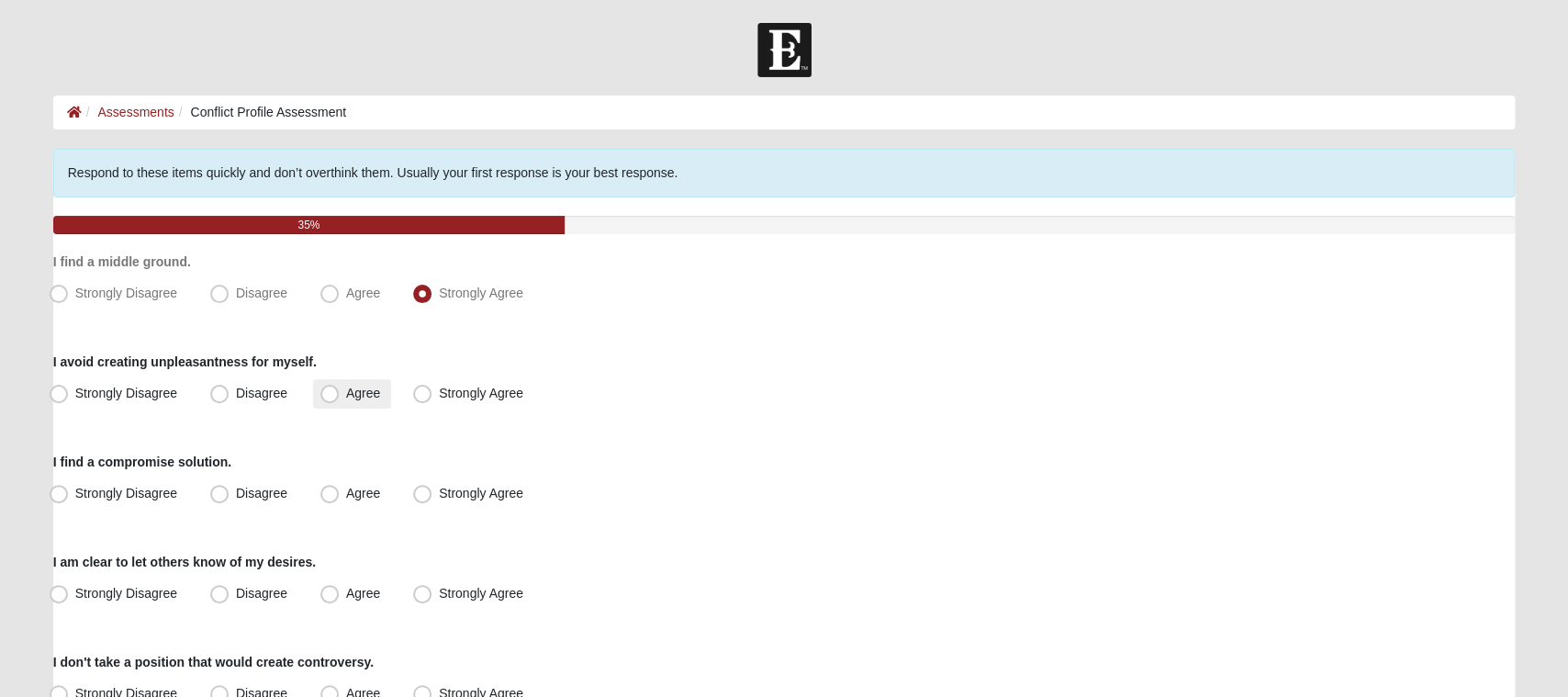 click on "Agree" at bounding box center [352, 394] 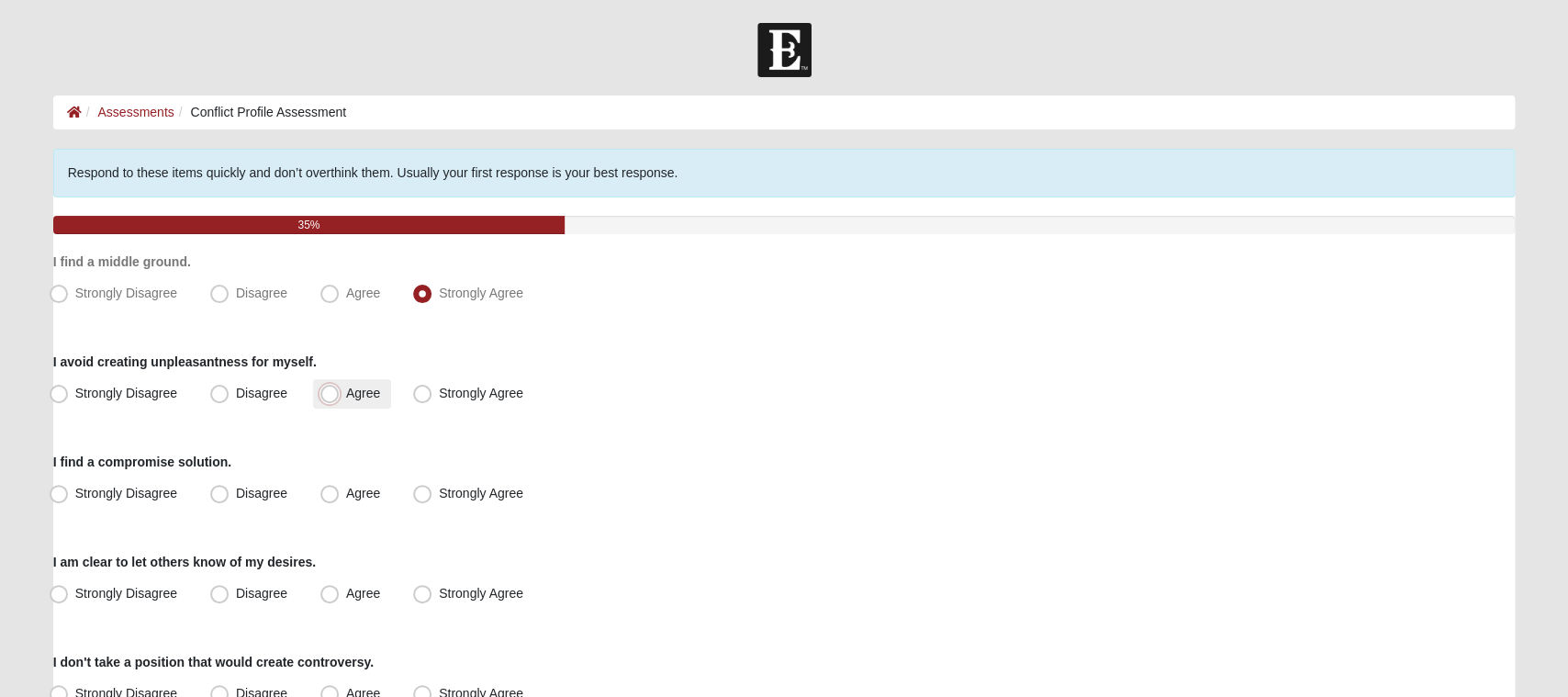 click on "Agree" at bounding box center [333, 393] 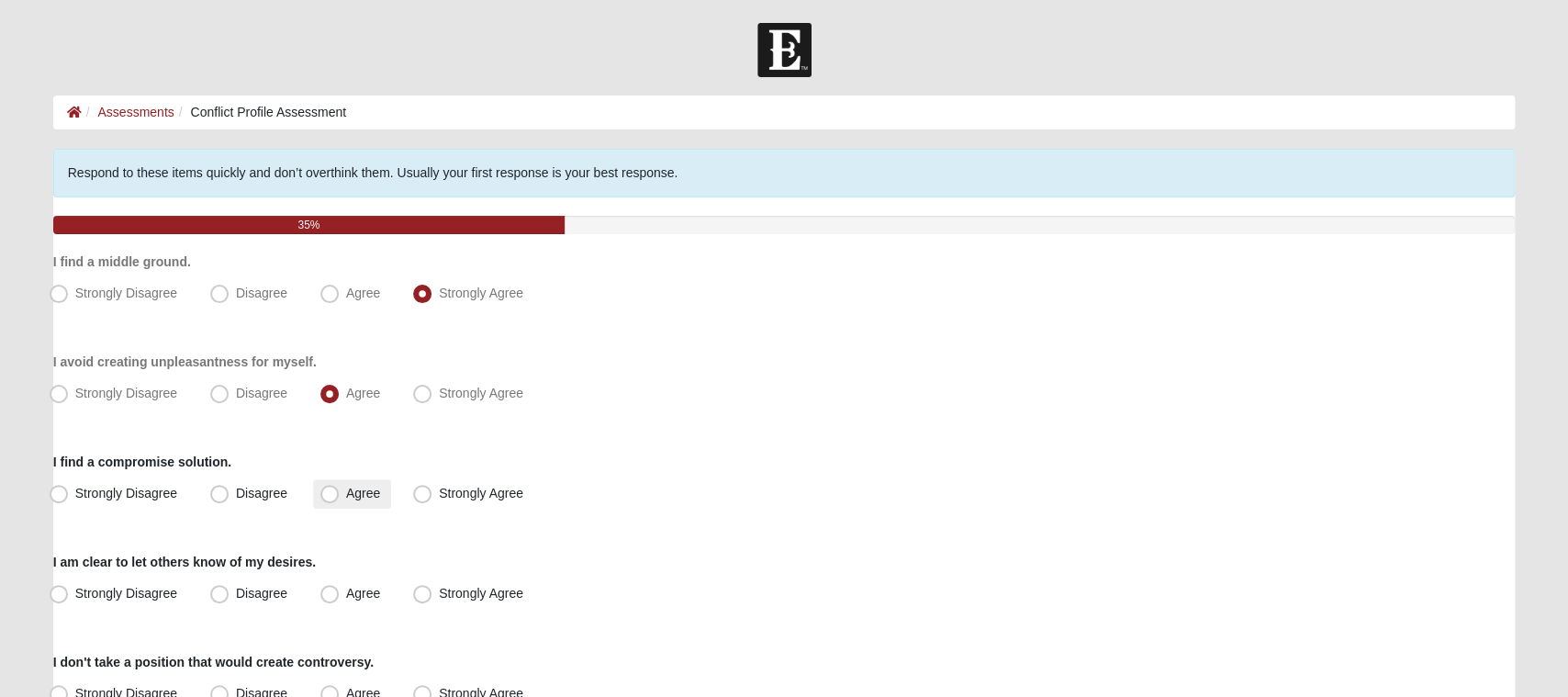click on "Agree" at bounding box center [363, 493] 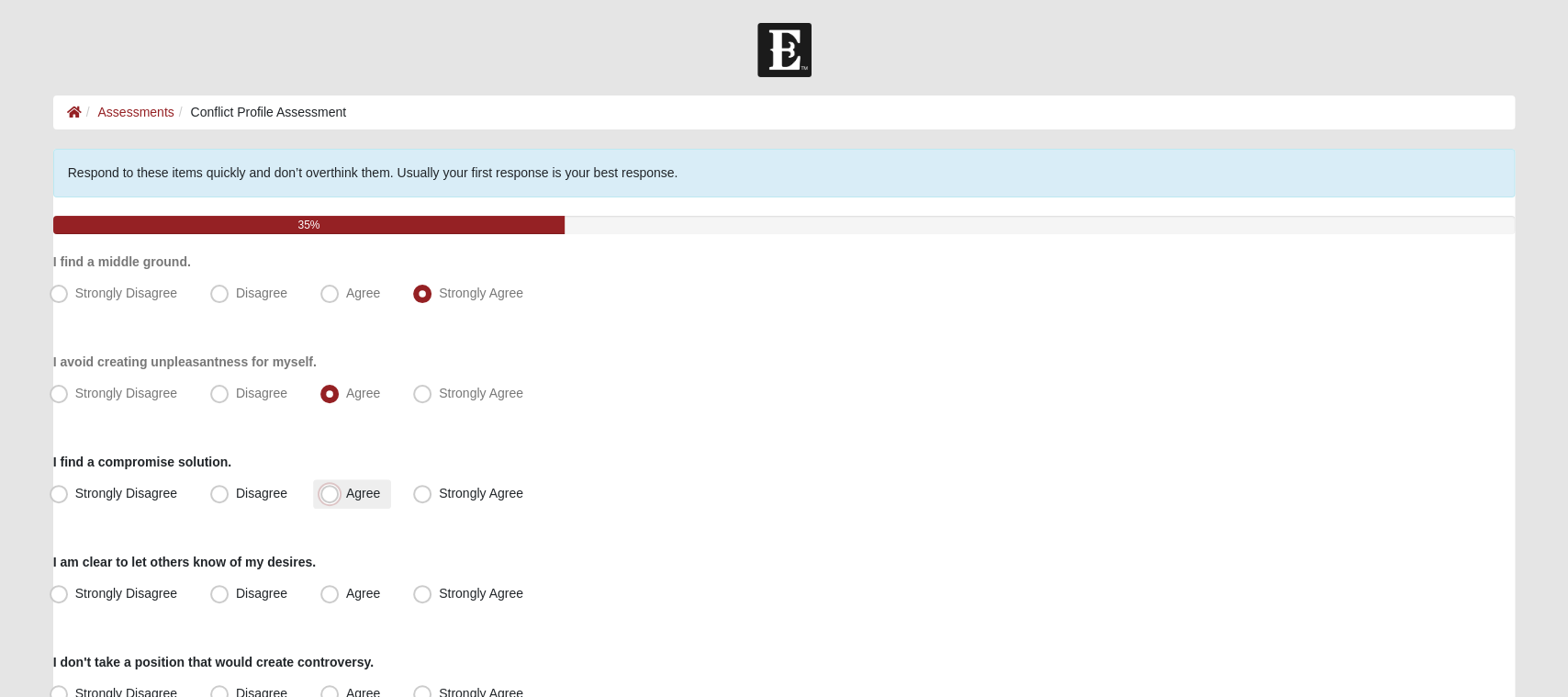 radio on "true" 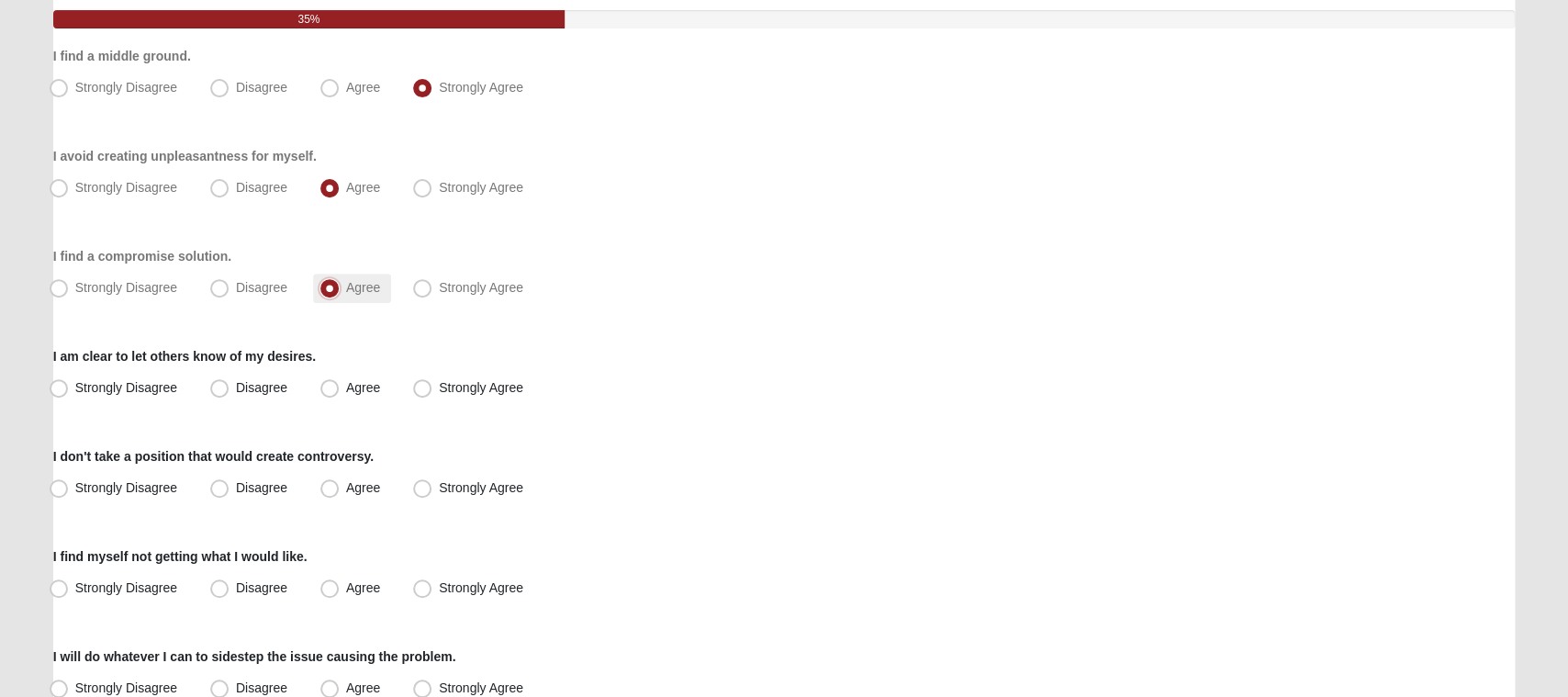 scroll, scrollTop: 208, scrollLeft: 0, axis: vertical 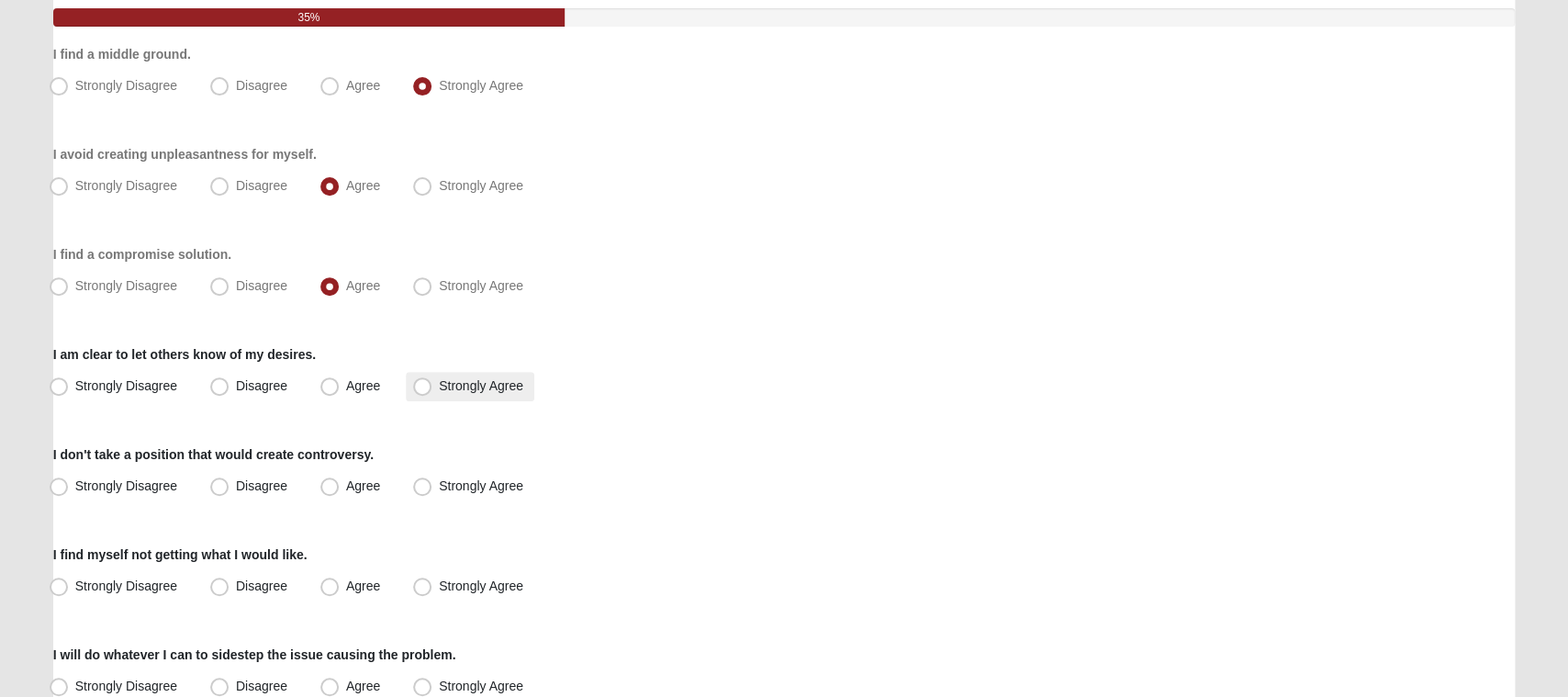 click on "Strongly Agree" at bounding box center (481, 386) 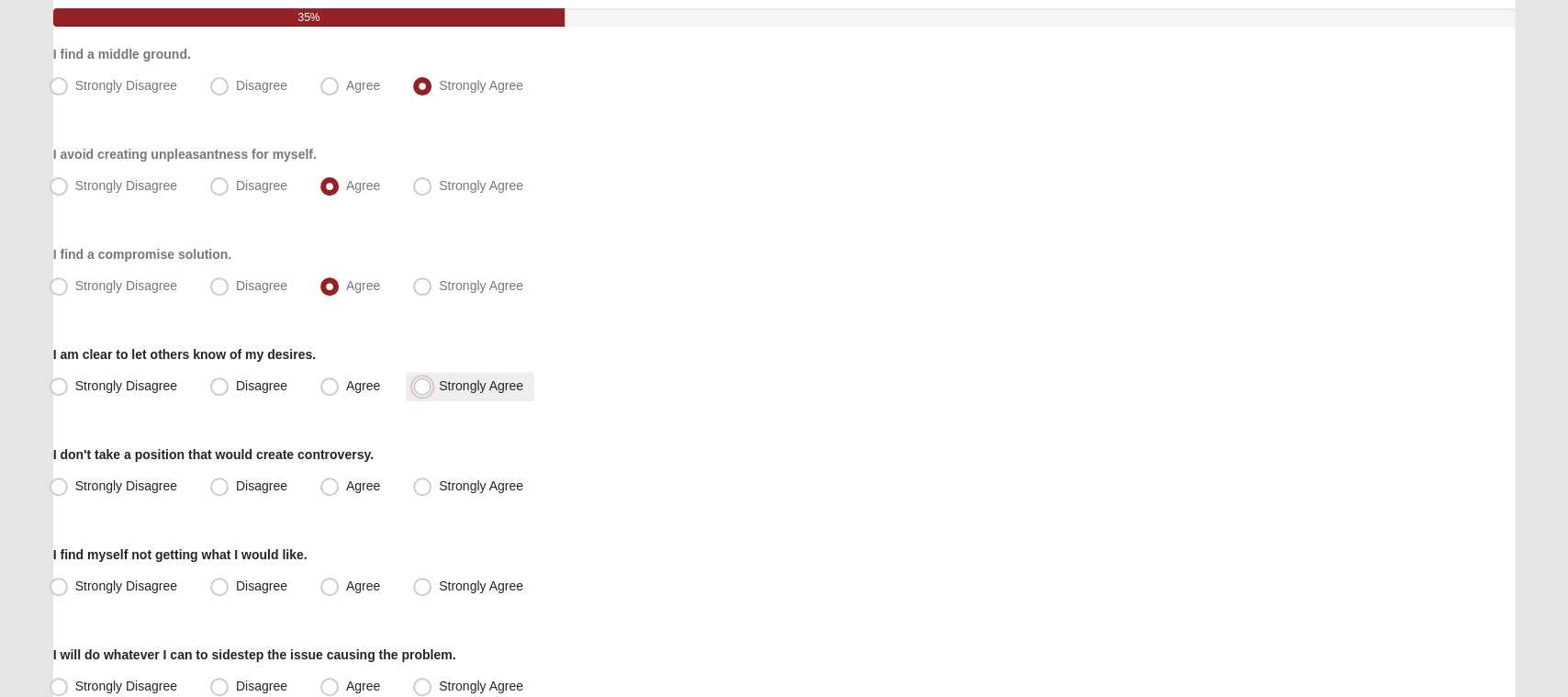 radio on "true" 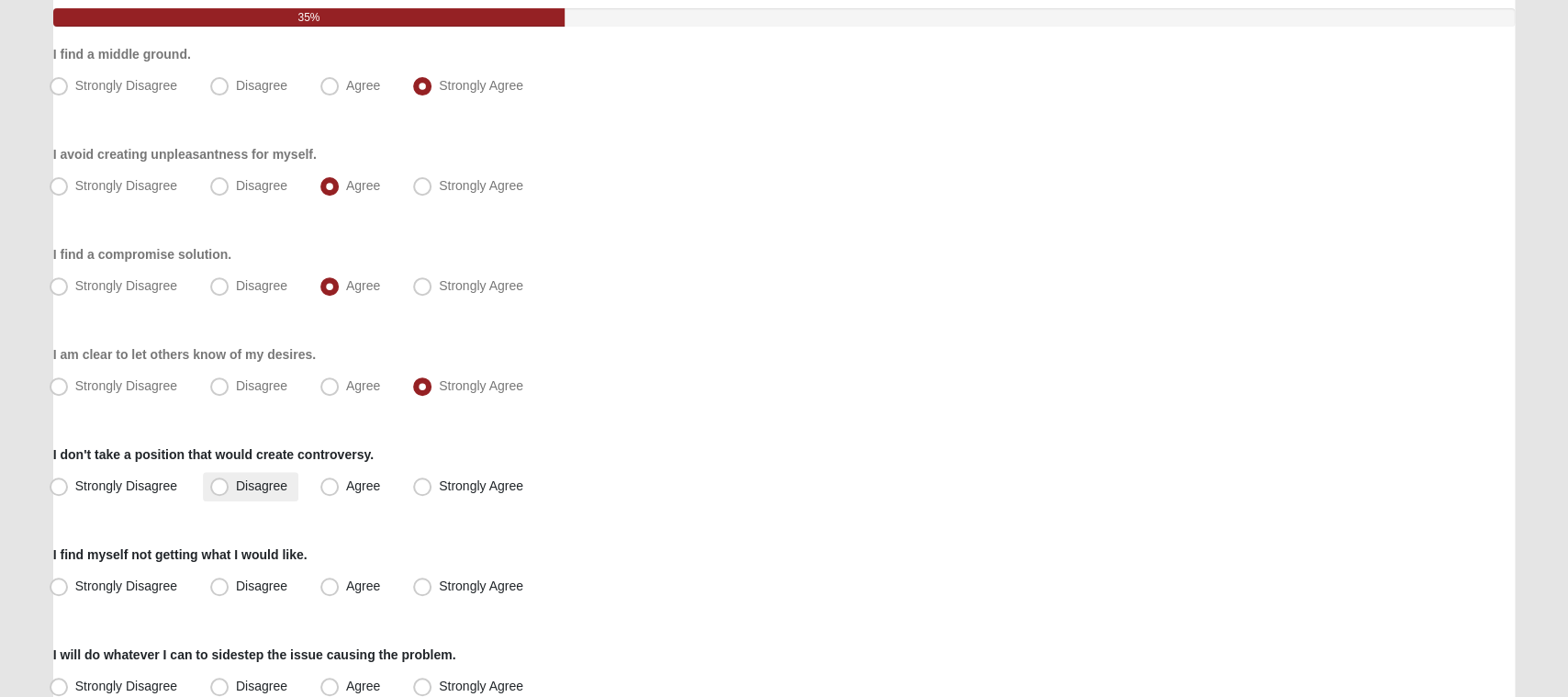 click on "Disagree" at bounding box center [251, 487] 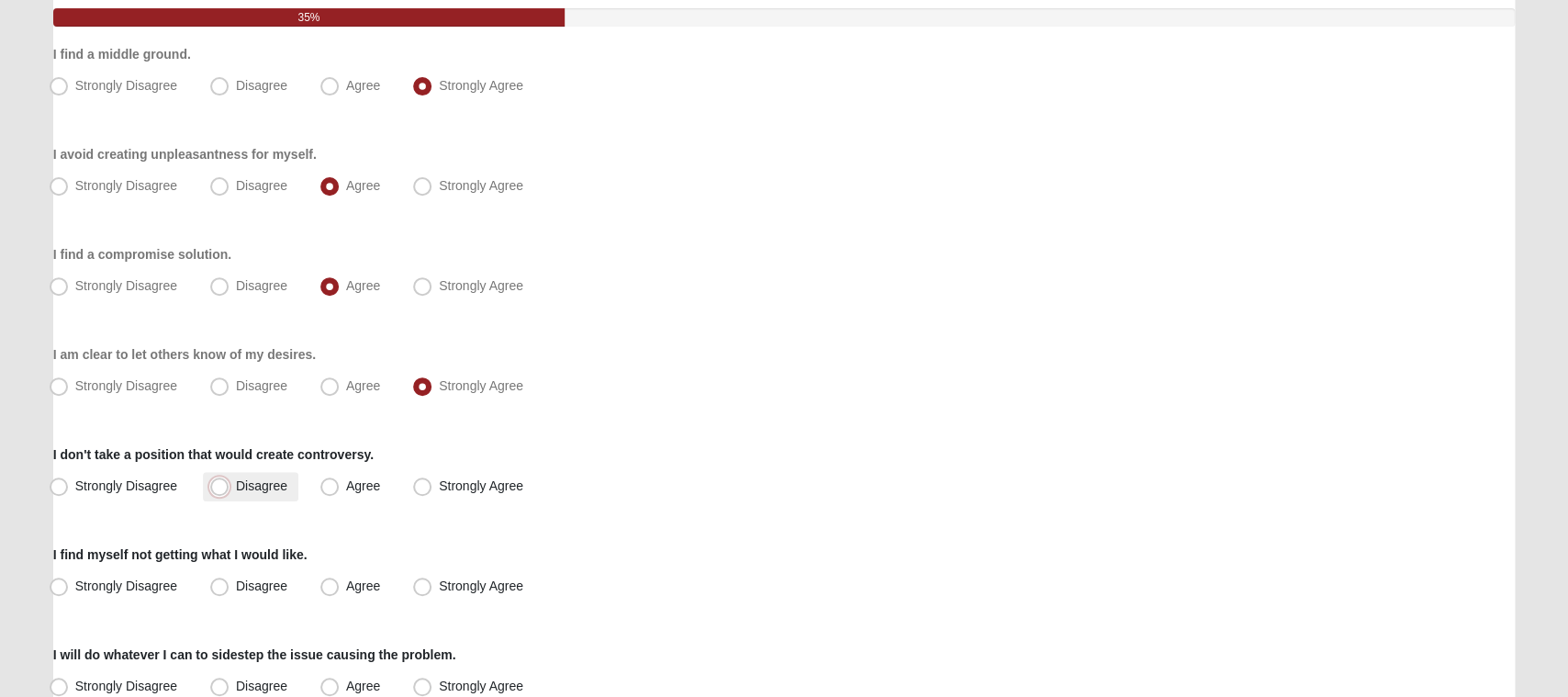 click on "Disagree" at bounding box center (223, 486) 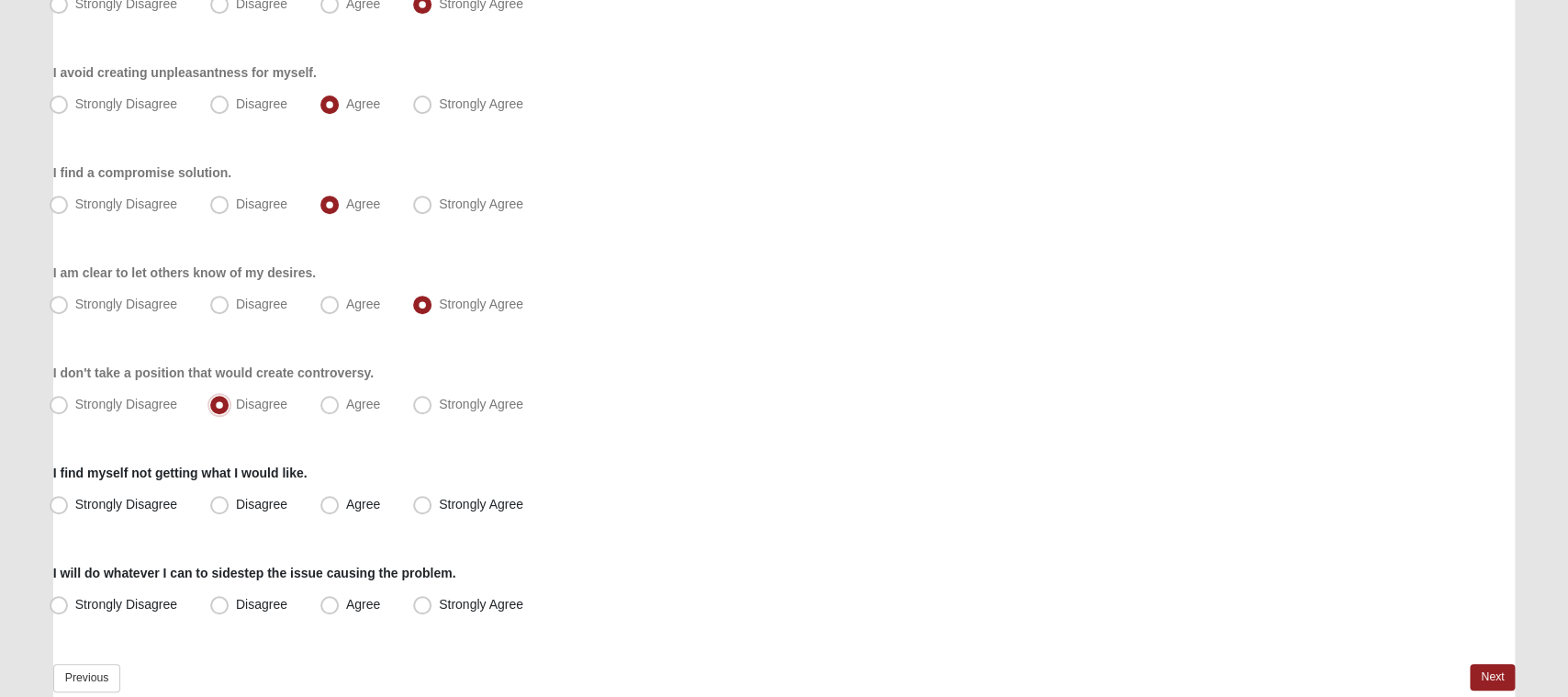 scroll, scrollTop: 290, scrollLeft: 0, axis: vertical 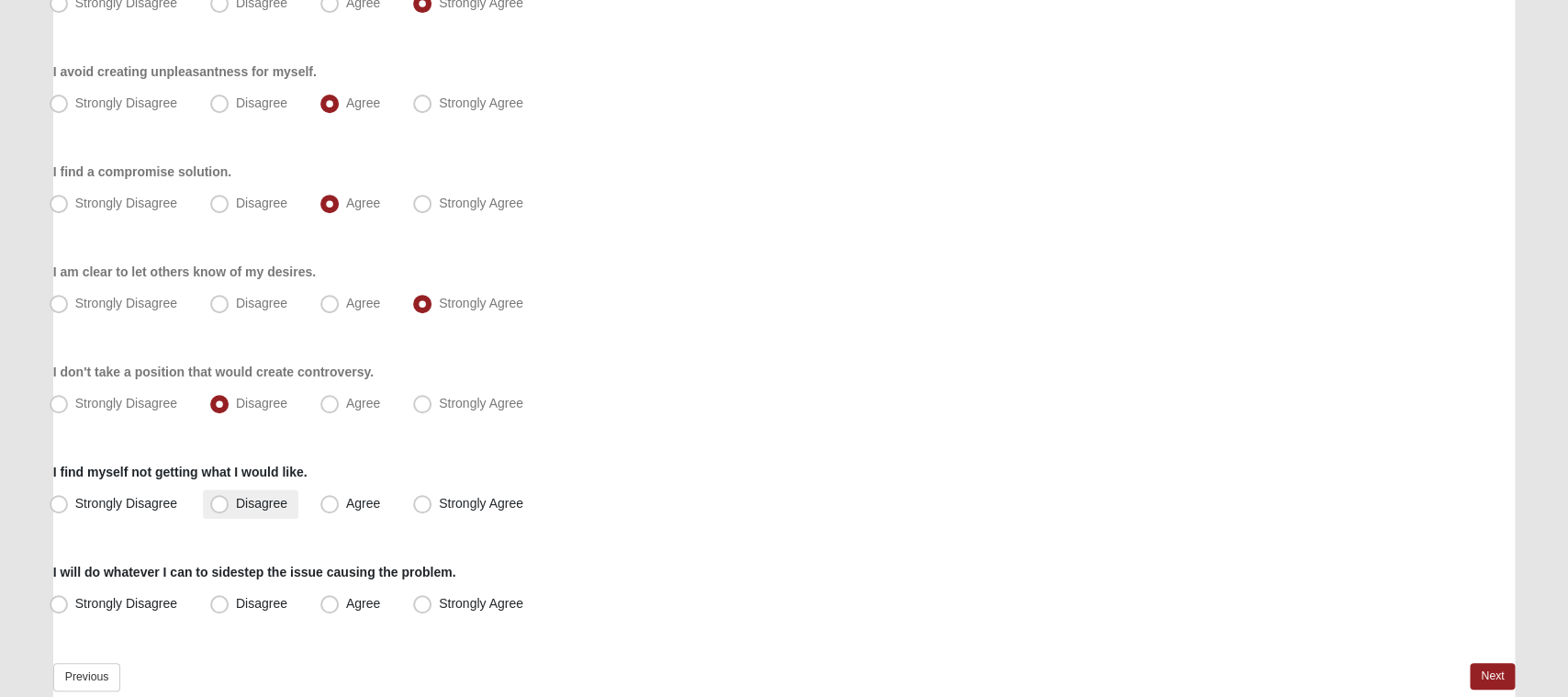 click on "Disagree" at bounding box center (262, 503) 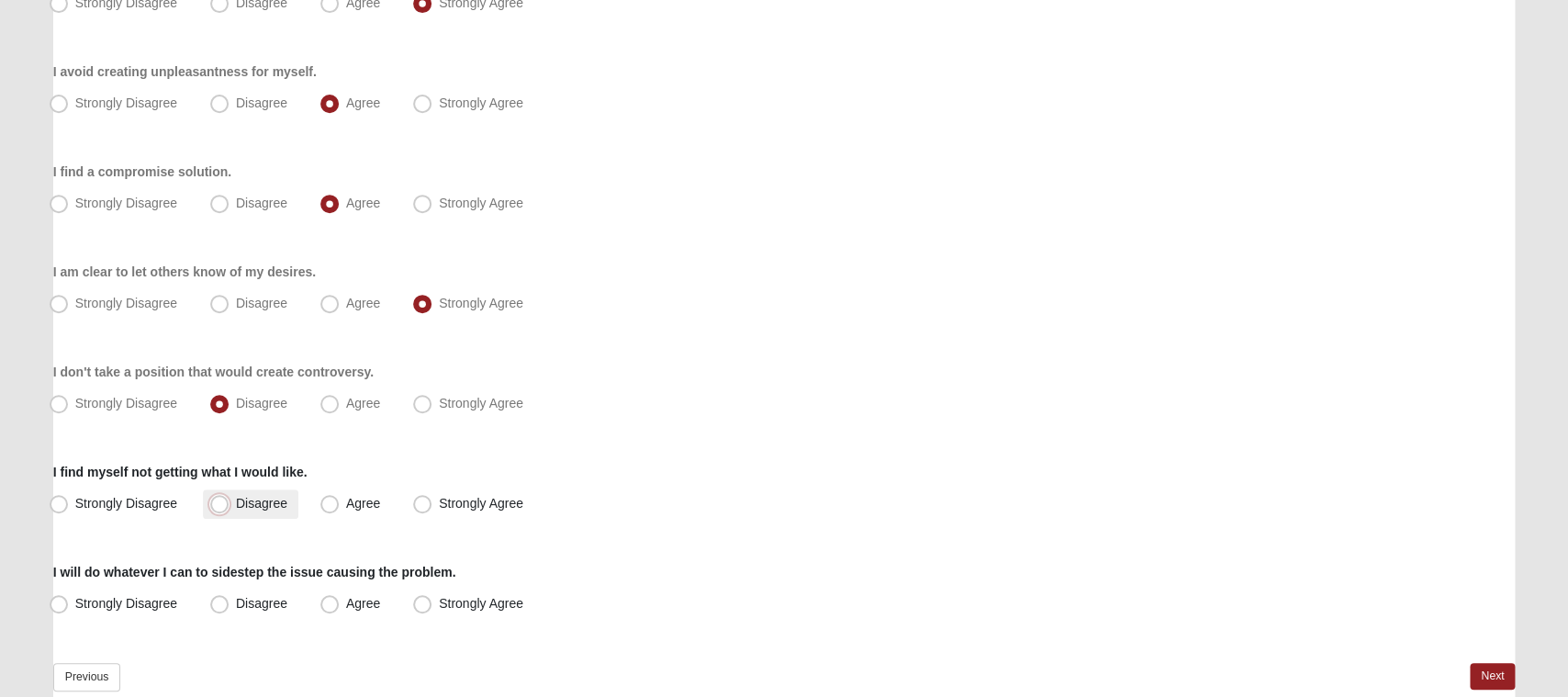 click on "Disagree" at bounding box center (223, 503) 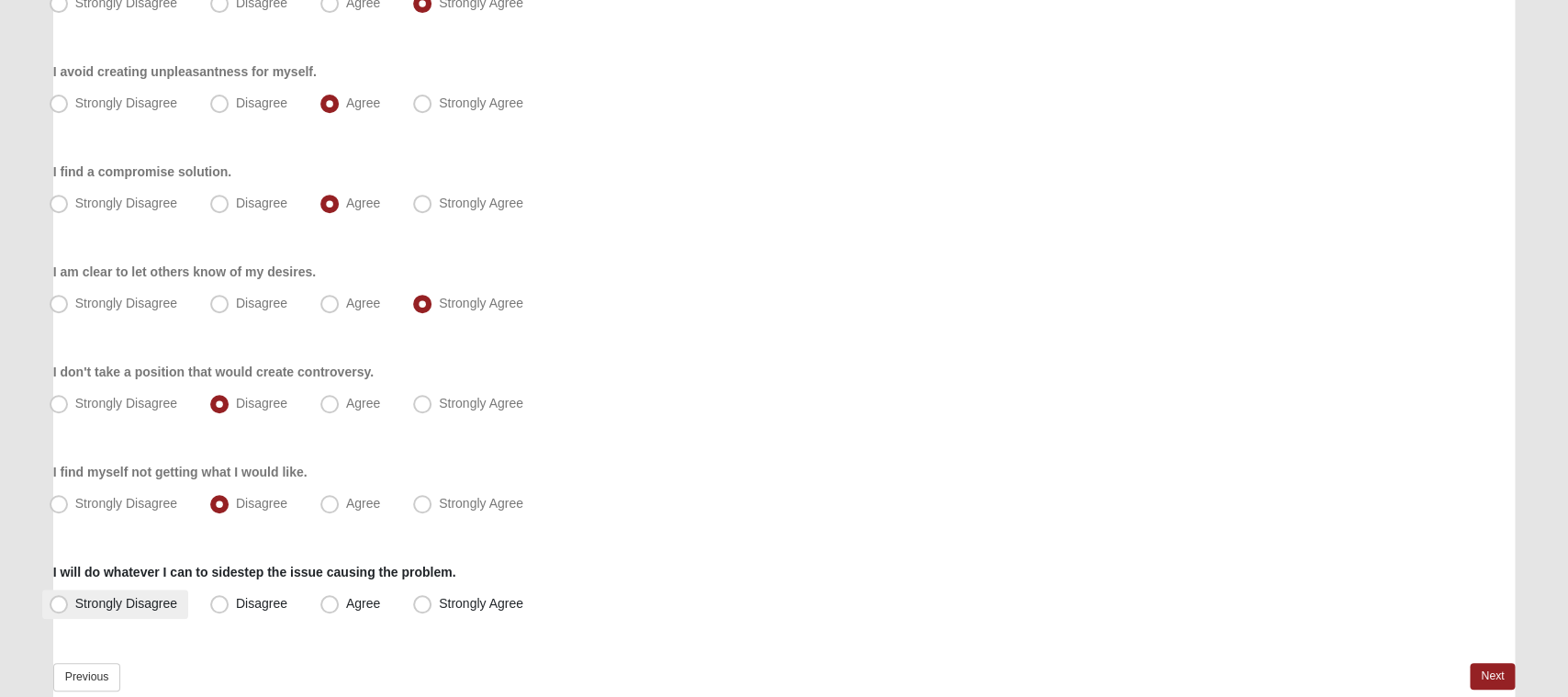 click on "Strongly Disagree" at bounding box center [126, 603] 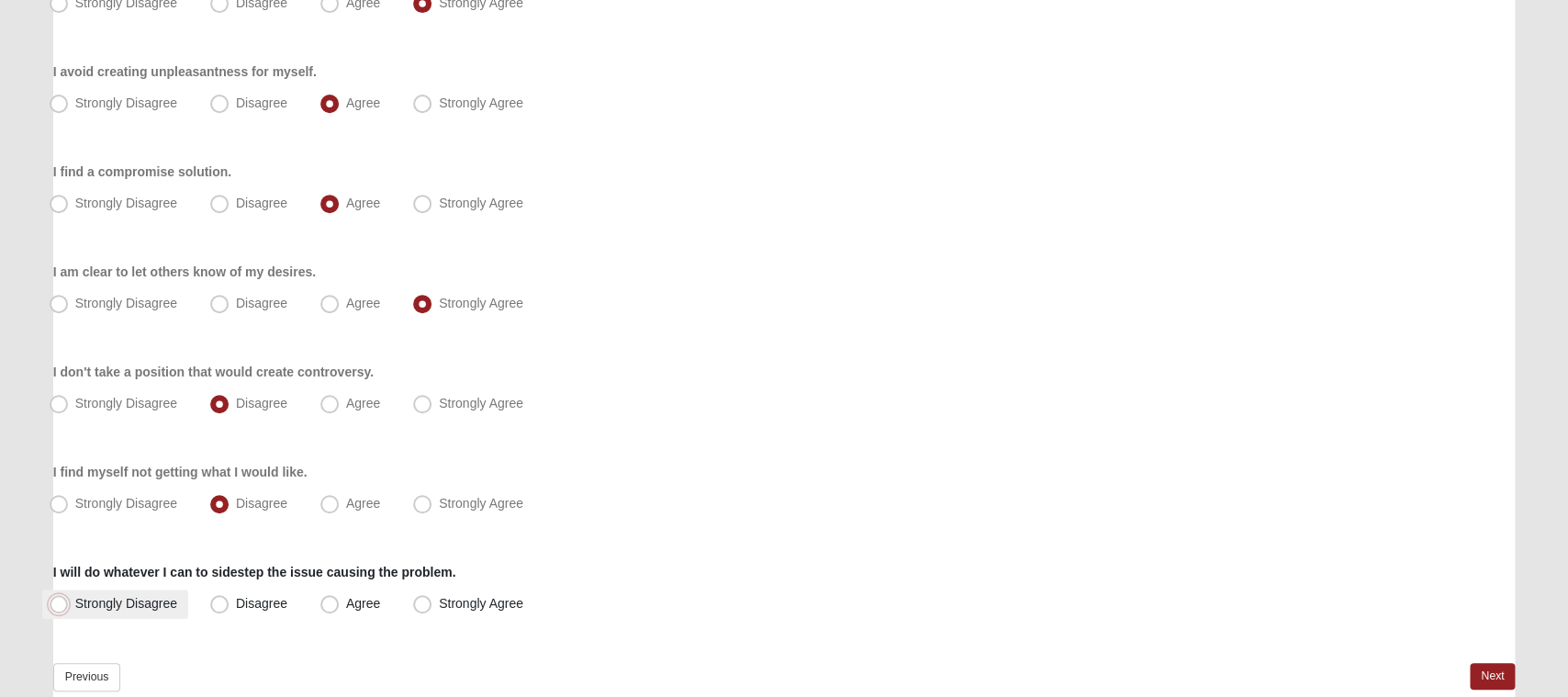 click on "Strongly Disagree" at bounding box center (62, 603) 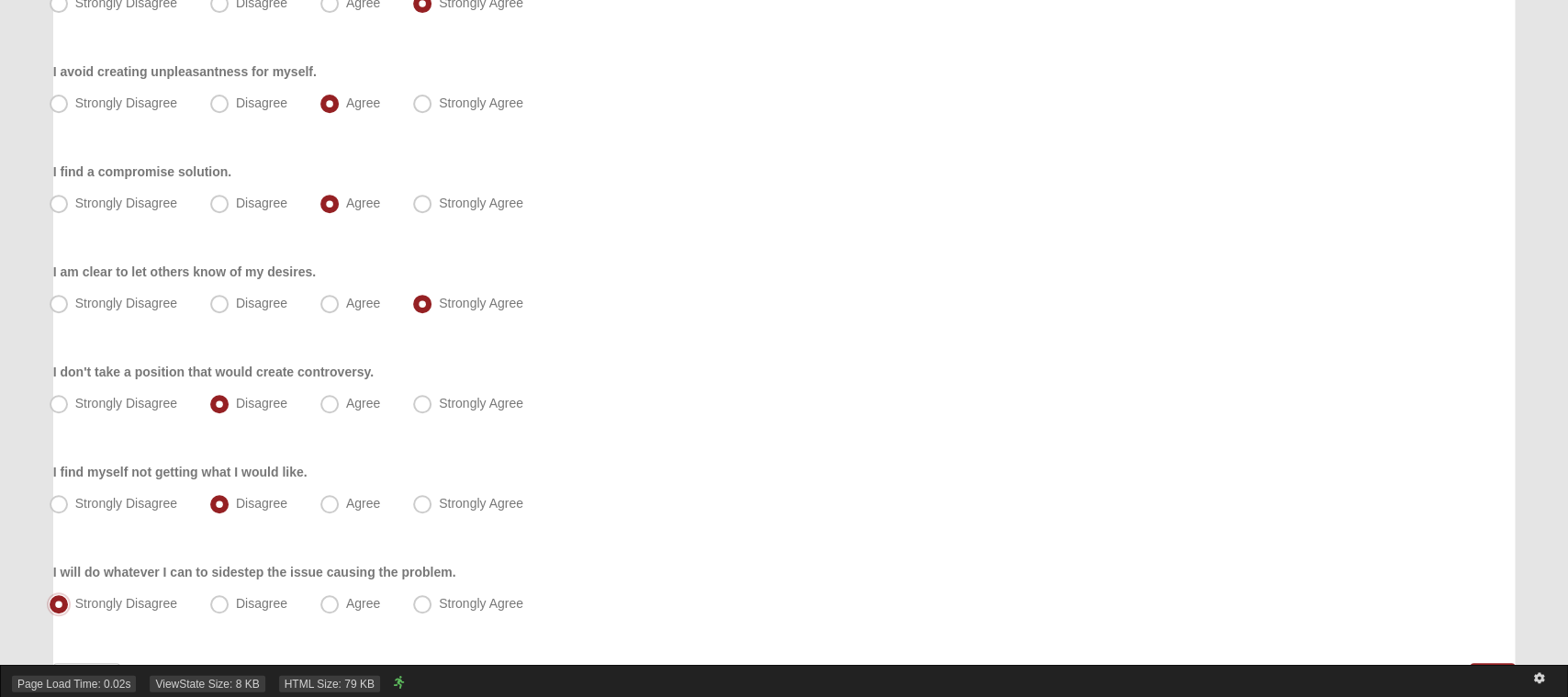 scroll, scrollTop: 382, scrollLeft: 0, axis: vertical 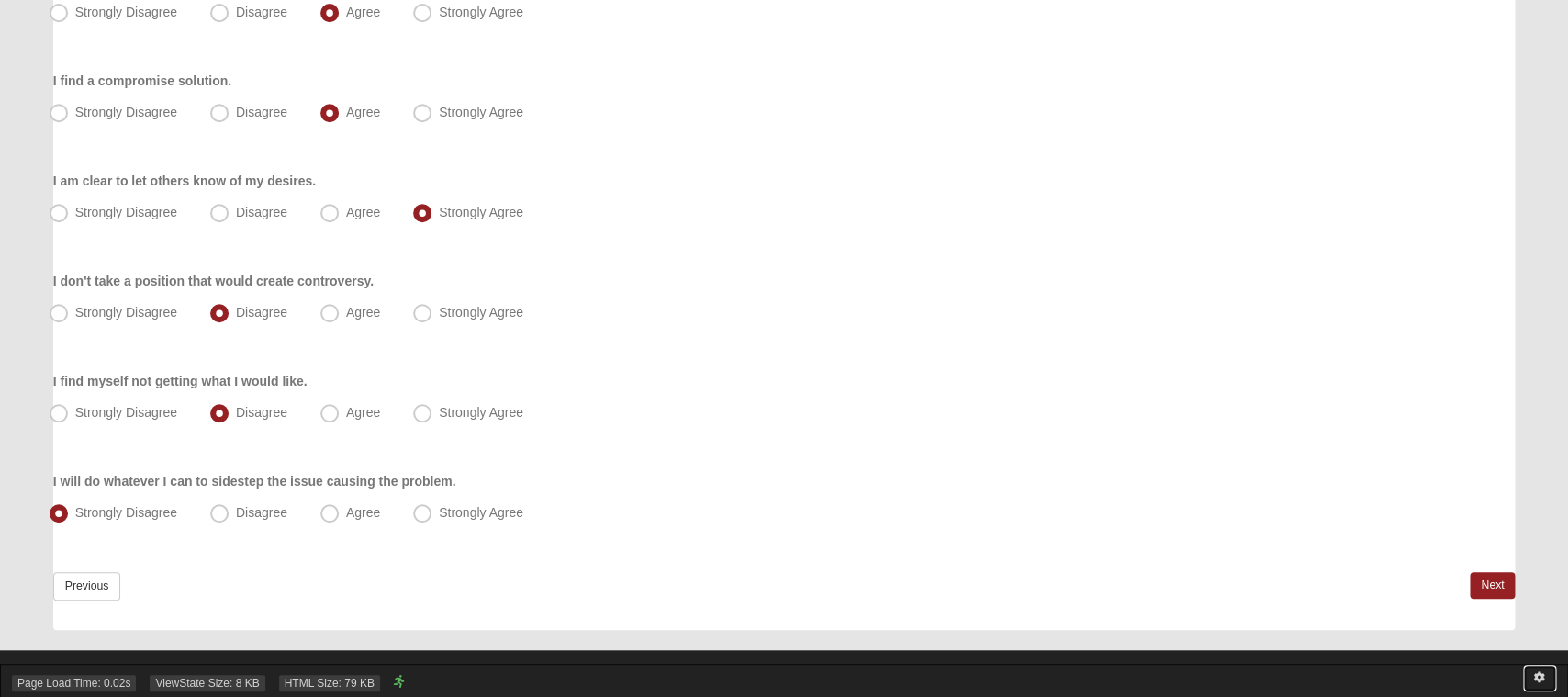 click at bounding box center [1540, 678] 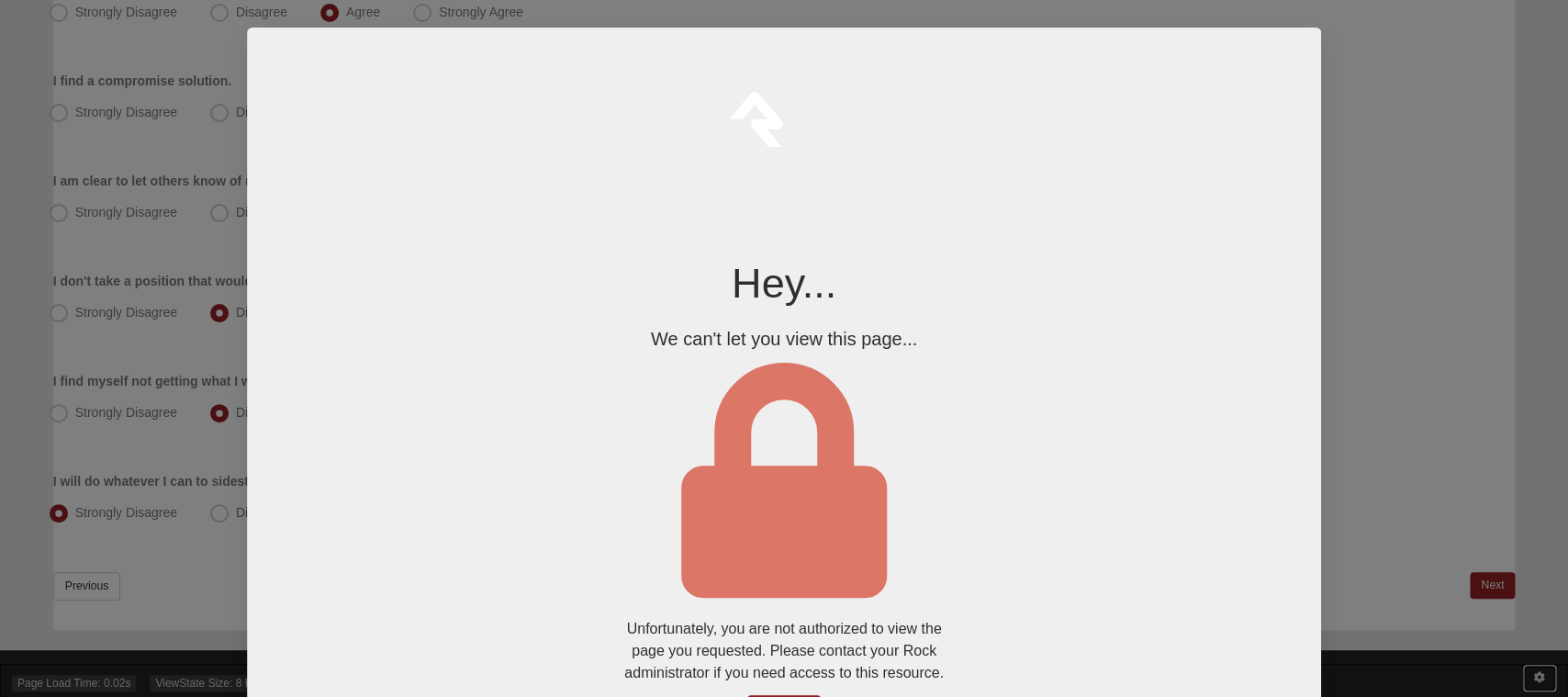 scroll, scrollTop: 0, scrollLeft: 0, axis: both 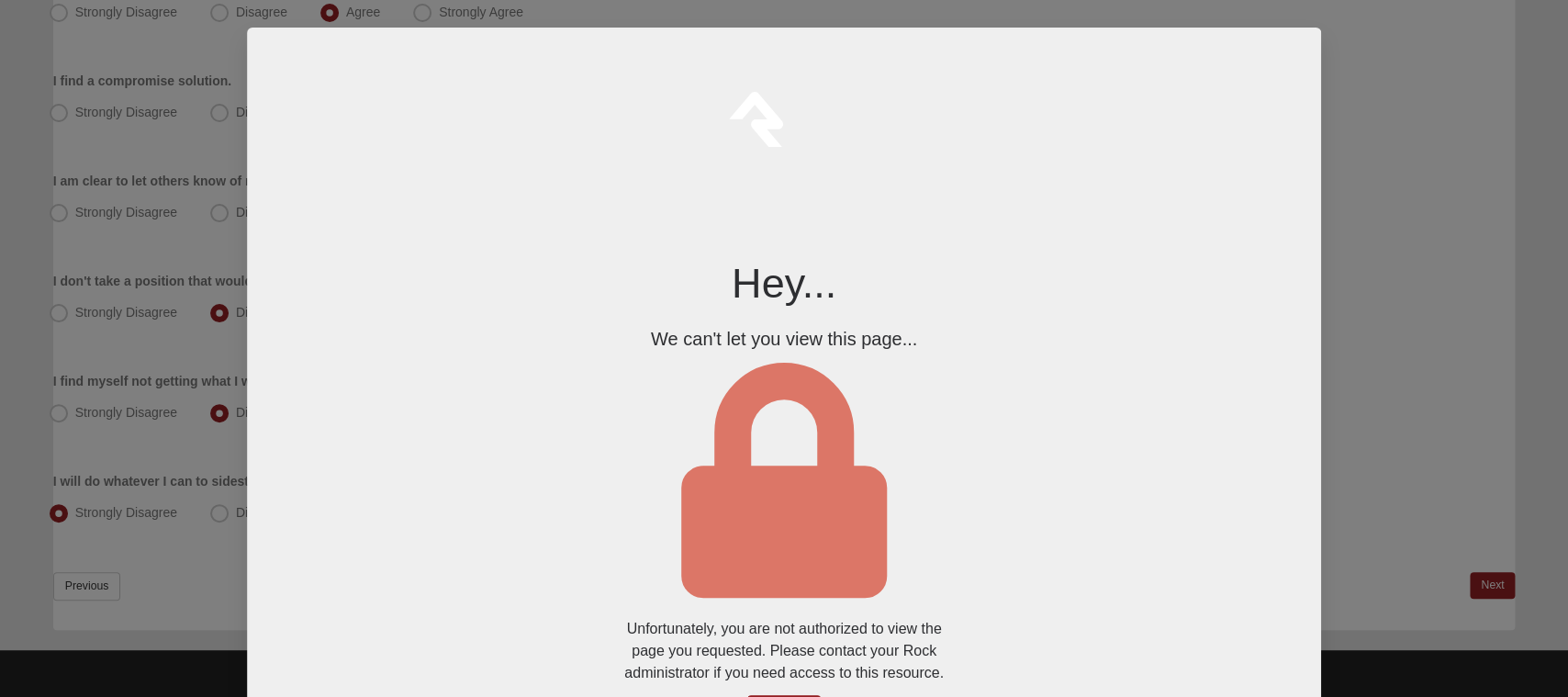 click at bounding box center [784, 348] 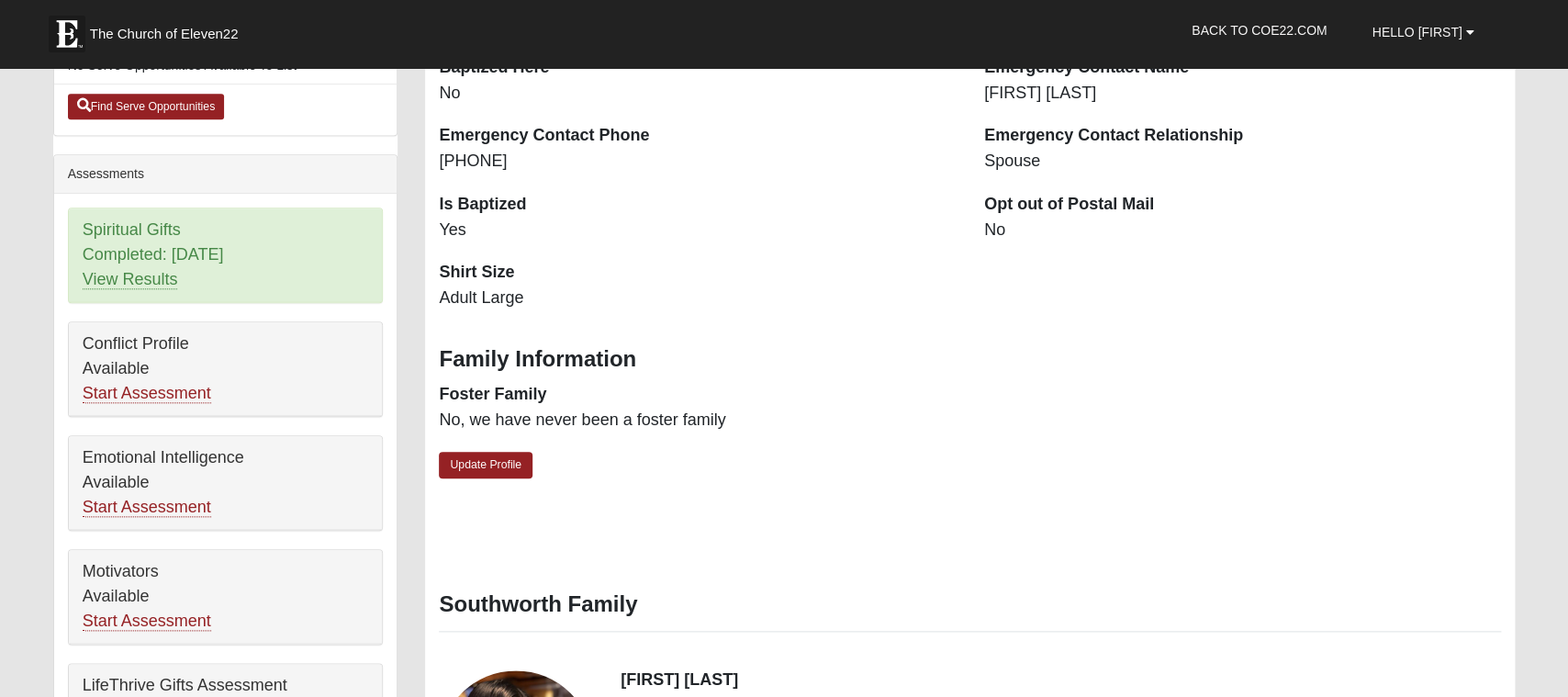 scroll, scrollTop: 593, scrollLeft: 0, axis: vertical 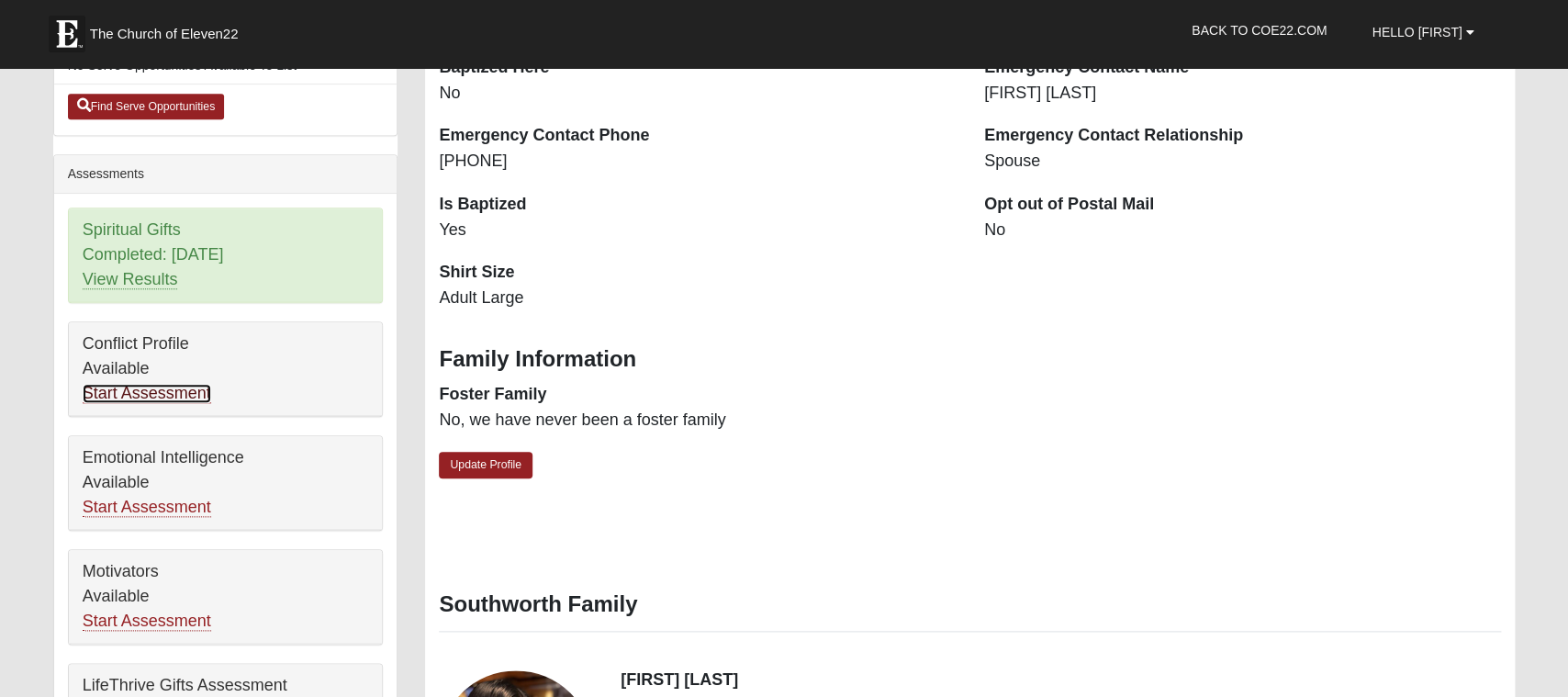 click on "Start Assessment" at bounding box center (147, 393) 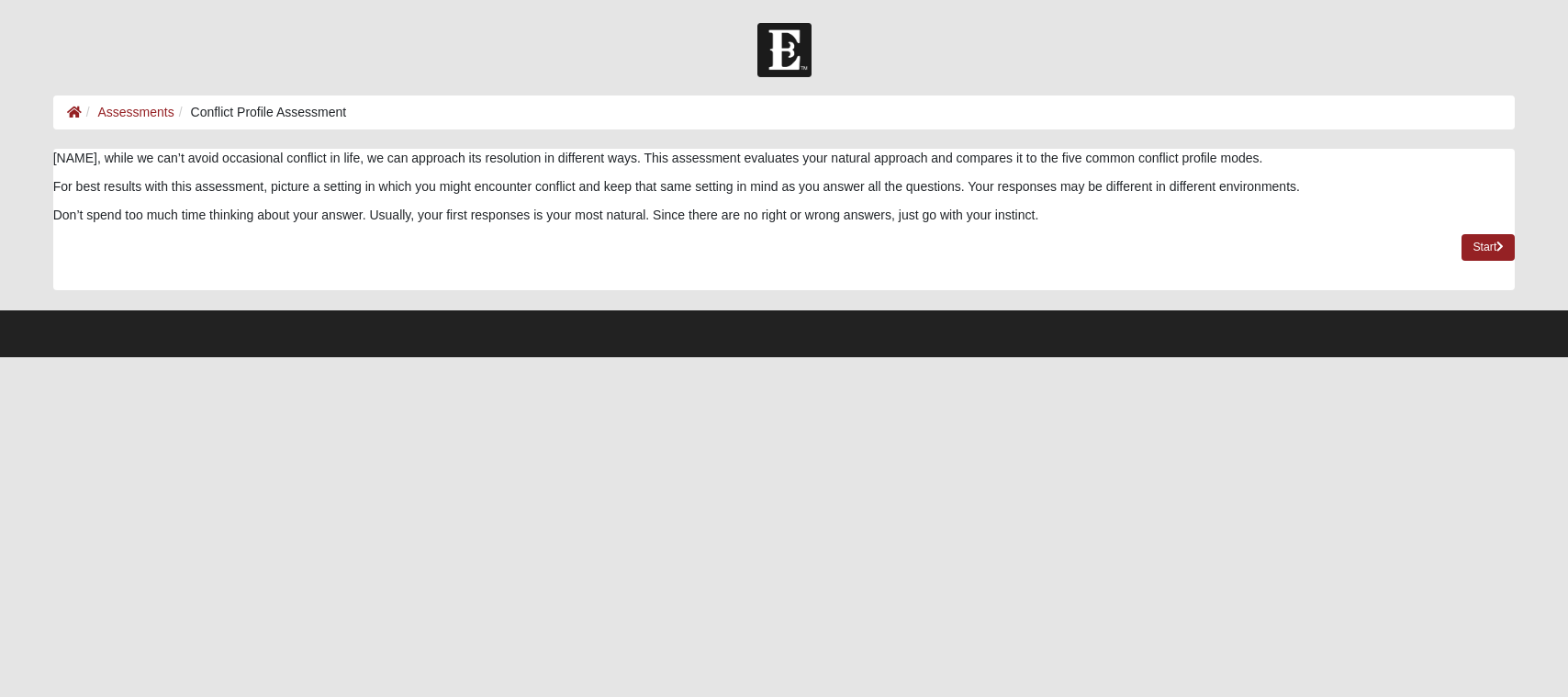 scroll, scrollTop: 0, scrollLeft: 0, axis: both 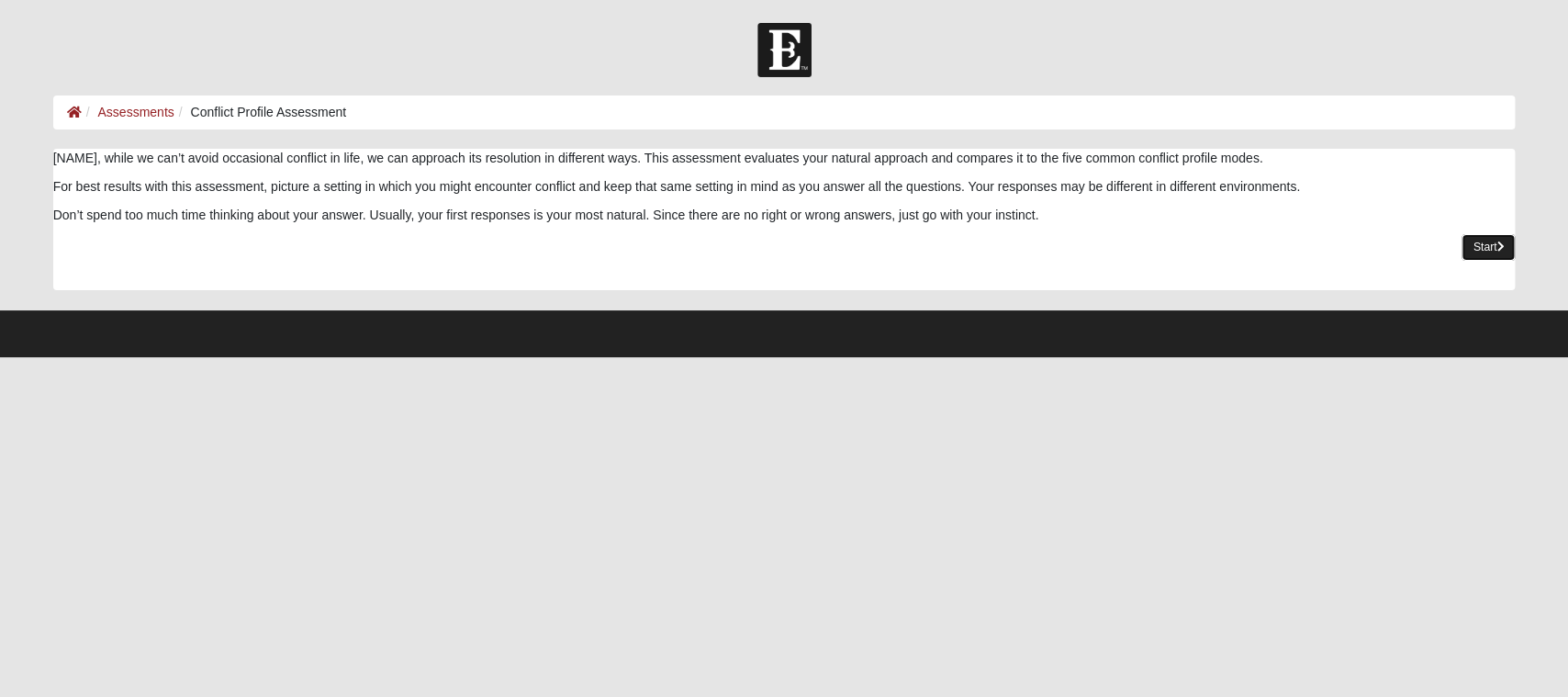 click on "Start" at bounding box center [1488, 247] 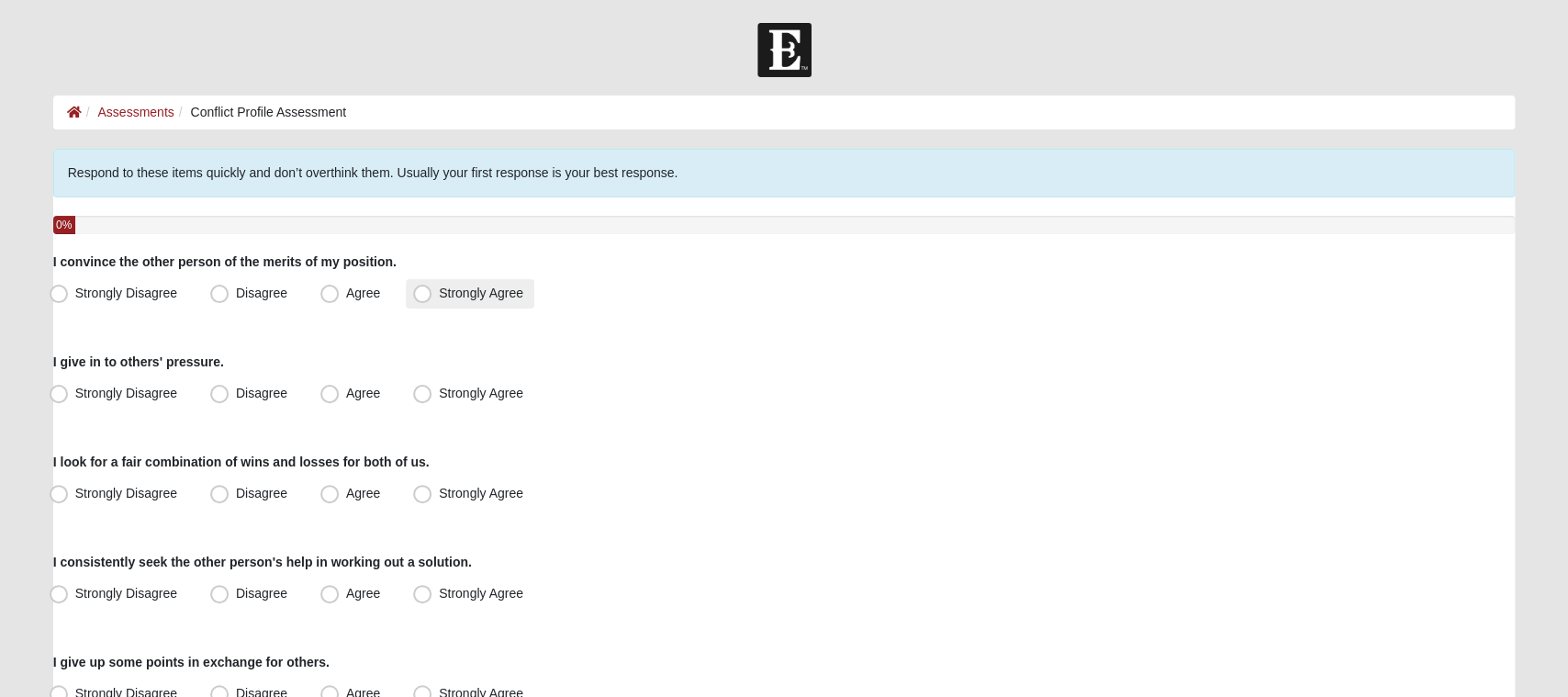 click on "Strongly Agree" at bounding box center [470, 294] 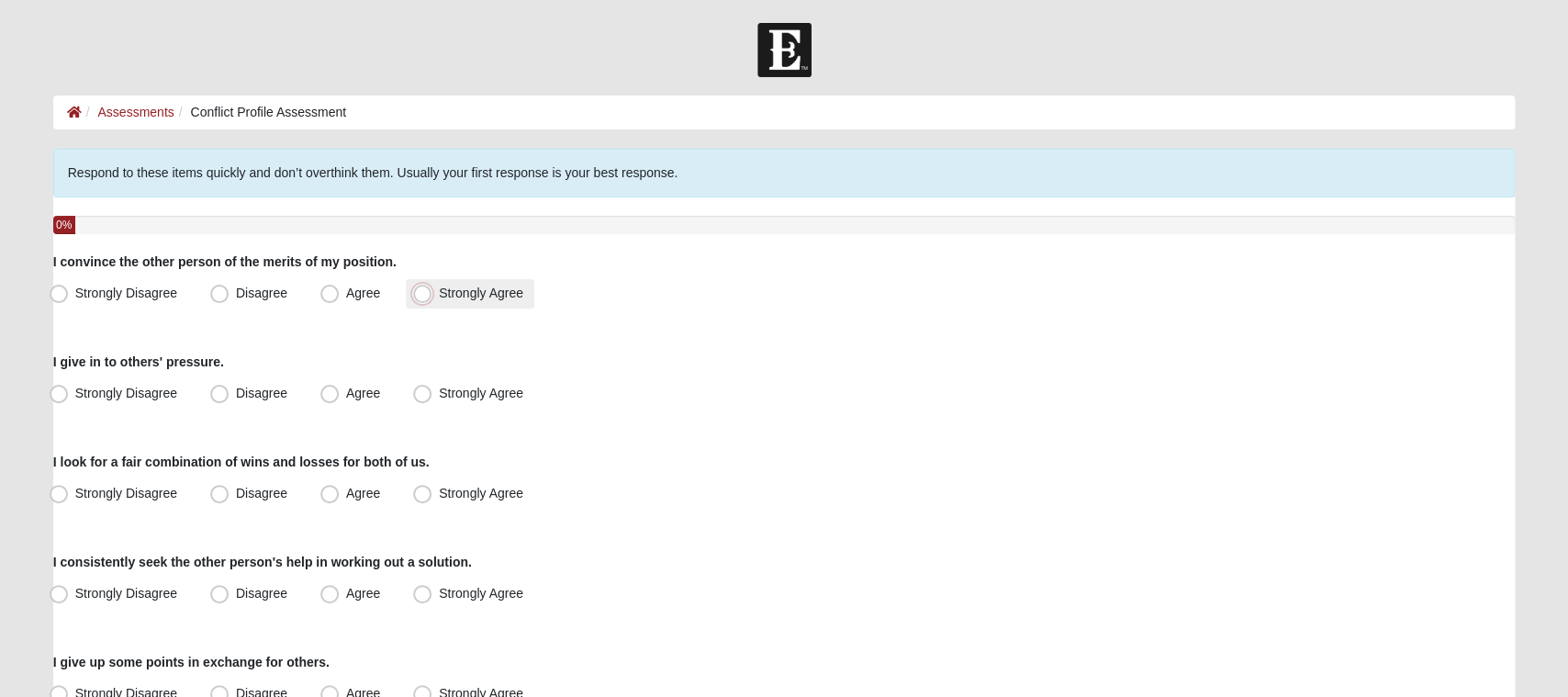 click on "Strongly Agree" at bounding box center [426, 293] 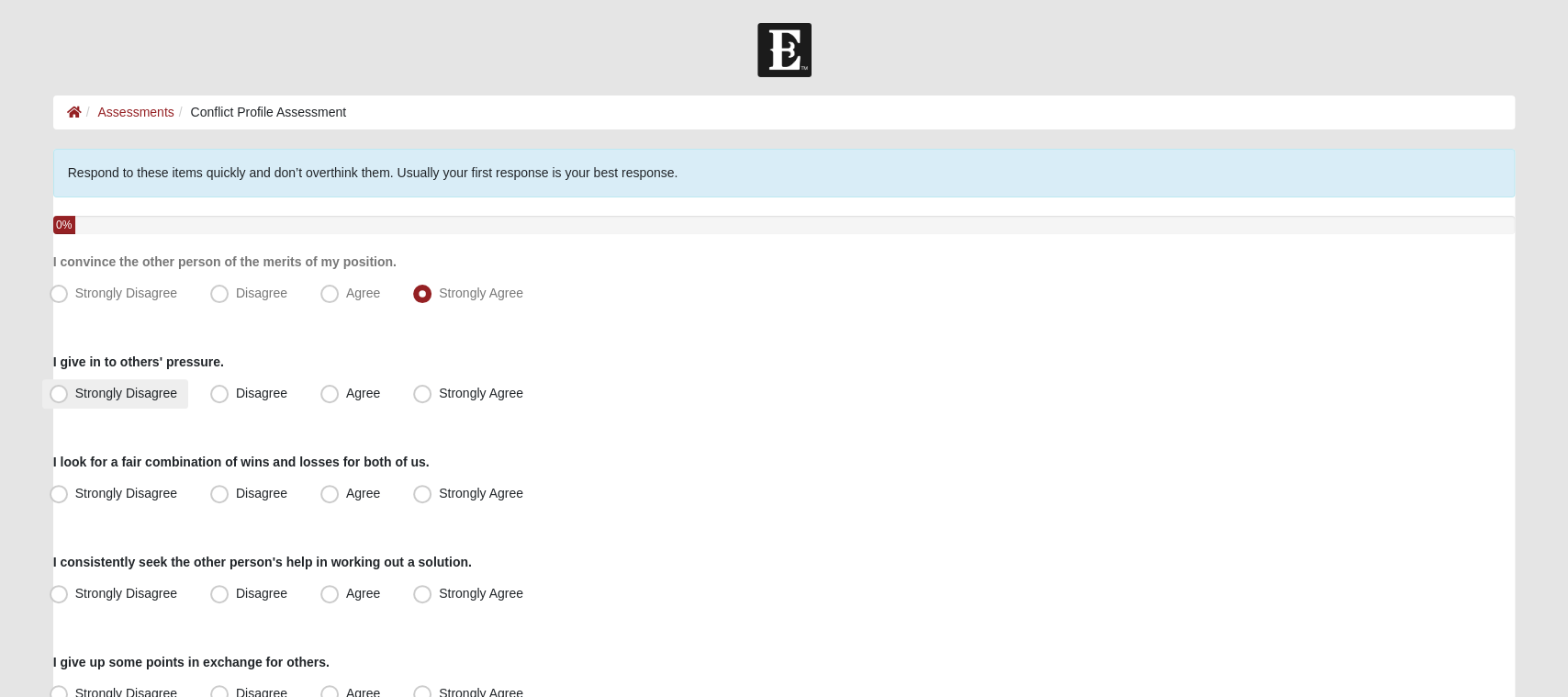 click on "Strongly Disagree" at bounding box center (126, 393) 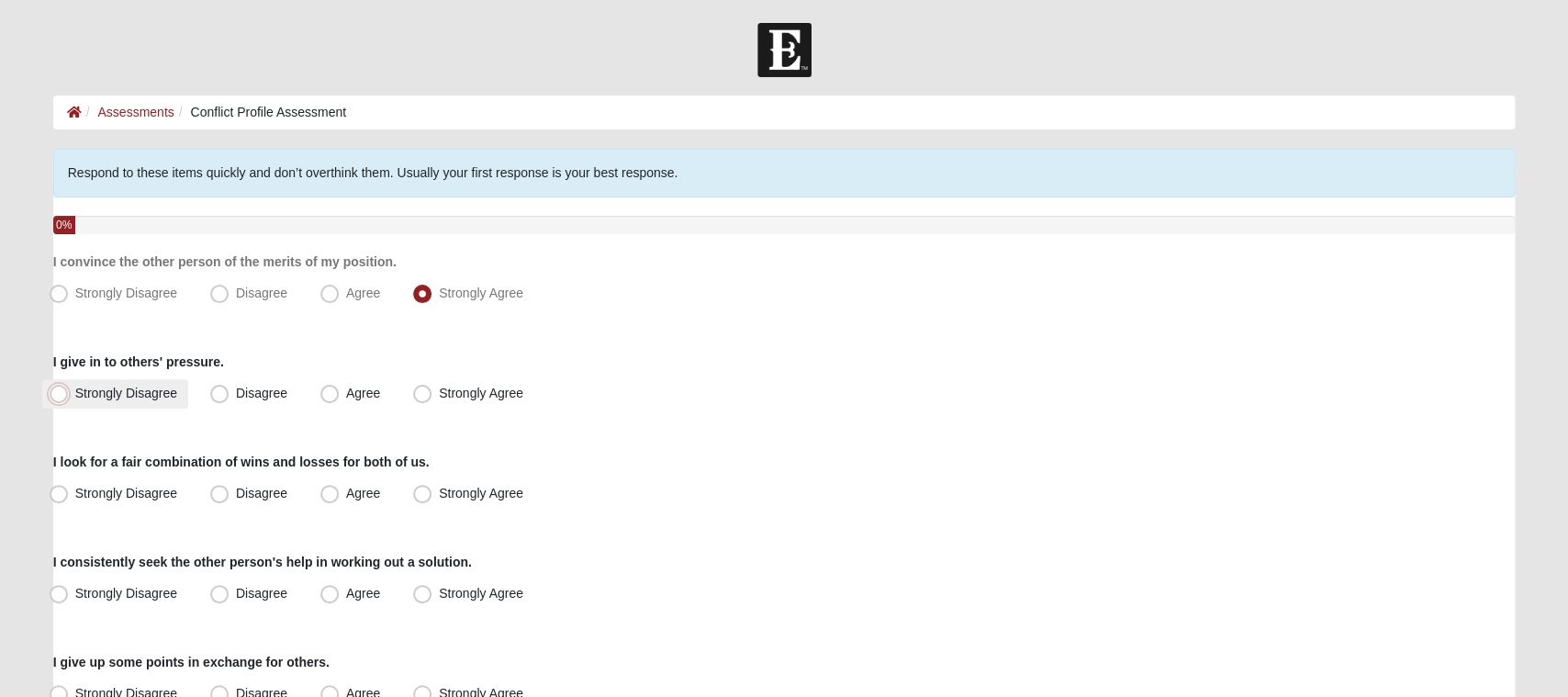 click on "Strongly Disagree" at bounding box center [62, 393] 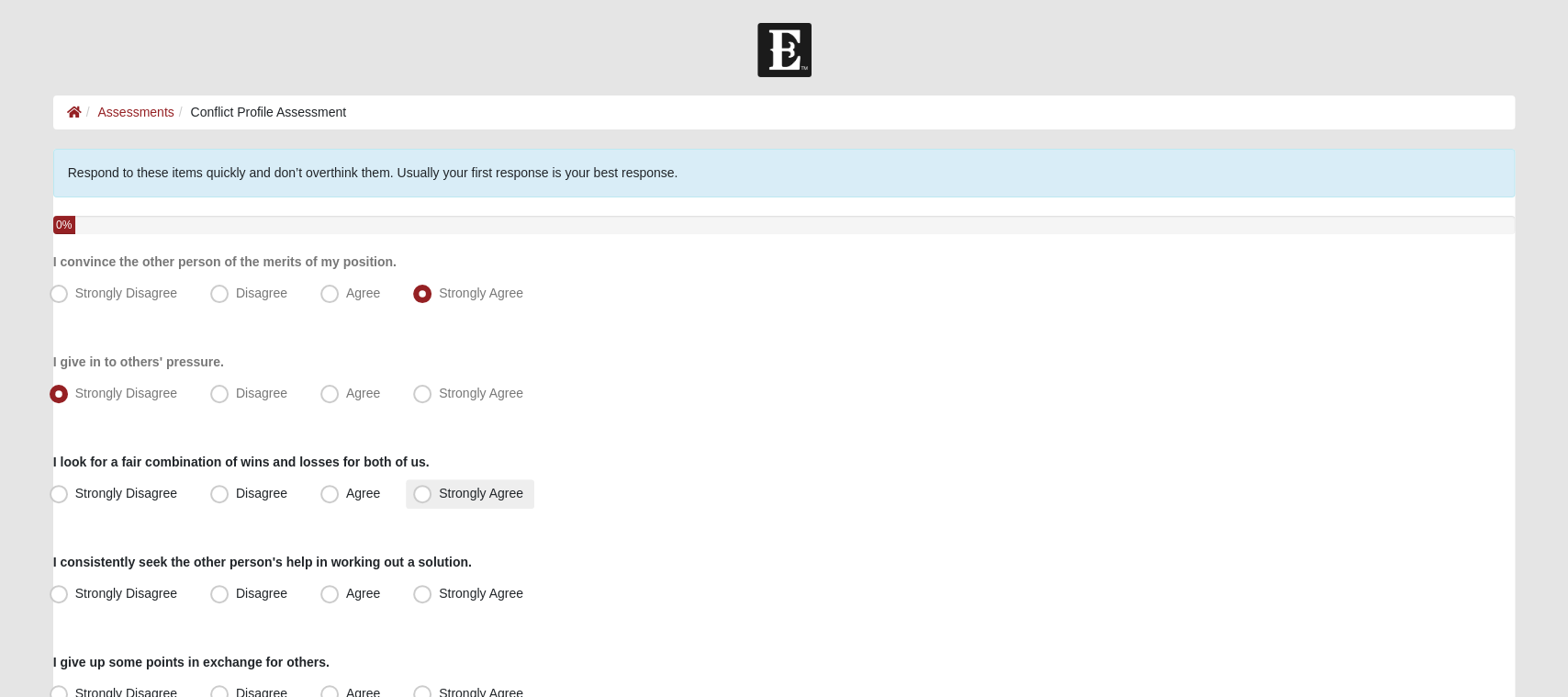 click on "Strongly Agree" at bounding box center (481, 493) 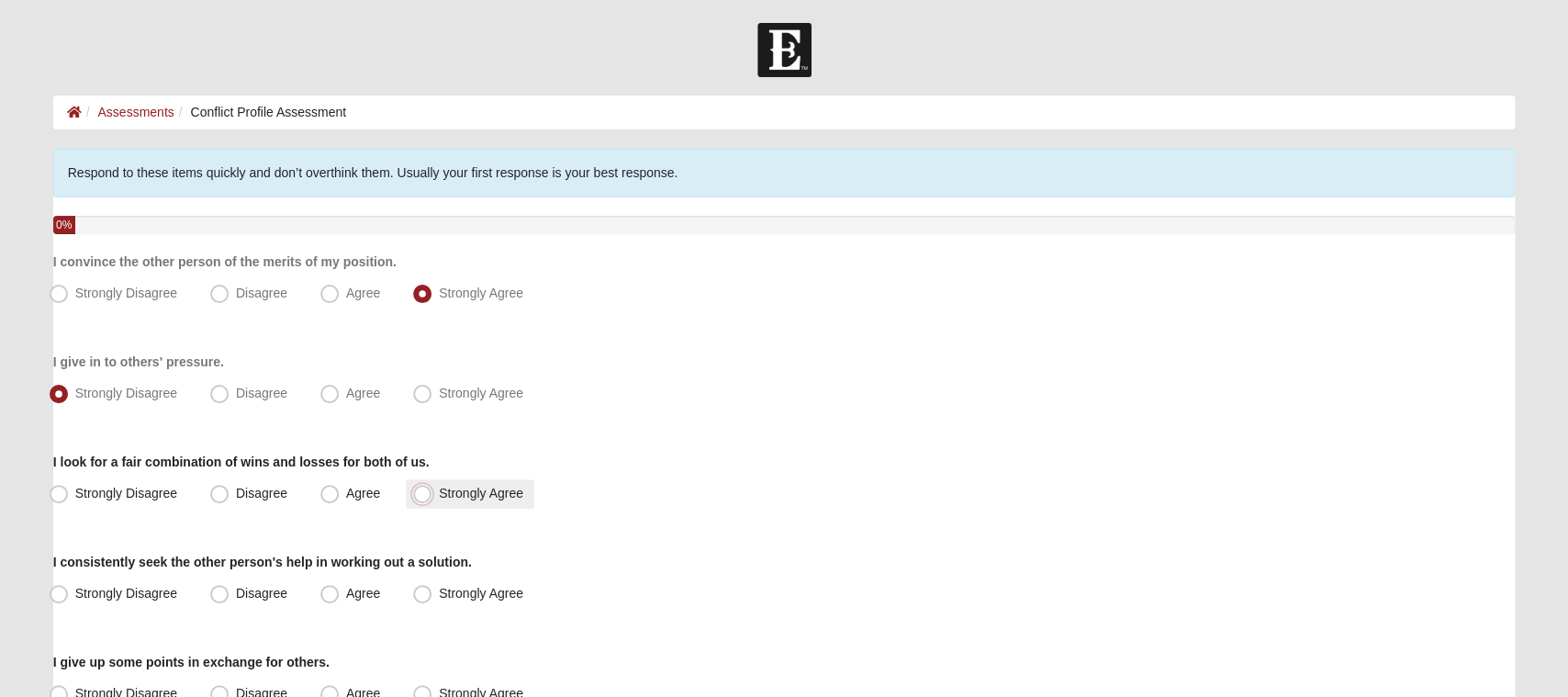 click on "Strongly Agree" at bounding box center [426, 493] 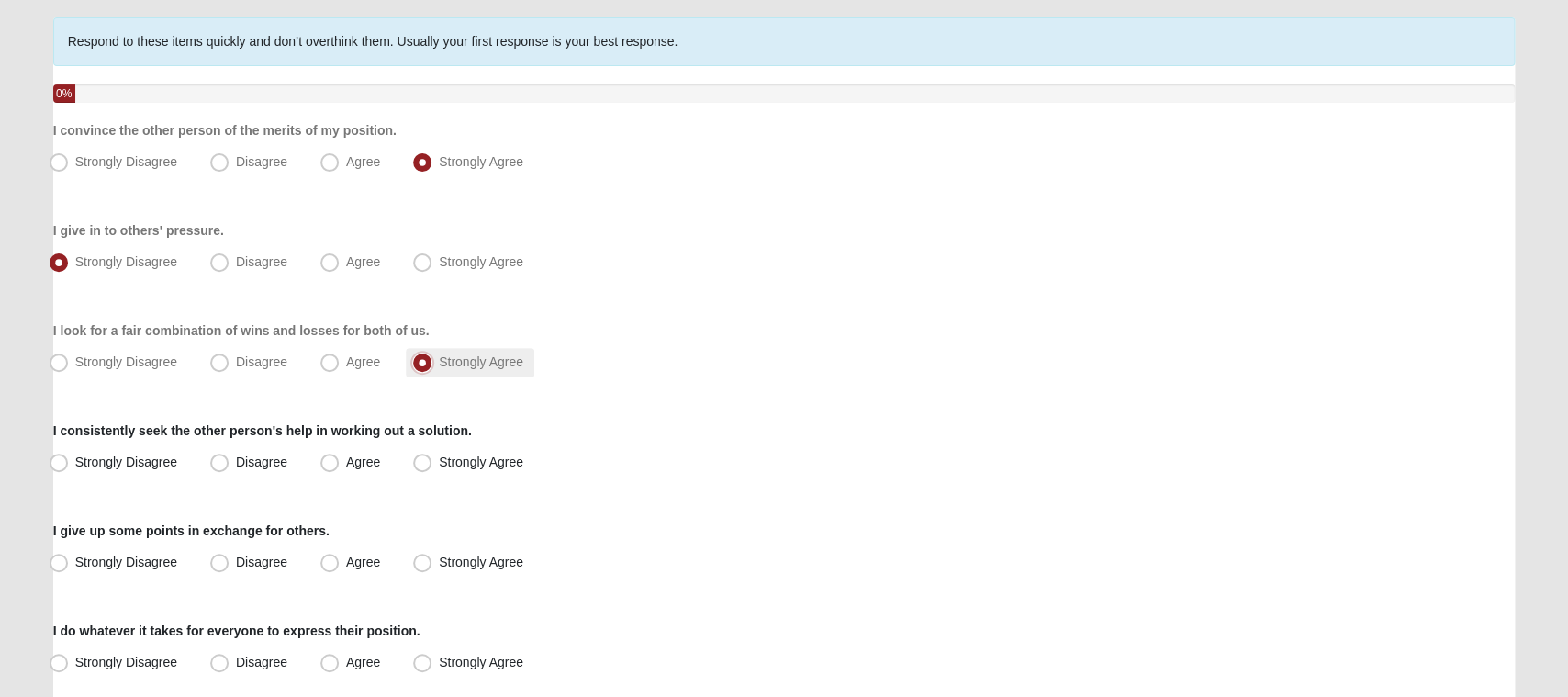 scroll, scrollTop: 131, scrollLeft: 0, axis: vertical 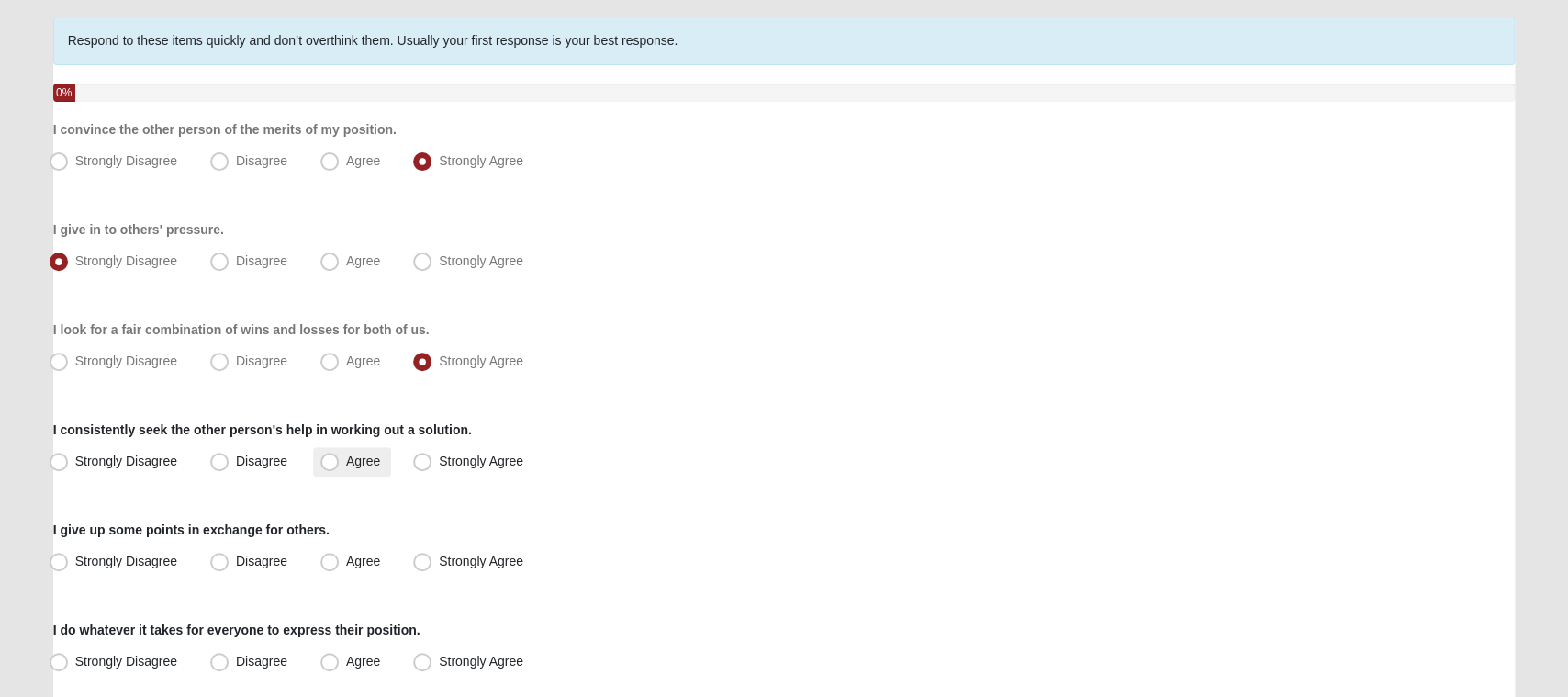 click on "Agree" at bounding box center (363, 462) 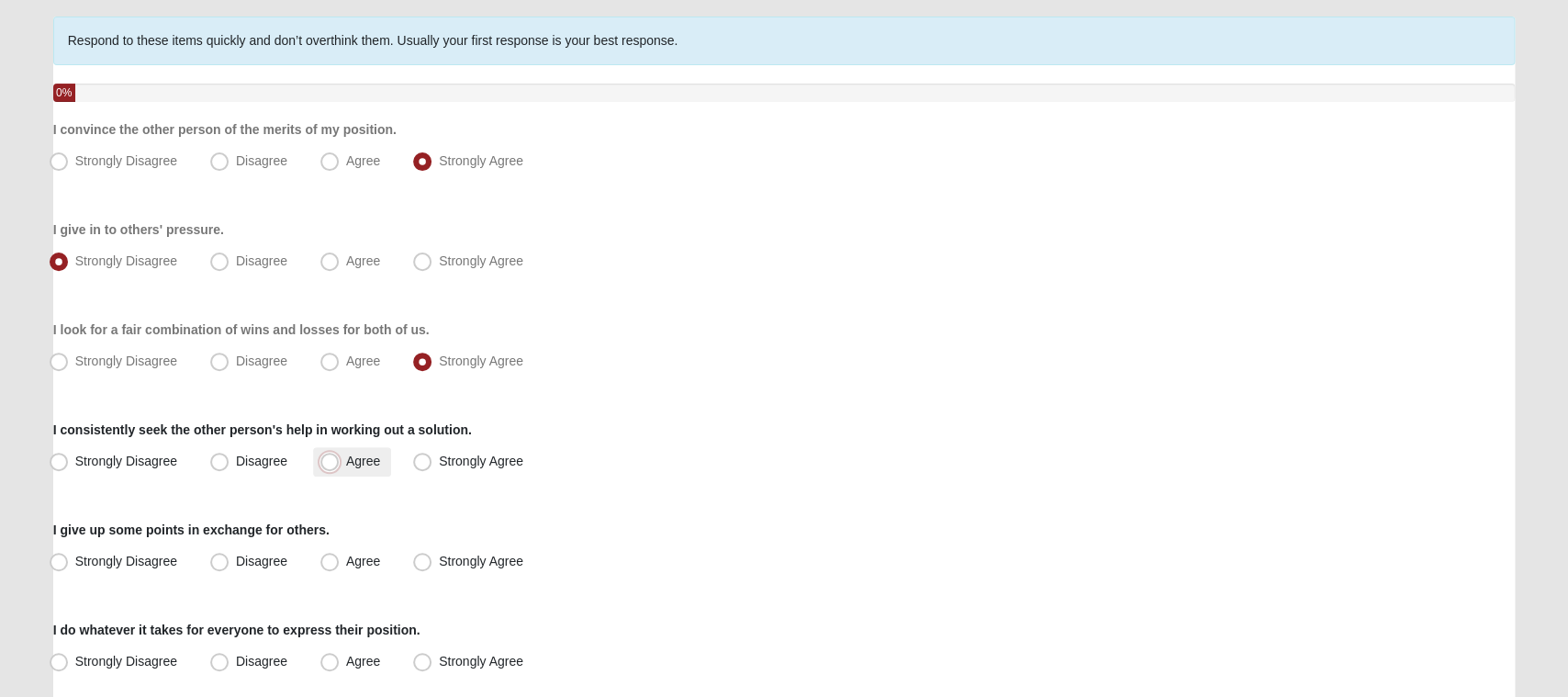 click on "Agree" at bounding box center [333, 462] 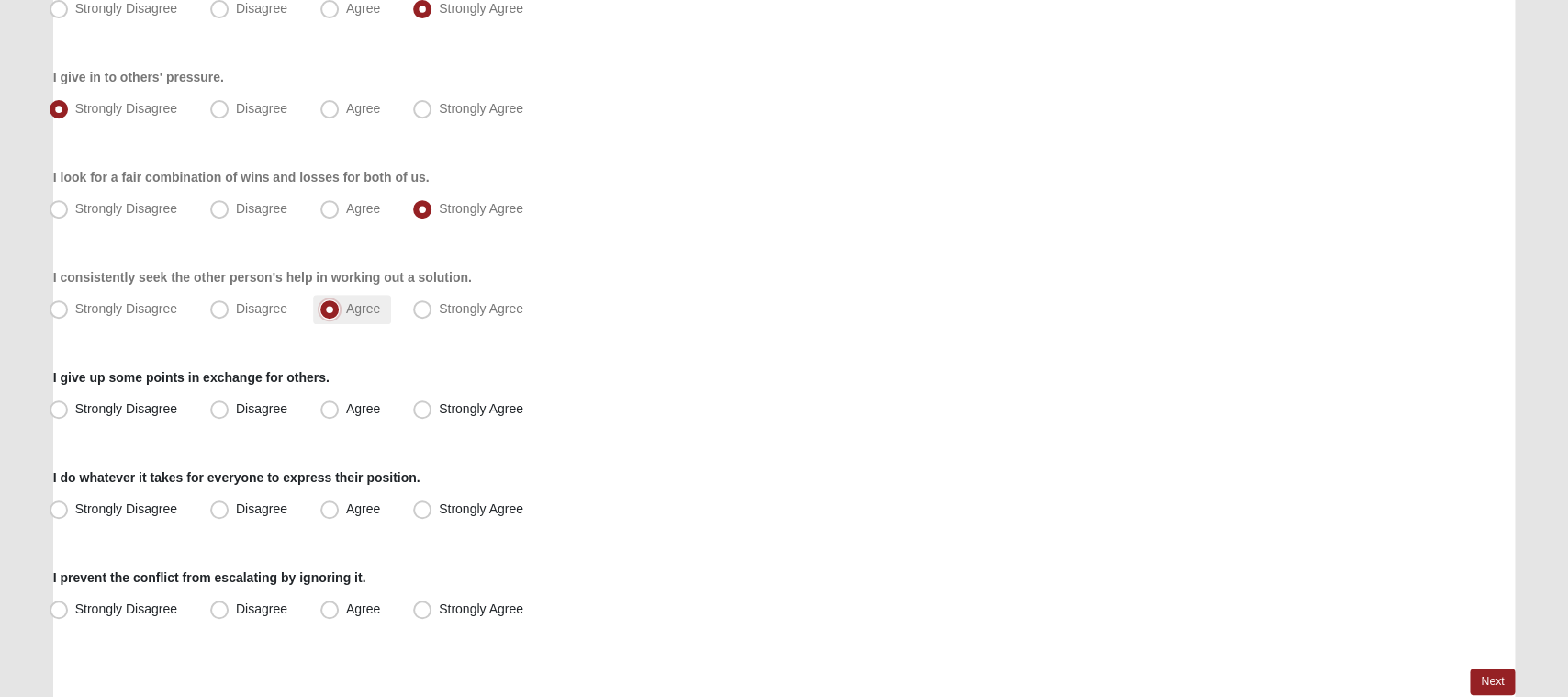 scroll, scrollTop: 286, scrollLeft: 0, axis: vertical 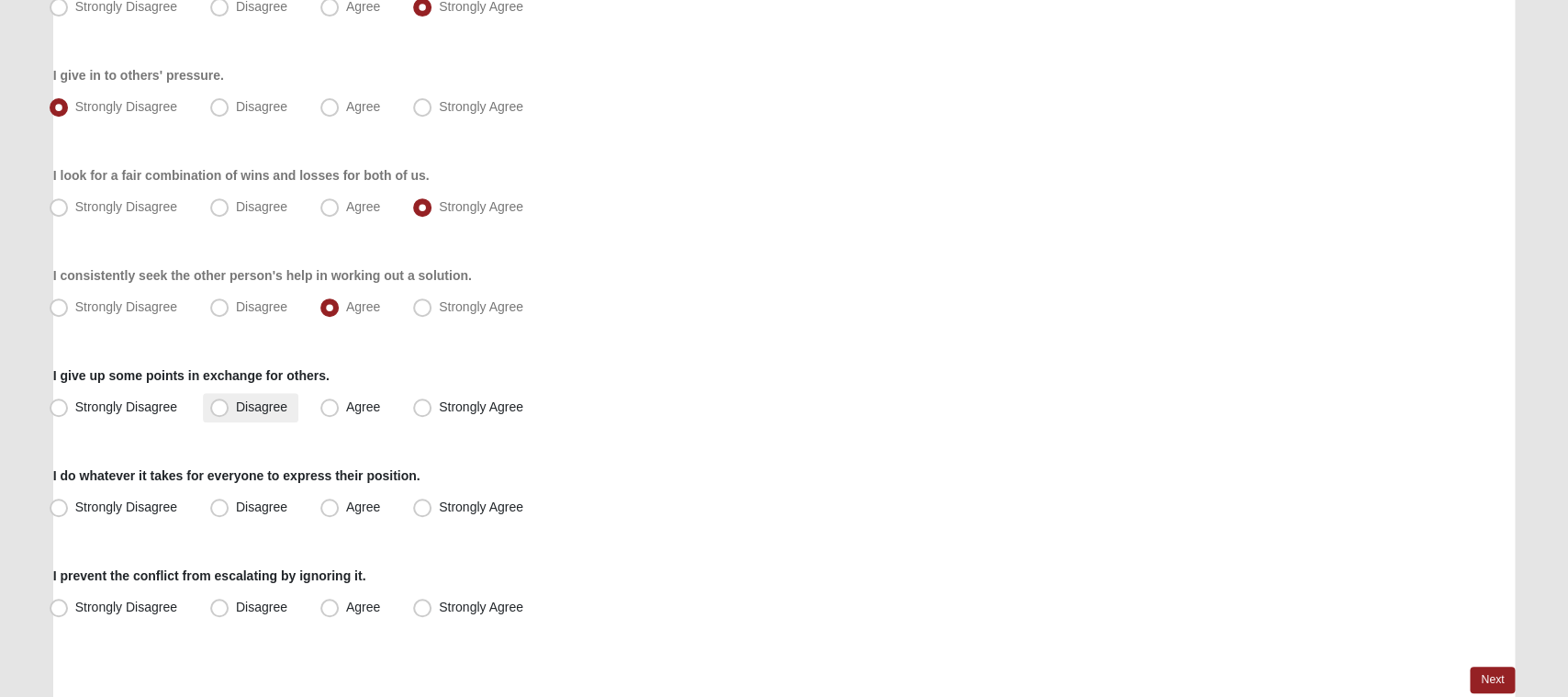 click on "Disagree" at bounding box center (262, 408) 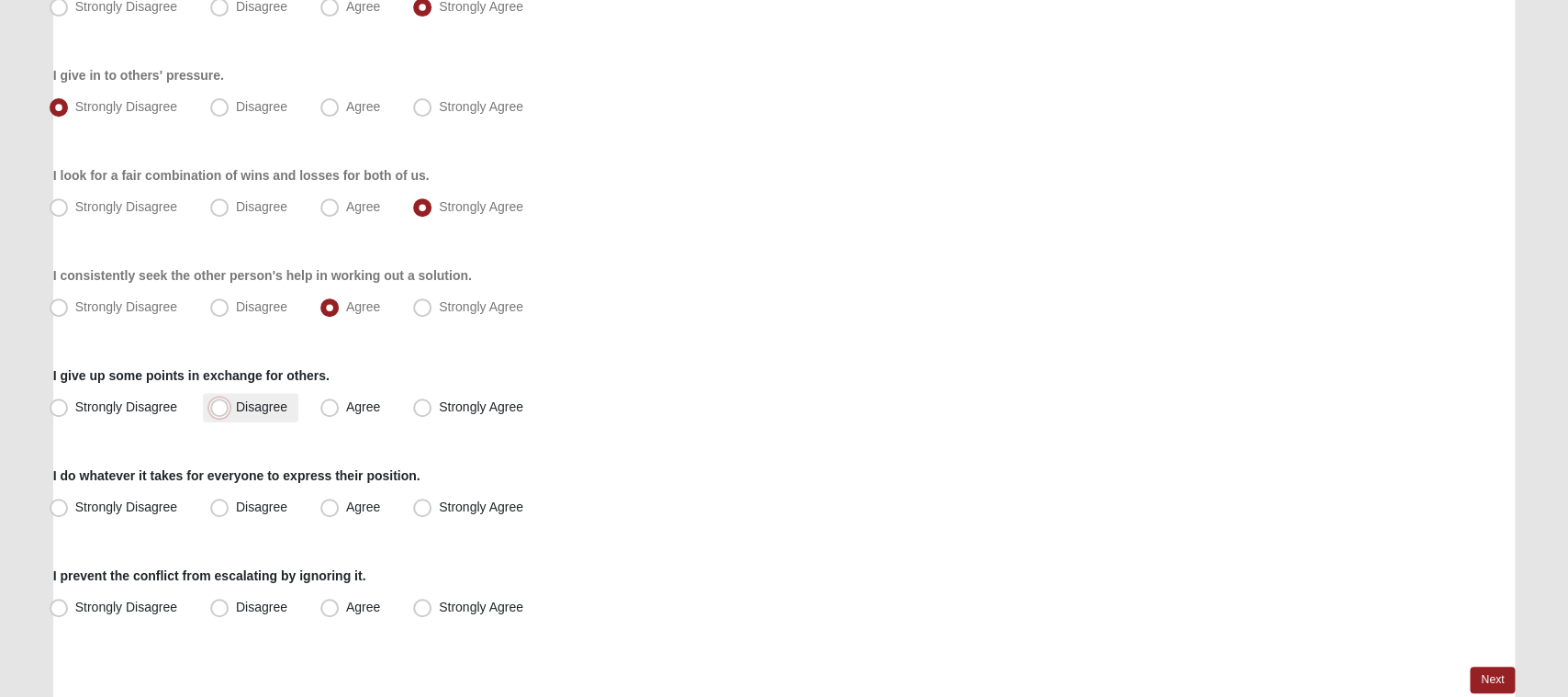 click on "Disagree" at bounding box center (223, 408) 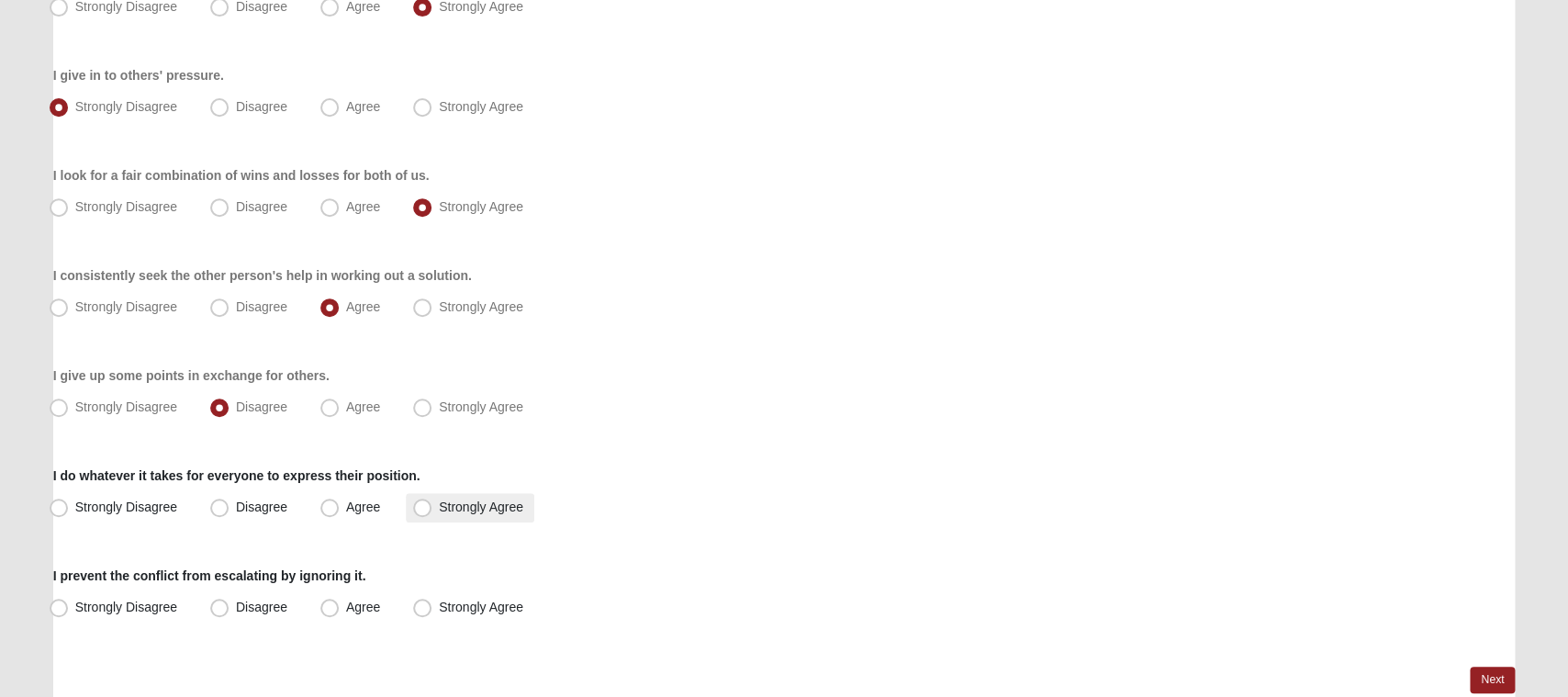 click on "Strongly Agree" at bounding box center (470, 509) 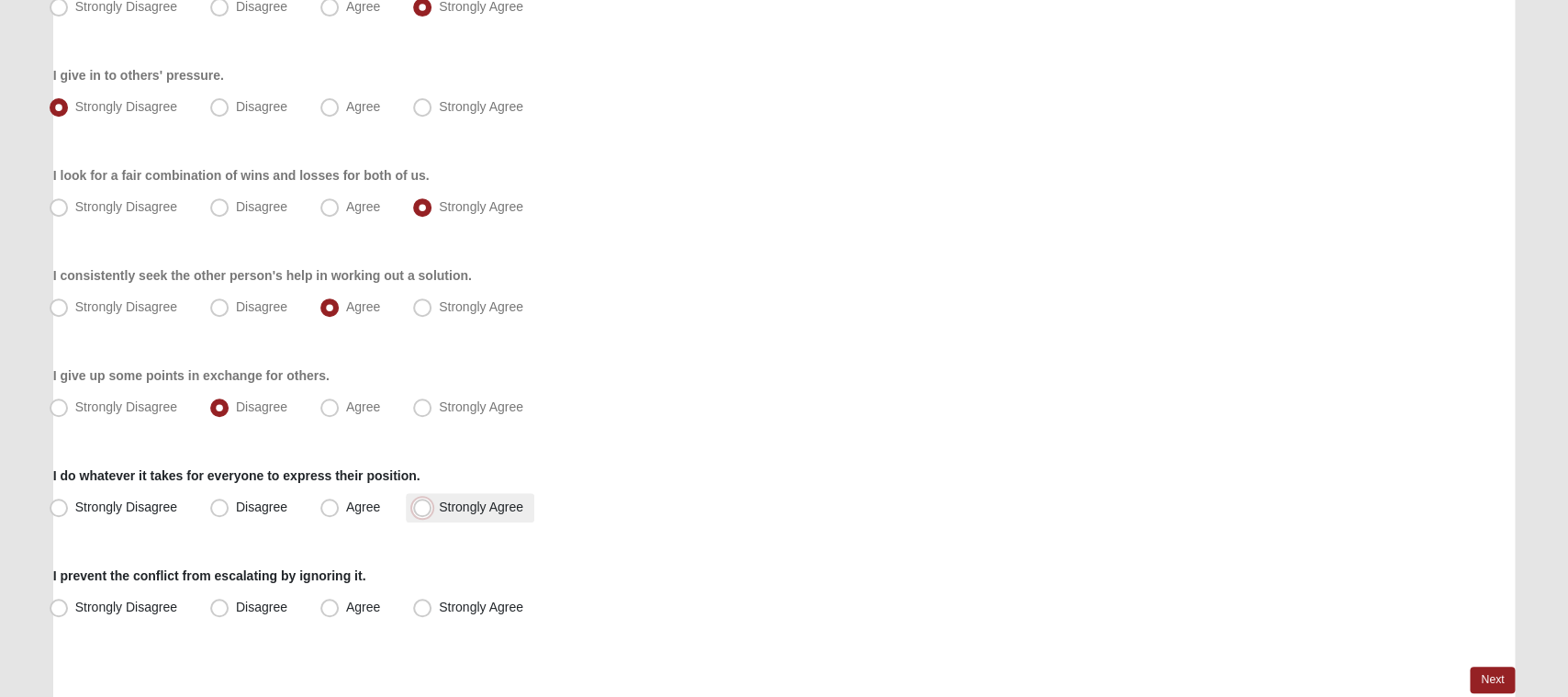 click on "Strongly Agree" at bounding box center [426, 508] 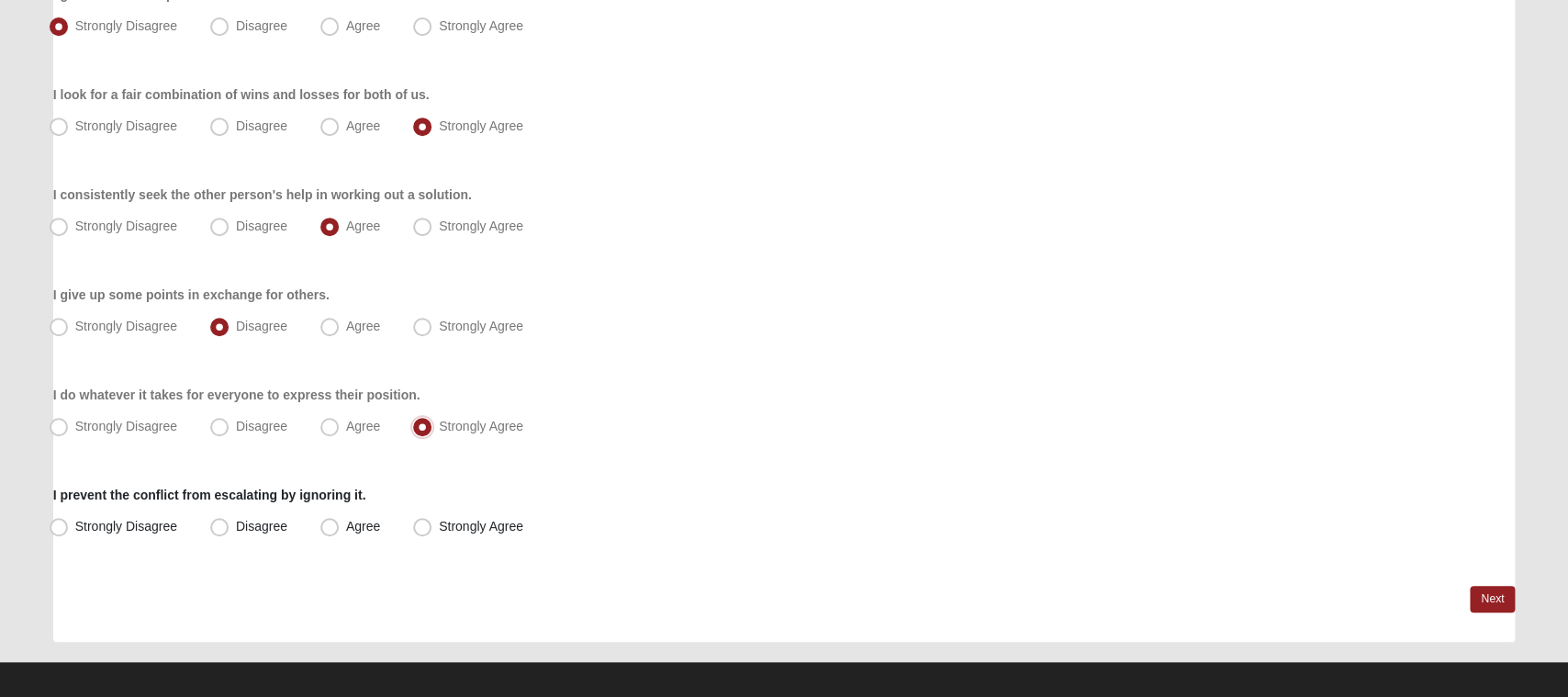 scroll, scrollTop: 379, scrollLeft: 0, axis: vertical 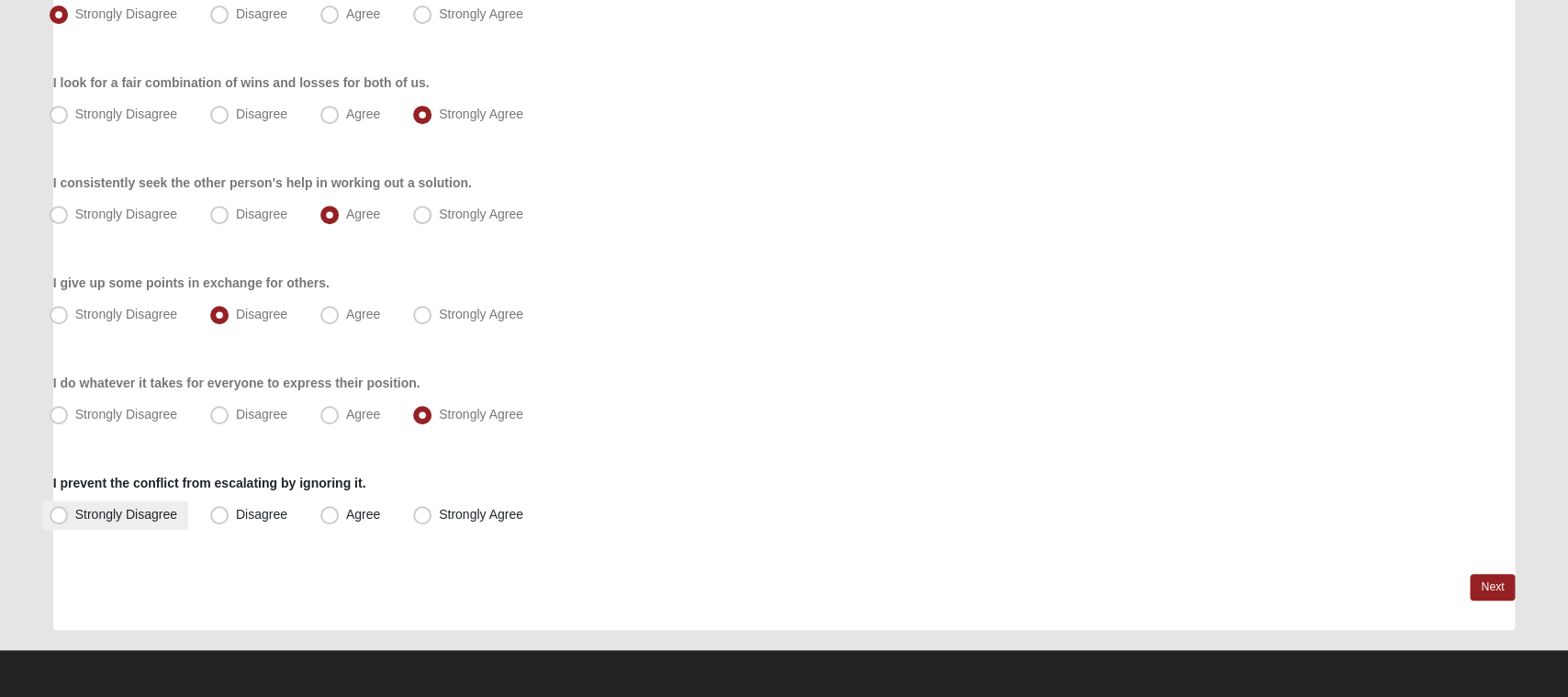 click on "Strongly Disagree" at bounding box center (126, 514) 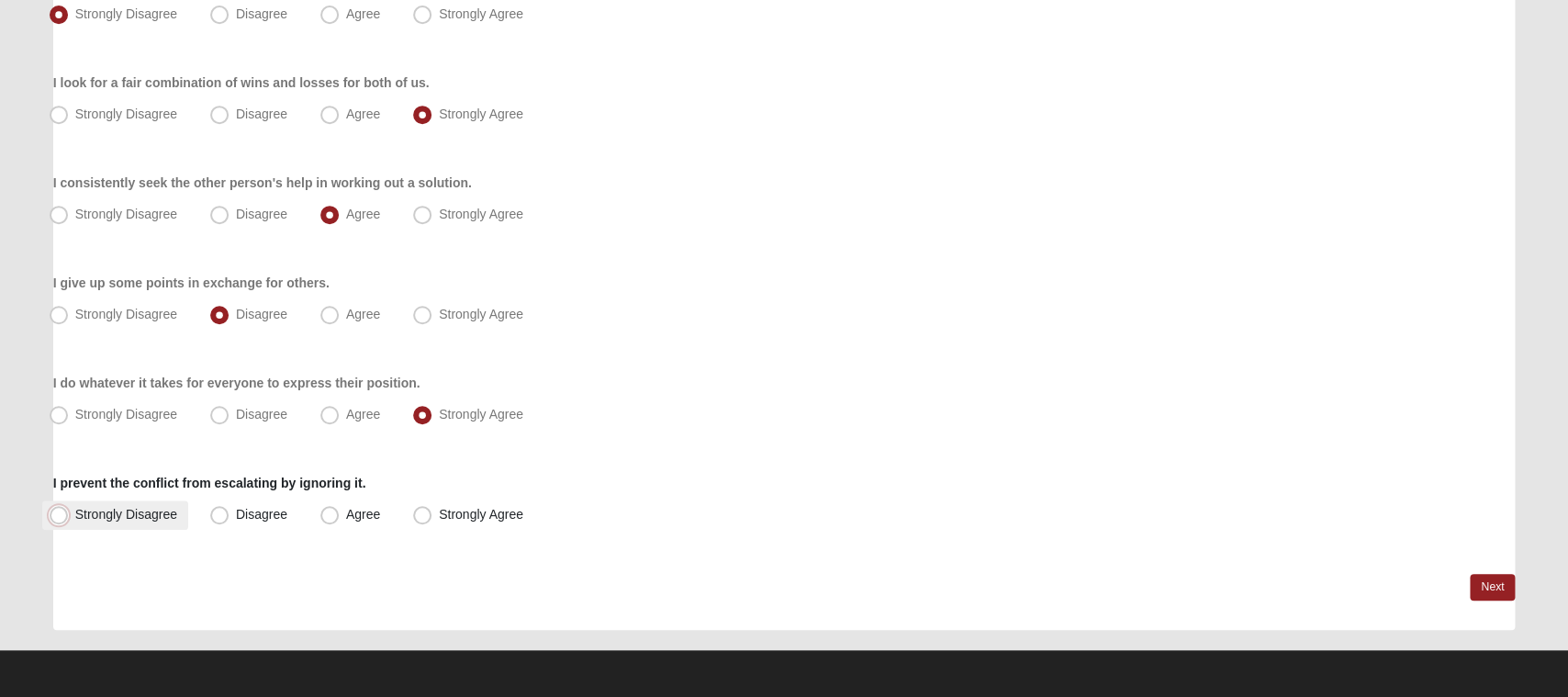 click on "Strongly Disagree" at bounding box center (62, 514) 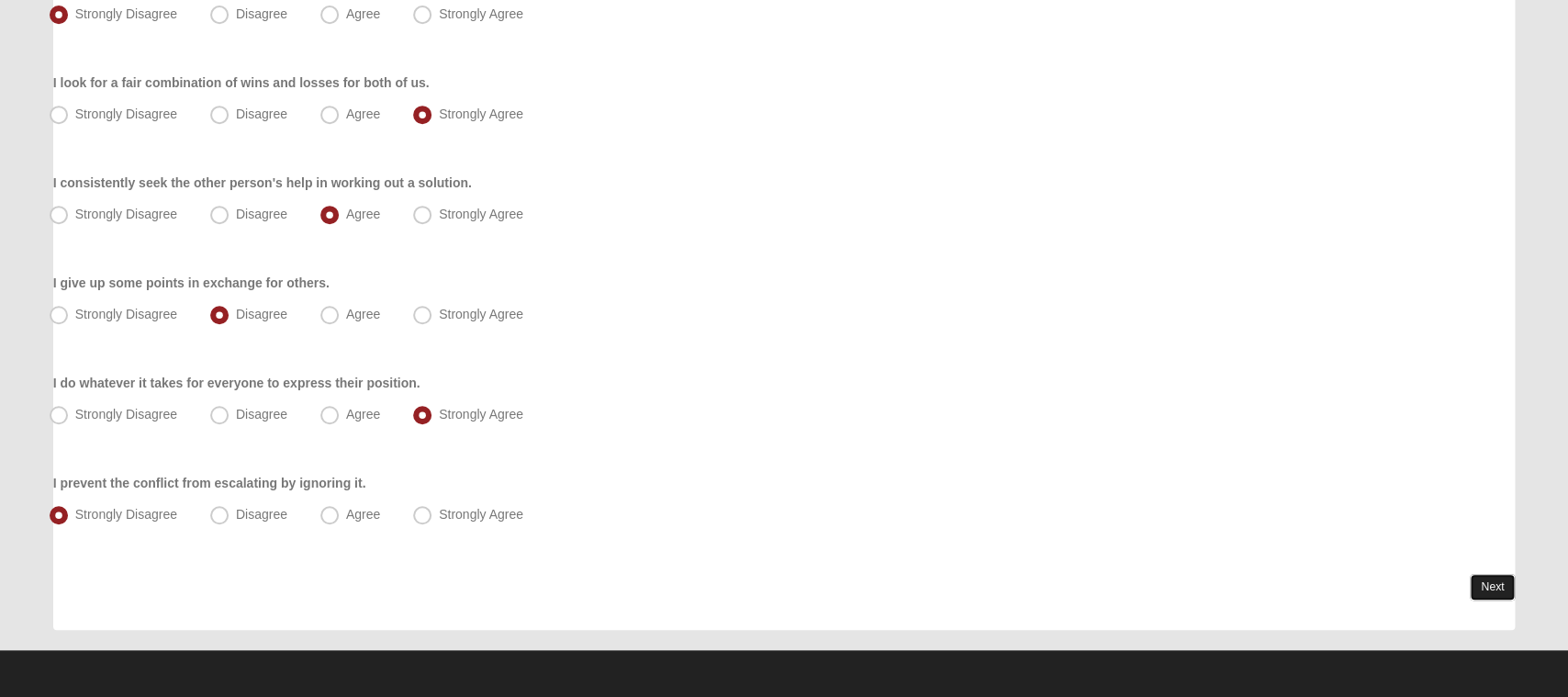 click on "Next" at bounding box center (1492, 587) 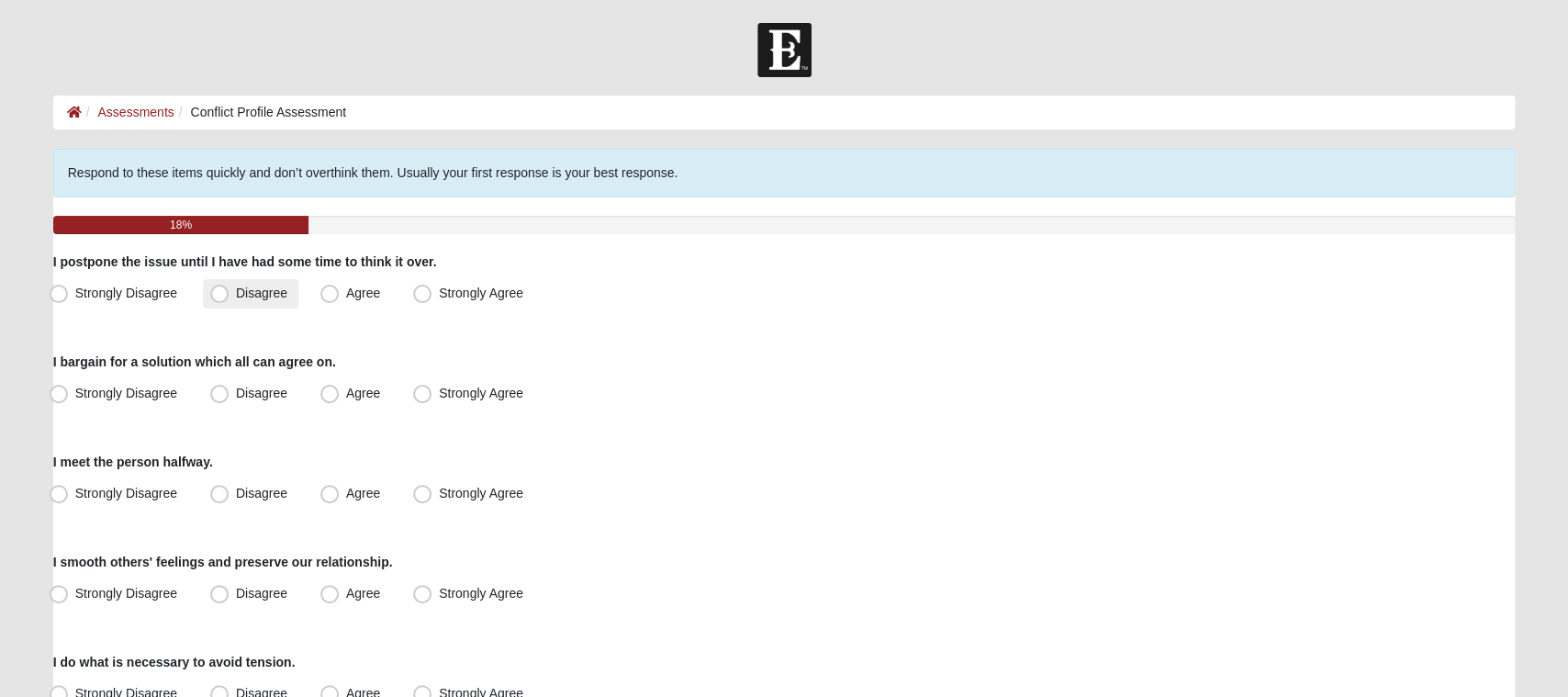 click on "Disagree" at bounding box center [262, 293] 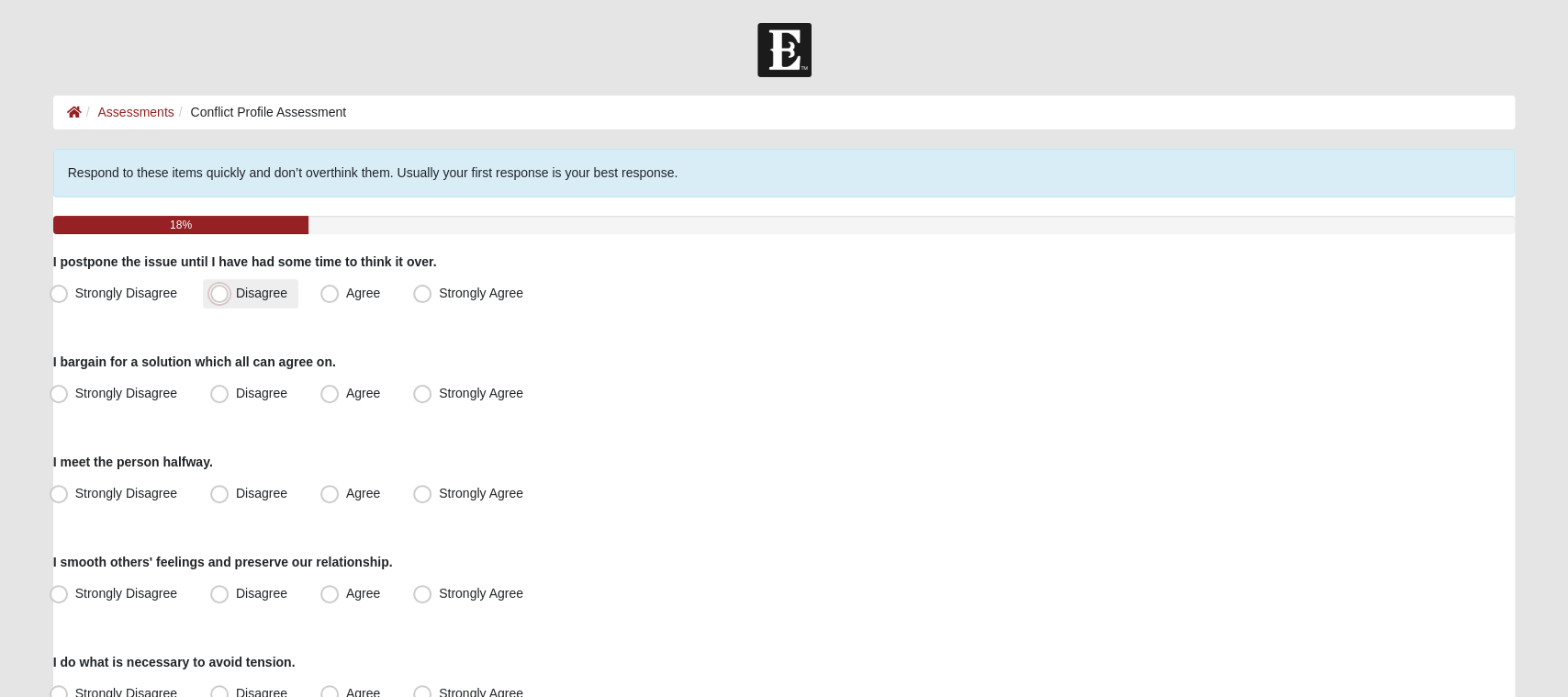 click on "Disagree" at bounding box center [223, 293] 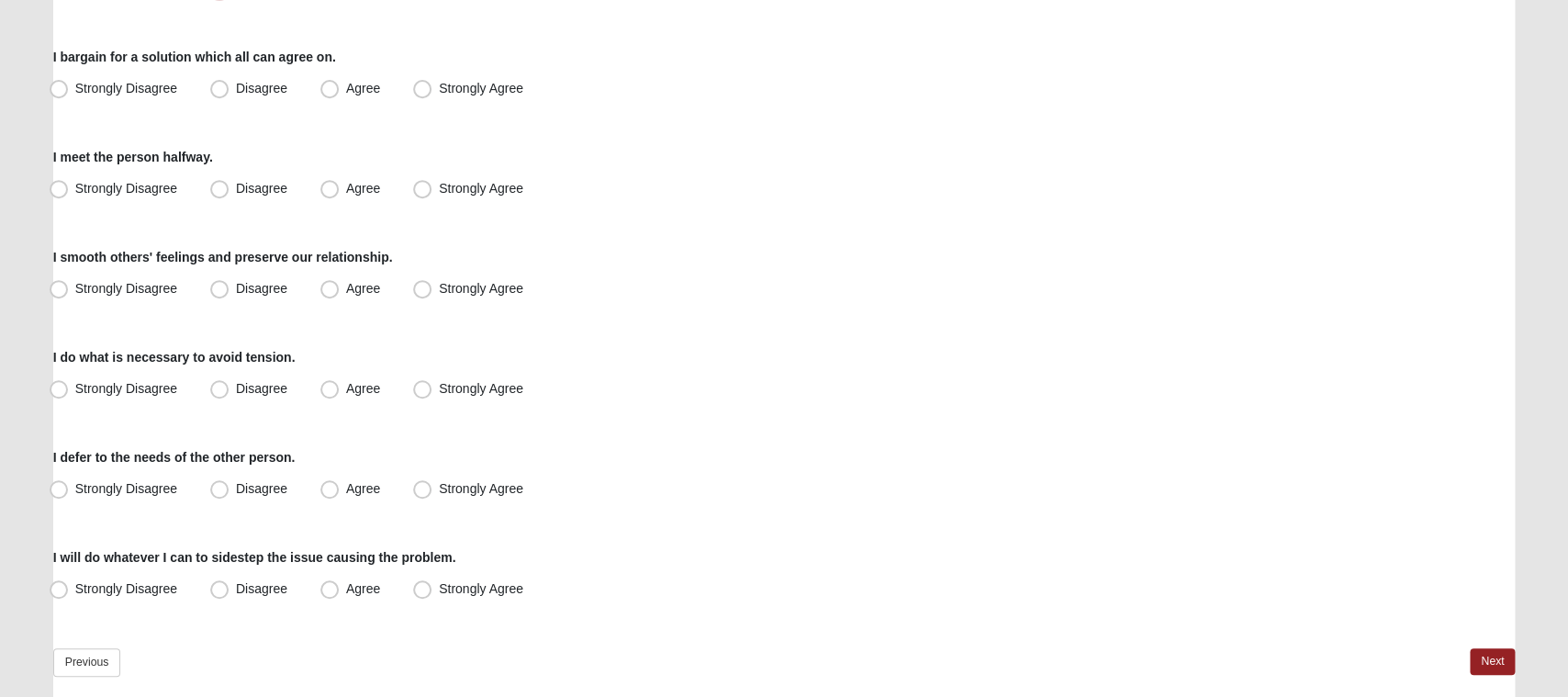 scroll, scrollTop: 382, scrollLeft: 0, axis: vertical 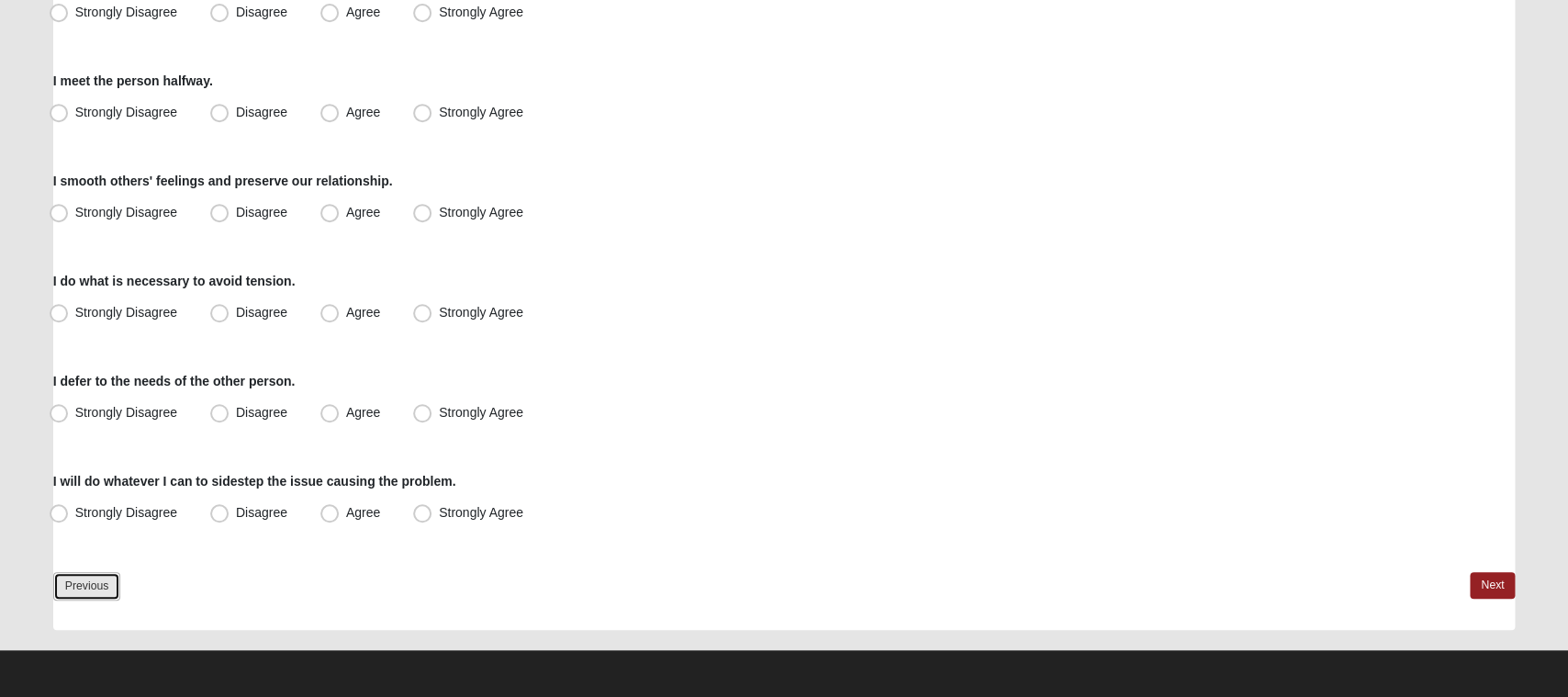 click on "Previous" at bounding box center (87, 586) 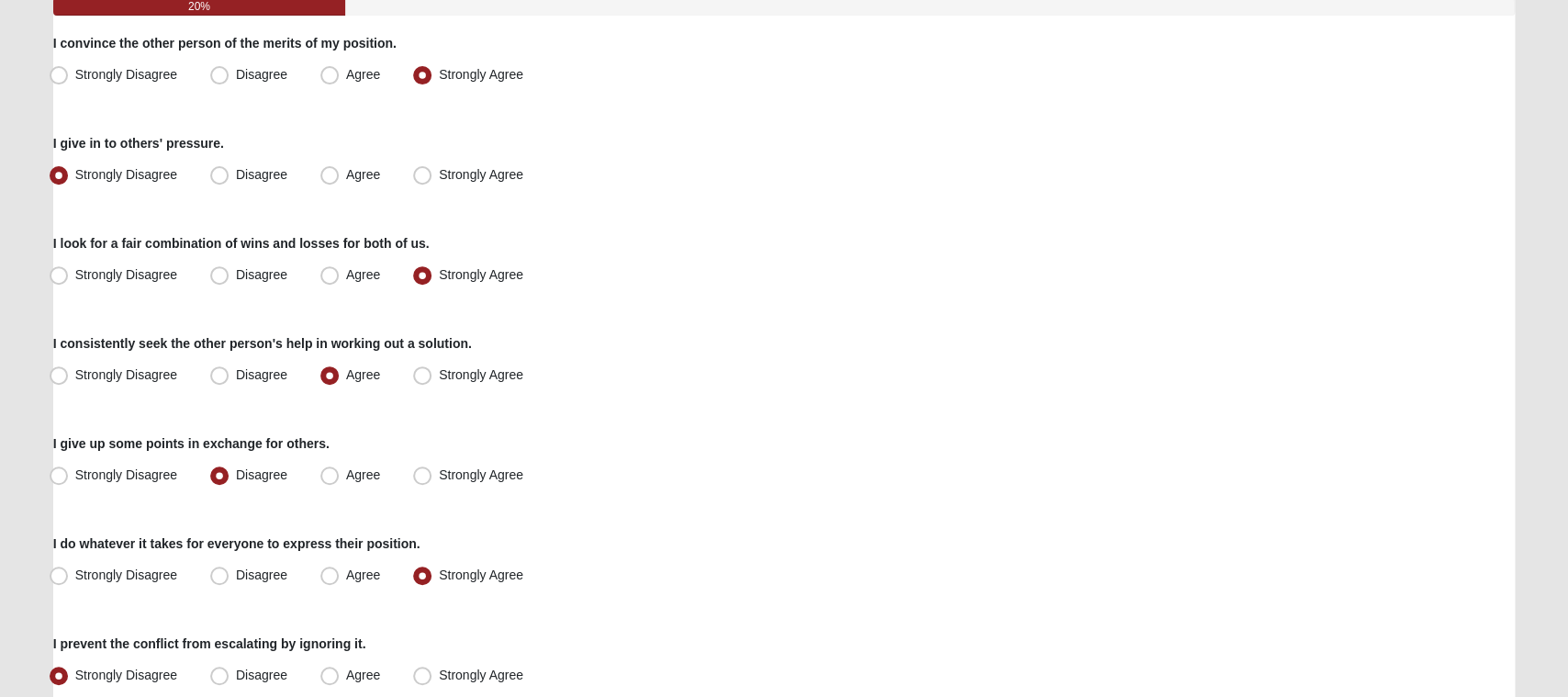 scroll, scrollTop: 379, scrollLeft: 0, axis: vertical 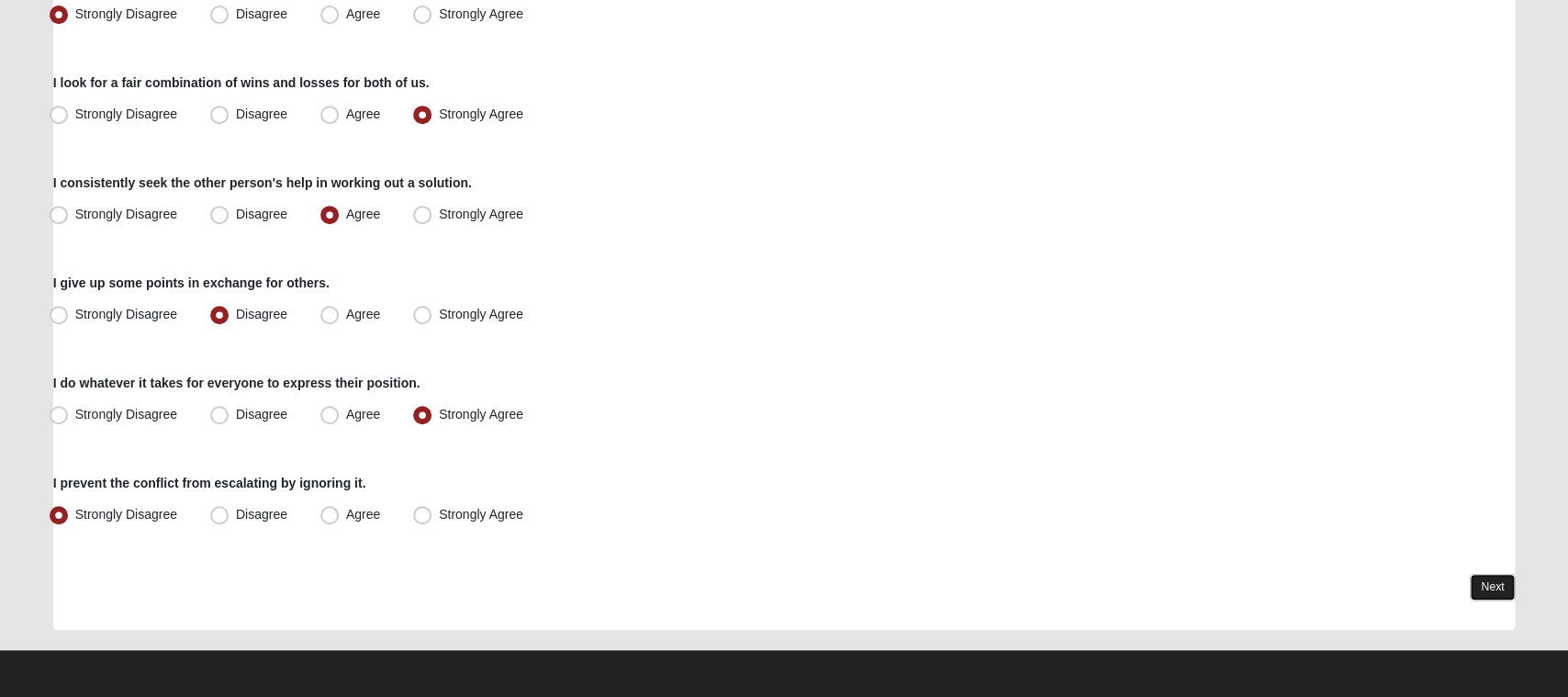 click on "Next" at bounding box center (1492, 587) 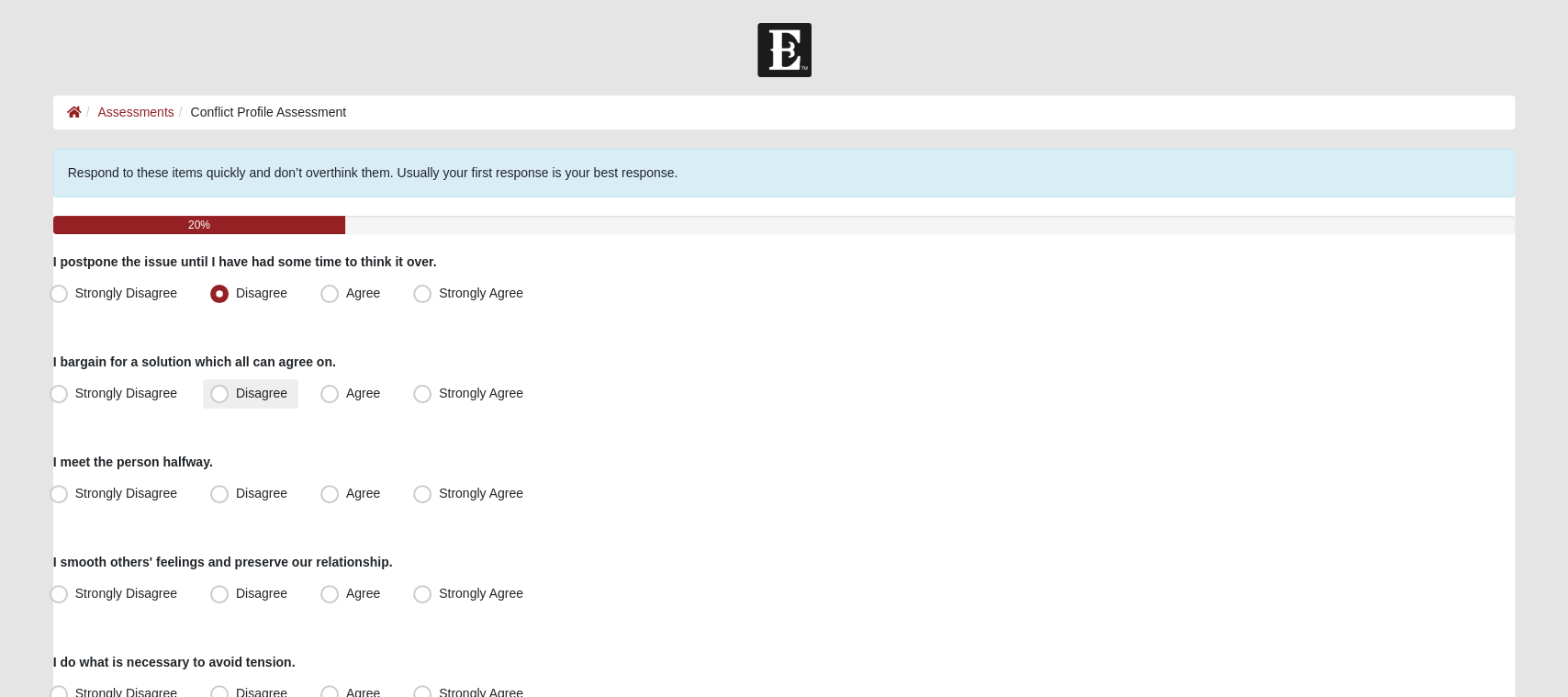 click on "Disagree" at bounding box center [251, 394] 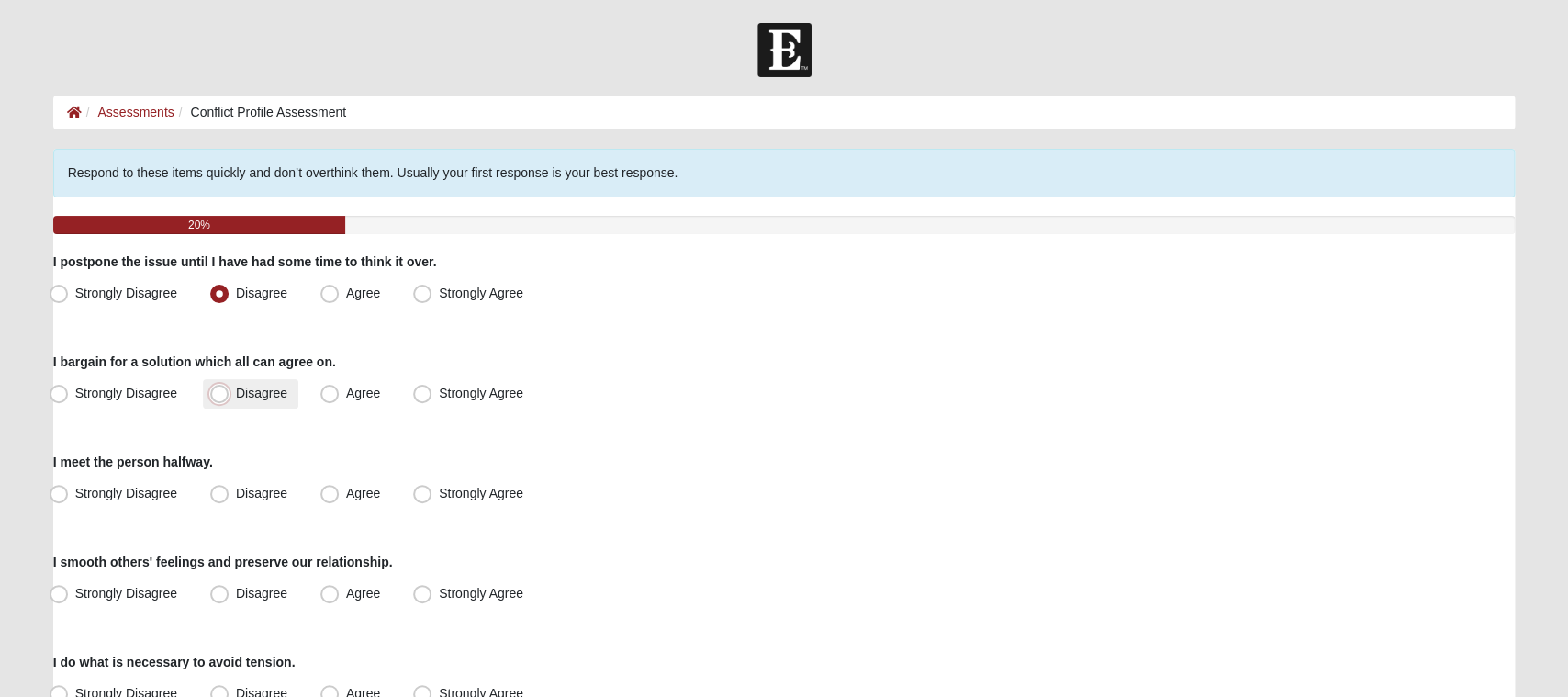 click on "Disagree" at bounding box center (223, 393) 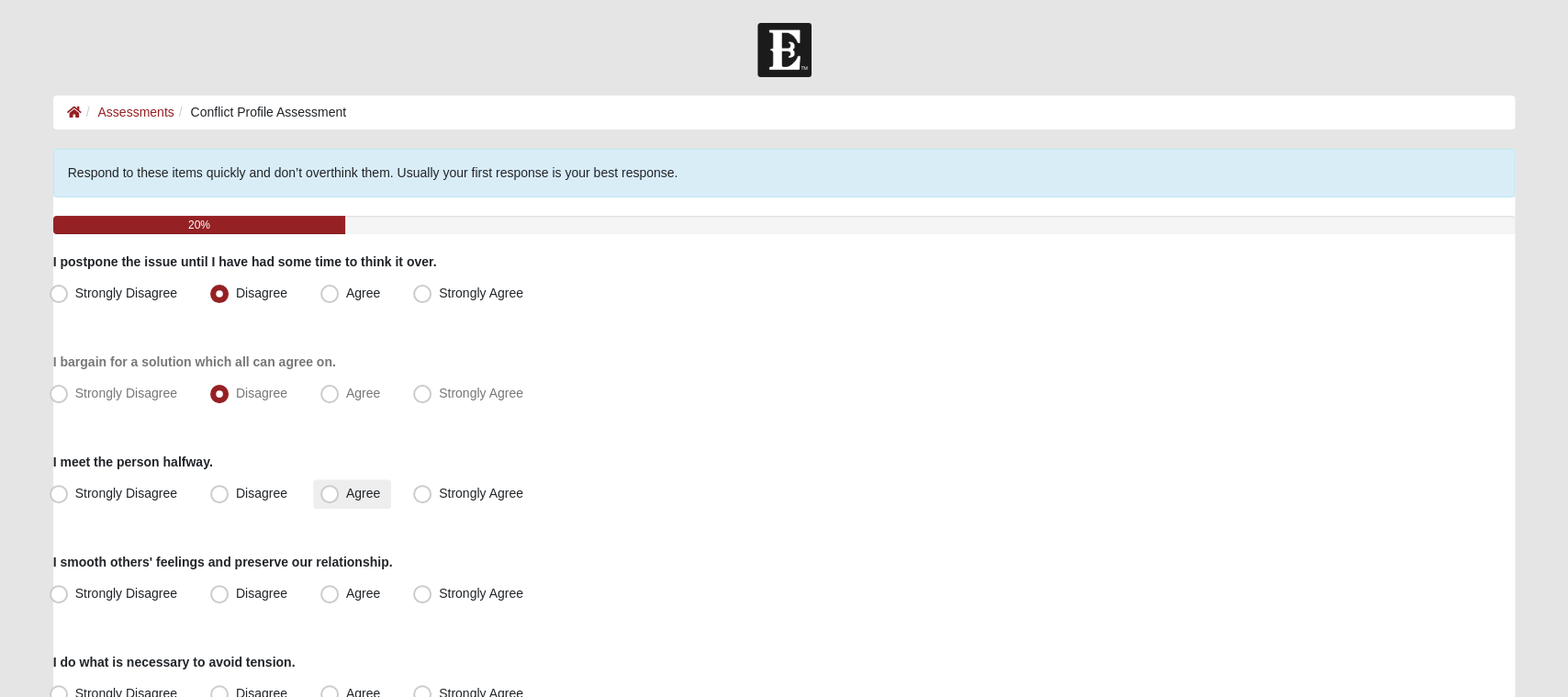 click on "Agree" at bounding box center [352, 494] 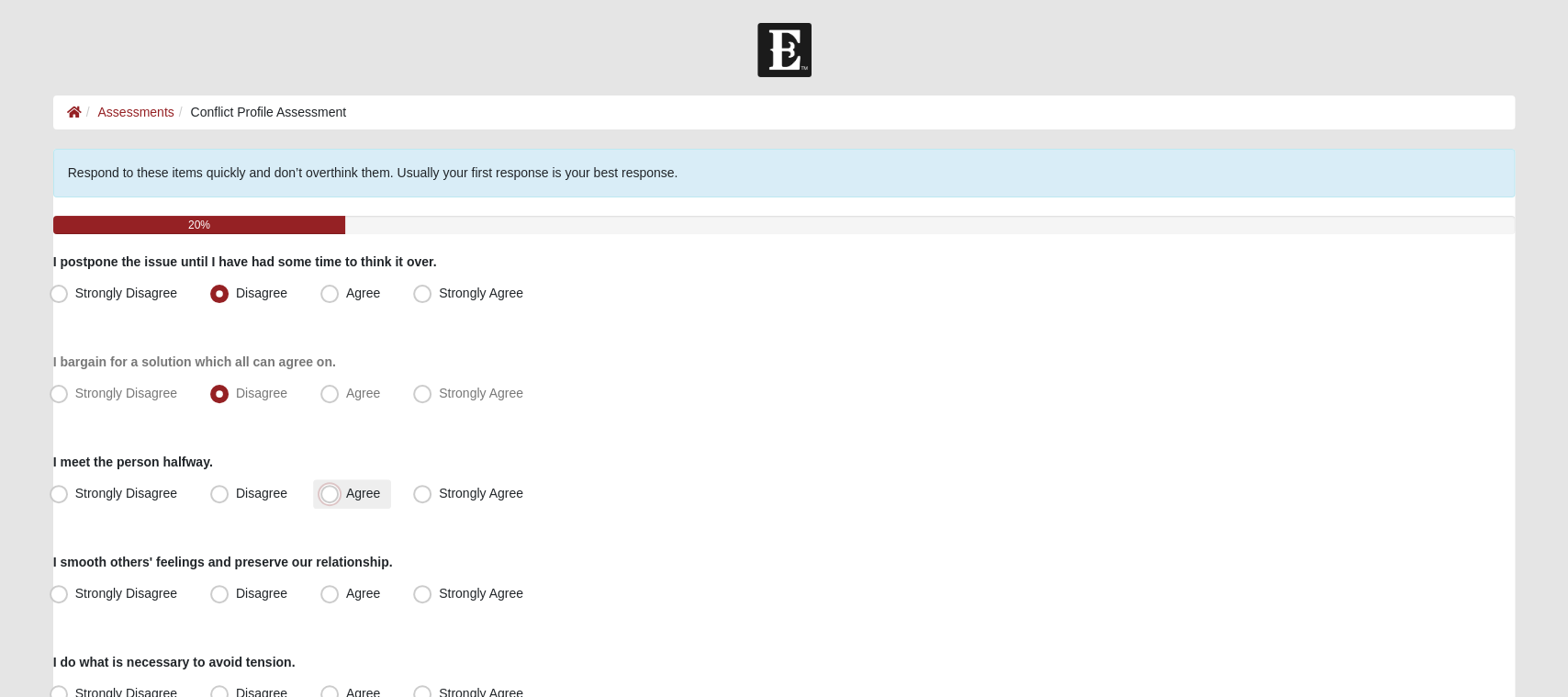 click on "Agree" at bounding box center [333, 493] 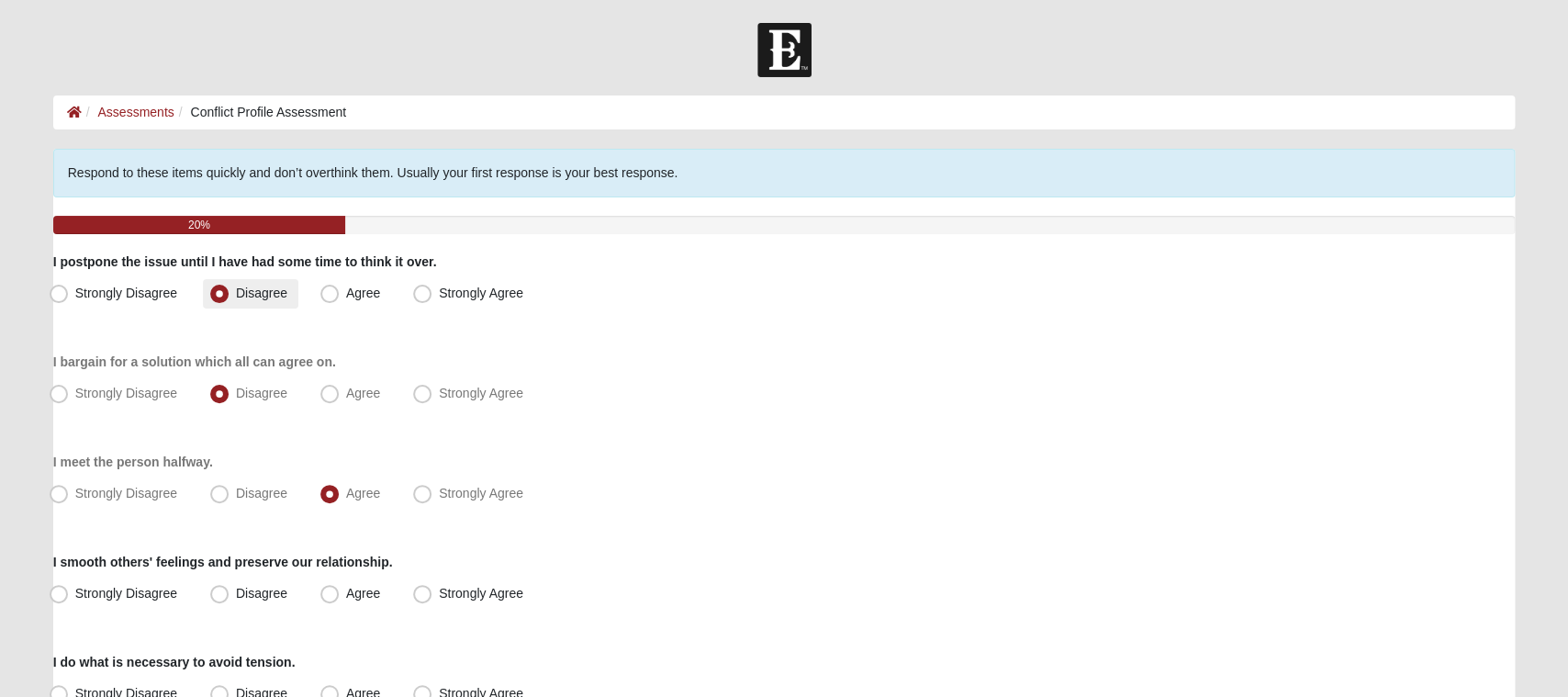 click on "Disagree" at bounding box center [262, 293] 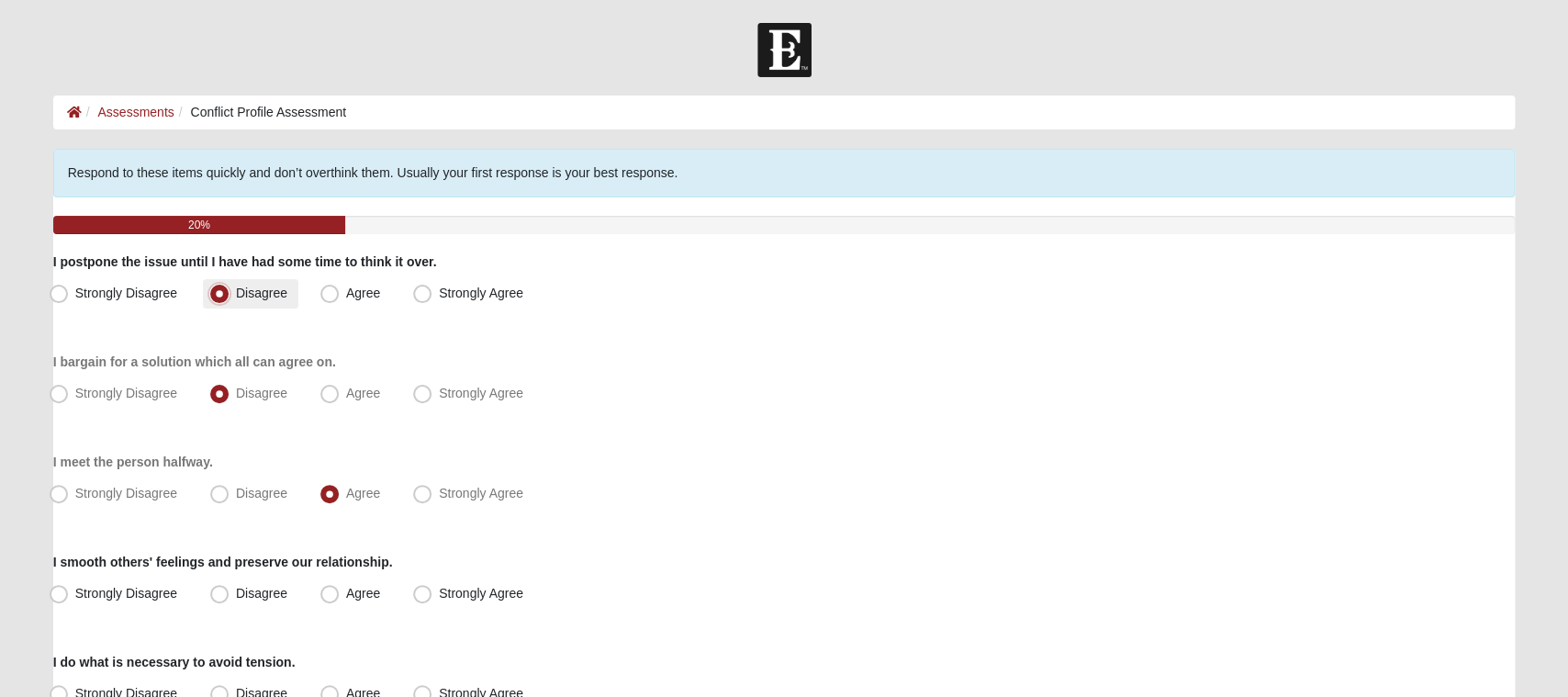 click on "Disagree" at bounding box center [223, 293] 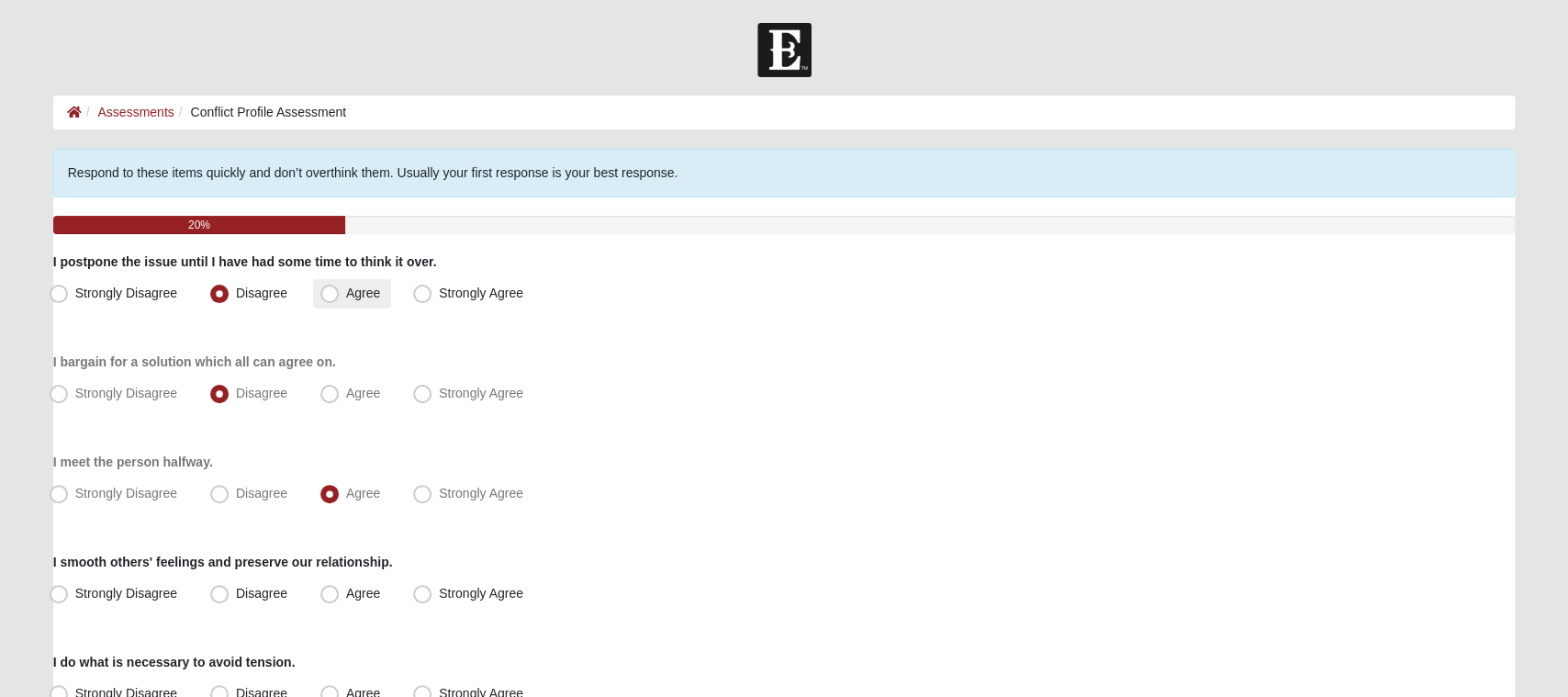 click on "Agree" at bounding box center [363, 293] 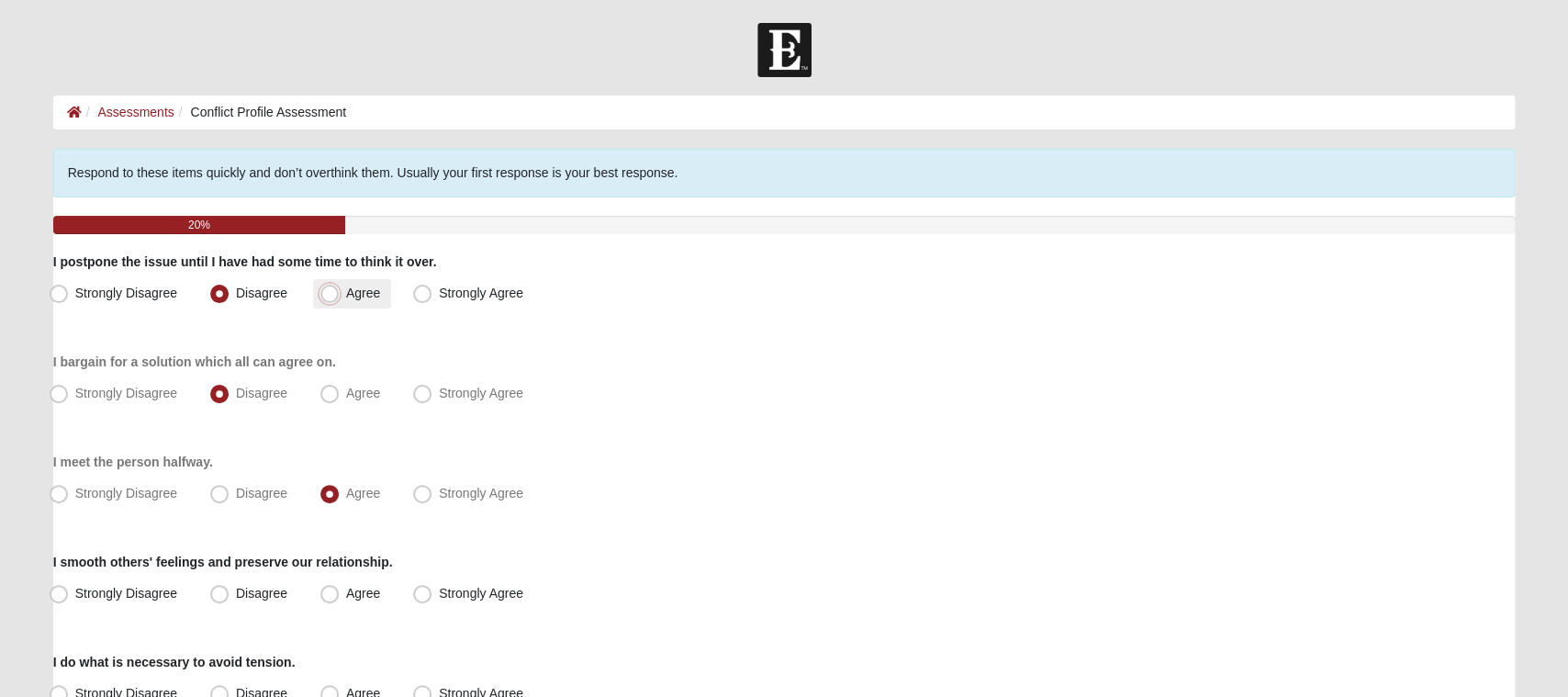 click on "Agree" at bounding box center [333, 293] 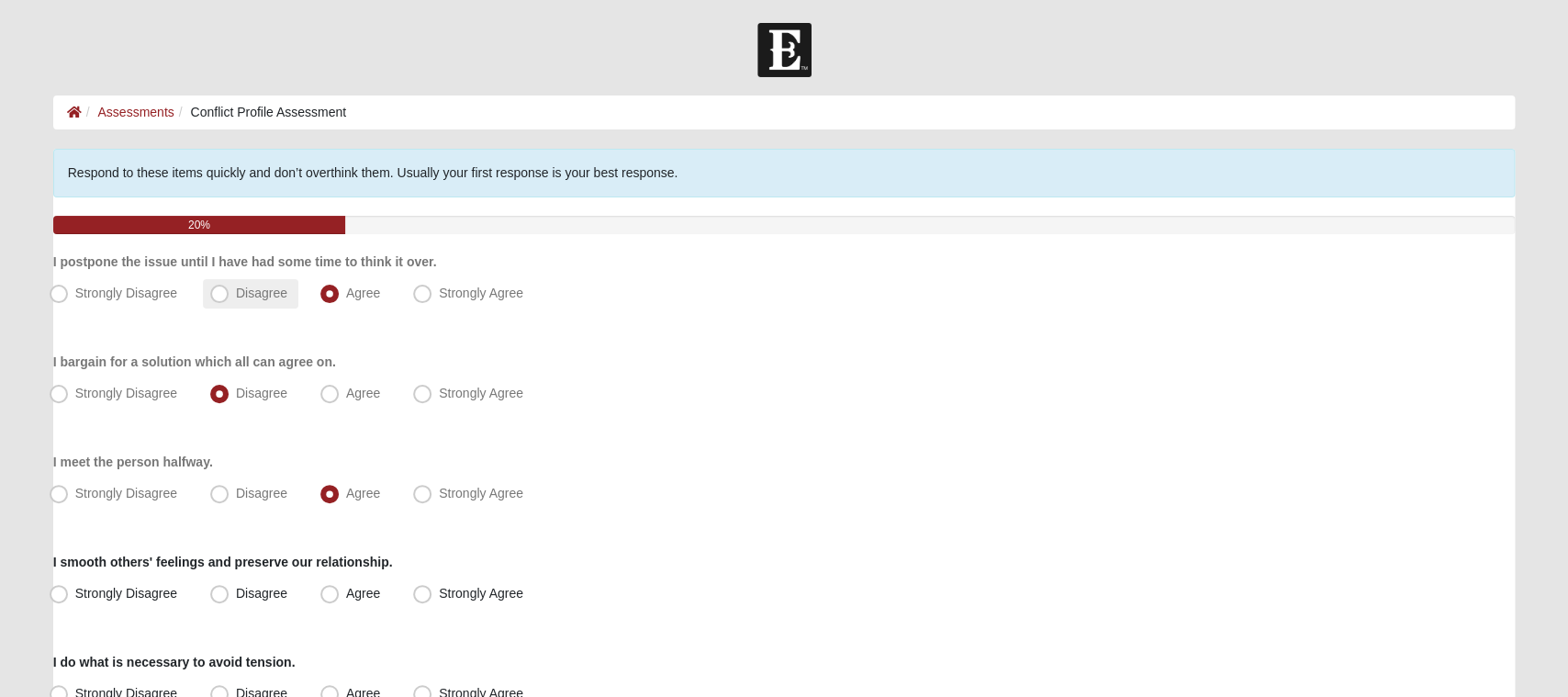 click on "Disagree" at bounding box center (262, 293) 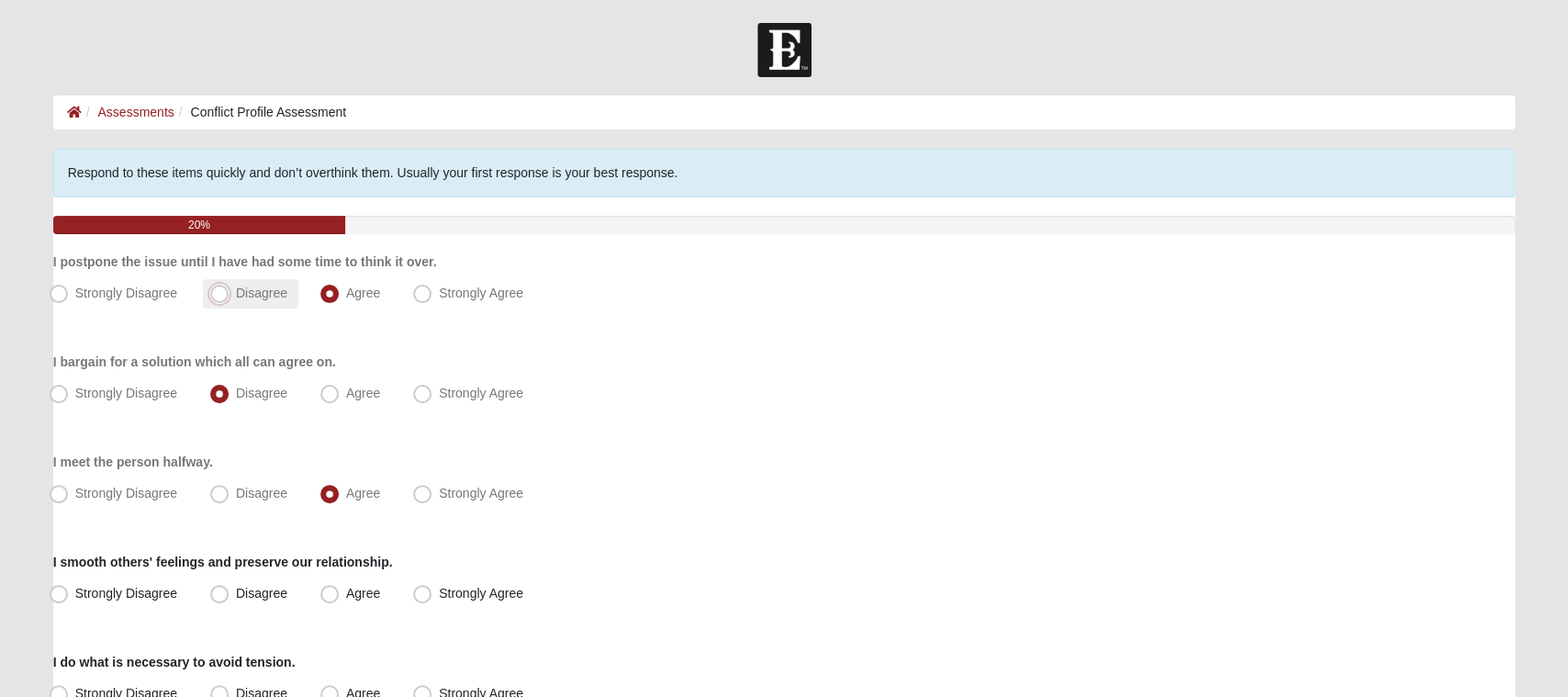click on "Disagree" at bounding box center [223, 293] 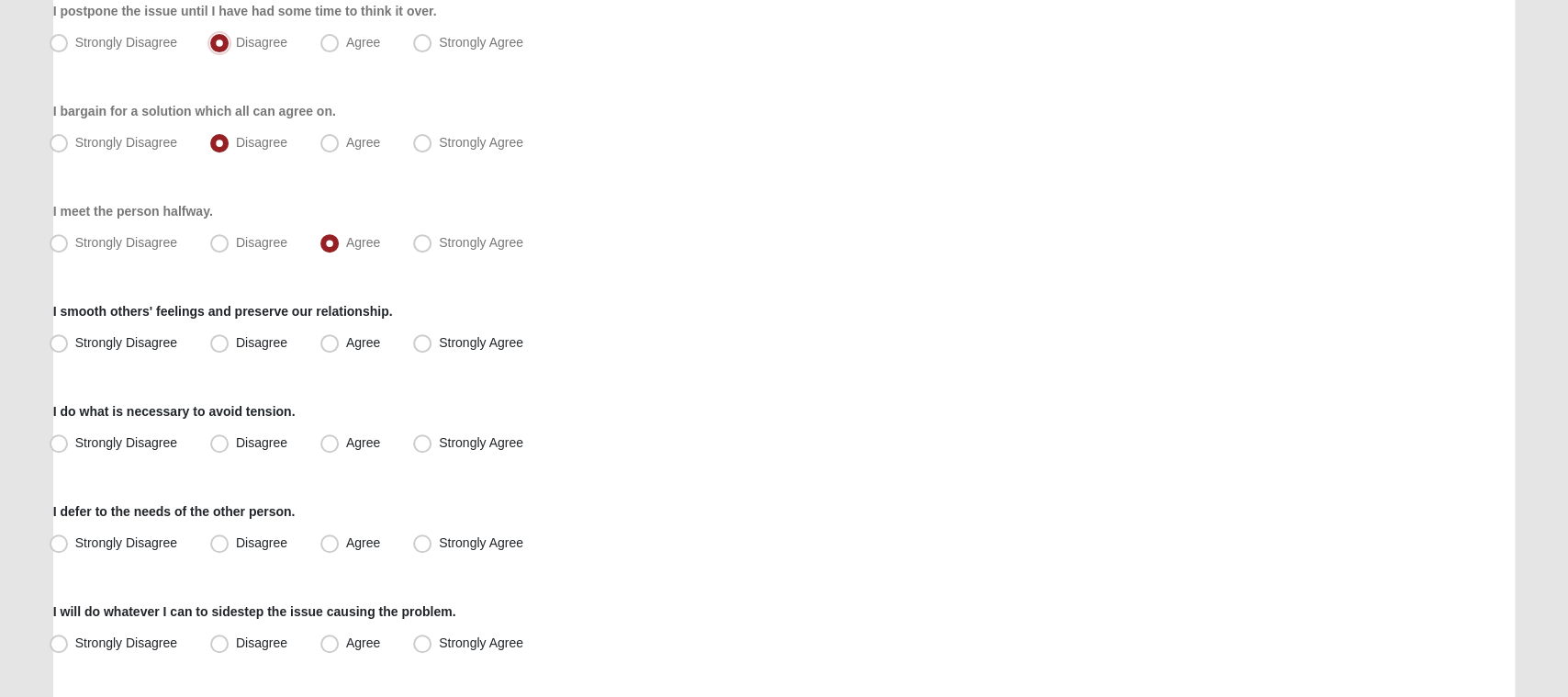 scroll, scrollTop: 287, scrollLeft: 0, axis: vertical 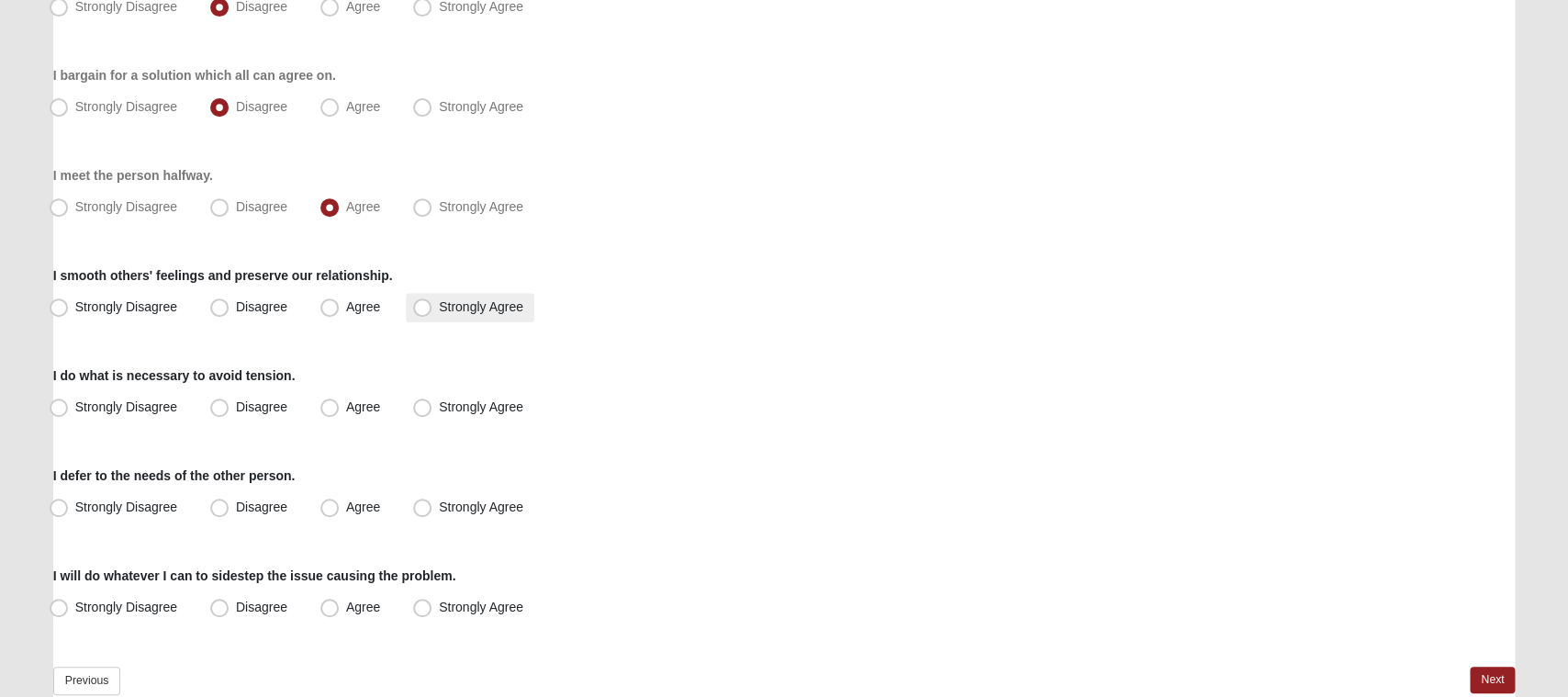click on "Strongly Agree" at bounding box center [481, 307] 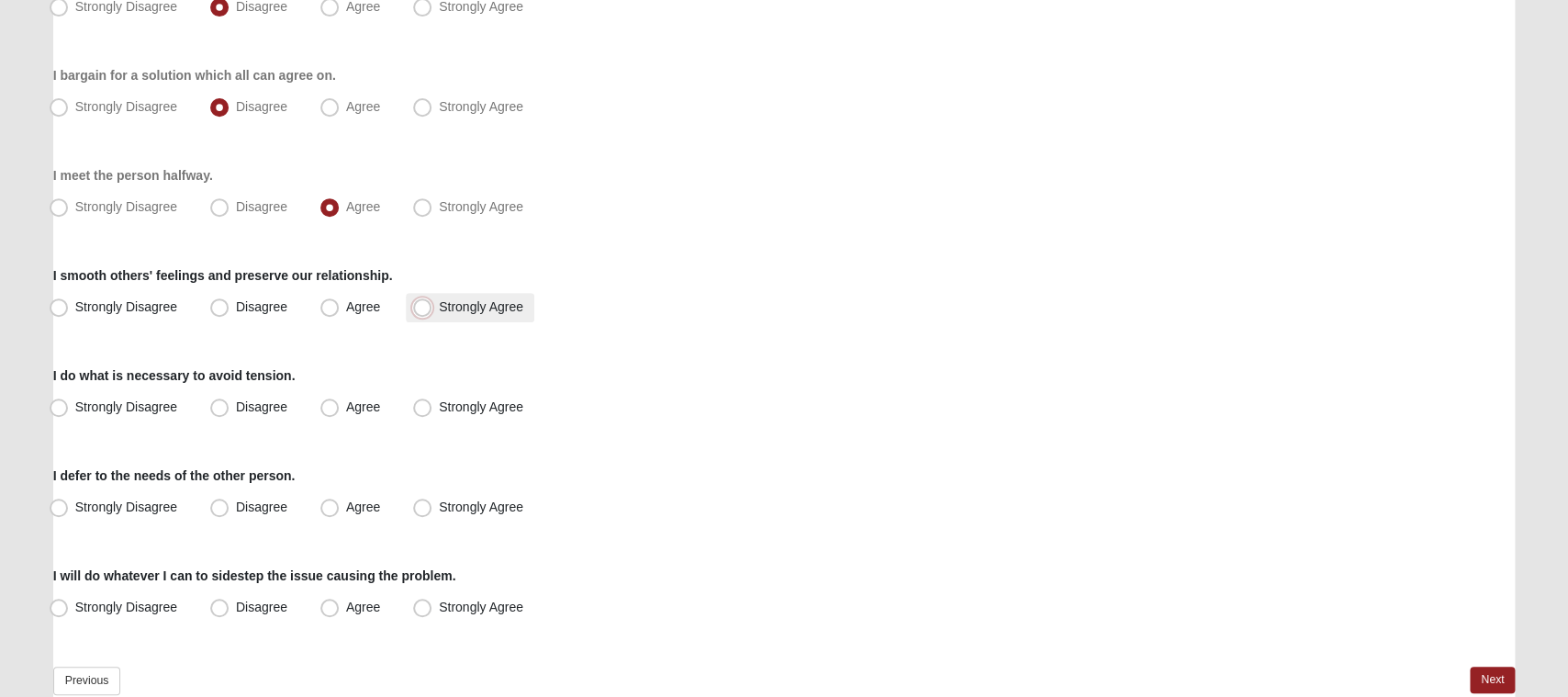 click on "Strongly Agree" at bounding box center (426, 307) 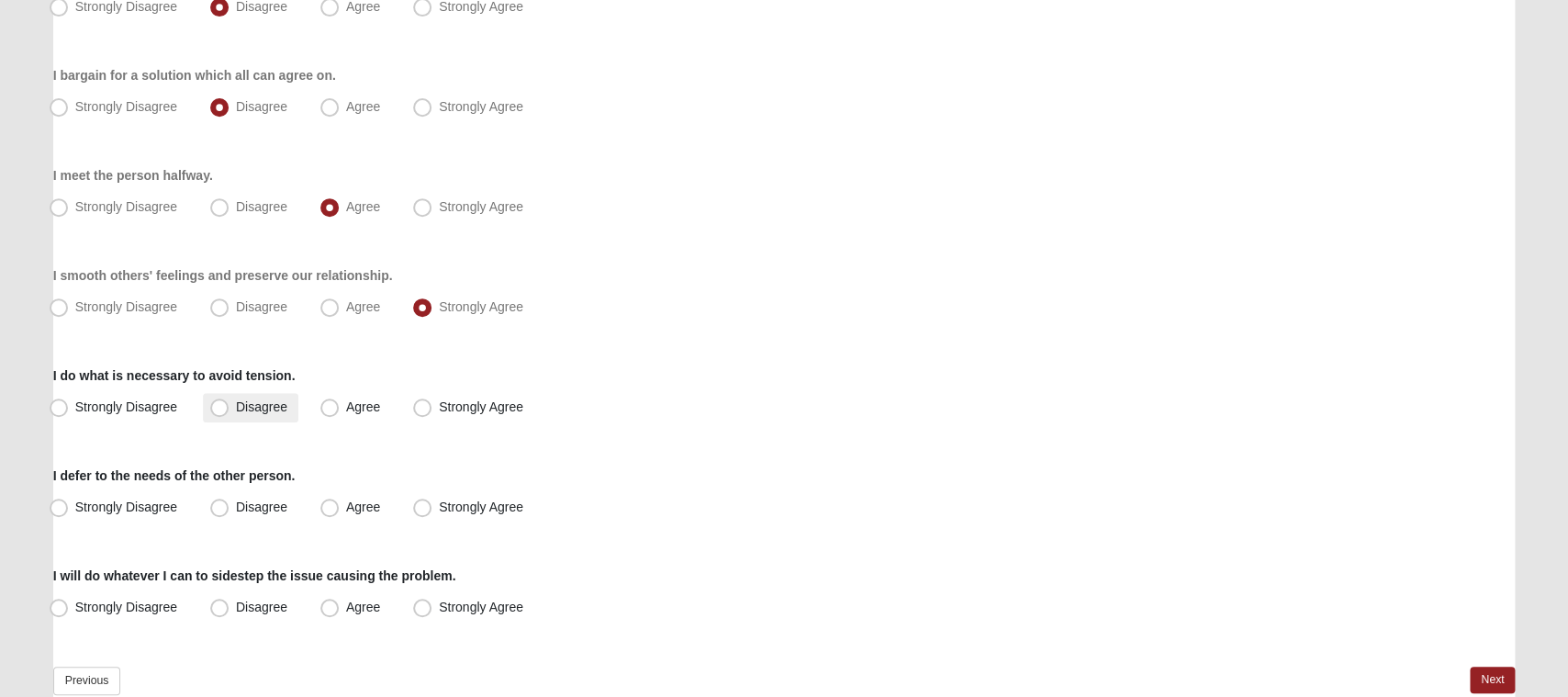 click on "Disagree" at bounding box center (262, 407) 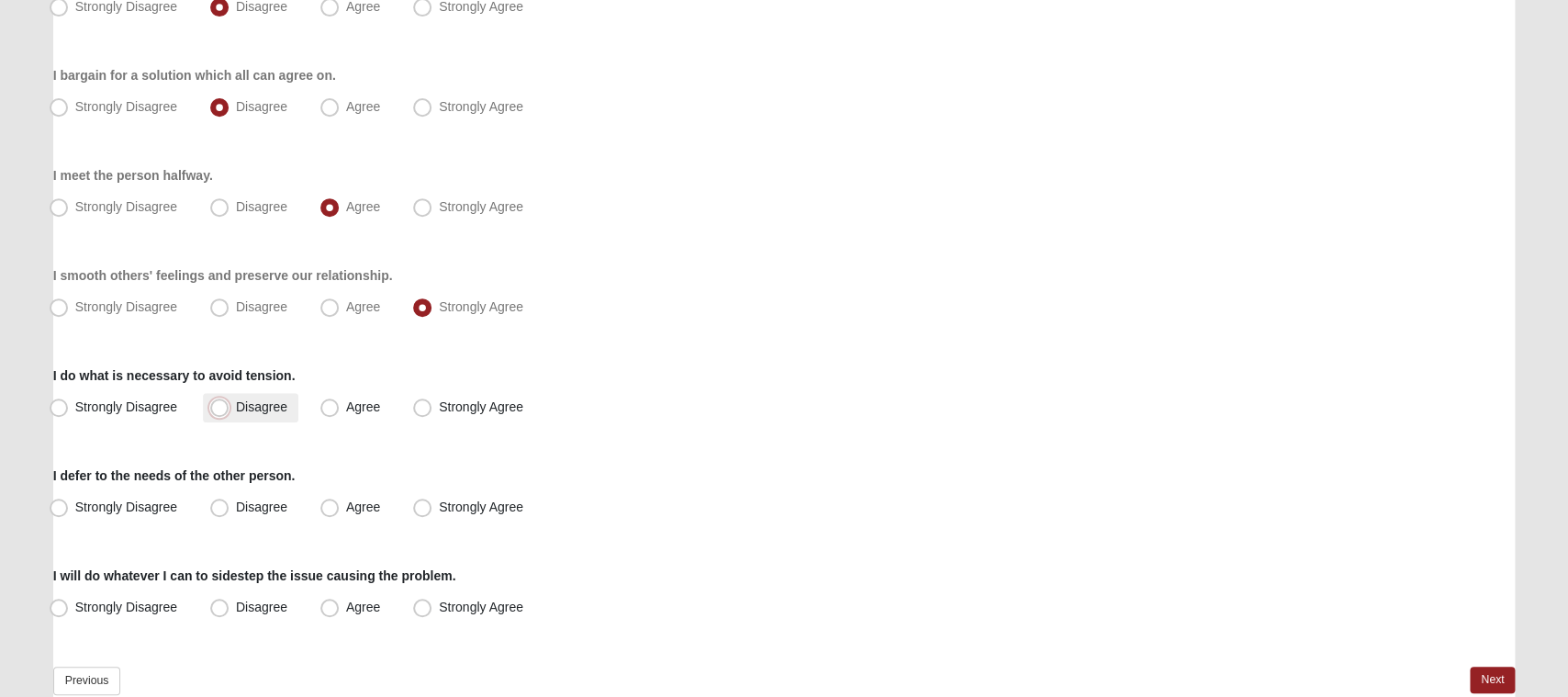 click on "Disagree" at bounding box center (223, 407) 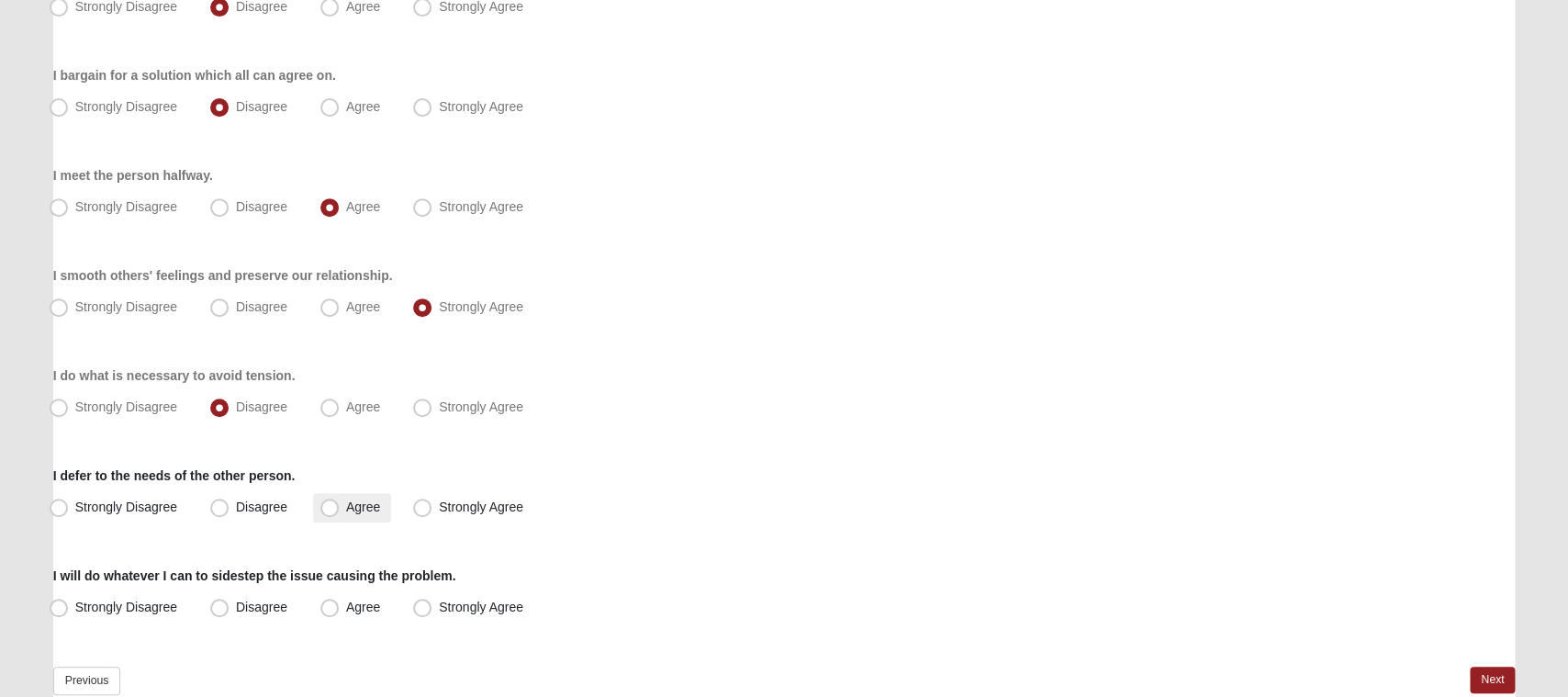 click on "Agree" at bounding box center (352, 508) 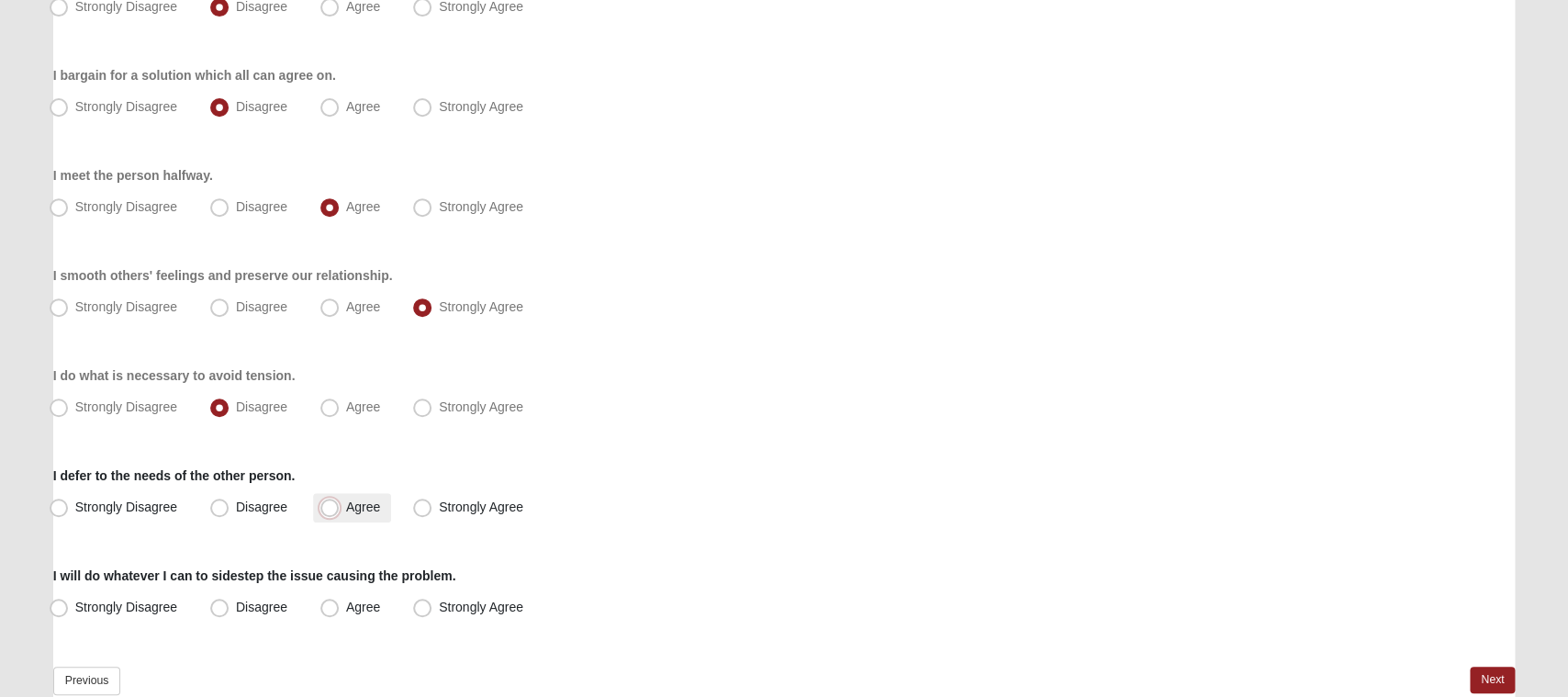 click on "Agree" at bounding box center (333, 507) 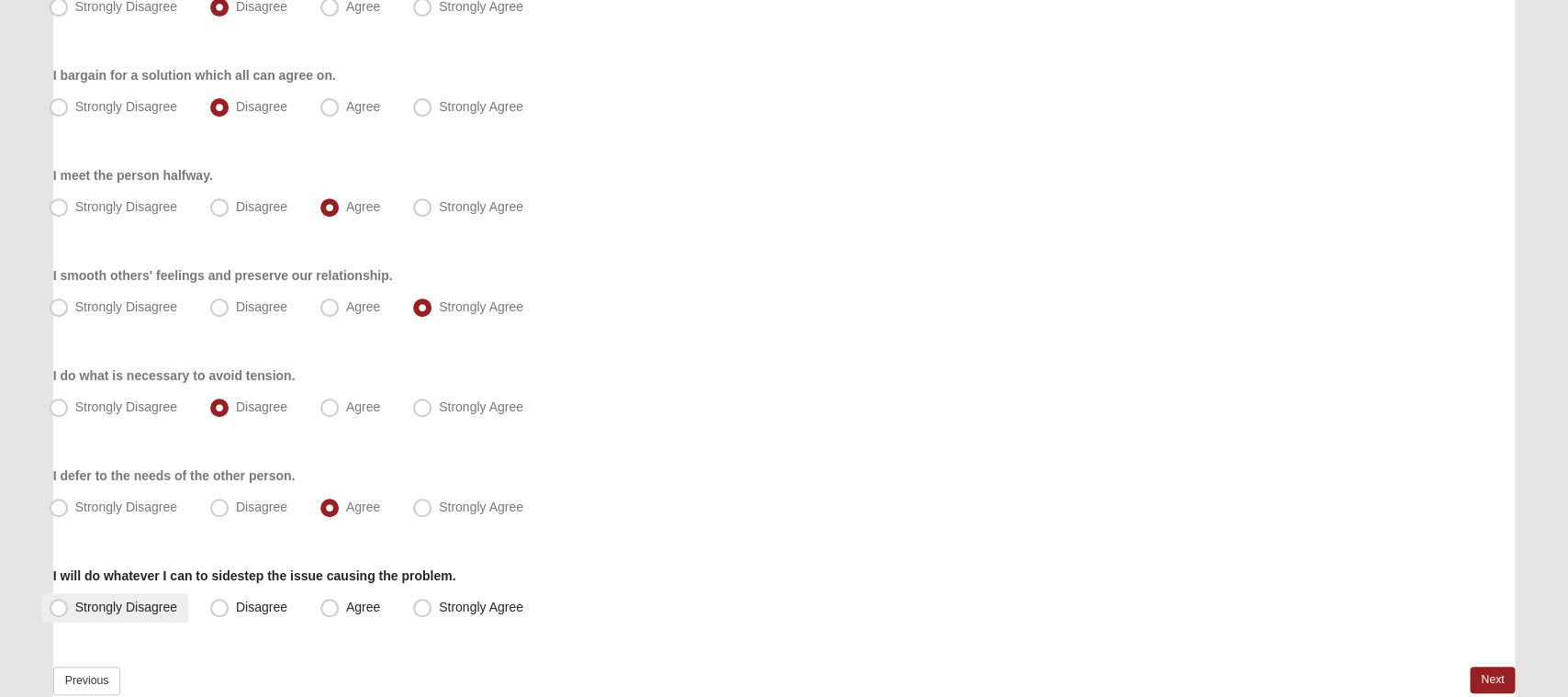 click on "Strongly Disagree" at bounding box center (126, 607) 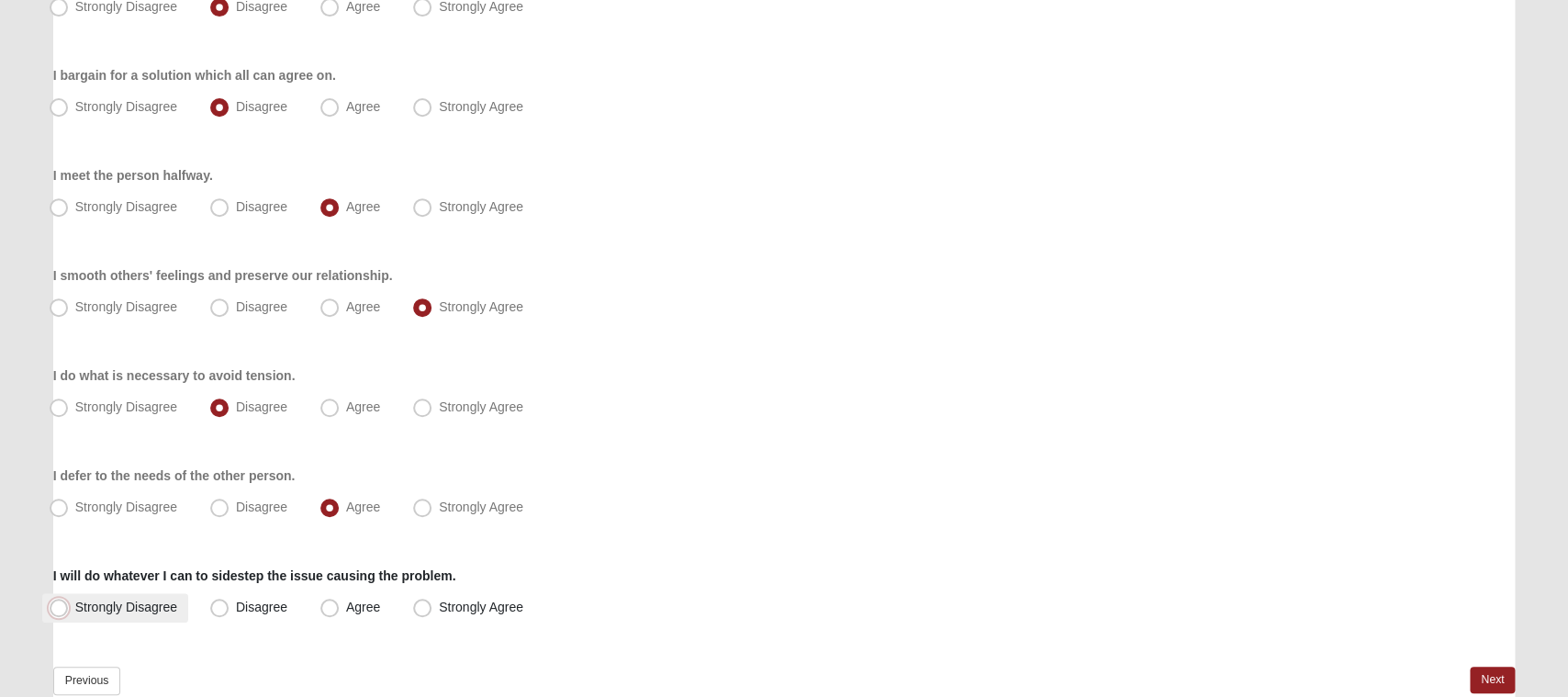 click on "Strongly Disagree" at bounding box center (62, 607) 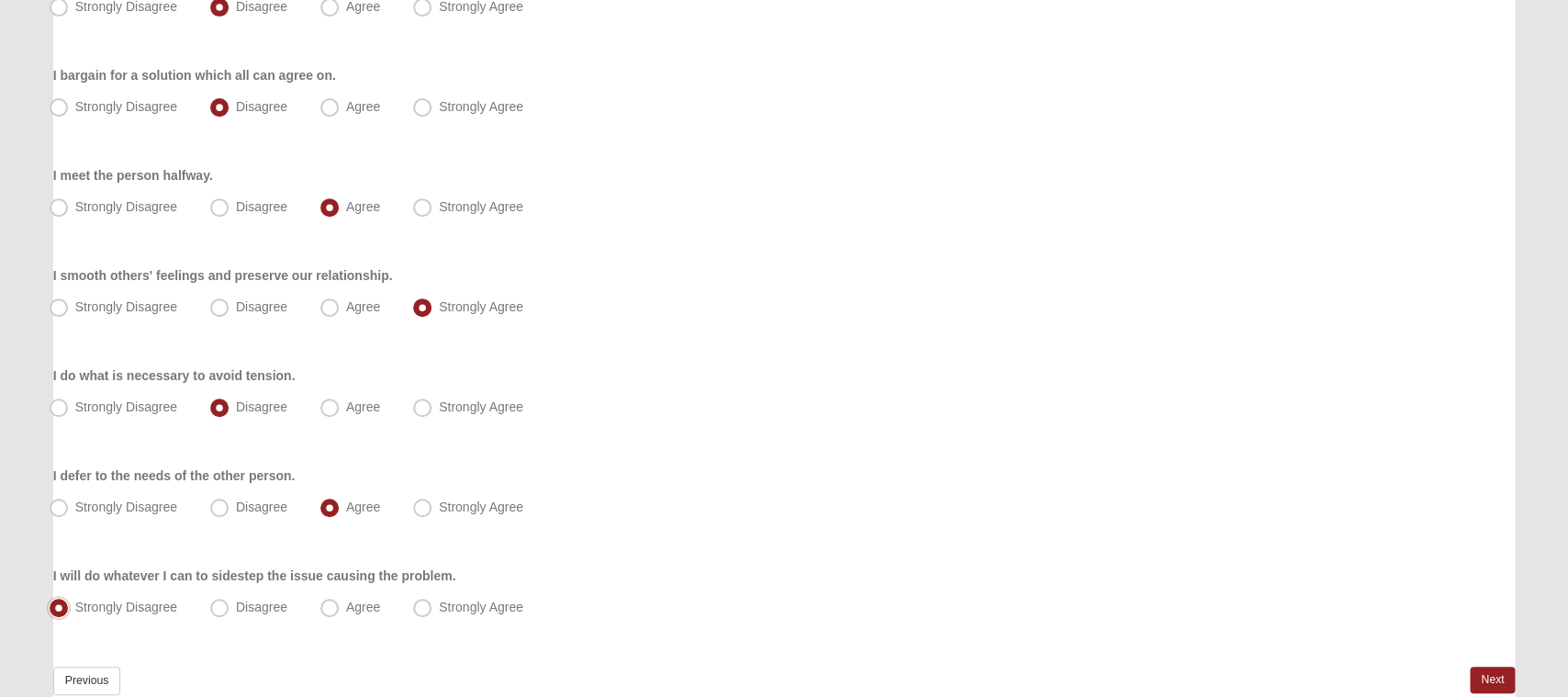 scroll, scrollTop: 382, scrollLeft: 0, axis: vertical 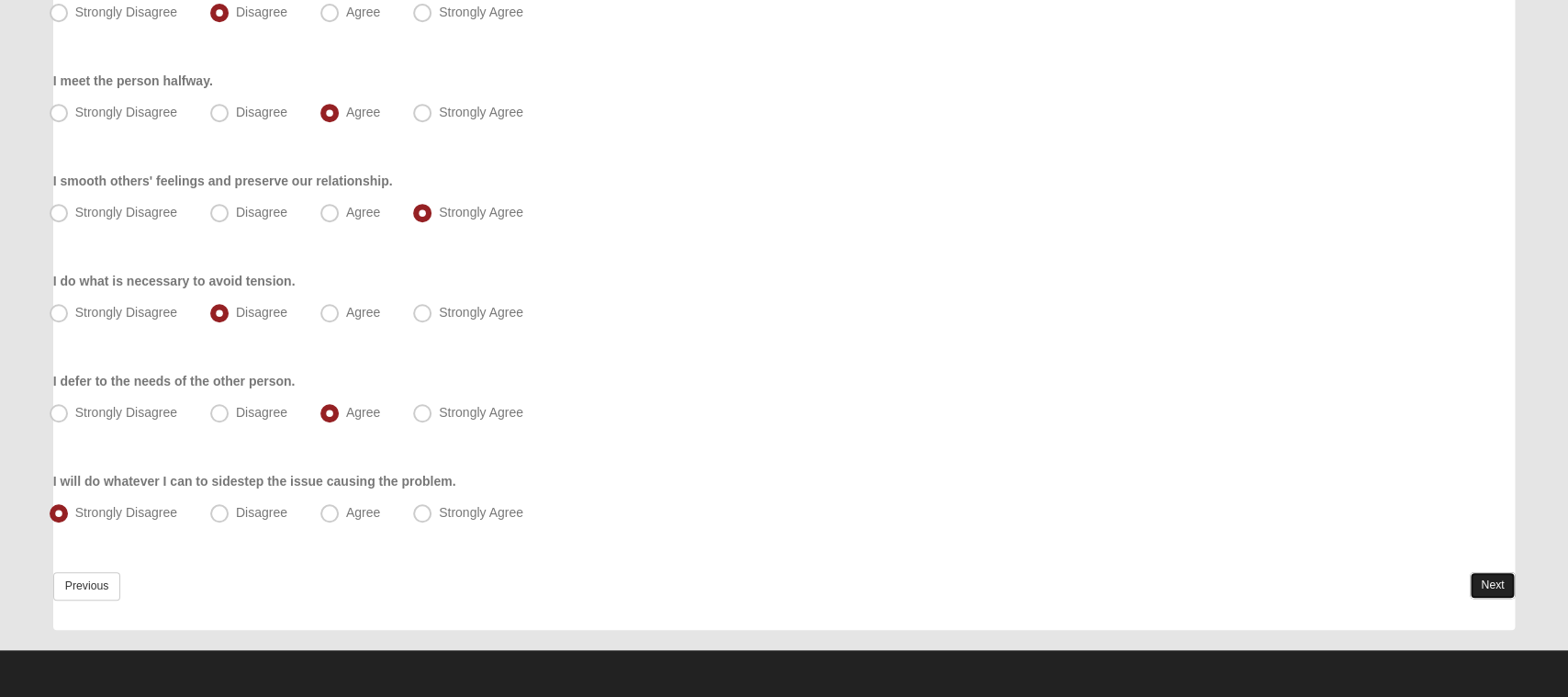 click on "Next" at bounding box center [1492, 585] 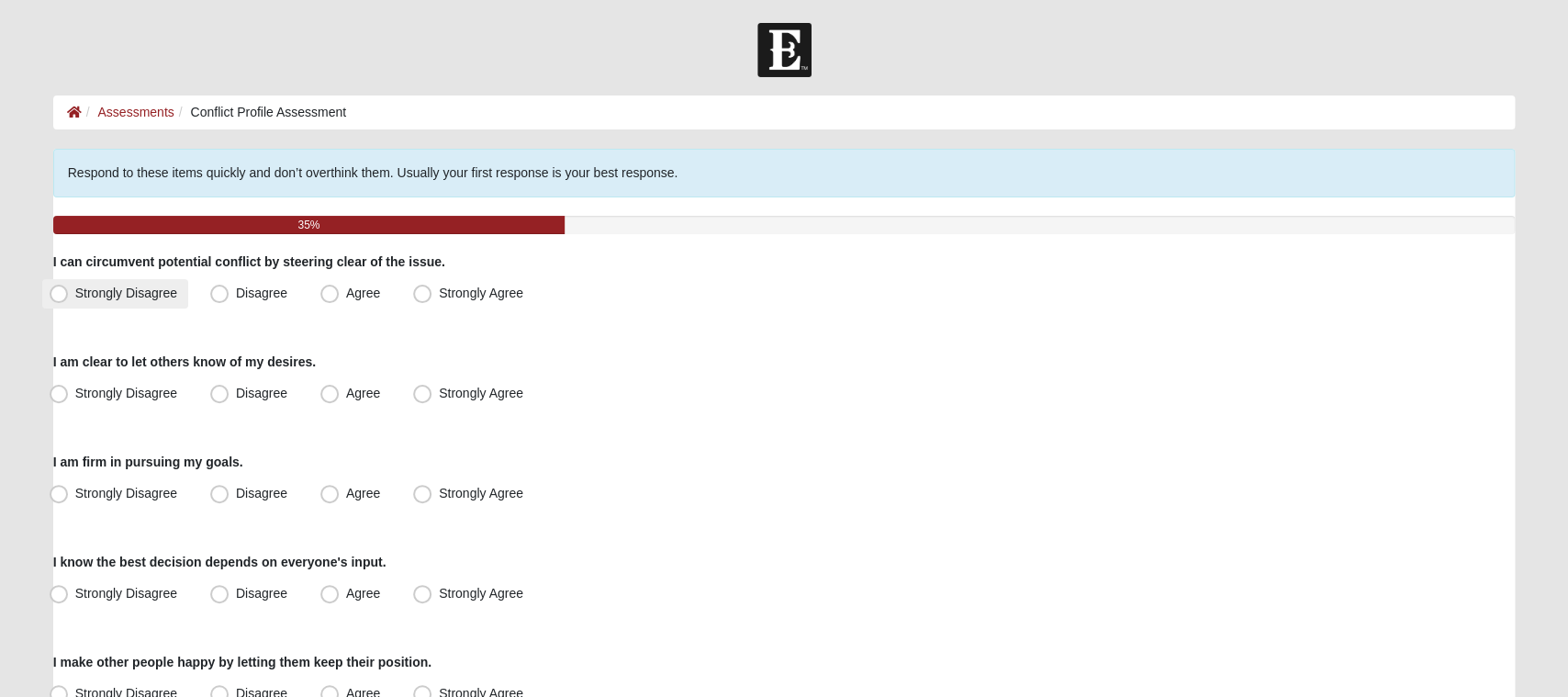 click on "Strongly Disagree" at bounding box center [126, 293] 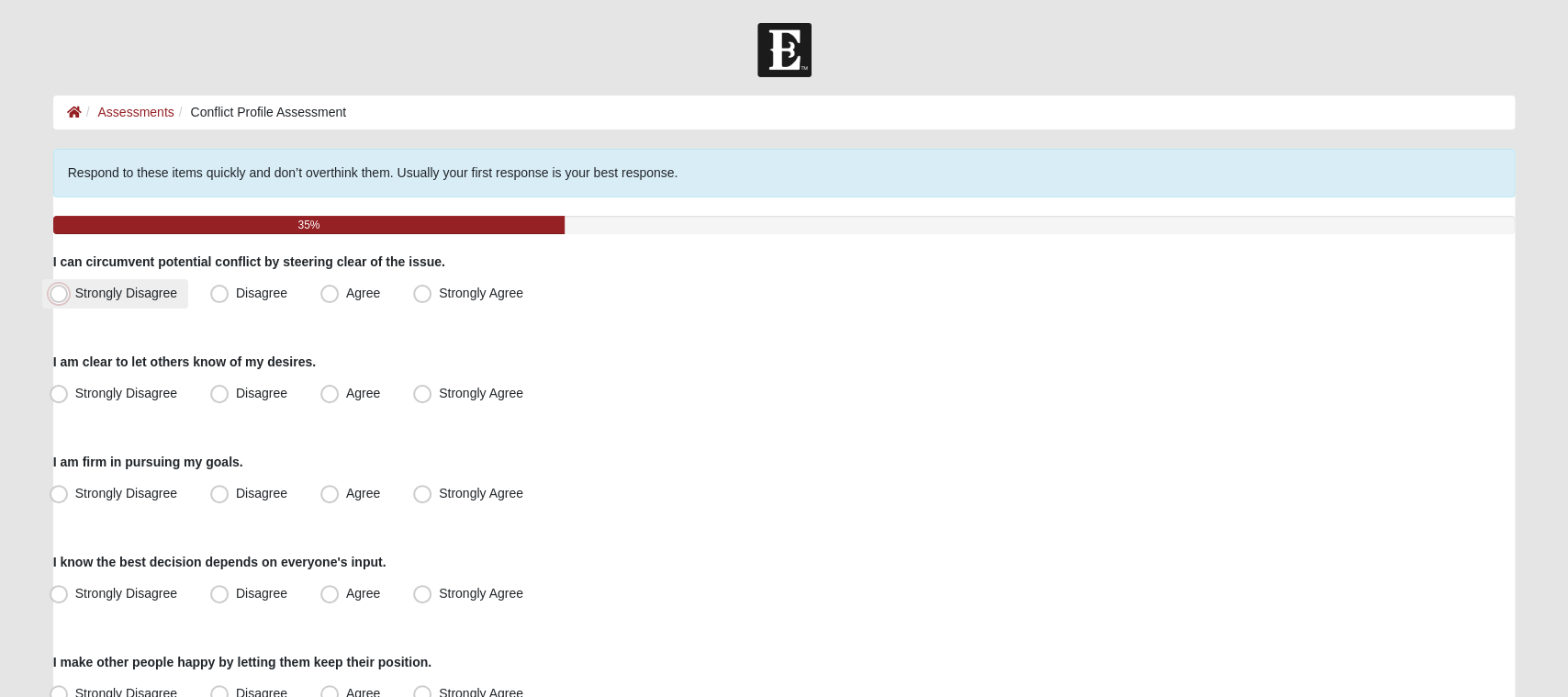 click on "Strongly Disagree" at bounding box center (62, 293) 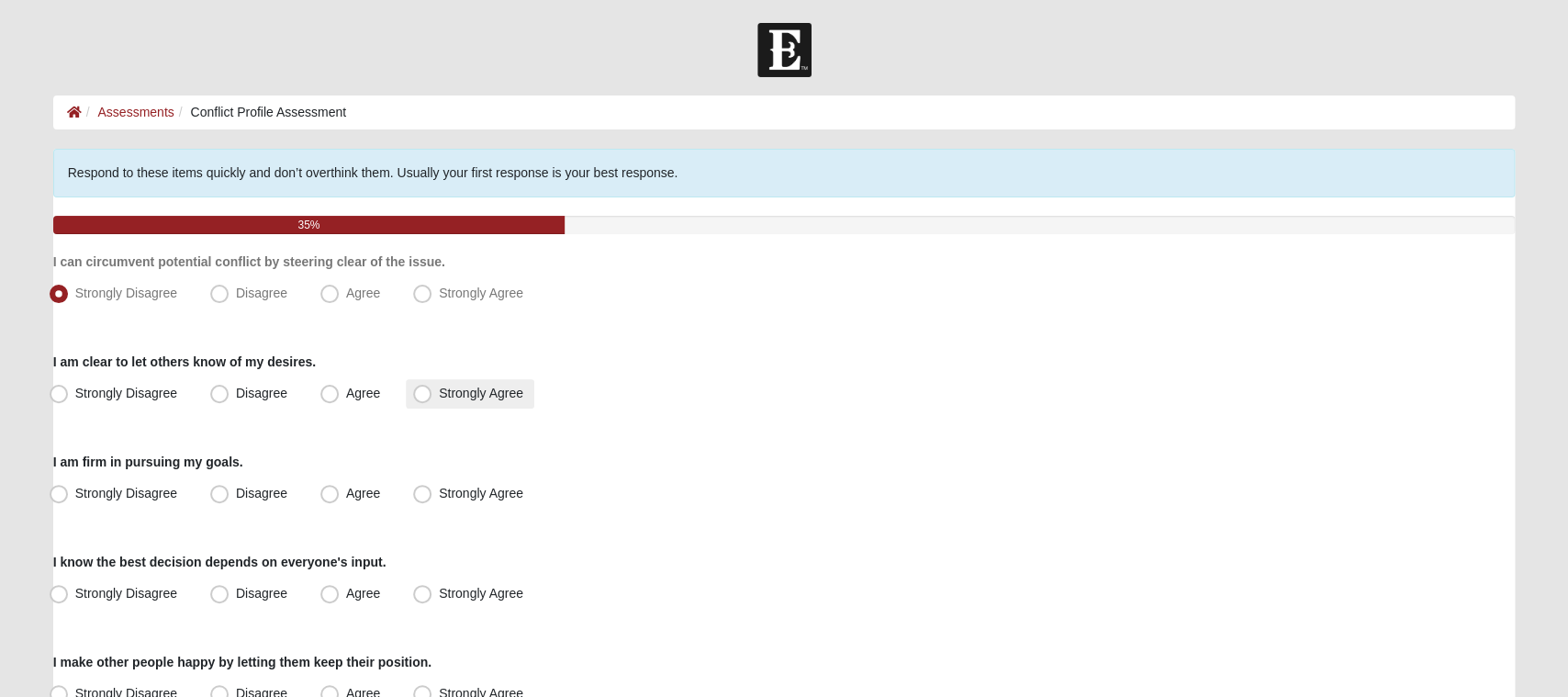 click on "Strongly Agree" at bounding box center [481, 393] 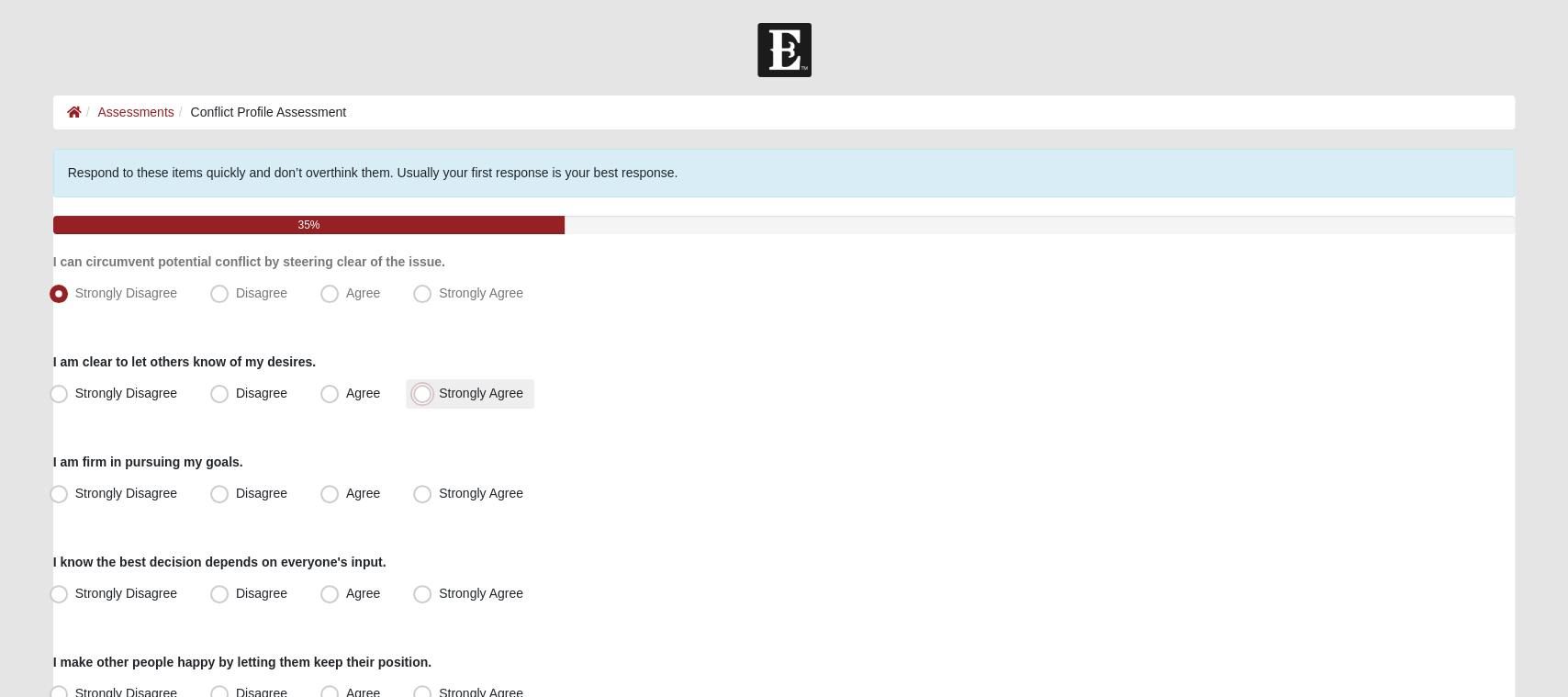 click on "Strongly Agree" at bounding box center [426, 393] 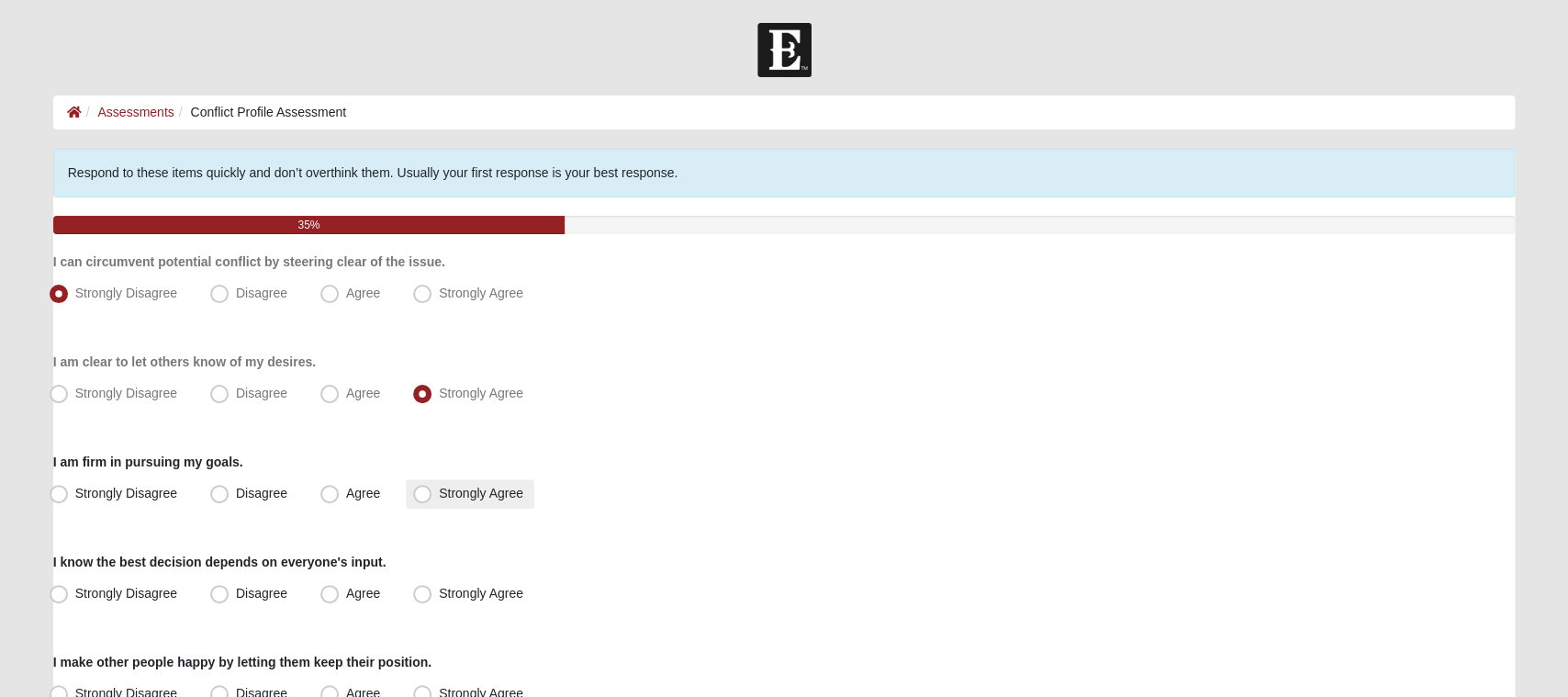 click on "Strongly Agree" at bounding box center [481, 493] 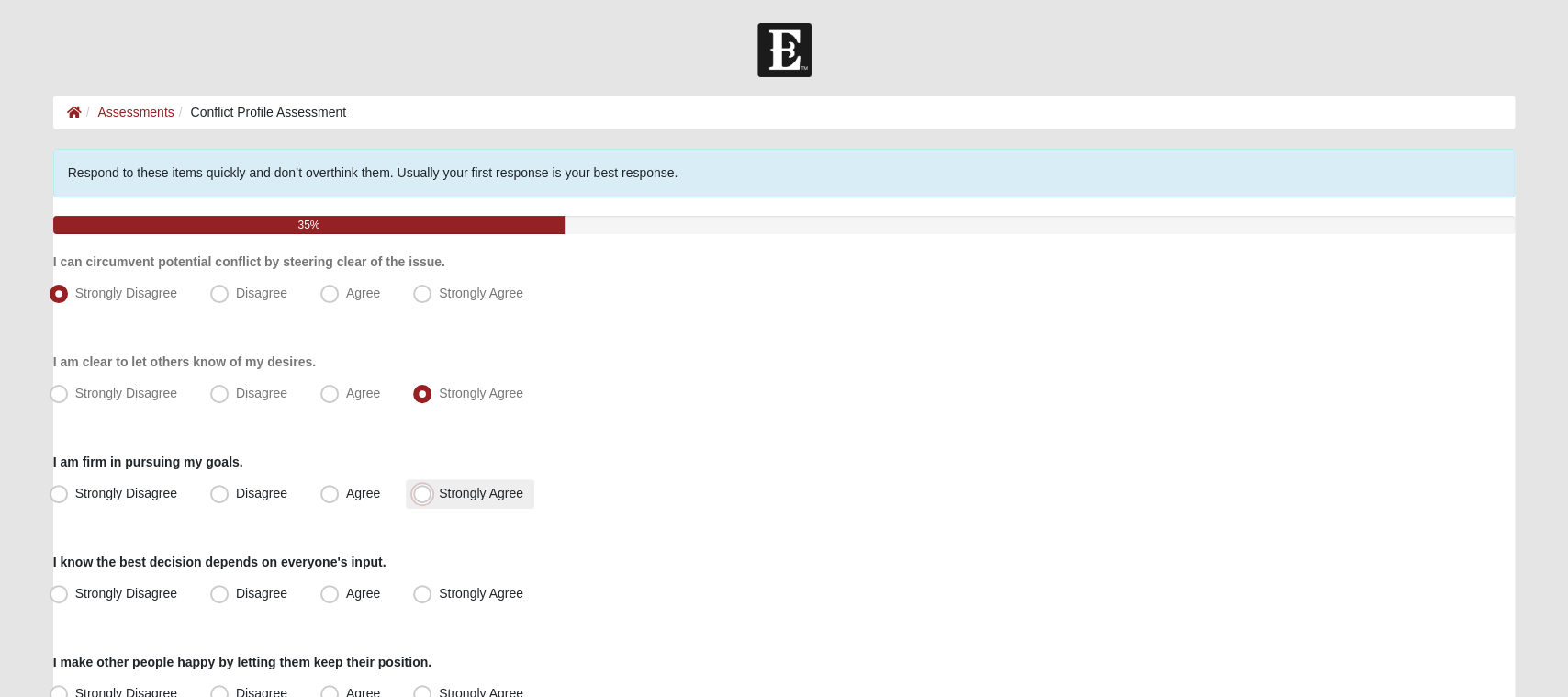 click on "Strongly Agree" at bounding box center [426, 493] 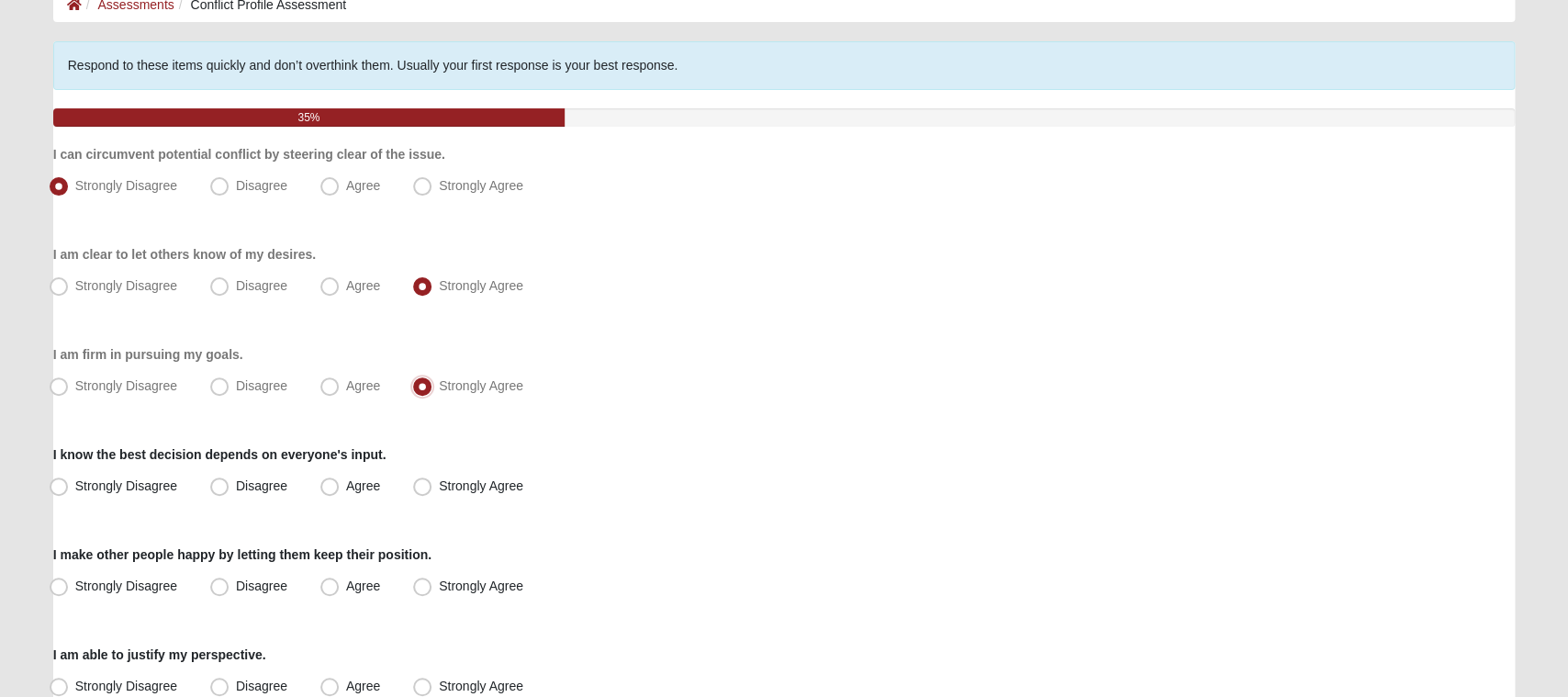 scroll, scrollTop: 116, scrollLeft: 0, axis: vertical 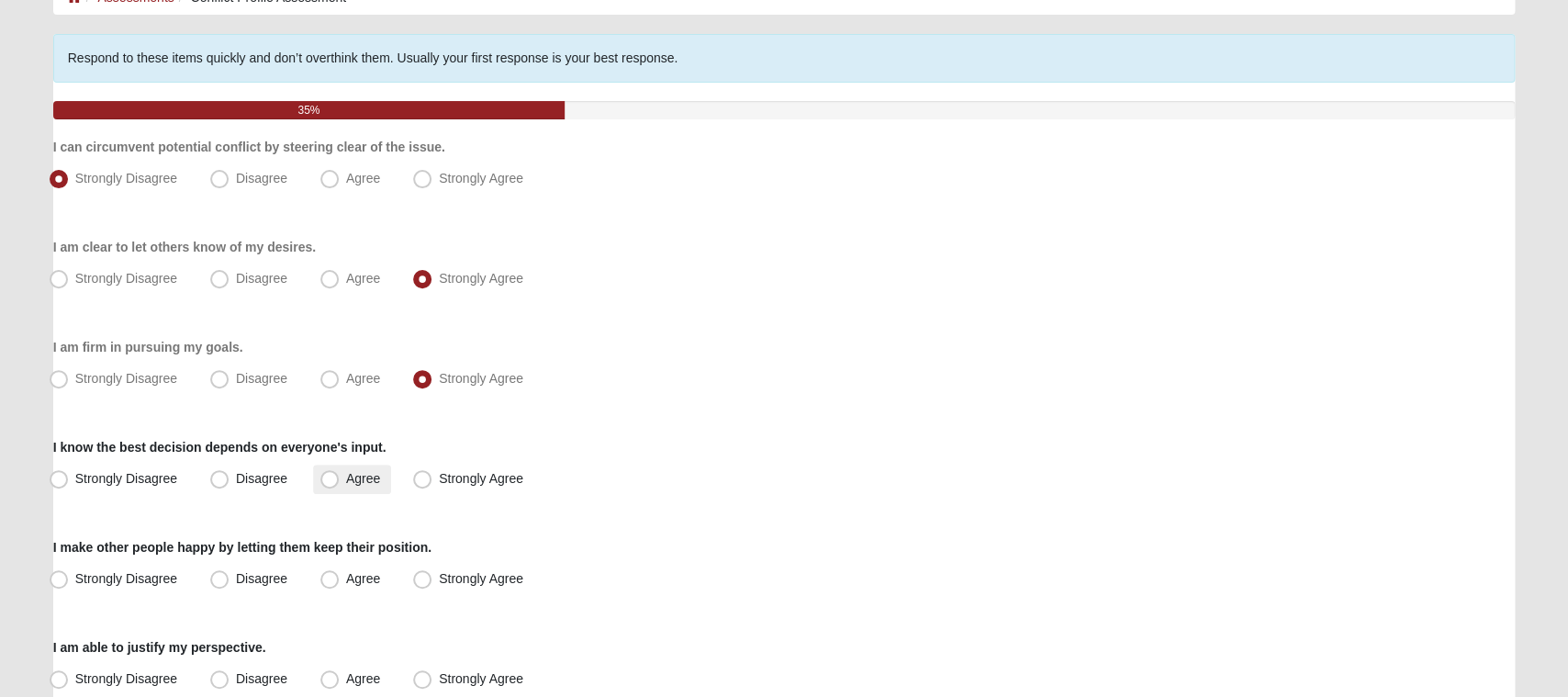 click on "Agree" at bounding box center (363, 478) 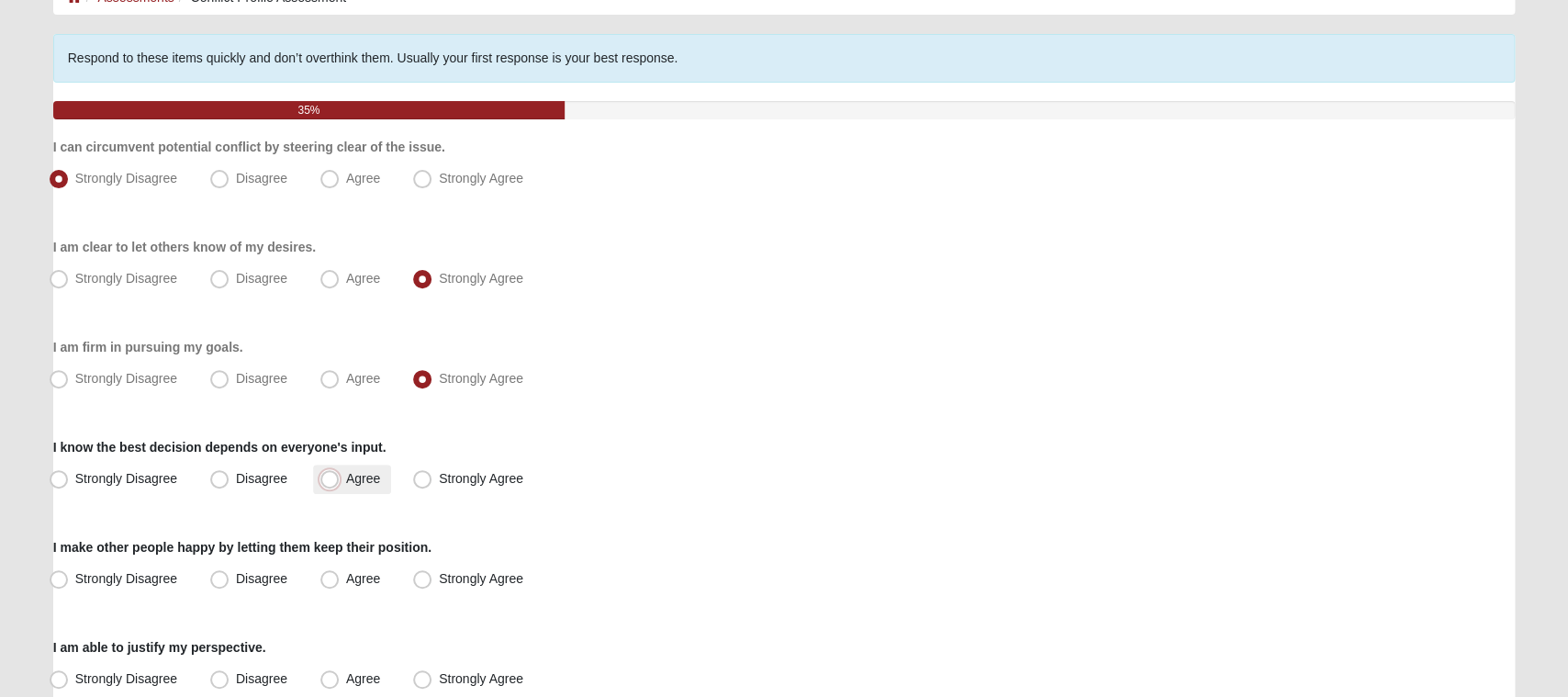 click on "Agree" at bounding box center [333, 478] 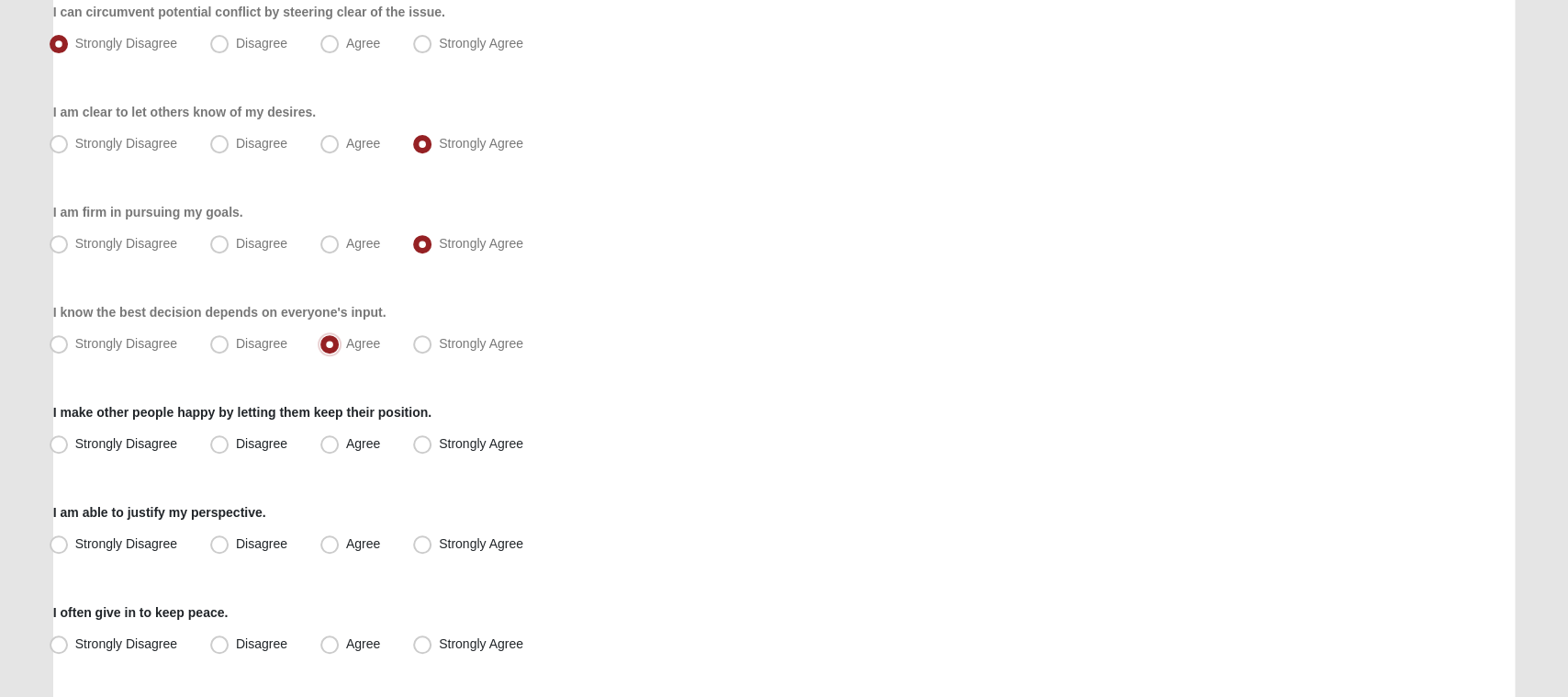 scroll, scrollTop: 255, scrollLeft: 0, axis: vertical 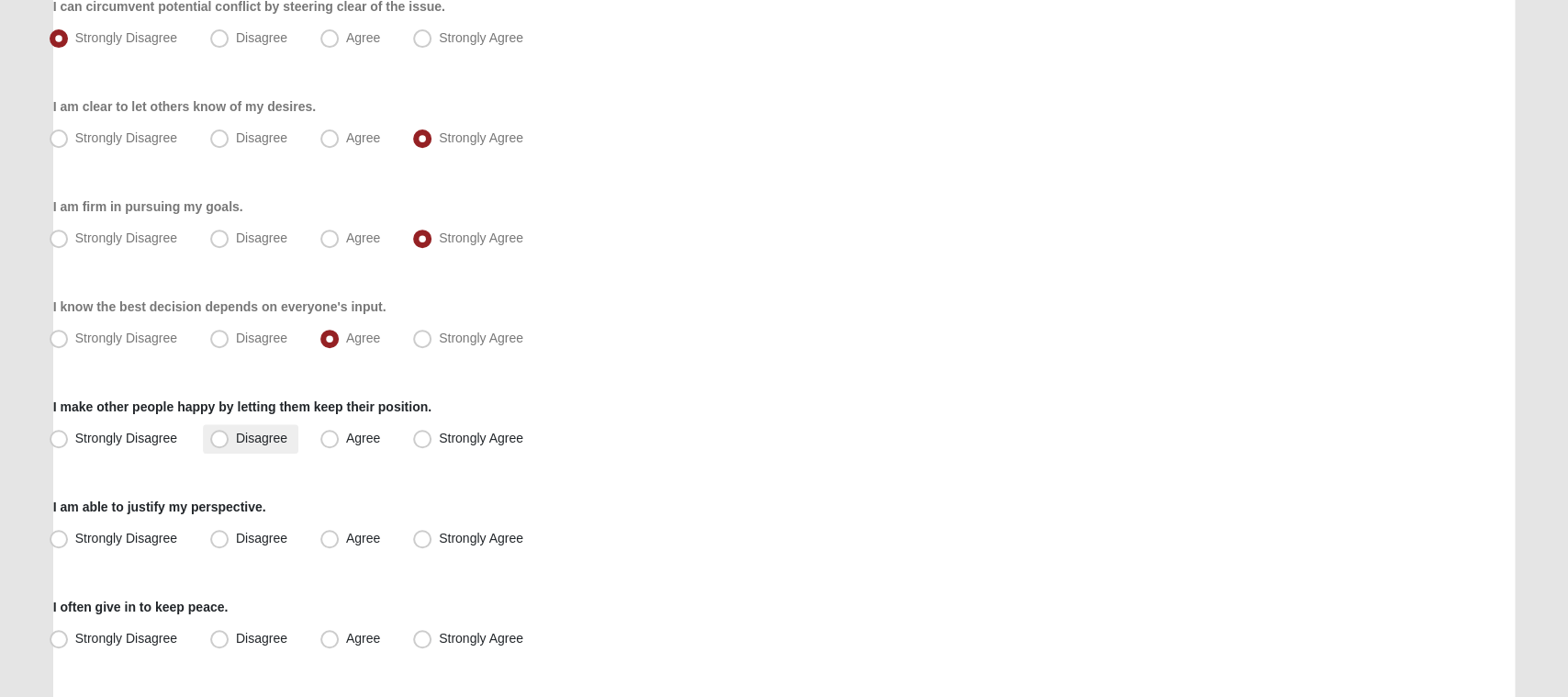 click on "Disagree" at bounding box center [251, 439] 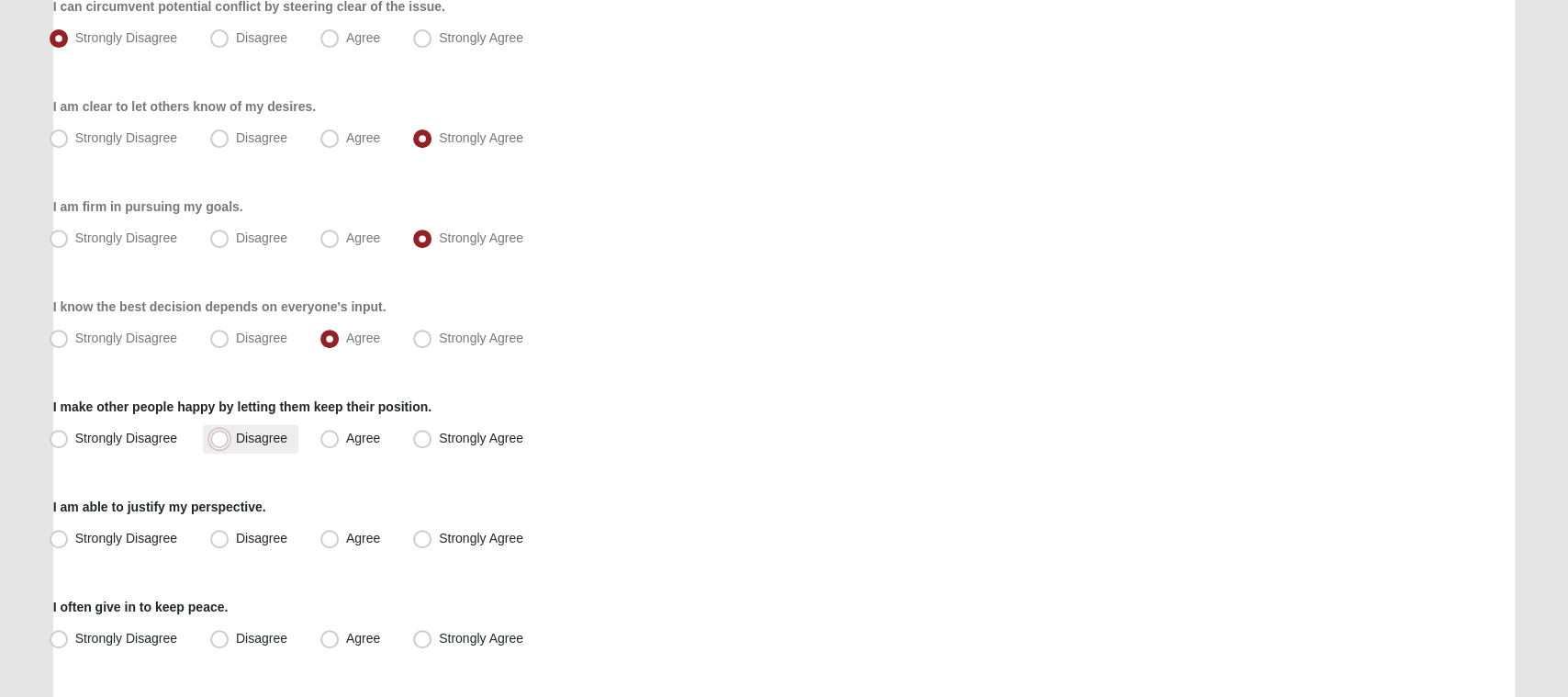 click on "Disagree" at bounding box center (223, 438) 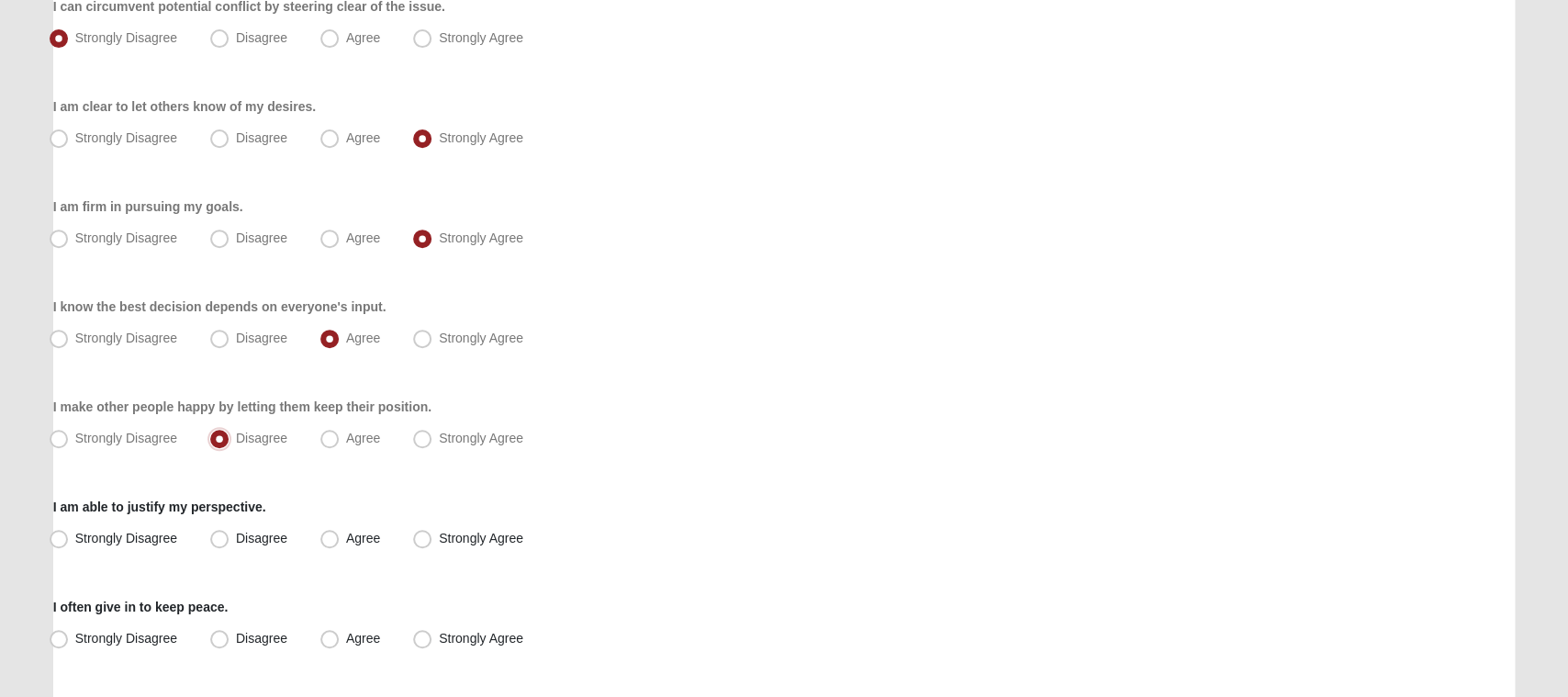 scroll, scrollTop: 382, scrollLeft: 0, axis: vertical 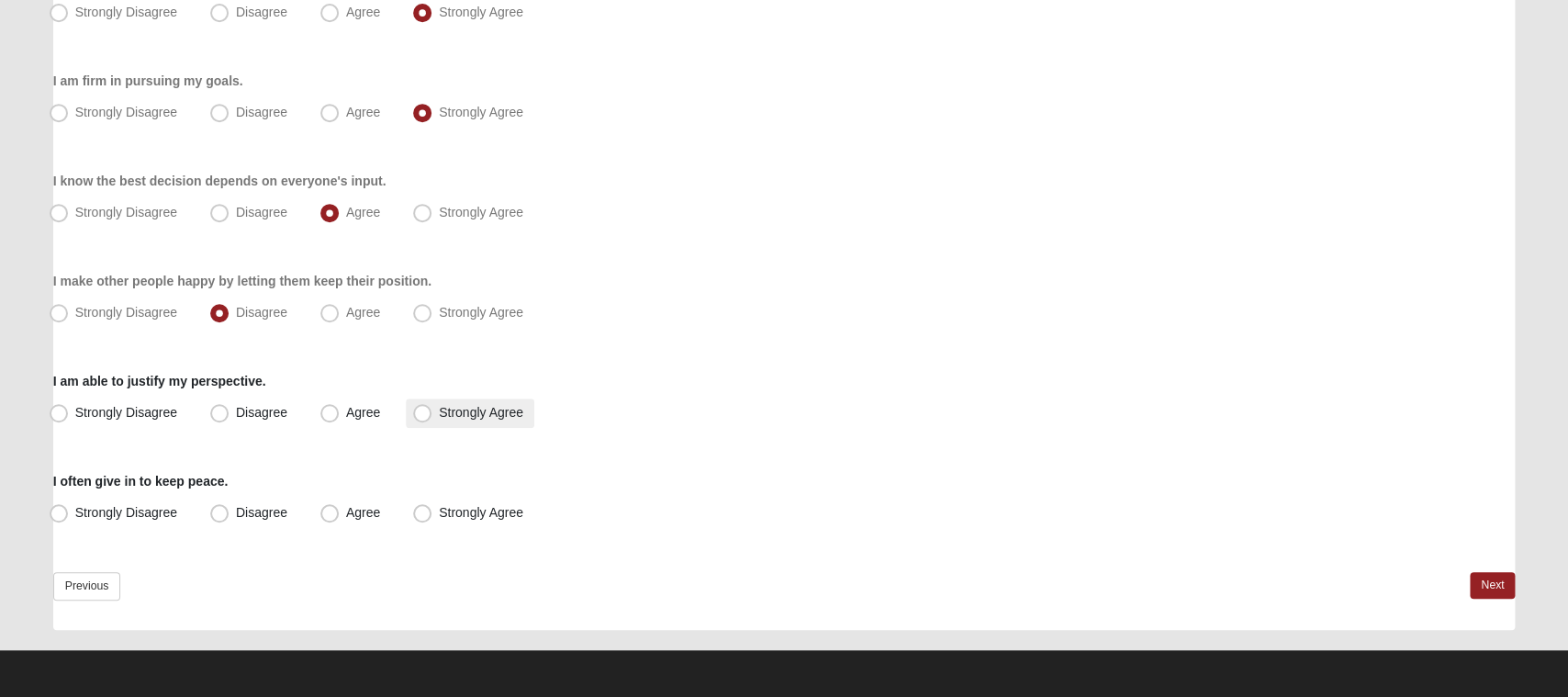 click on "Strongly Agree" at bounding box center [481, 412] 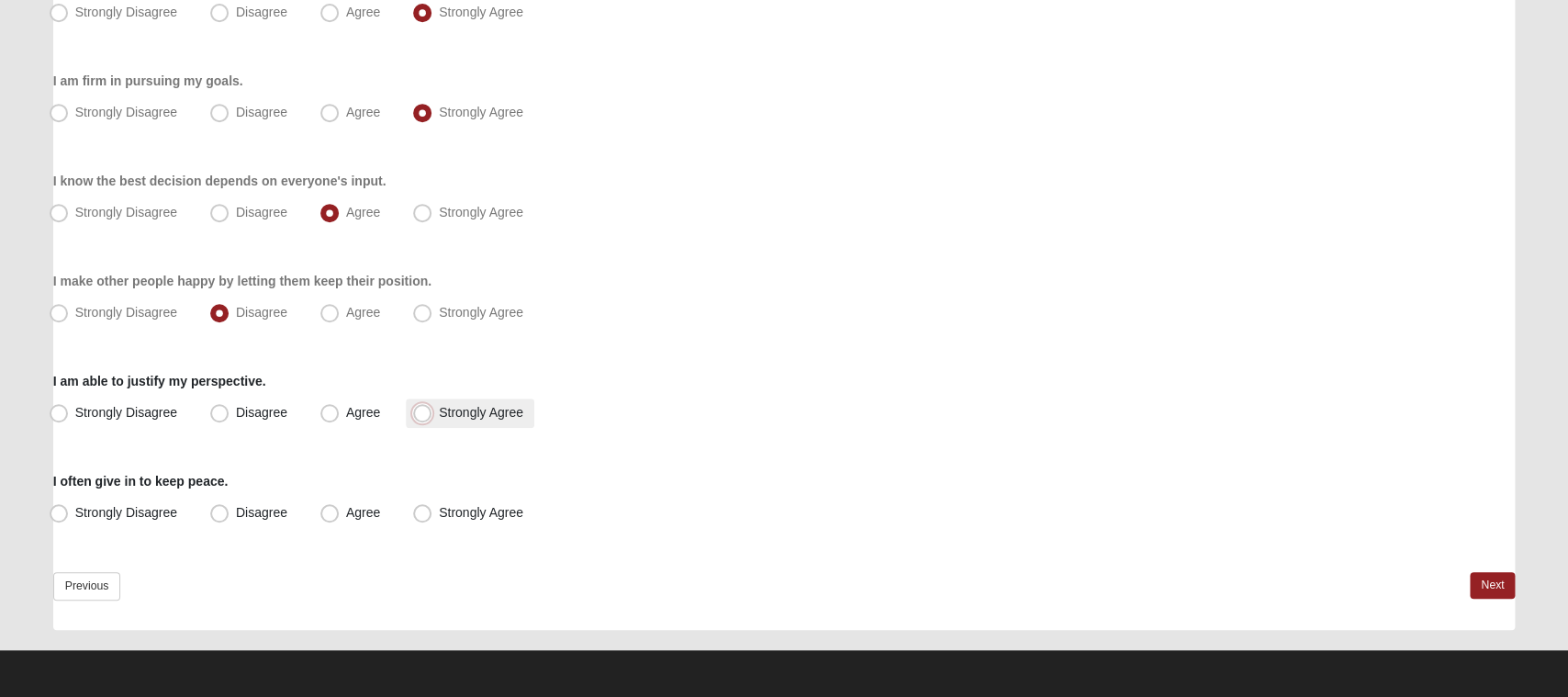click on "Strongly Agree" at bounding box center [426, 412] 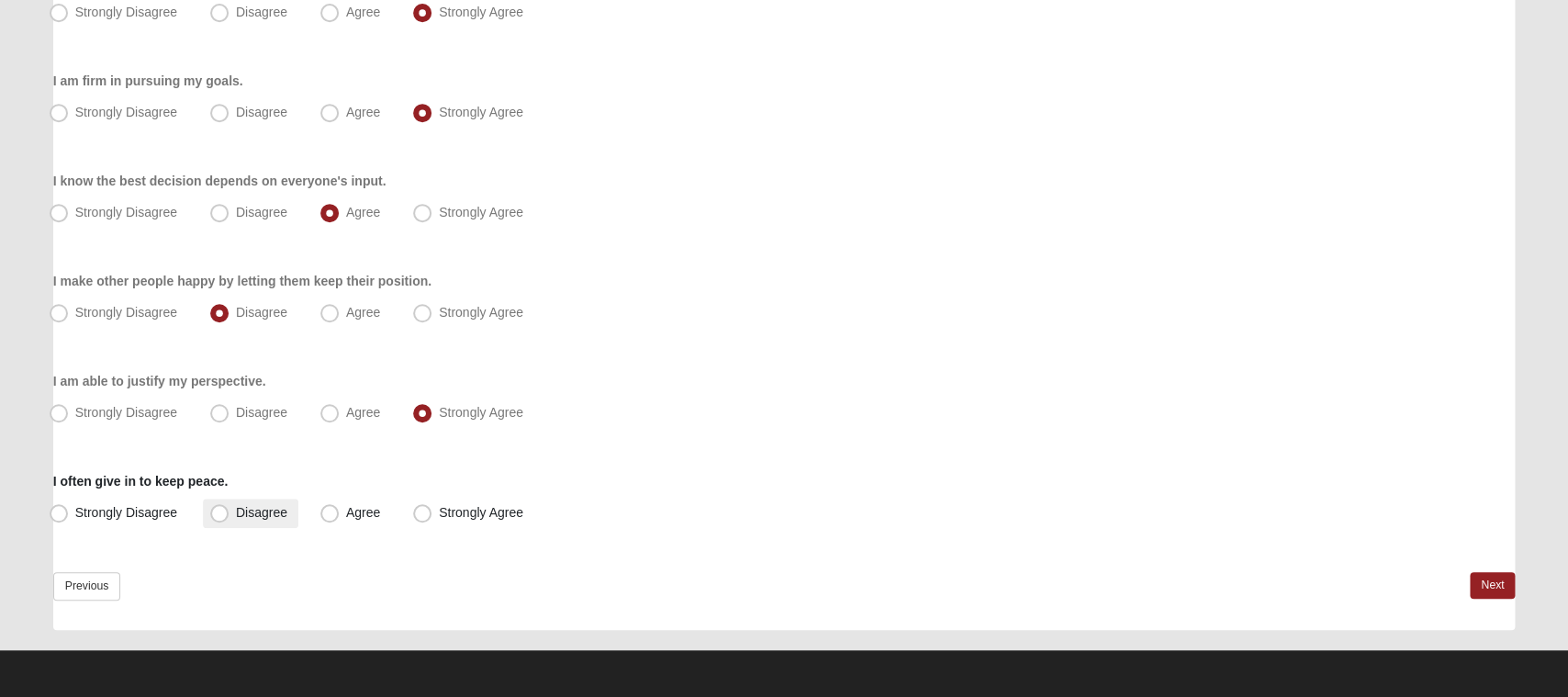 click on "Disagree" at bounding box center (262, 512) 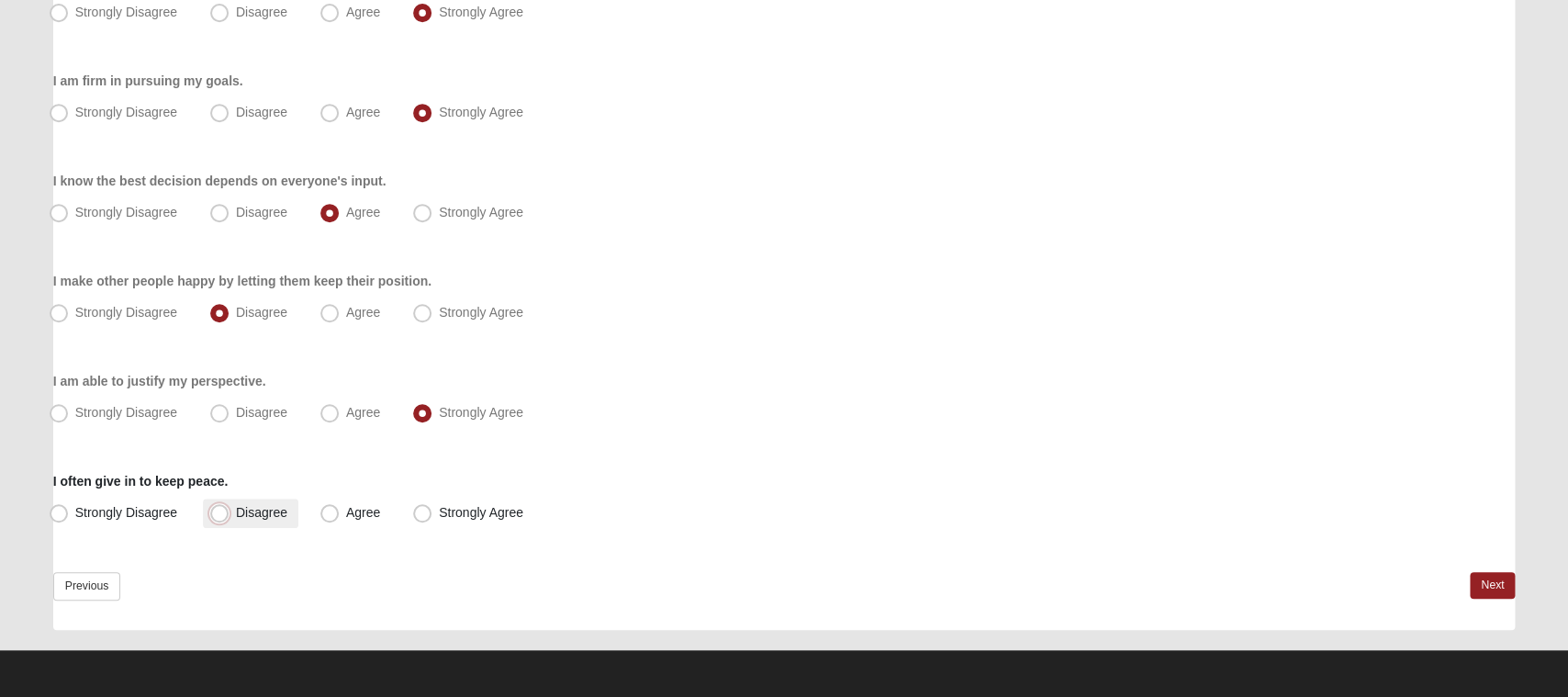 click on "Disagree" at bounding box center [223, 512] 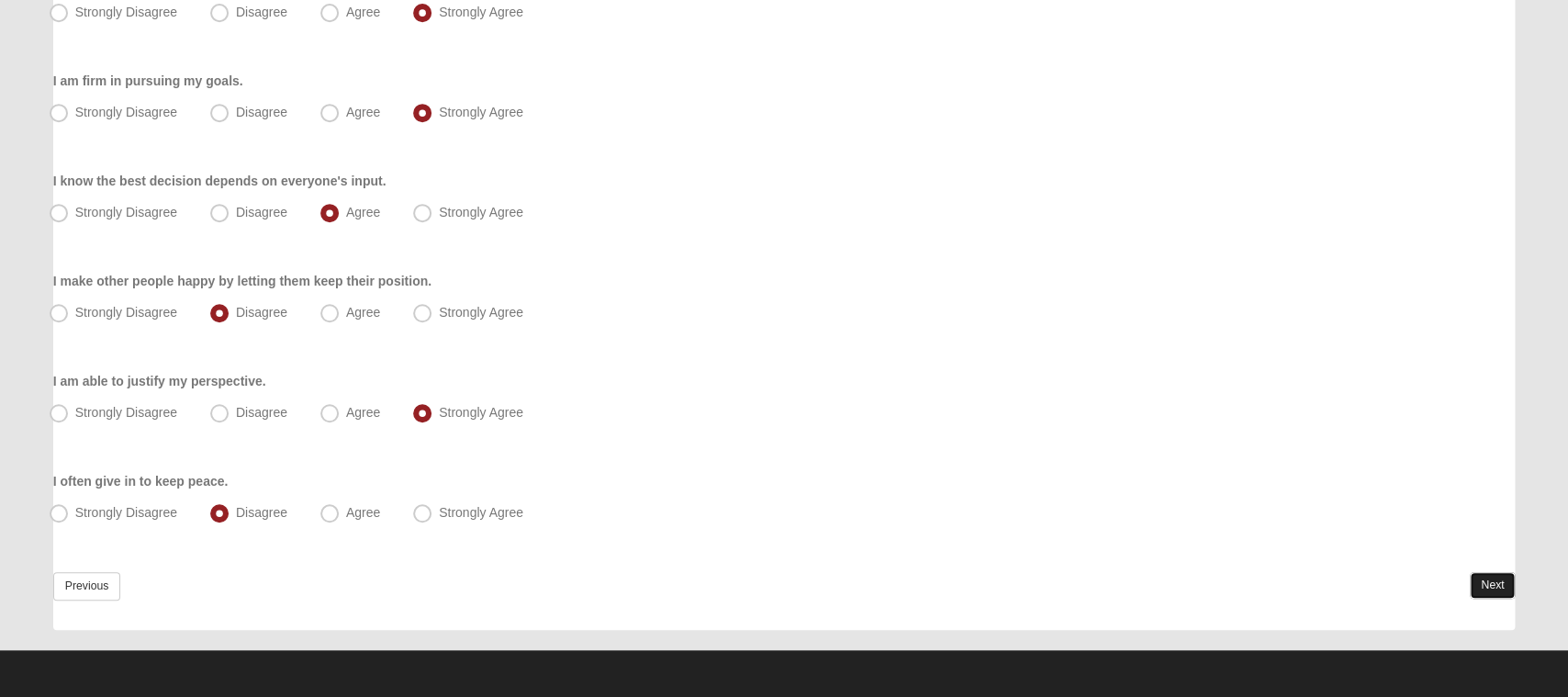 click on "Next" at bounding box center [1492, 585] 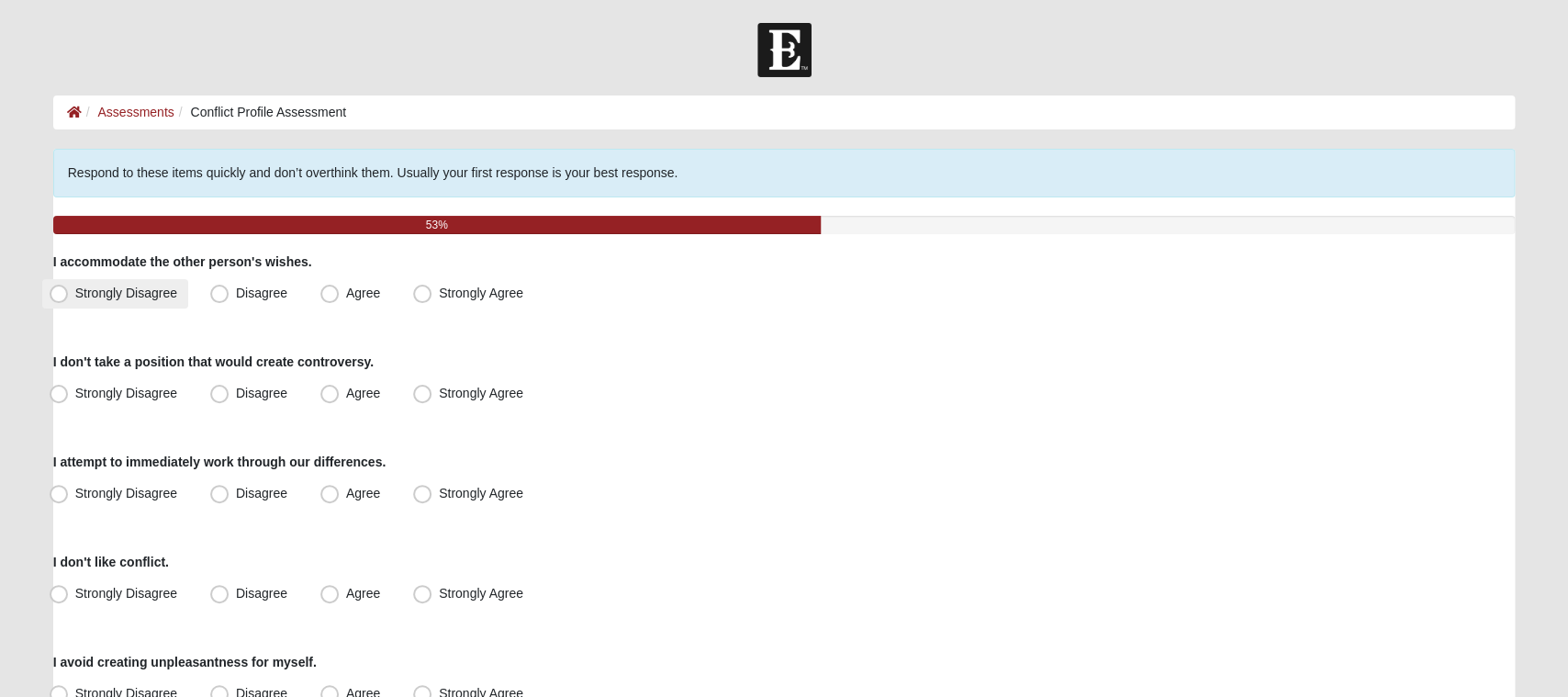 click on "Strongly Disagree" at bounding box center (115, 294) 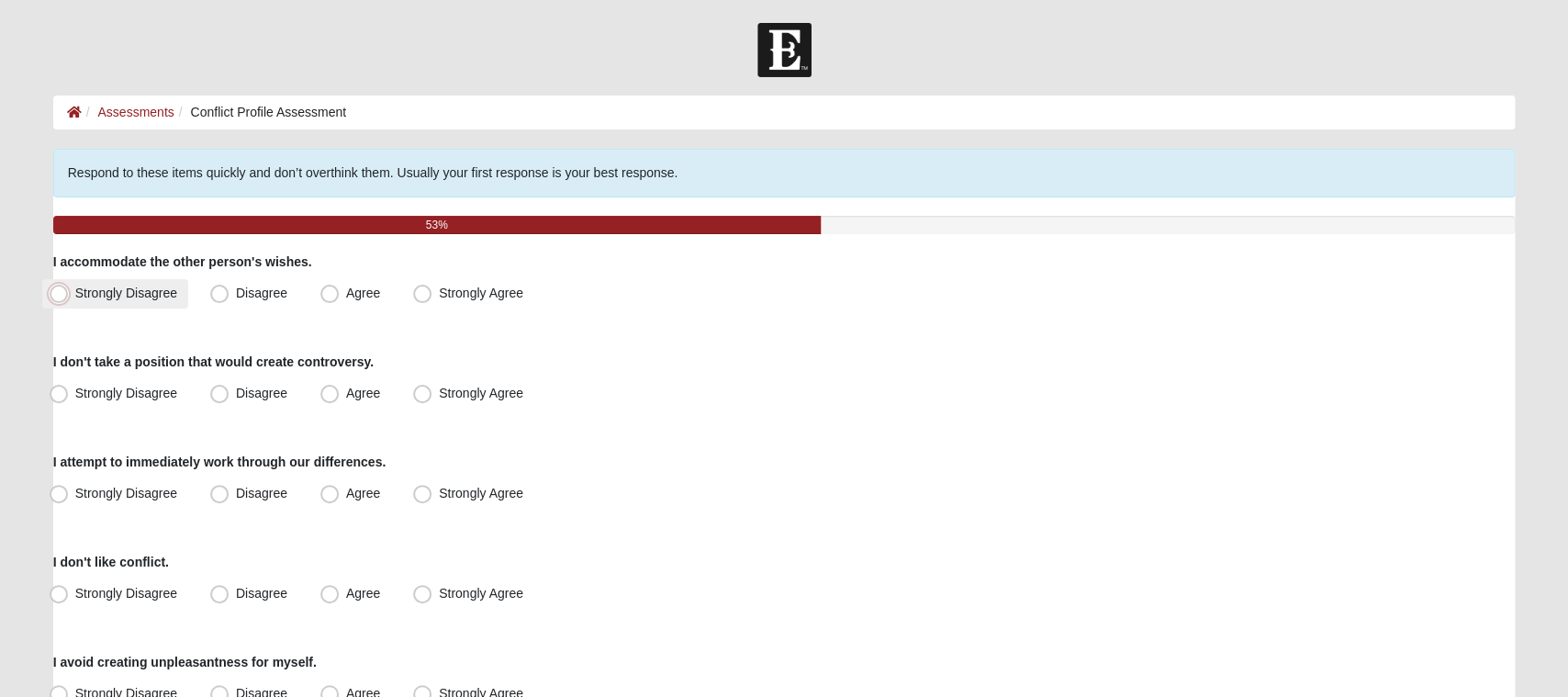 click on "Strongly Disagree" at bounding box center (62, 293) 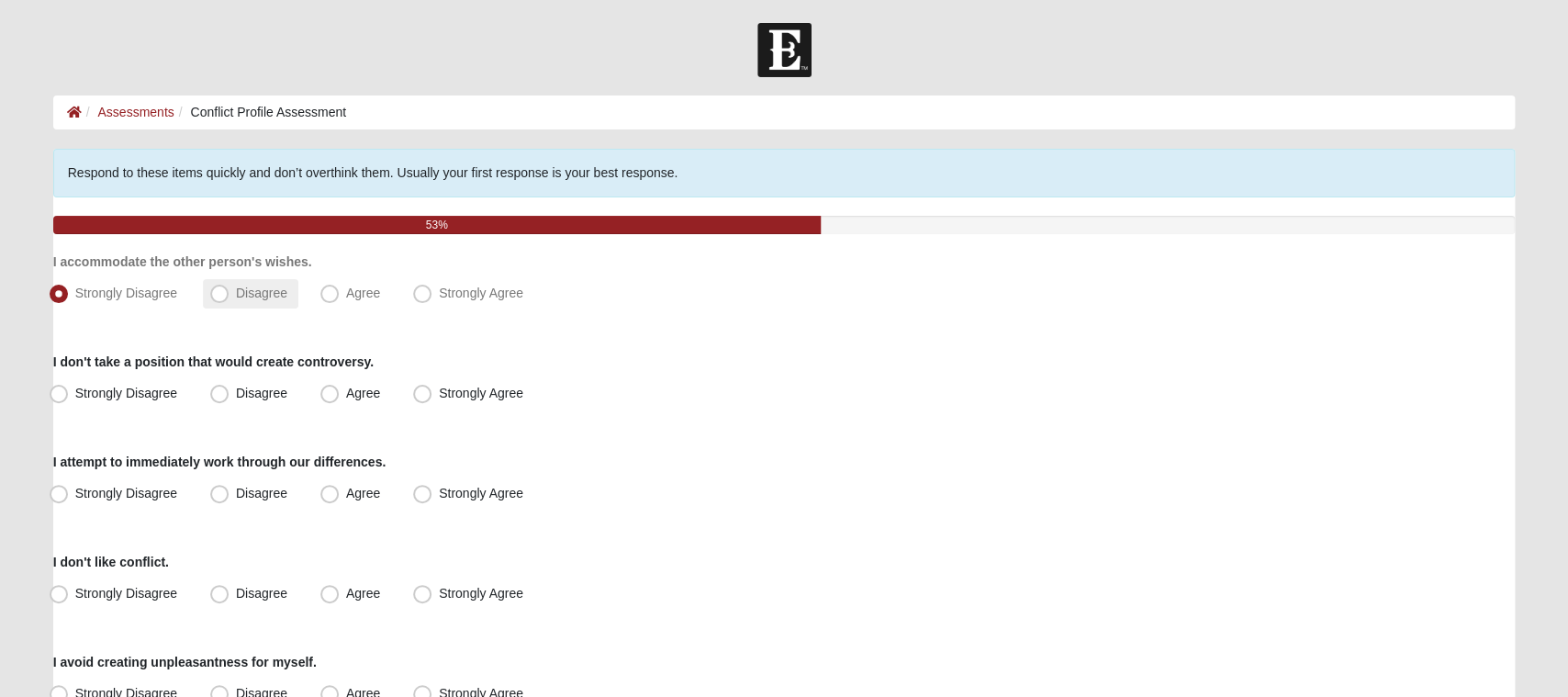 click on "Disagree" at bounding box center [251, 294] 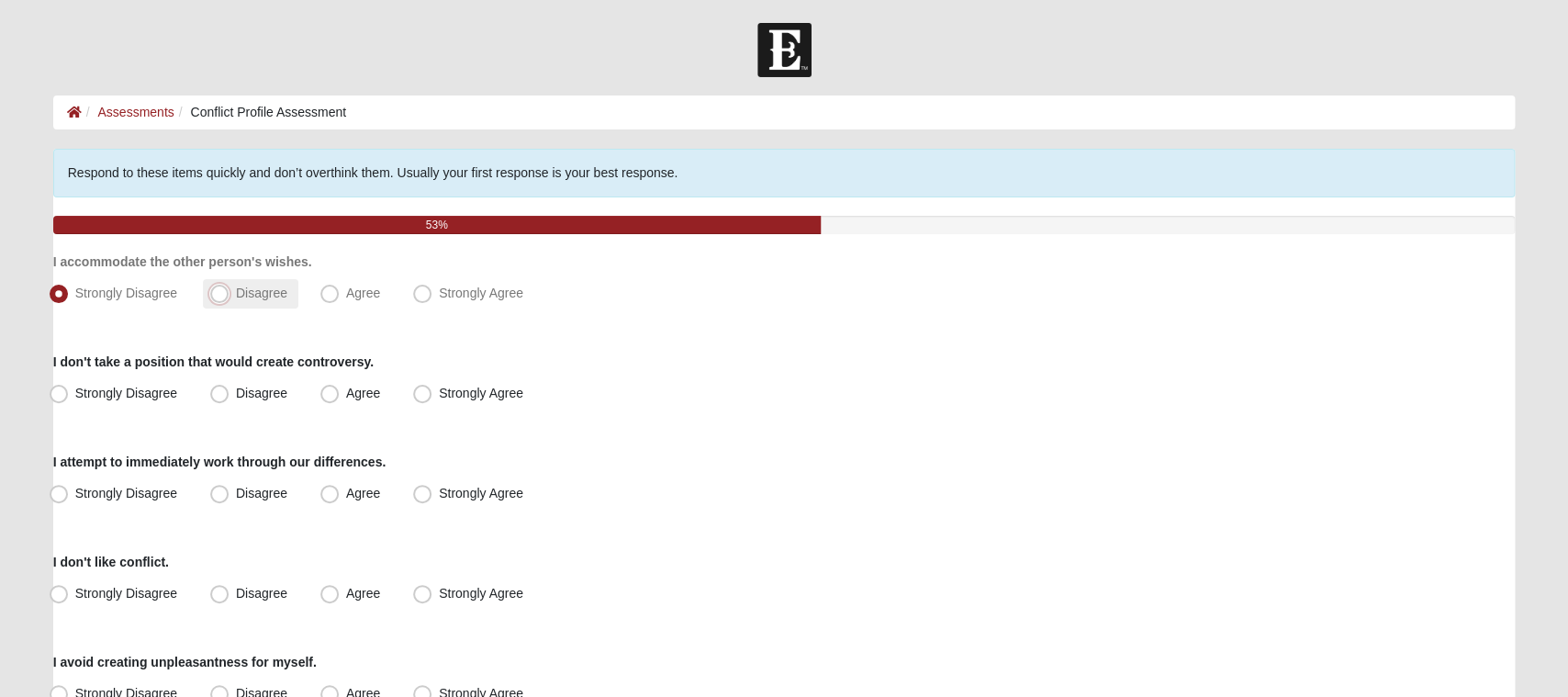 click on "Disagree" at bounding box center (223, 293) 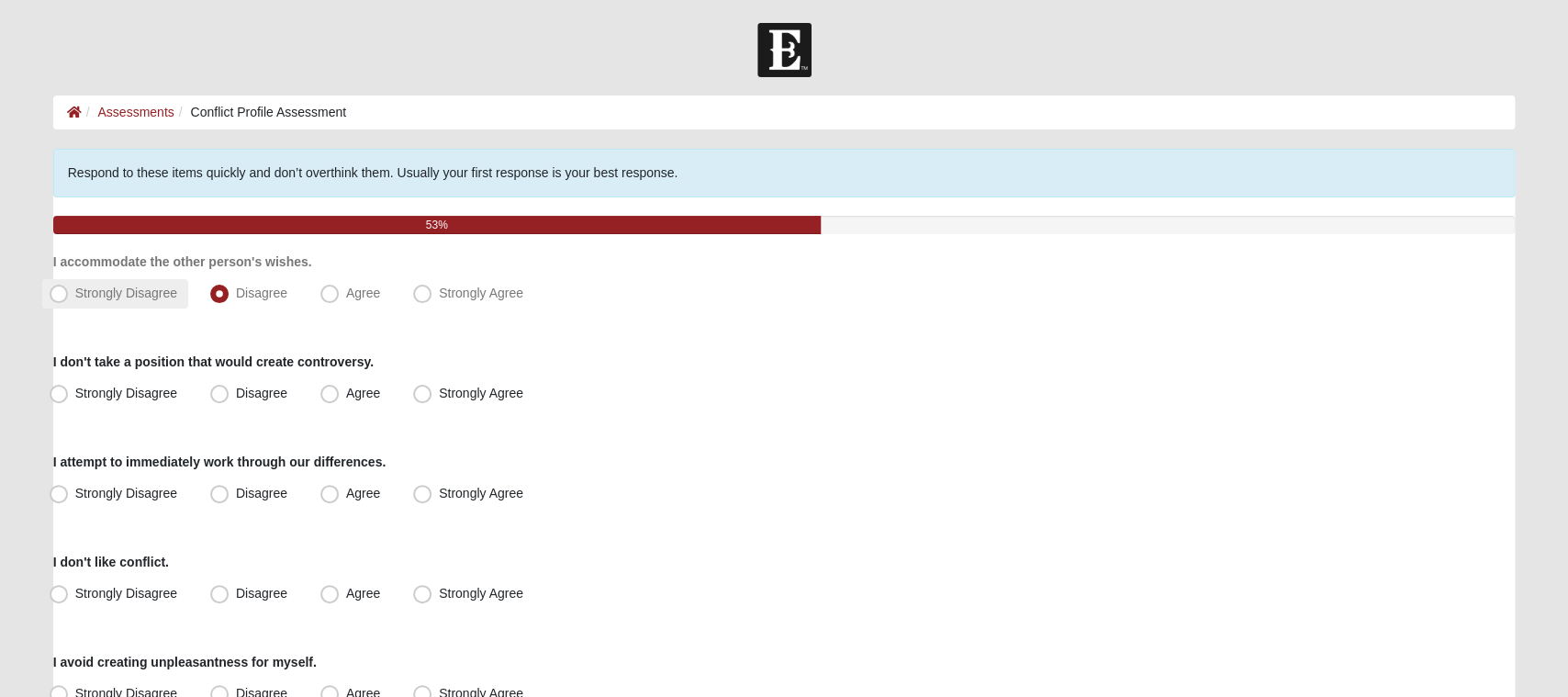 click on "Strongly Disagree" at bounding box center (126, 293) 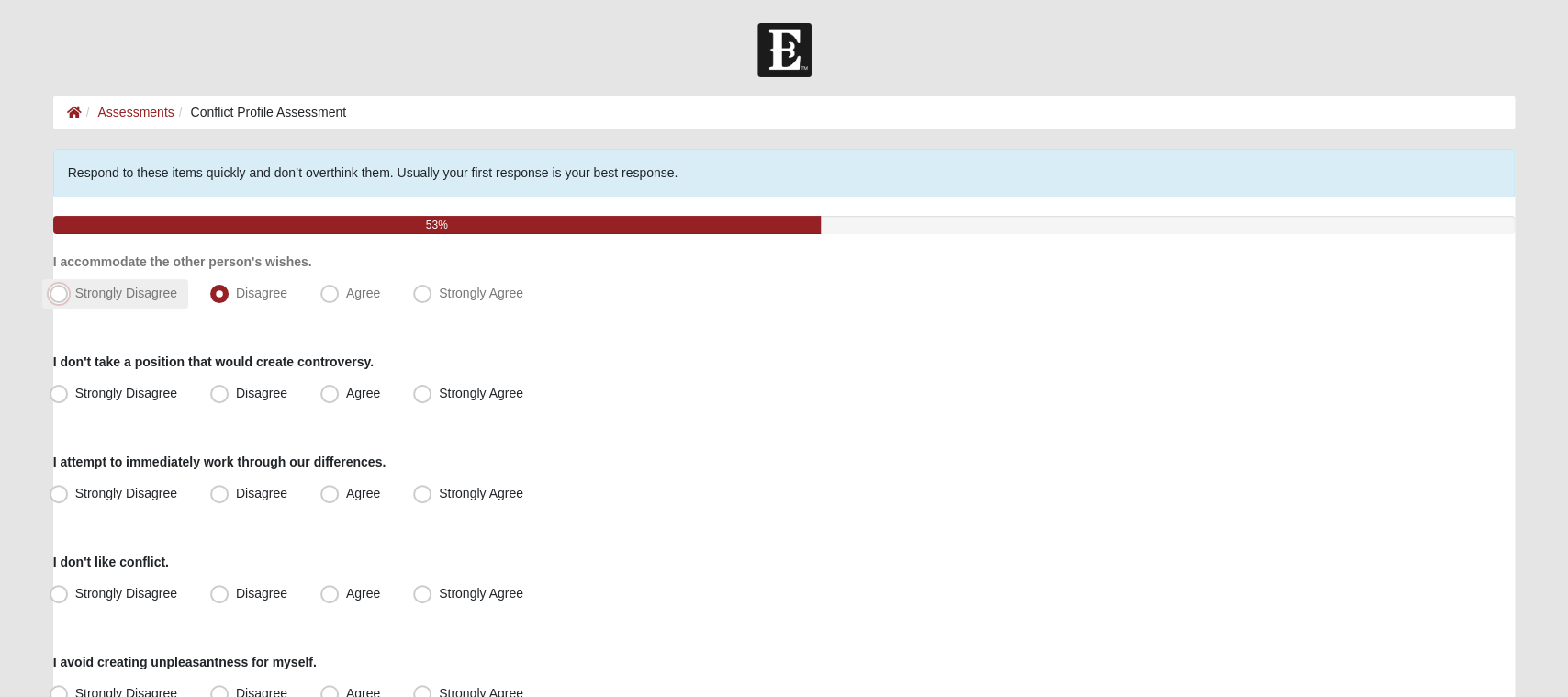 click on "Strongly Disagree" at bounding box center [62, 293] 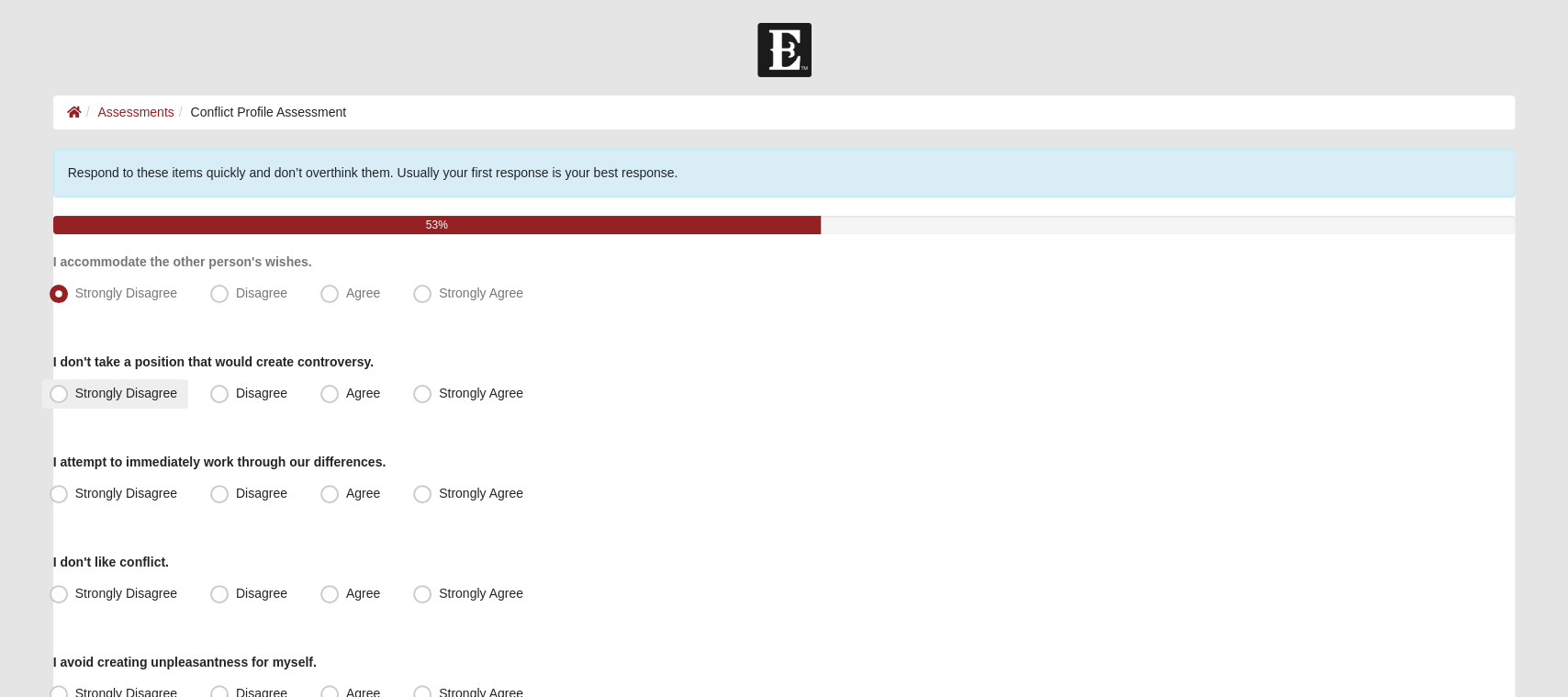 click on "Strongly Disagree" at bounding box center [115, 394] 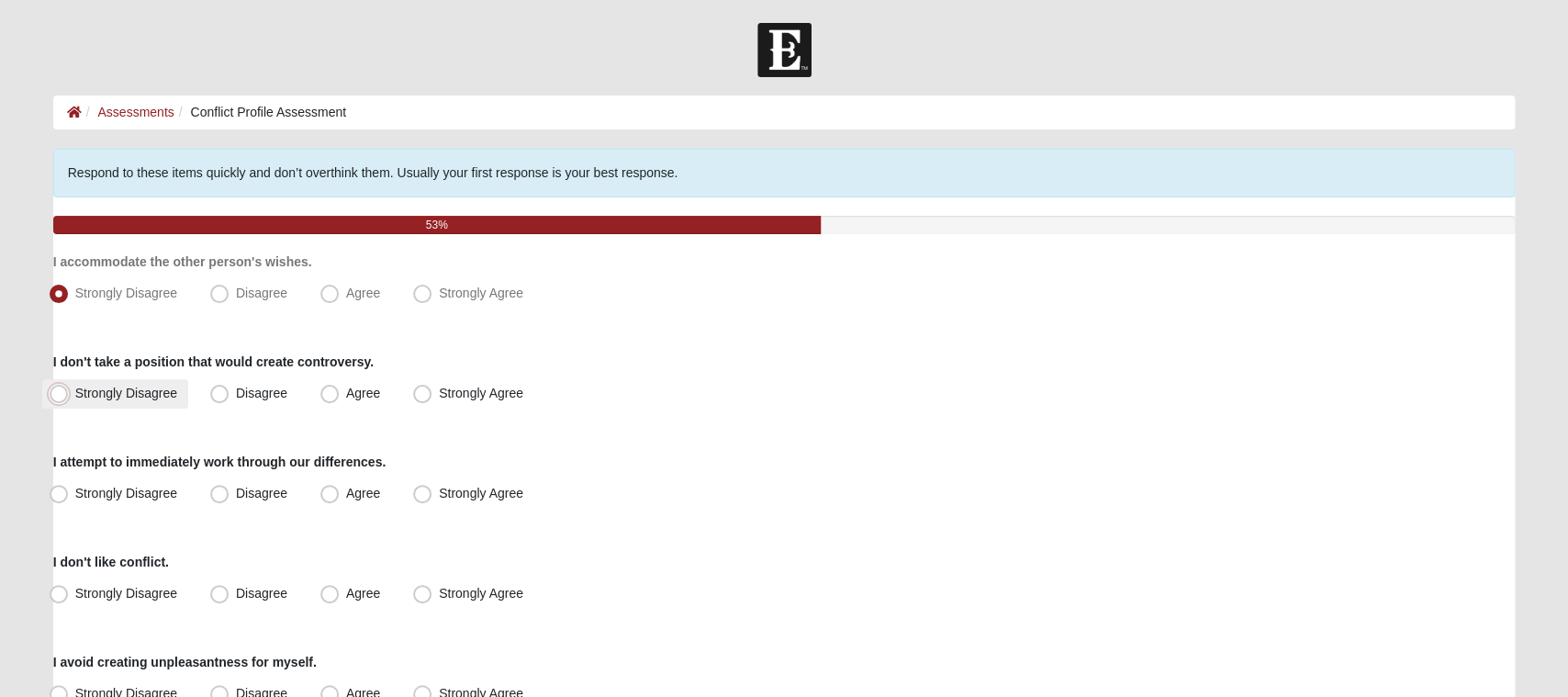 click on "Strongly Disagree" at bounding box center [62, 393] 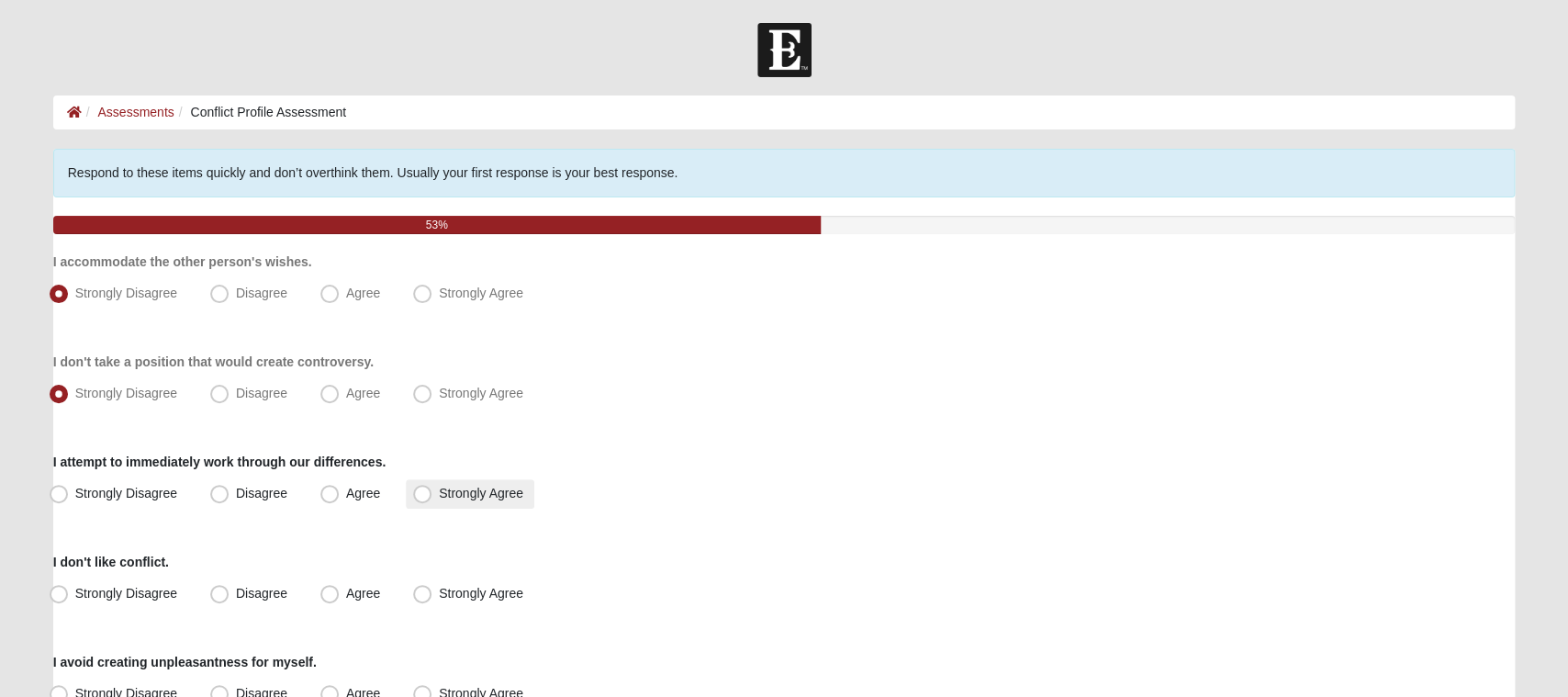 click on "Strongly Agree" at bounding box center [481, 493] 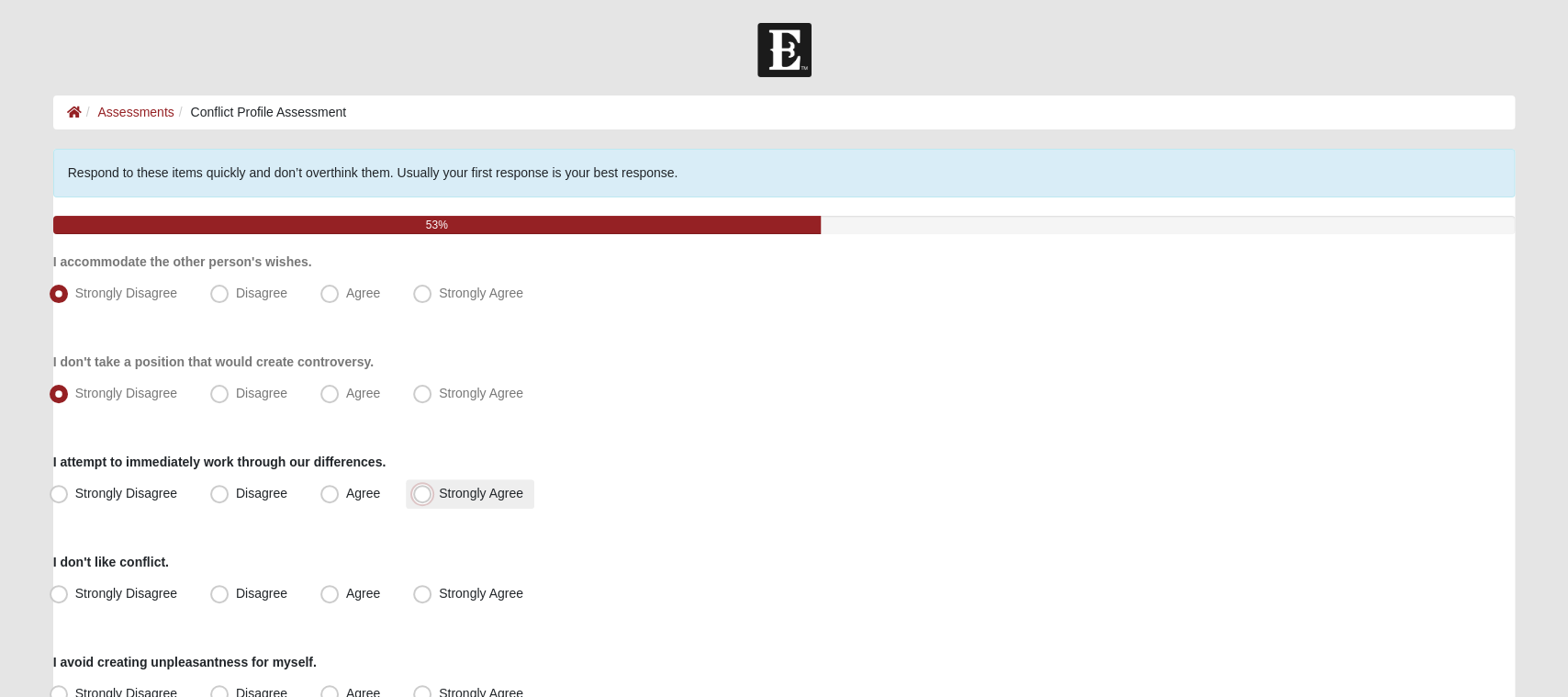 click on "Strongly Agree" at bounding box center (426, 493) 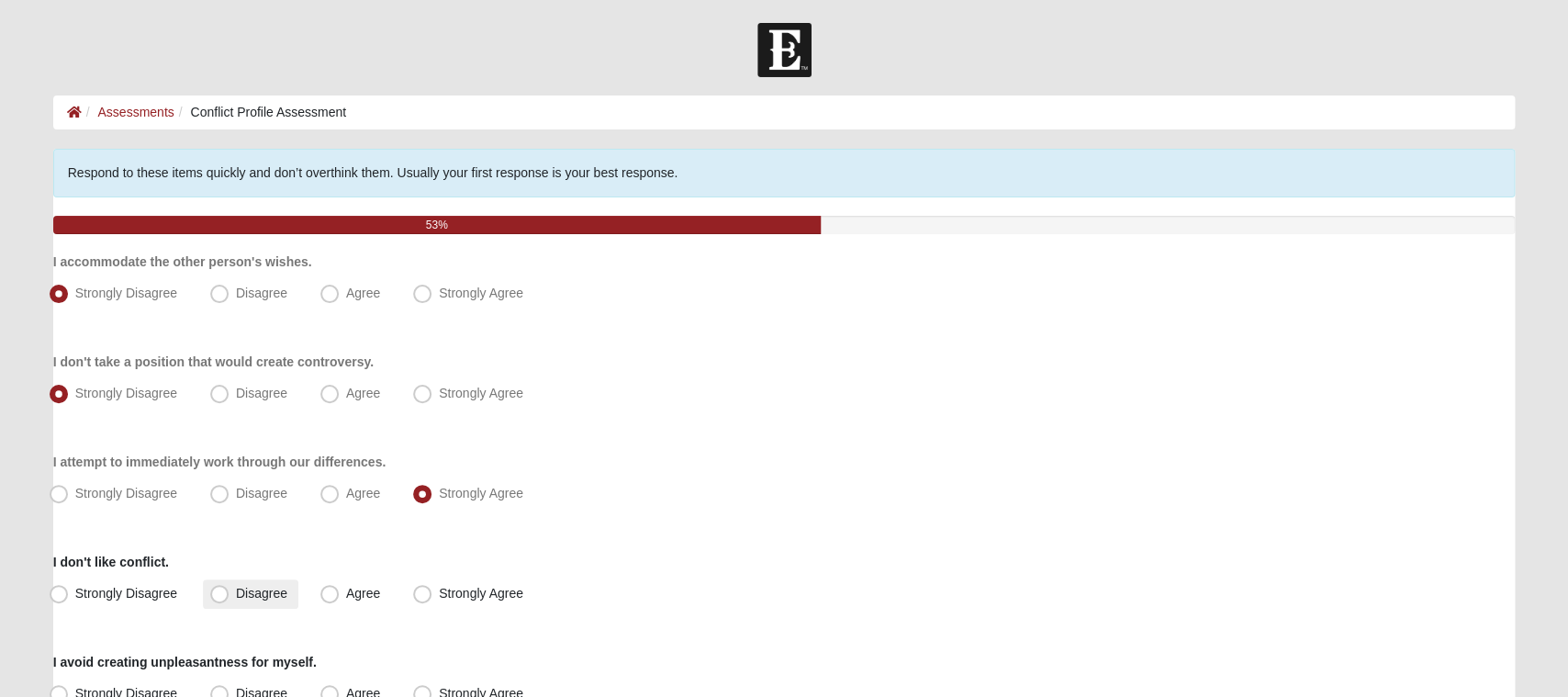 click on "Disagree" at bounding box center (262, 593) 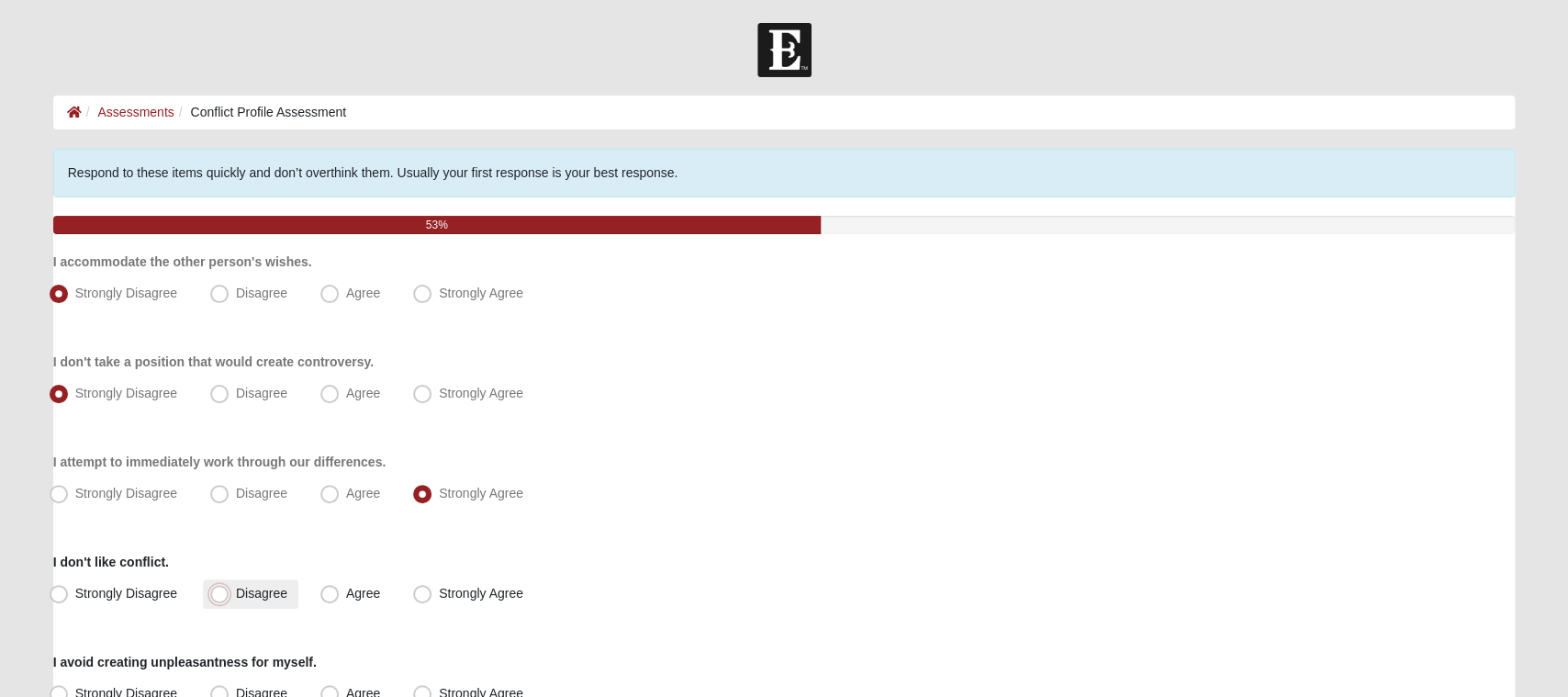 radio on "true" 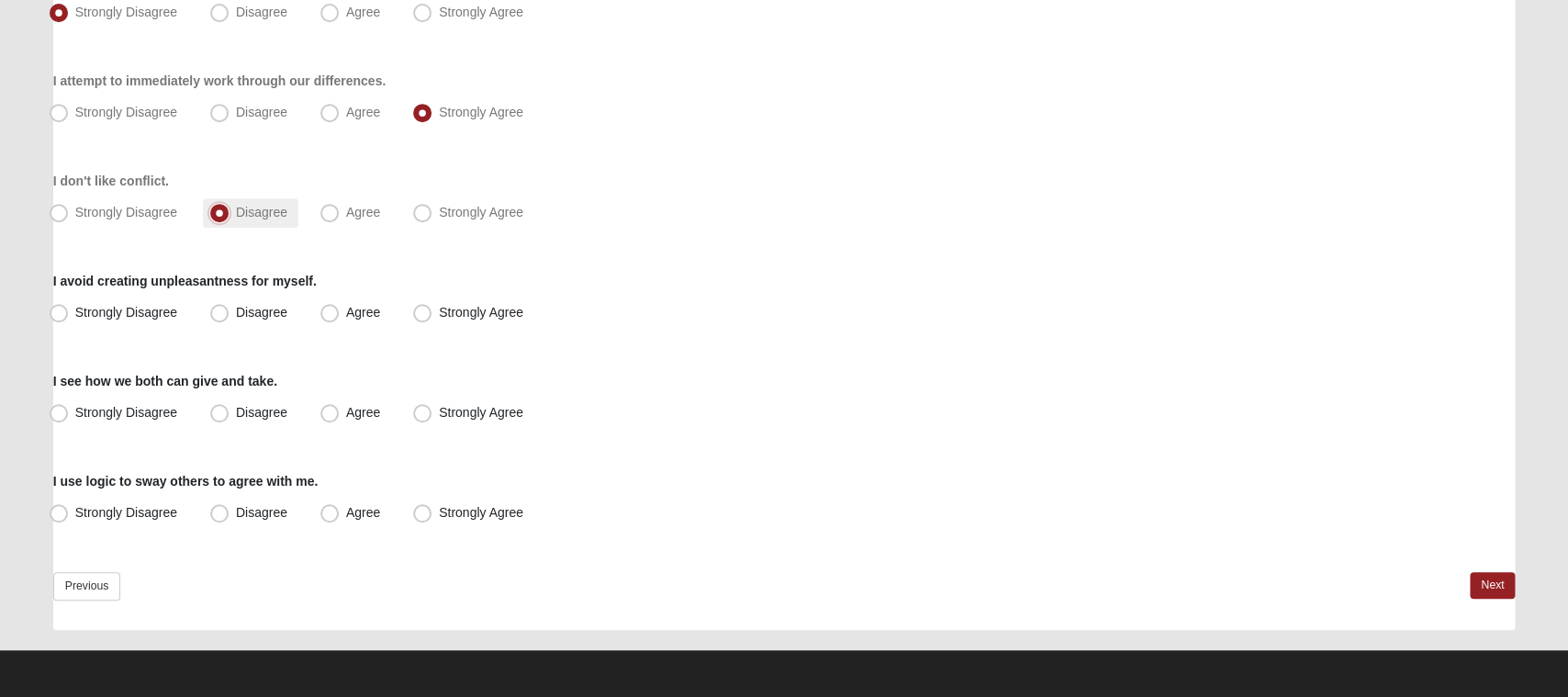 scroll, scrollTop: 382, scrollLeft: 0, axis: vertical 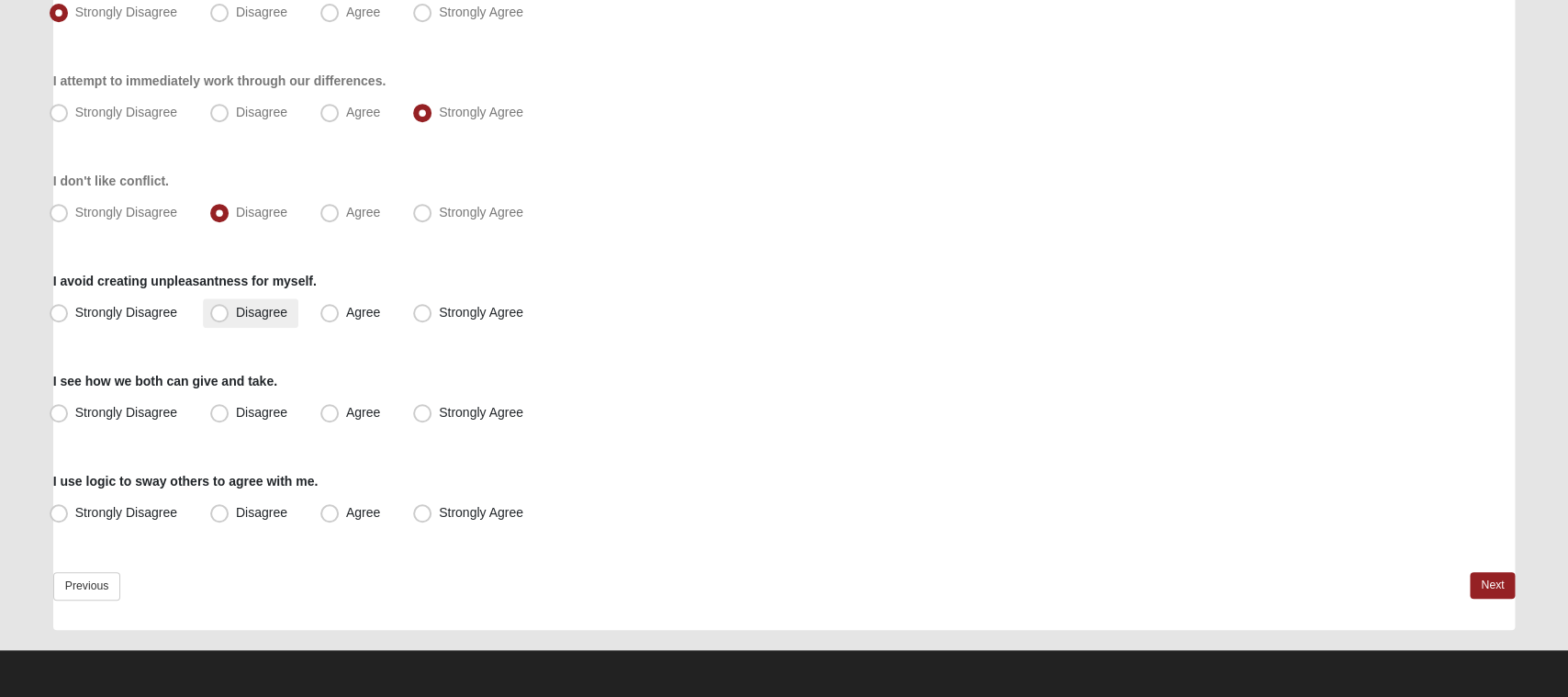 click on "Disagree" at bounding box center [262, 312] 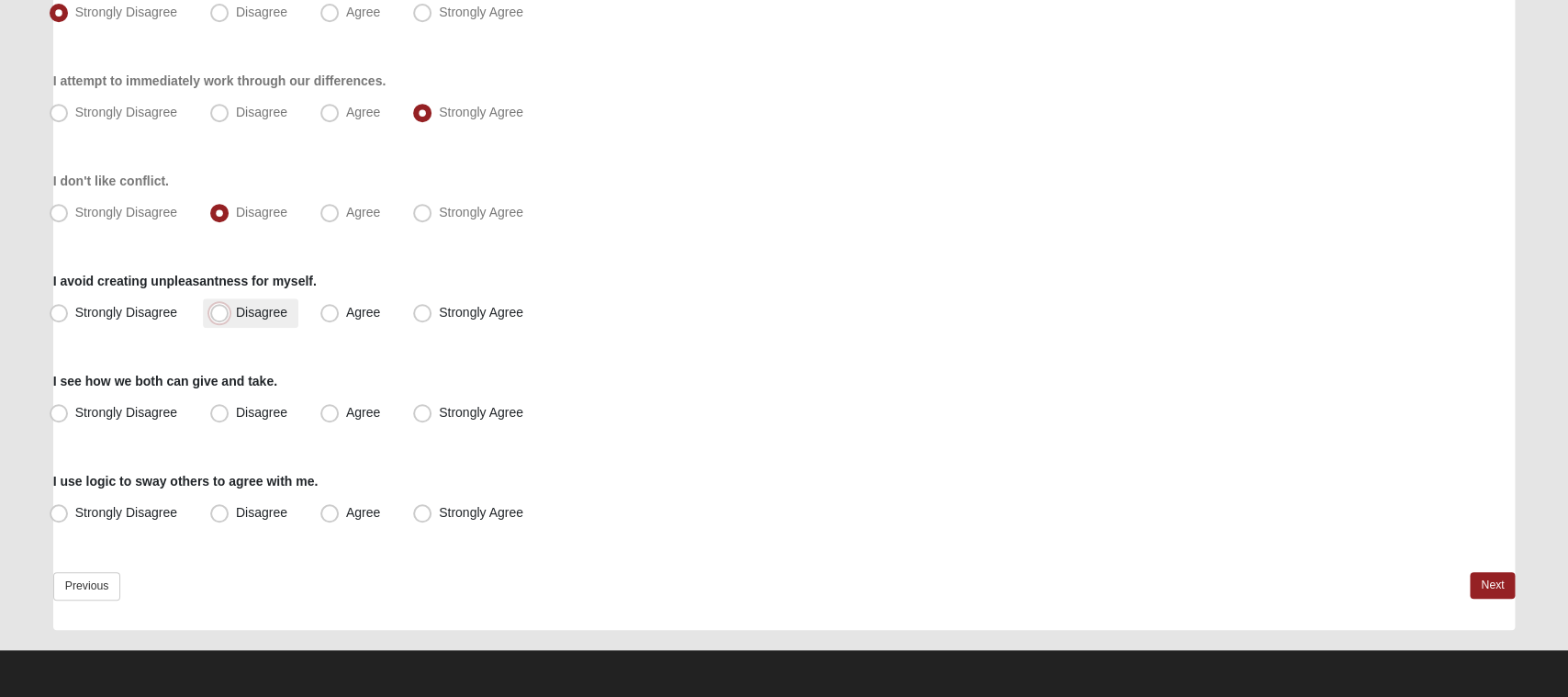 click on "Disagree" at bounding box center (223, 312) 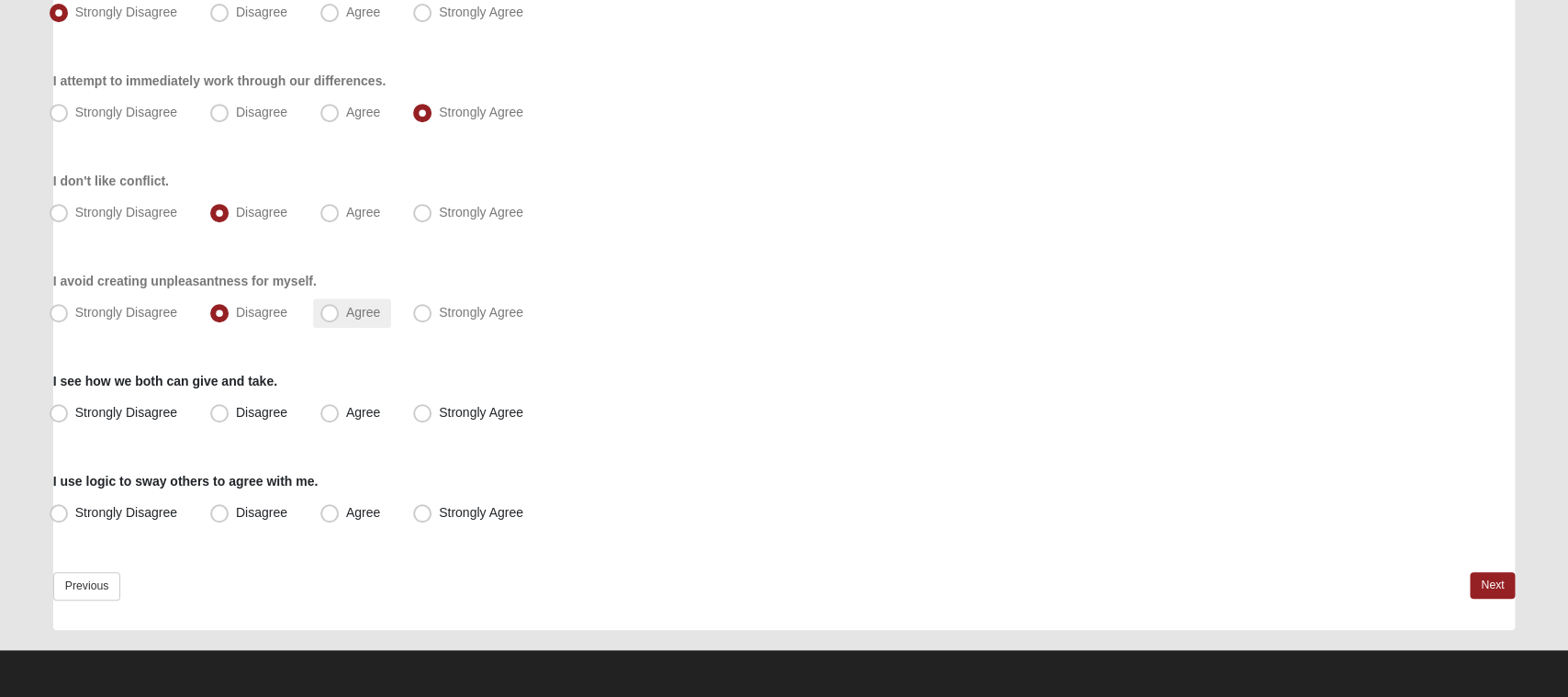 click on "Agree" at bounding box center [363, 312] 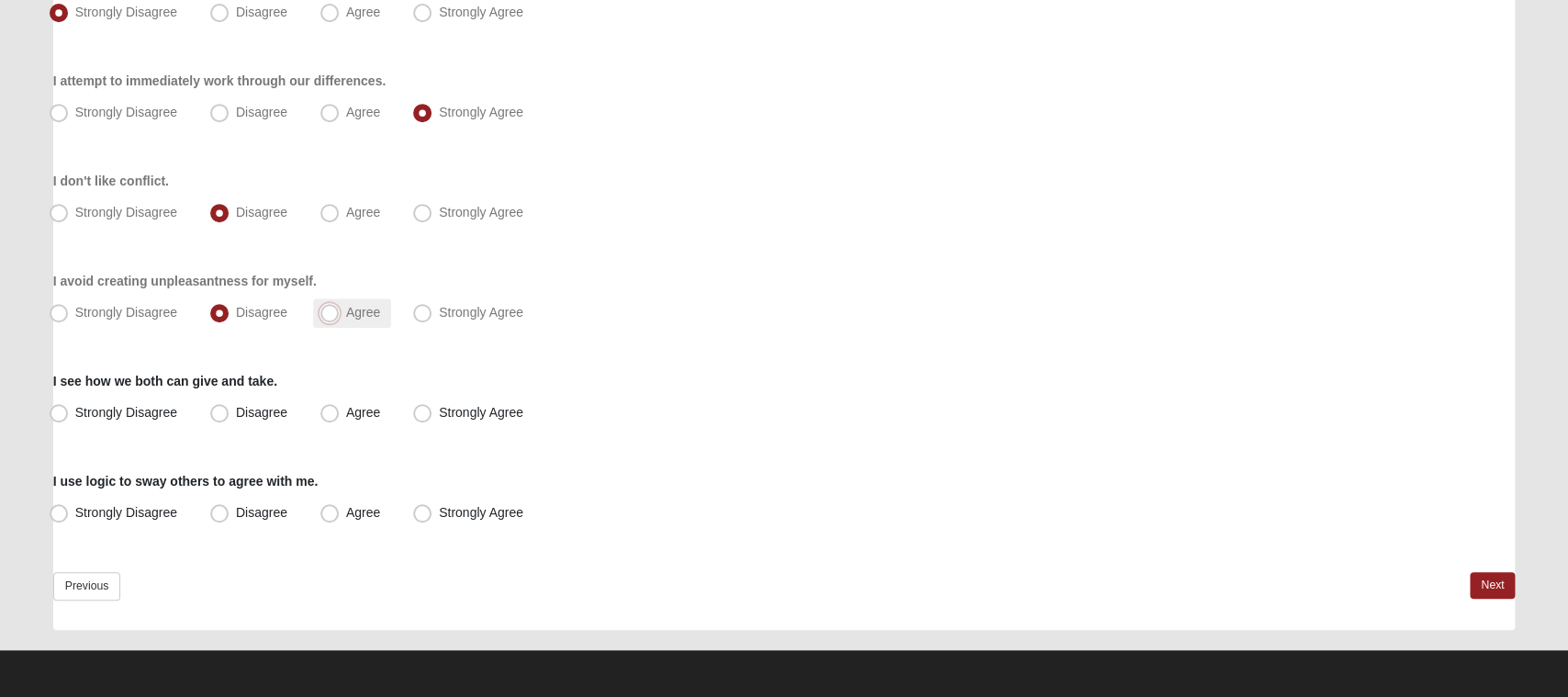 click on "Agree" at bounding box center (333, 312) 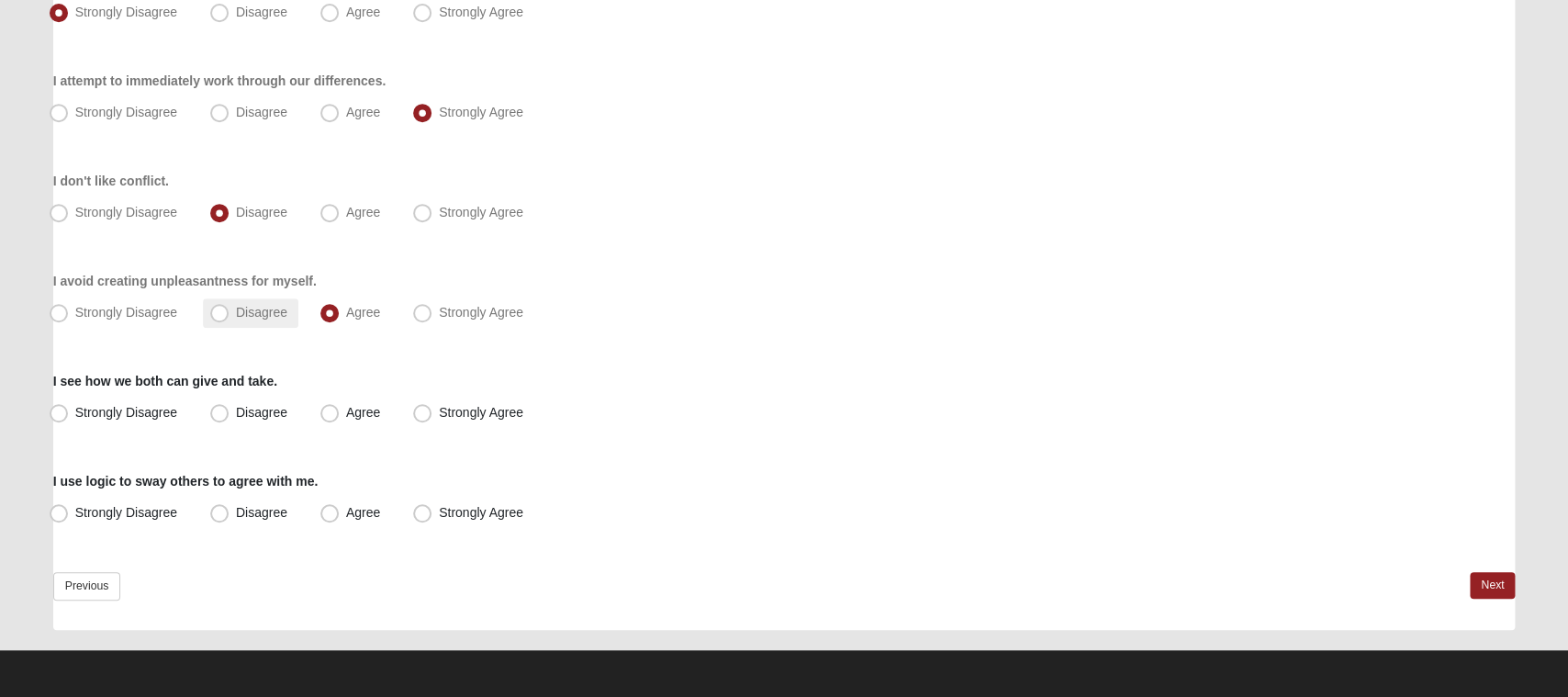 click on "Disagree" at bounding box center [262, 312] 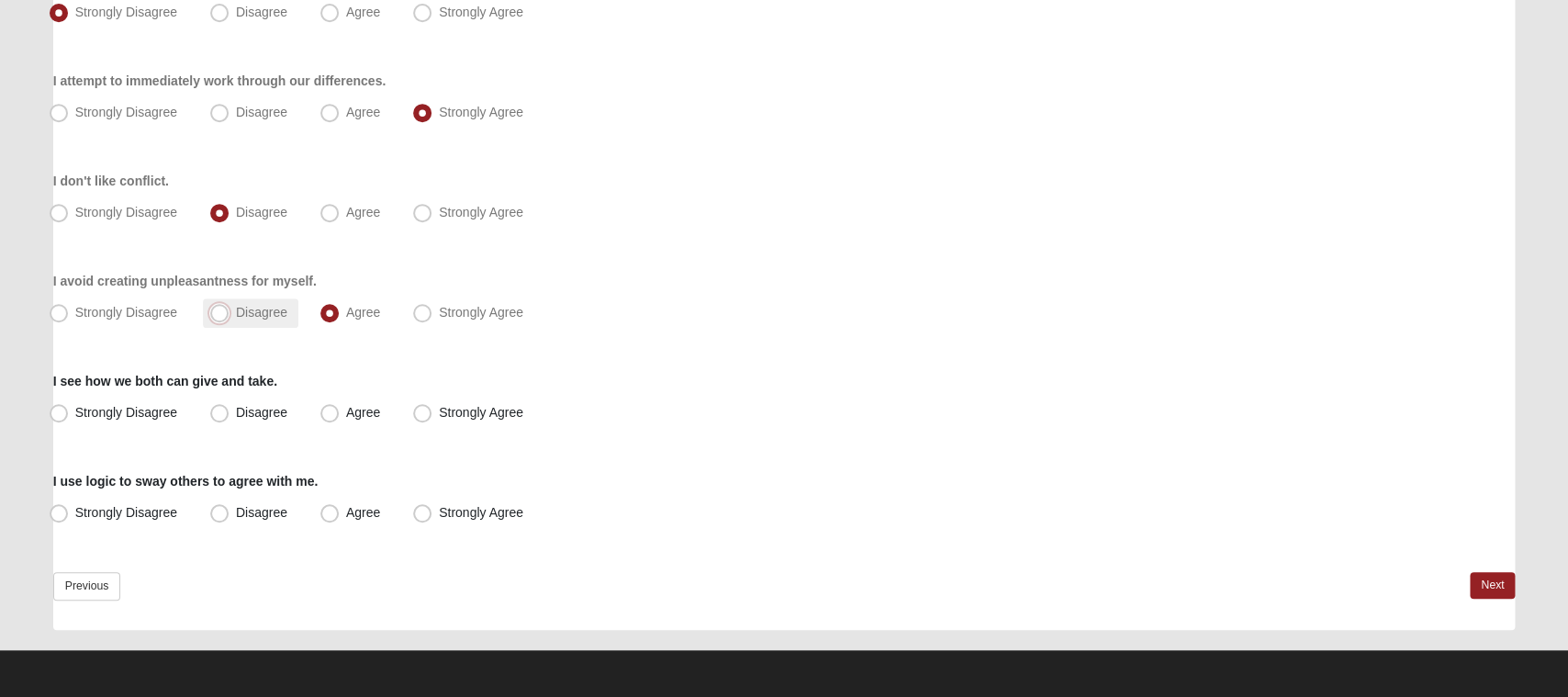 click on "Disagree" at bounding box center [223, 312] 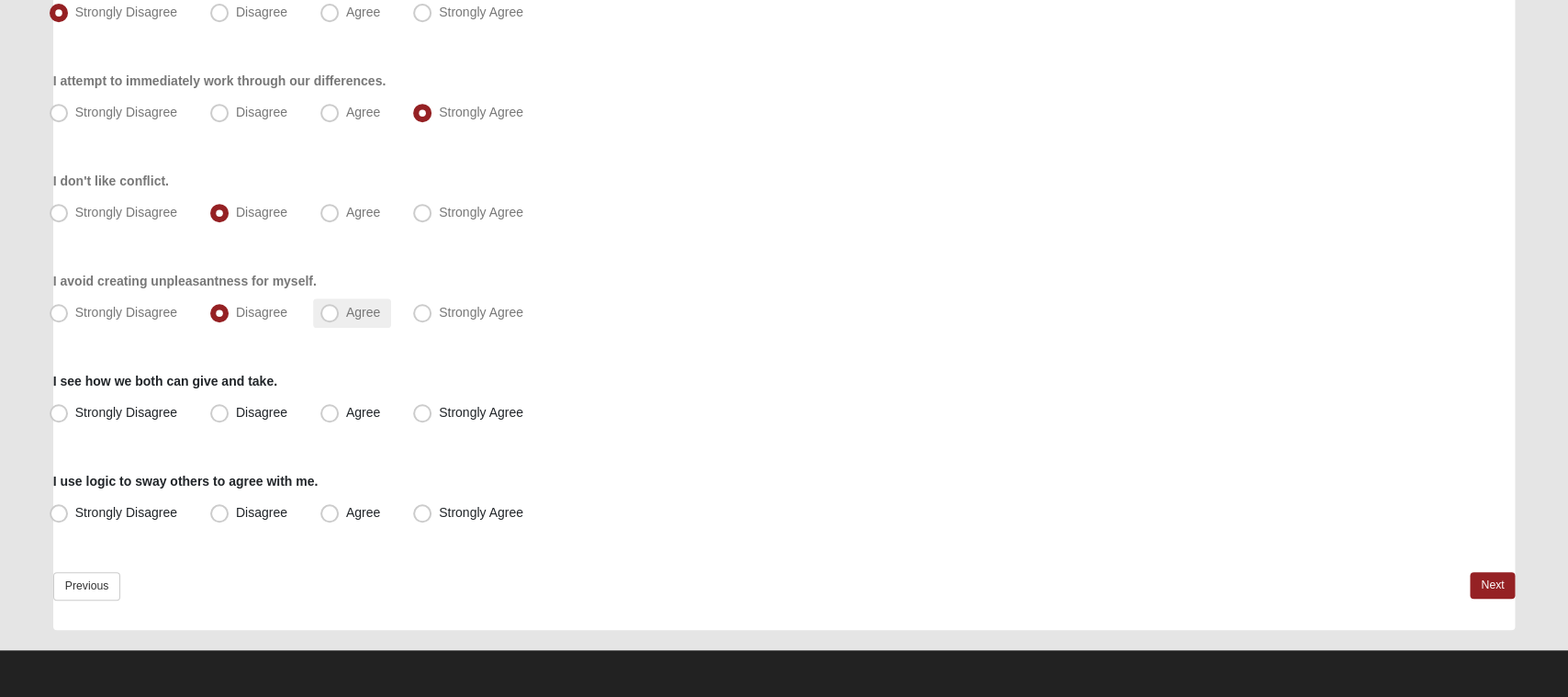 click on "Agree" at bounding box center (352, 313) 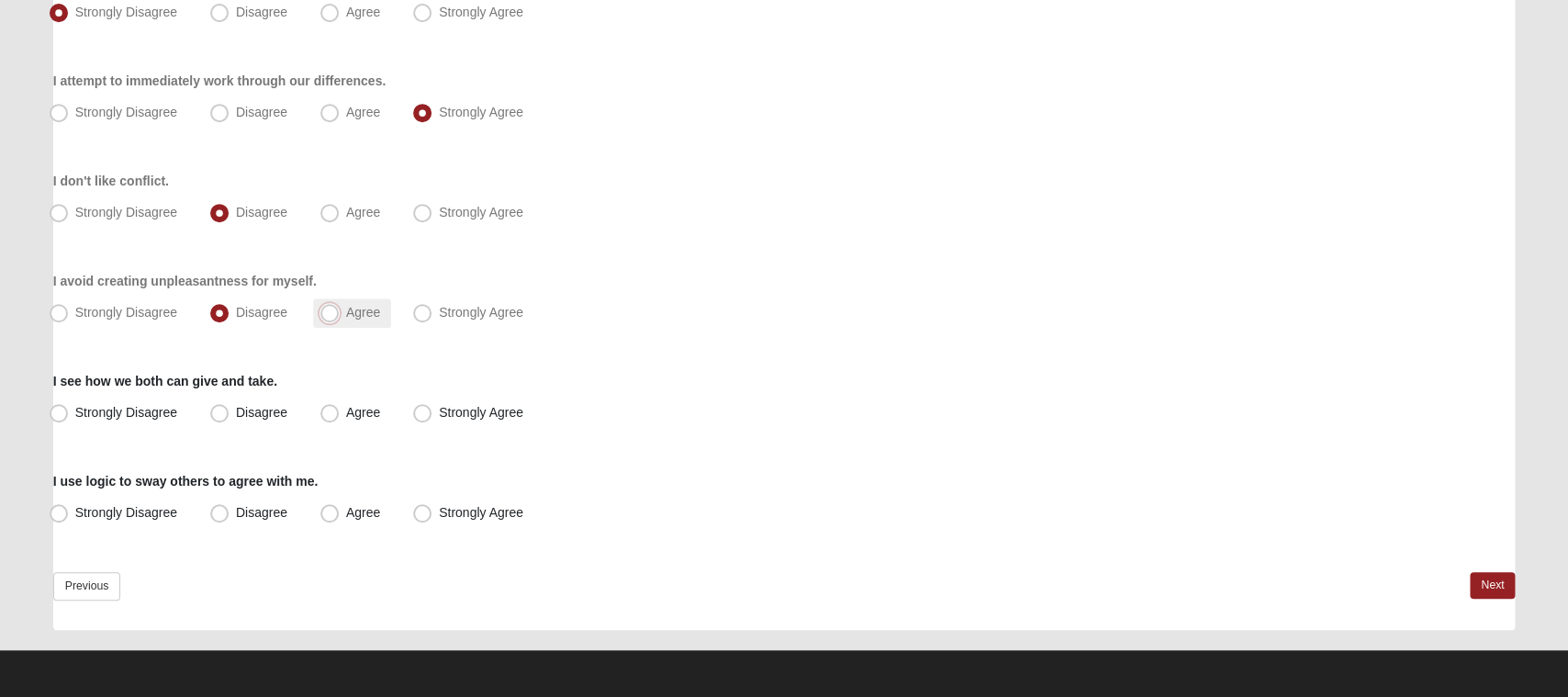 click on "Agree" at bounding box center [333, 312] 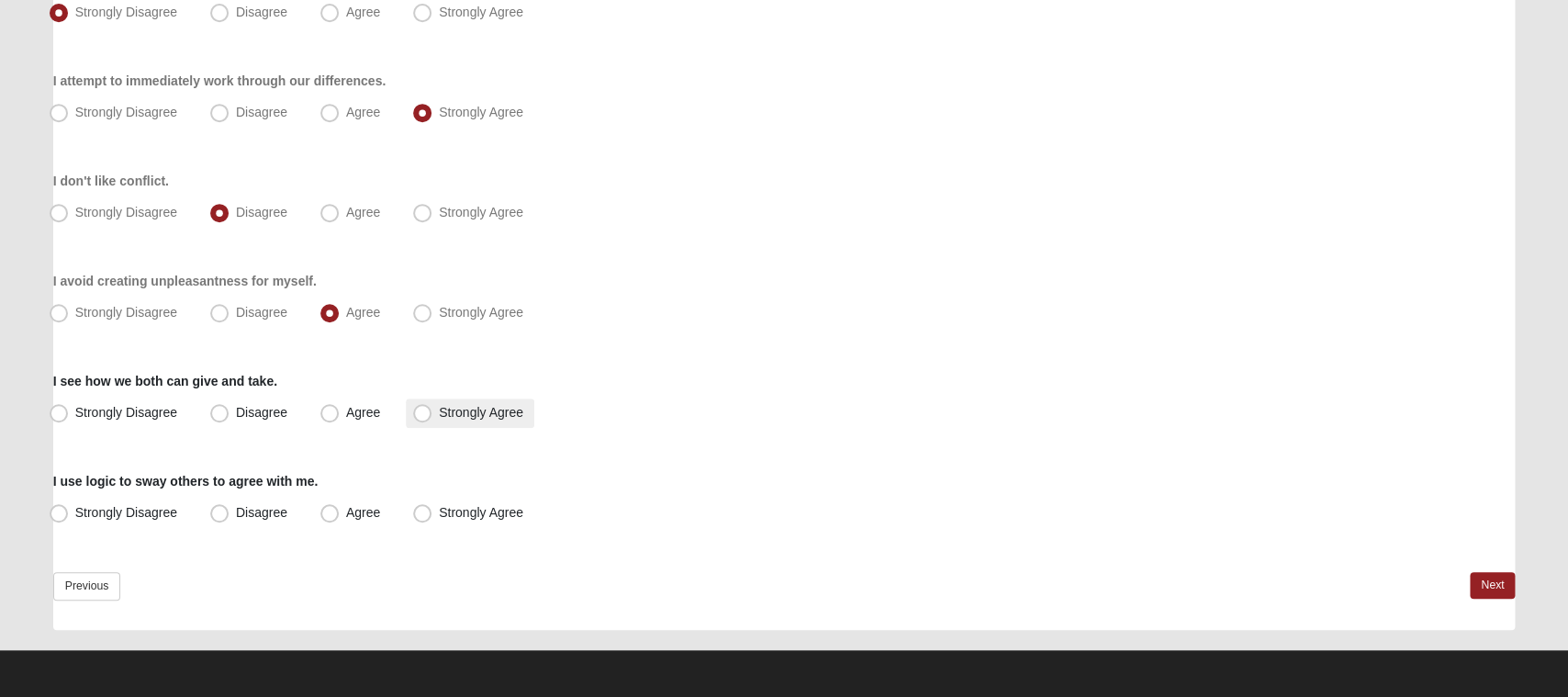 click on "Strongly Agree" at bounding box center [481, 412] 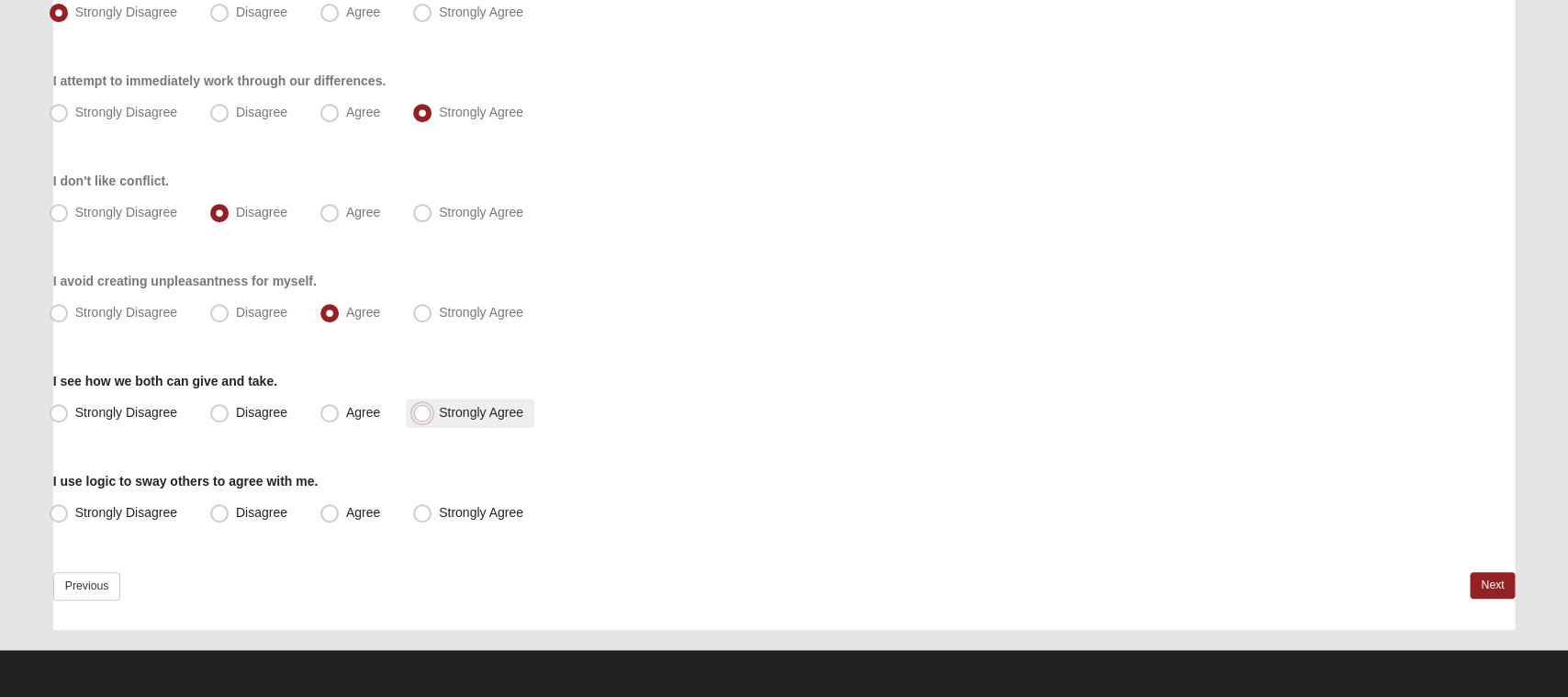 click on "Strongly Agree" at bounding box center [426, 412] 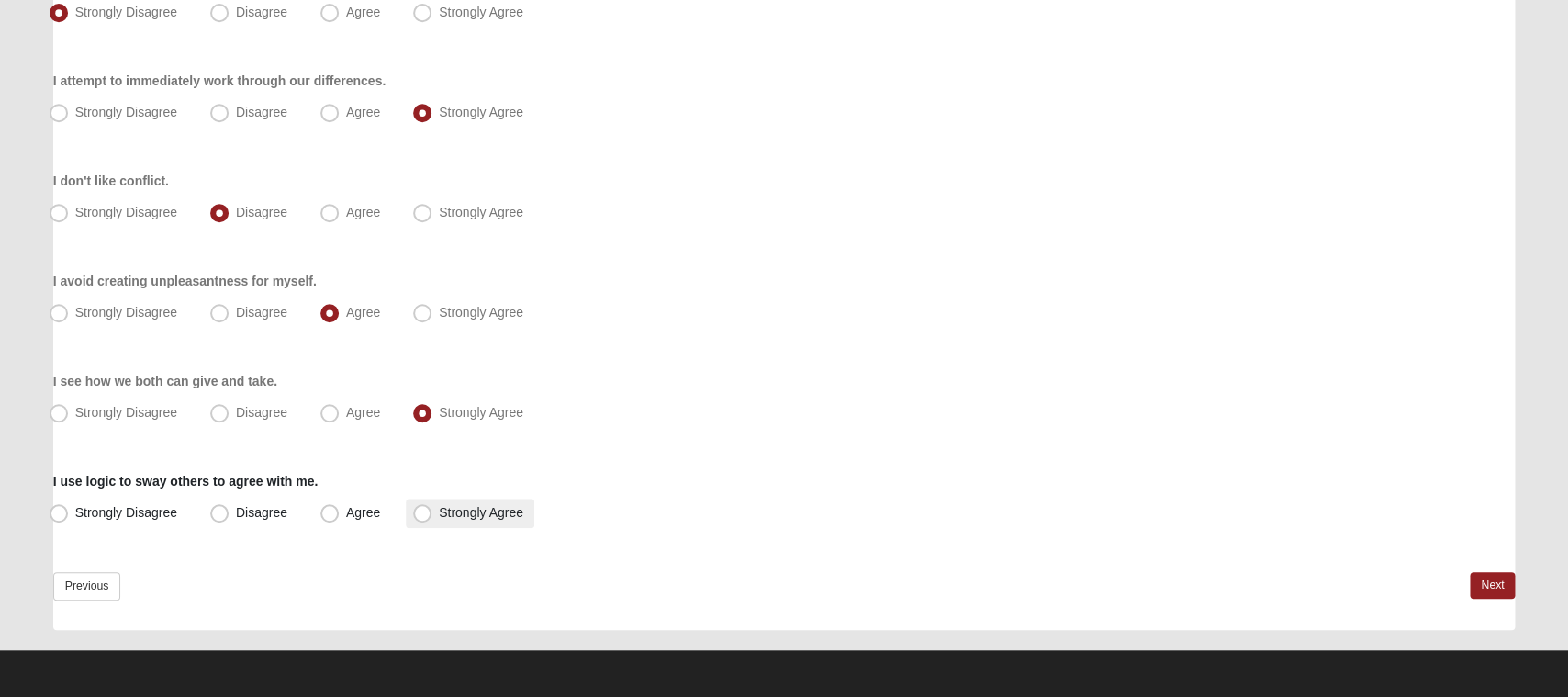 click on "Strongly Agree" at bounding box center [481, 512] 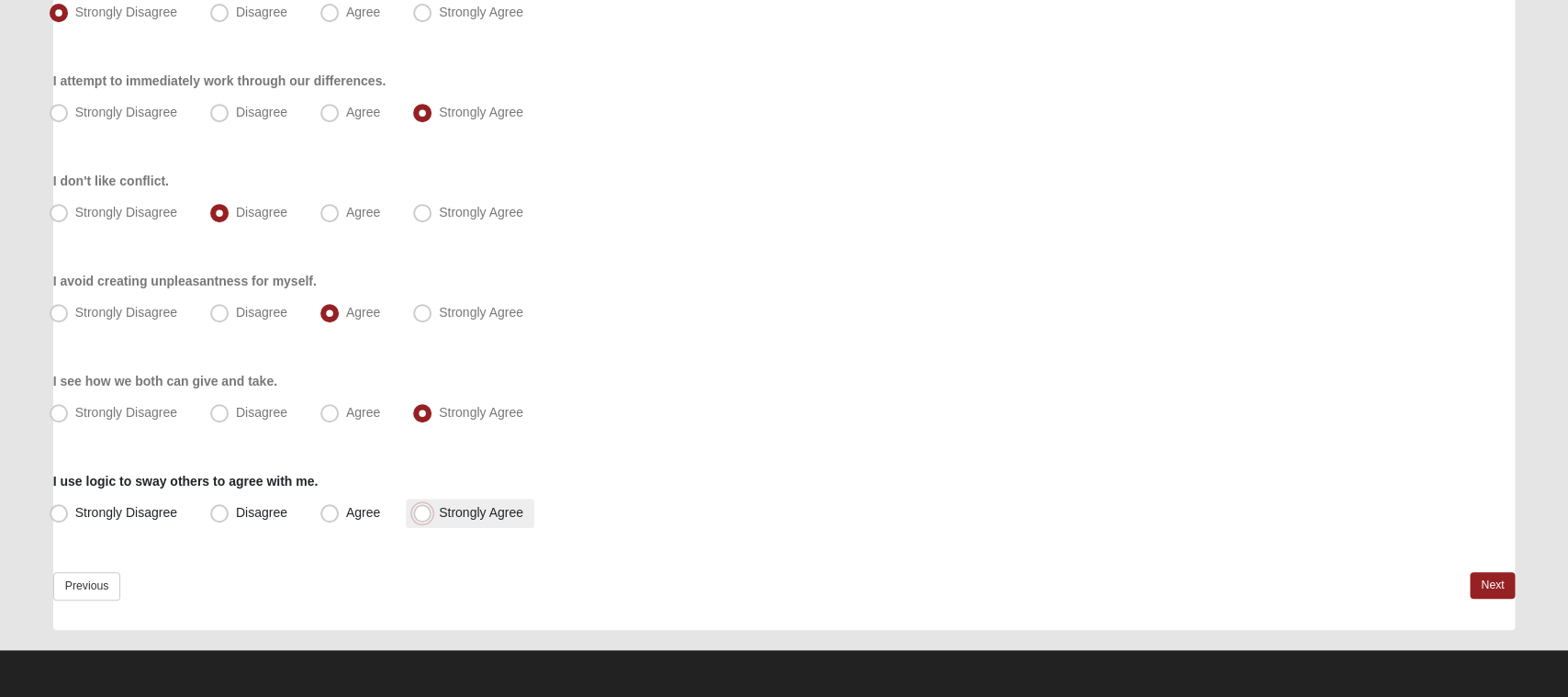 radio on "true" 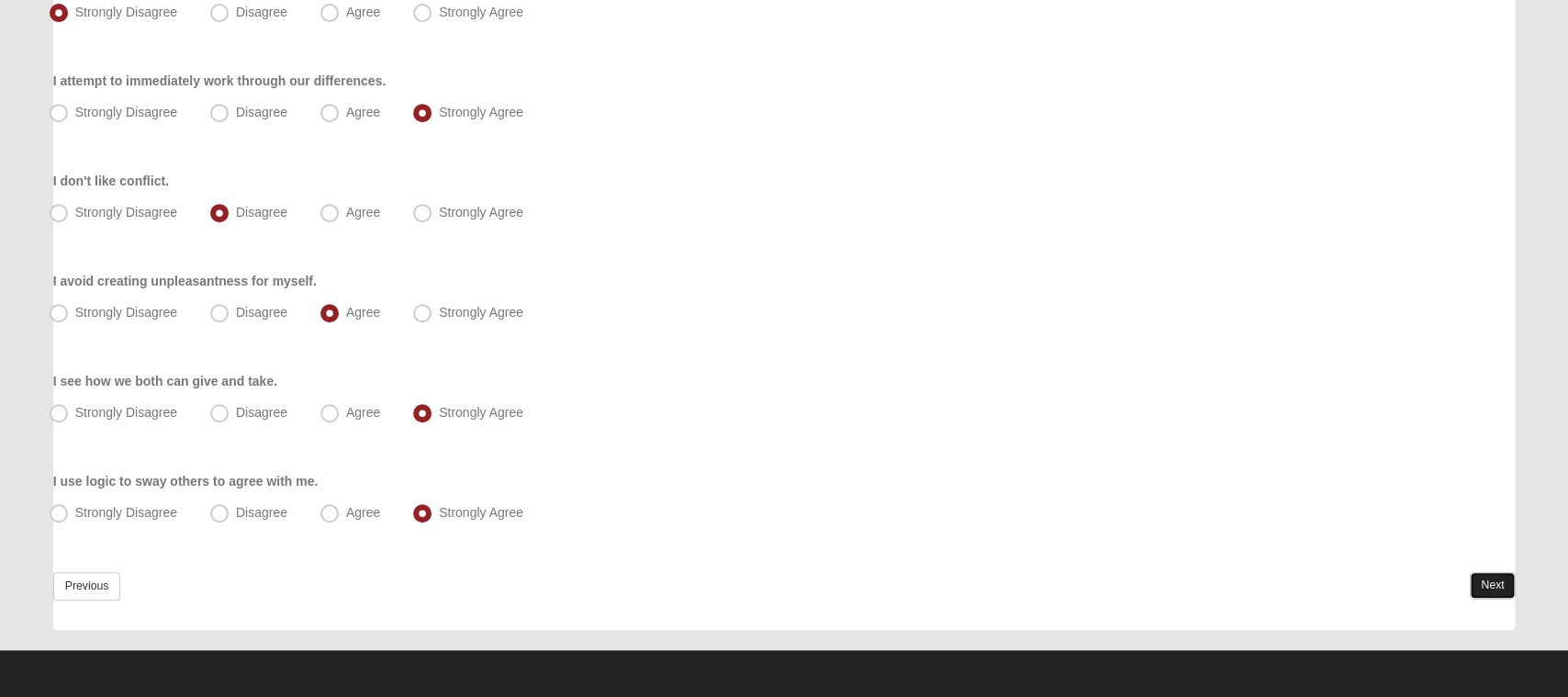 click on "Next" at bounding box center (1492, 585) 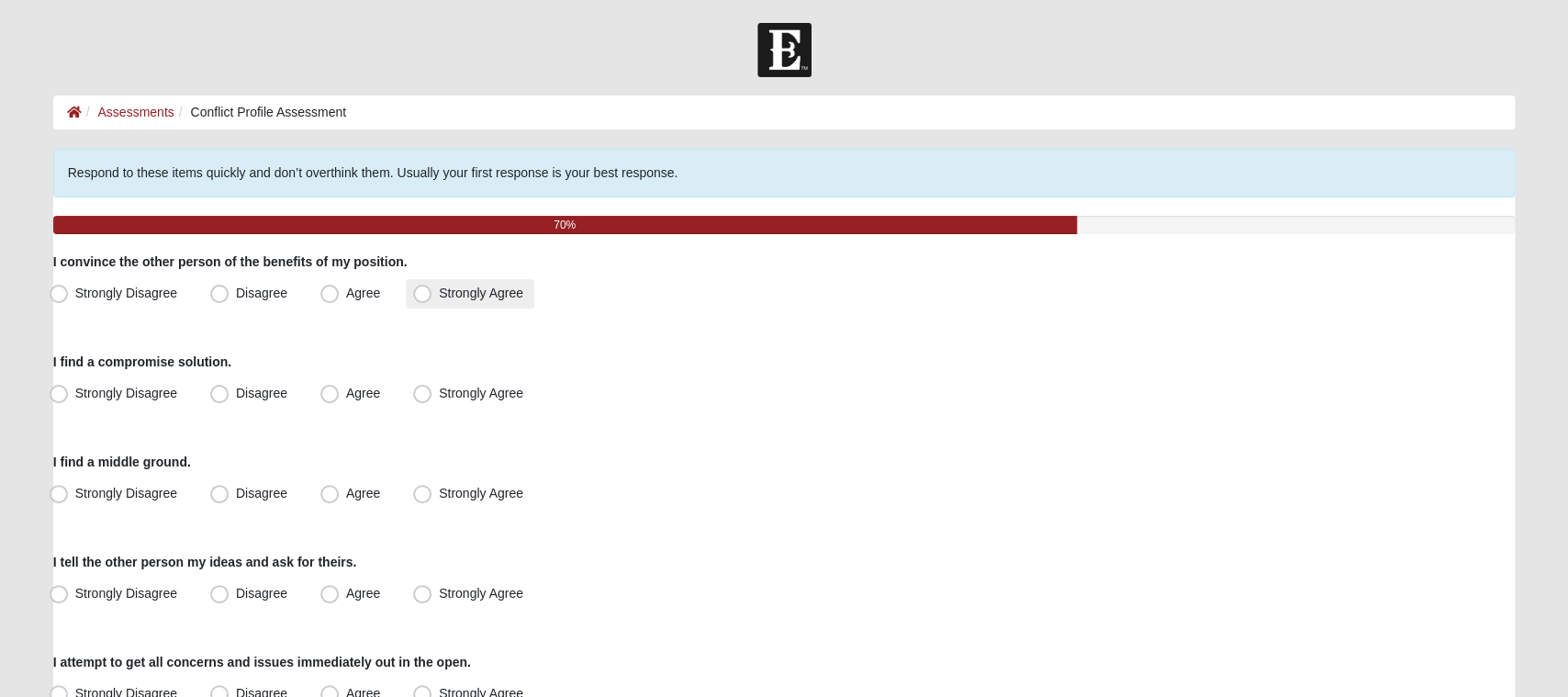 click on "Strongly Agree" at bounding box center [481, 293] 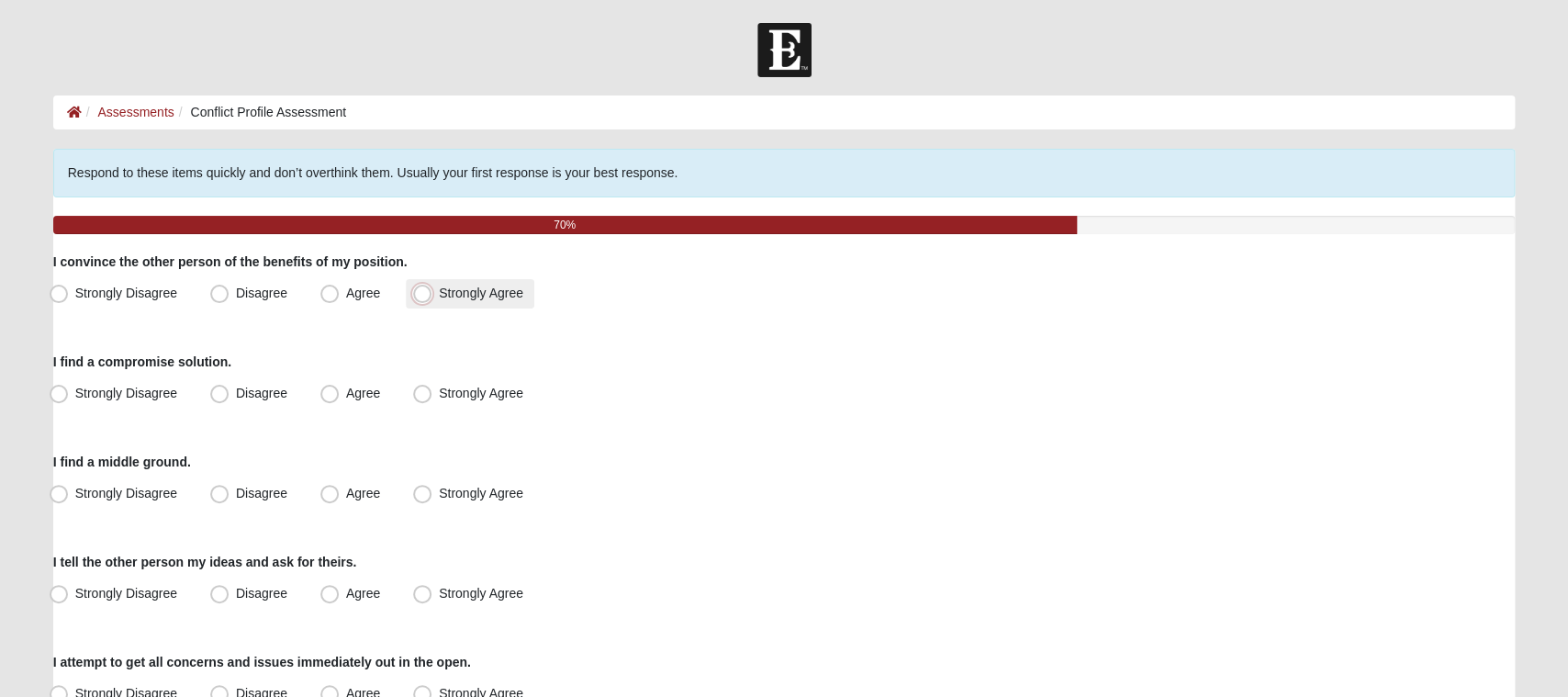 click on "Strongly Agree" at bounding box center (426, 293) 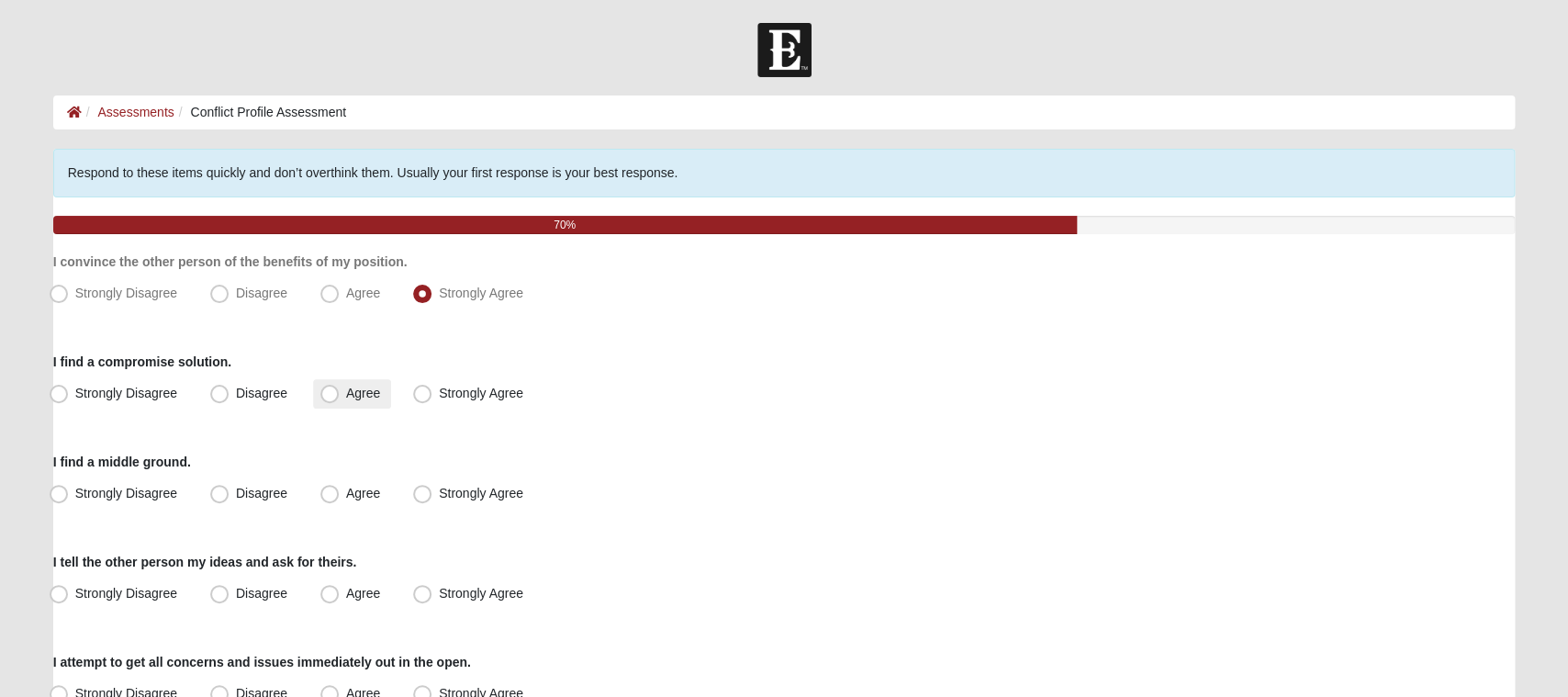 click on "Agree" at bounding box center (363, 393) 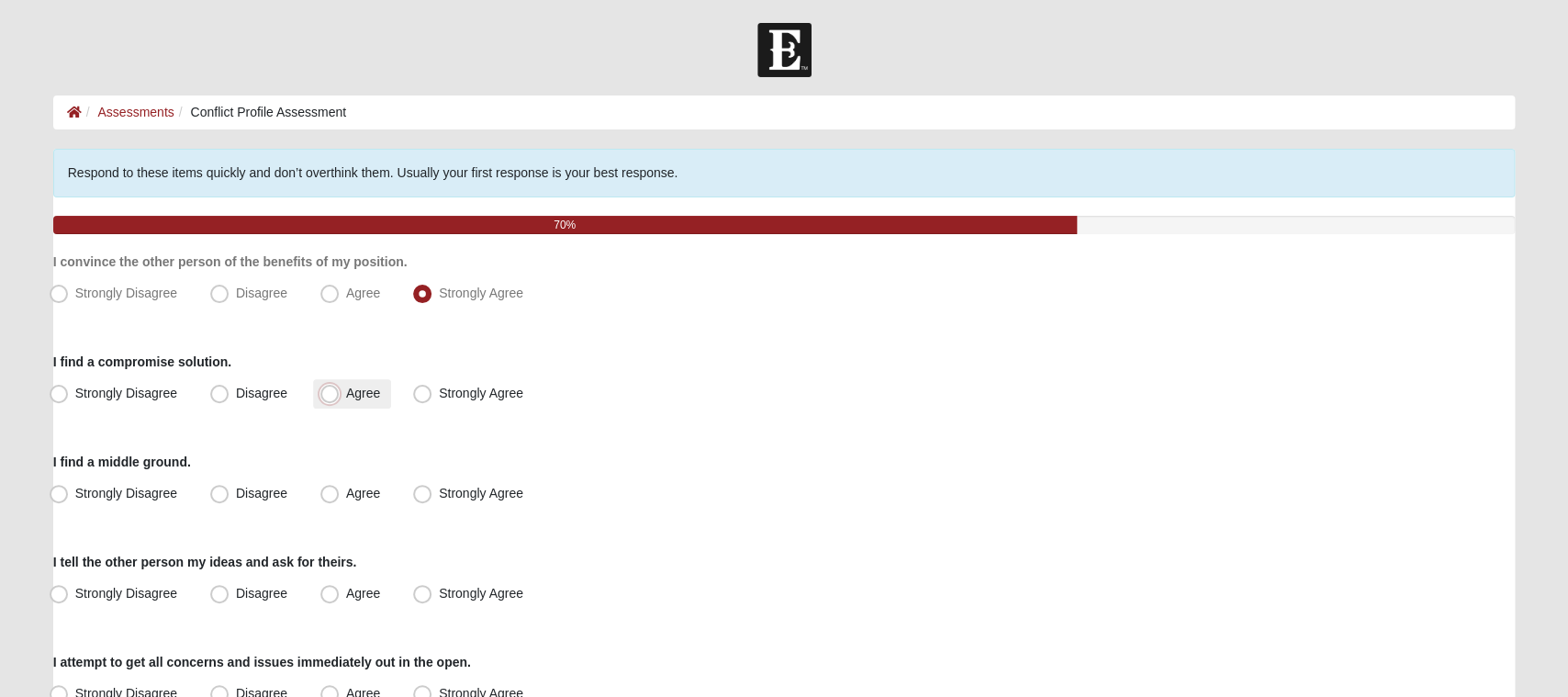 click on "Agree" at bounding box center (333, 393) 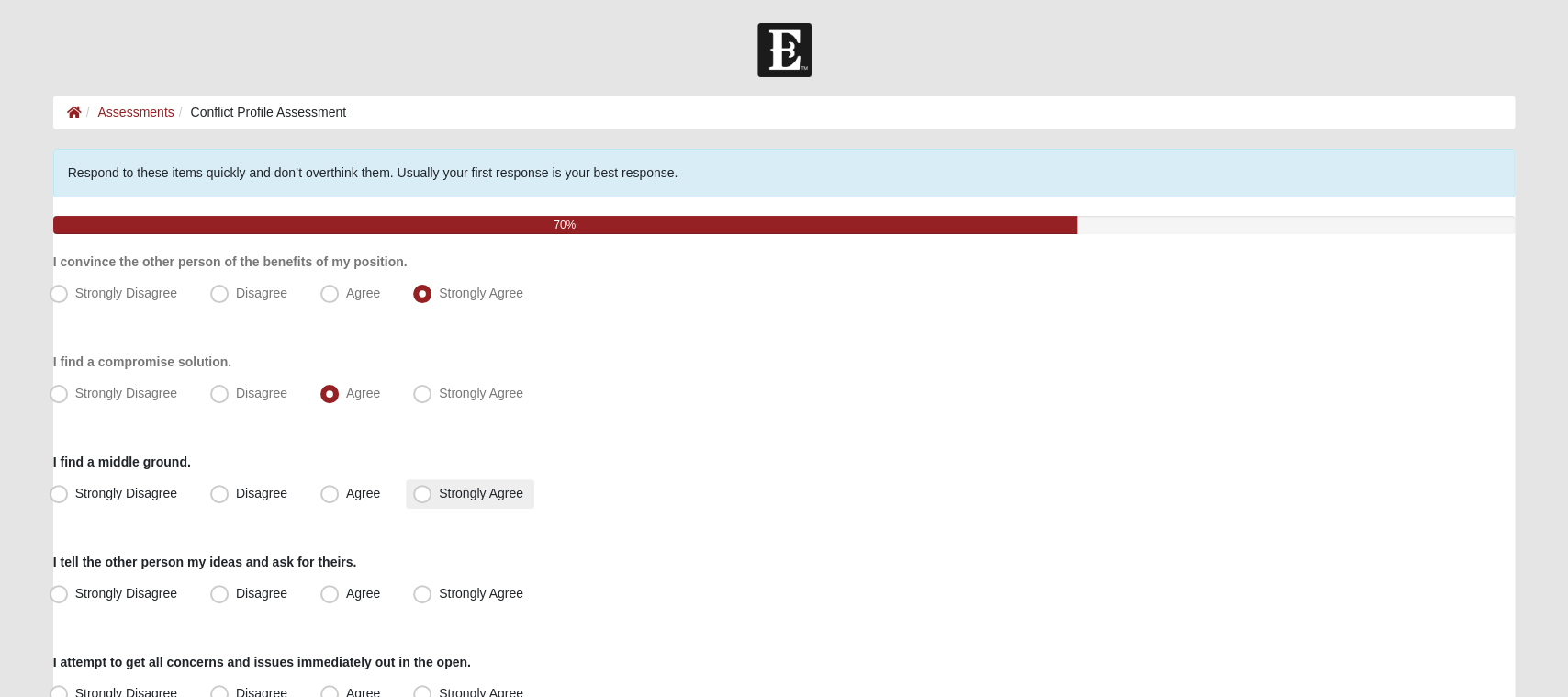 click on "Strongly Agree" at bounding box center (470, 494) 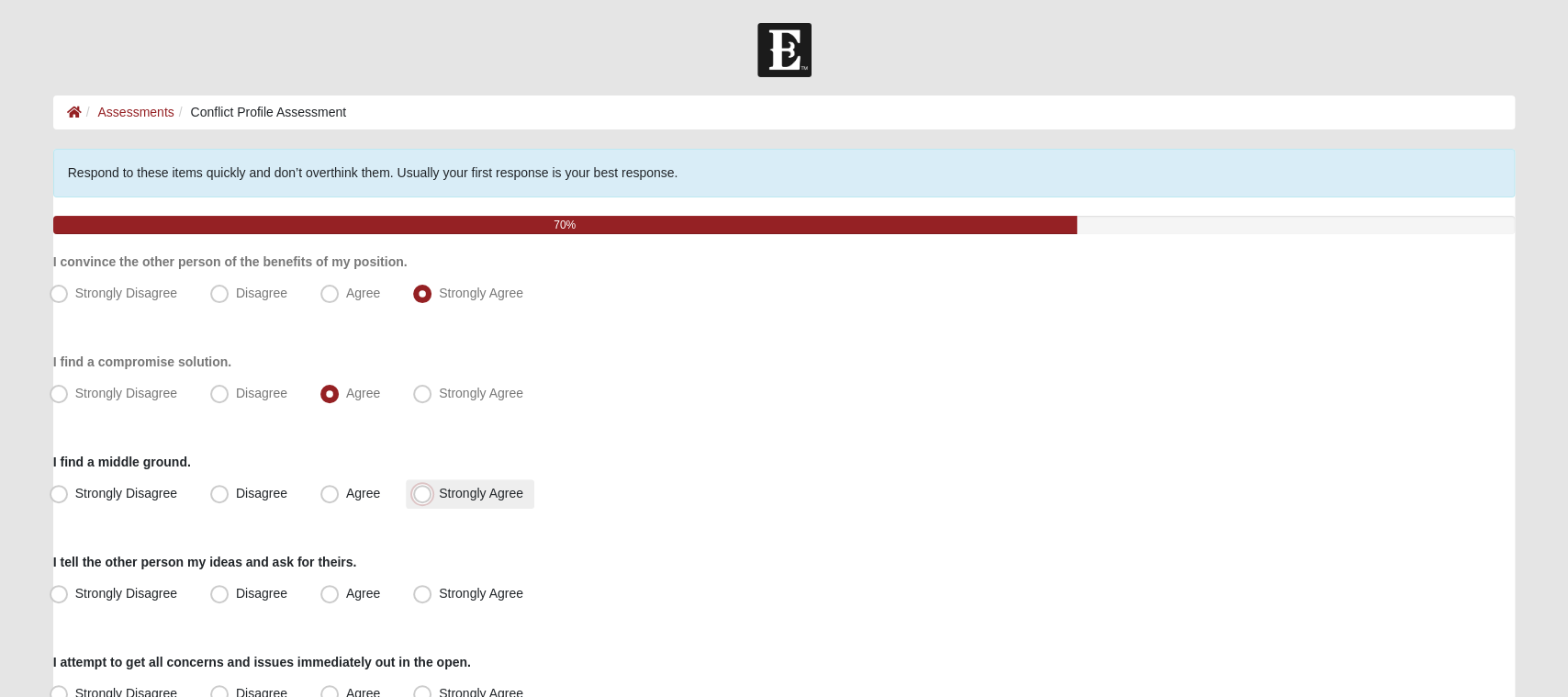 click on "Strongly Agree" at bounding box center (426, 493) 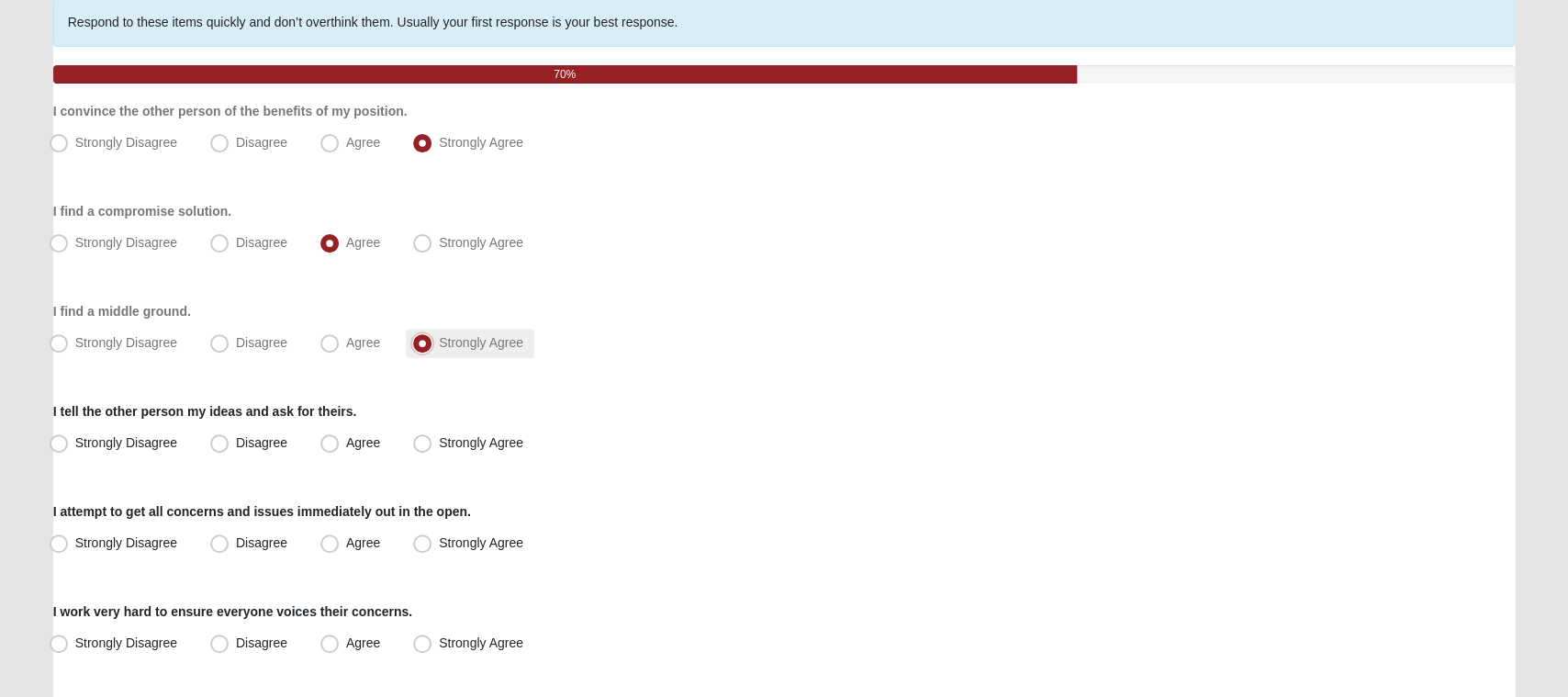 scroll, scrollTop: 152, scrollLeft: 0, axis: vertical 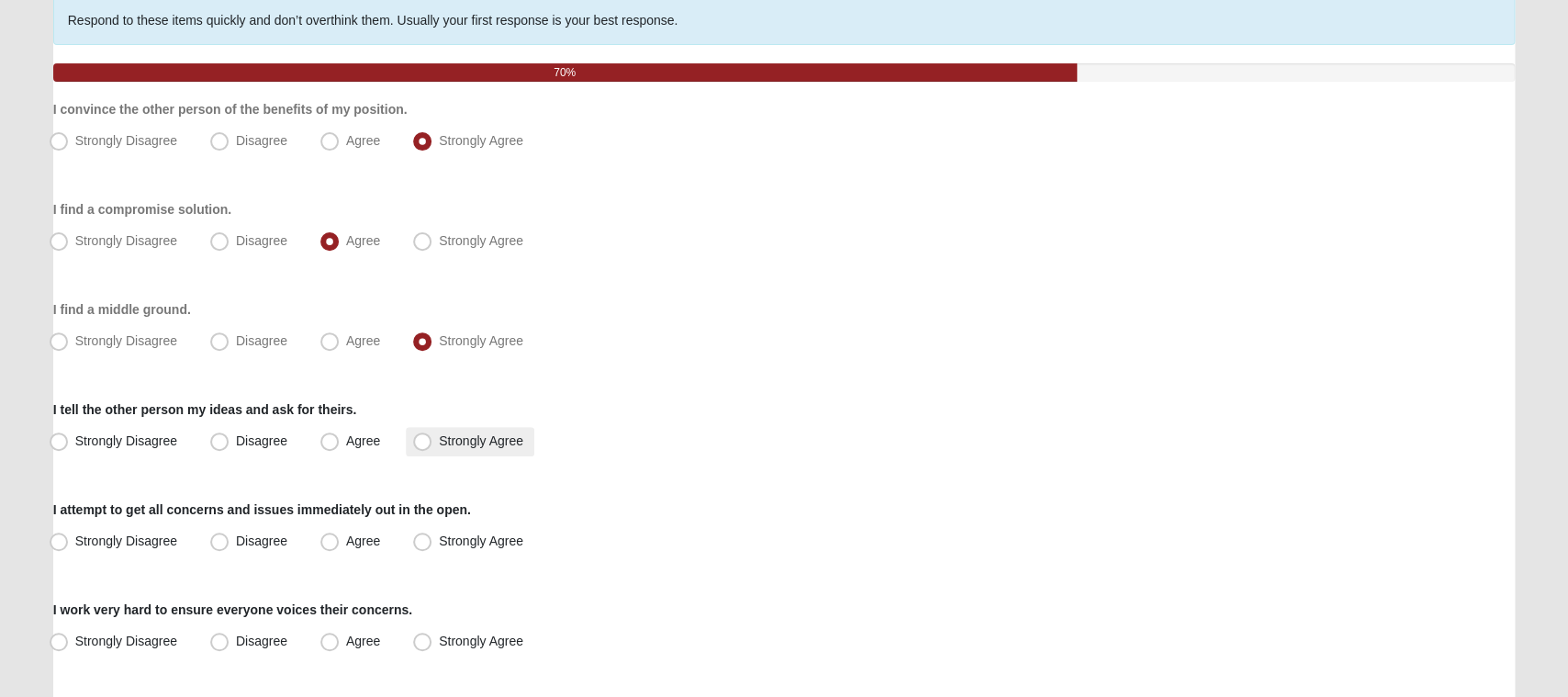 click on "Strongly Agree" at bounding box center [481, 441] 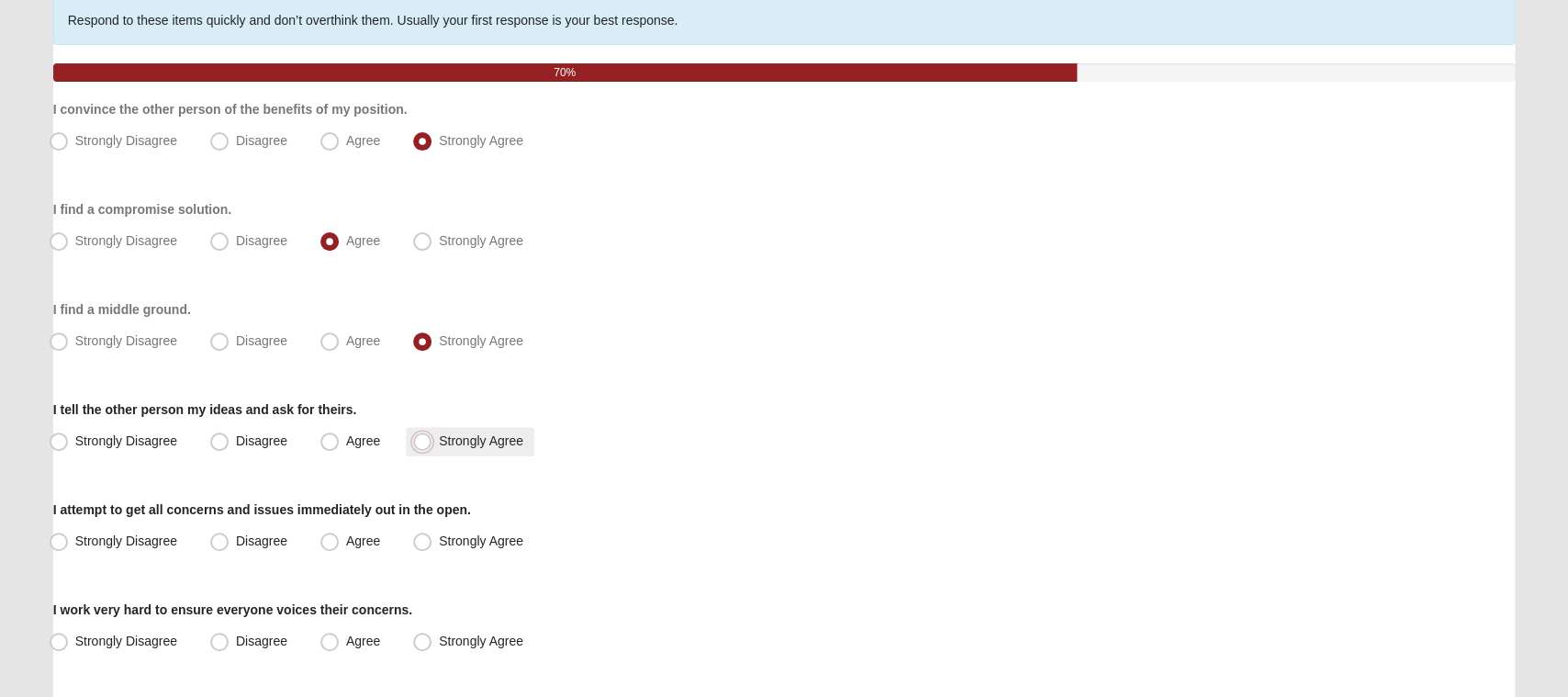 click on "Strongly Agree" at bounding box center (426, 441) 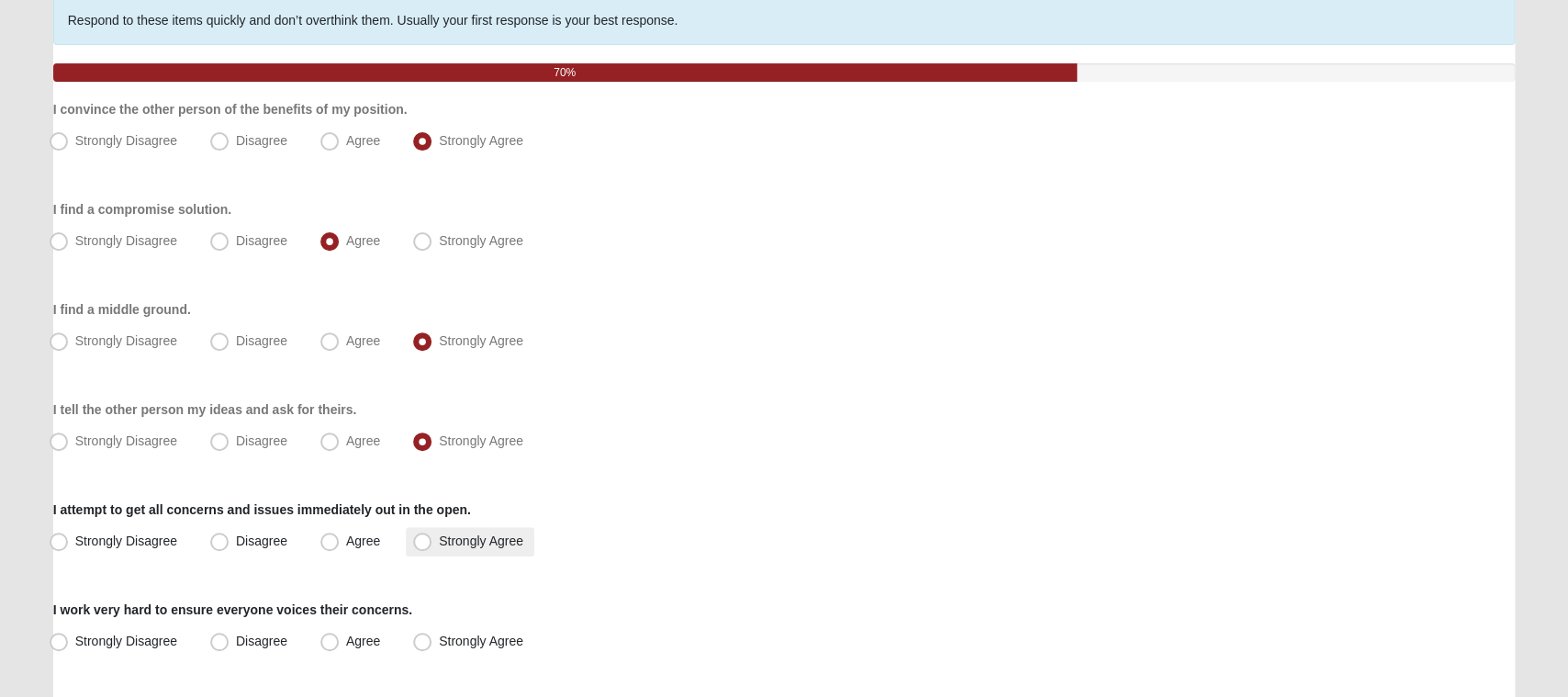 click on "Strongly Agree" at bounding box center (470, 542) 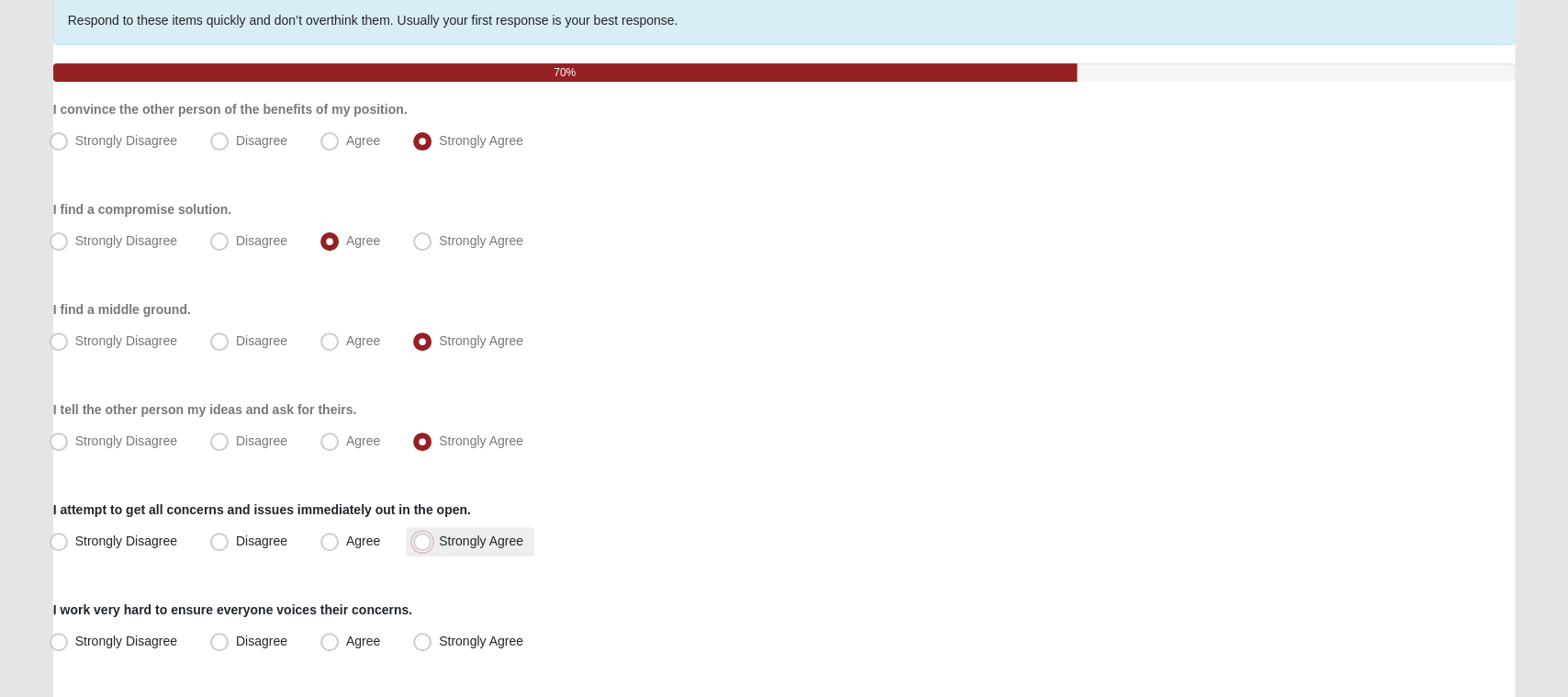 click on "Strongly Agree" at bounding box center [426, 541] 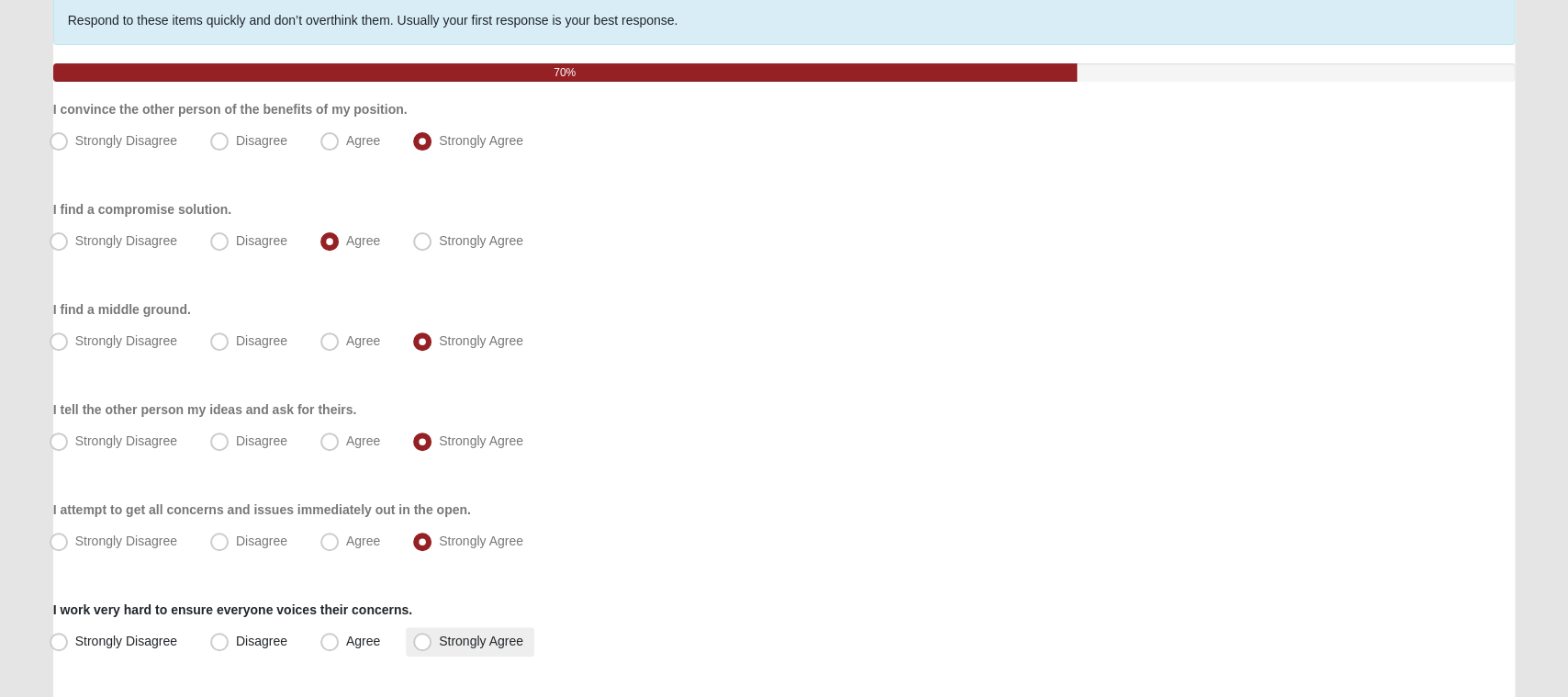 click on "Strongly Agree" at bounding box center [481, 641] 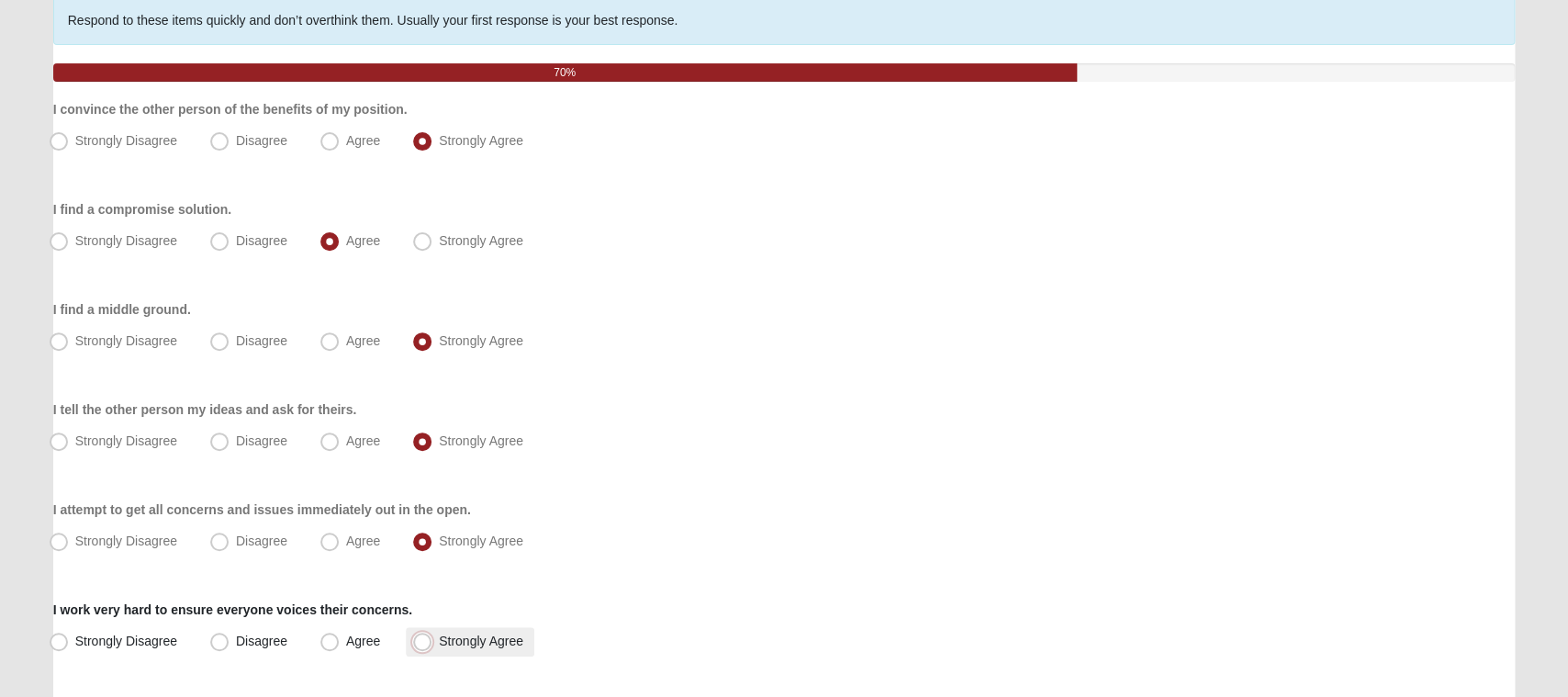 click on "Strongly Agree" at bounding box center [426, 641] 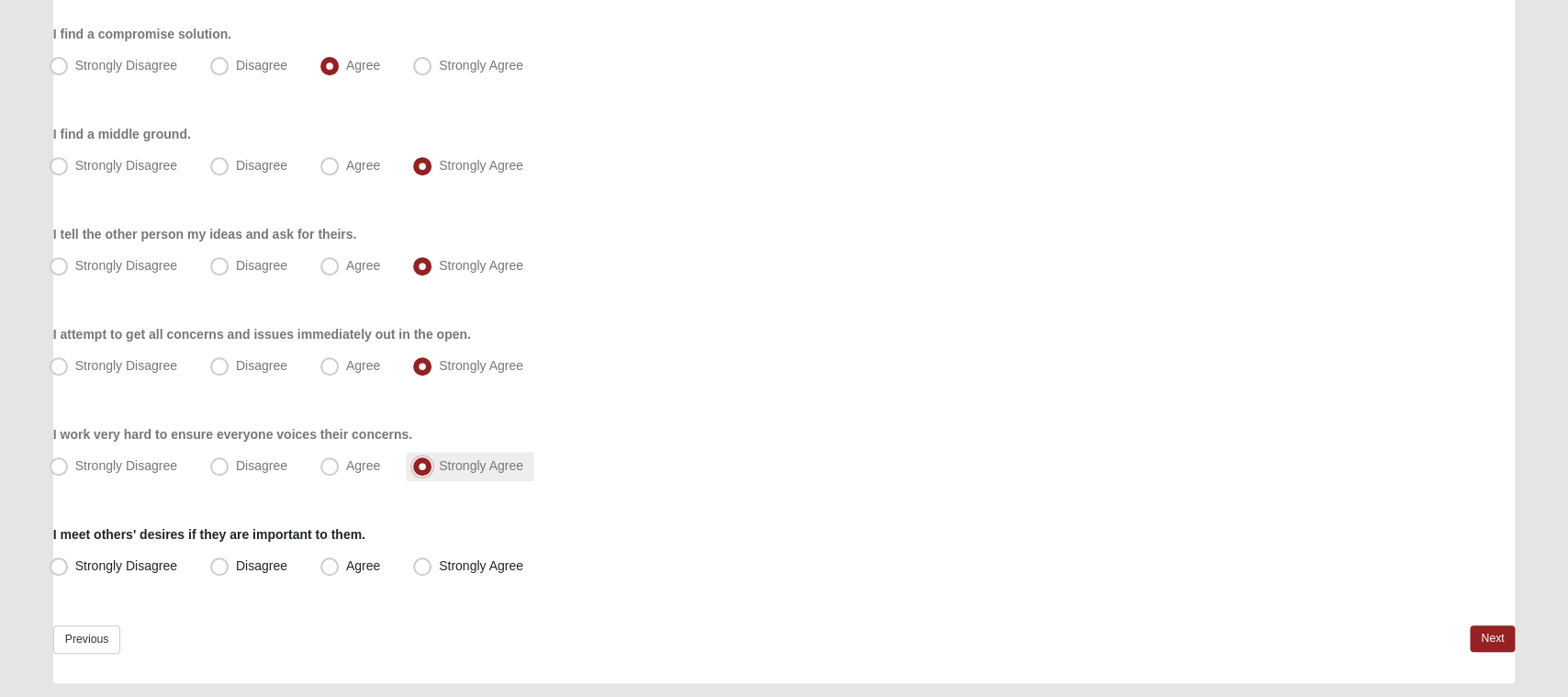 scroll, scrollTop: 382, scrollLeft: 0, axis: vertical 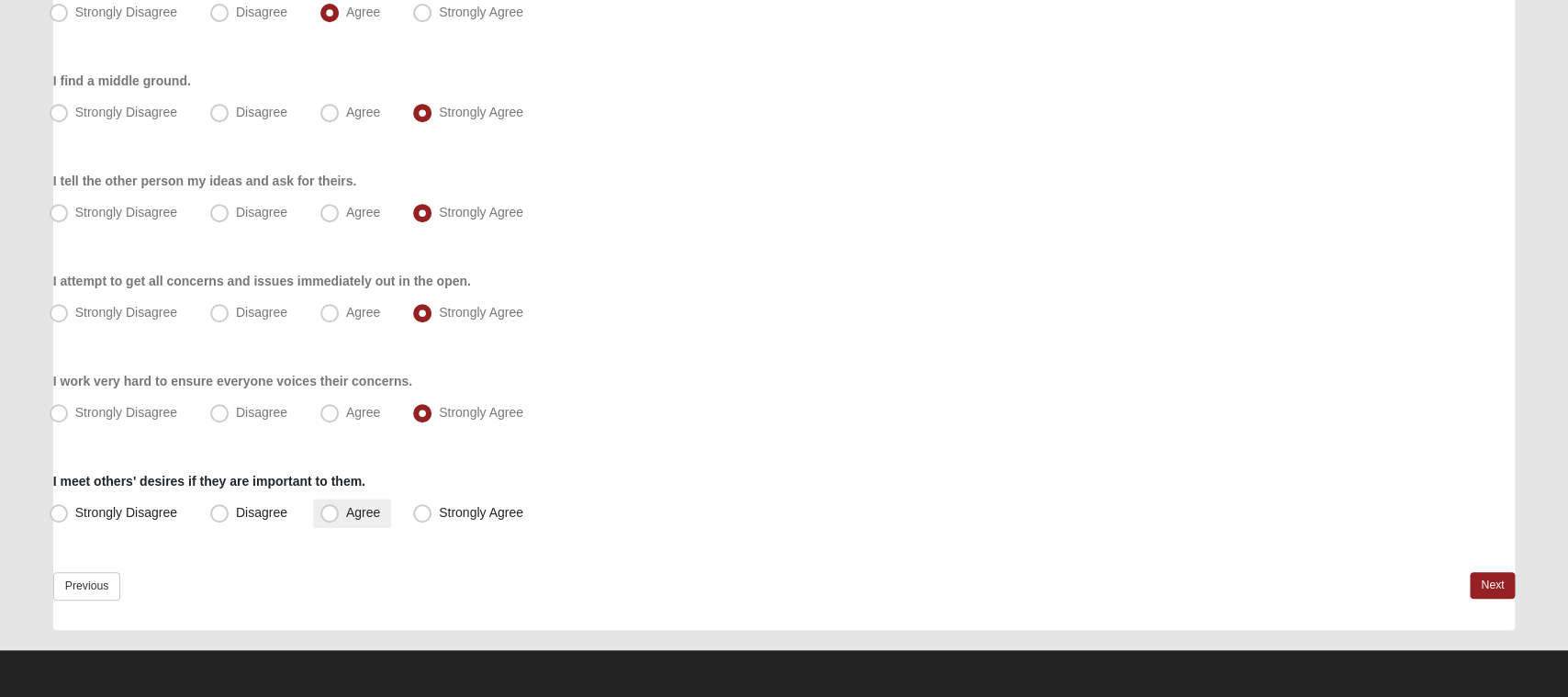 click on "Agree" at bounding box center (352, 513) 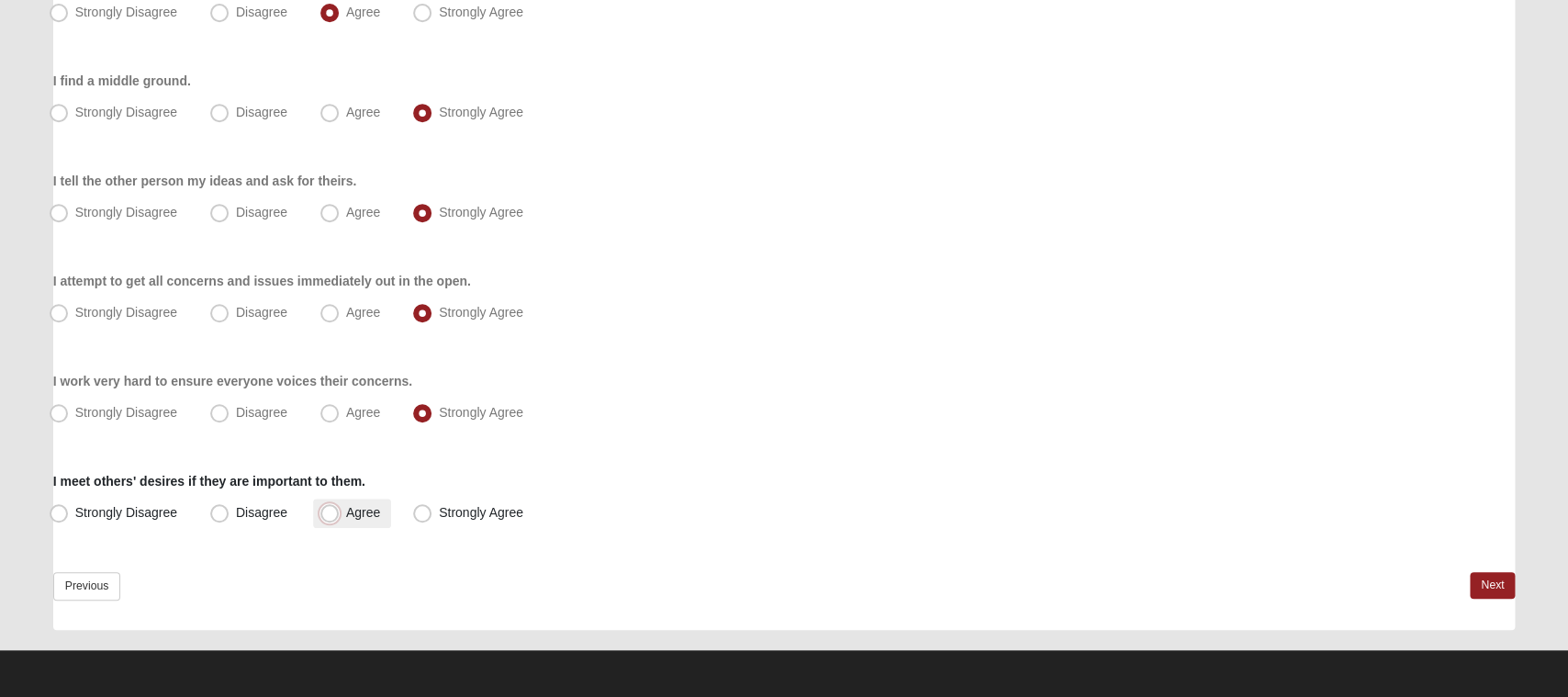 click on "Agree" at bounding box center [333, 512] 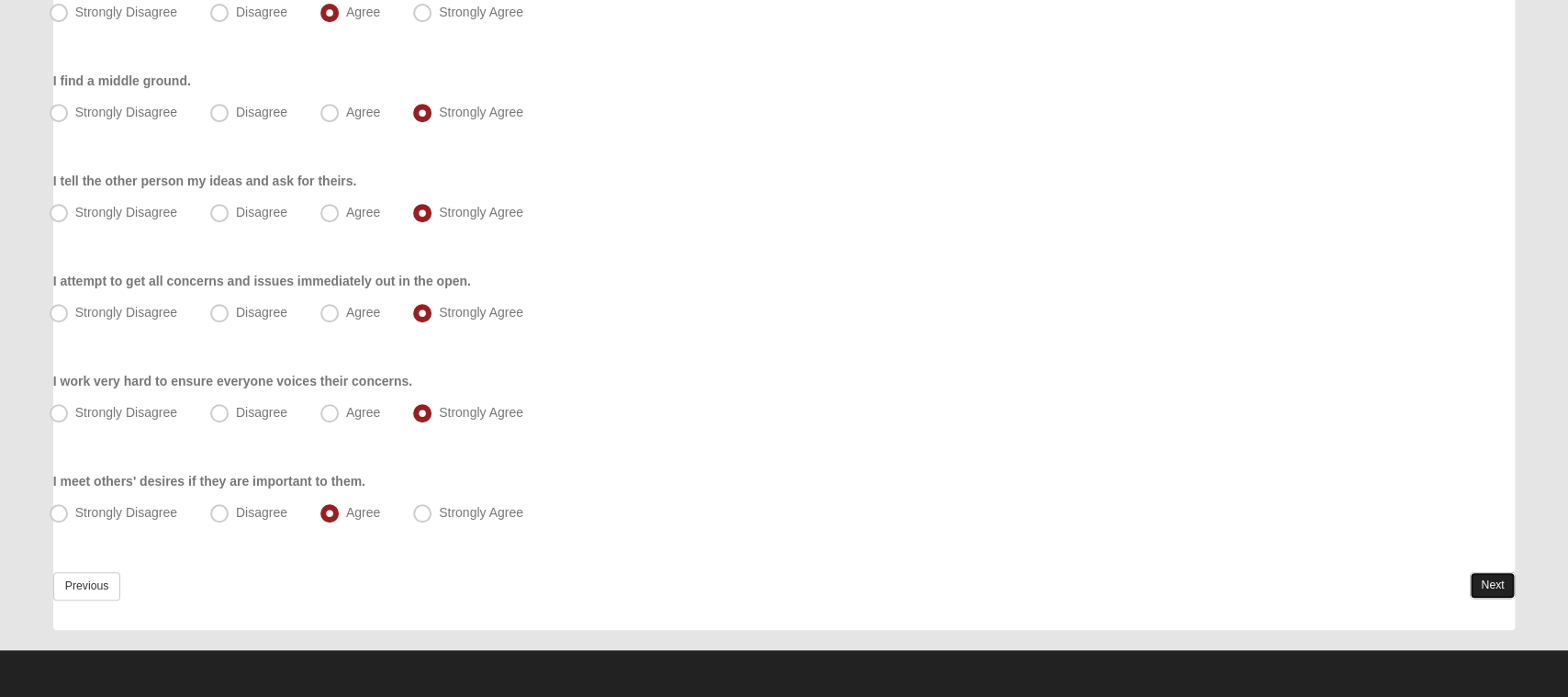 click on "Next" at bounding box center (1492, 585) 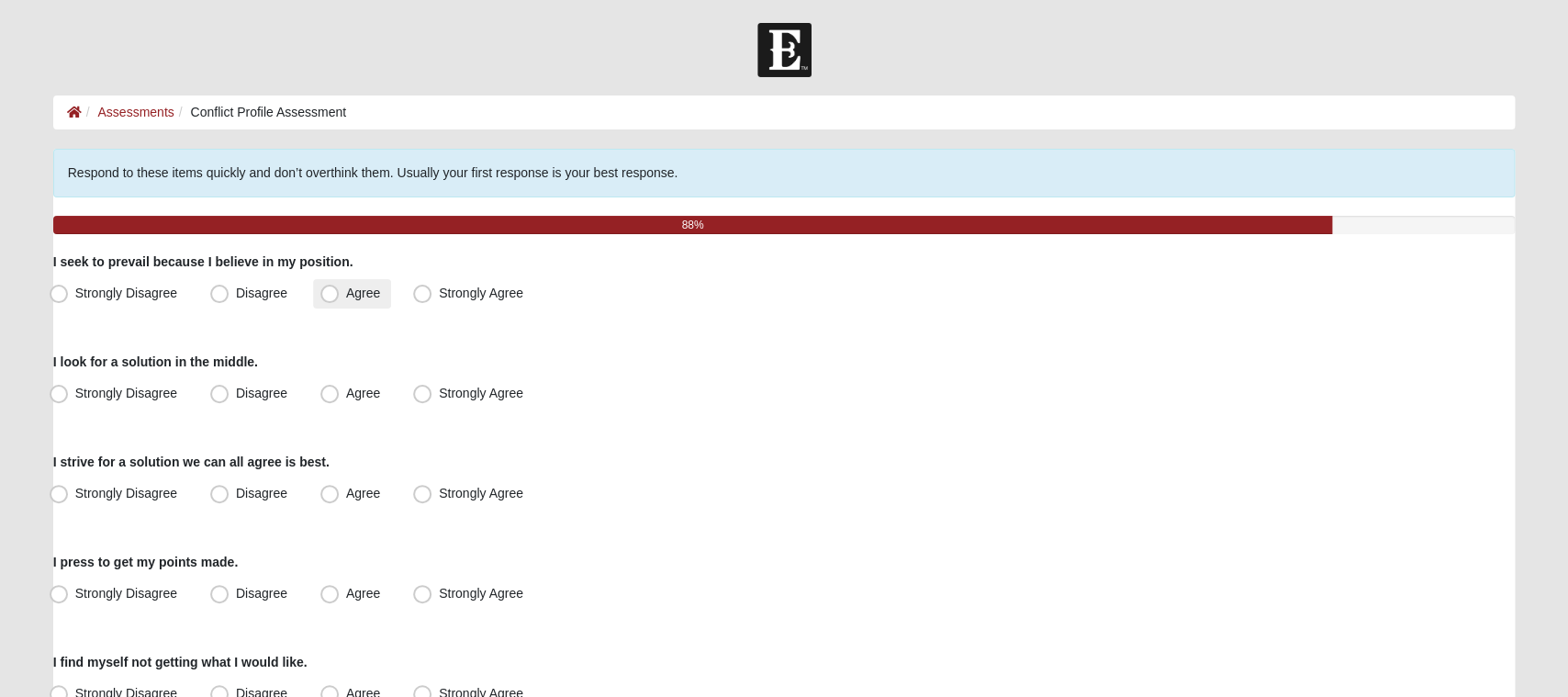 click on "Agree" at bounding box center (352, 294) 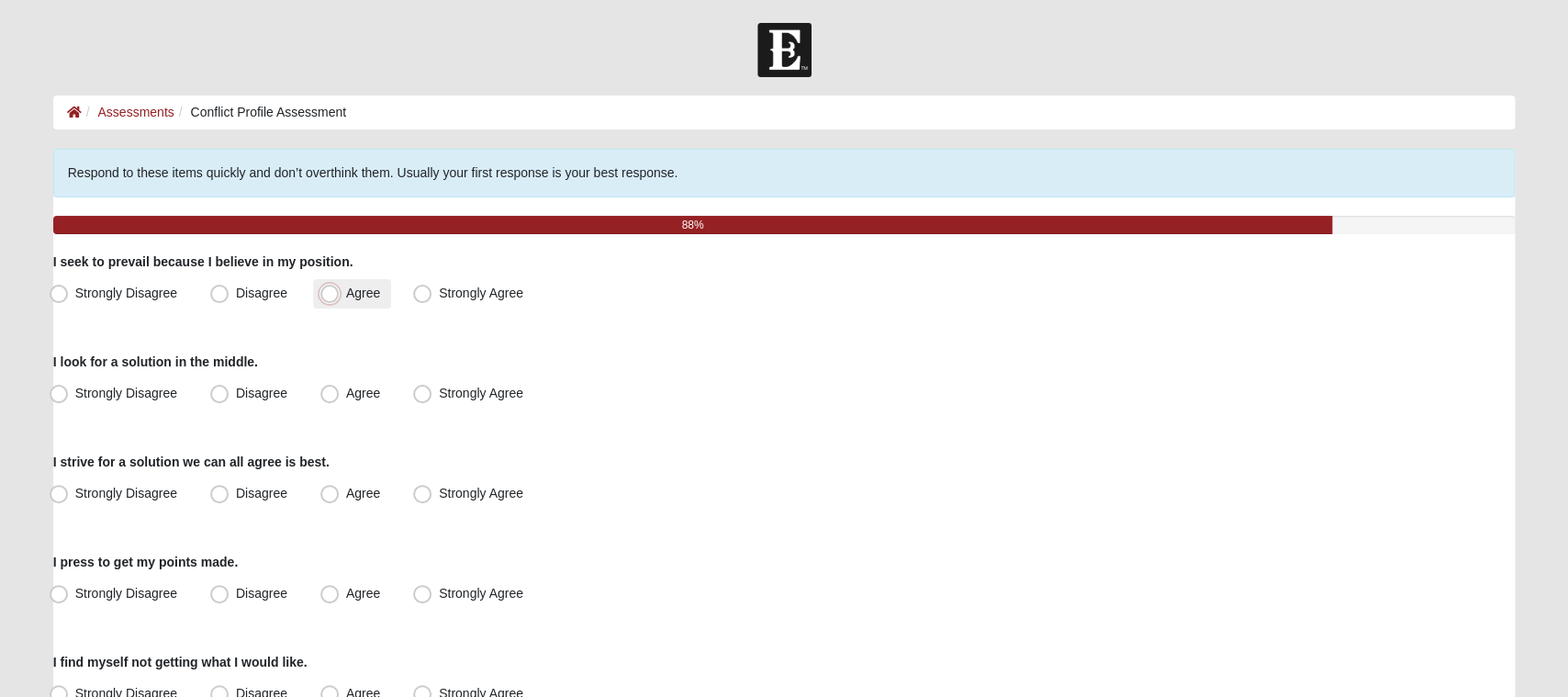 click on "Agree" at bounding box center [333, 293] 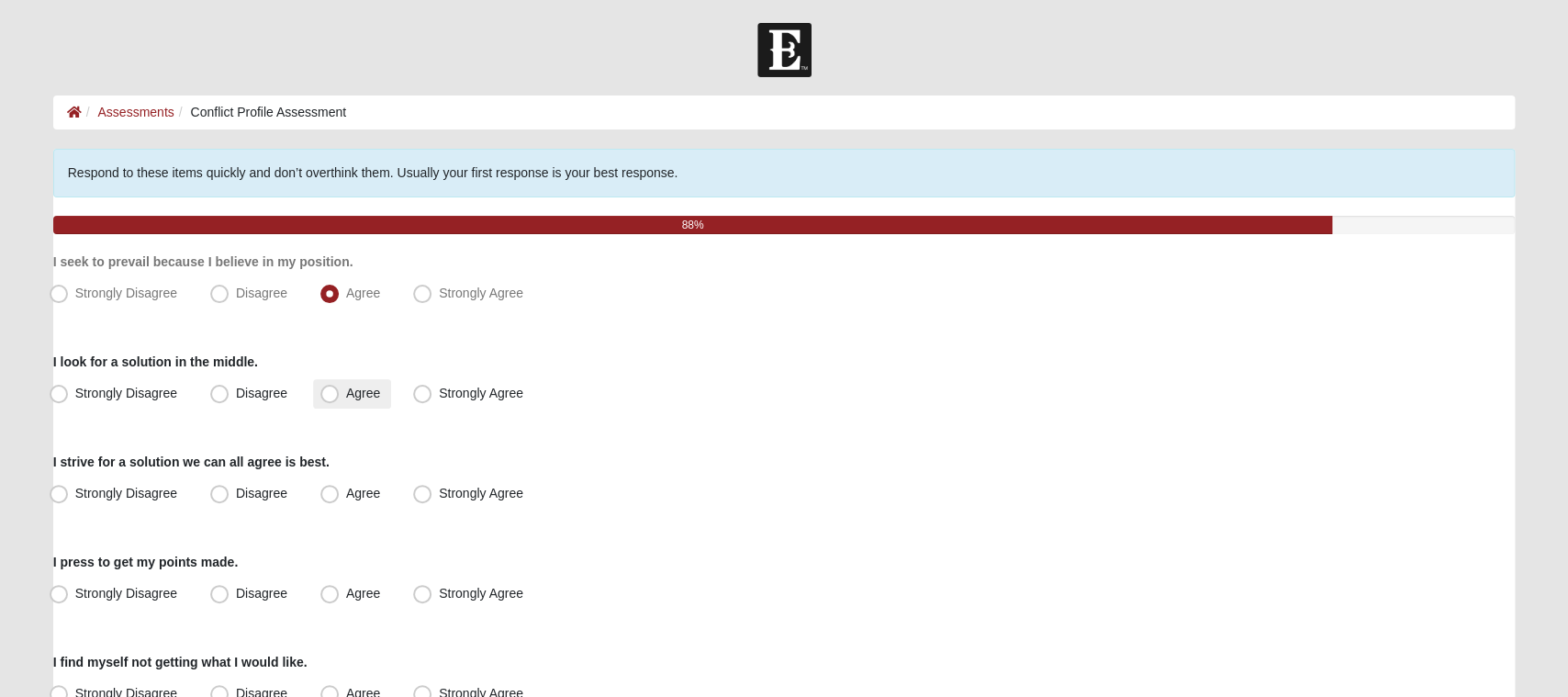 click on "Agree" at bounding box center (363, 393) 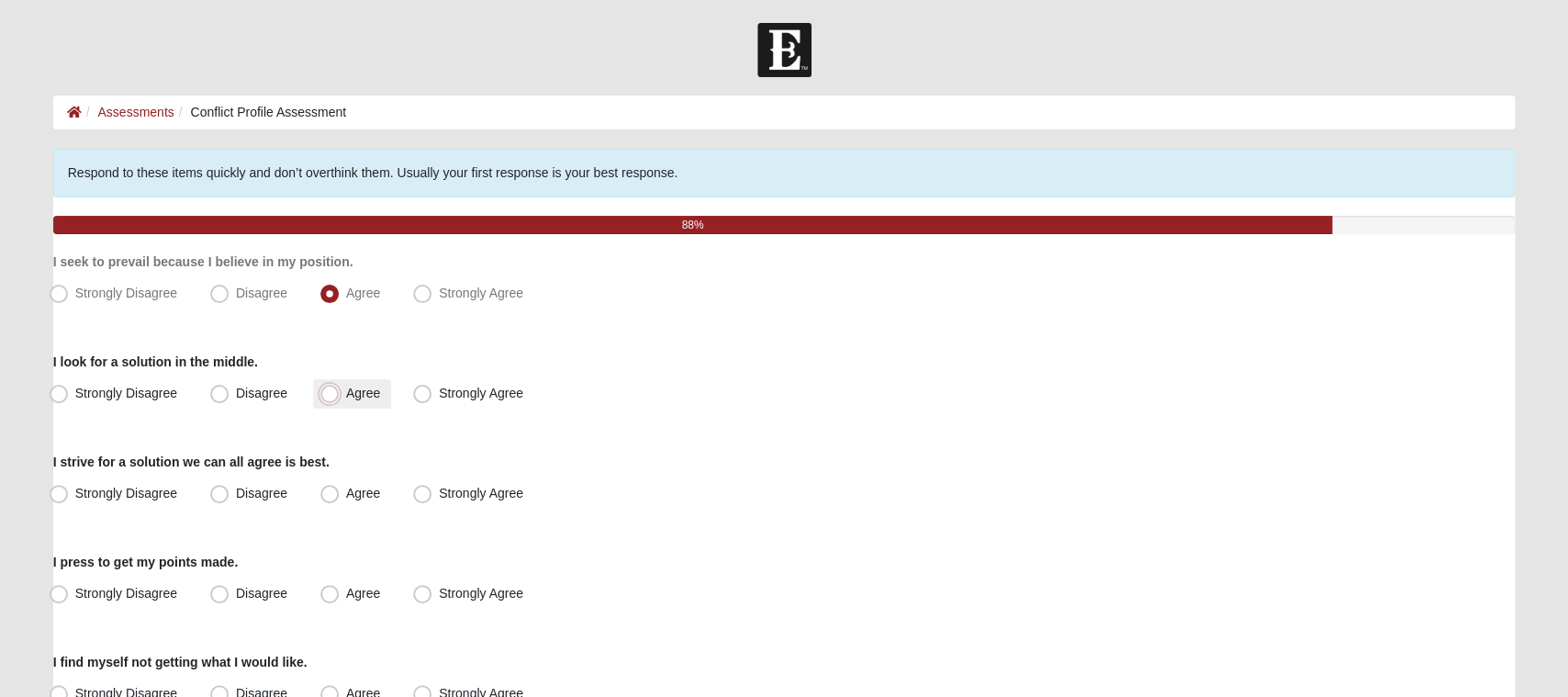 click on "Agree" at bounding box center [333, 393] 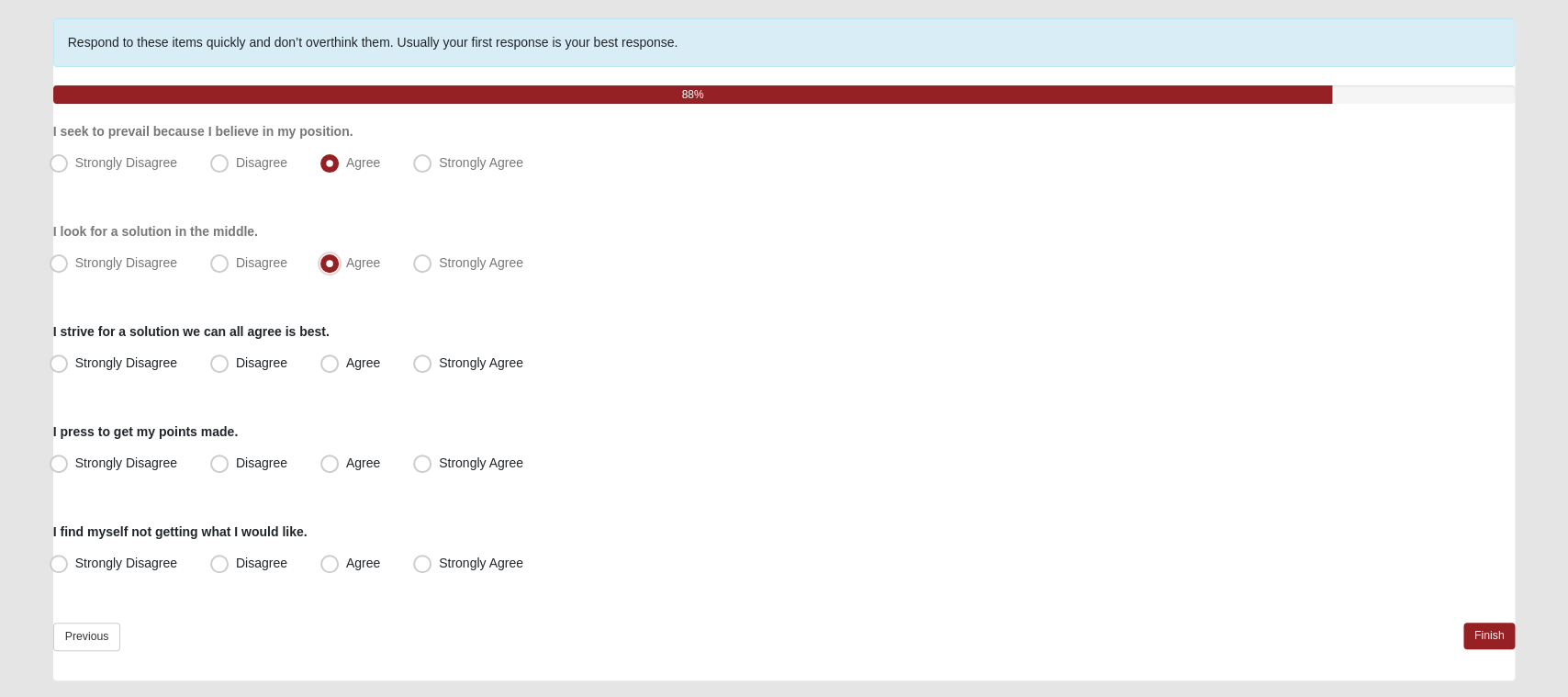 scroll, scrollTop: 131, scrollLeft: 0, axis: vertical 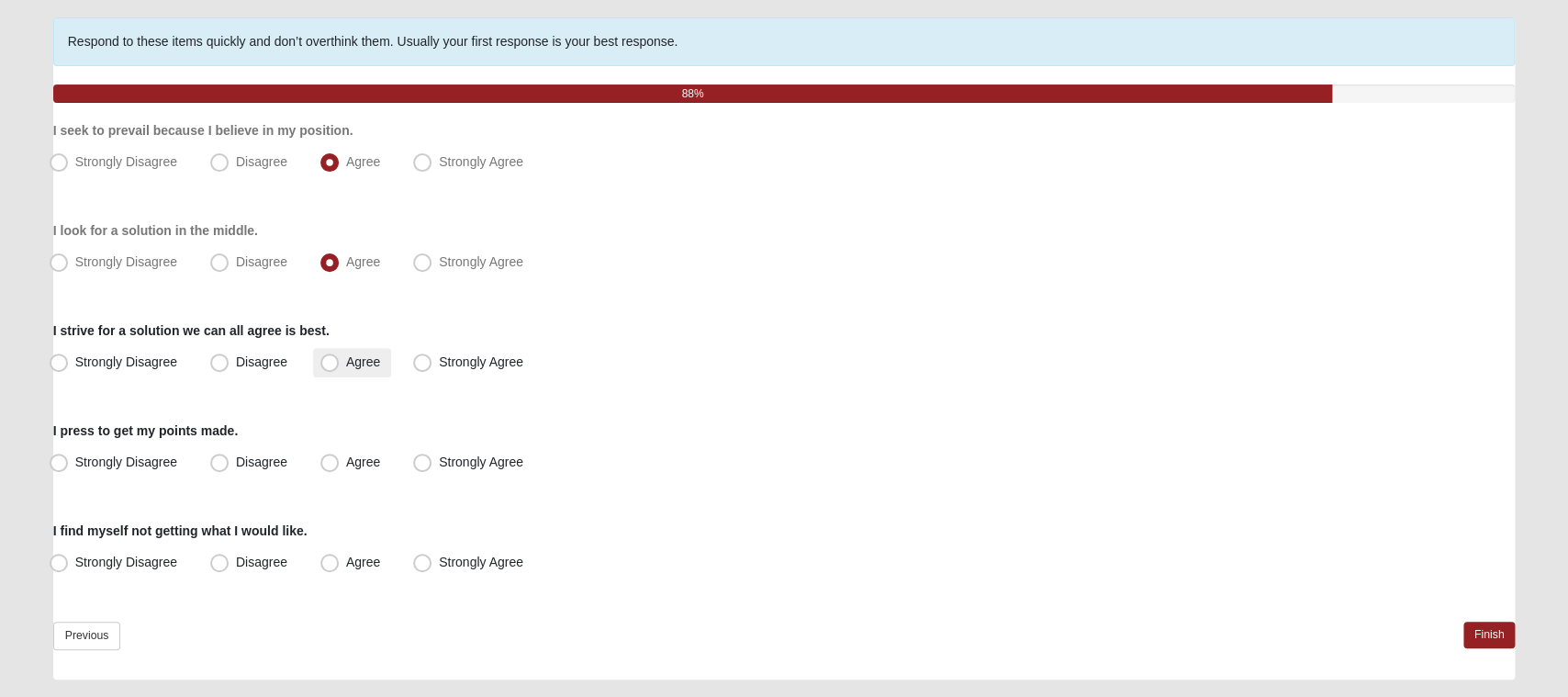 click on "Agree" at bounding box center [352, 363] 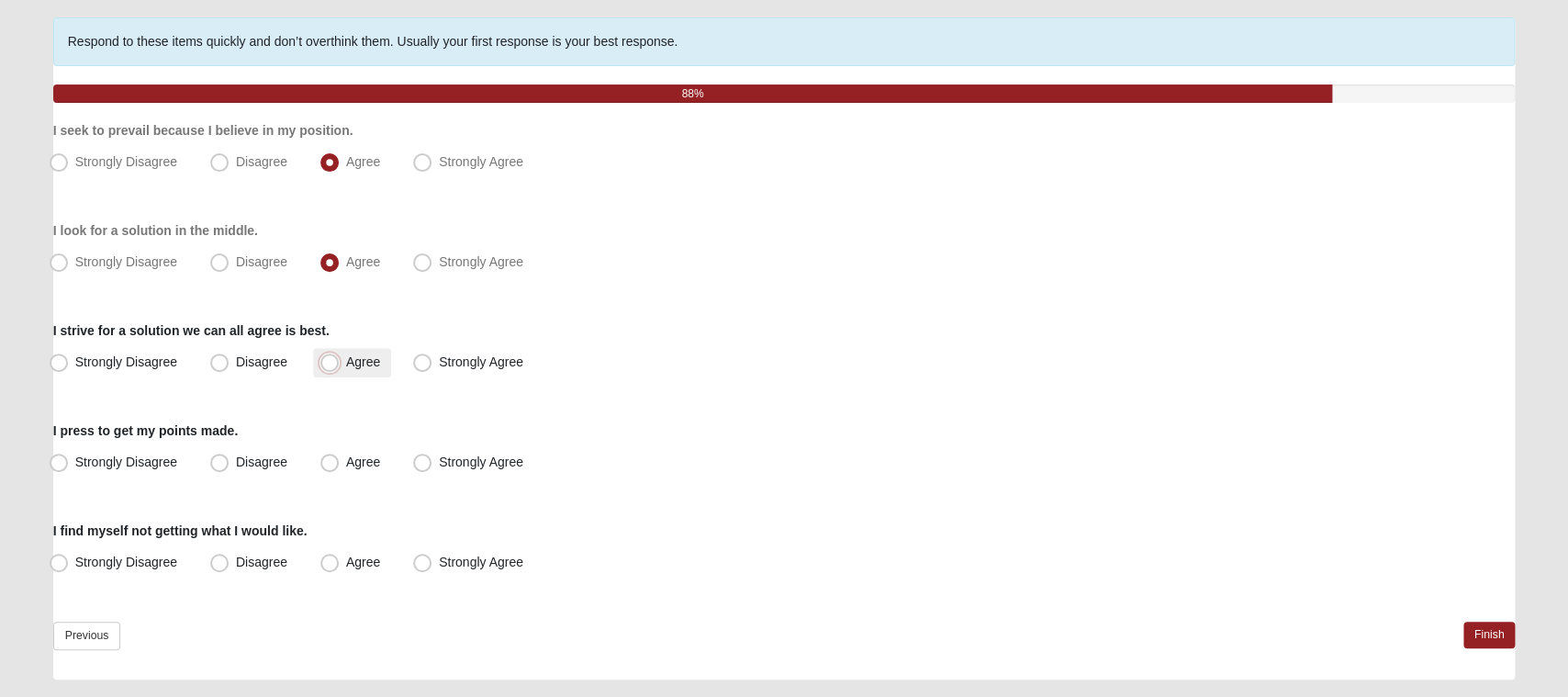 click on "Agree" at bounding box center [333, 362] 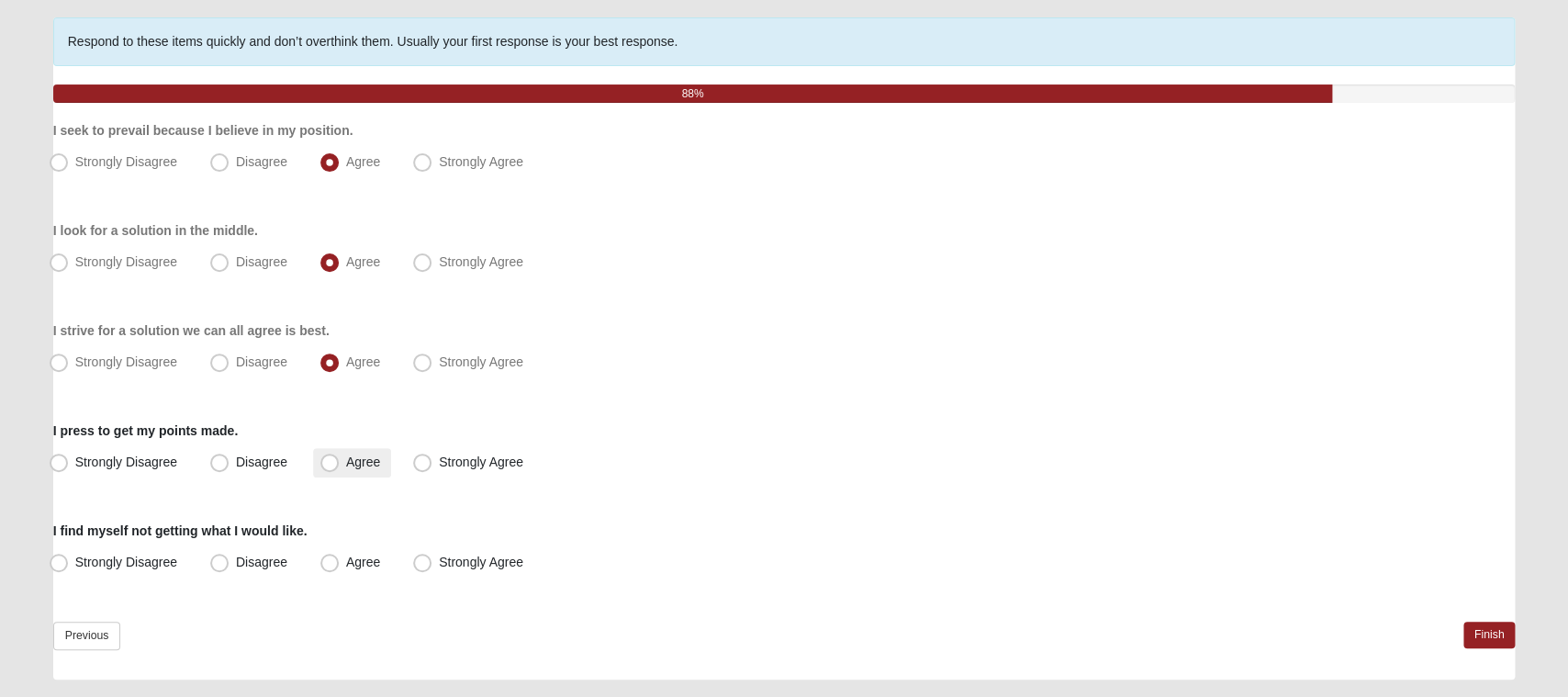 click on "Agree" at bounding box center [363, 462] 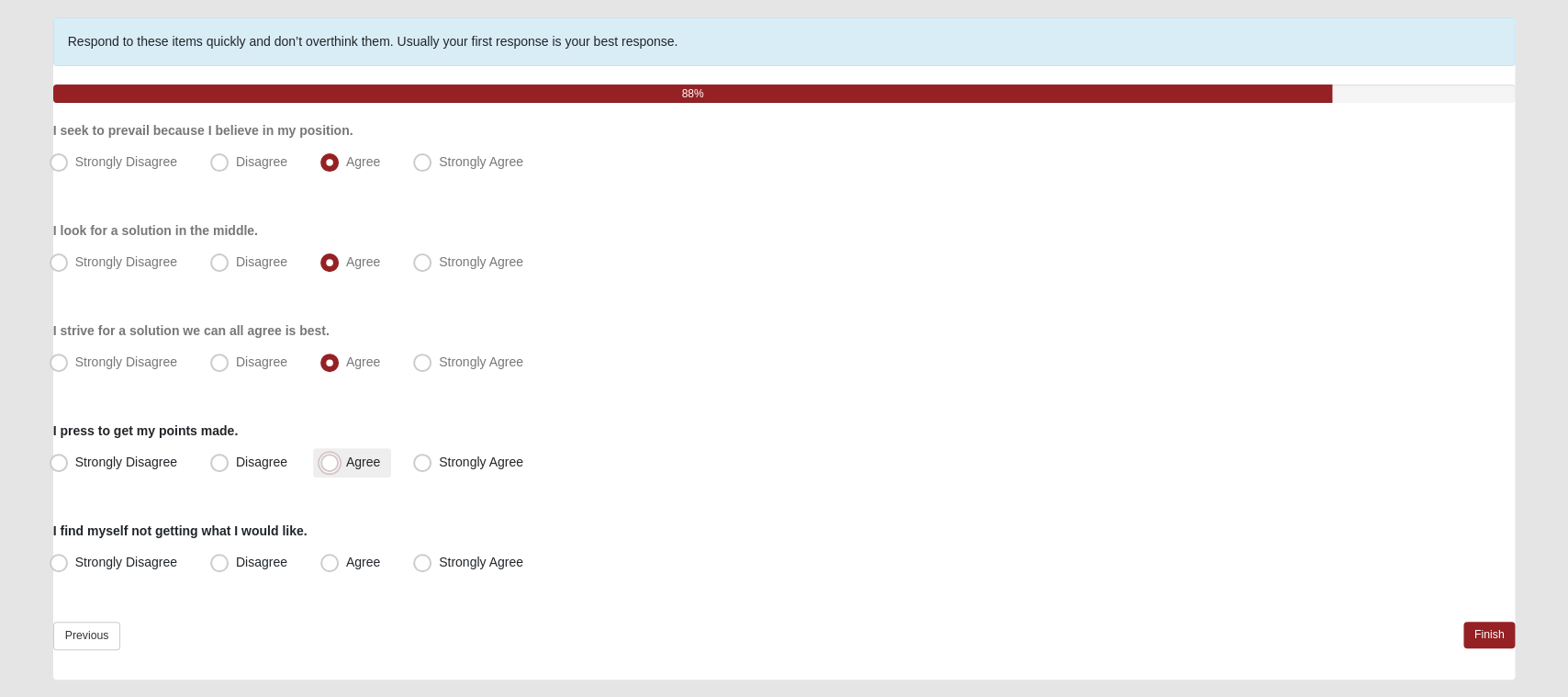 click on "Agree" at bounding box center (333, 462) 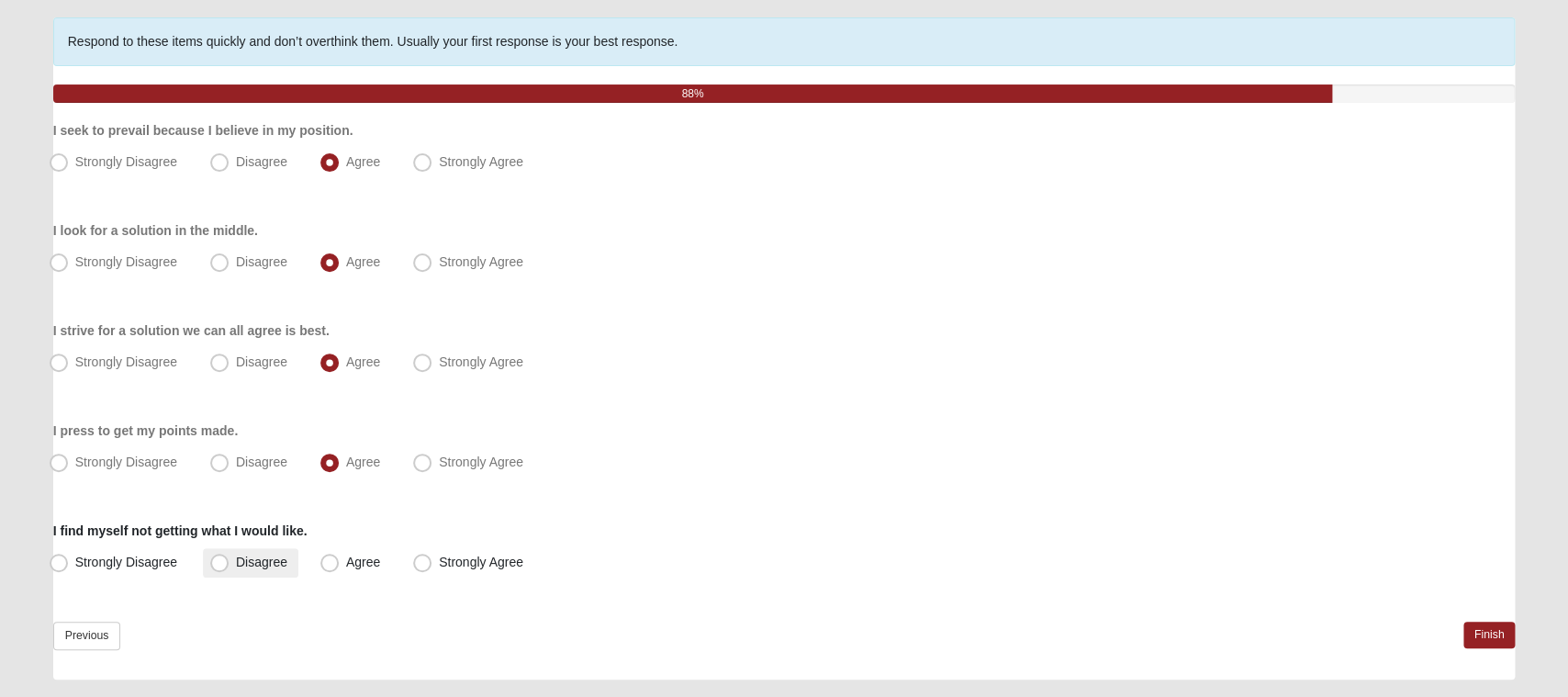 click on "Disagree" at bounding box center [251, 563] 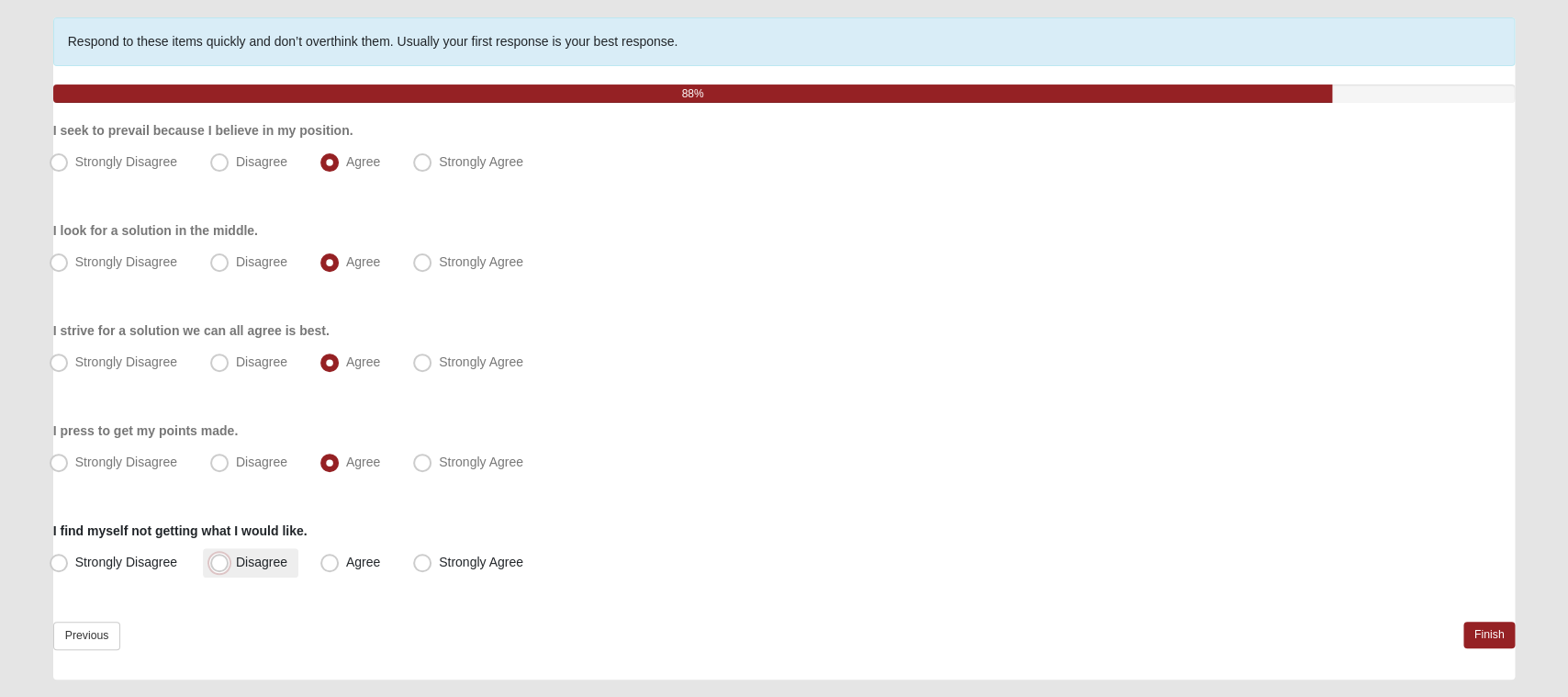 click on "Disagree" at bounding box center [223, 562] 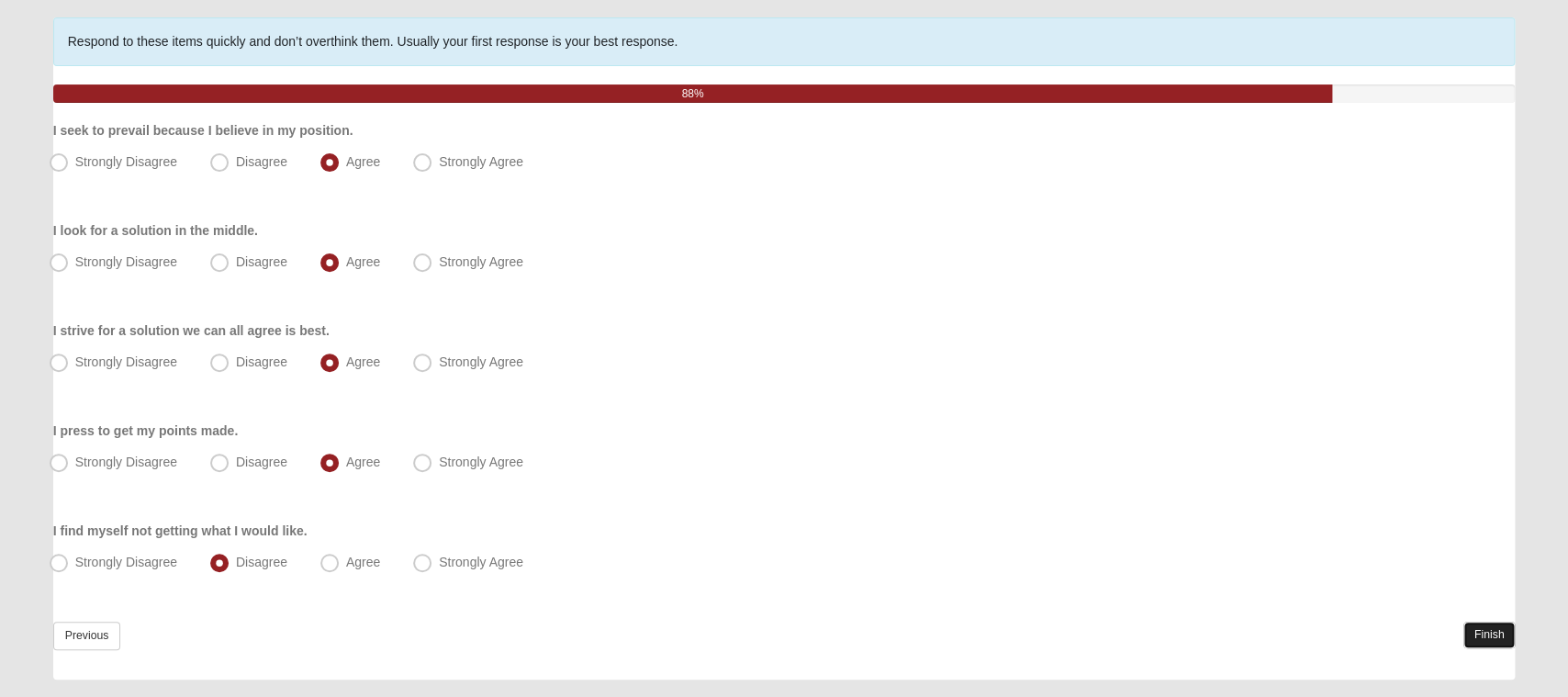 click on "Finish" at bounding box center [1489, 635] 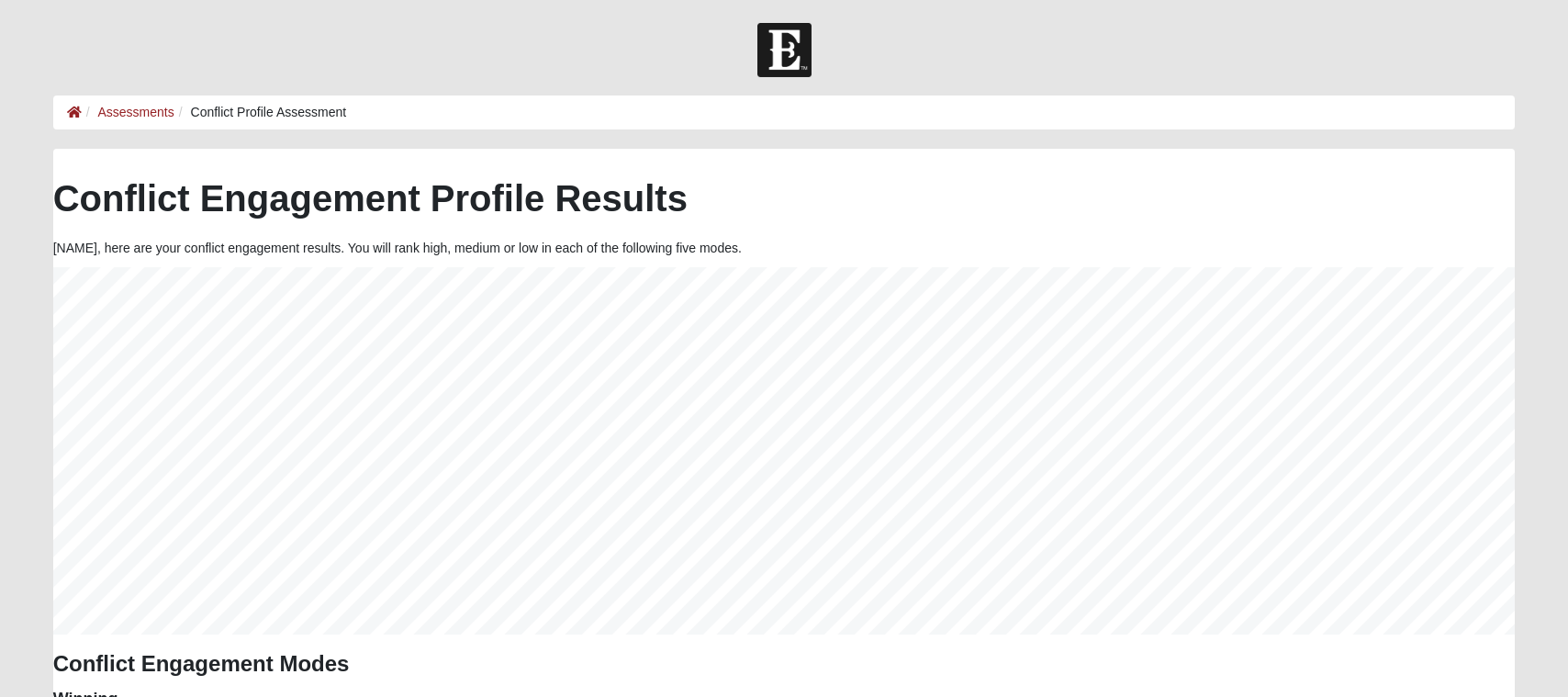 scroll, scrollTop: 0, scrollLeft: 0, axis: both 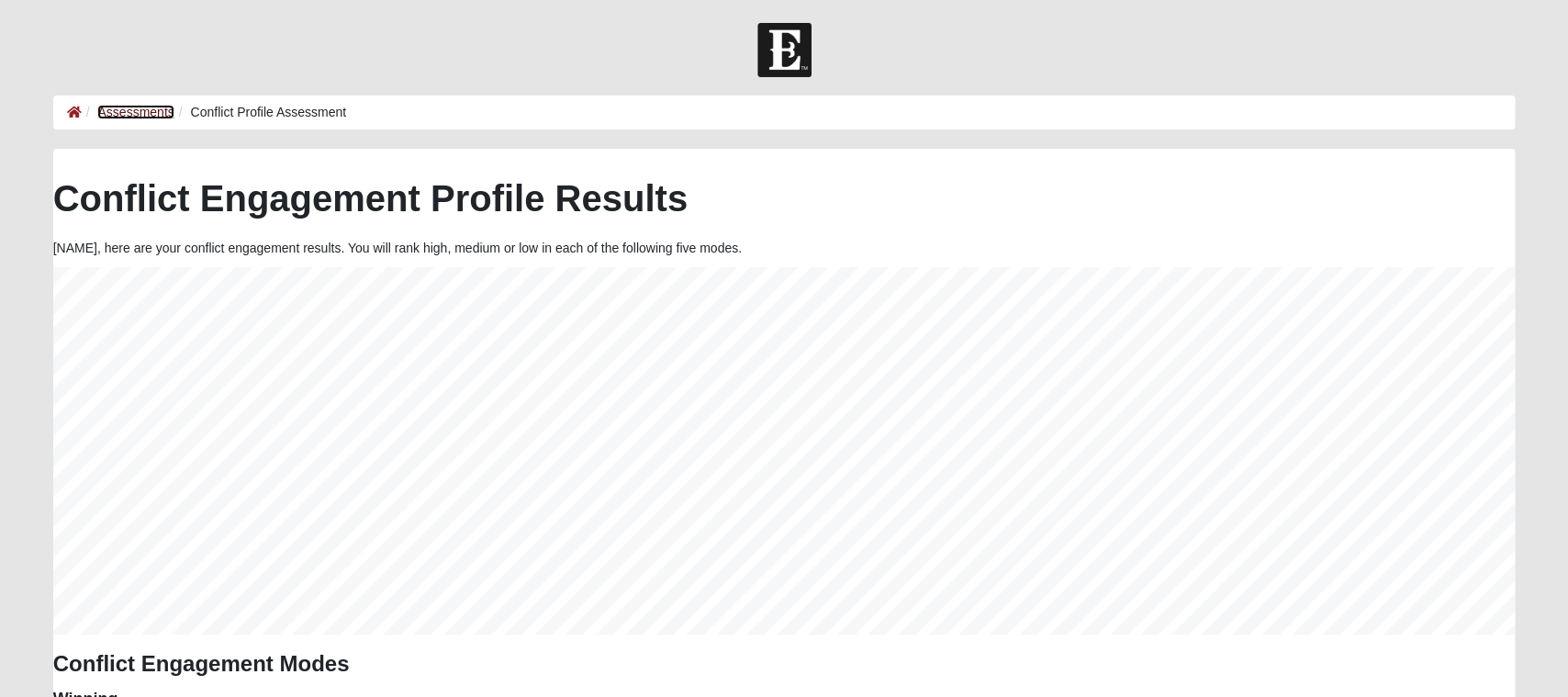 click on "Assessments" at bounding box center [135, 112] 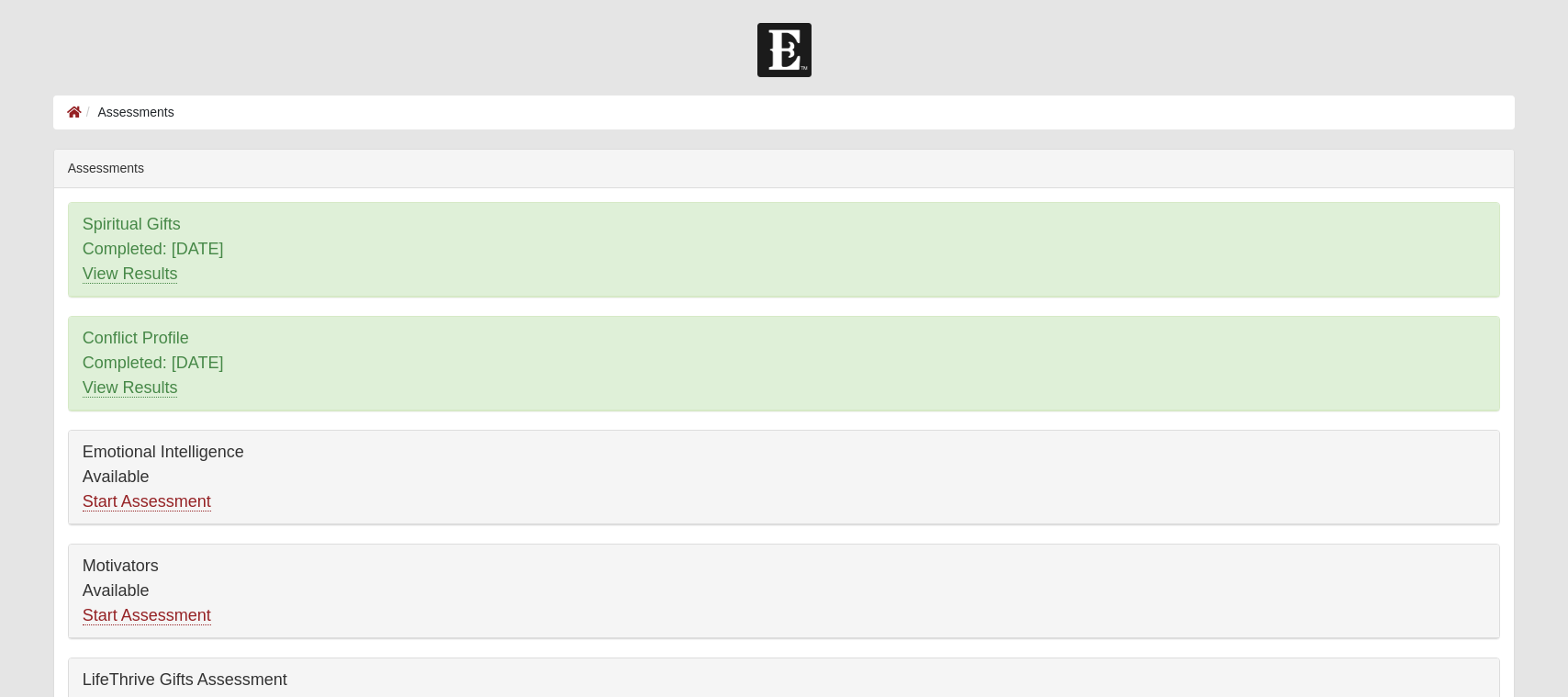 scroll, scrollTop: 0, scrollLeft: 0, axis: both 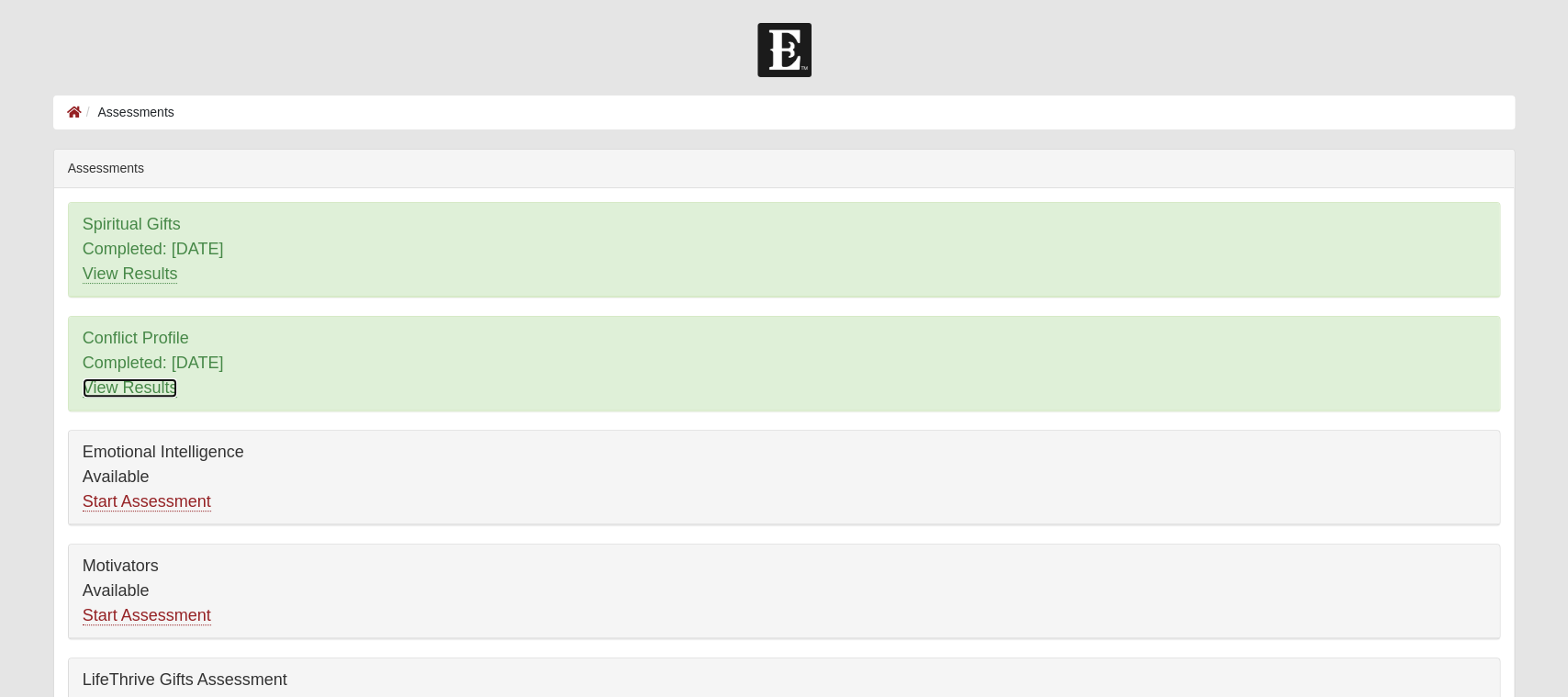 click on "View Results" at bounding box center (130, 388) 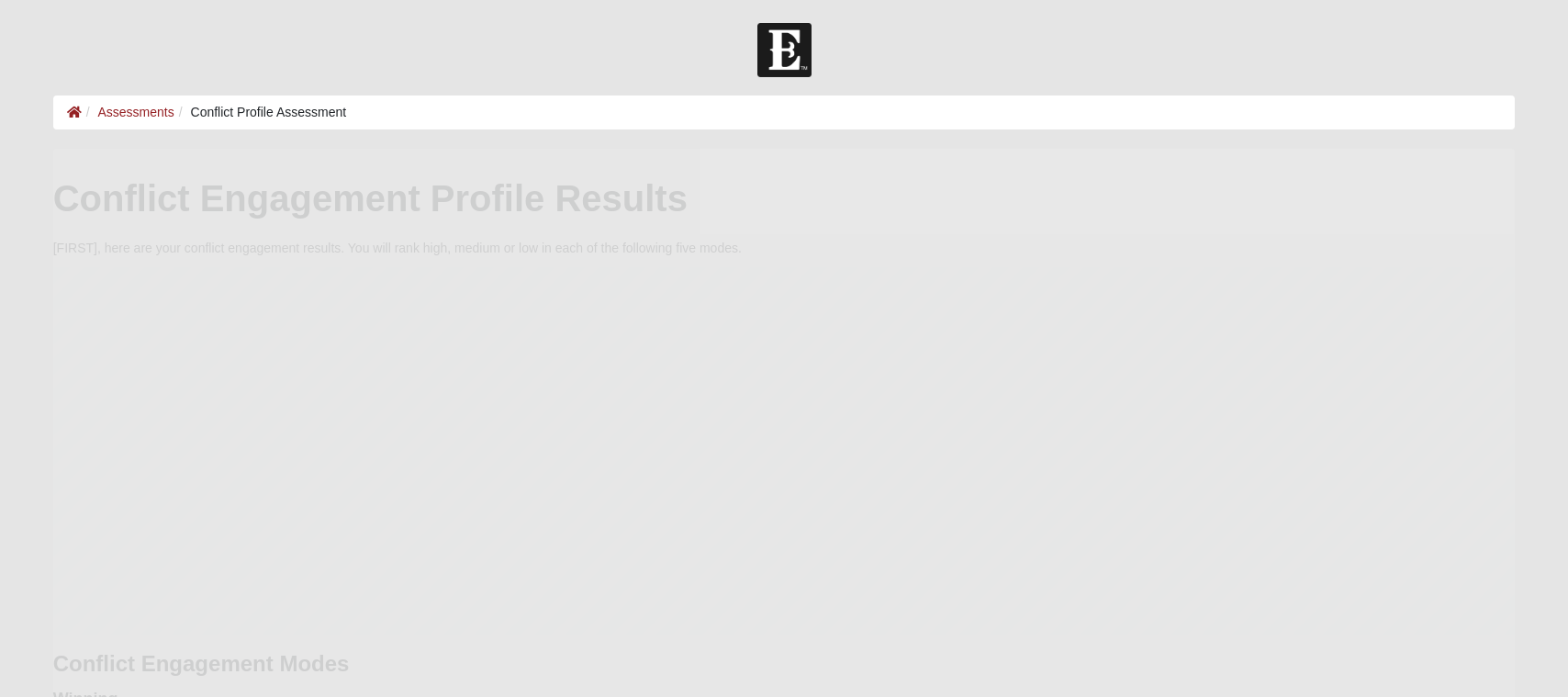 scroll, scrollTop: 0, scrollLeft: 0, axis: both 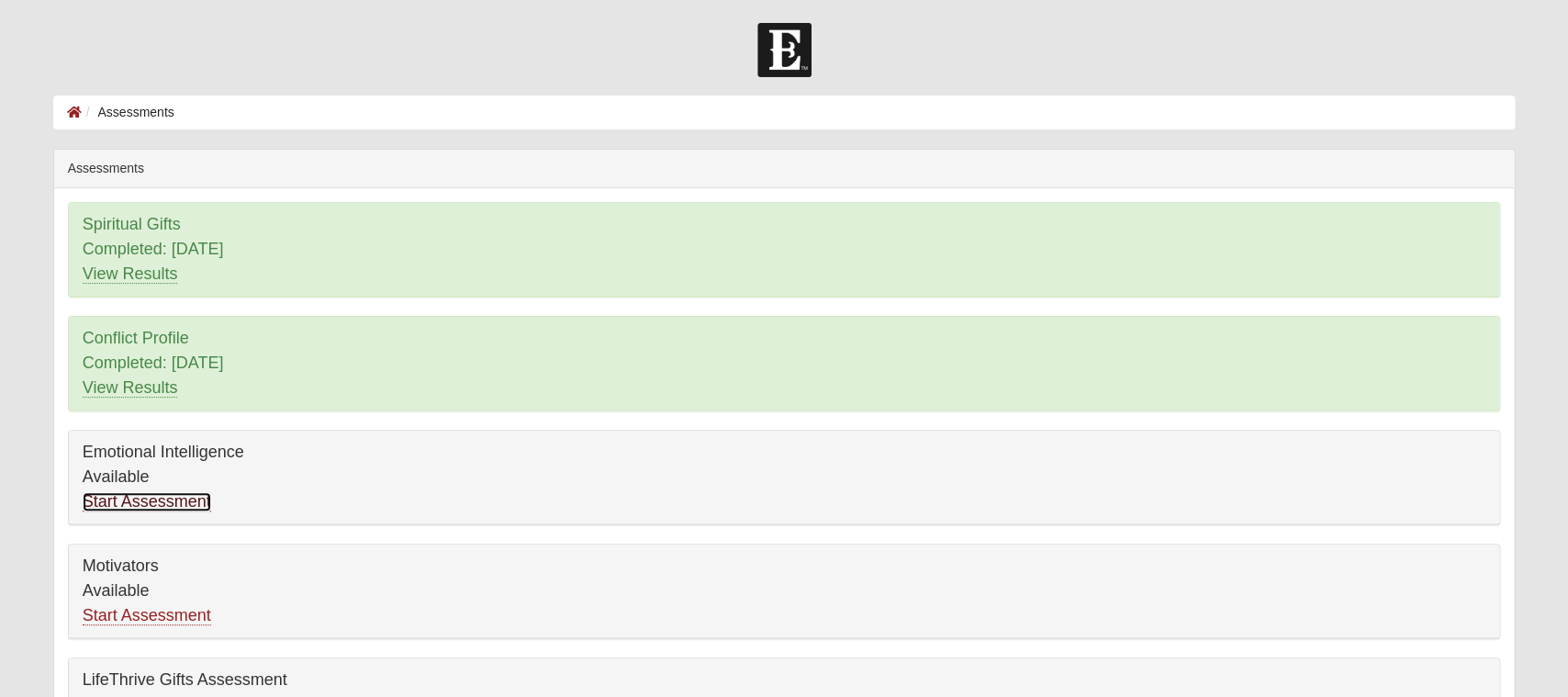 click on "Start Assessment" at bounding box center [147, 501] 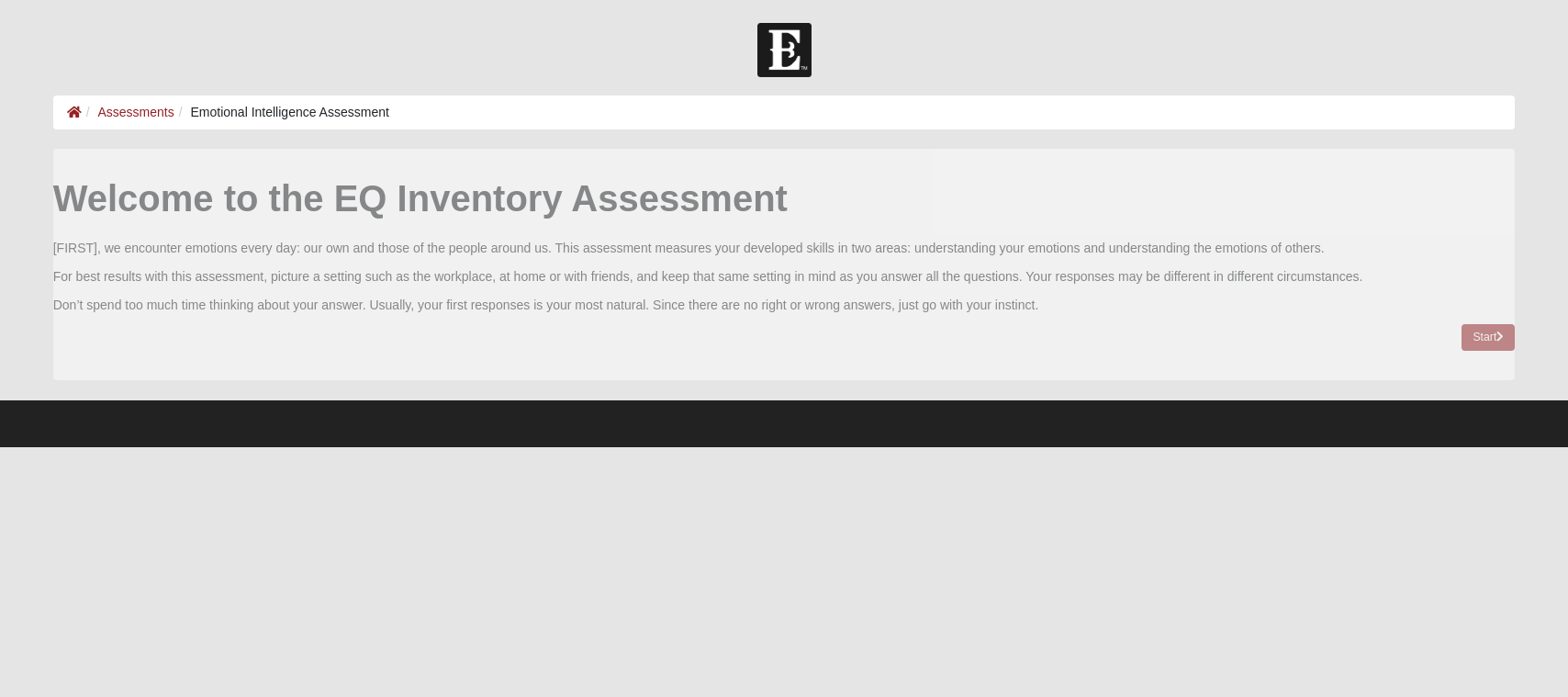 scroll, scrollTop: 0, scrollLeft: 0, axis: both 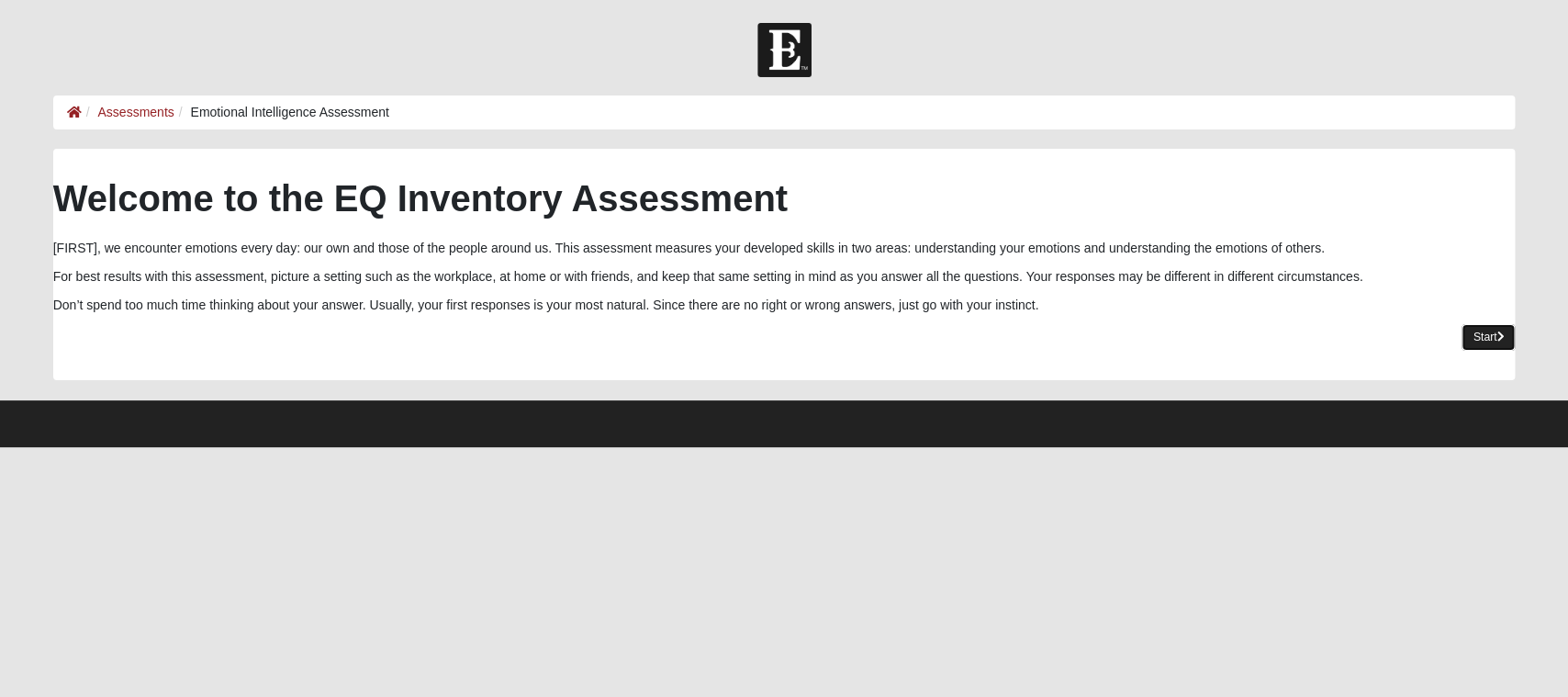 click on "Start" at bounding box center (1488, 337) 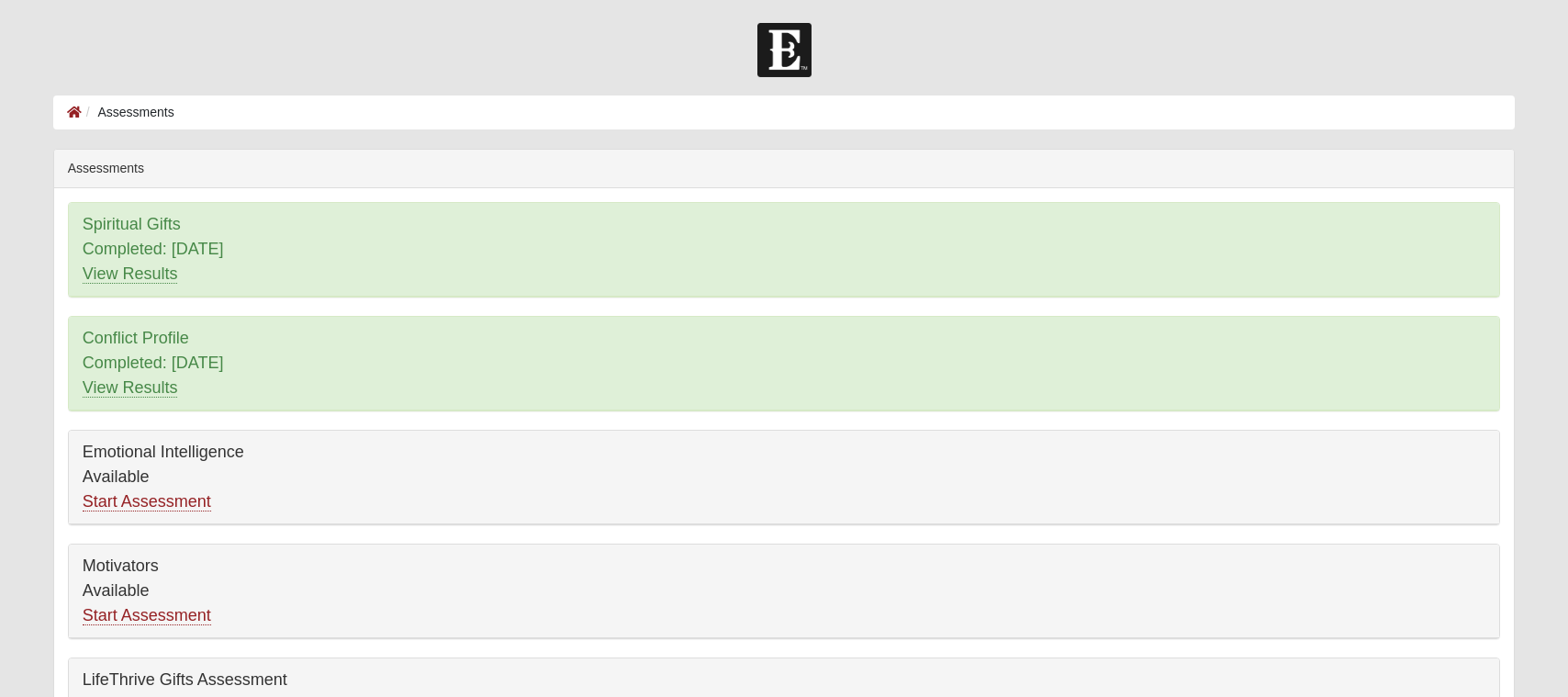 scroll, scrollTop: 0, scrollLeft: 0, axis: both 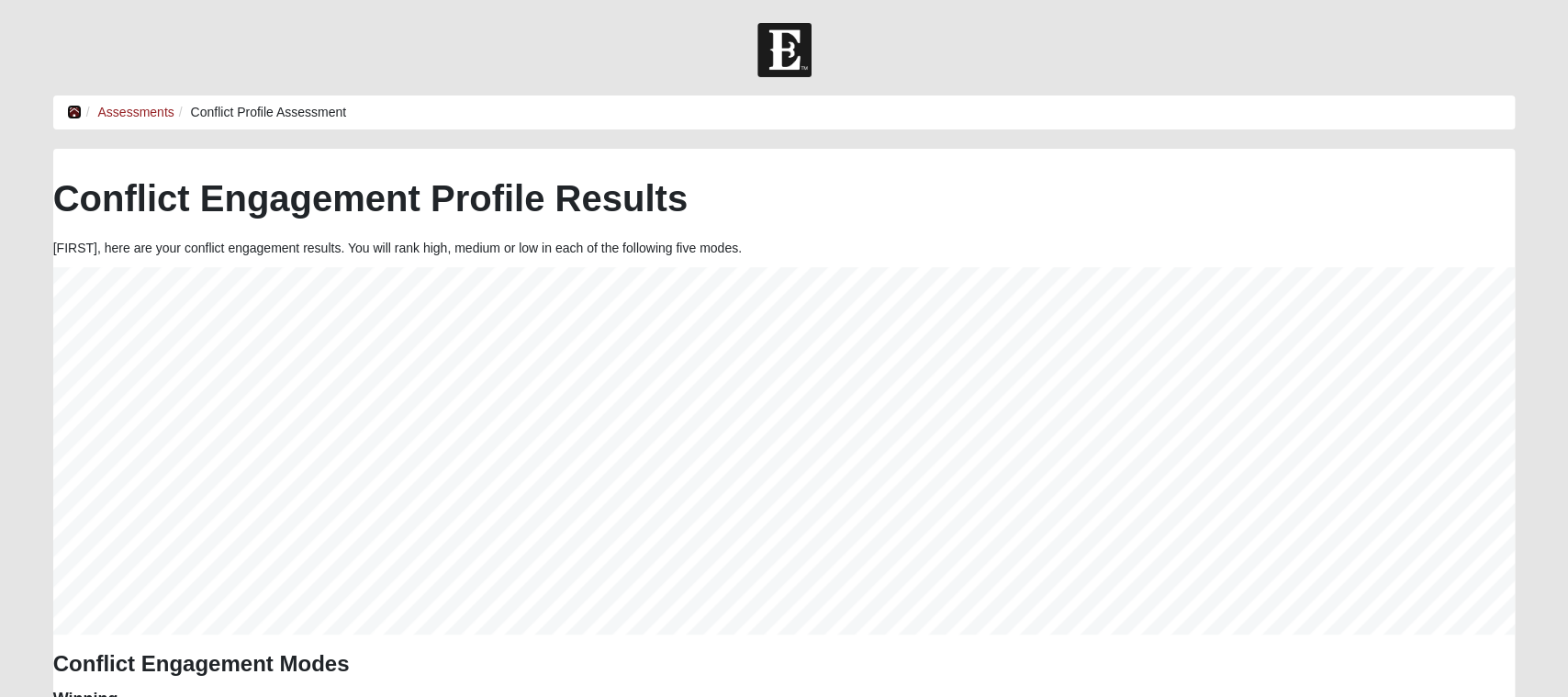 click at bounding box center [74, 112] 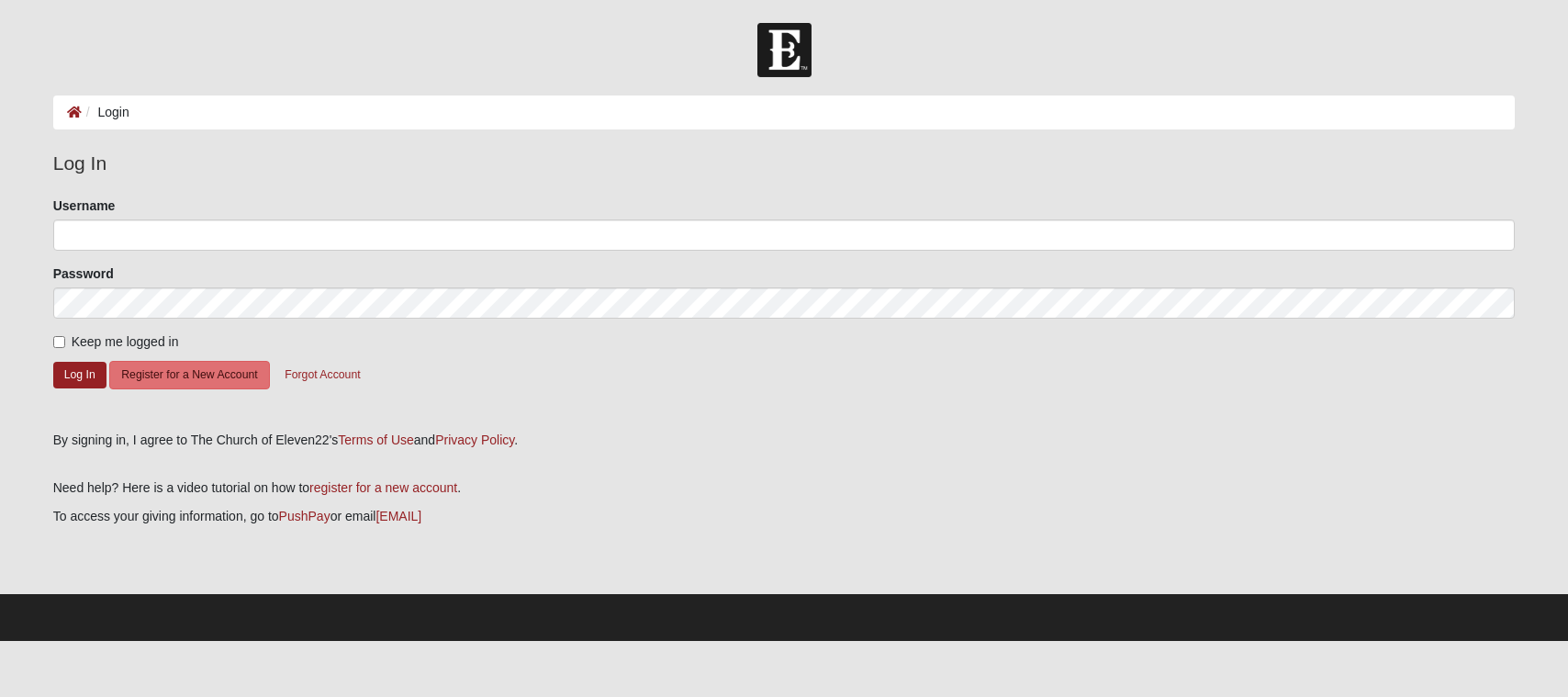 scroll, scrollTop: 0, scrollLeft: 0, axis: both 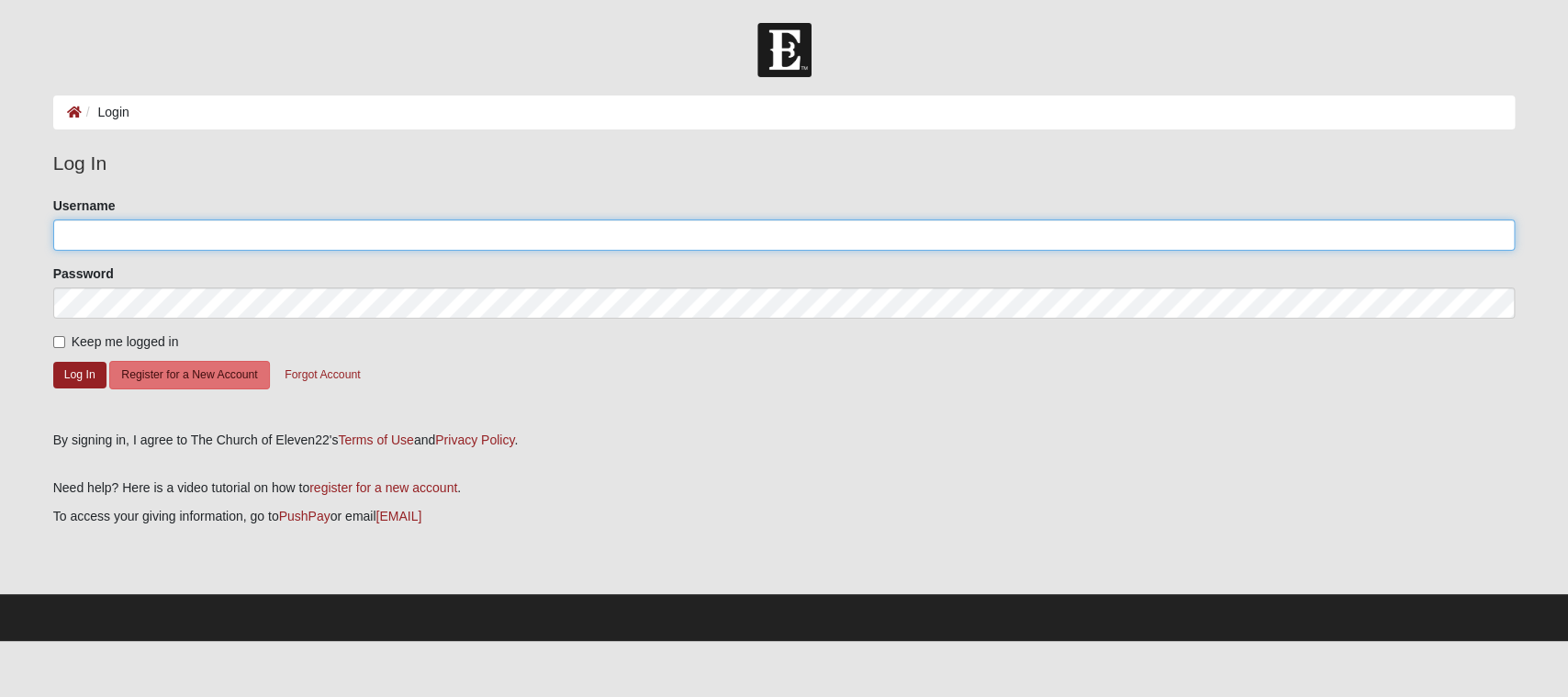 click on "Username" 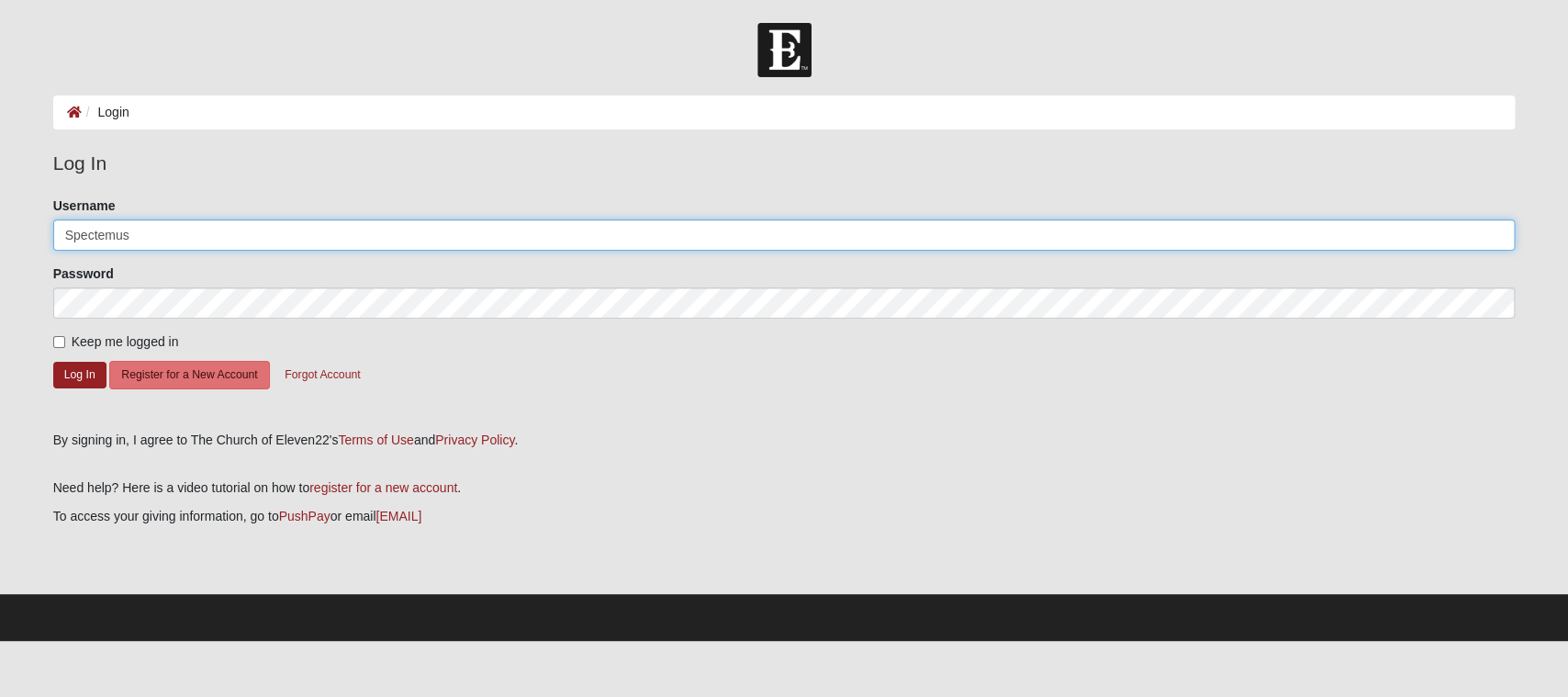 type on "Spectemus" 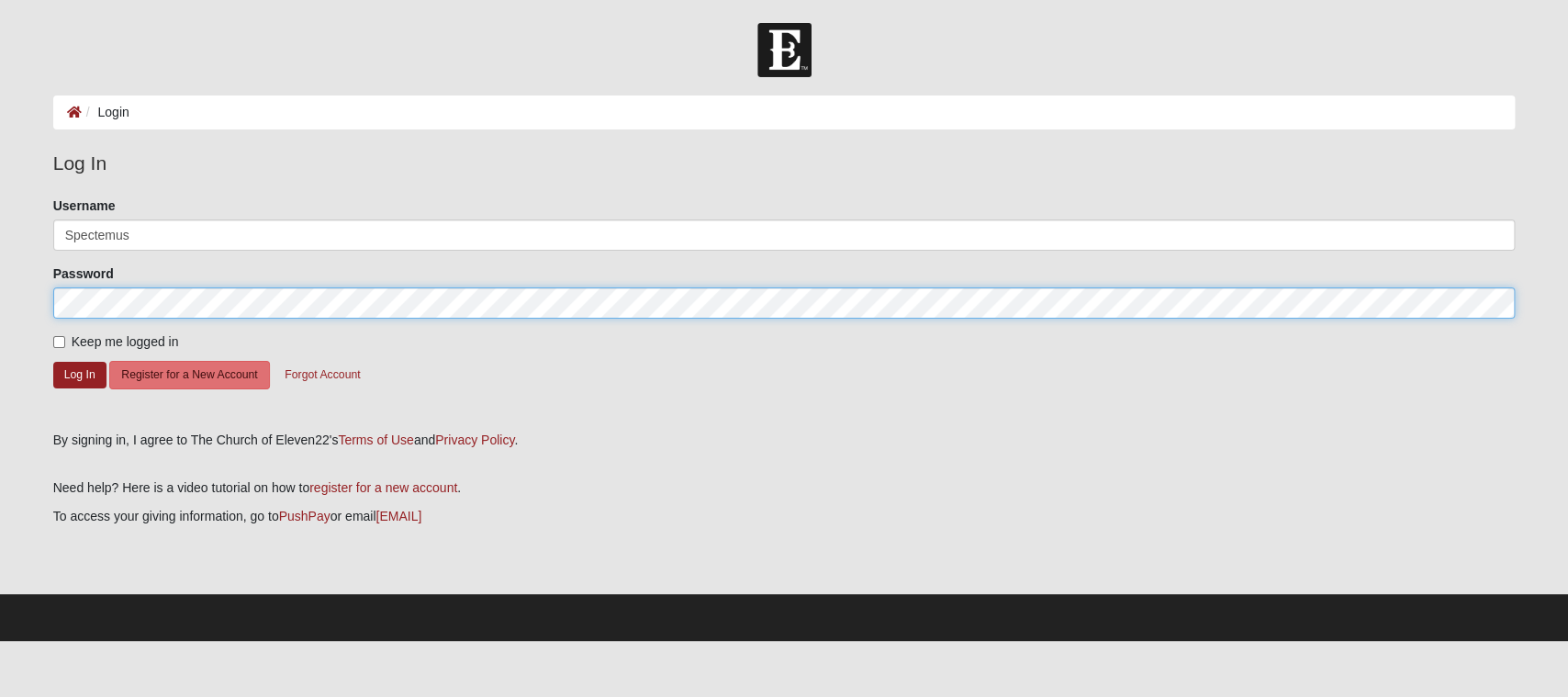 click on "Log In" 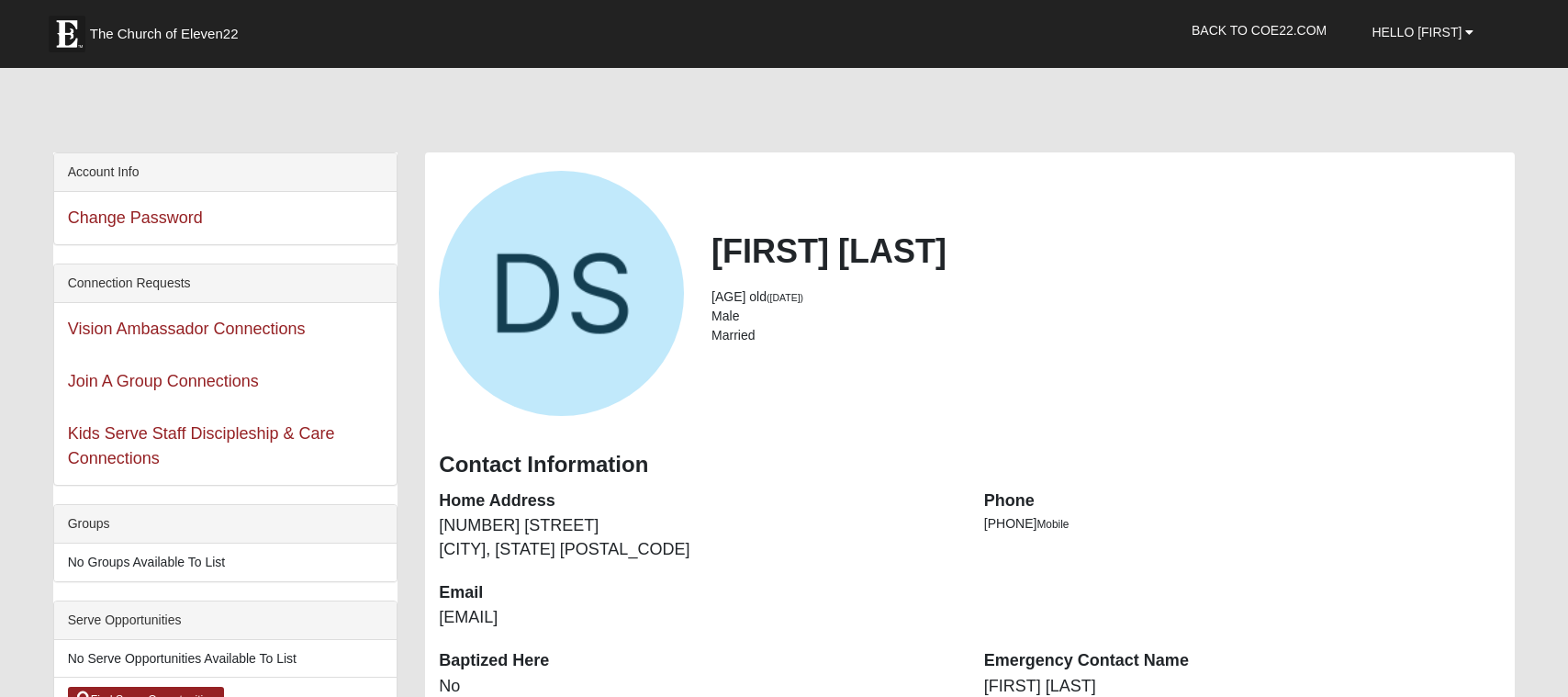 scroll, scrollTop: 0, scrollLeft: 0, axis: both 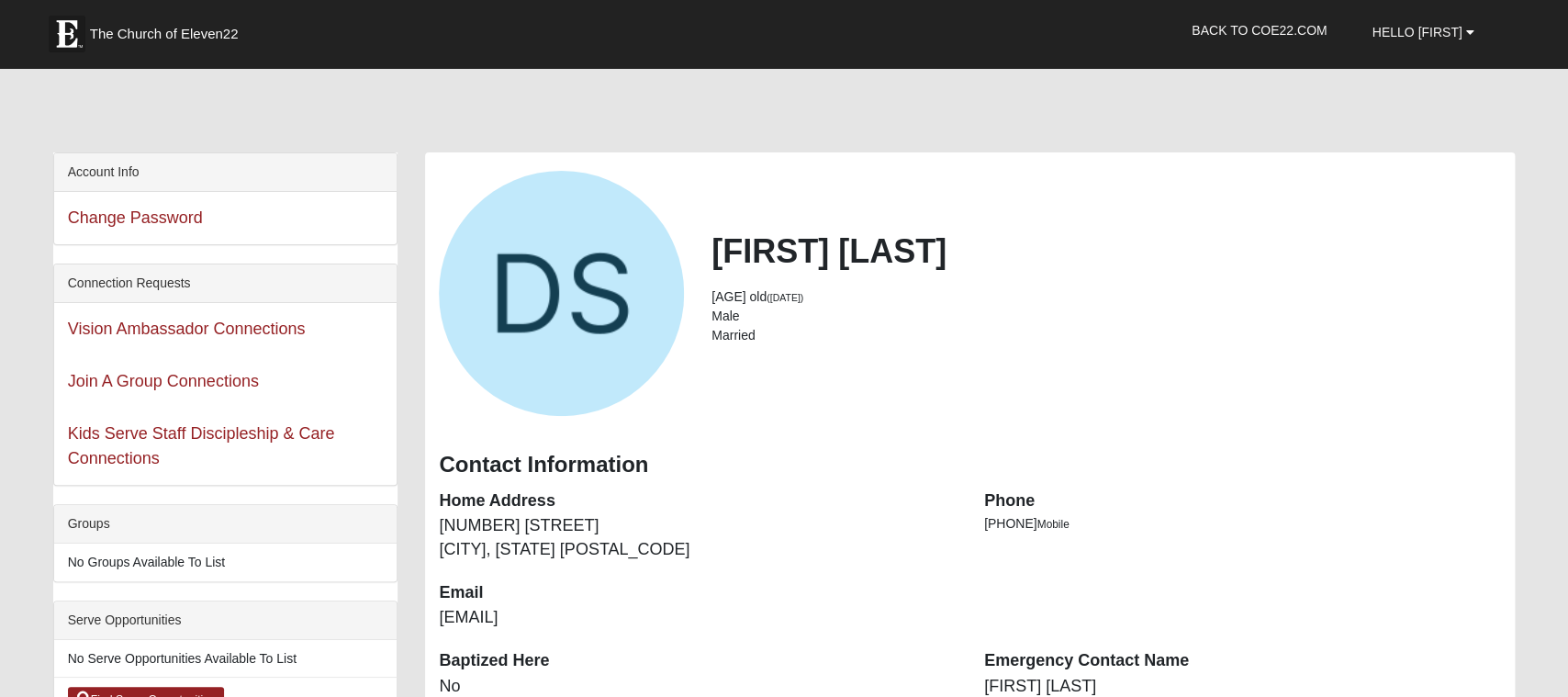 click on "[AGE] years old  ([DATE])" at bounding box center (1106, 297) 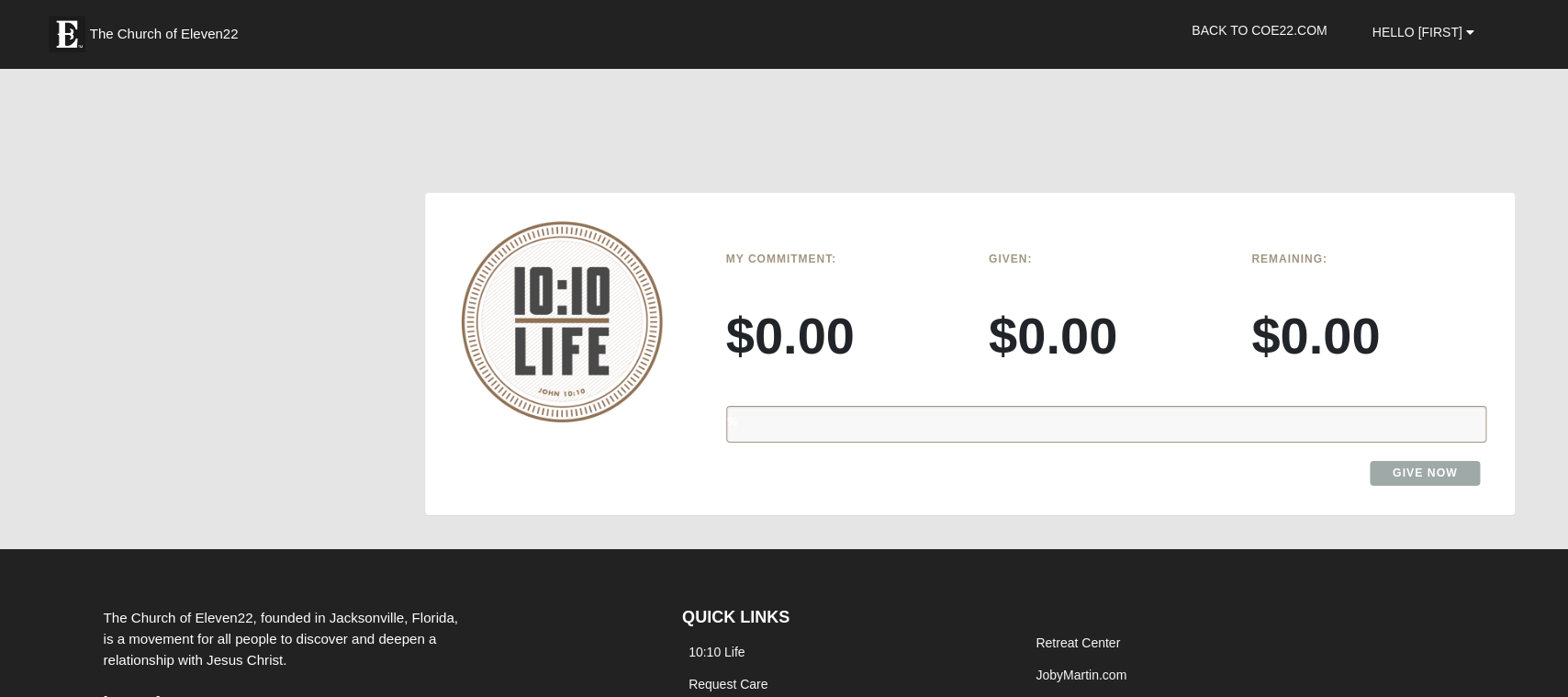 scroll, scrollTop: 2868, scrollLeft: 0, axis: vertical 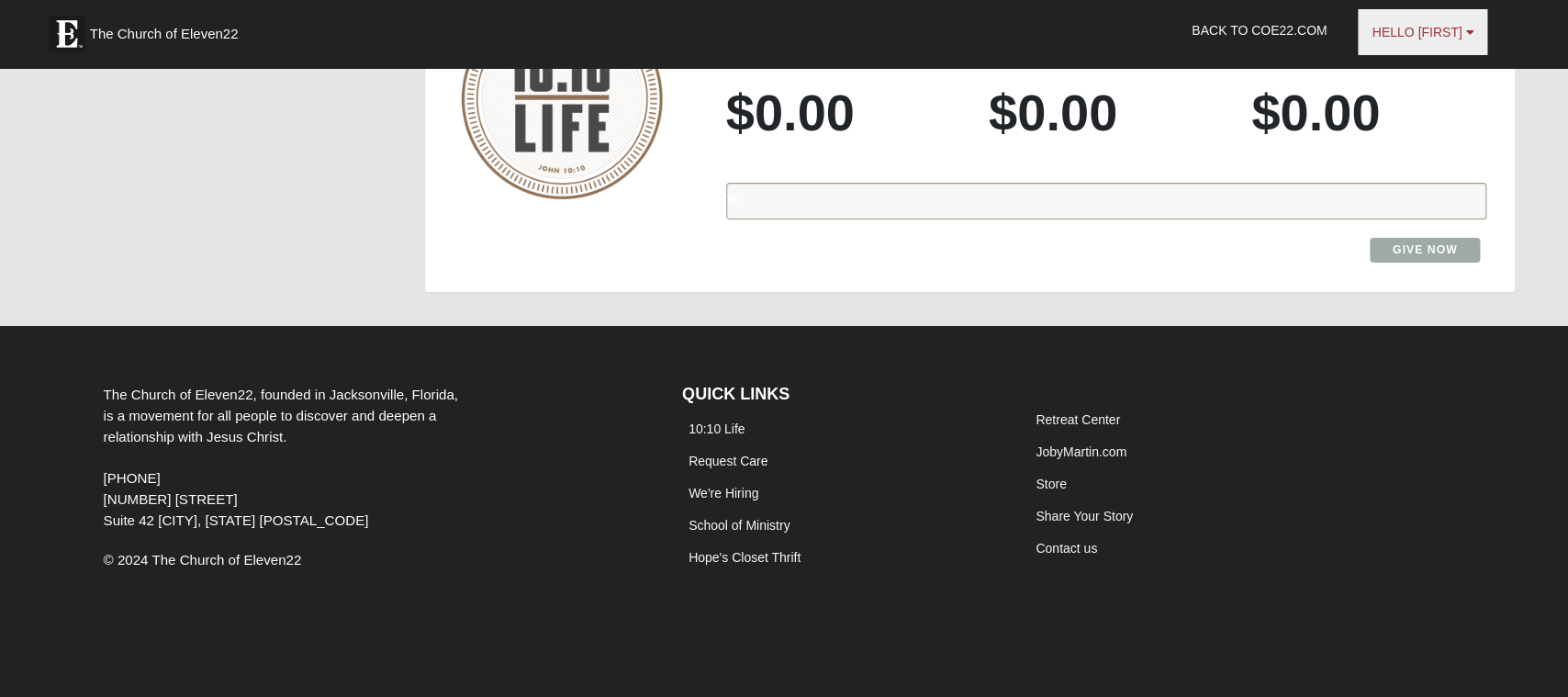 click on "Hello [FIRST]" at bounding box center [1417, 32] 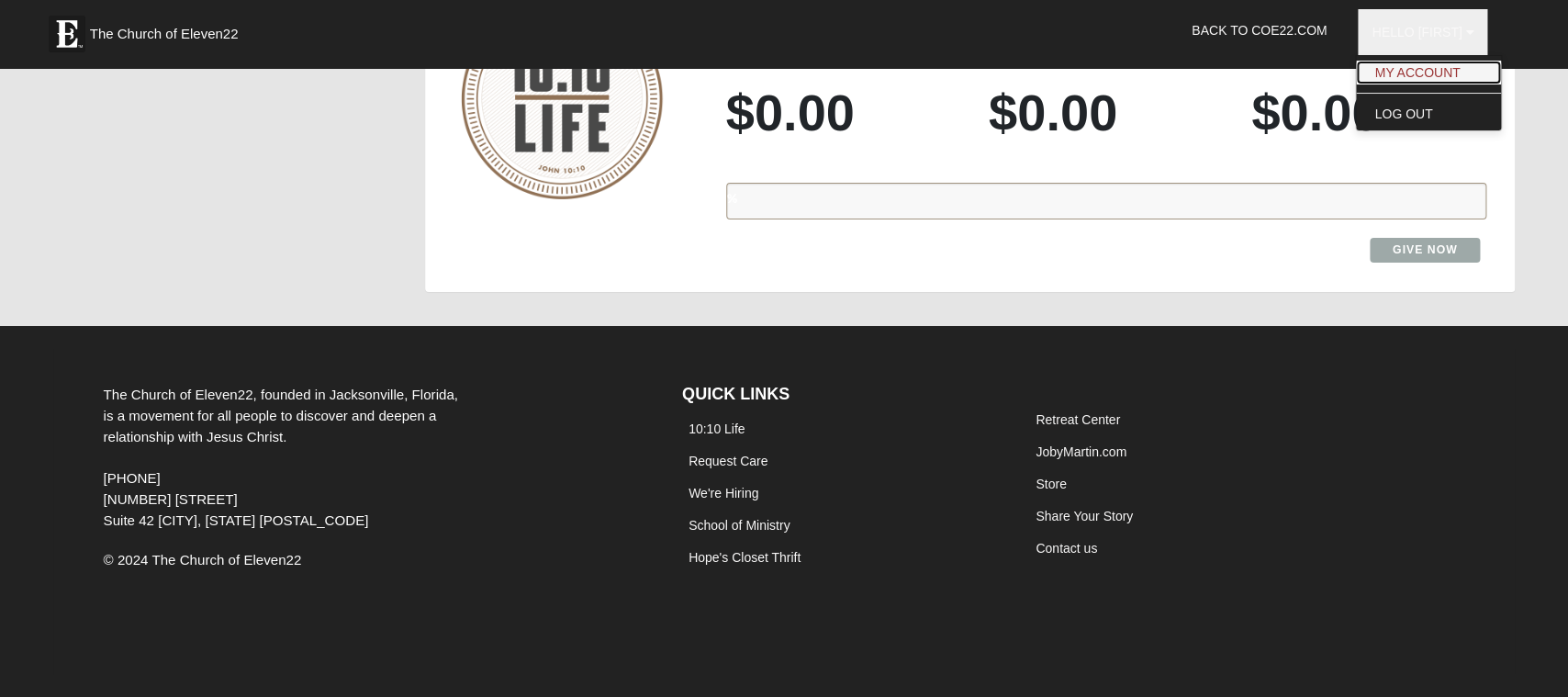 click on "My Account" at bounding box center (1428, 73) 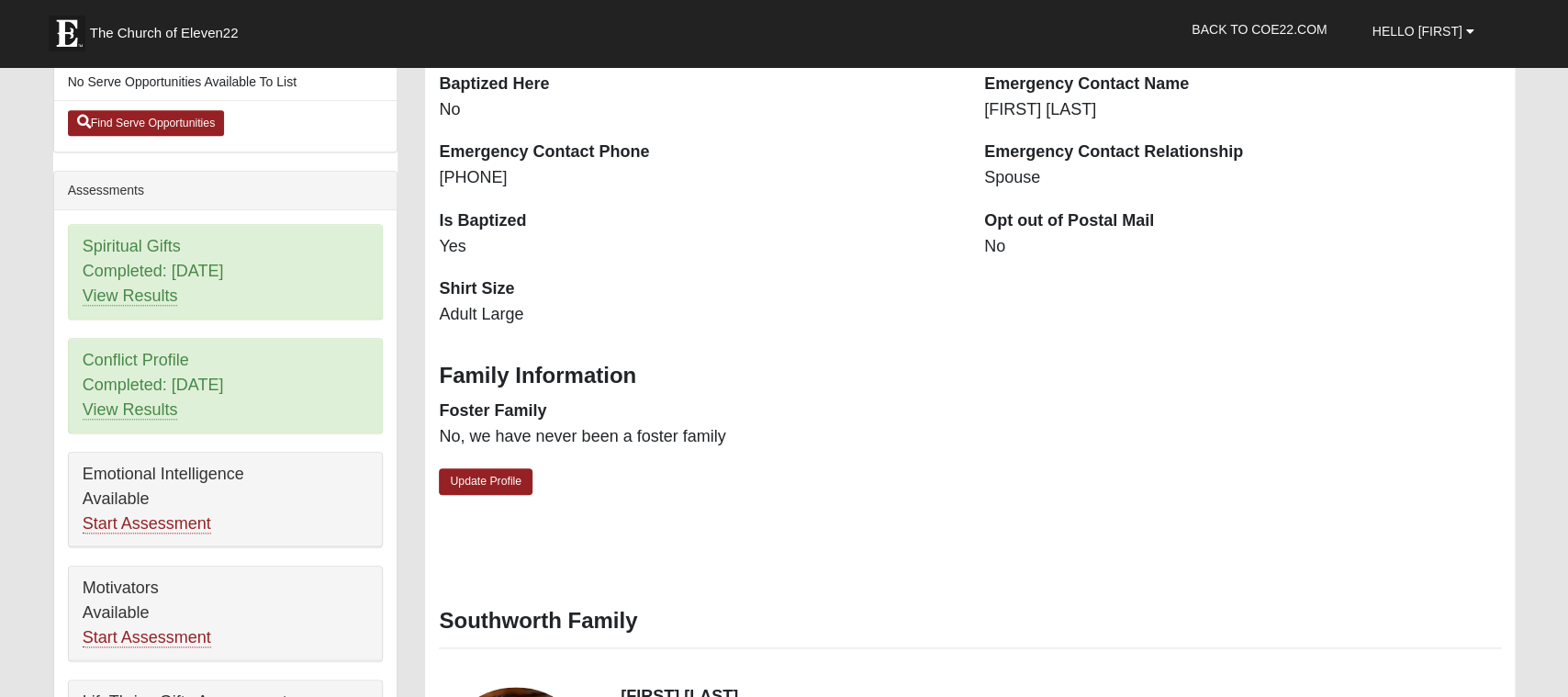 scroll, scrollTop: 575, scrollLeft: 0, axis: vertical 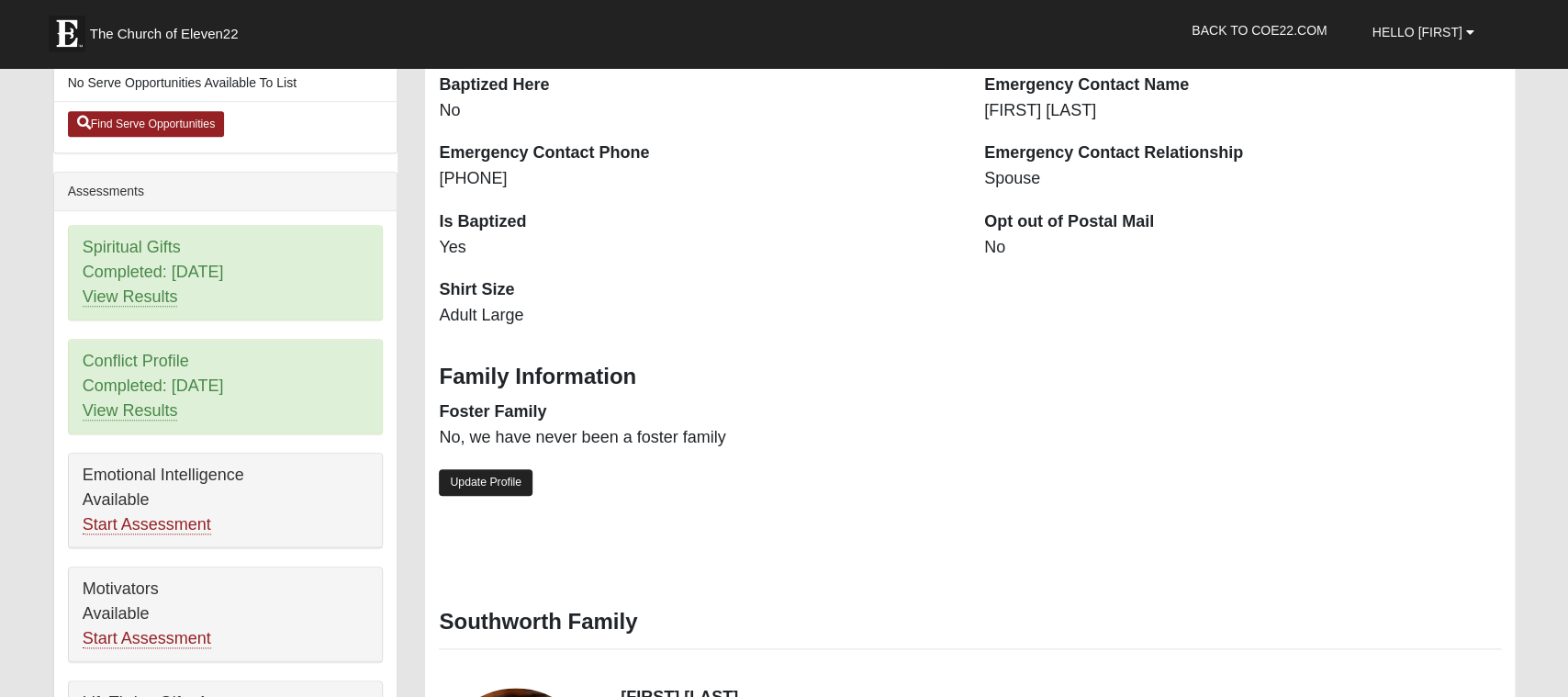click on "Update Profile" at bounding box center (486, 483) 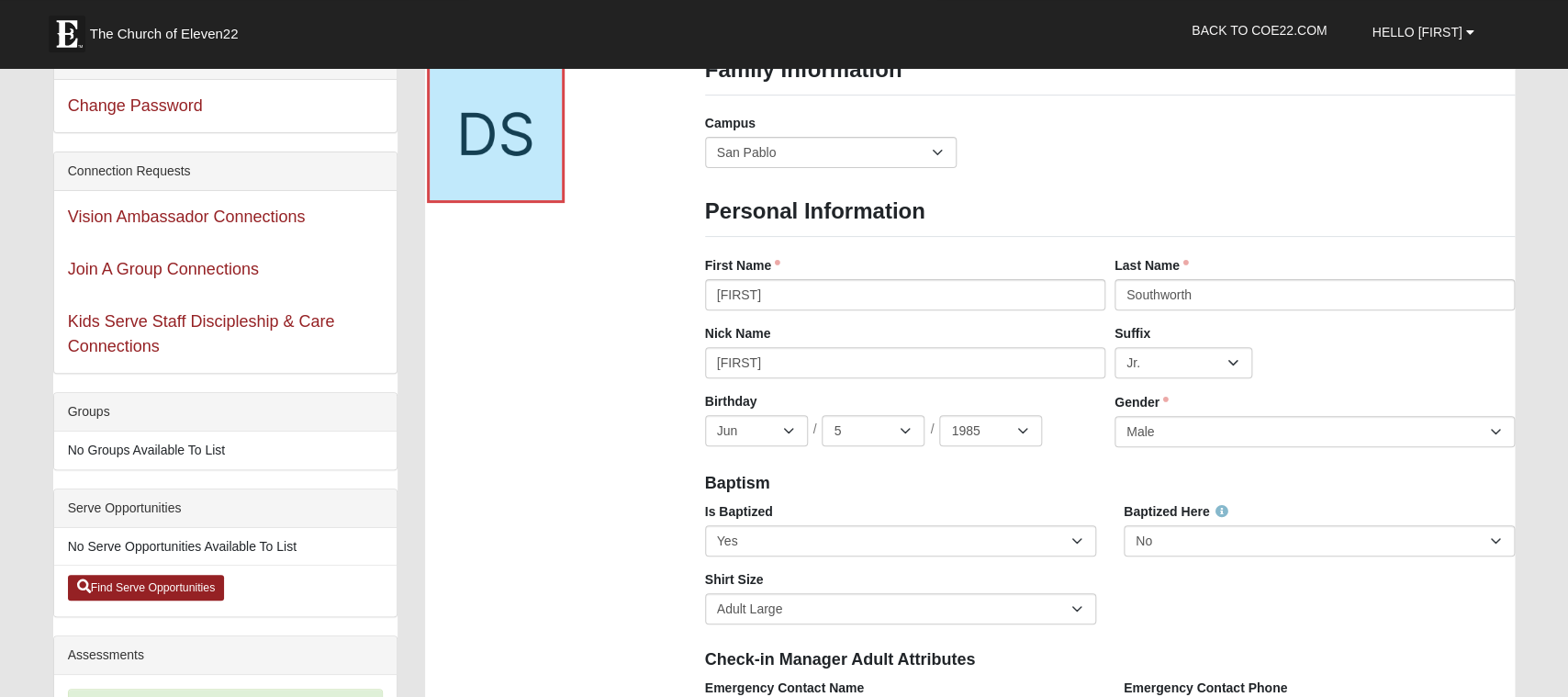 scroll, scrollTop: 0, scrollLeft: 0, axis: both 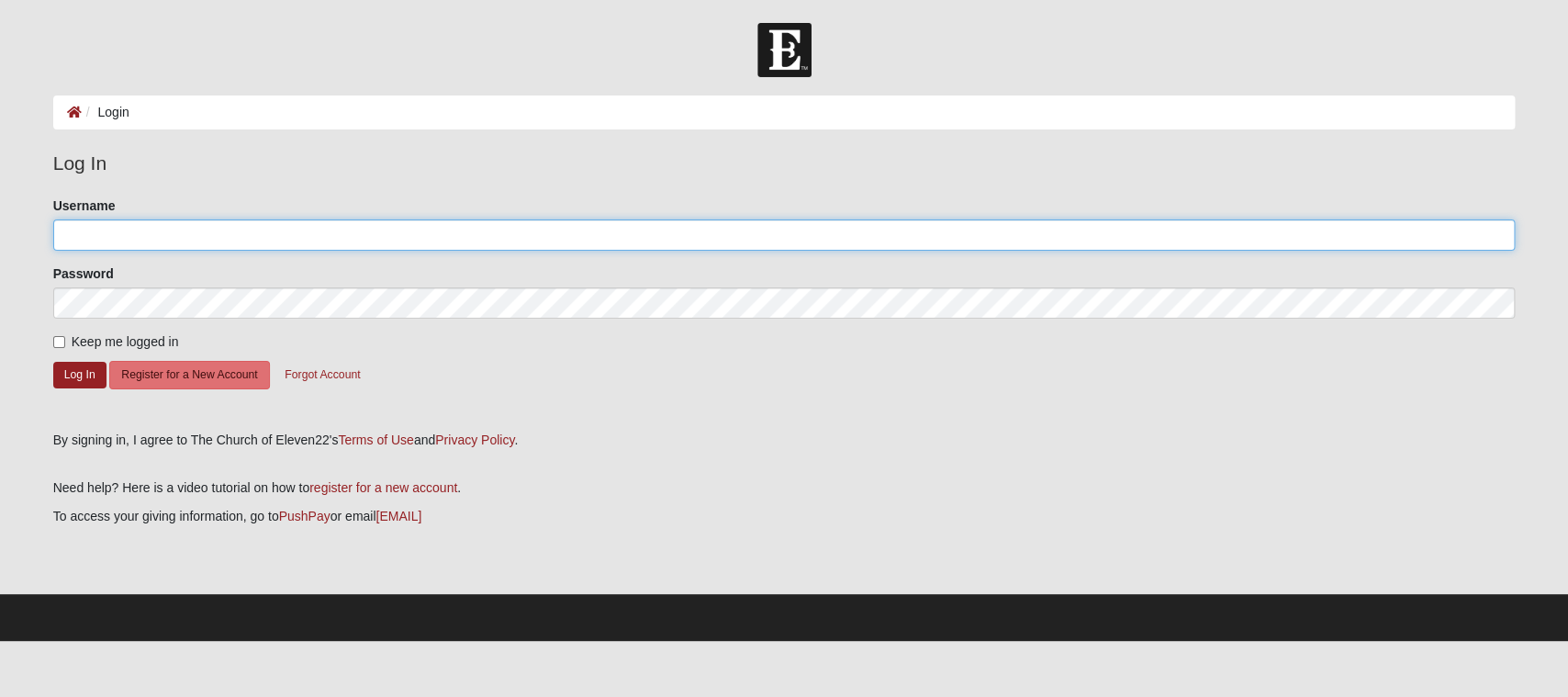 click on "Username" 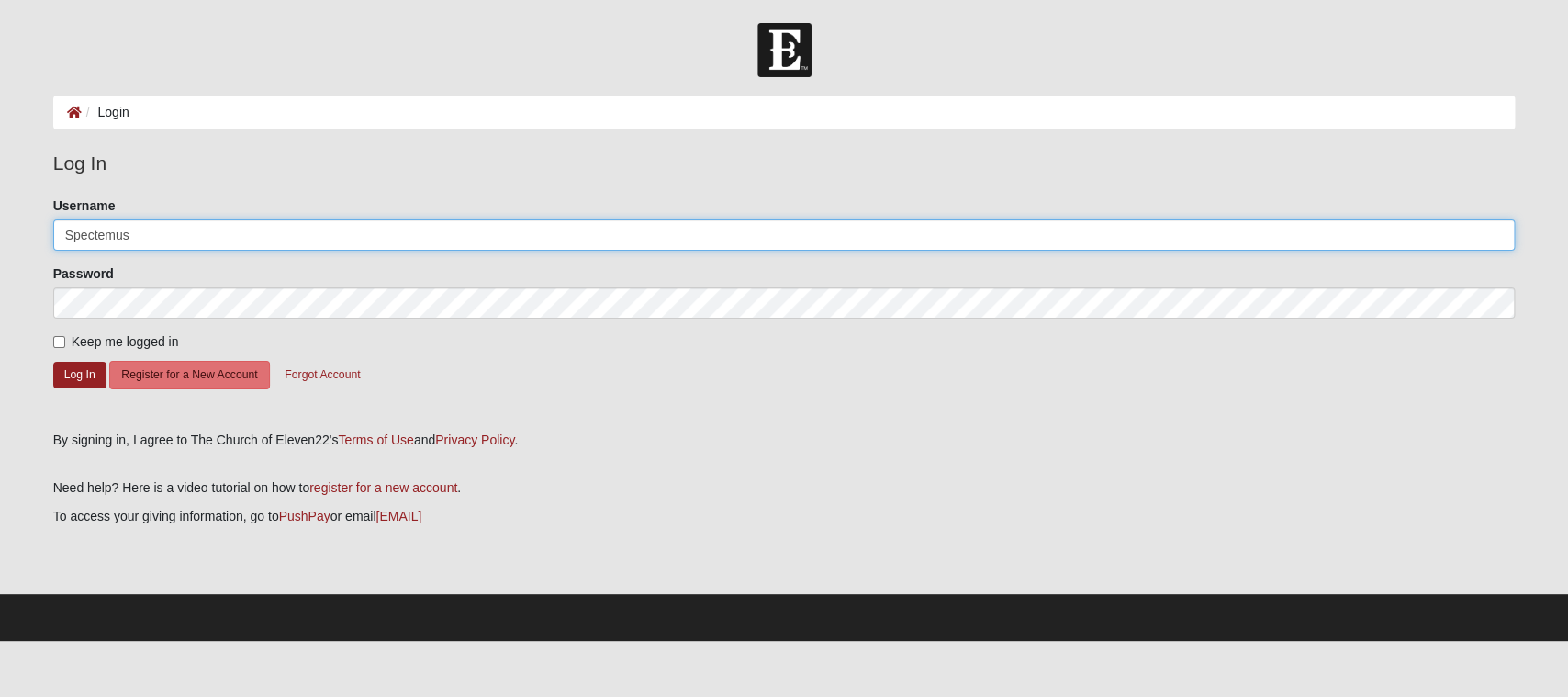 type on "Spectemus" 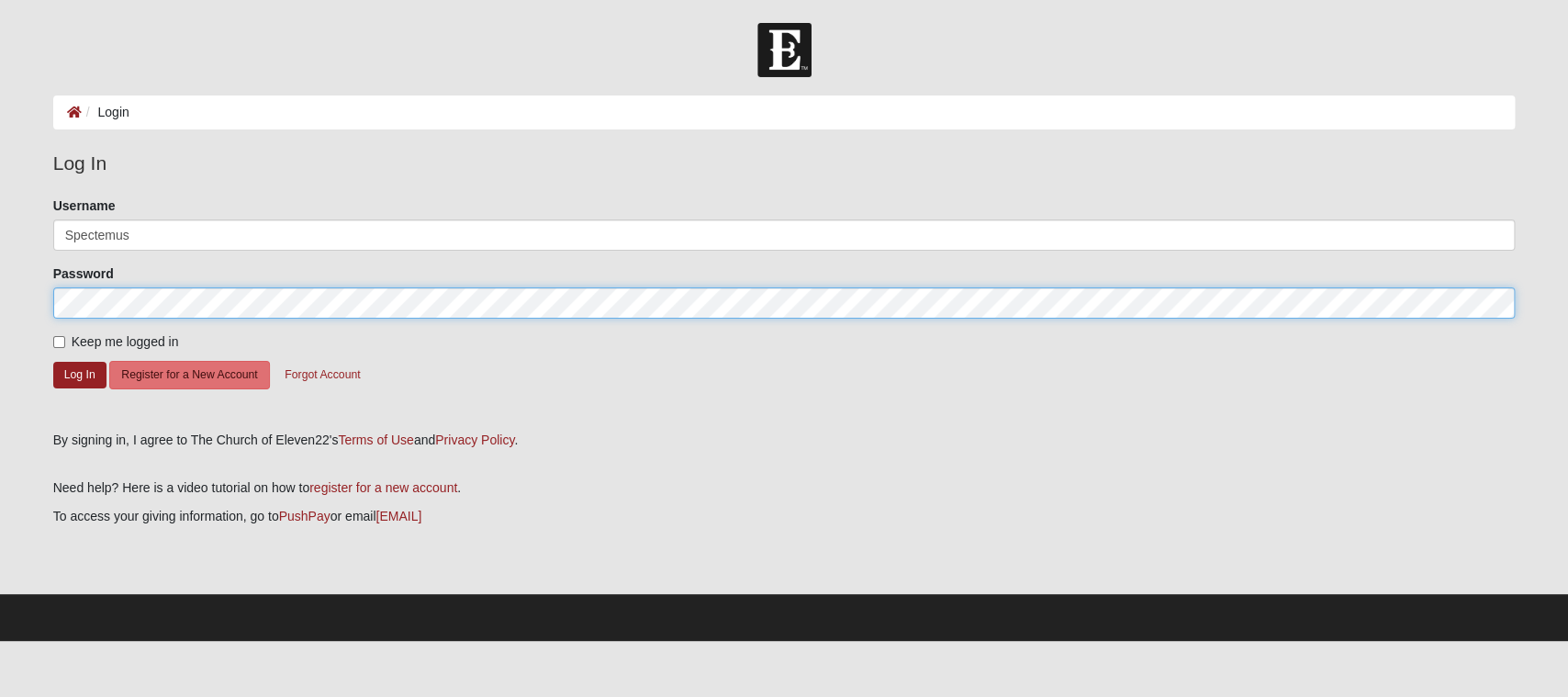 click on "Log In" 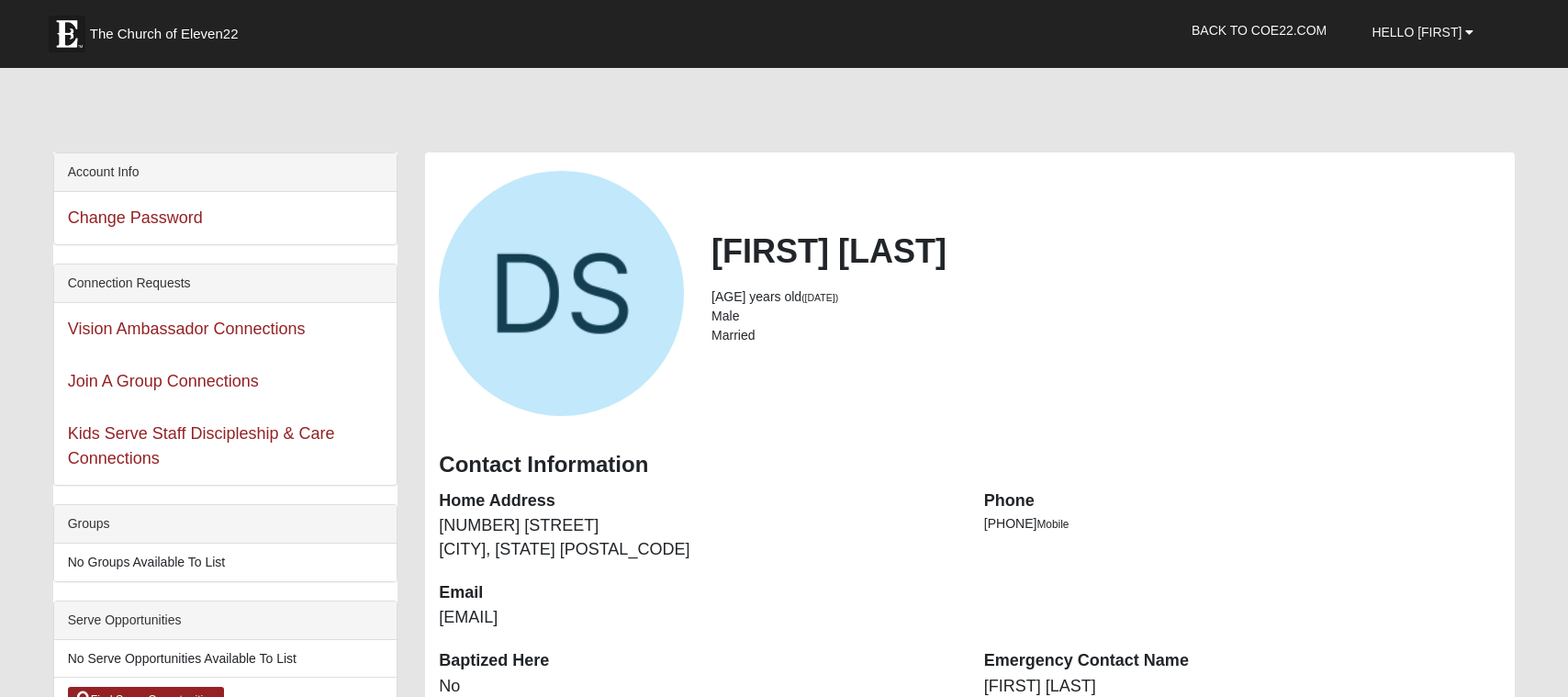 scroll, scrollTop: 0, scrollLeft: 0, axis: both 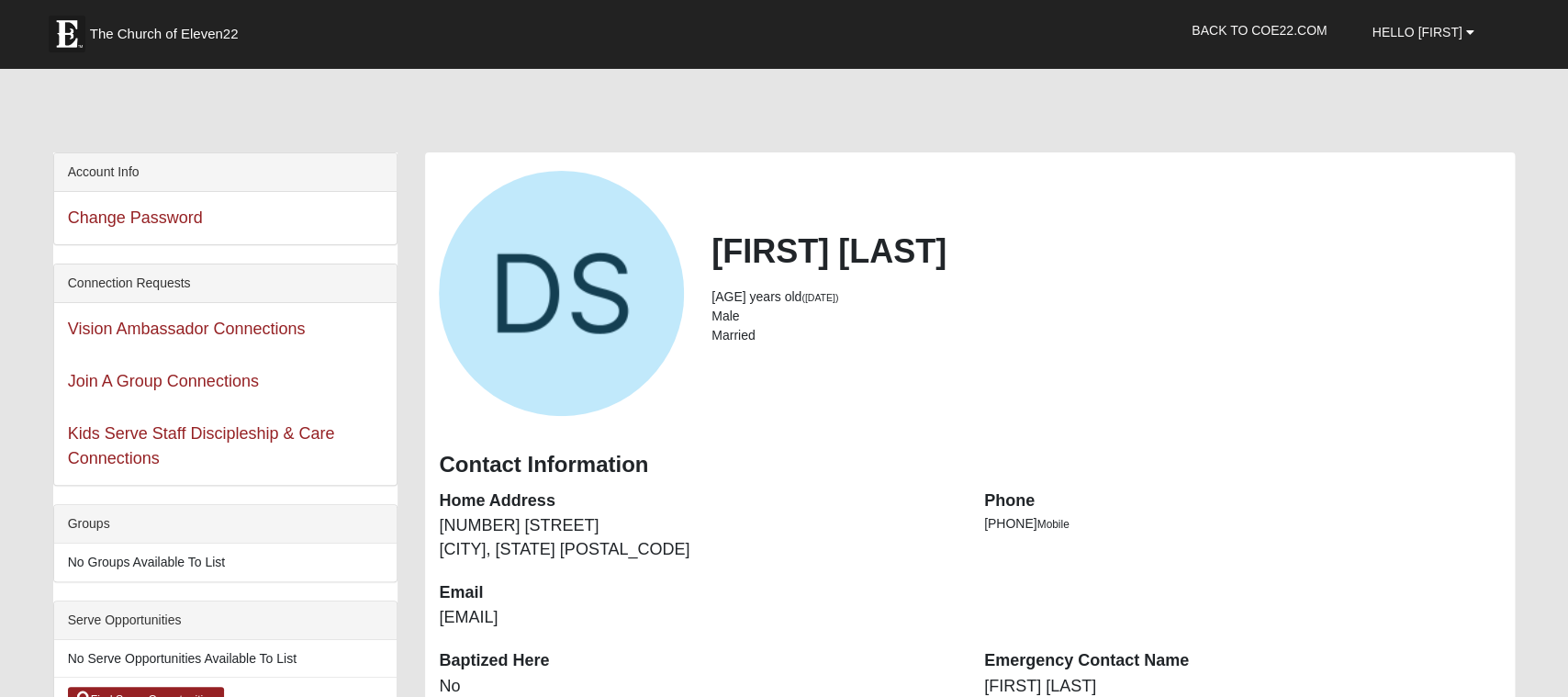 click on "Contact Information" at bounding box center [969, 462] 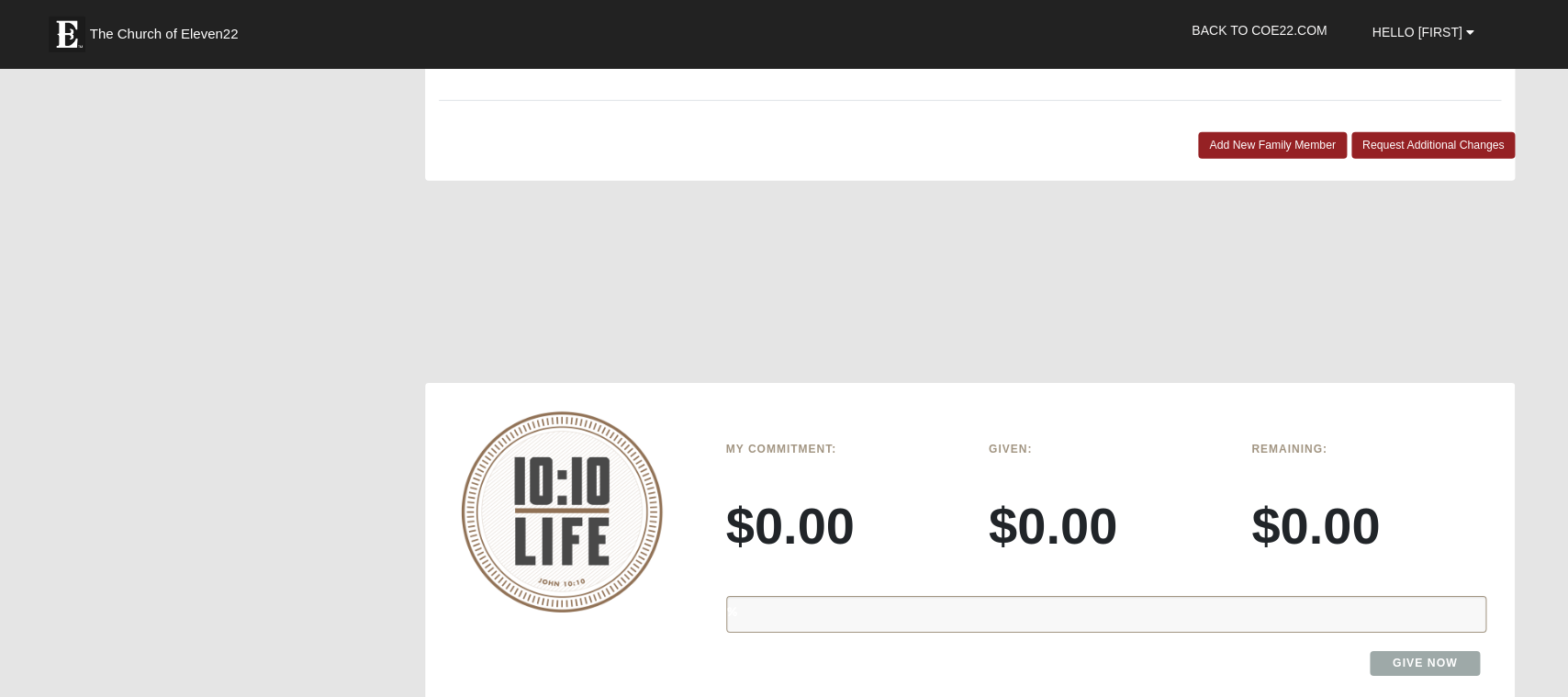 scroll, scrollTop: 2450, scrollLeft: 0, axis: vertical 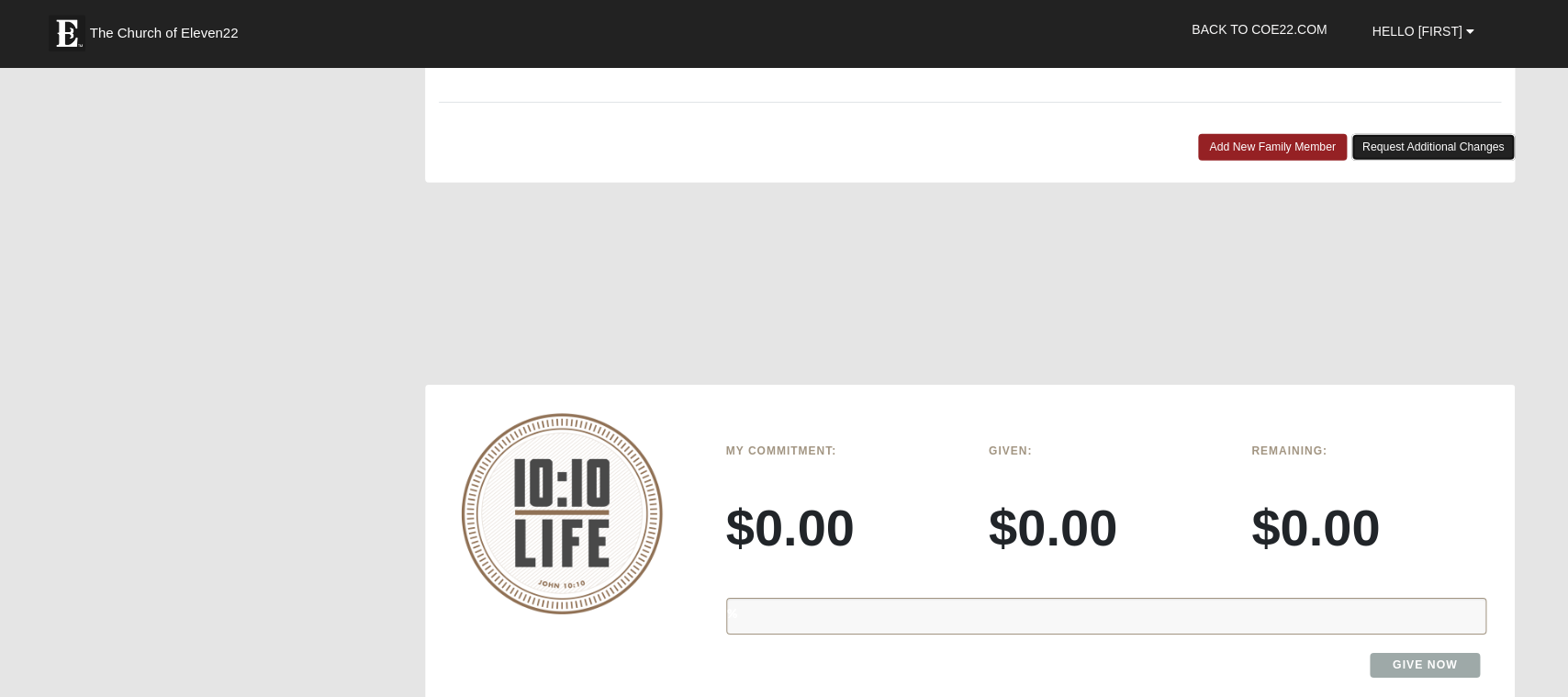 click on "Request Additional Changes" at bounding box center (1433, 147) 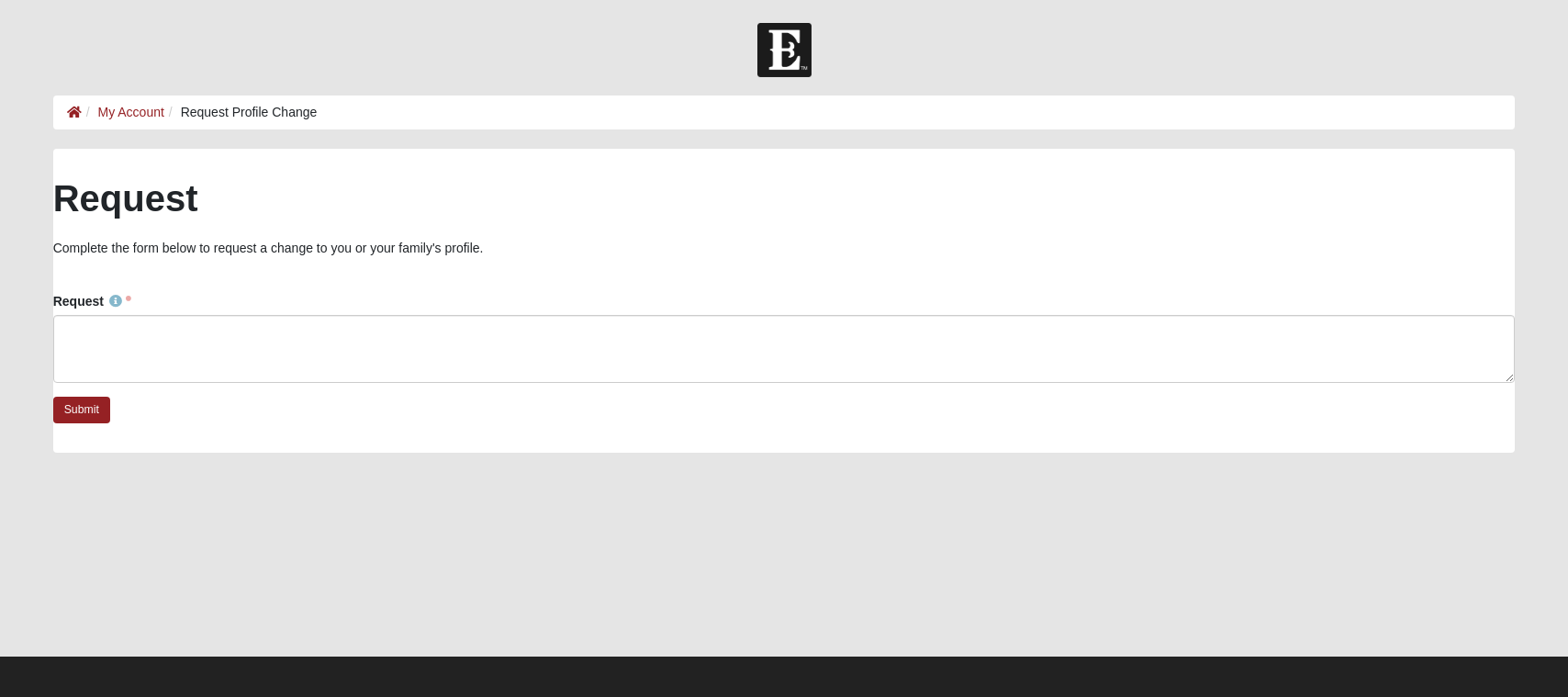 scroll, scrollTop: 0, scrollLeft: 0, axis: both 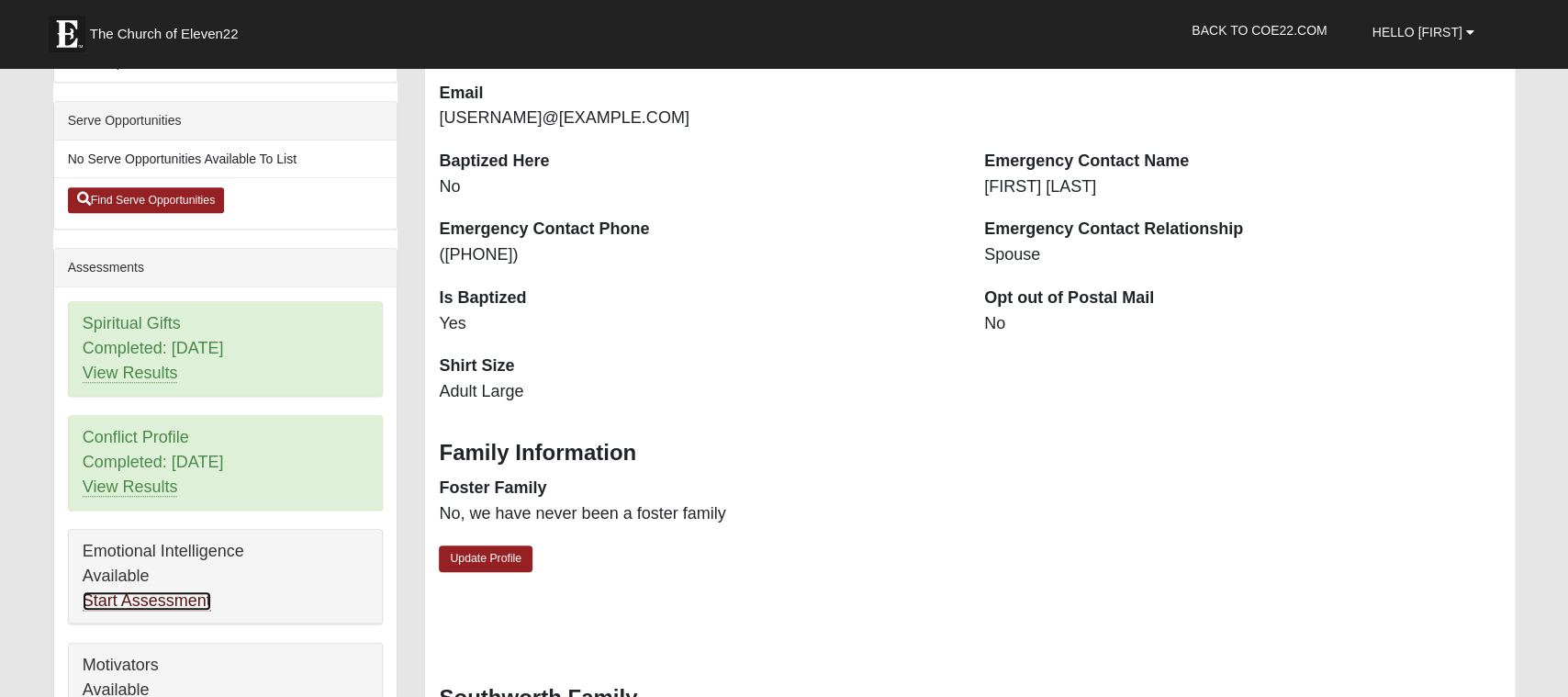 click on "Start Assessment" at bounding box center (147, 601) 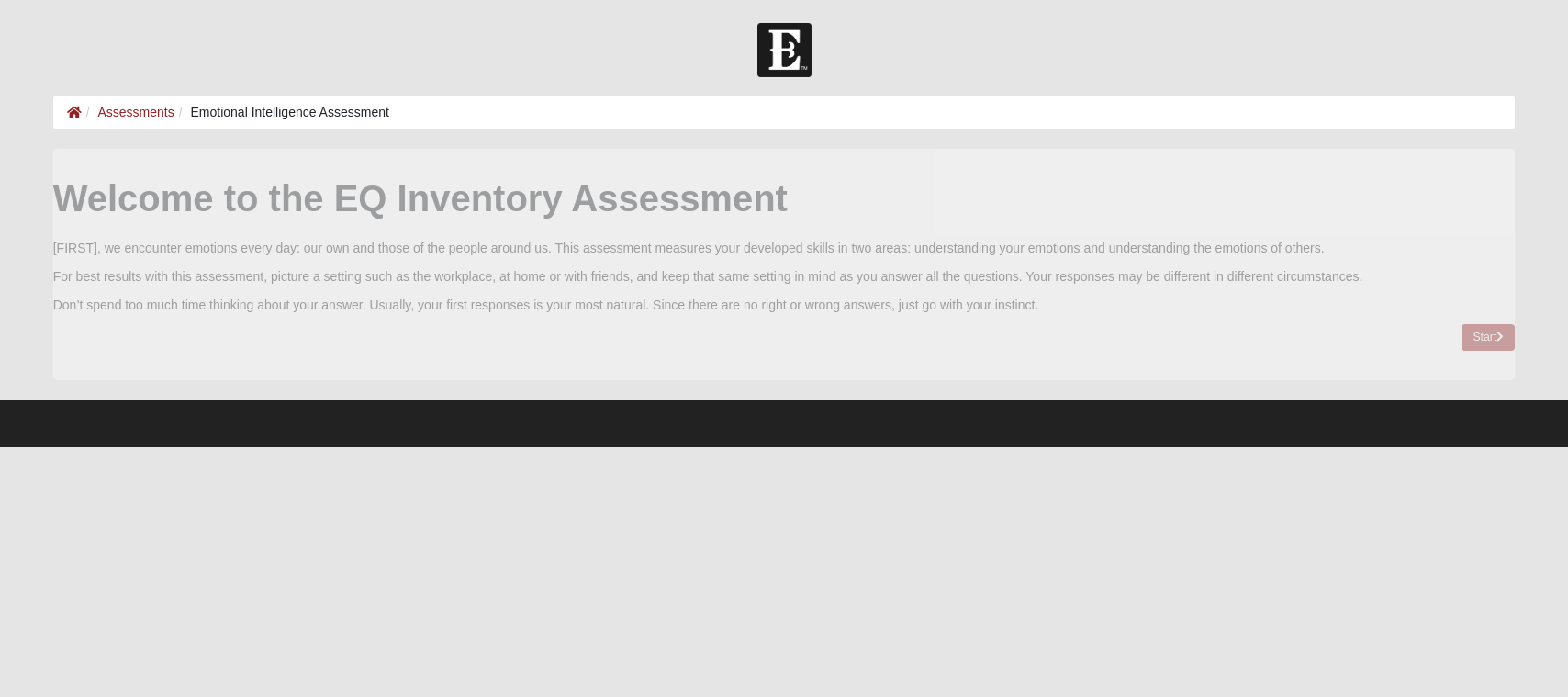 scroll, scrollTop: 0, scrollLeft: 0, axis: both 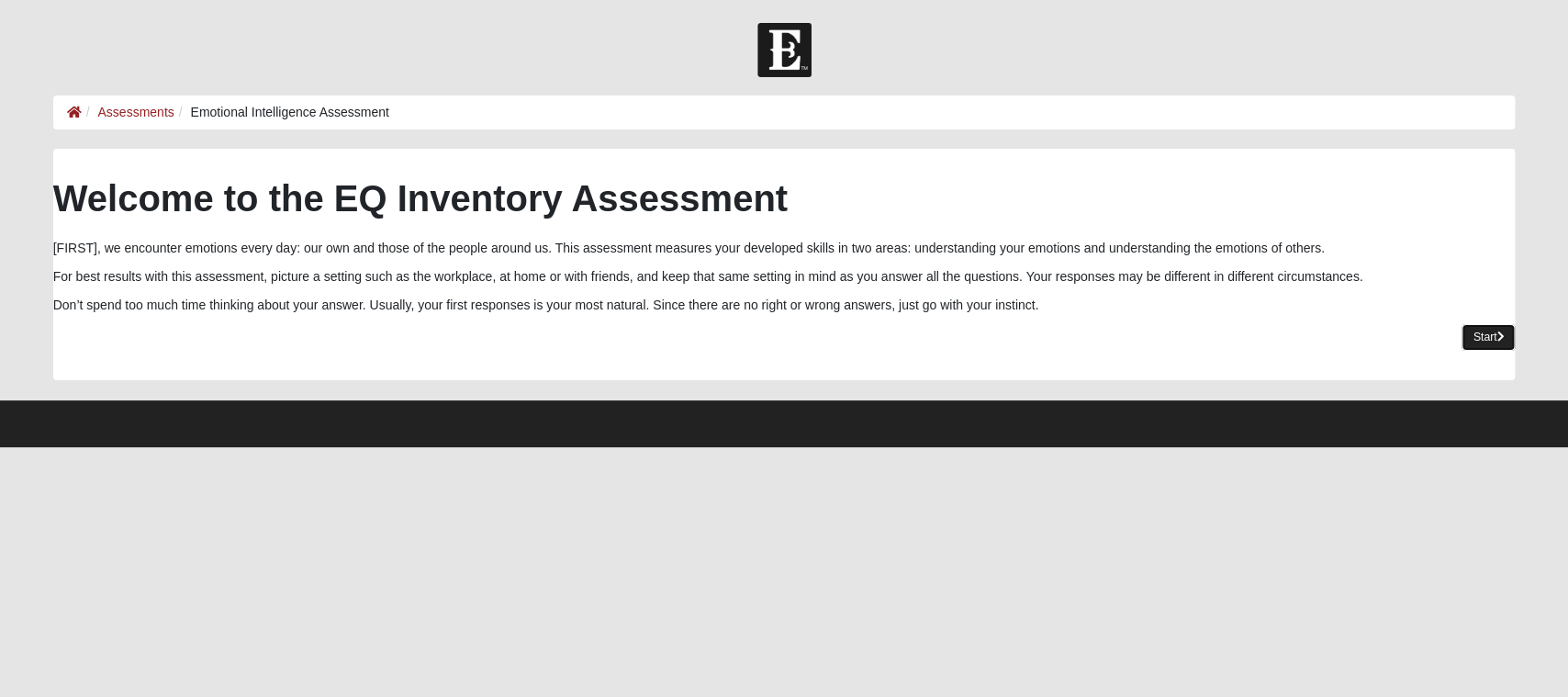 click on "Start" at bounding box center [1488, 337] 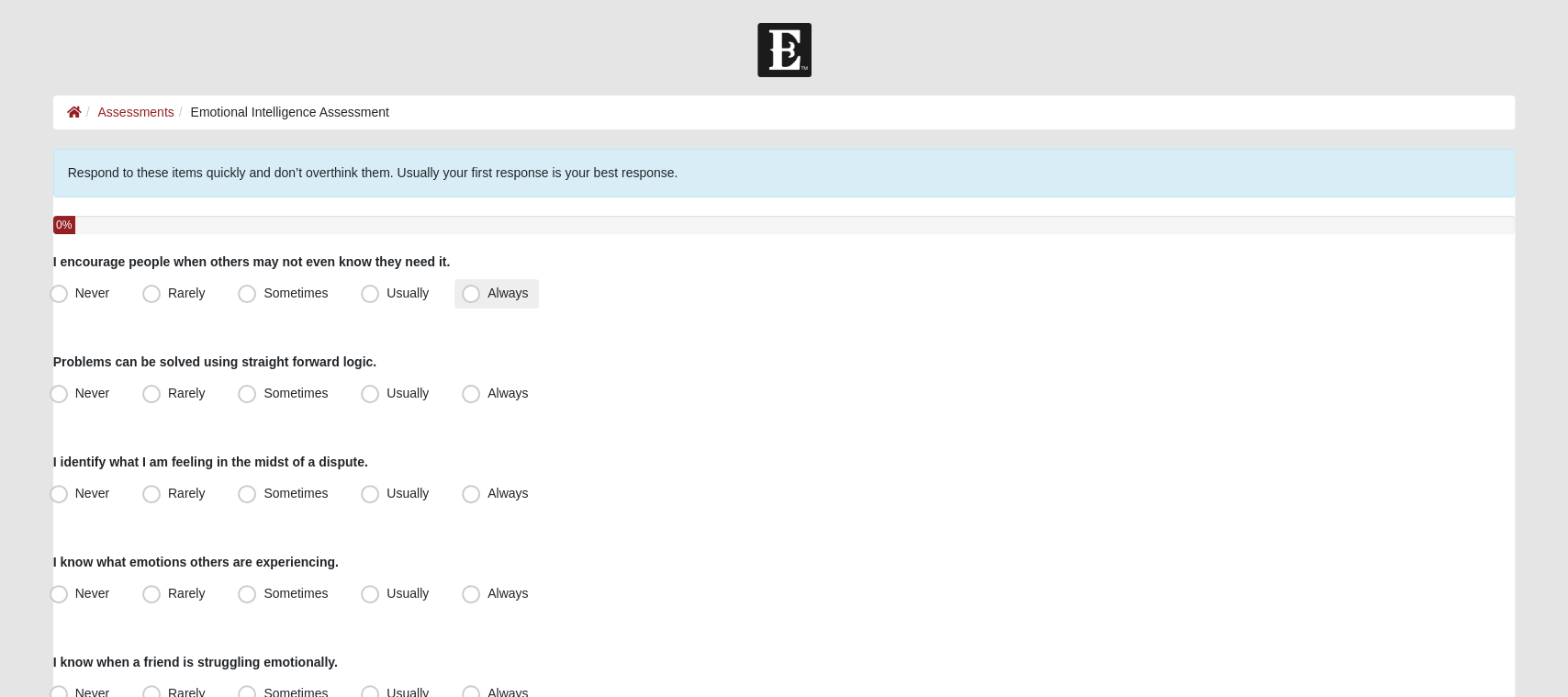 click on "Always" at bounding box center (497, 294) 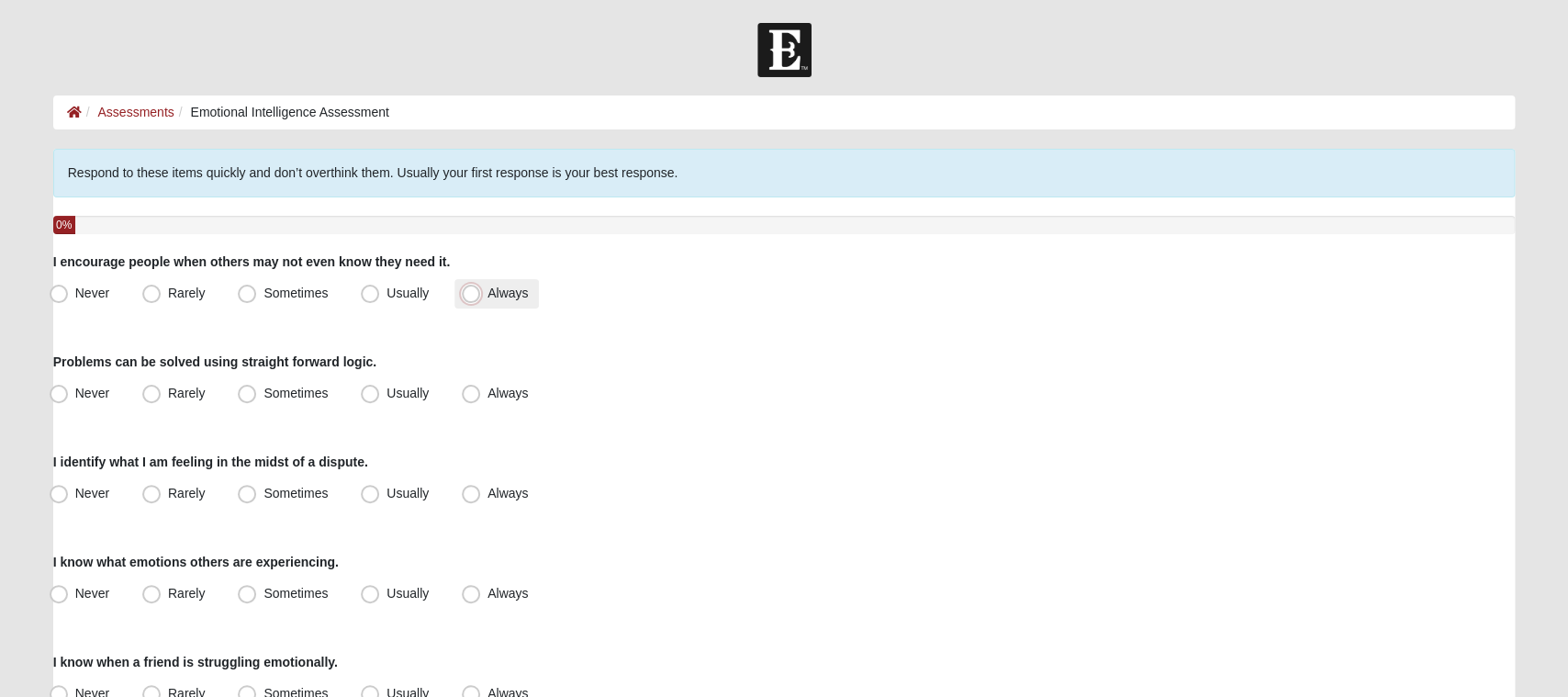 click on "Always" at bounding box center (475, 293) 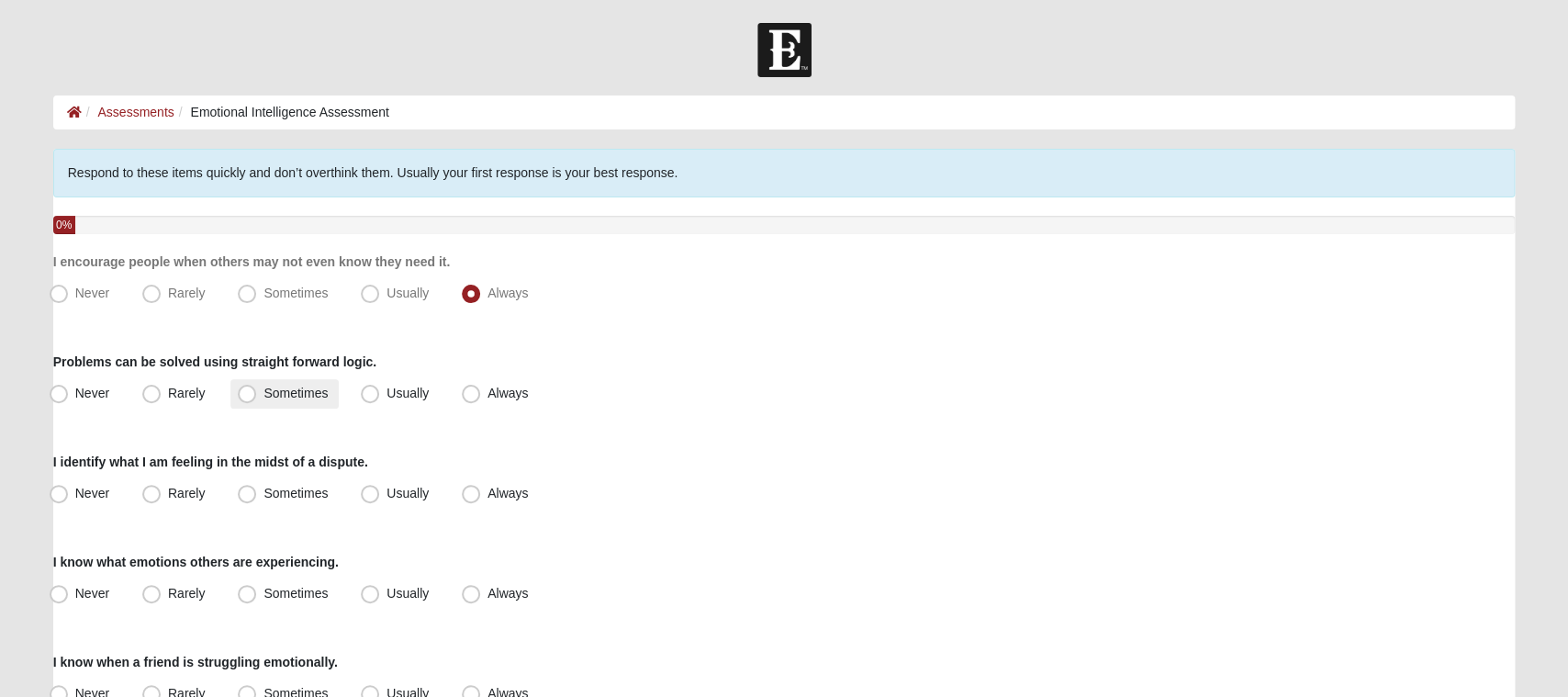 click on "Sometimes" at bounding box center (296, 393) 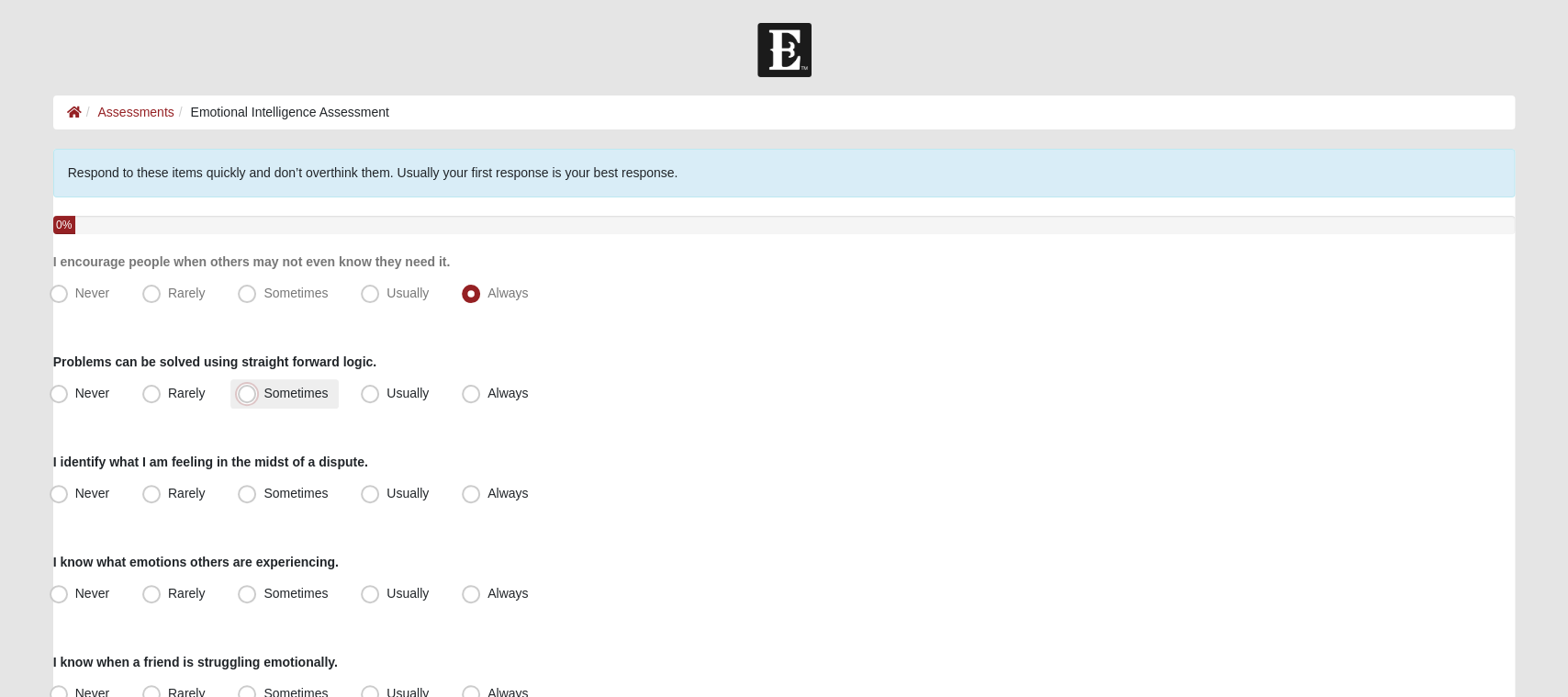 click on "Sometimes" at bounding box center (251, 393) 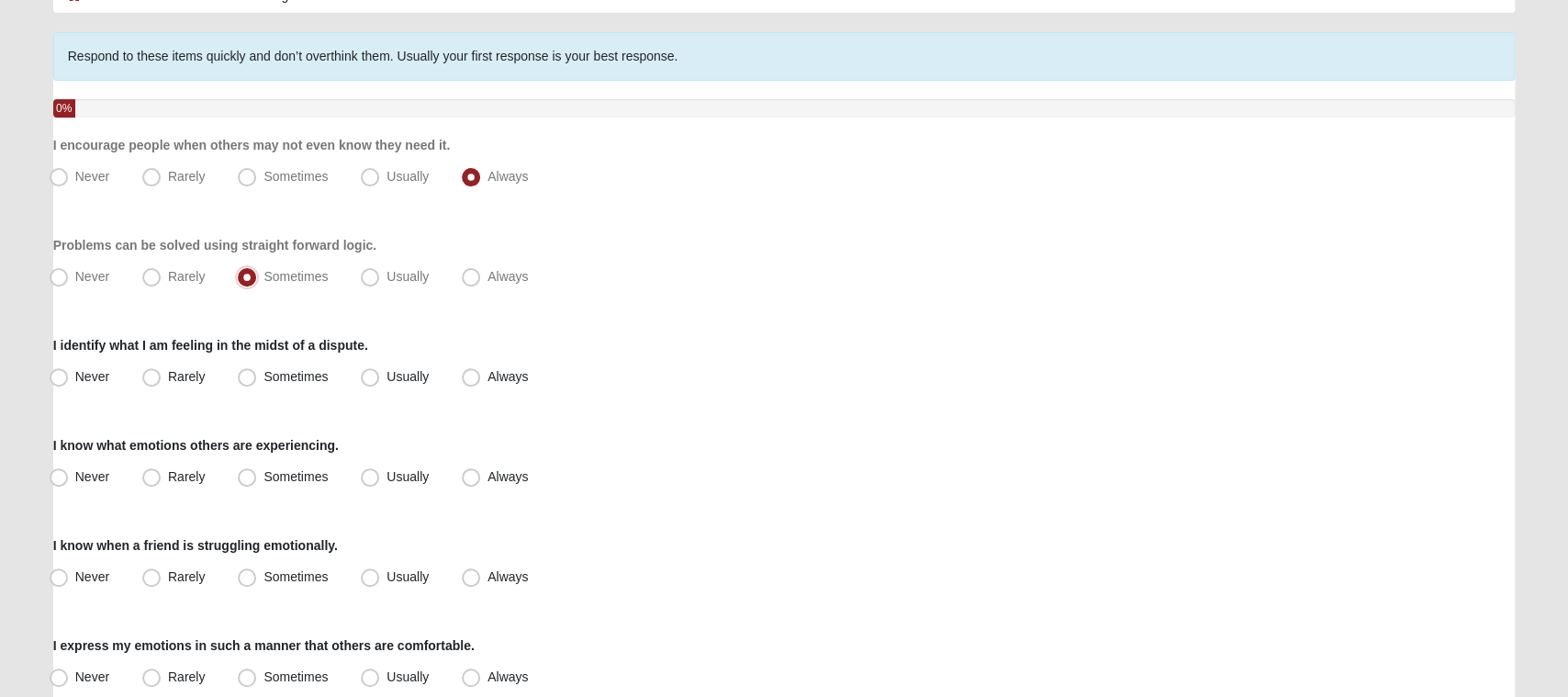 scroll, scrollTop: 119, scrollLeft: 0, axis: vertical 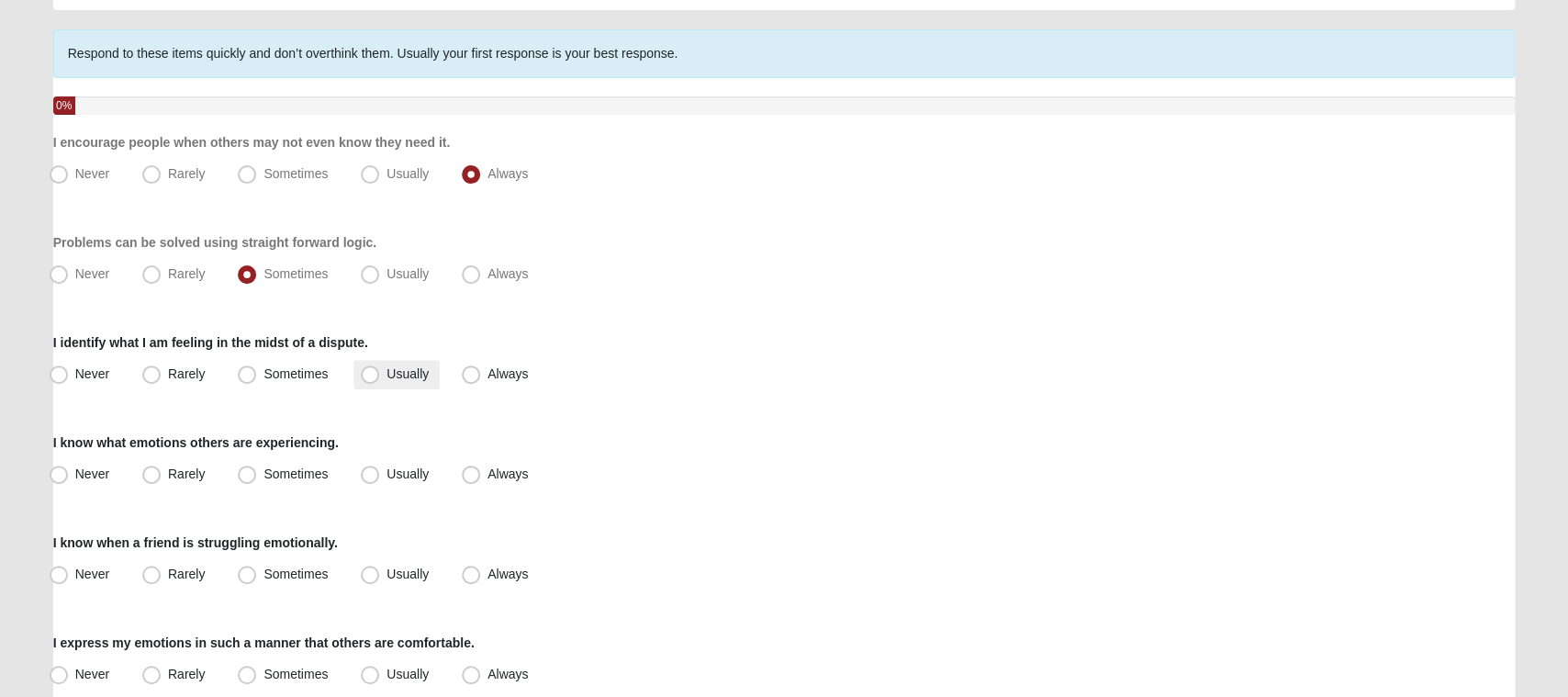 click on "Usually" at bounding box center (408, 374) 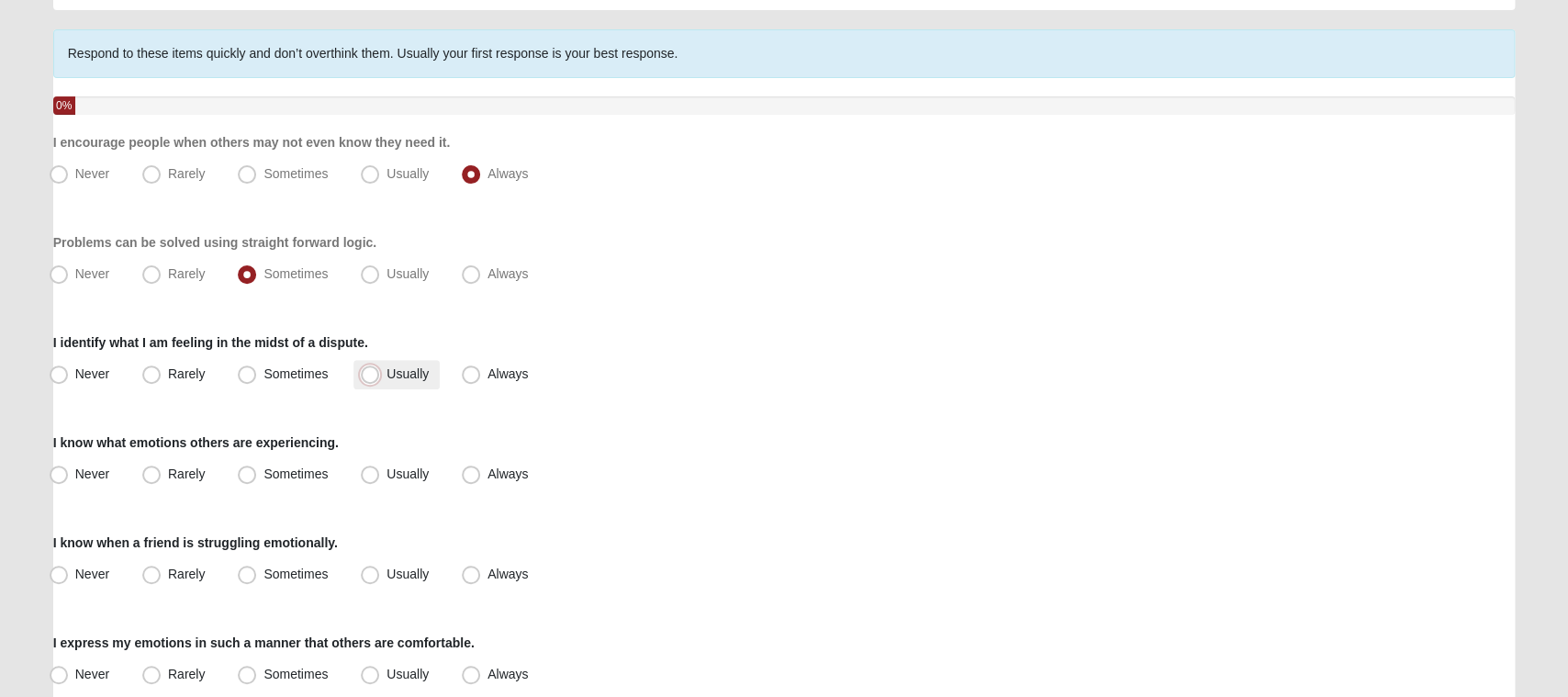 click on "Usually" at bounding box center [374, 374] 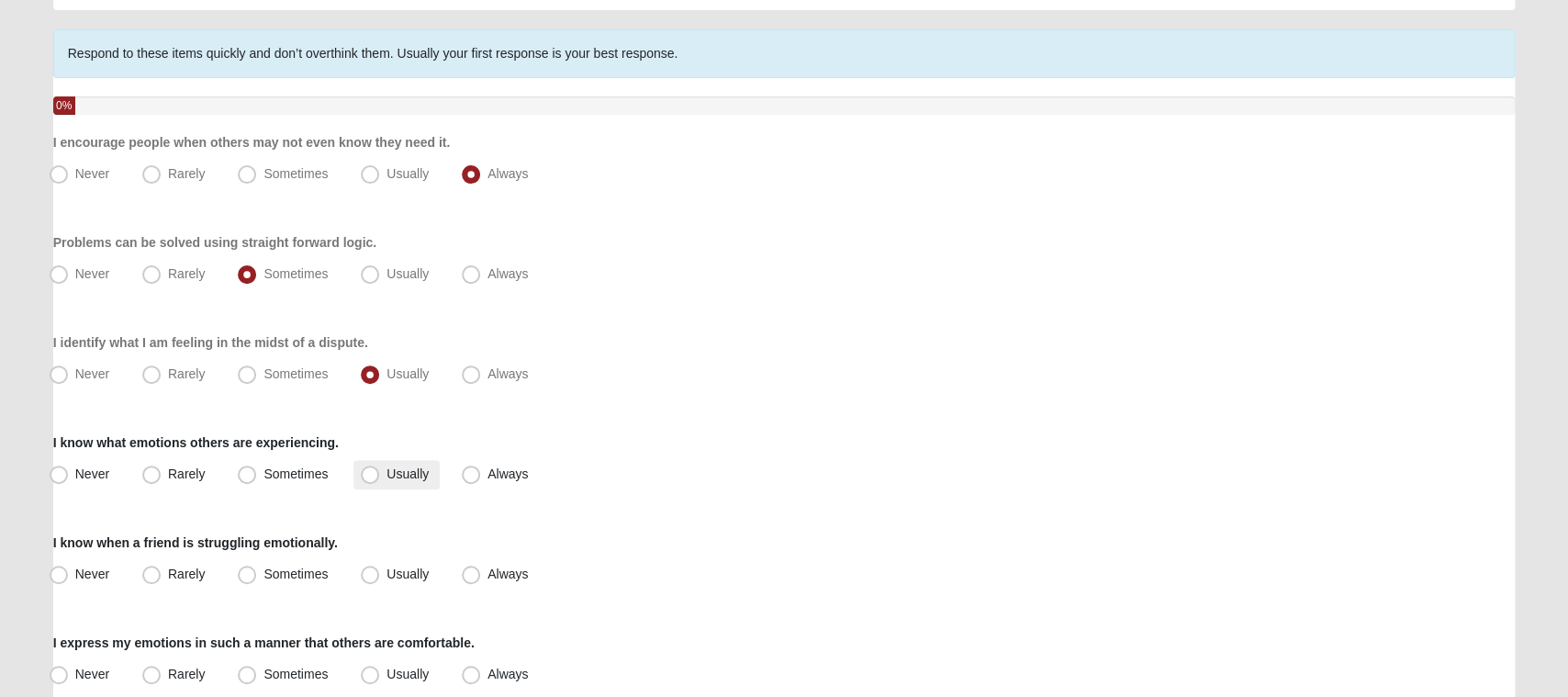 click on "Usually" at bounding box center (397, 475) 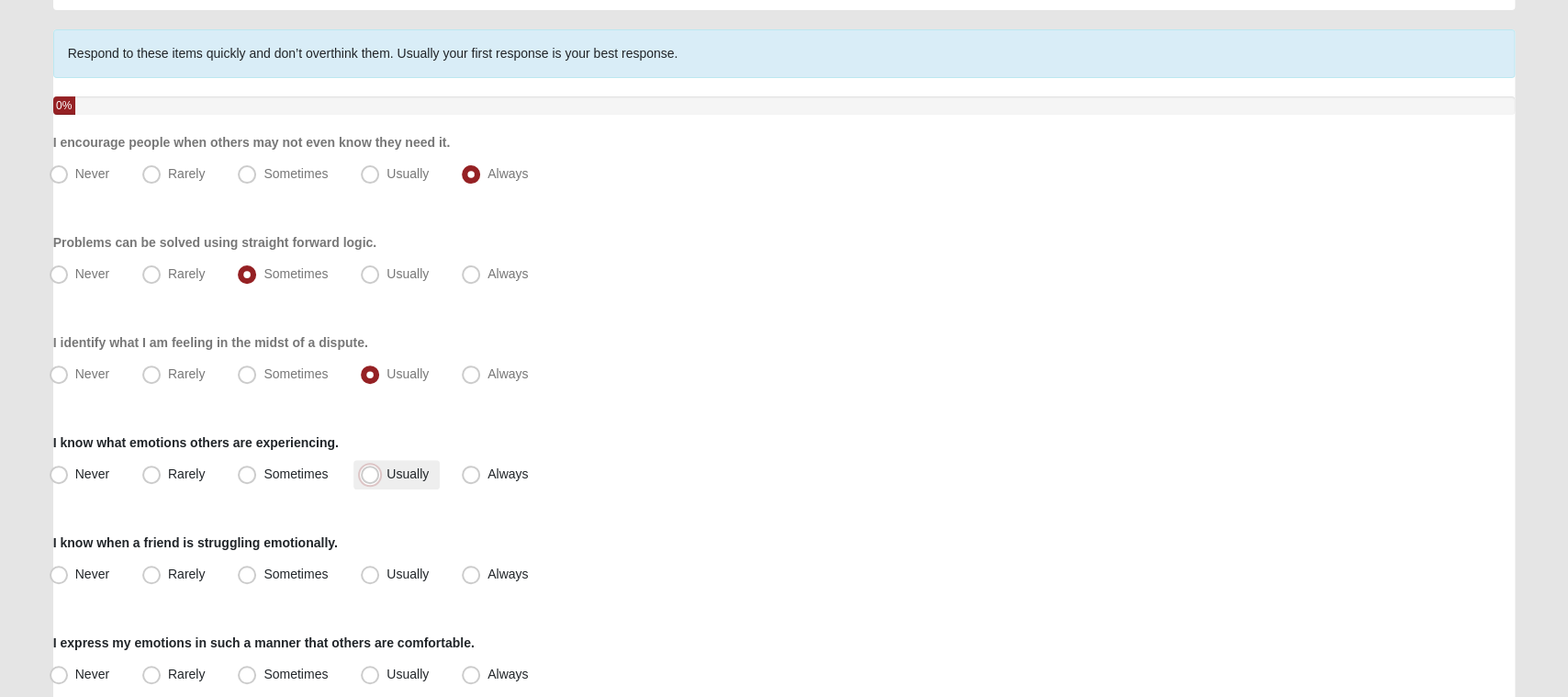 click on "Usually" at bounding box center [374, 474] 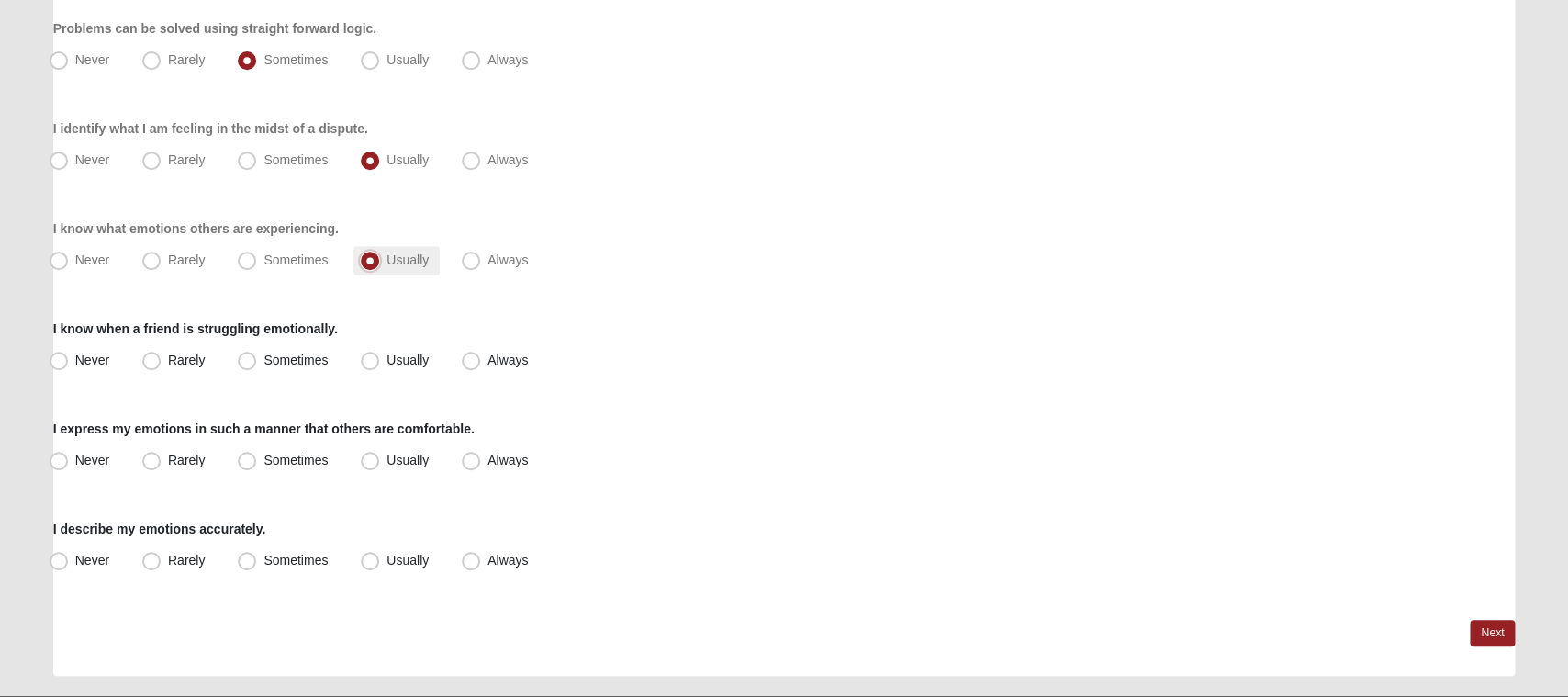 scroll, scrollTop: 335, scrollLeft: 0, axis: vertical 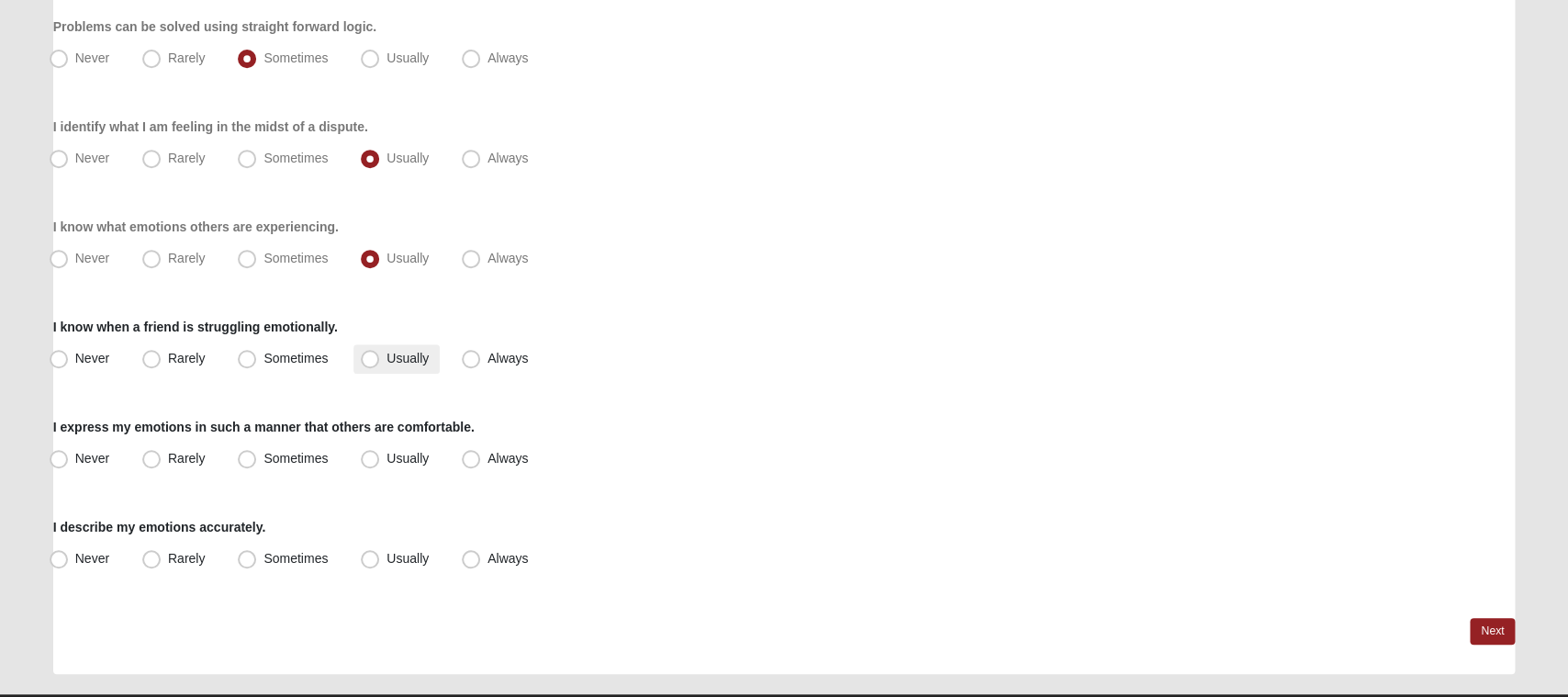 click on "Usually" at bounding box center [408, 358] 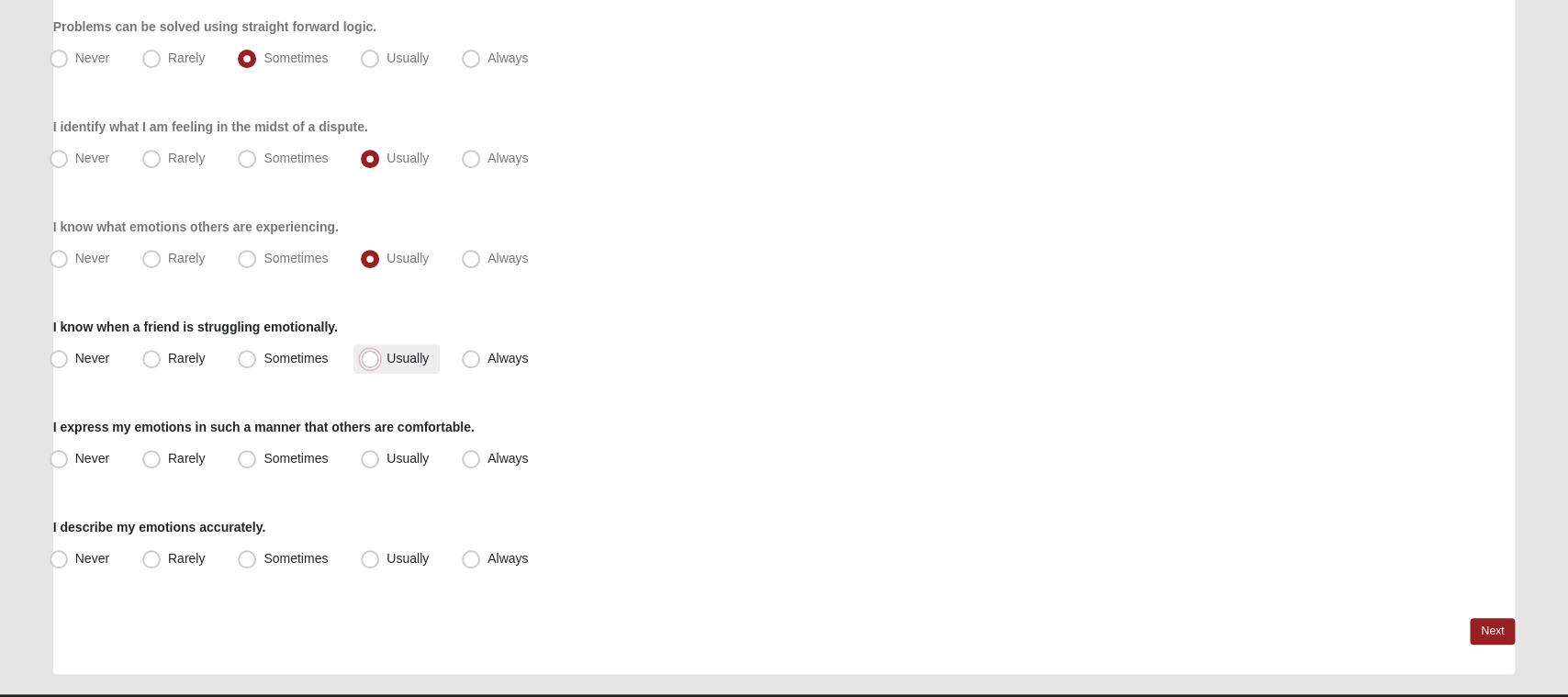 click on "Usually" at bounding box center (374, 358) 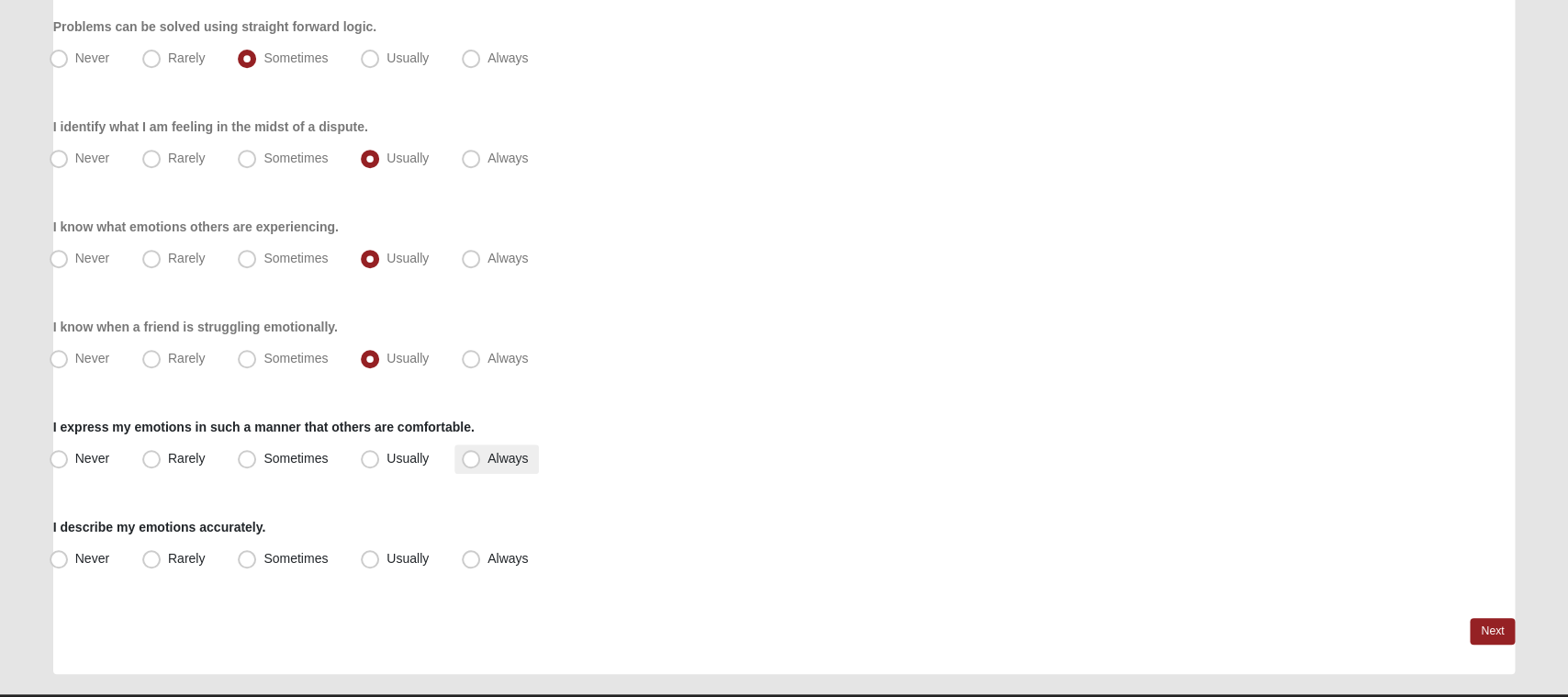 click on "Always" at bounding box center [497, 459] 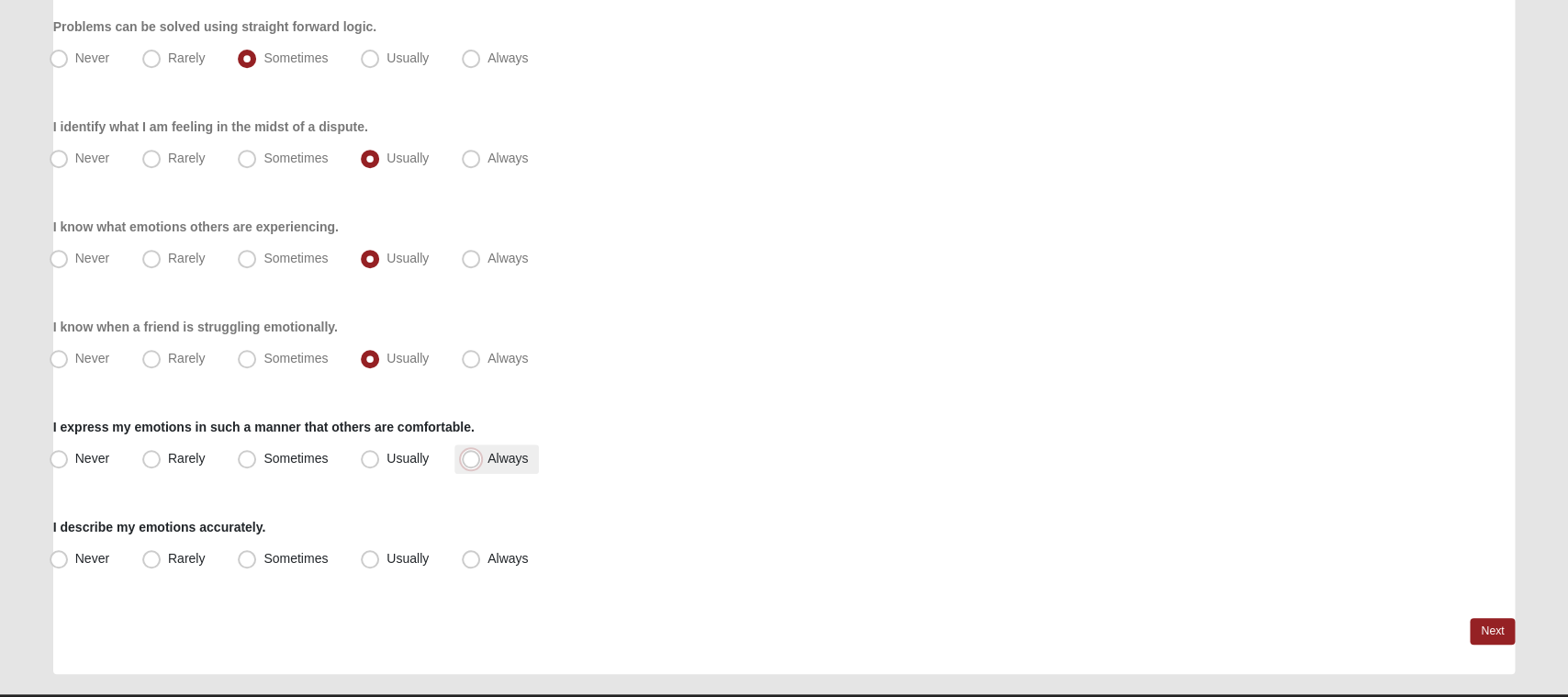 click on "Always" at bounding box center [475, 458] 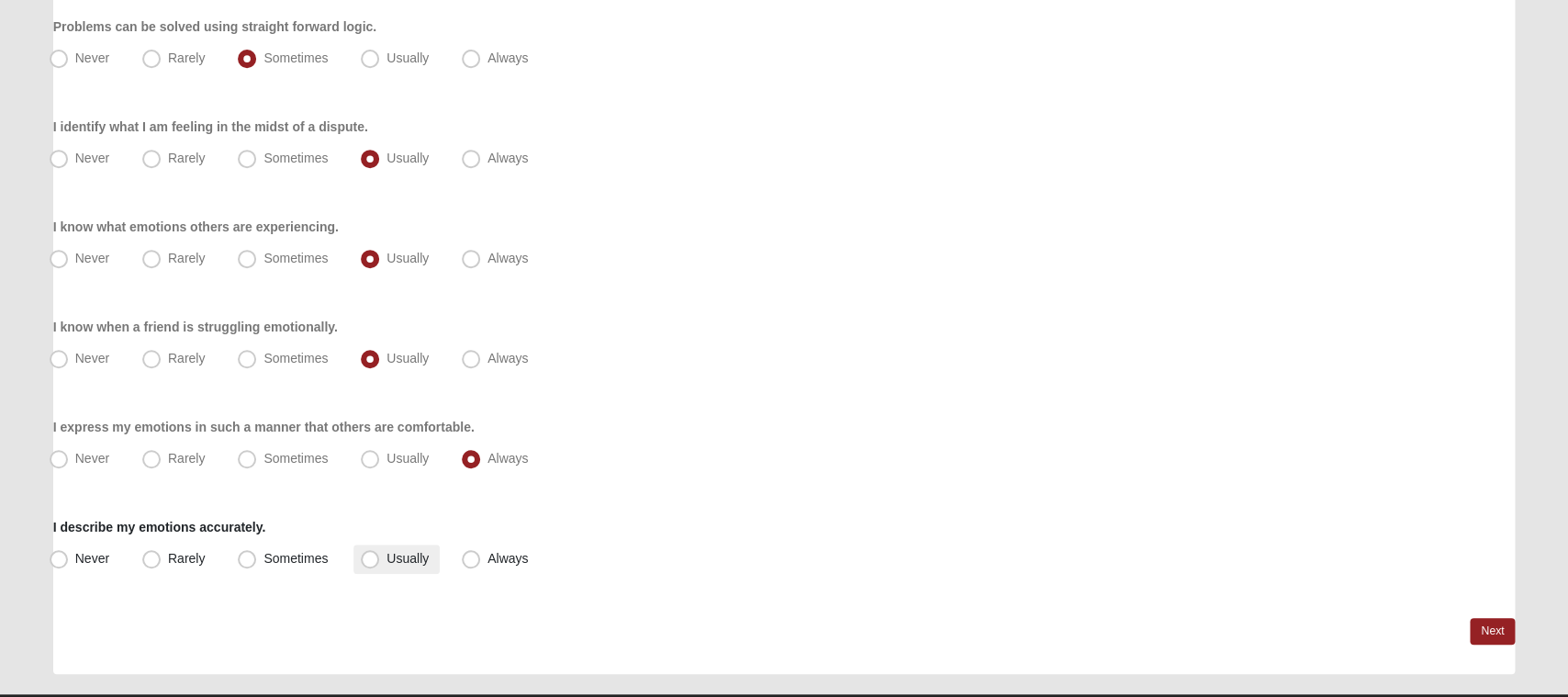 click on "Usually" at bounding box center [408, 558] 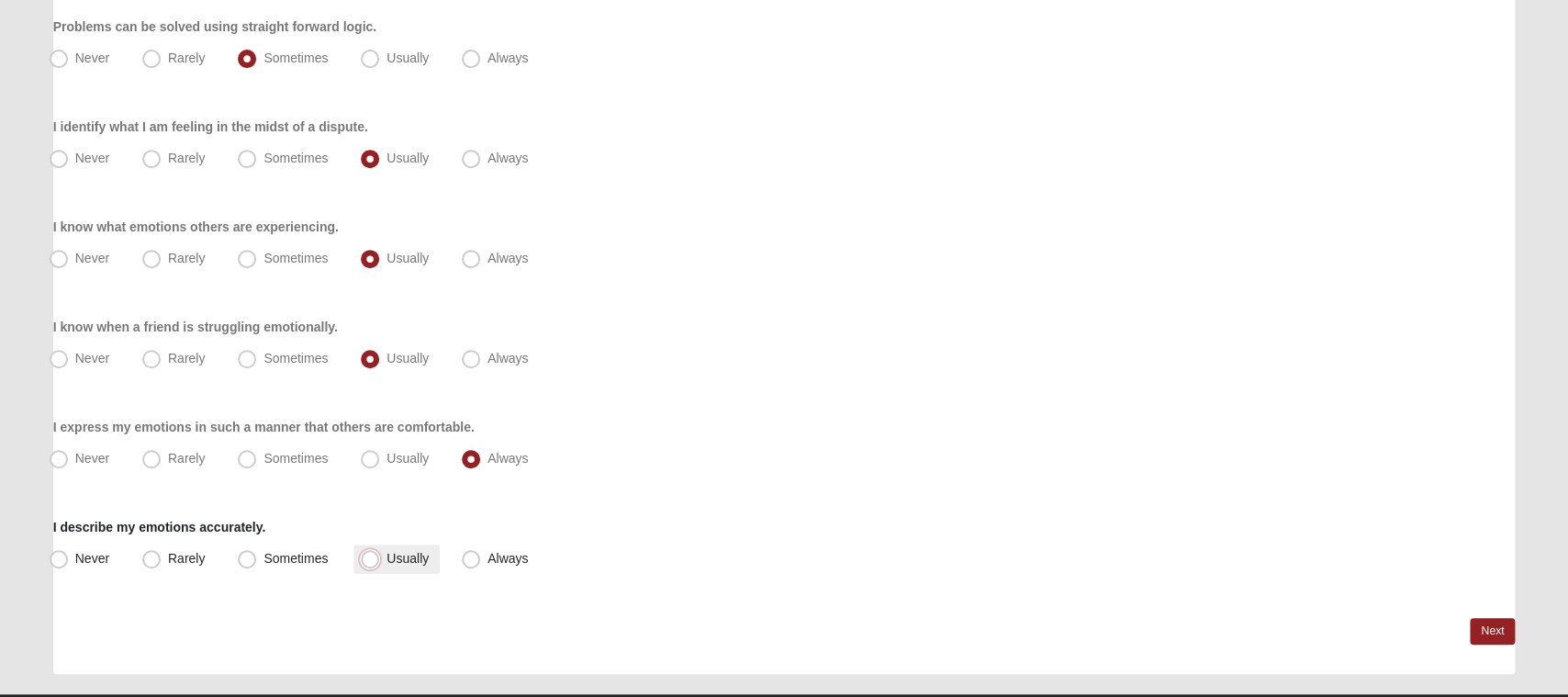 click on "Usually" at bounding box center [374, 558] 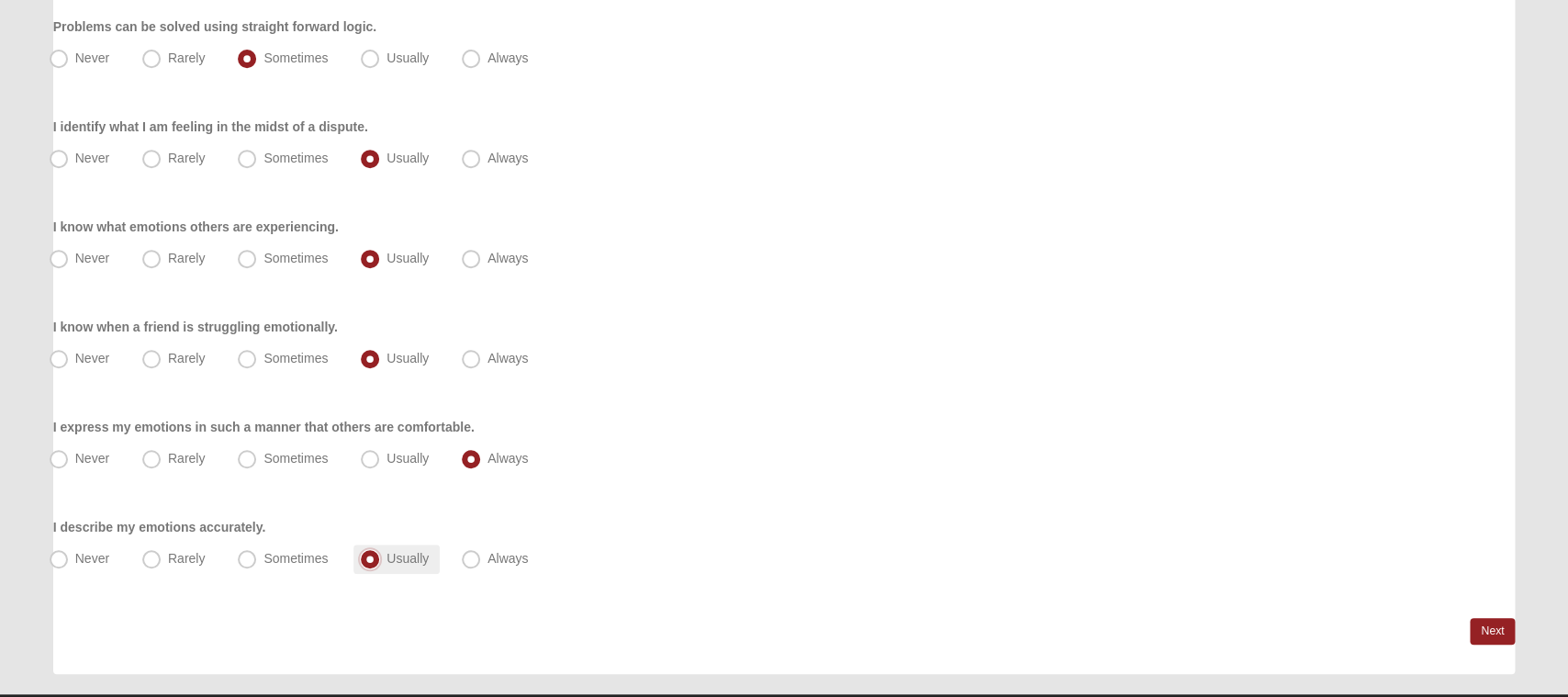 scroll, scrollTop: 379, scrollLeft: 0, axis: vertical 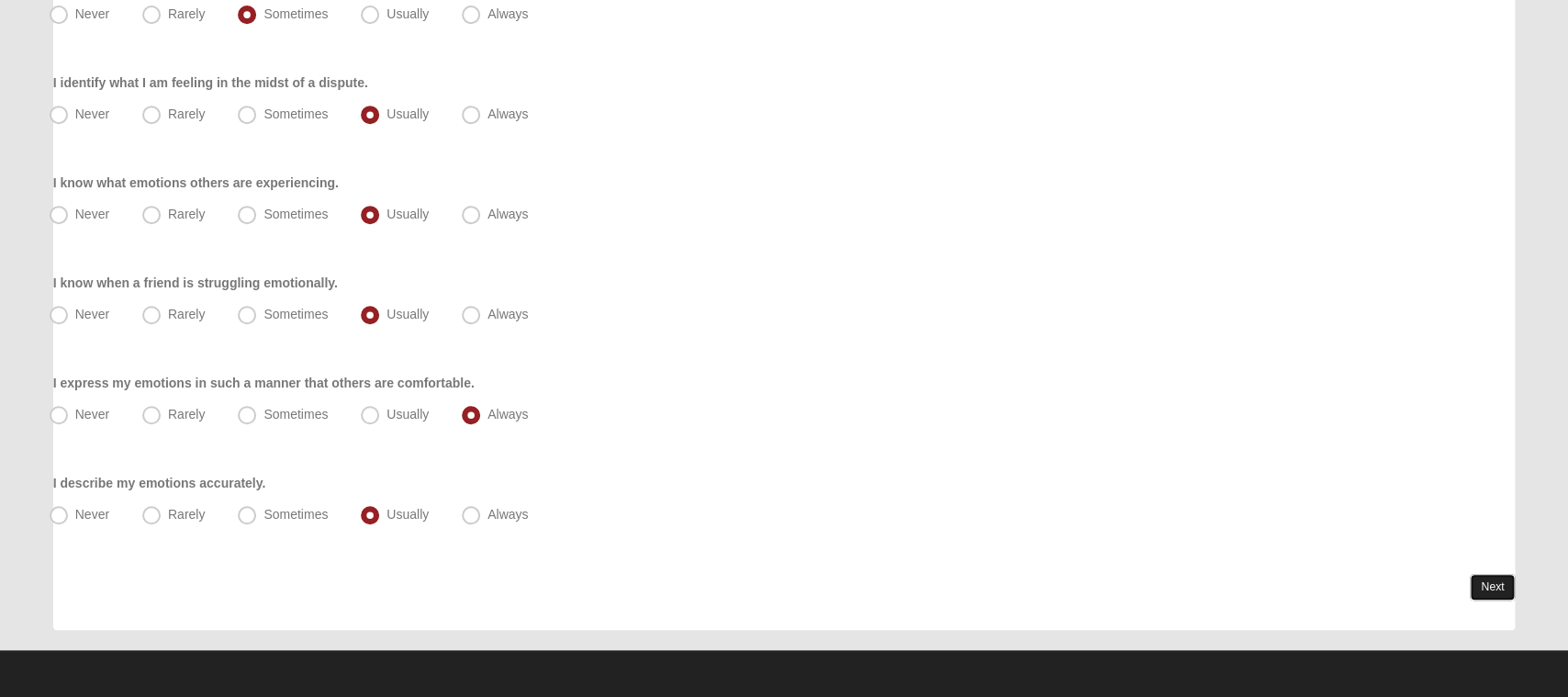 click on "Next" at bounding box center (1492, 587) 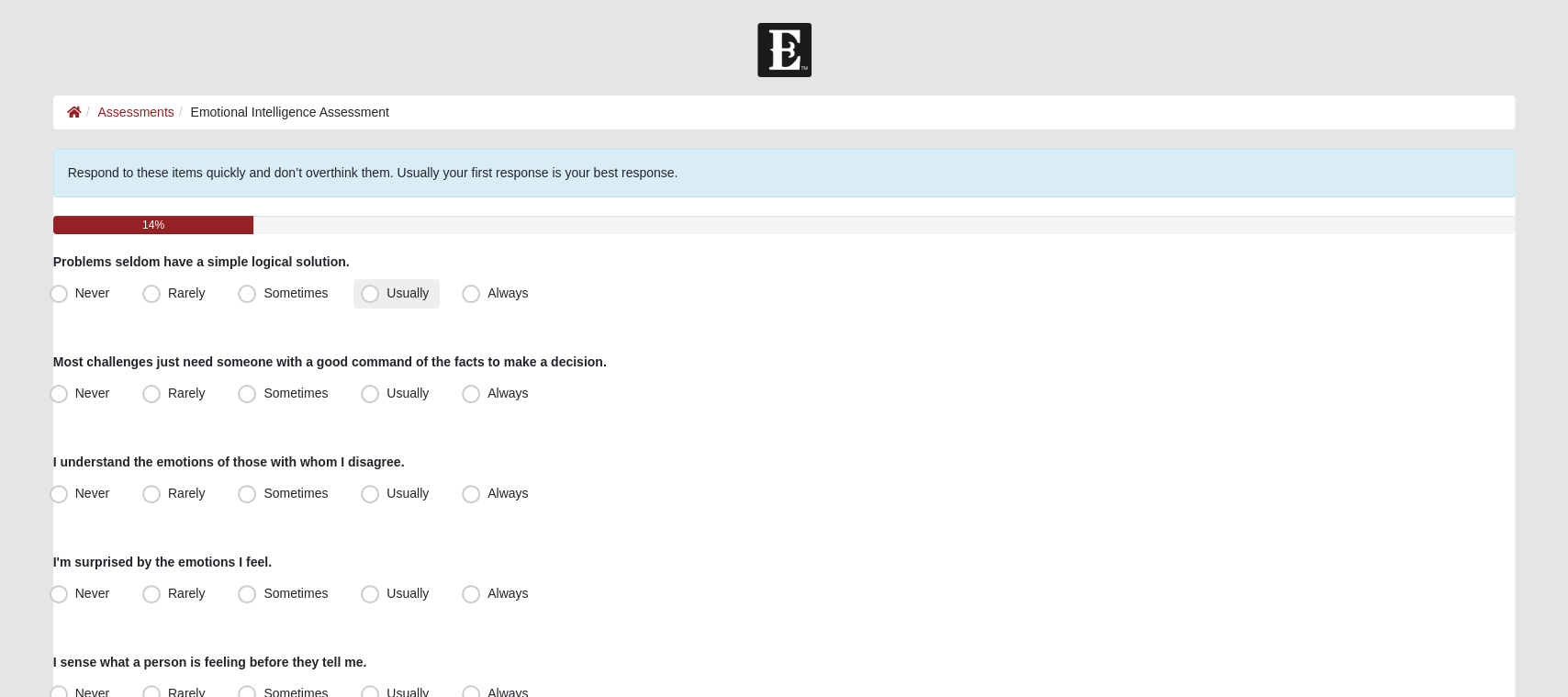click on "Usually" at bounding box center [397, 294] 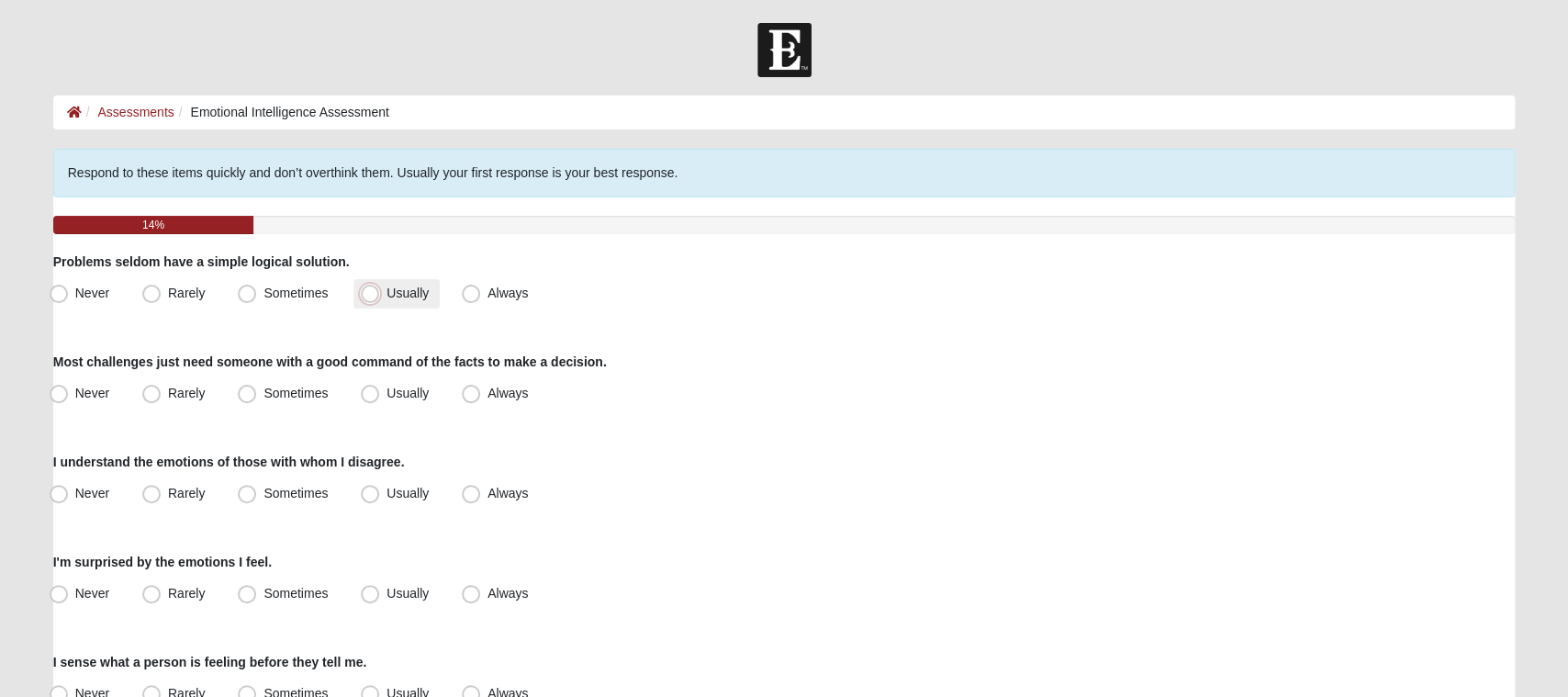 click on "Usually" at bounding box center [374, 293] 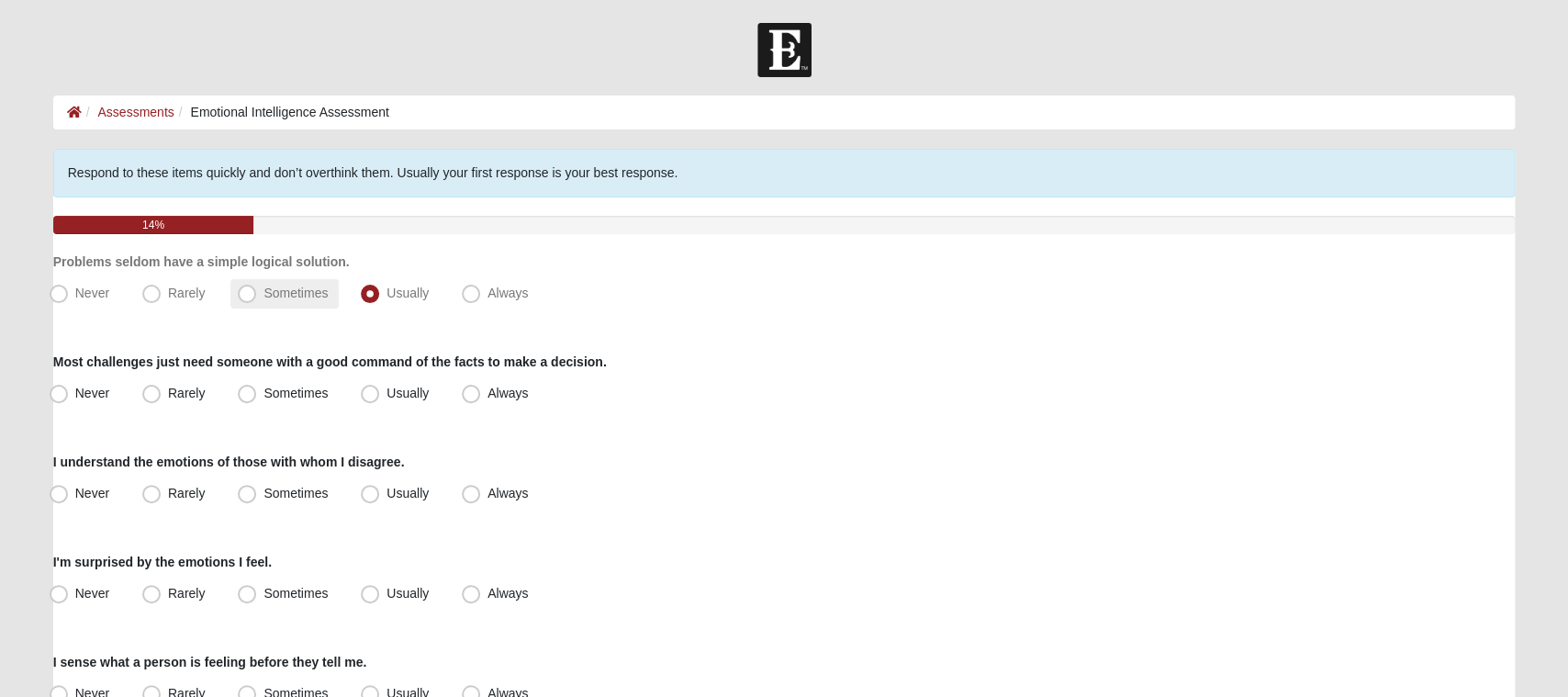 click on "Sometimes" at bounding box center (296, 293) 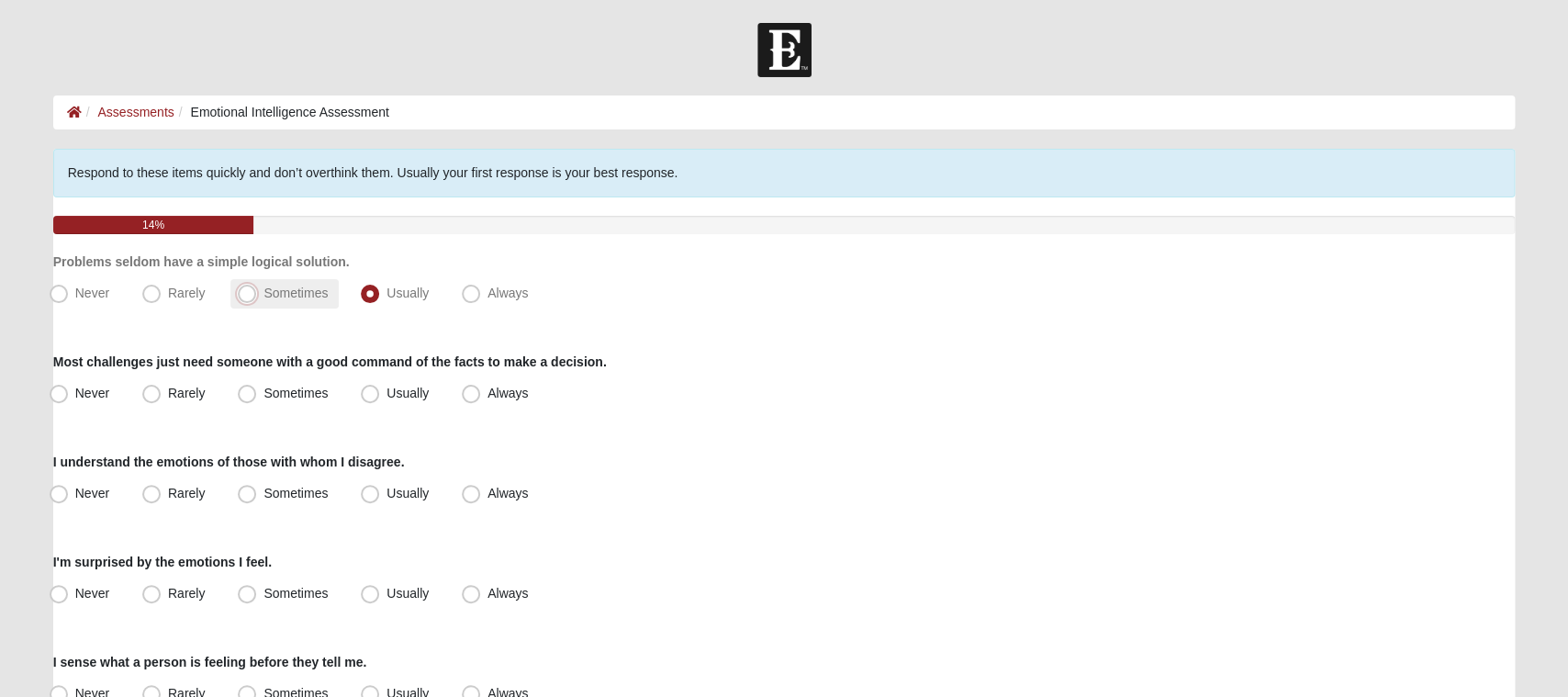 click on "Sometimes" at bounding box center (251, 293) 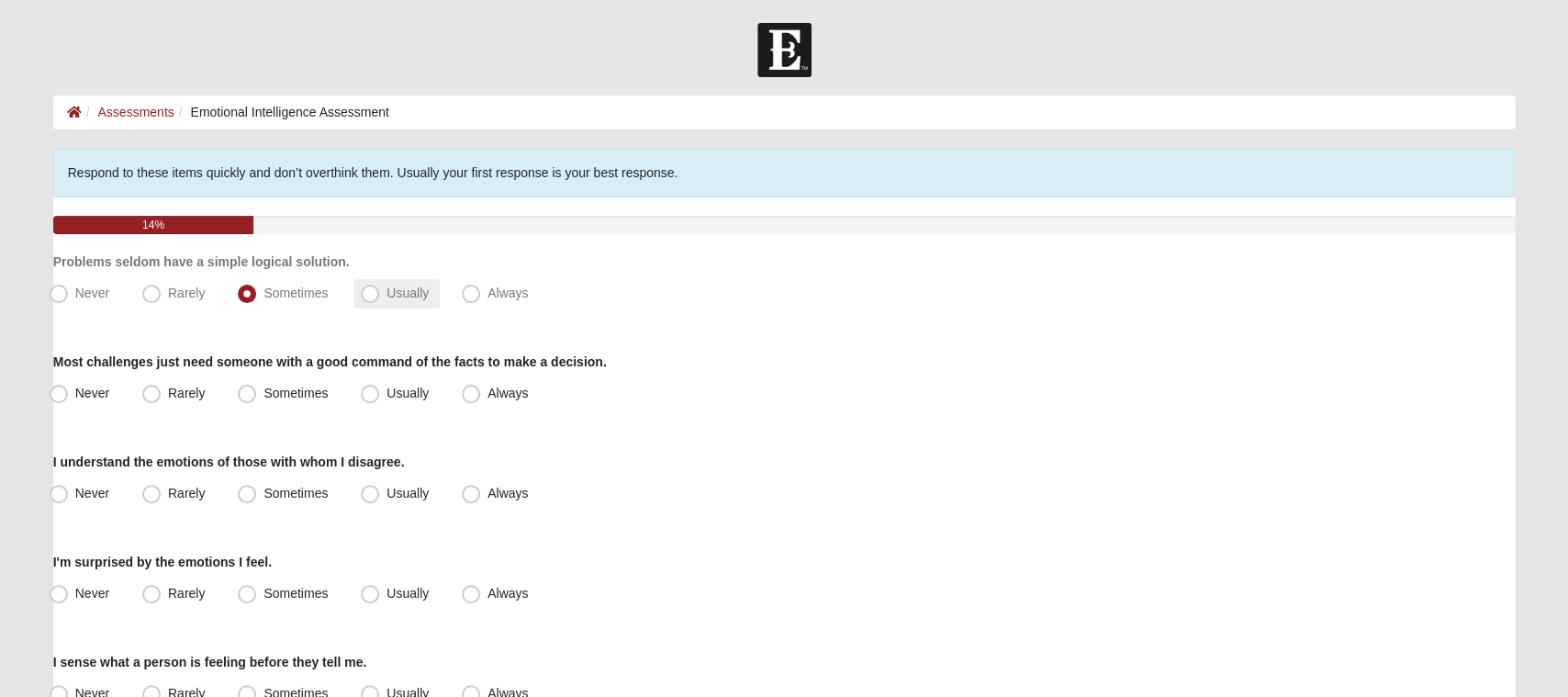 click on "Usually" at bounding box center [408, 293] 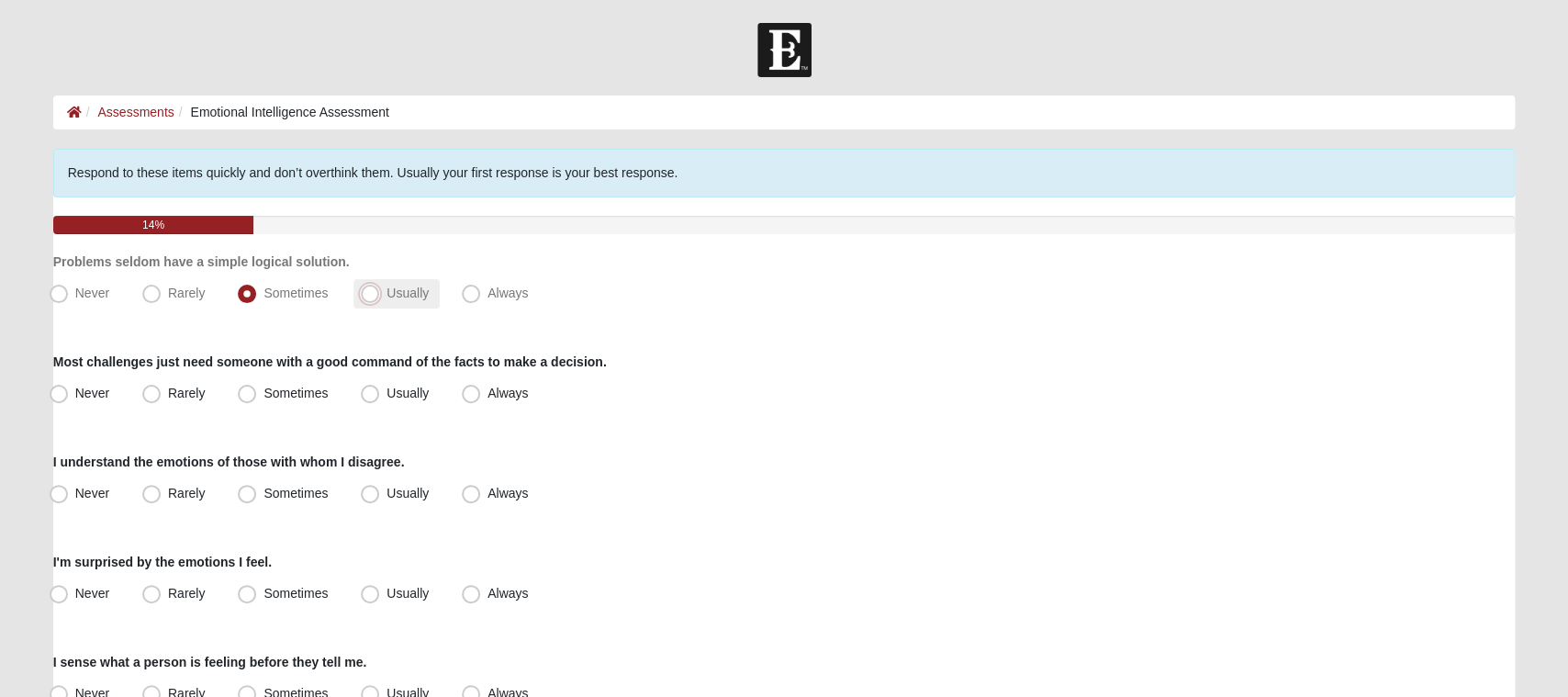 click on "Usually" at bounding box center (374, 293) 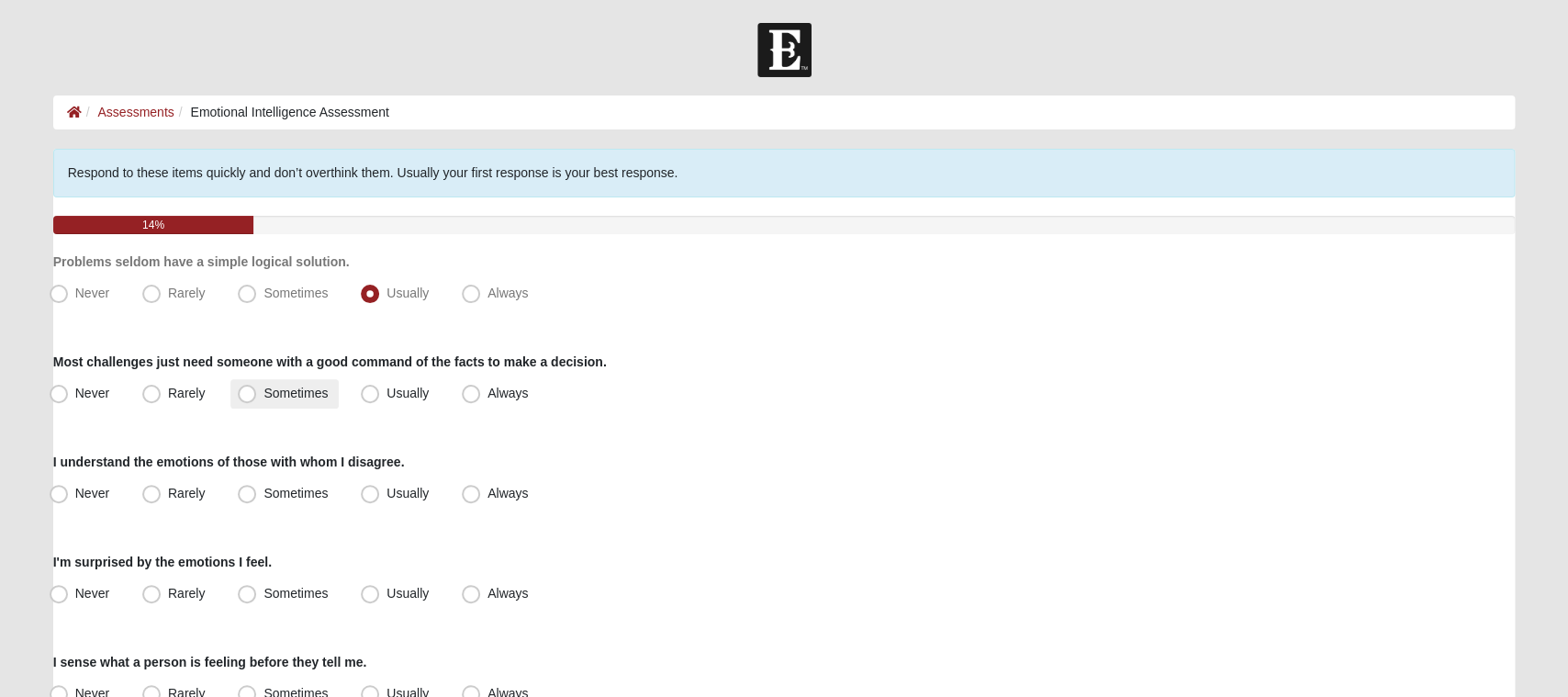 click on "Sometimes" at bounding box center [285, 394] 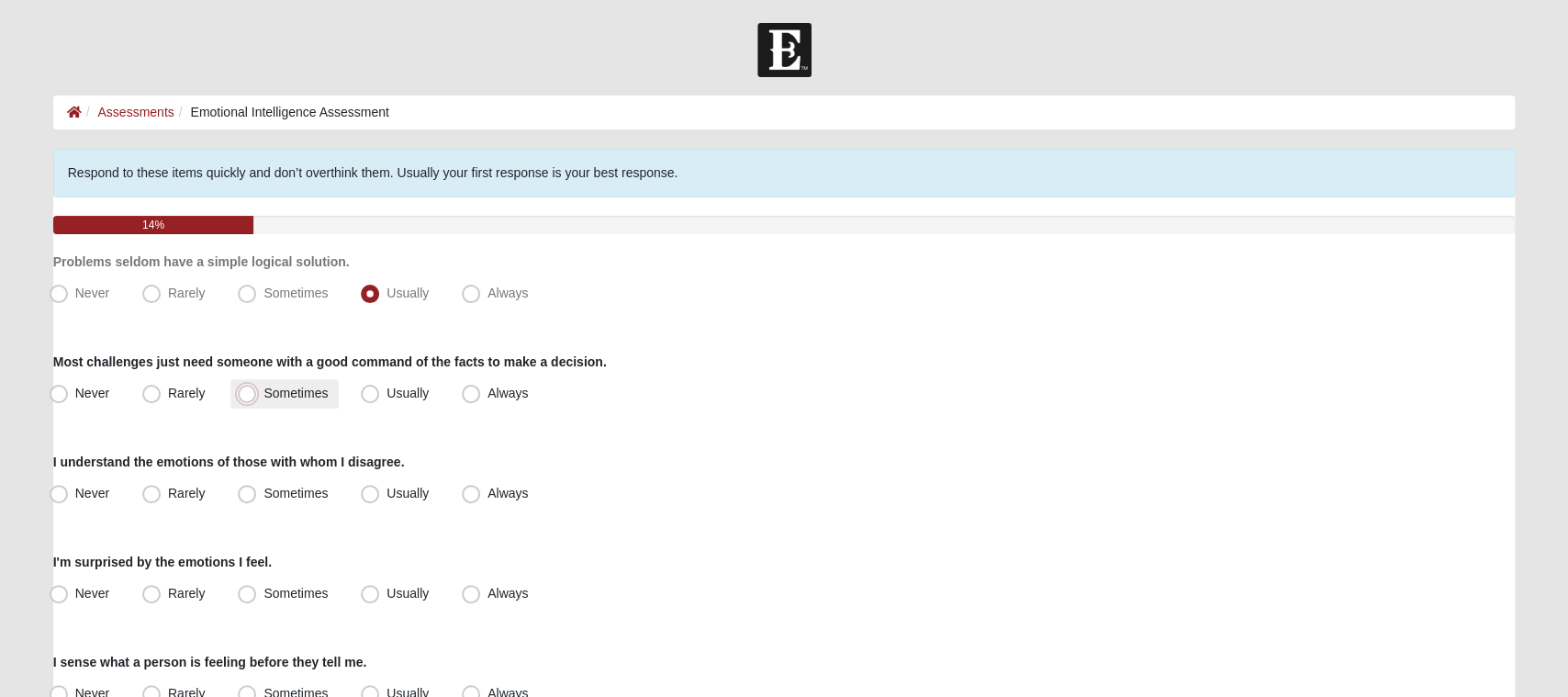 click on "Sometimes" at bounding box center [251, 393] 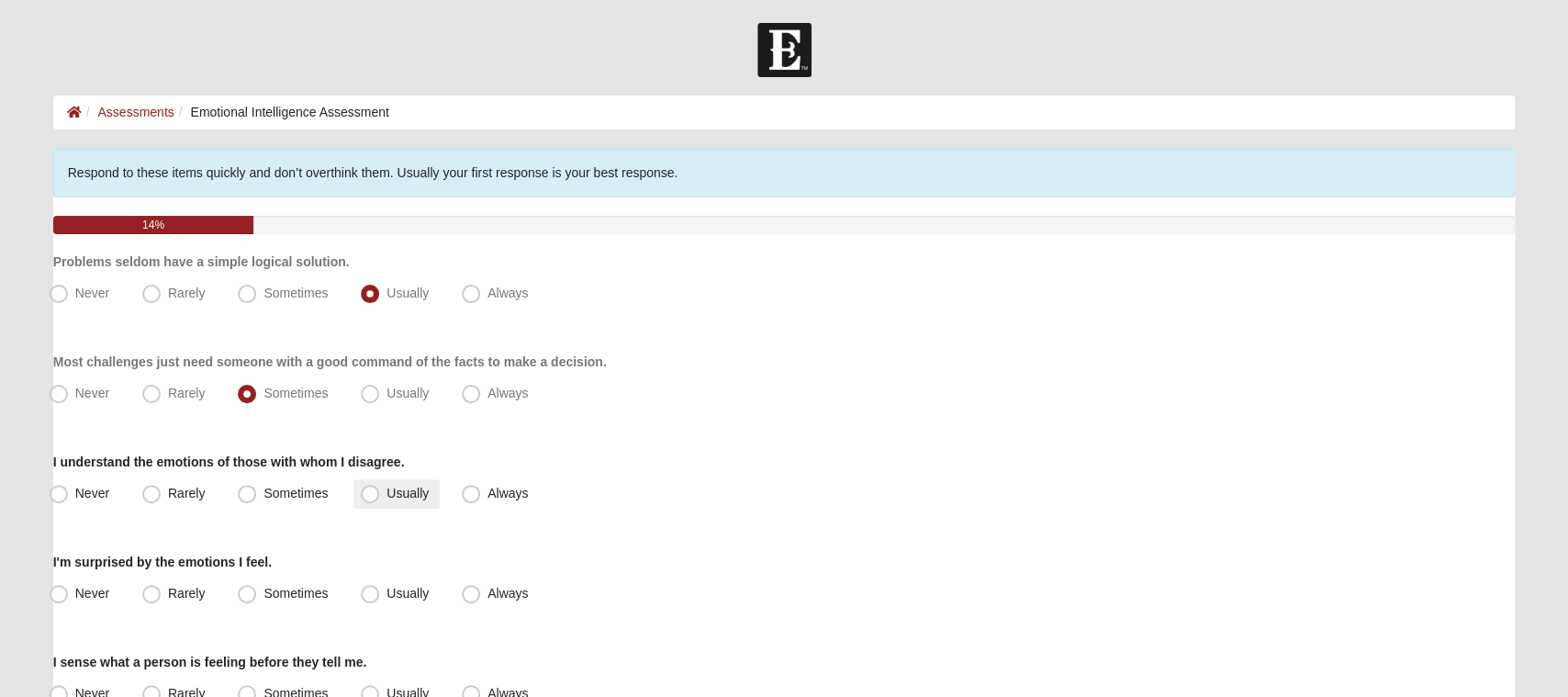 click on "Usually" at bounding box center (397, 494) 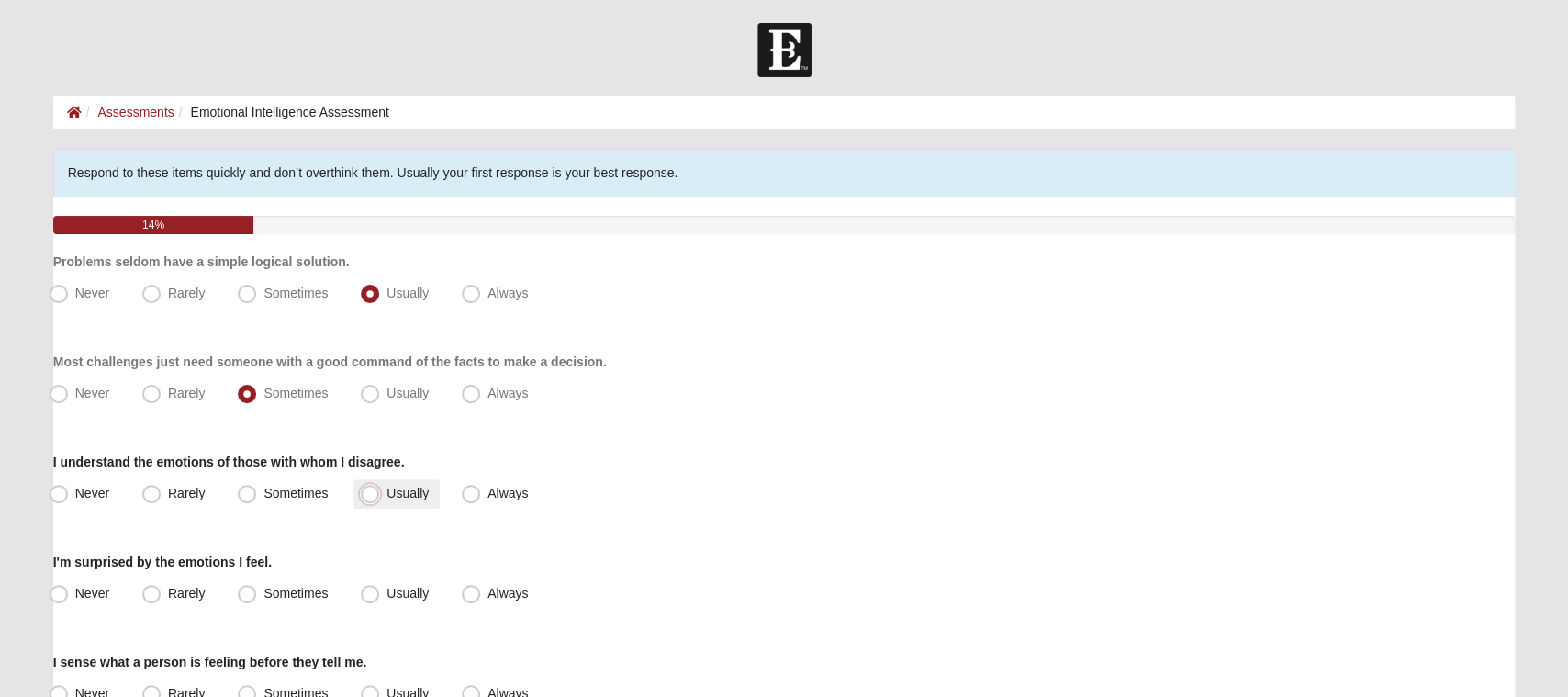radio on "true" 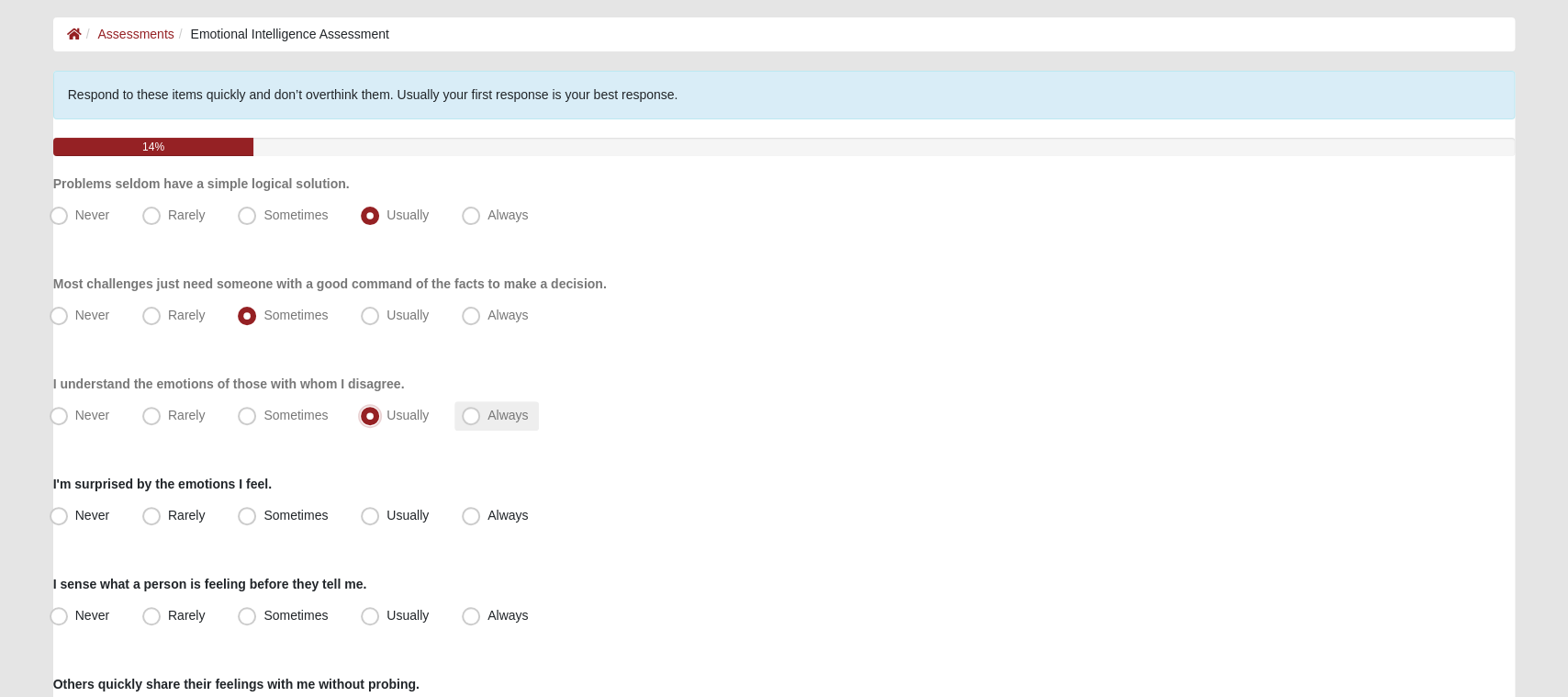 scroll, scrollTop: 81, scrollLeft: 0, axis: vertical 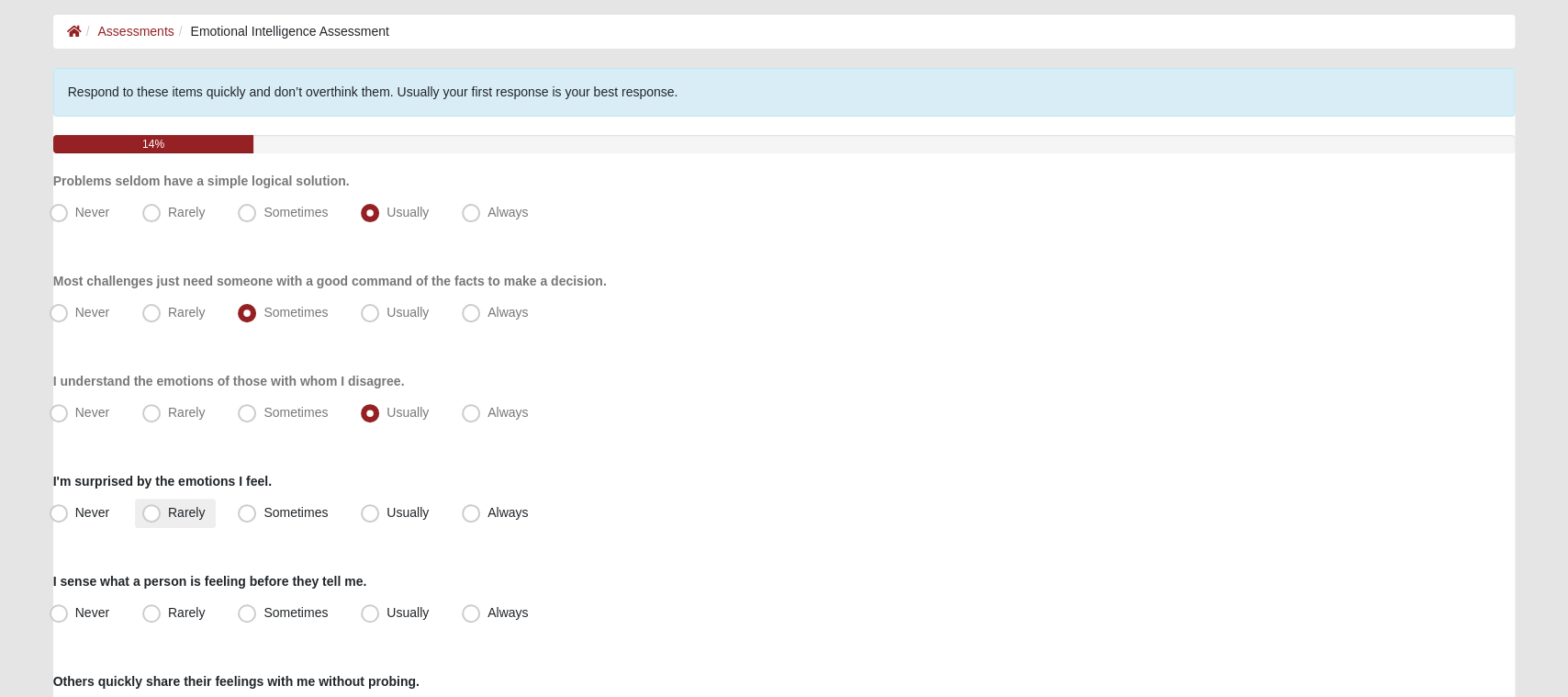 click on "Rarely" at bounding box center [175, 513] 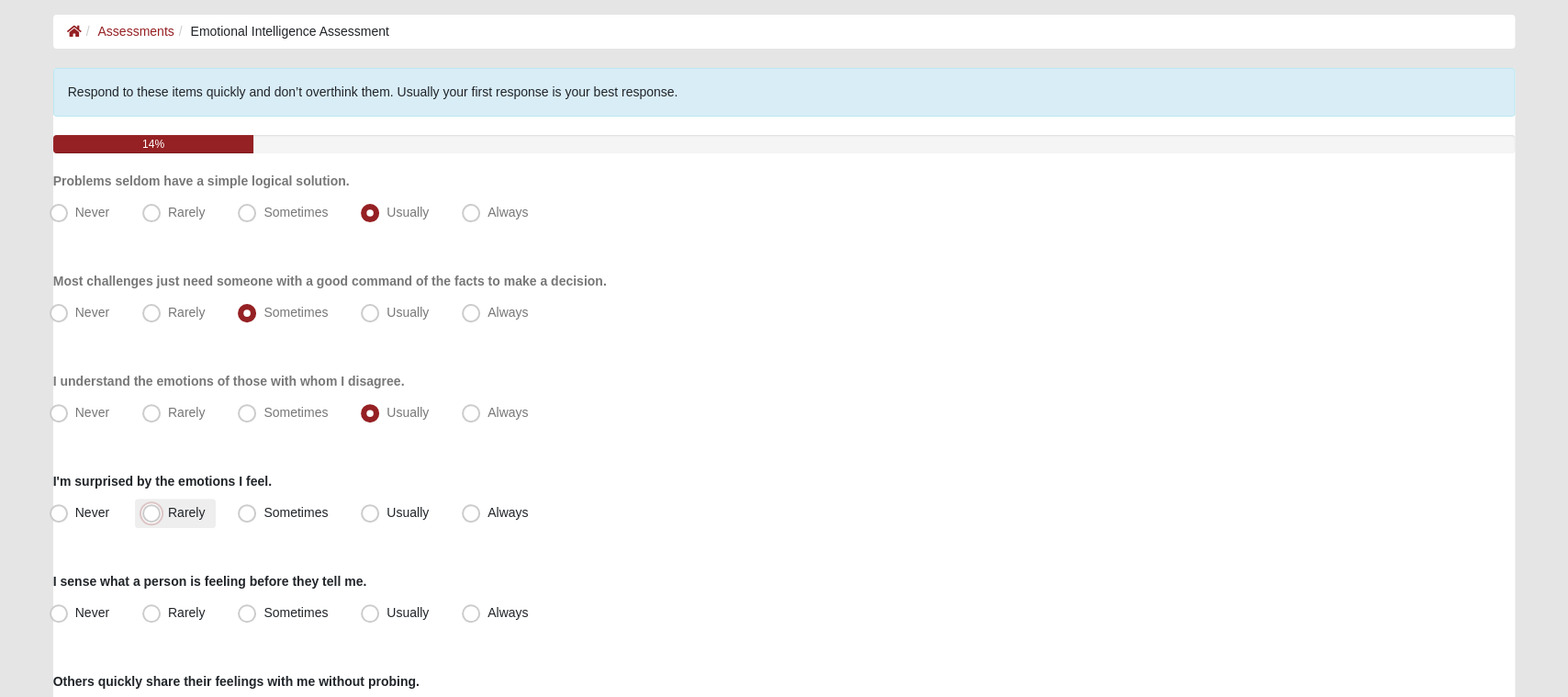 click on "Rarely" at bounding box center (155, 512) 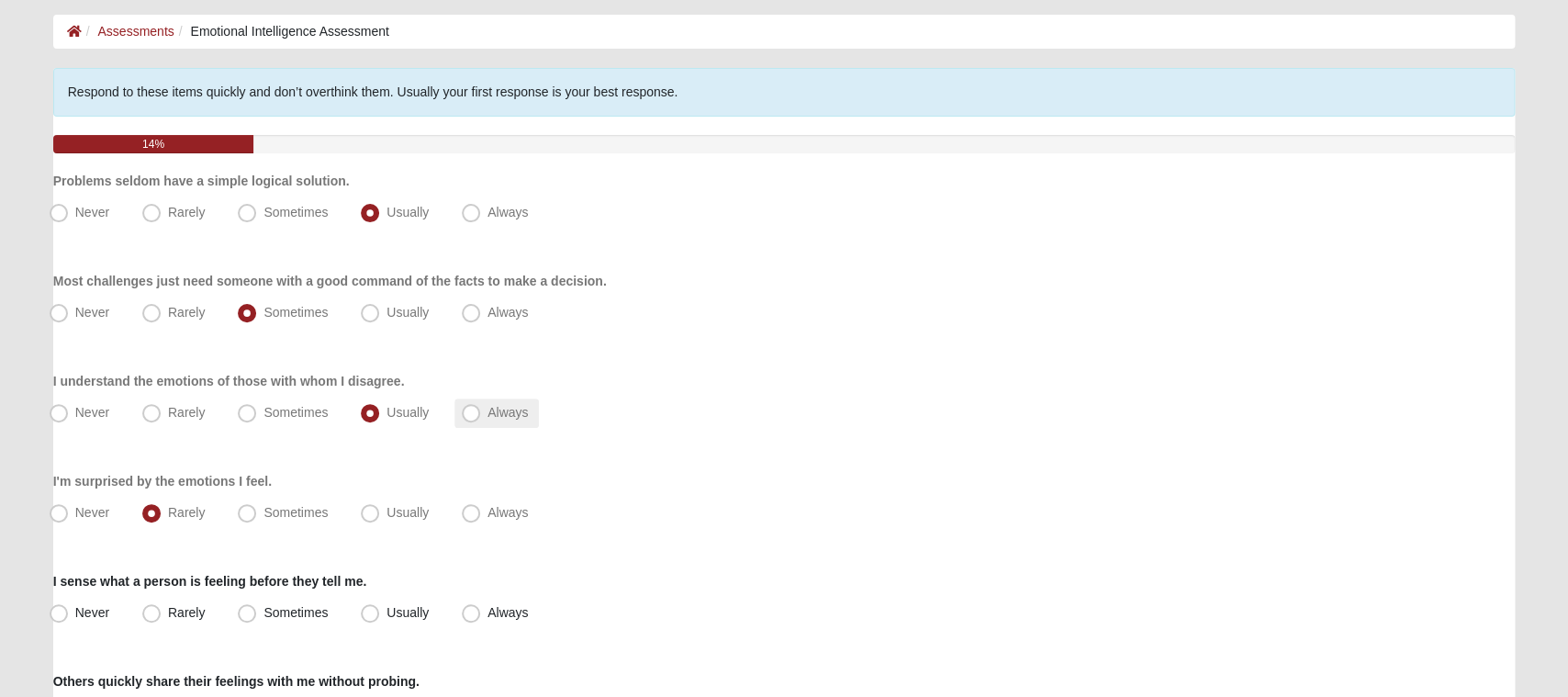 click on "Always" at bounding box center (497, 413) 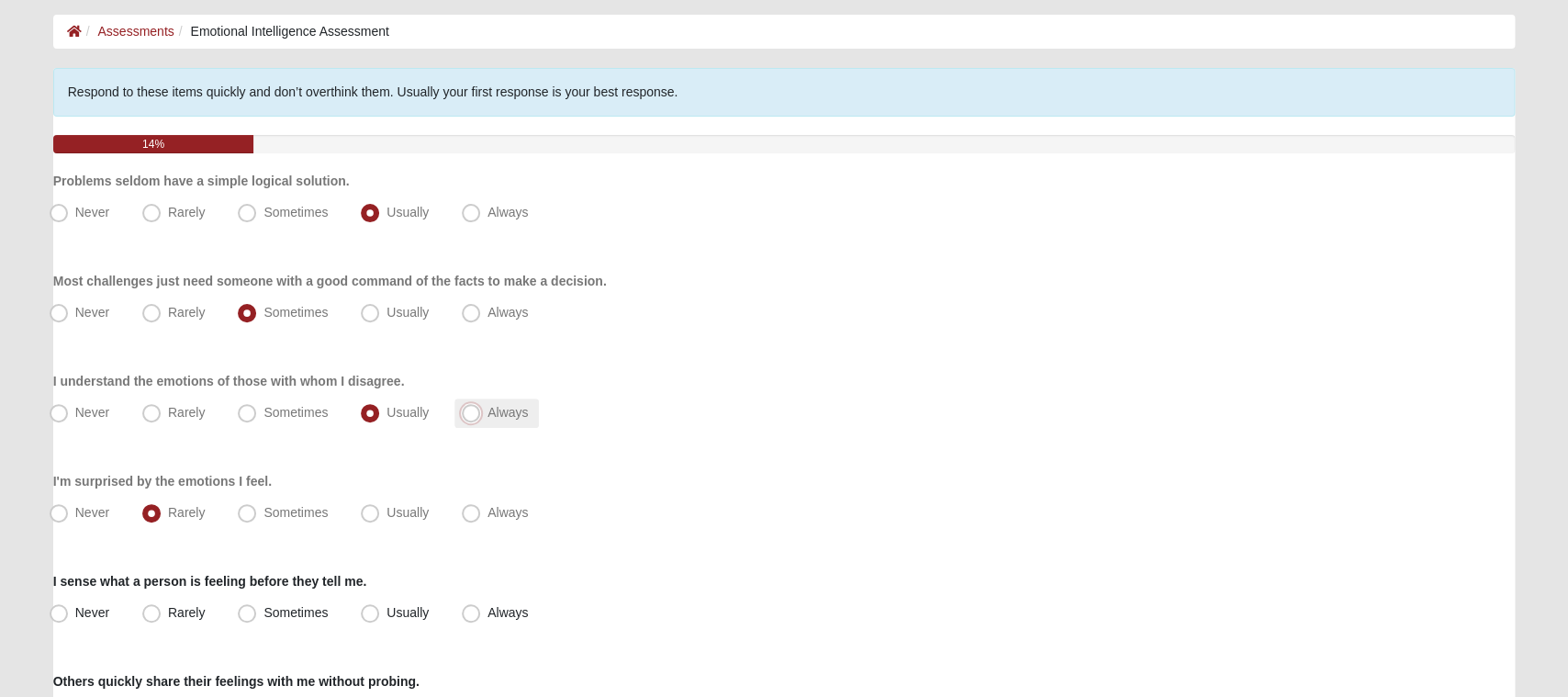 click on "Always" at bounding box center [475, 412] 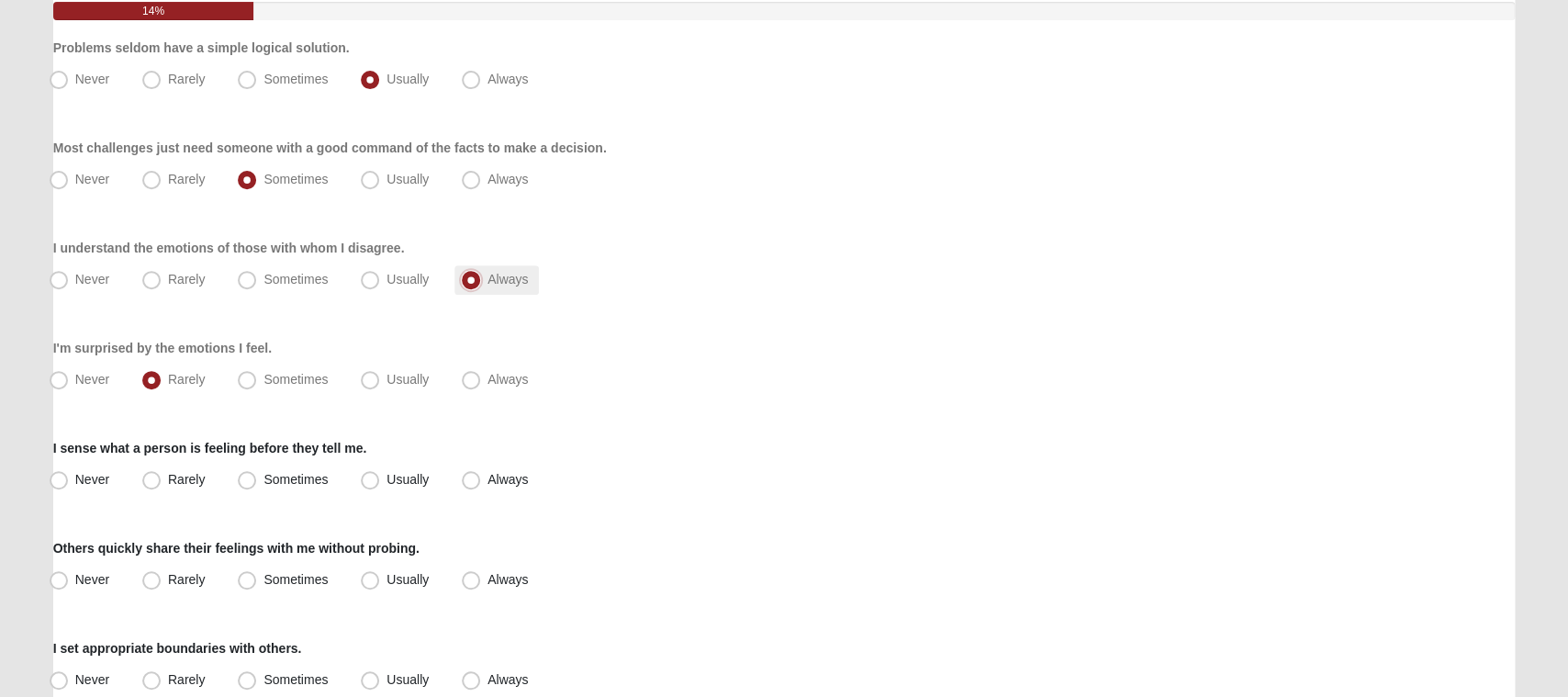 scroll, scrollTop: 216, scrollLeft: 0, axis: vertical 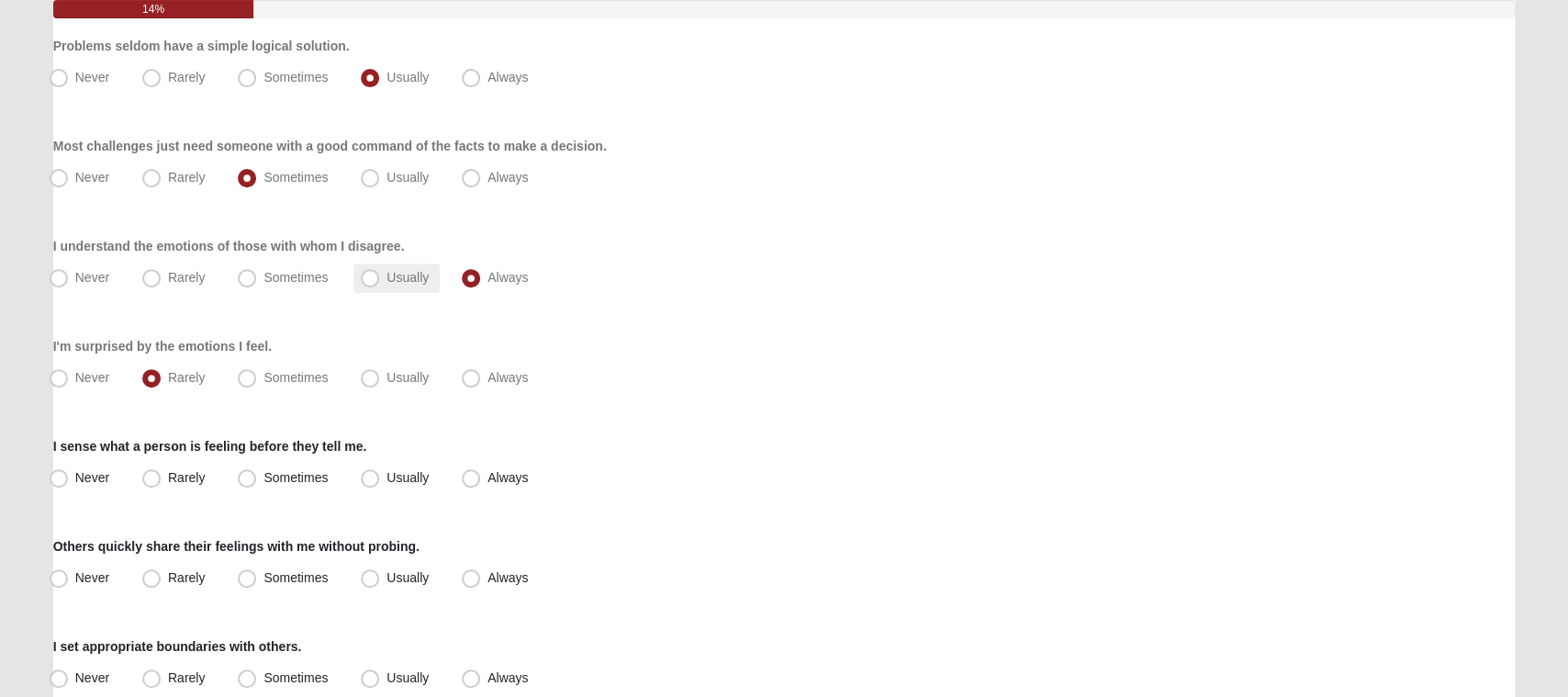 click on "Usually" at bounding box center (397, 278) 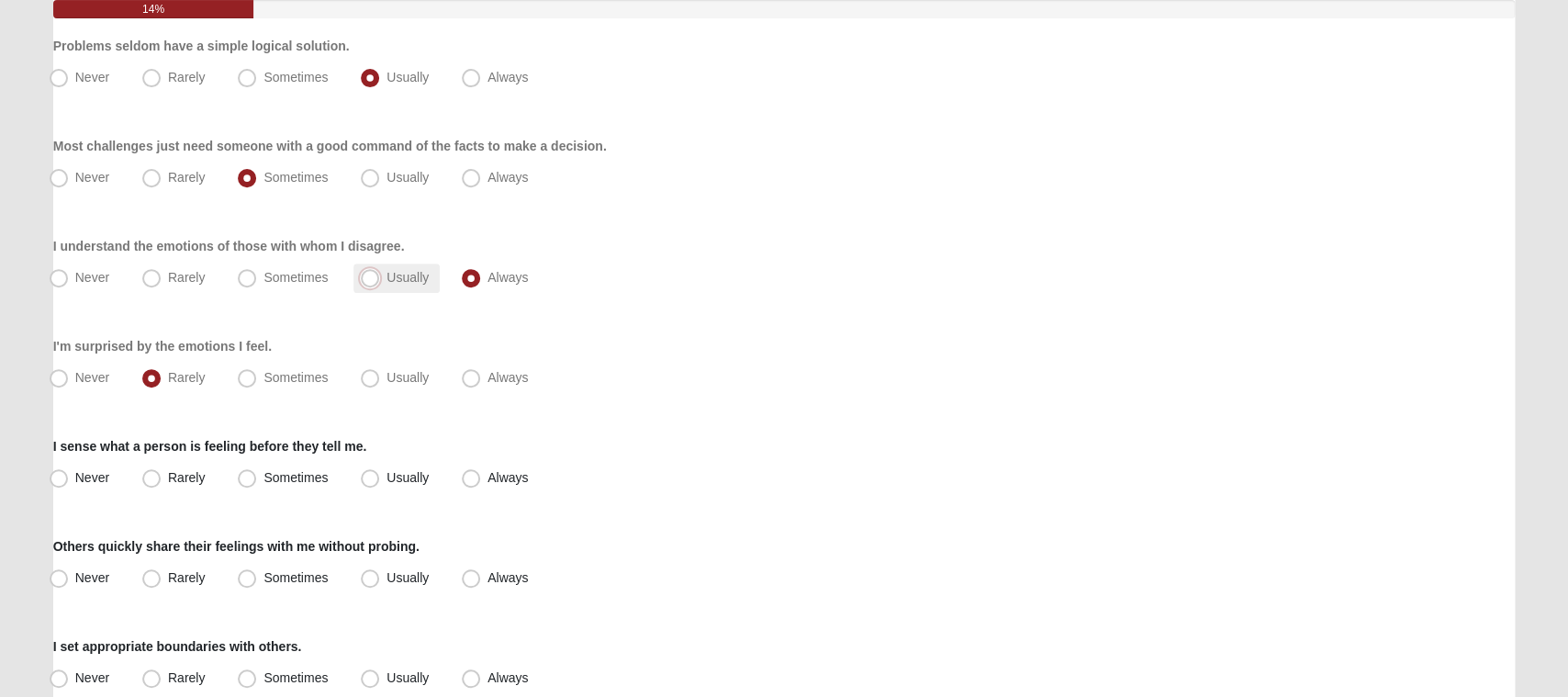 click on "Usually" at bounding box center [374, 277] 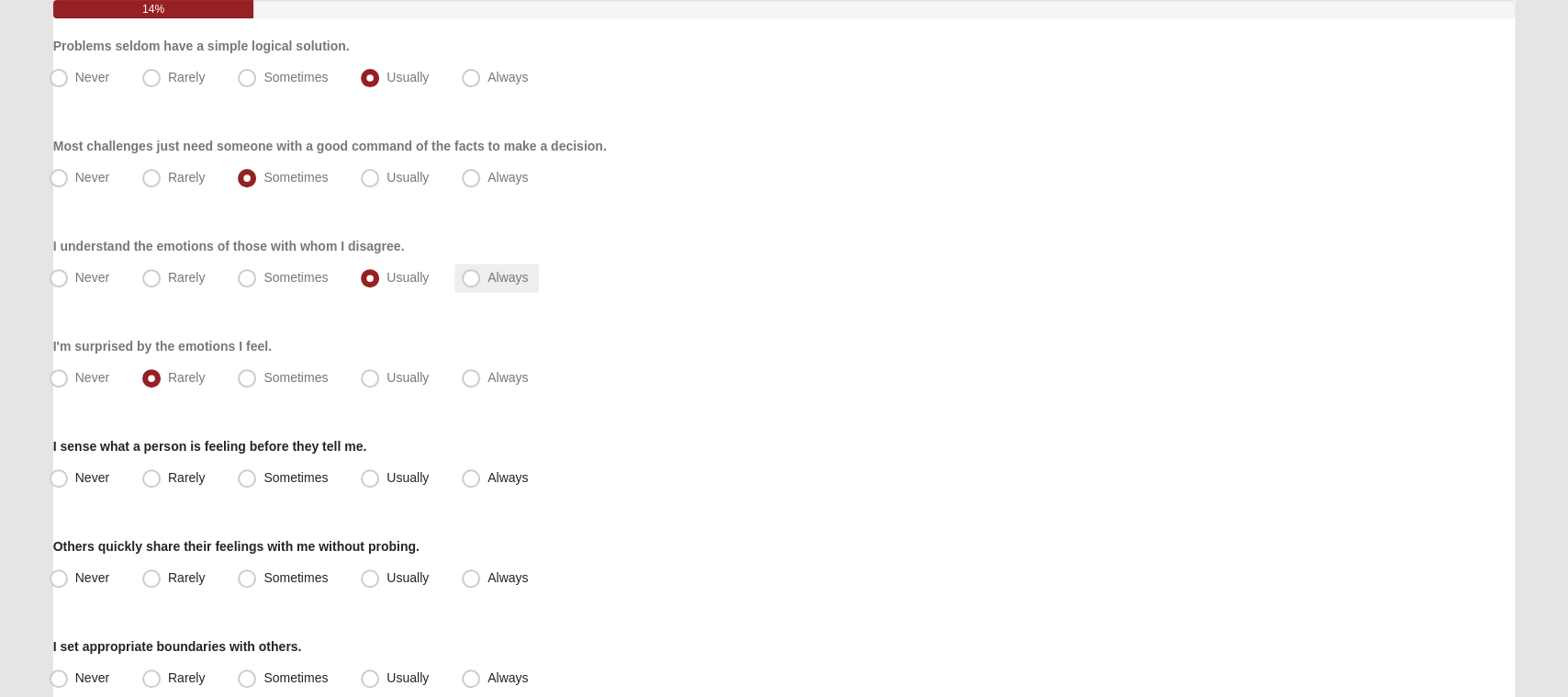 click on "Always" at bounding box center [508, 277] 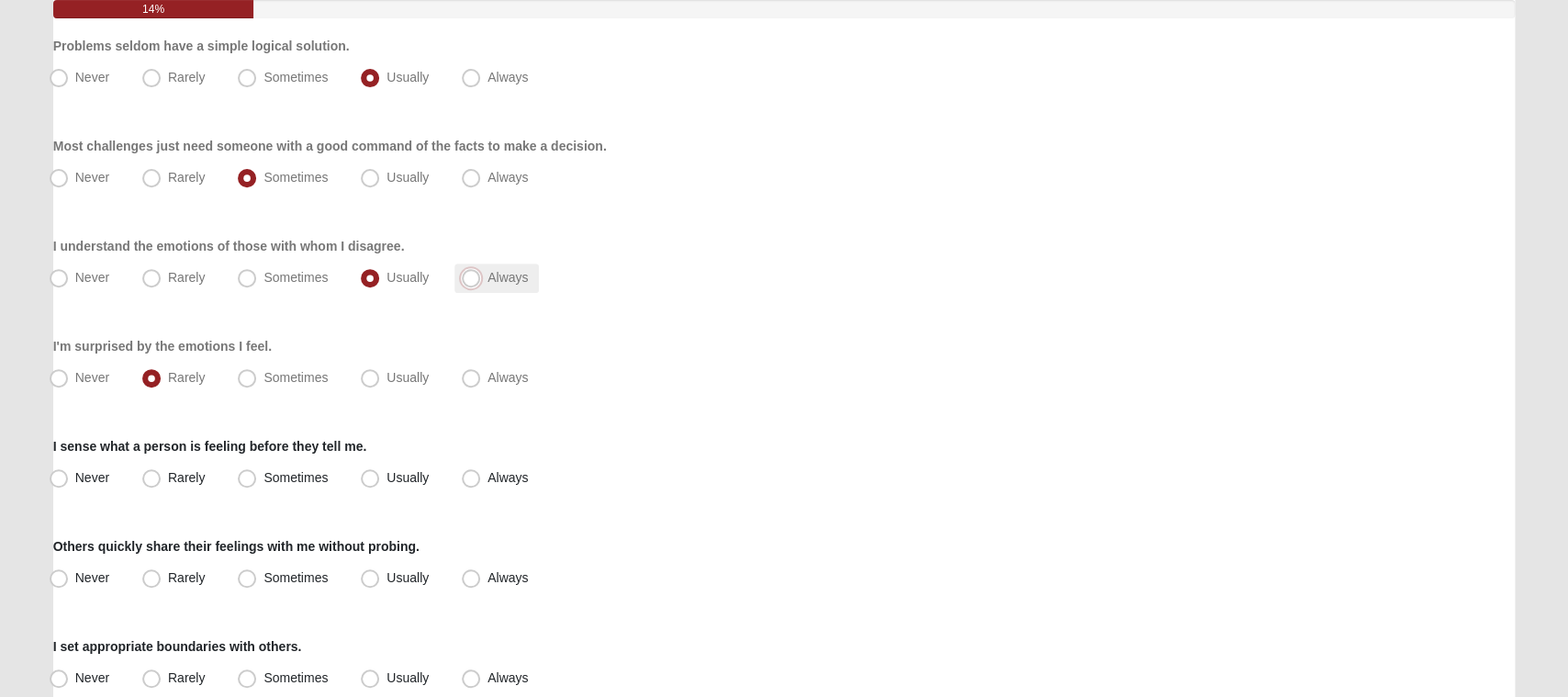 click on "Always" at bounding box center (475, 277) 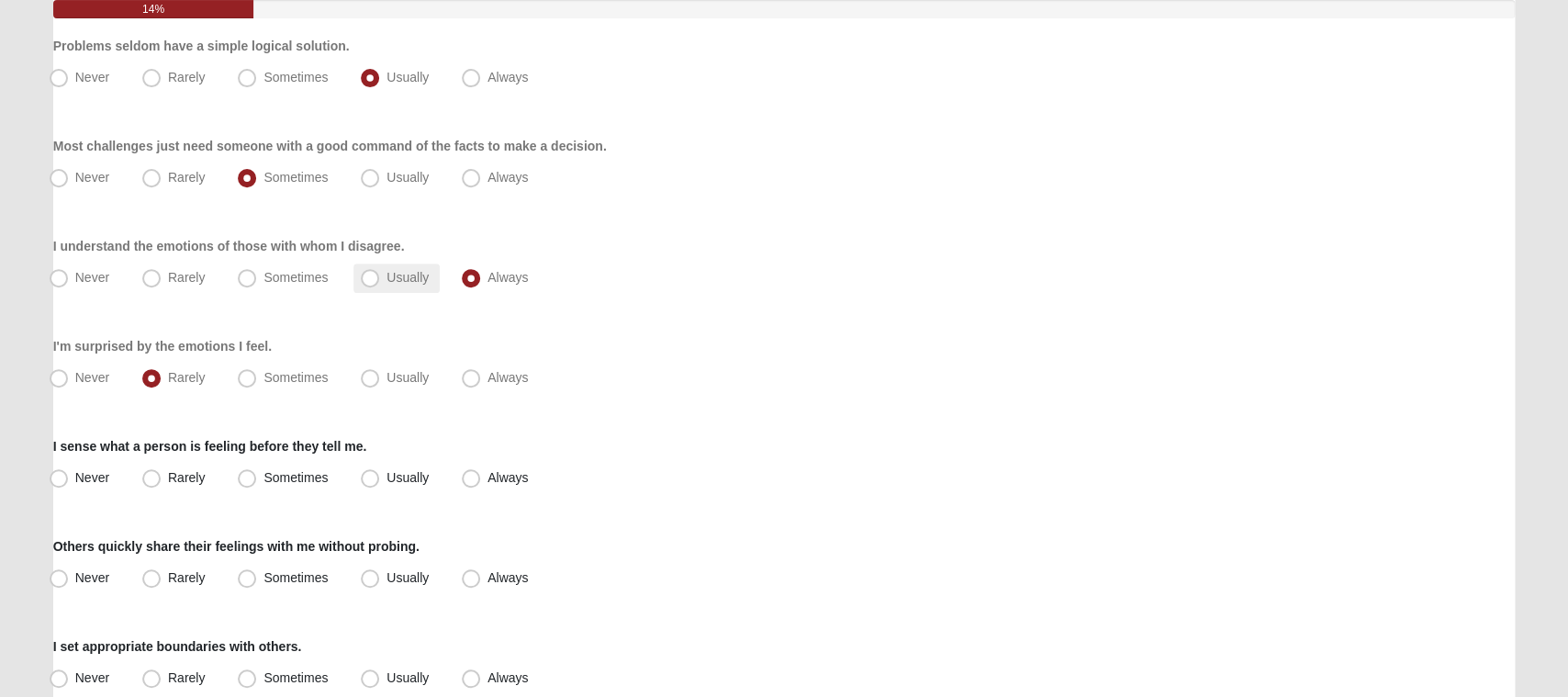 click on "Usually" at bounding box center [408, 277] 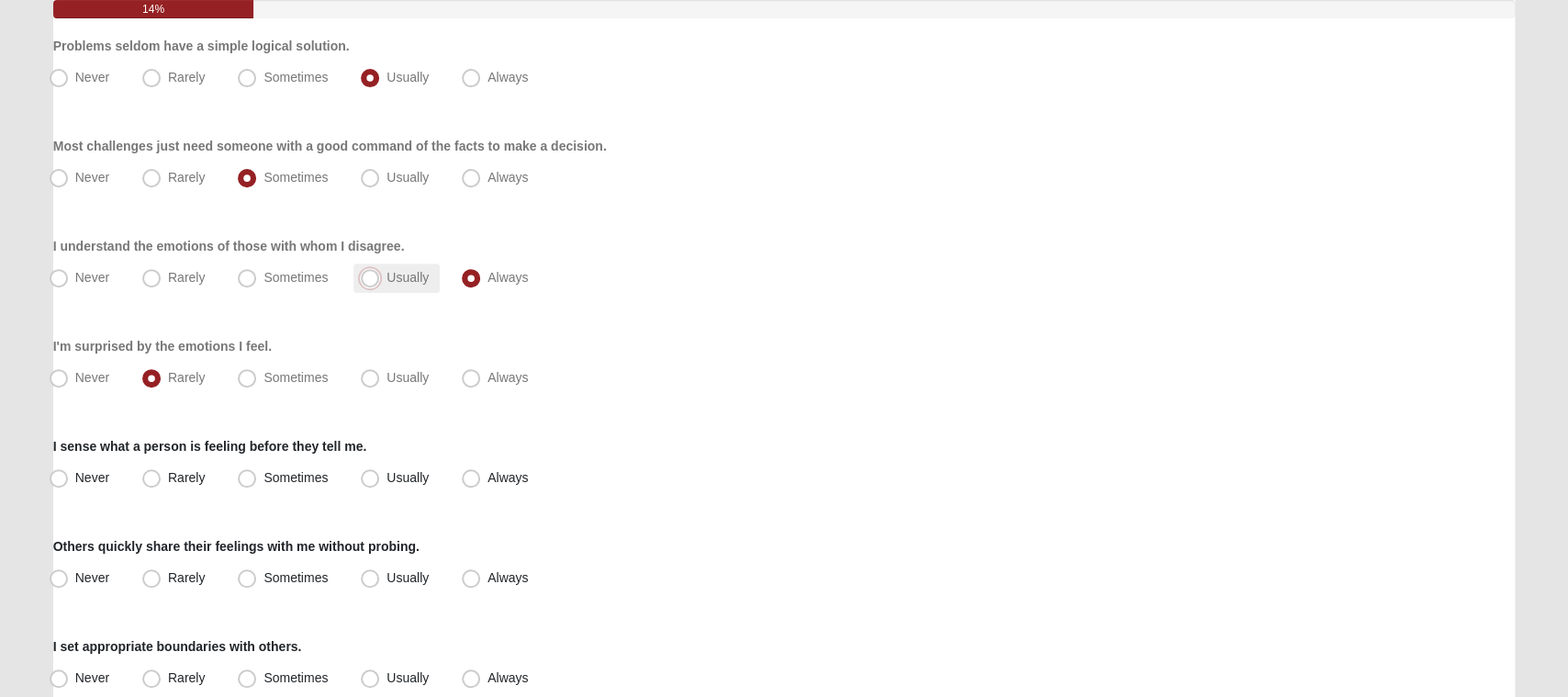 click on "Usually" at bounding box center [374, 277] 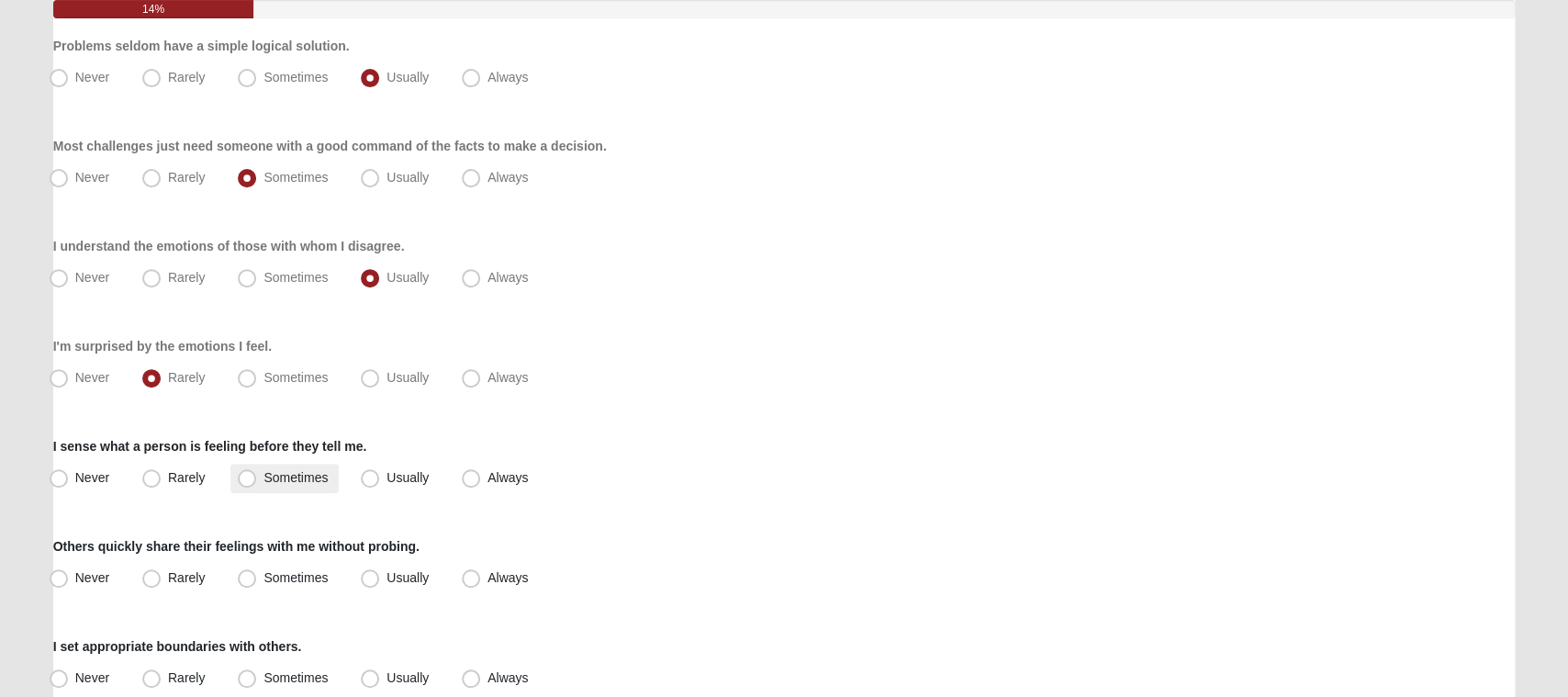 click on "Sometimes" at bounding box center (285, 478) 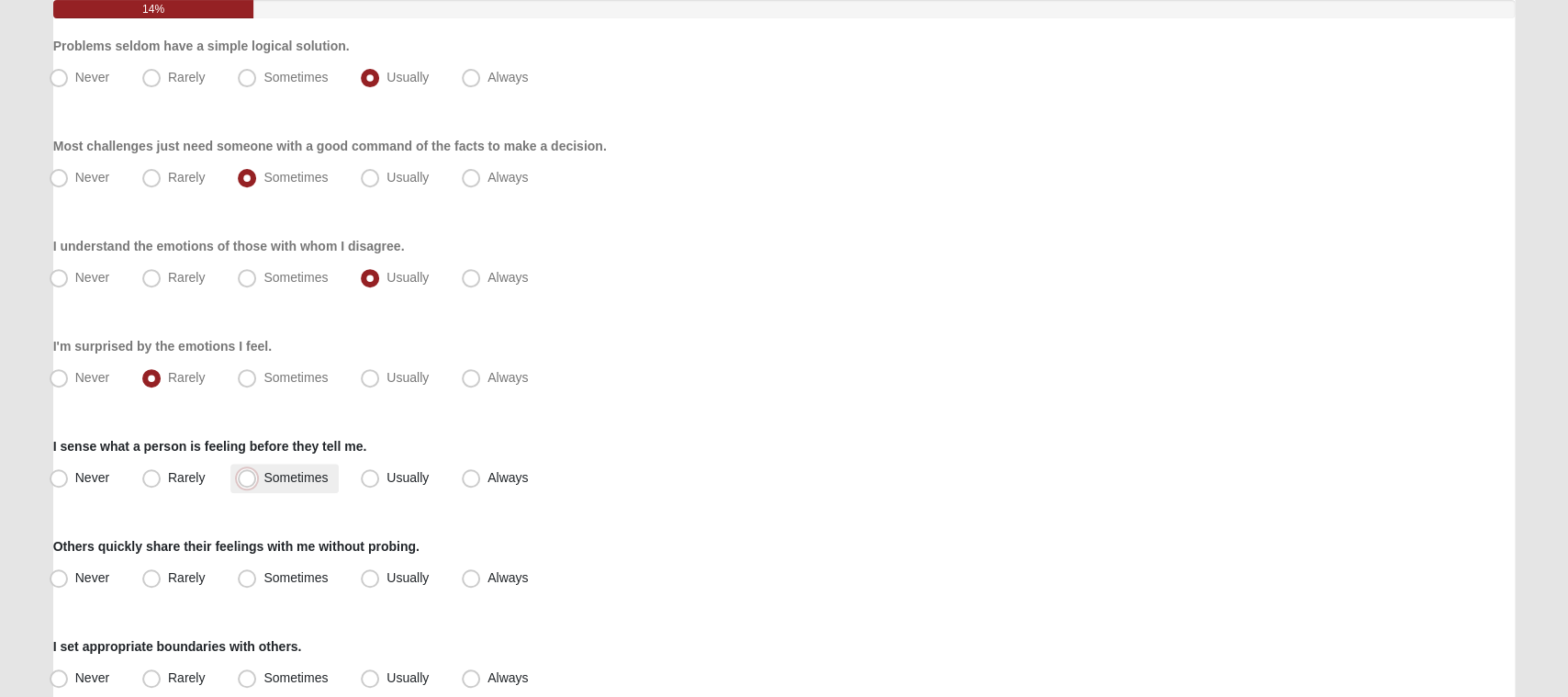 click on "Sometimes" at bounding box center (251, 478) 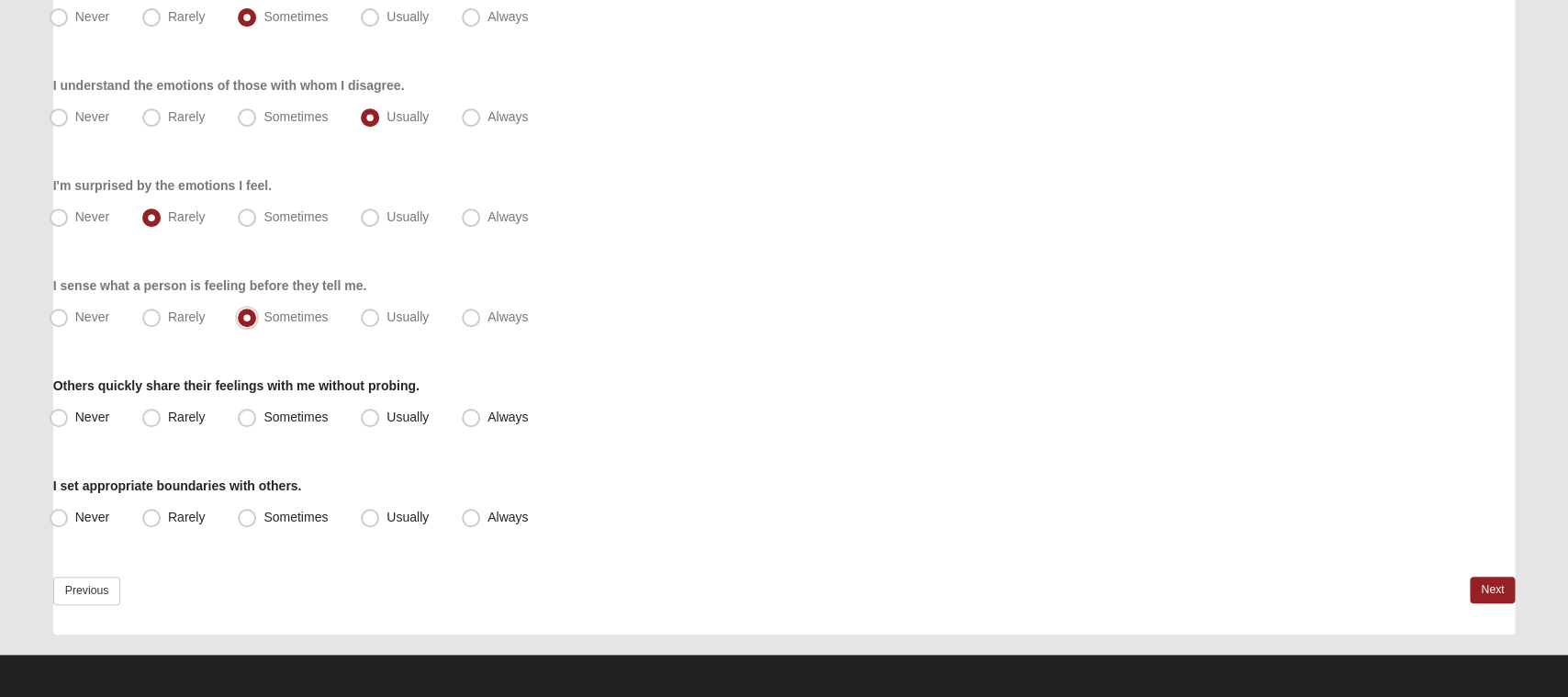 scroll, scrollTop: 382, scrollLeft: 0, axis: vertical 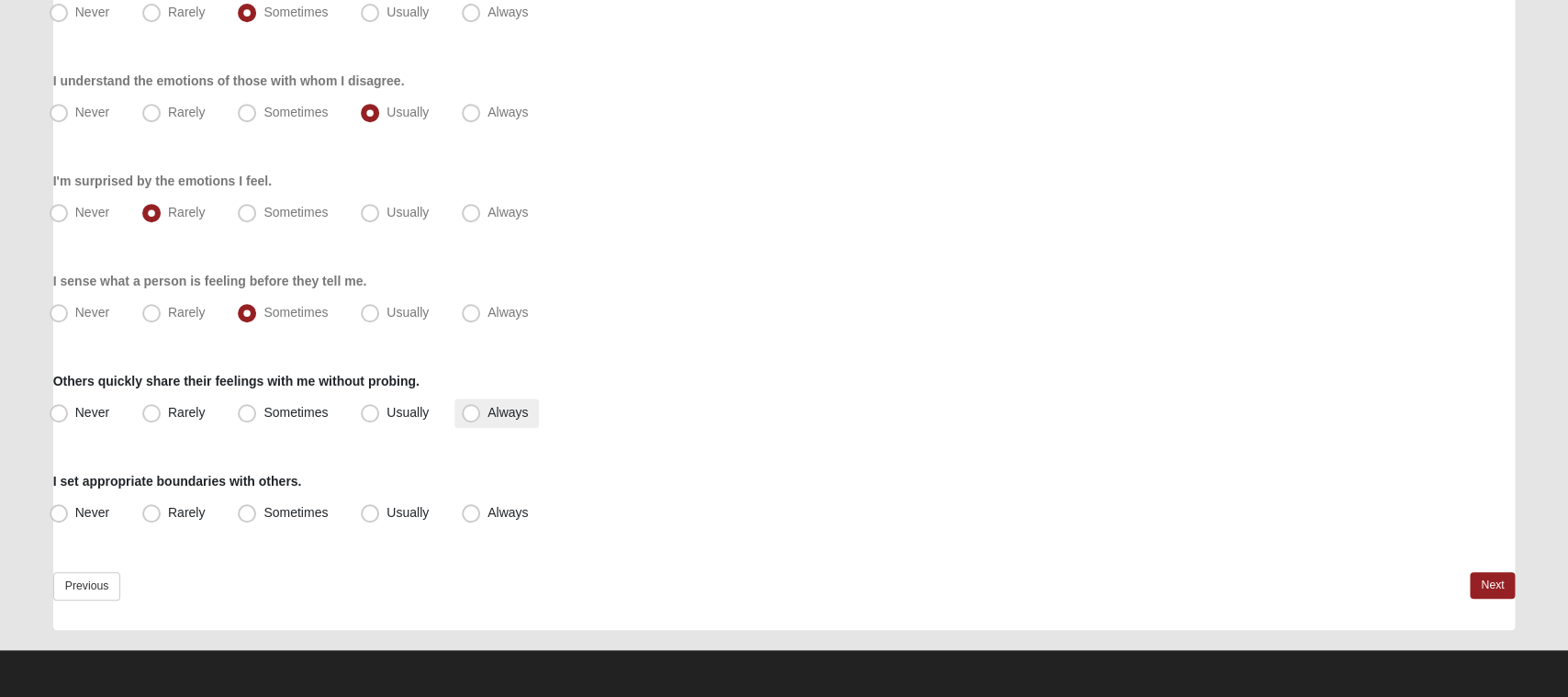 click on "Always" at bounding box center (497, 413) 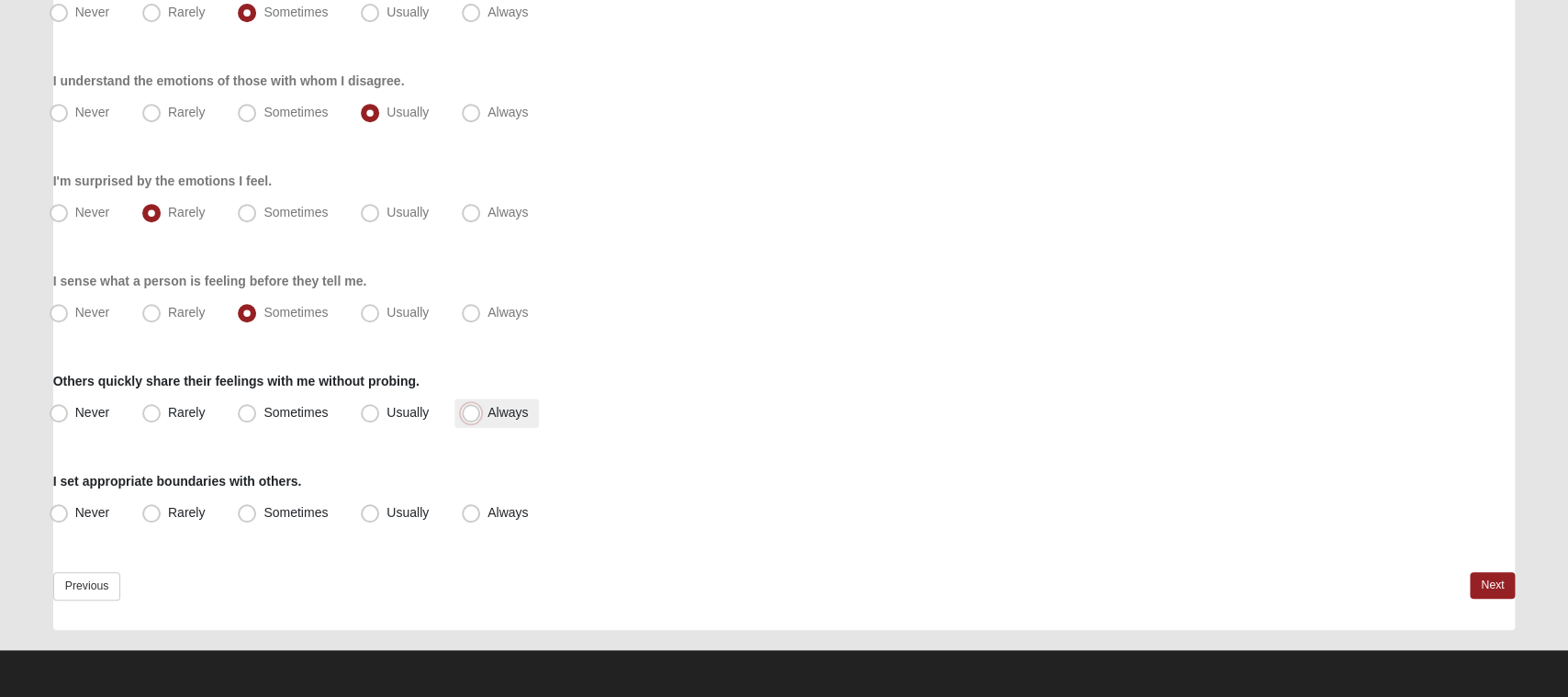 click on "Always" at bounding box center (475, 412) 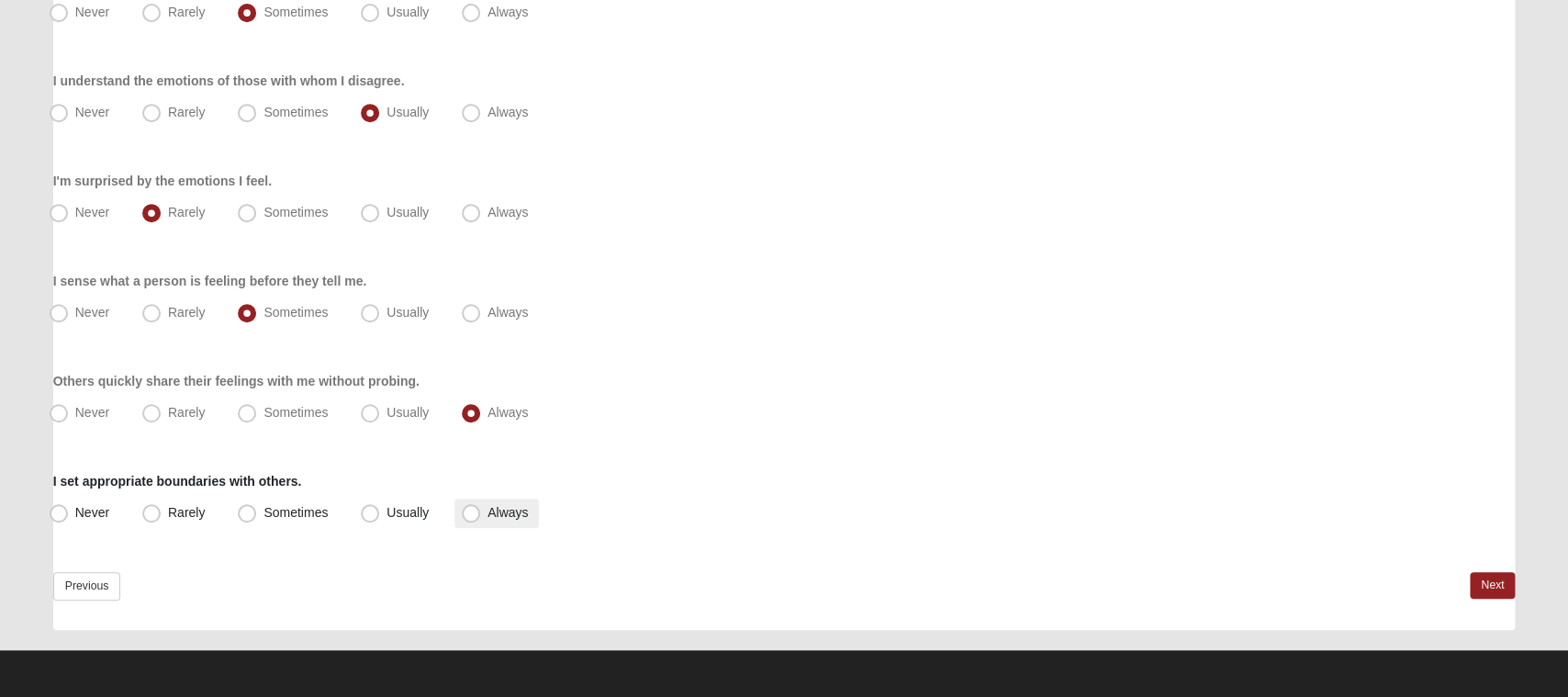 click on "Always" at bounding box center (497, 513) 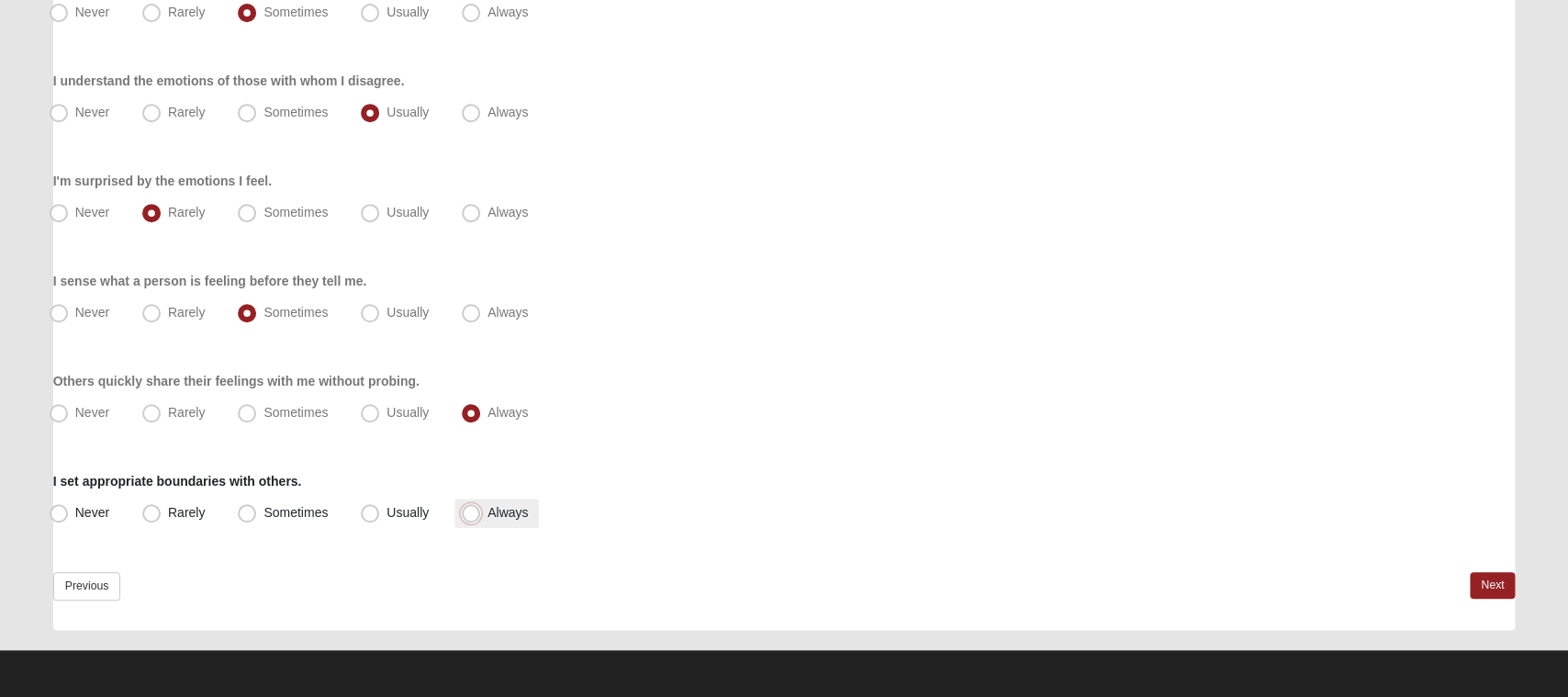 click on "Always" at bounding box center (475, 512) 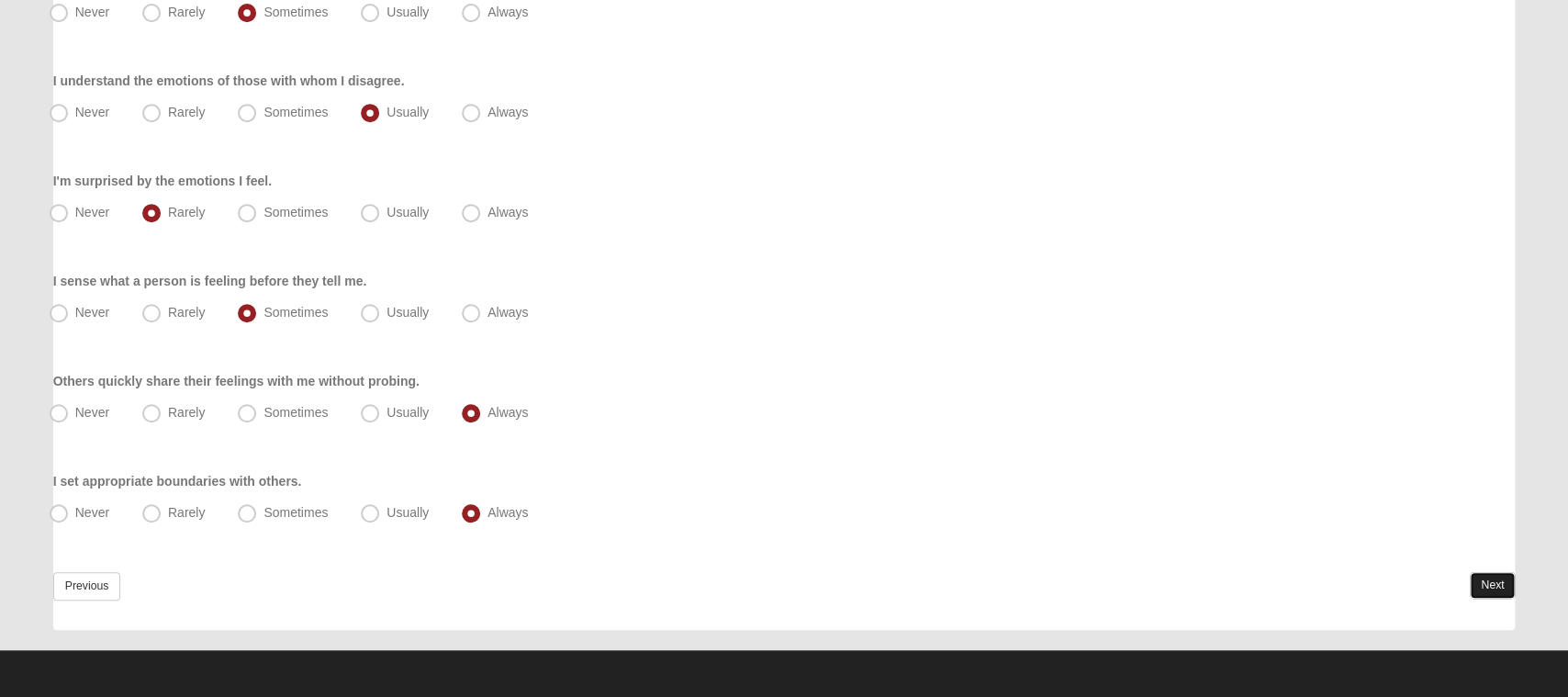 click on "Next" at bounding box center (1492, 585) 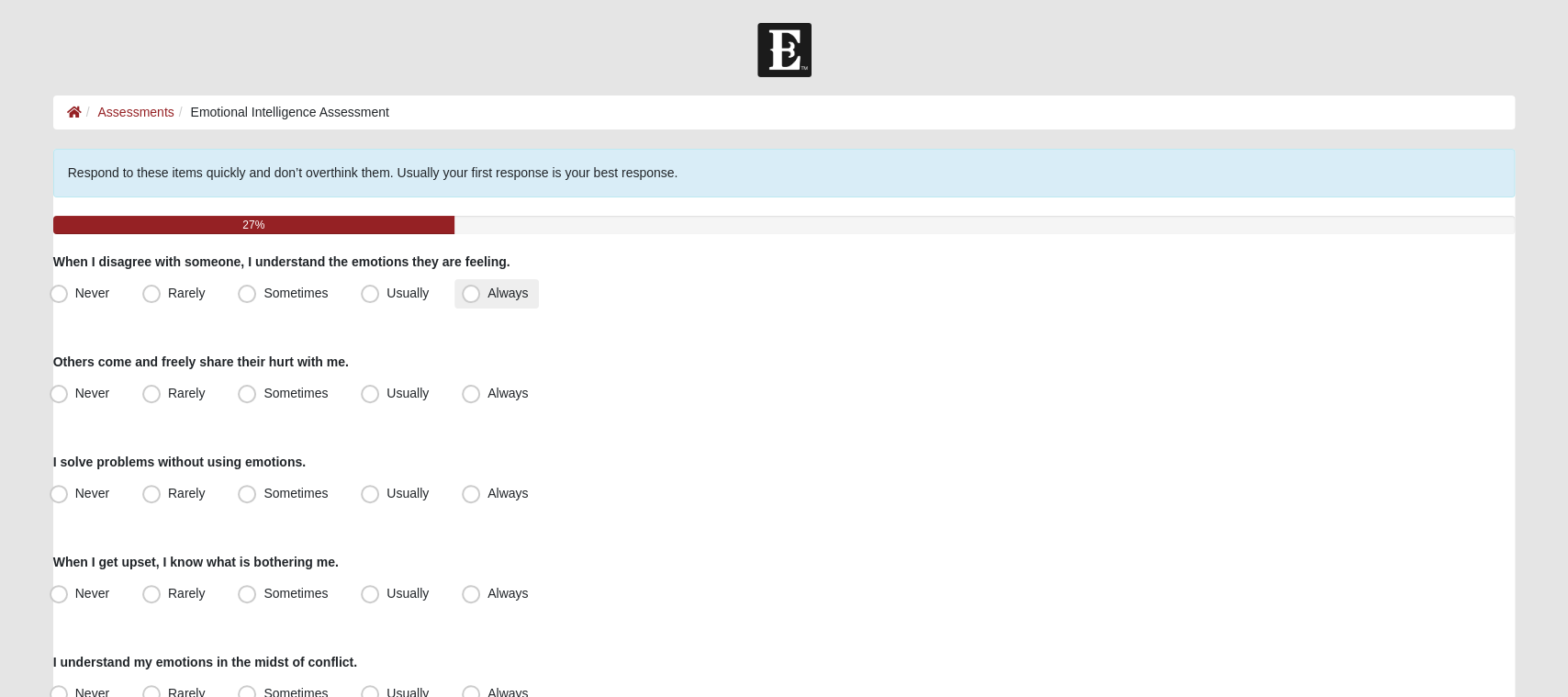 click on "Always" at bounding box center [508, 293] 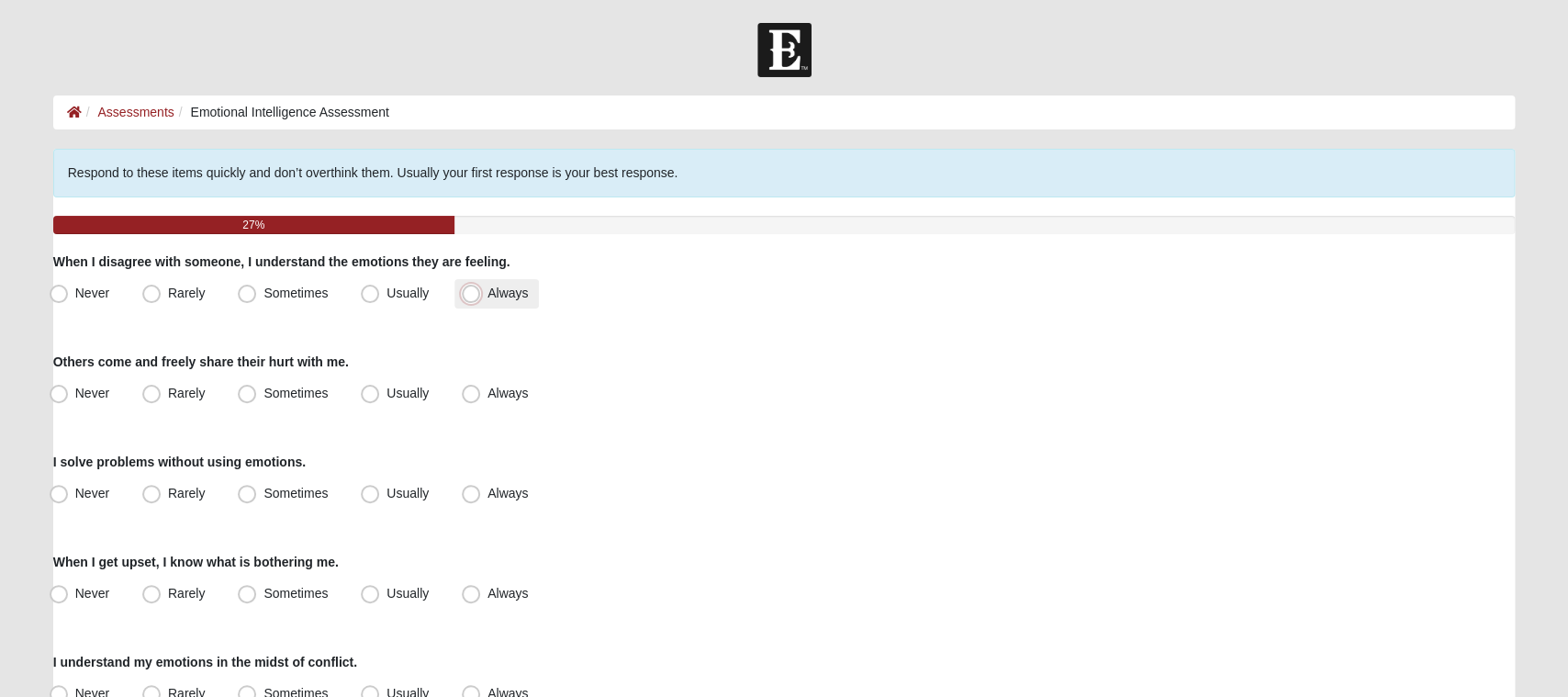 click on "Always" at bounding box center [475, 293] 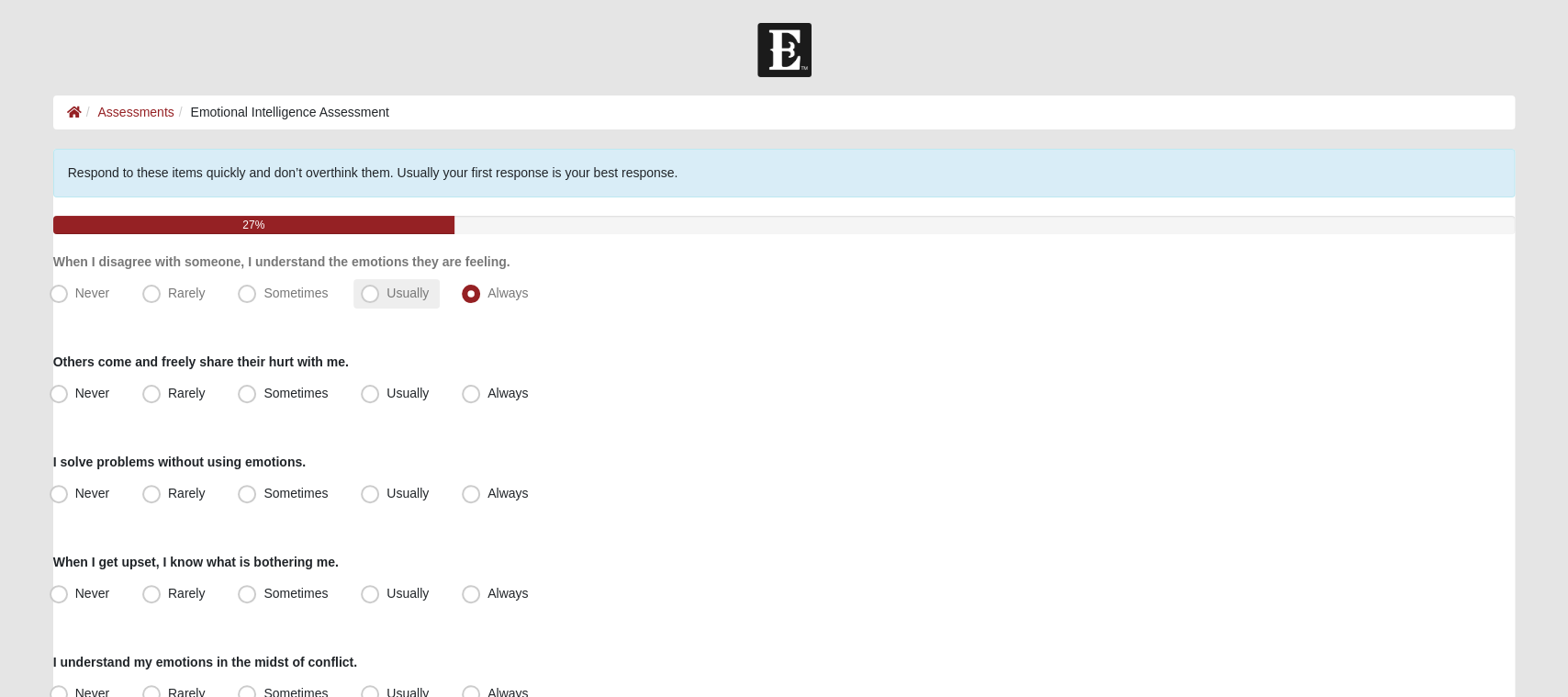 click on "Usually" at bounding box center (408, 293) 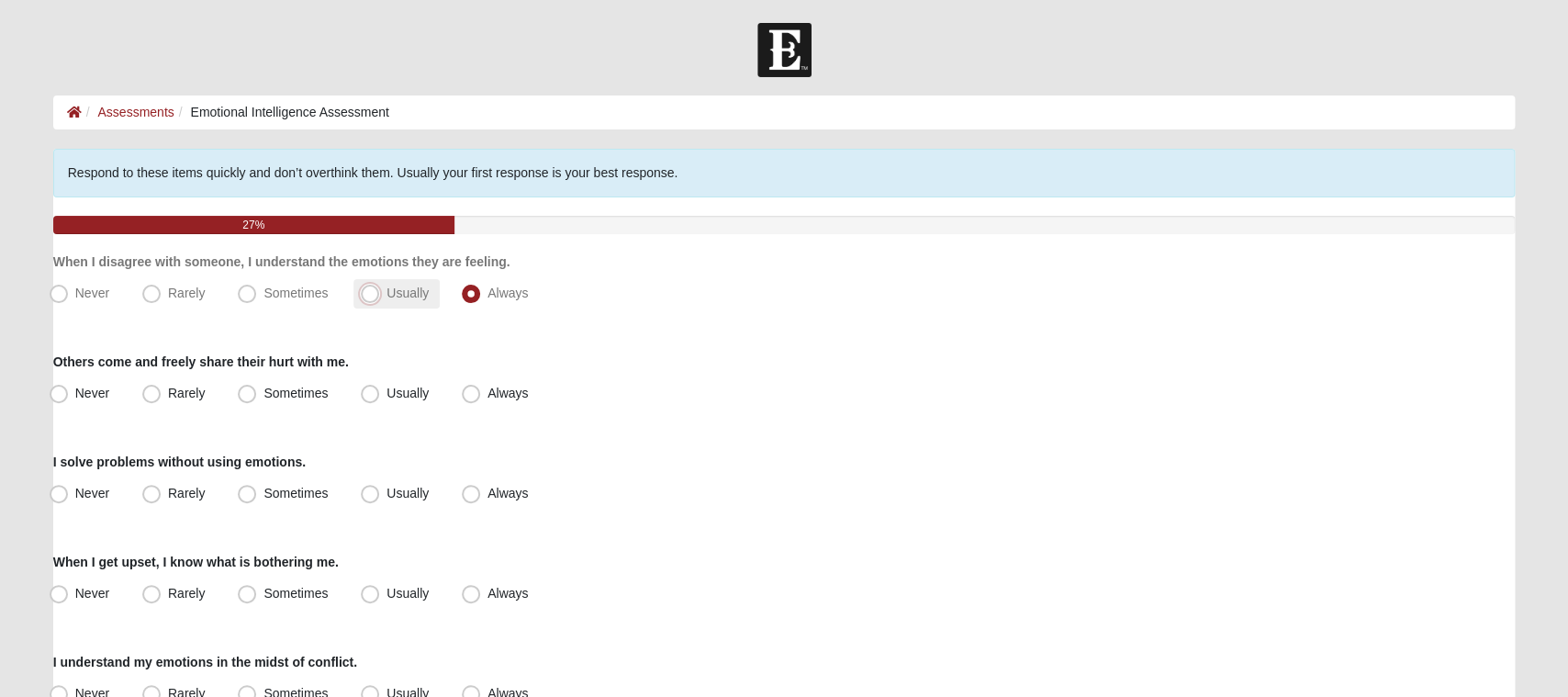 click on "Usually" at bounding box center [374, 293] 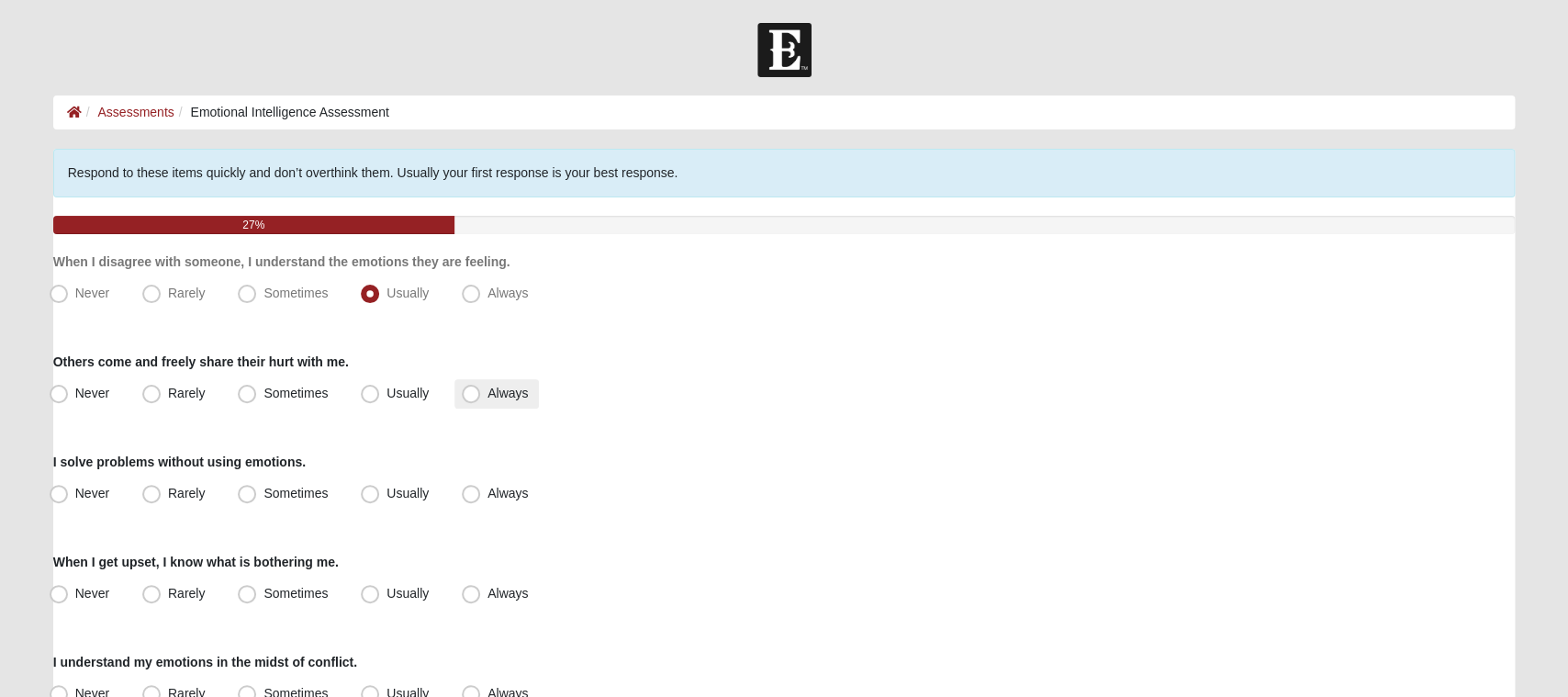 click on "Always" at bounding box center [508, 393] 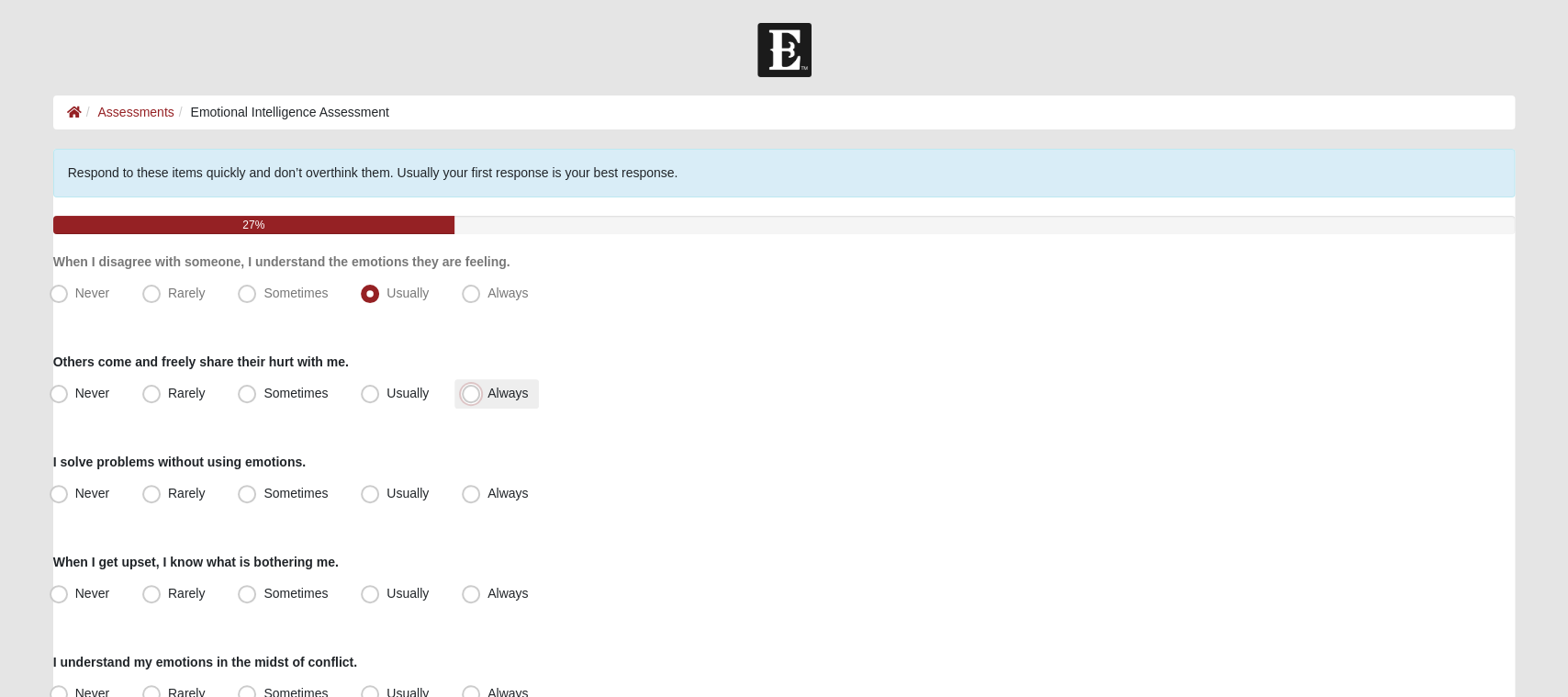 click on "Always" at bounding box center (475, 393) 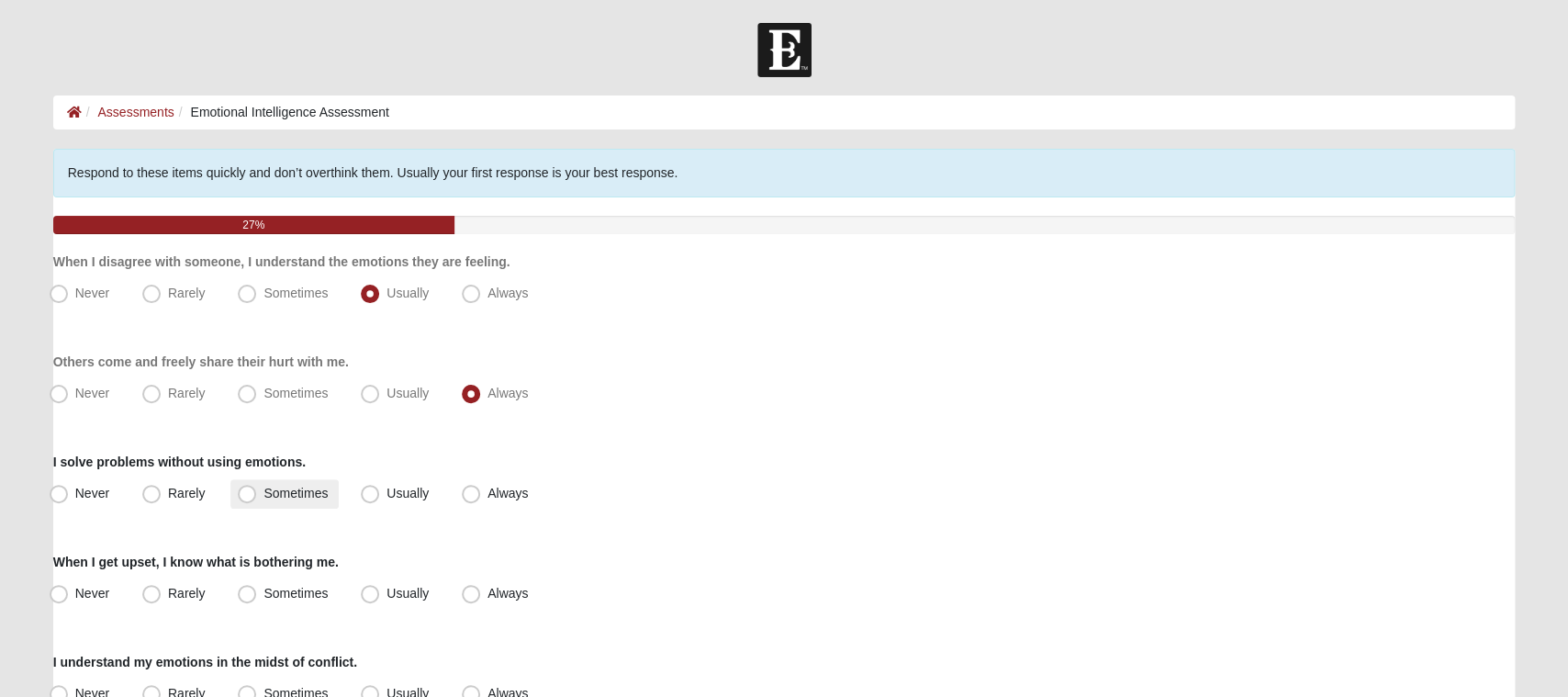 click on "Sometimes" at bounding box center (285, 494) 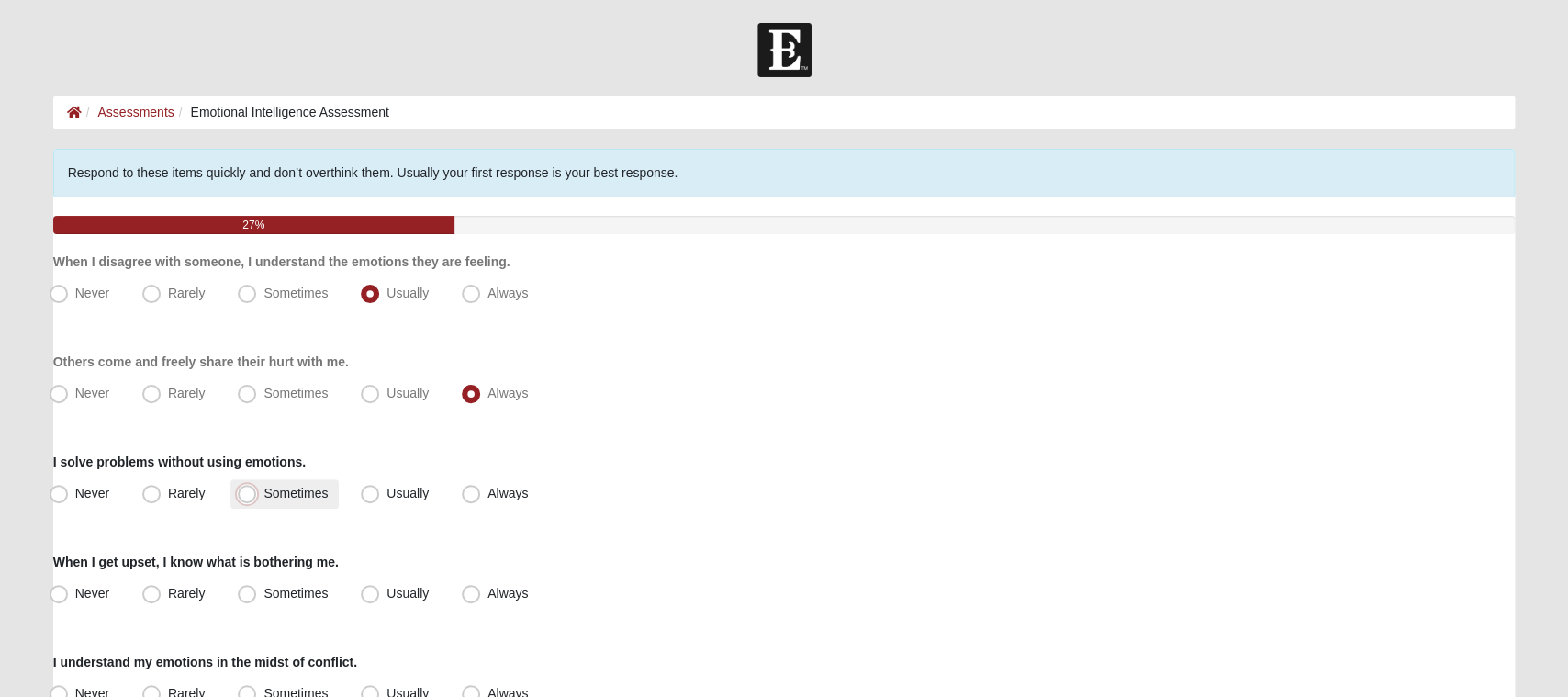 click on "Sometimes" at bounding box center [251, 493] 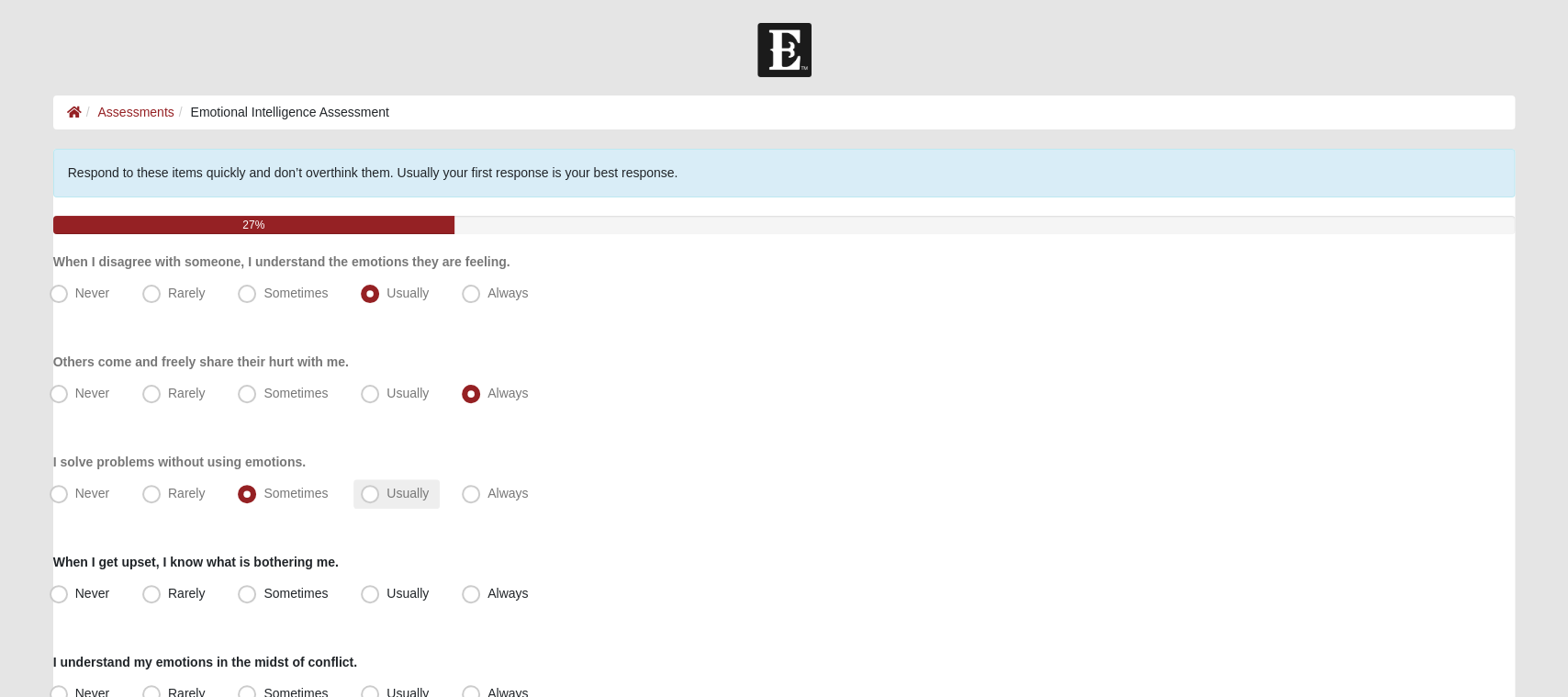 click on "Usually" at bounding box center [397, 494] 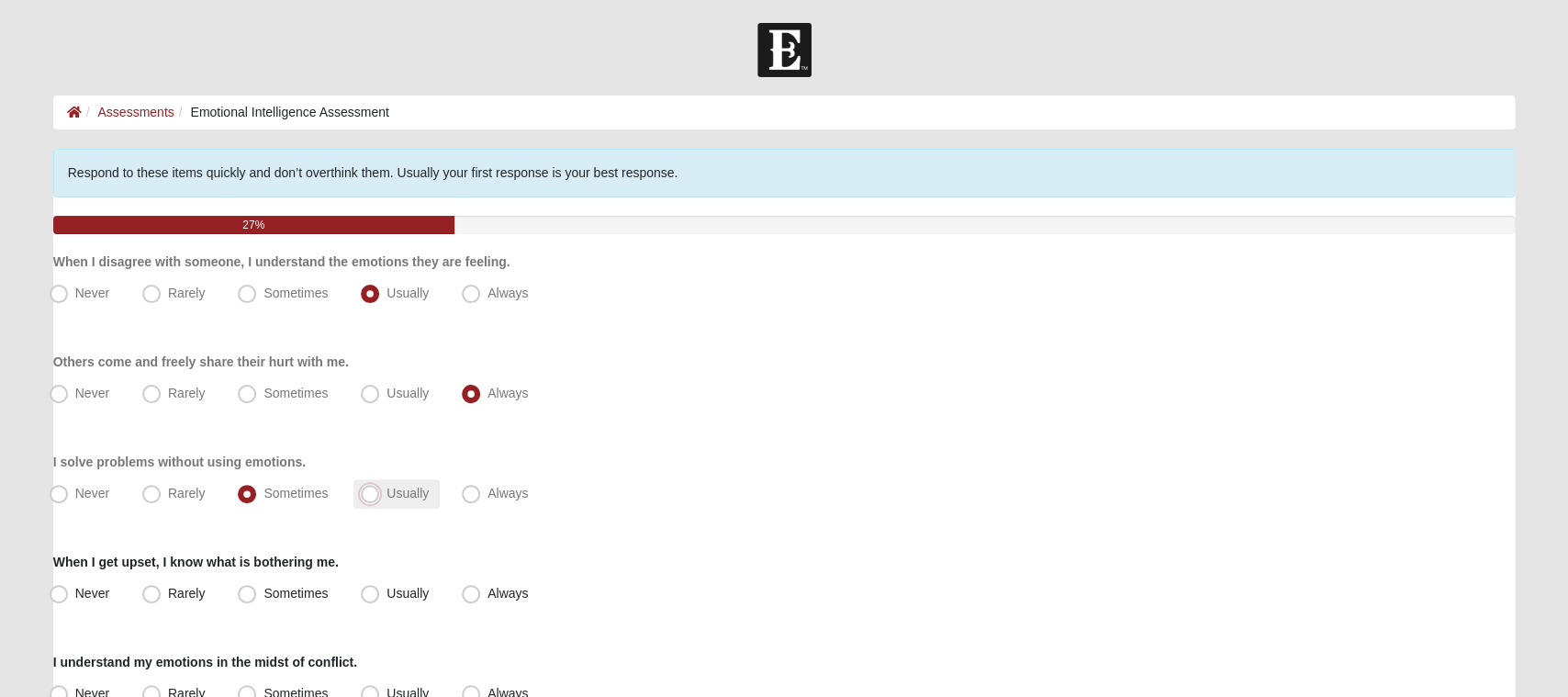 click on "Usually" at bounding box center (374, 493) 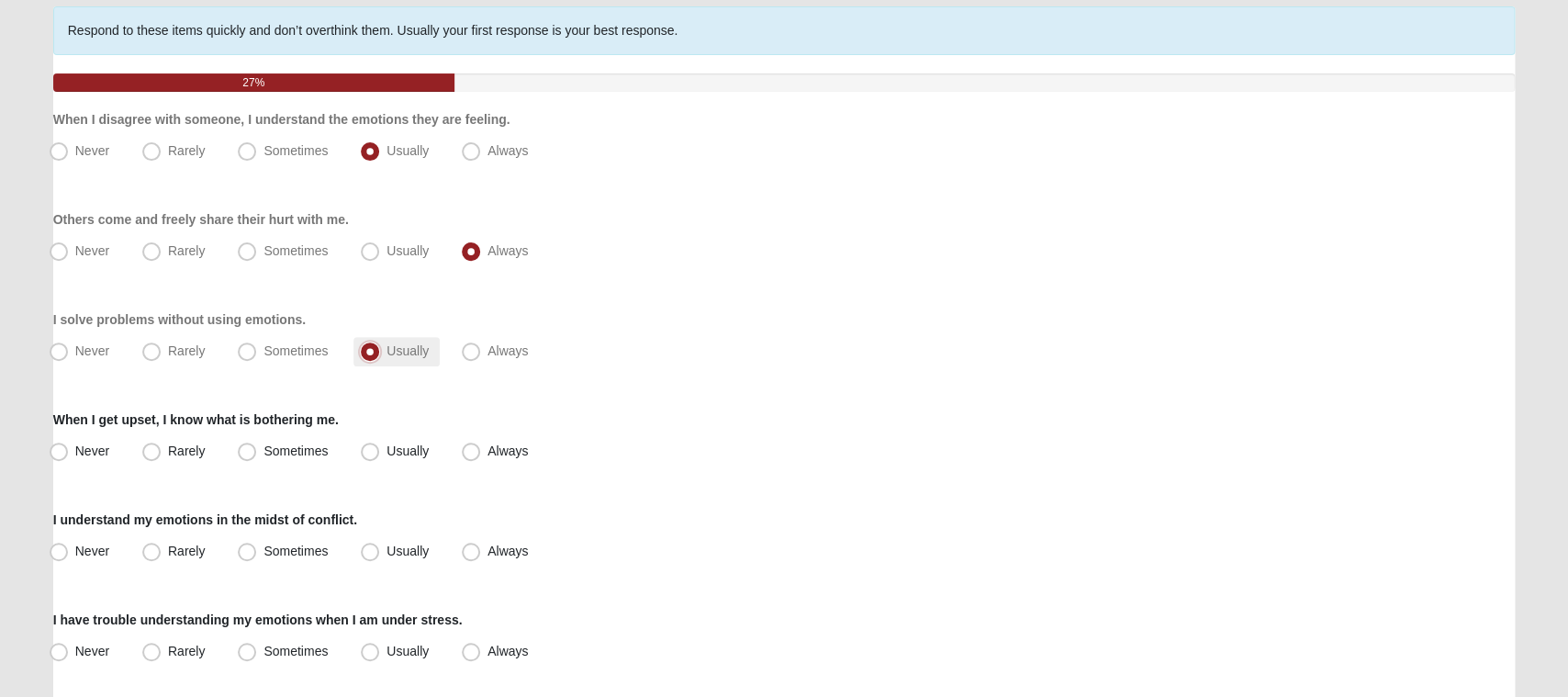 scroll, scrollTop: 143, scrollLeft: 0, axis: vertical 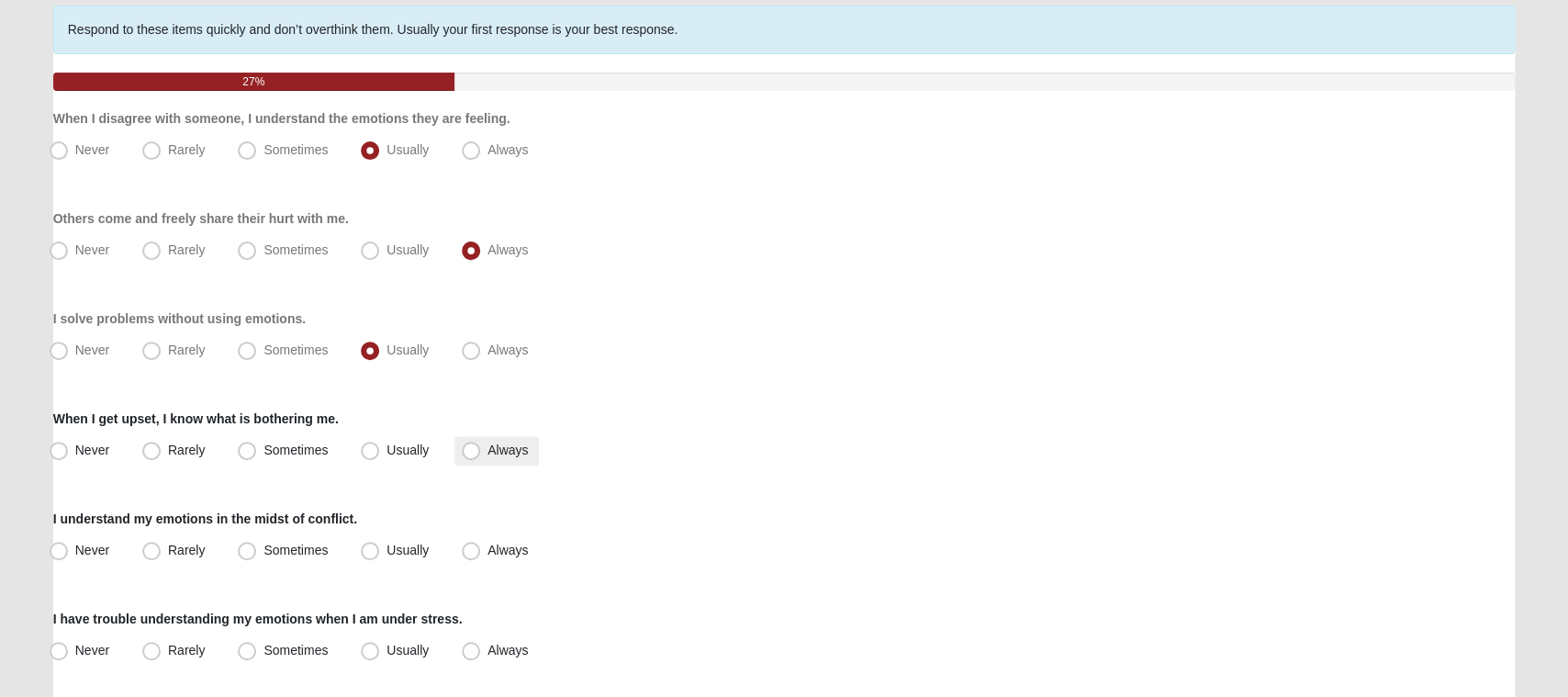 click on "Always" at bounding box center [497, 451] 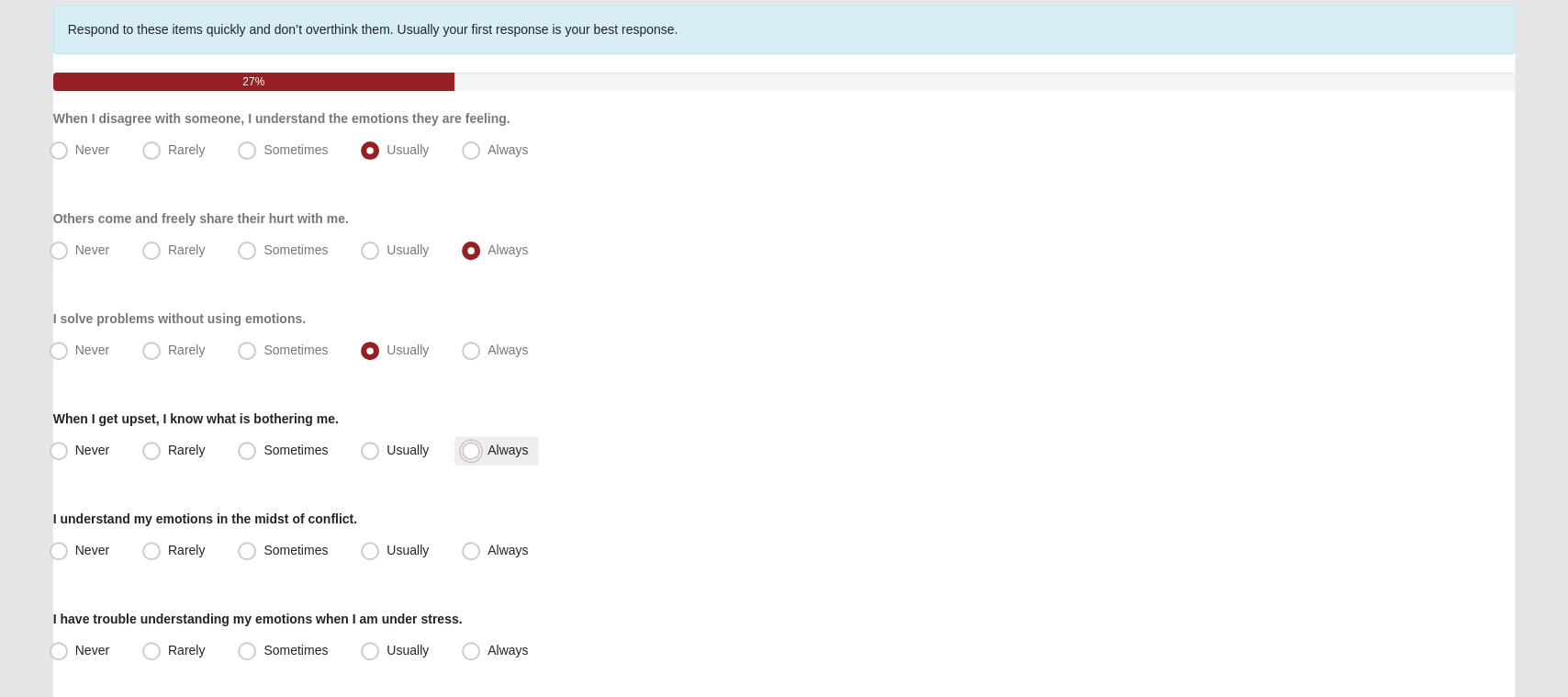 click on "Always" at bounding box center (475, 450) 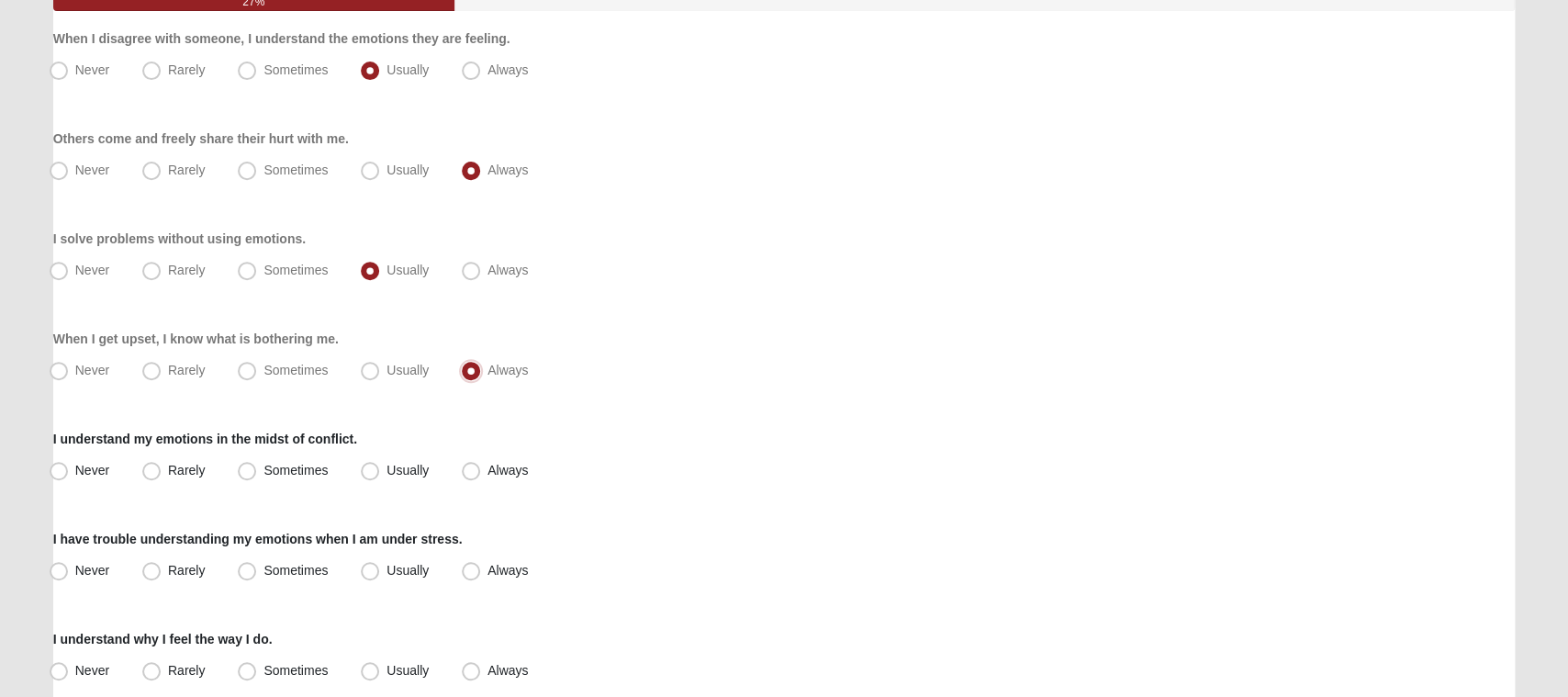 scroll, scrollTop: 226, scrollLeft: 0, axis: vertical 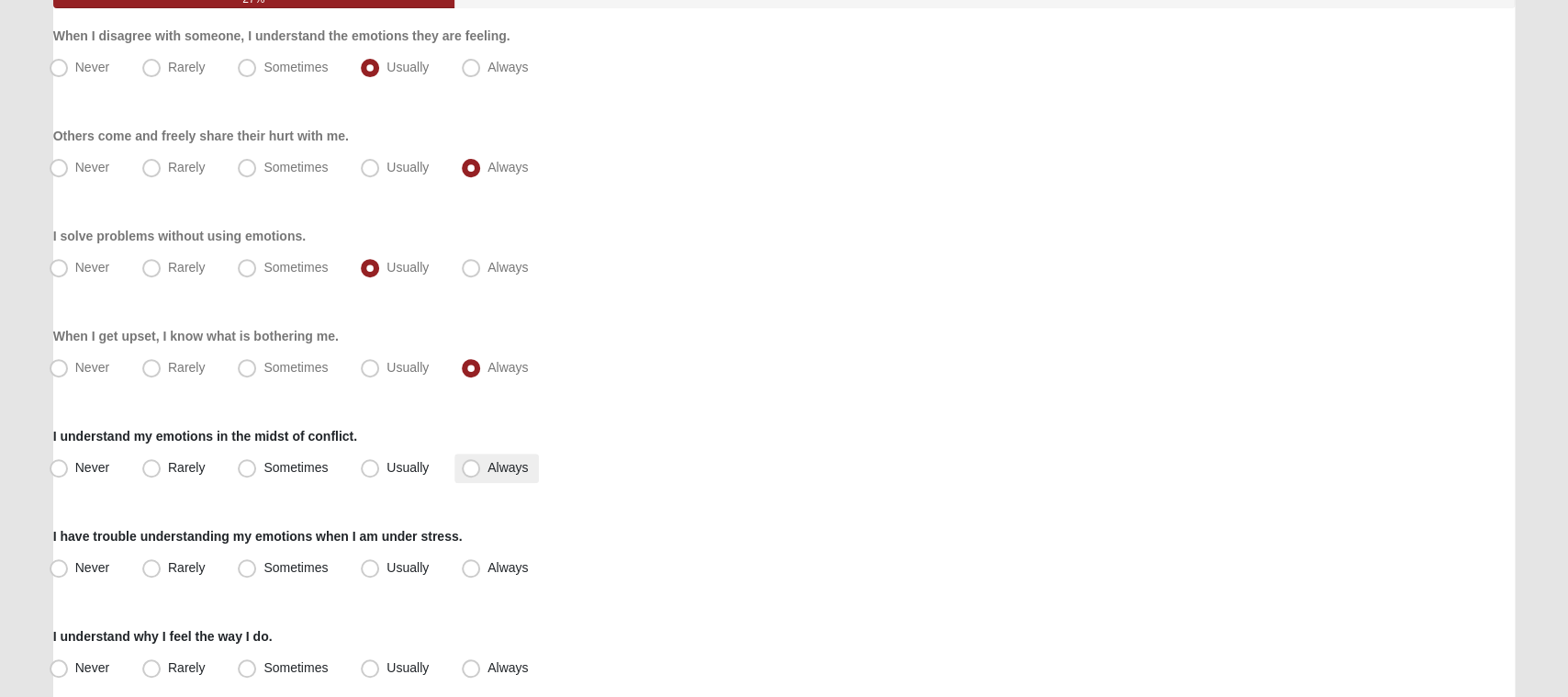 click on "Always" at bounding box center [508, 467] 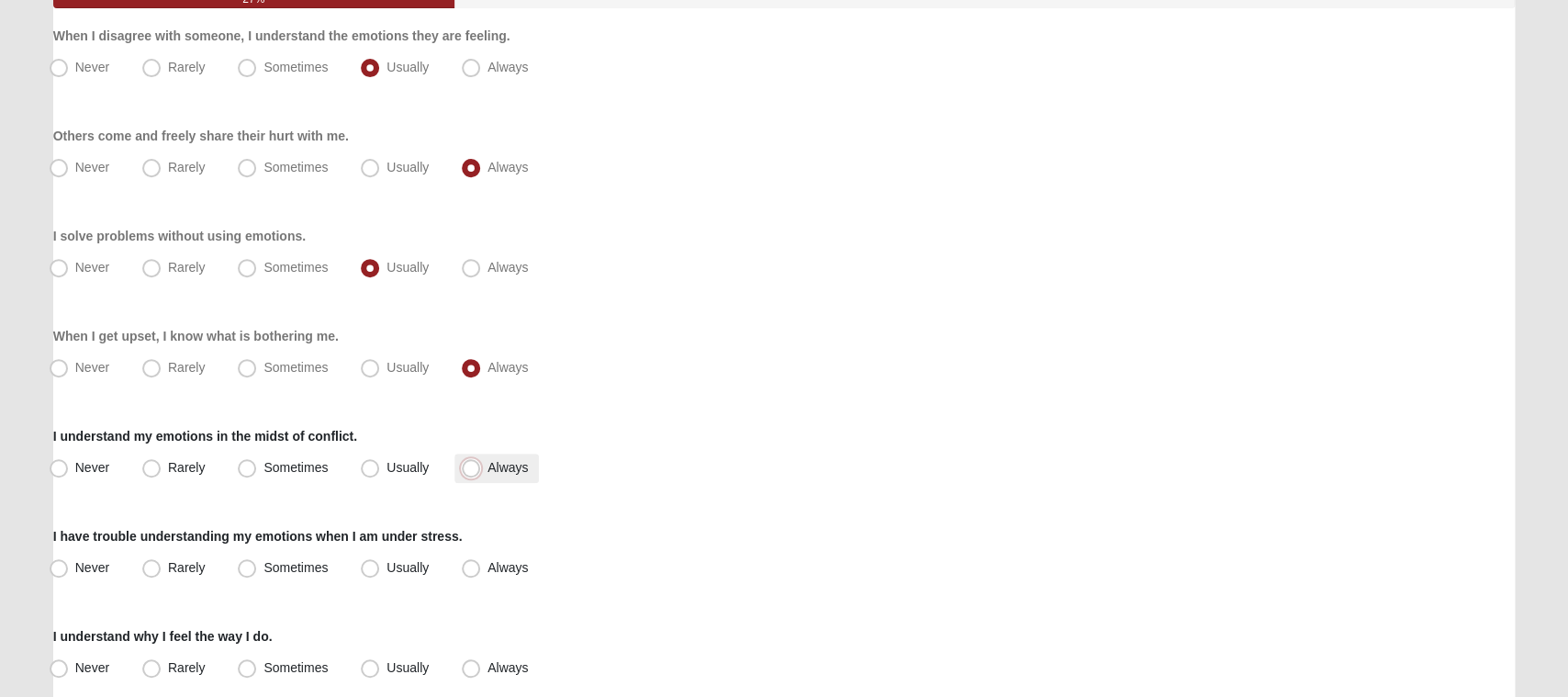 click on "Always" at bounding box center (475, 467) 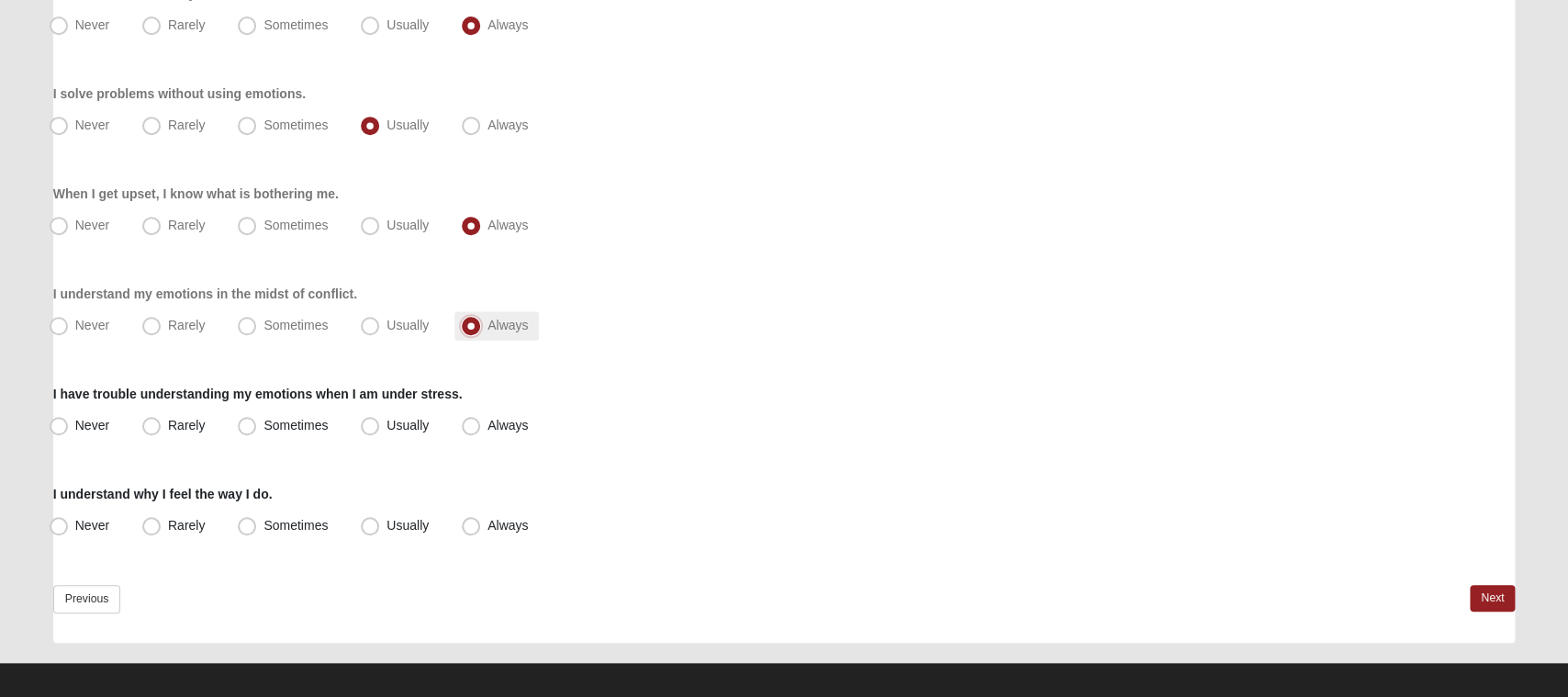 scroll, scrollTop: 368, scrollLeft: 0, axis: vertical 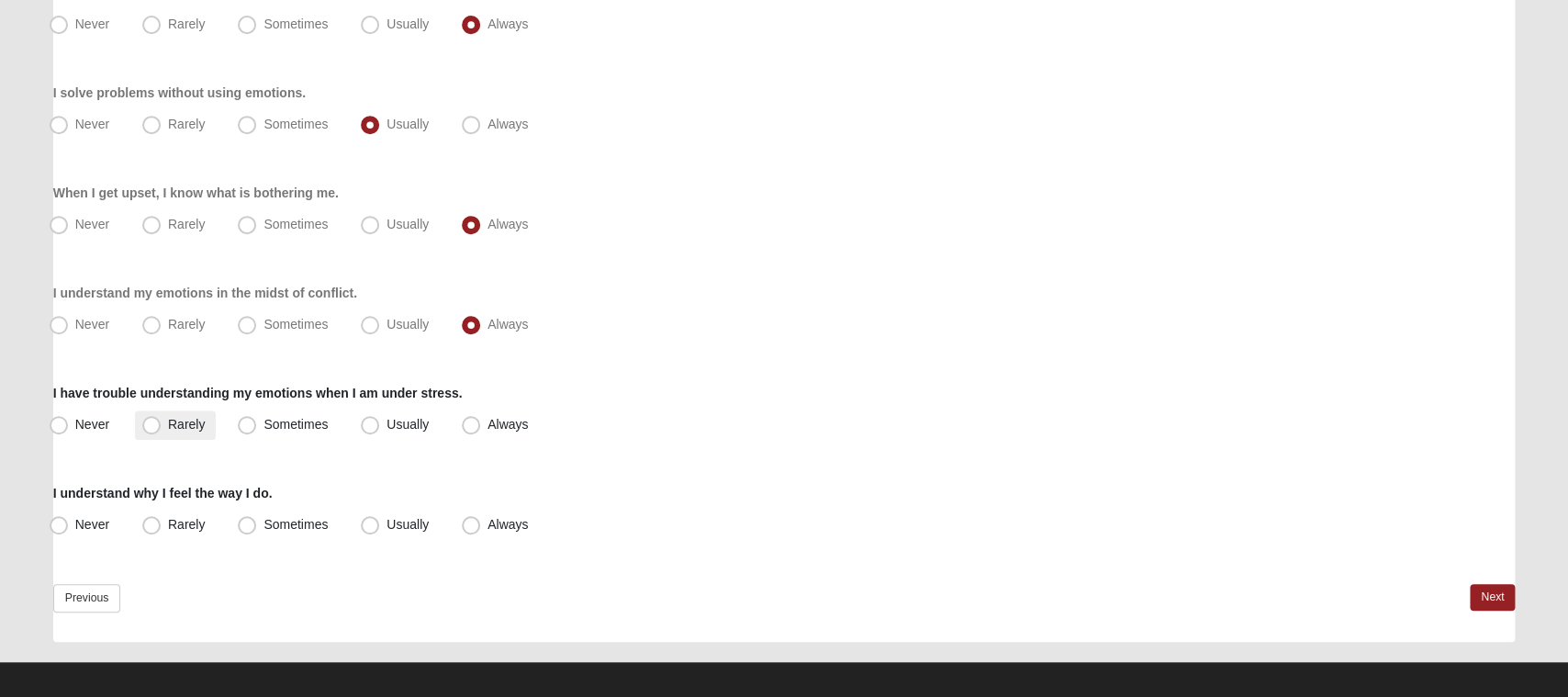 click on "Rarely" at bounding box center (175, 426) 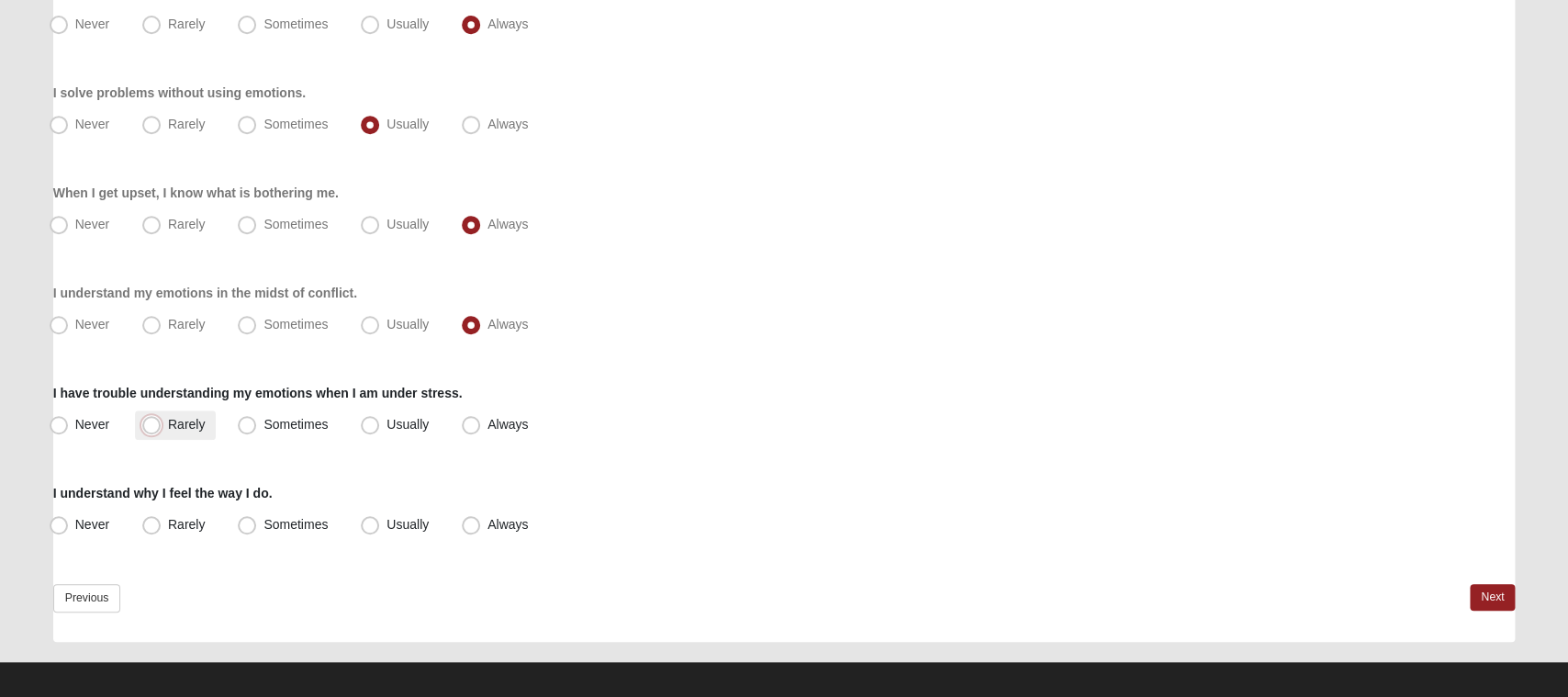 click on "Rarely" at bounding box center [155, 425] 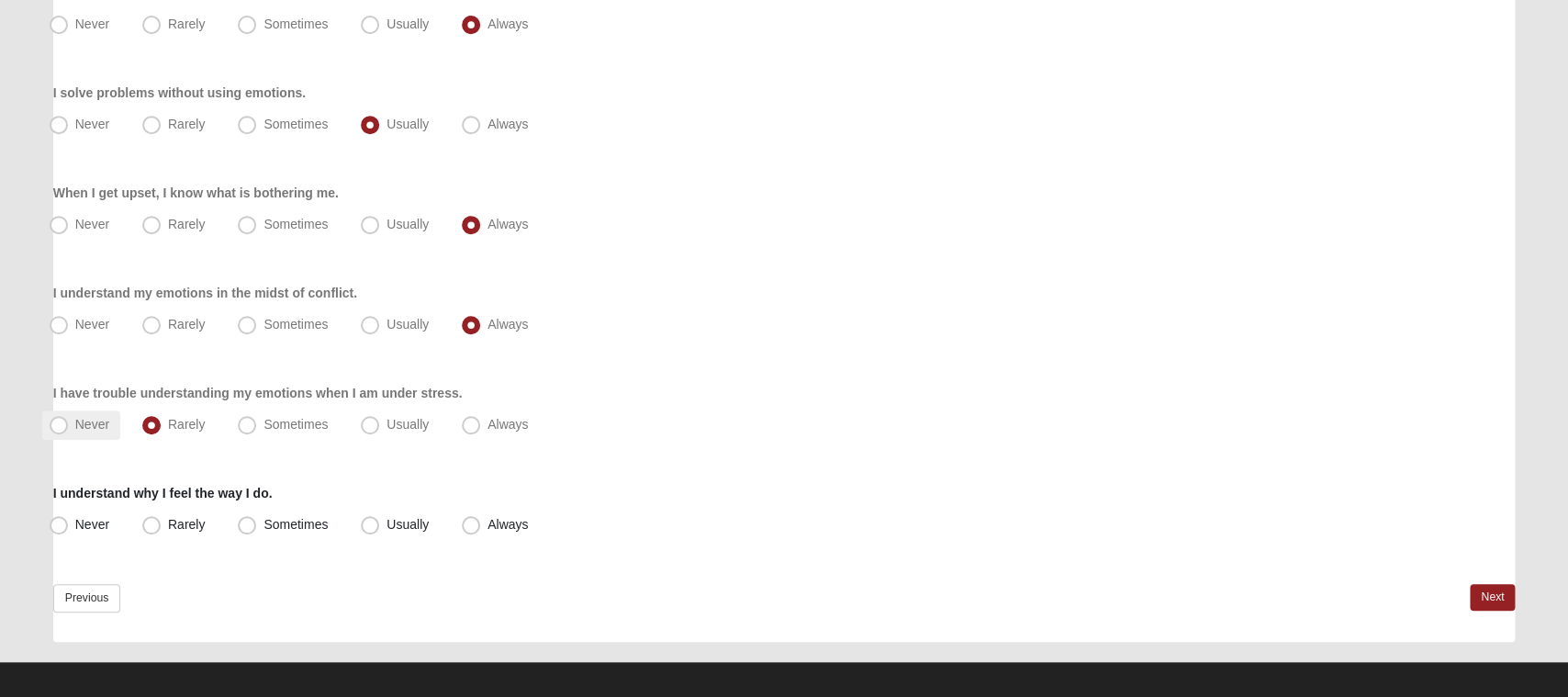 click on "Never" at bounding box center [92, 425] 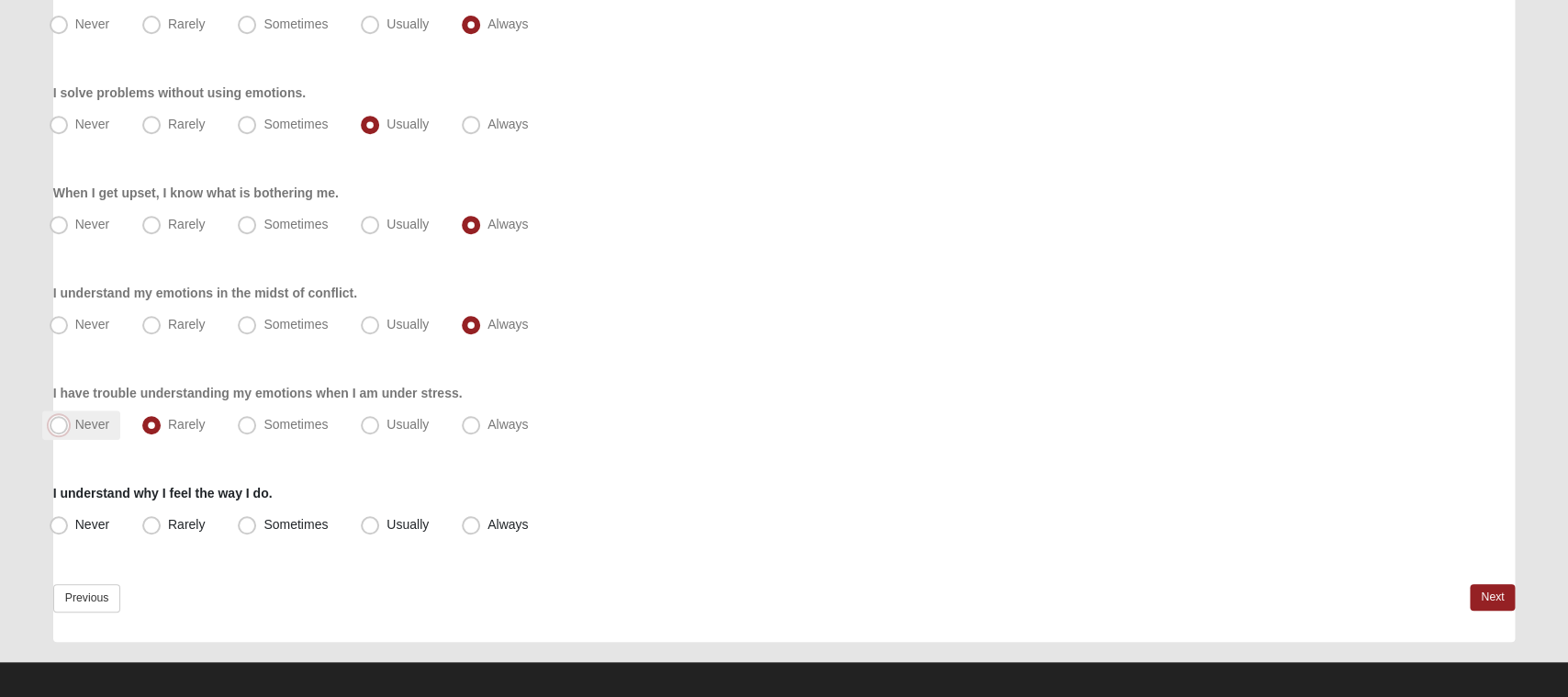 click on "Never" at bounding box center [62, 425] 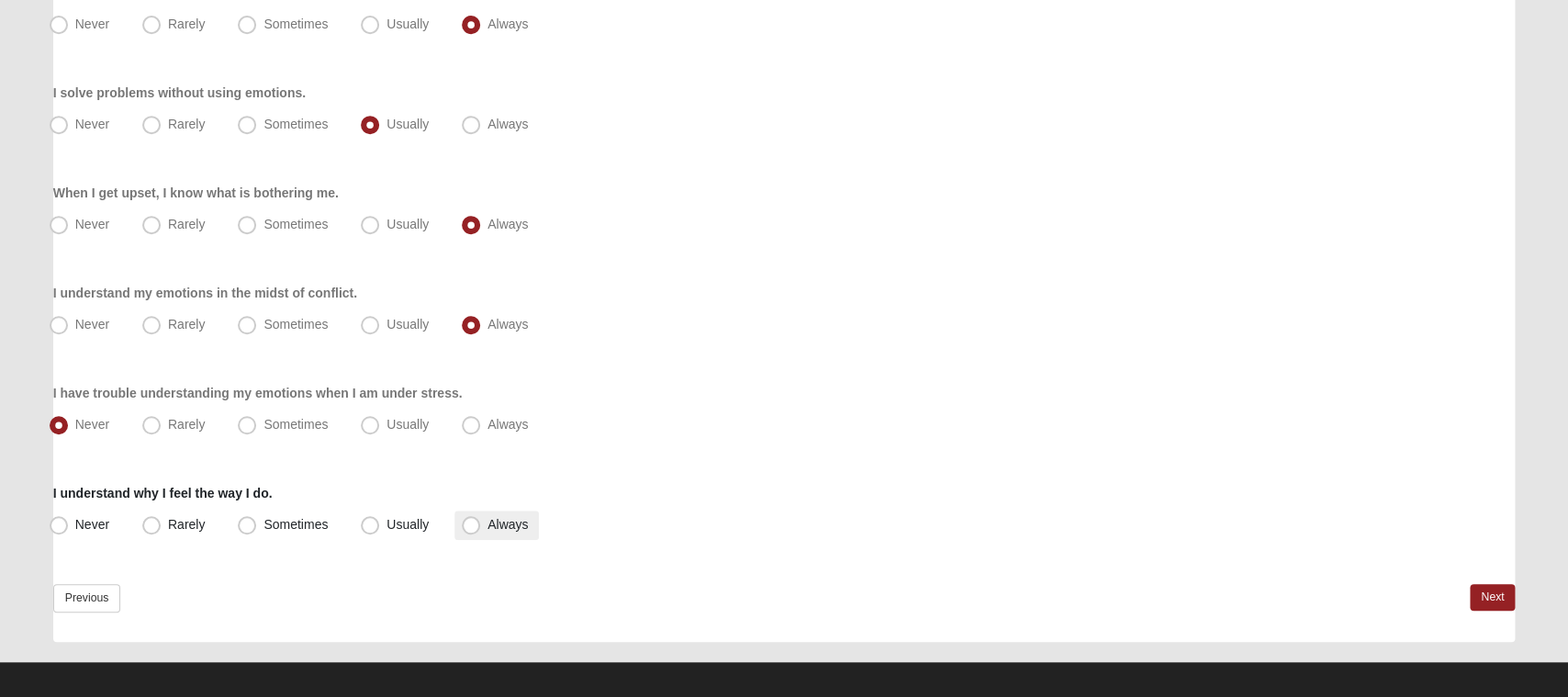 click on "Always" at bounding box center (508, 525) 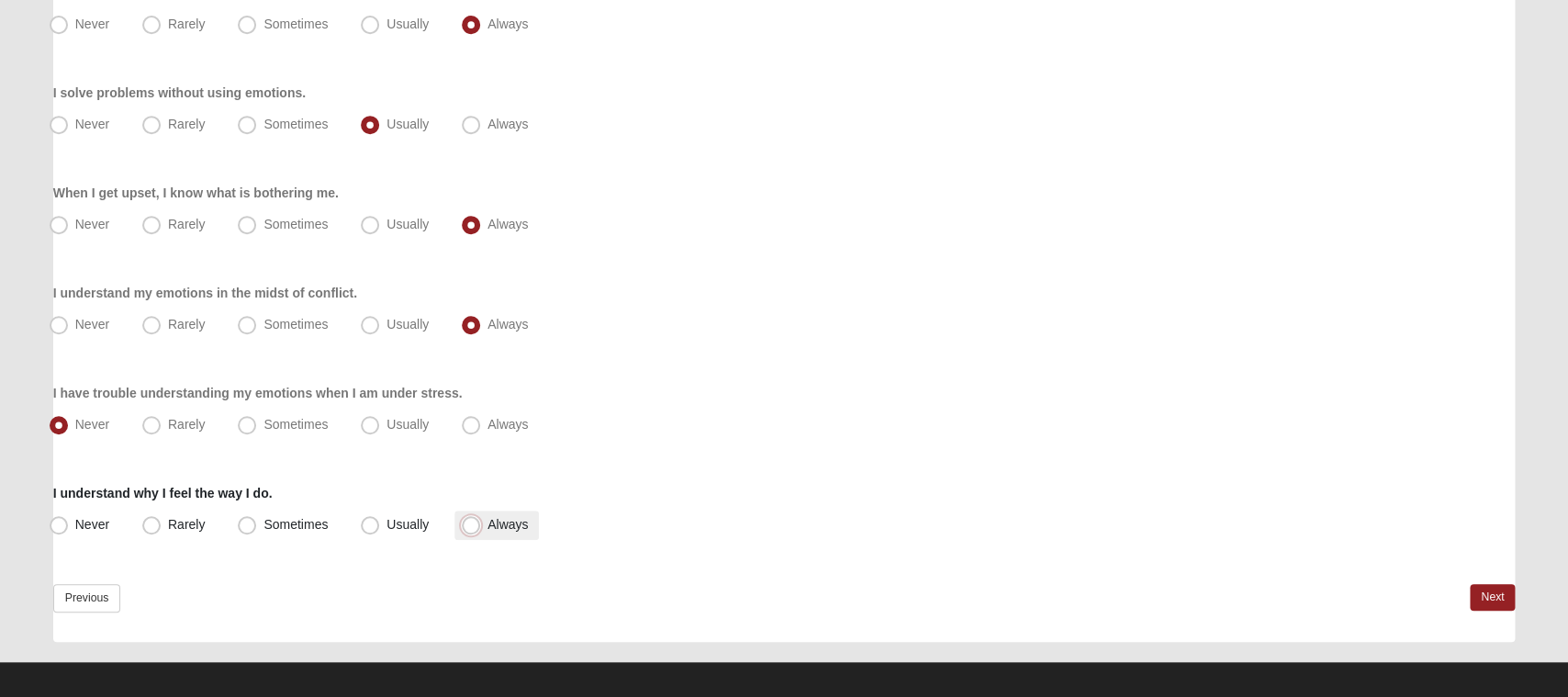 click on "Always" at bounding box center (475, 525) 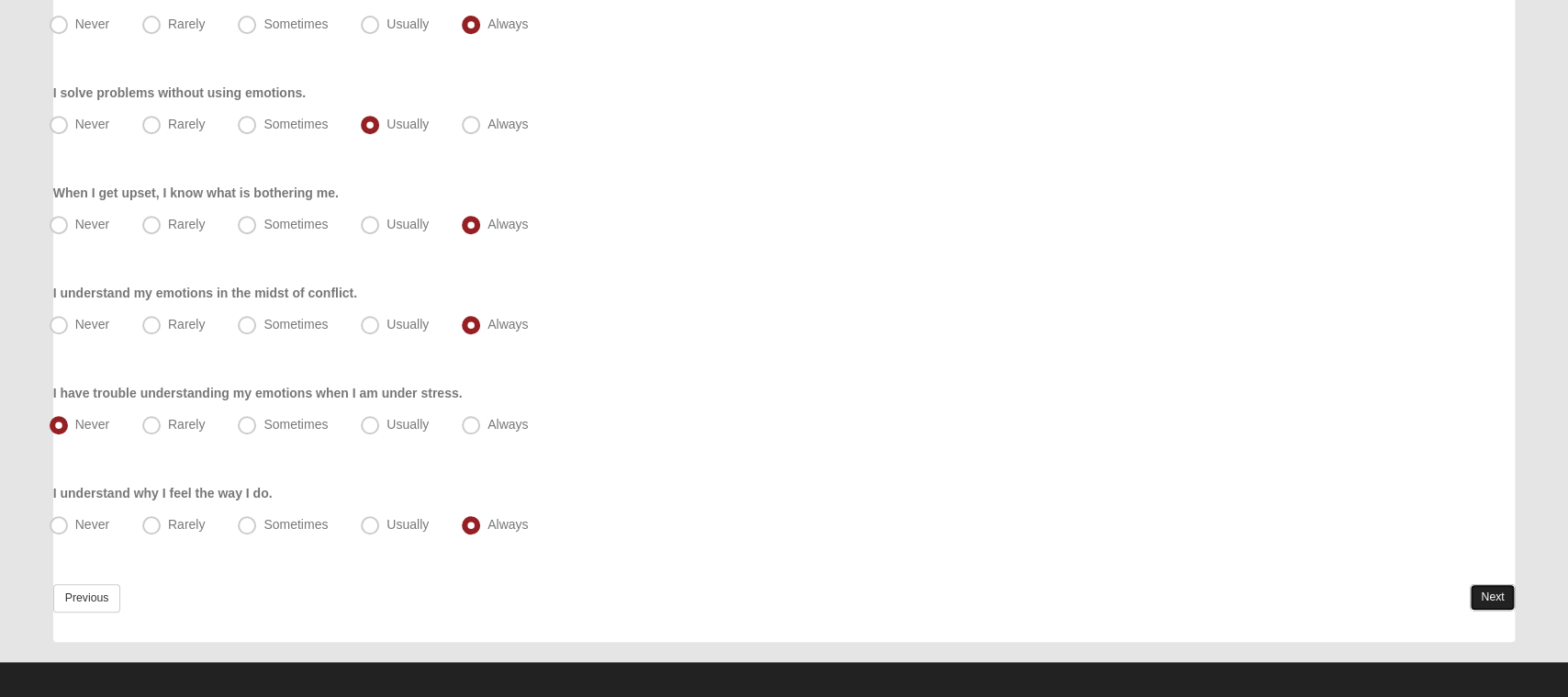click on "Next" at bounding box center [1492, 598] 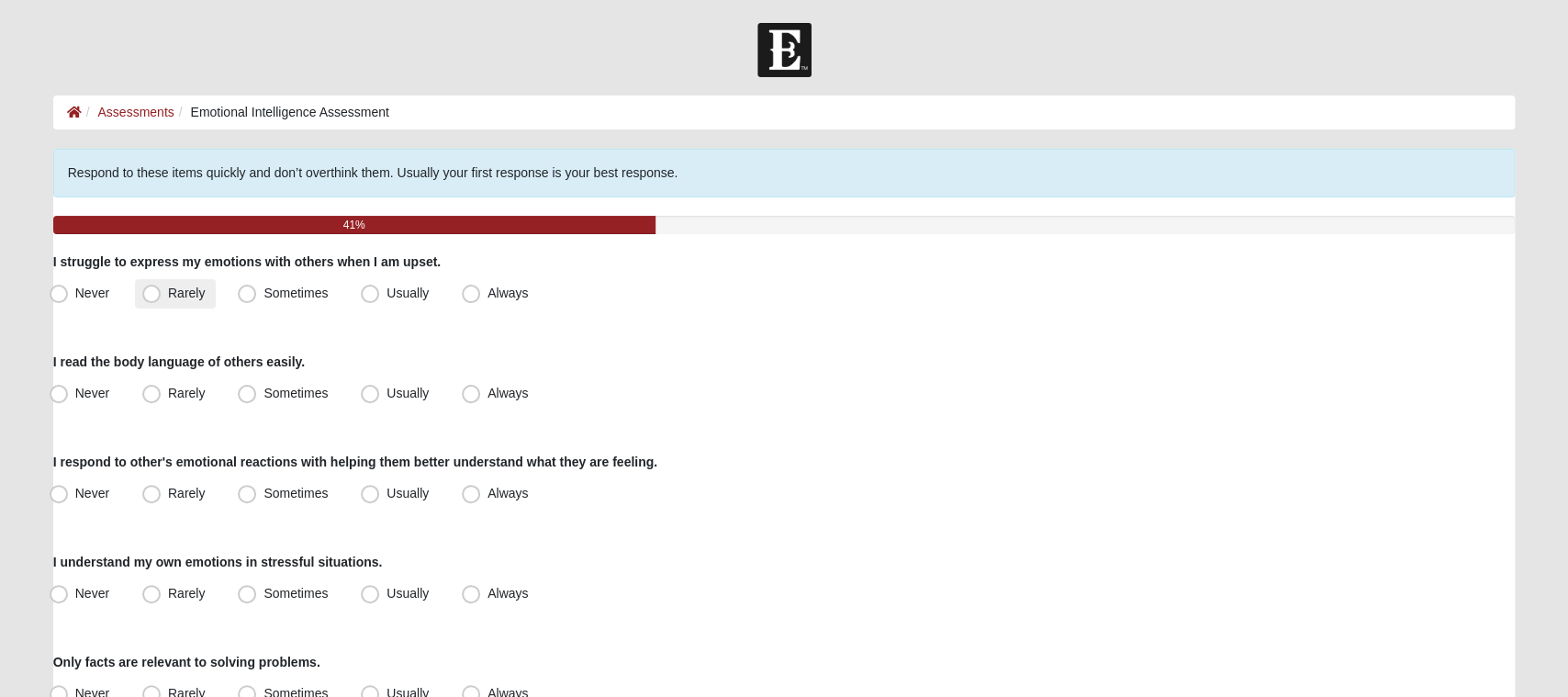 click on "Rarely" at bounding box center (175, 294) 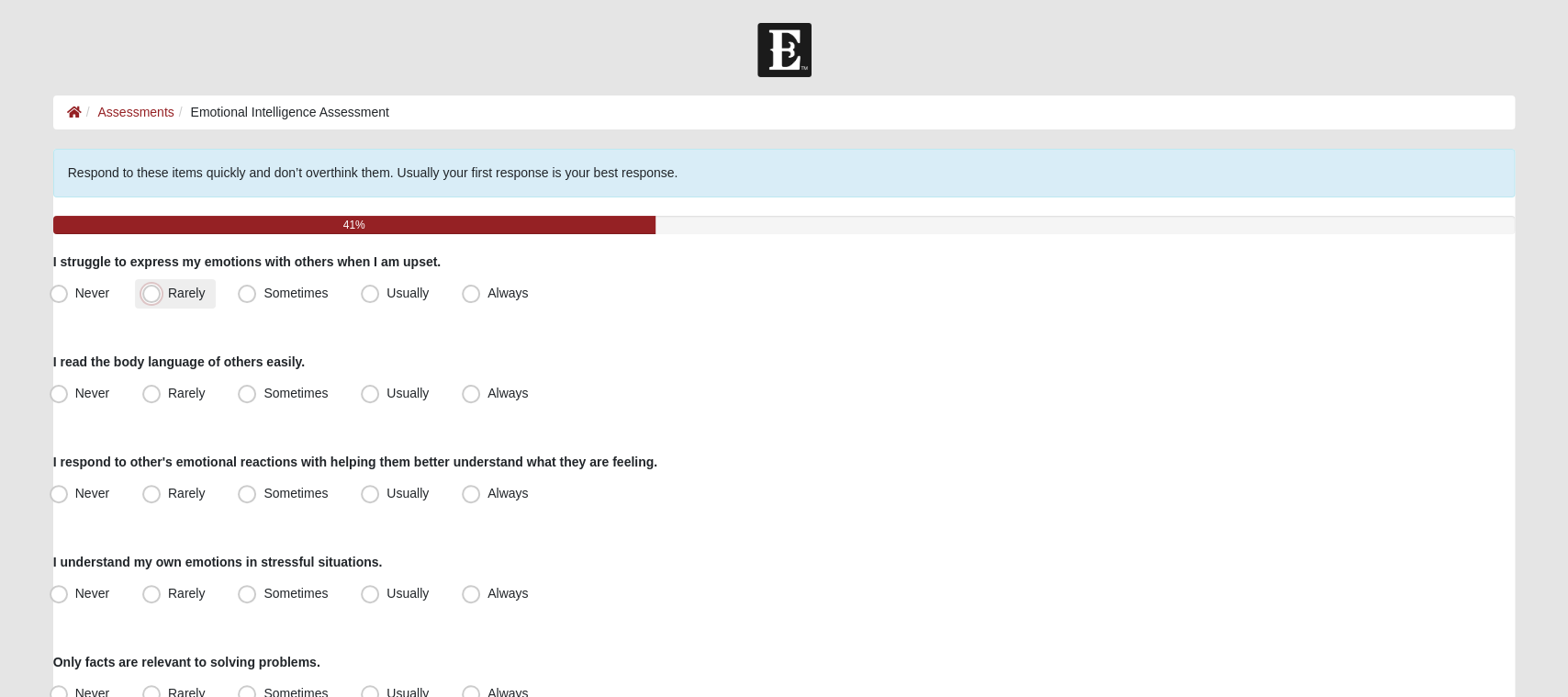 click on "Rarely" at bounding box center [155, 293] 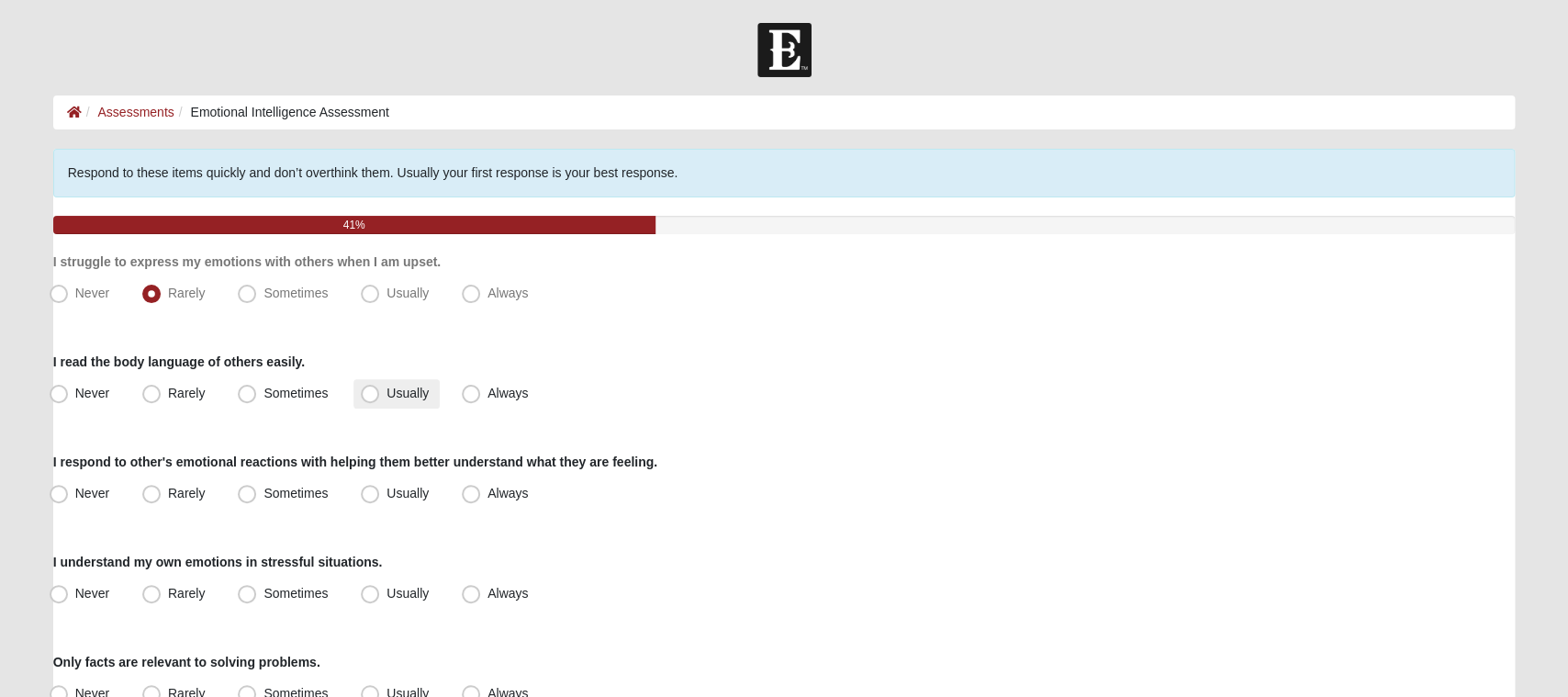 click on "Usually" at bounding box center (397, 394) 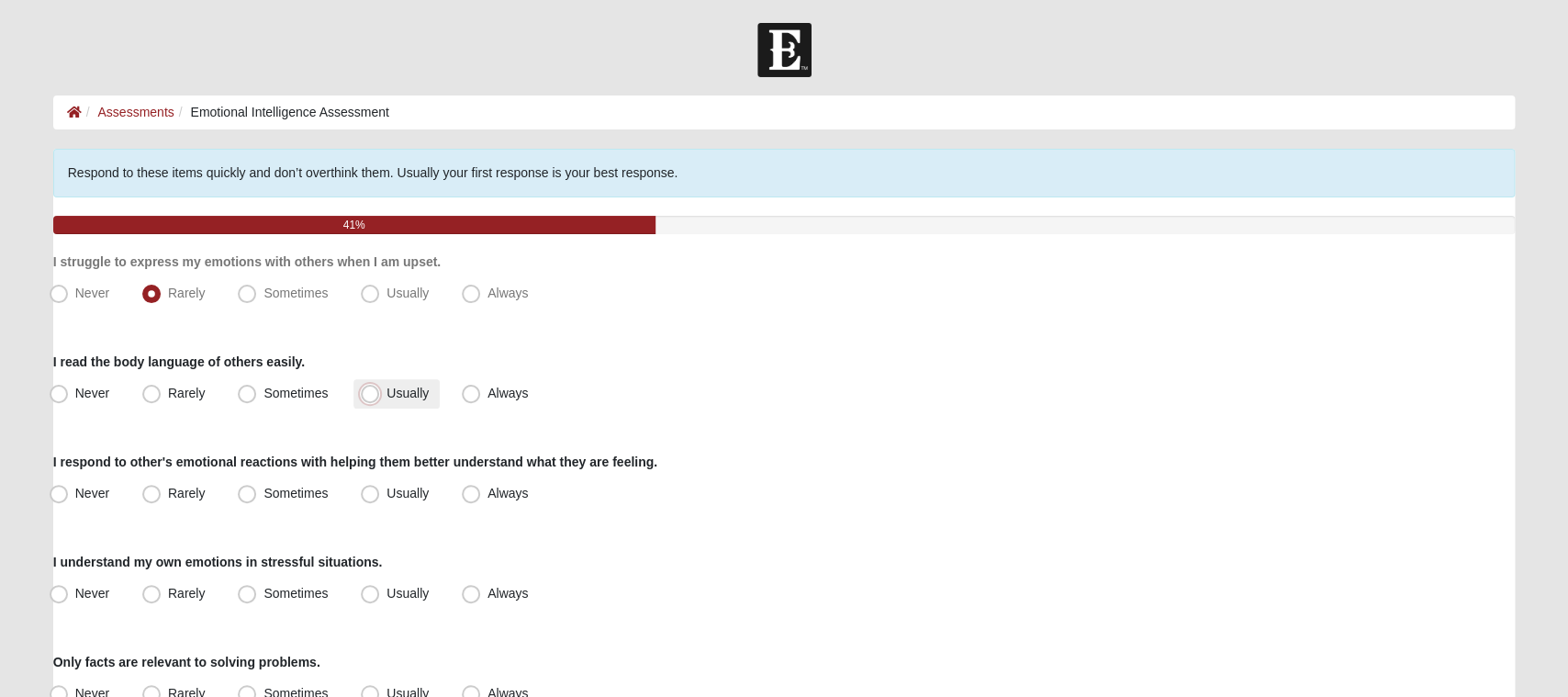 click on "Usually" at bounding box center (374, 393) 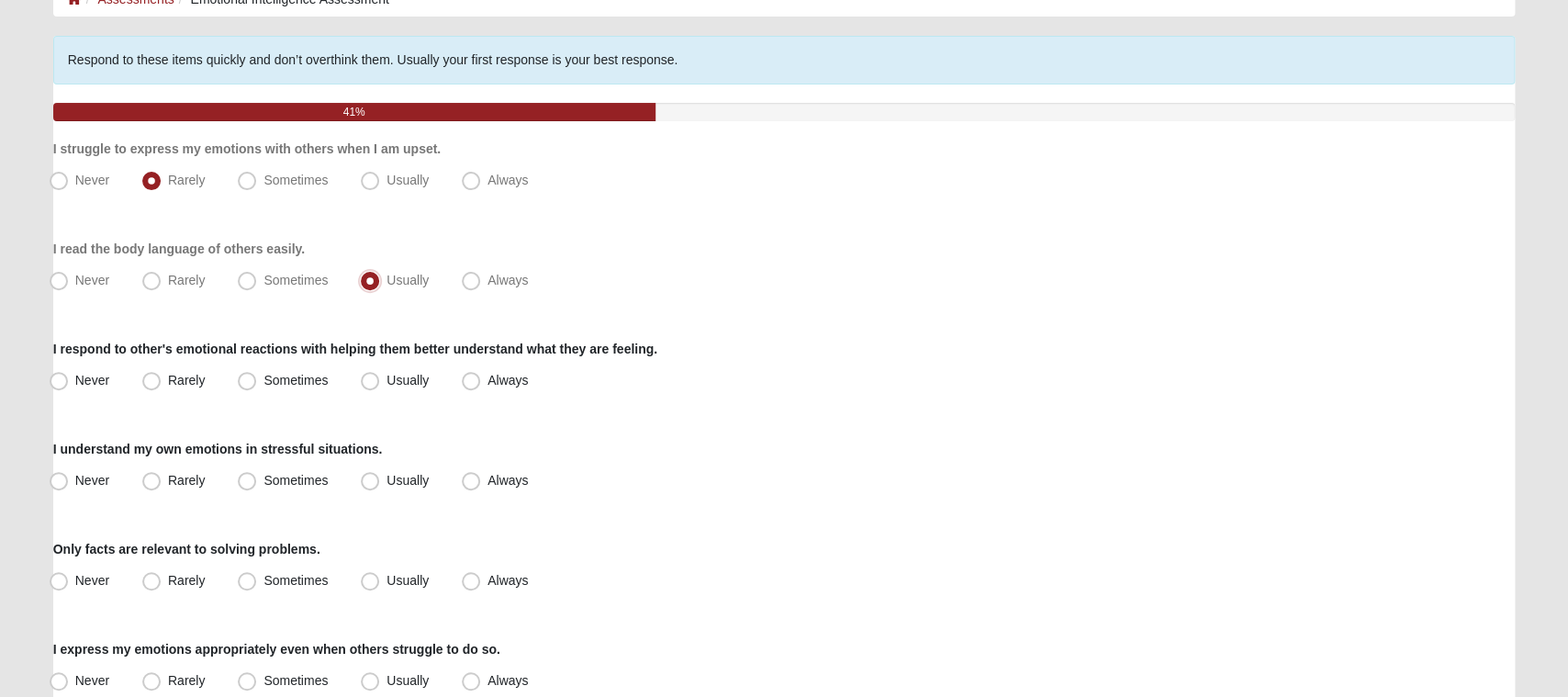 scroll, scrollTop: 113, scrollLeft: 0, axis: vertical 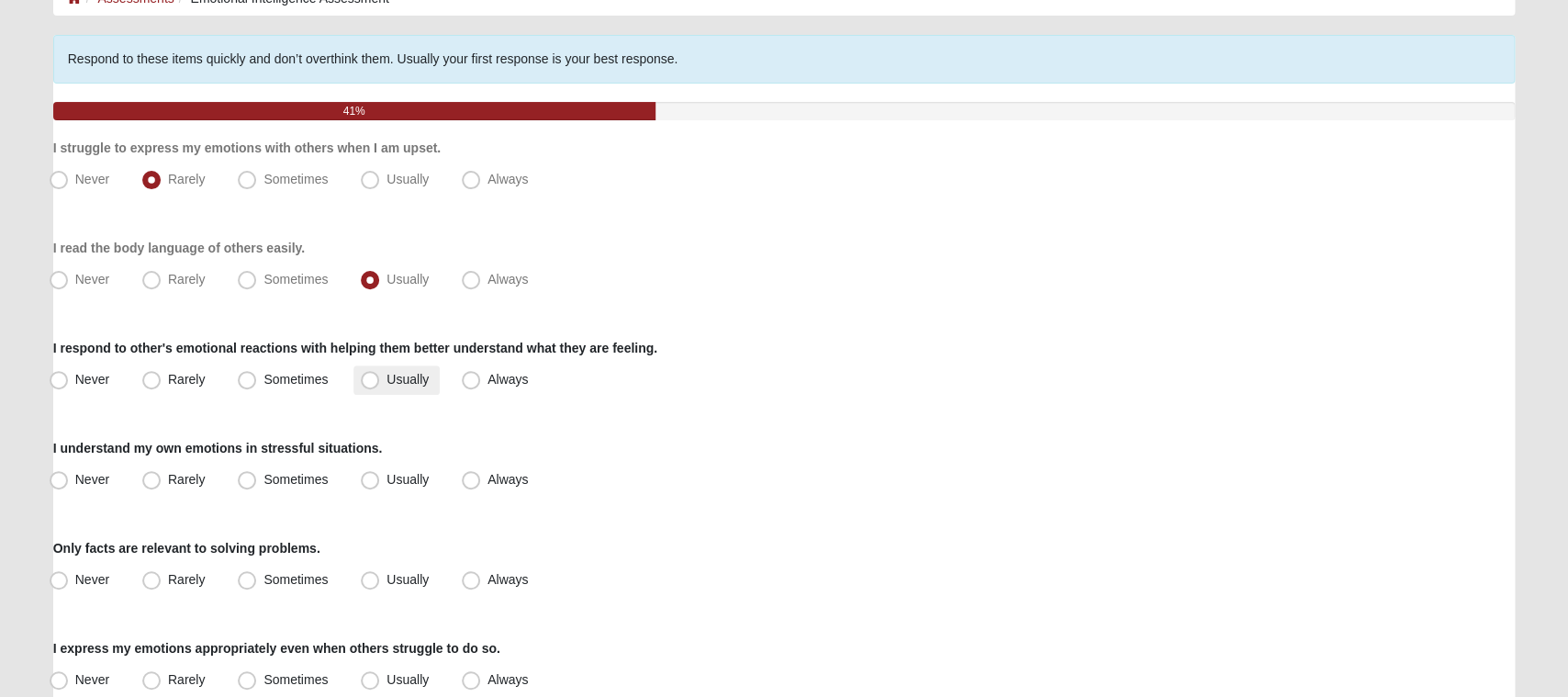 click on "Usually" at bounding box center (408, 380) 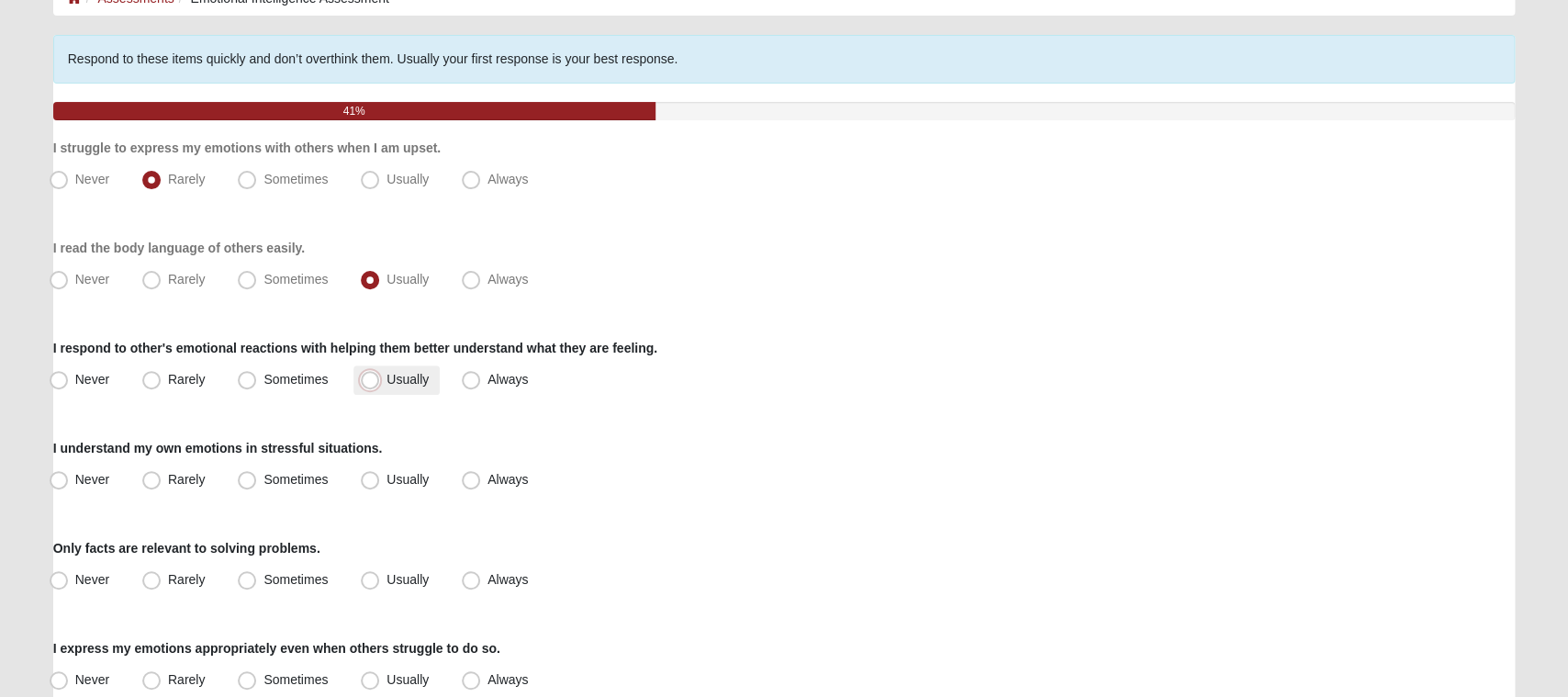 click on "Usually" at bounding box center [374, 380] 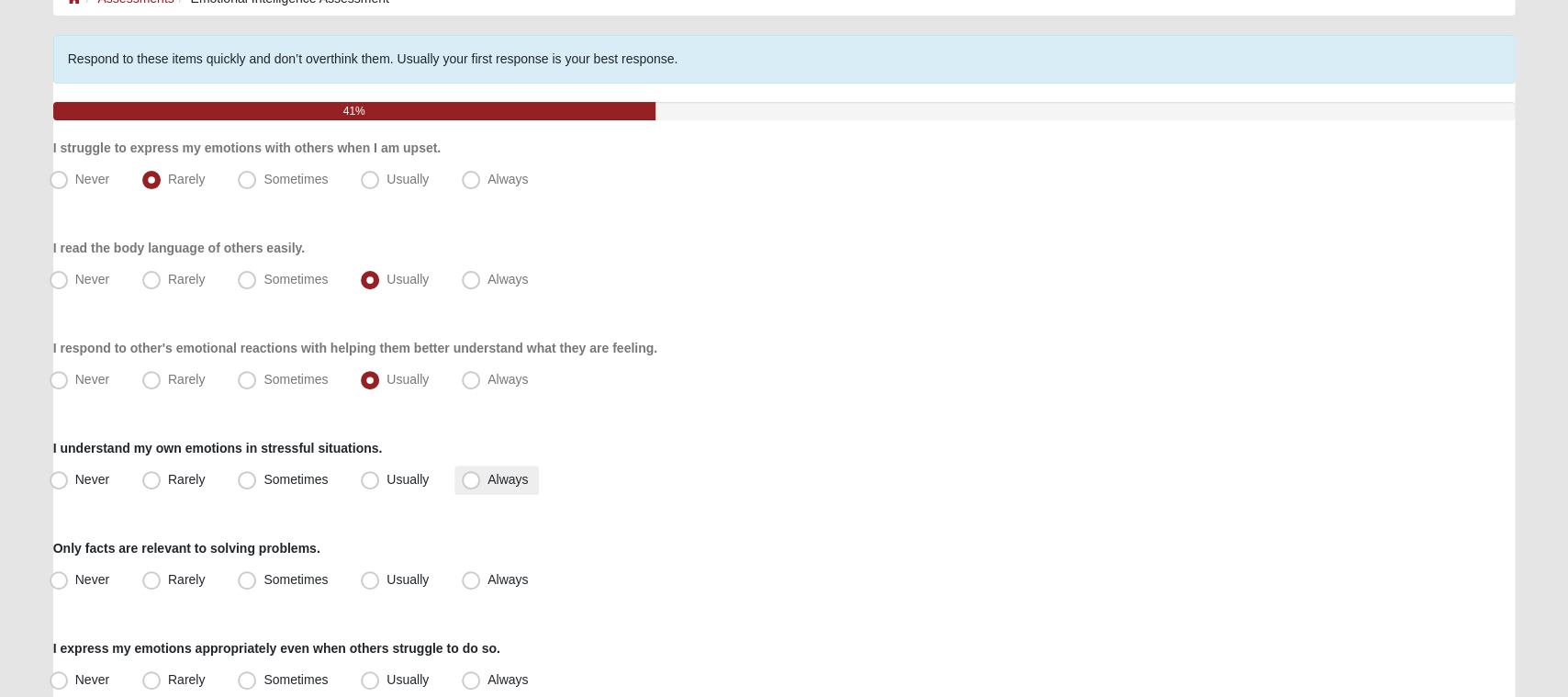 click on "Always" at bounding box center [508, 480] 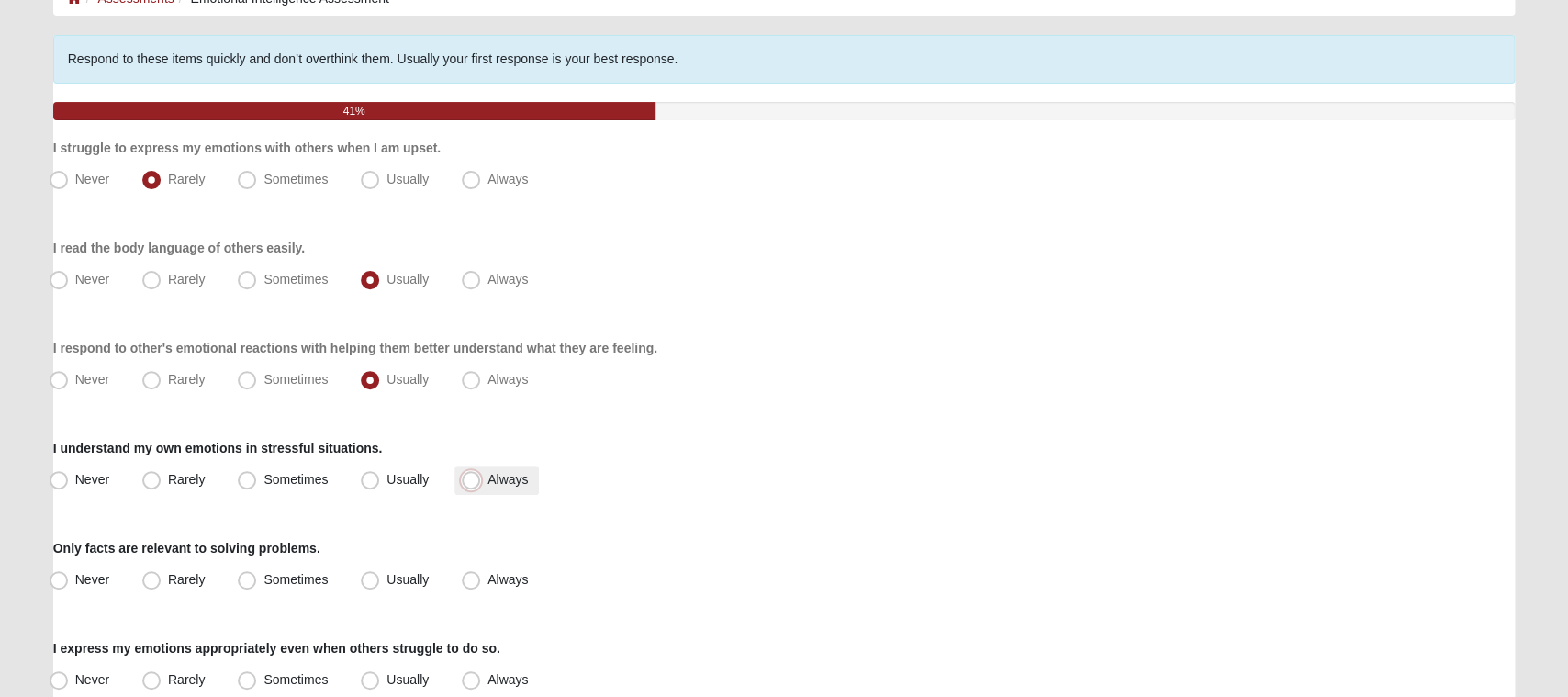 click on "Always" at bounding box center (475, 480) 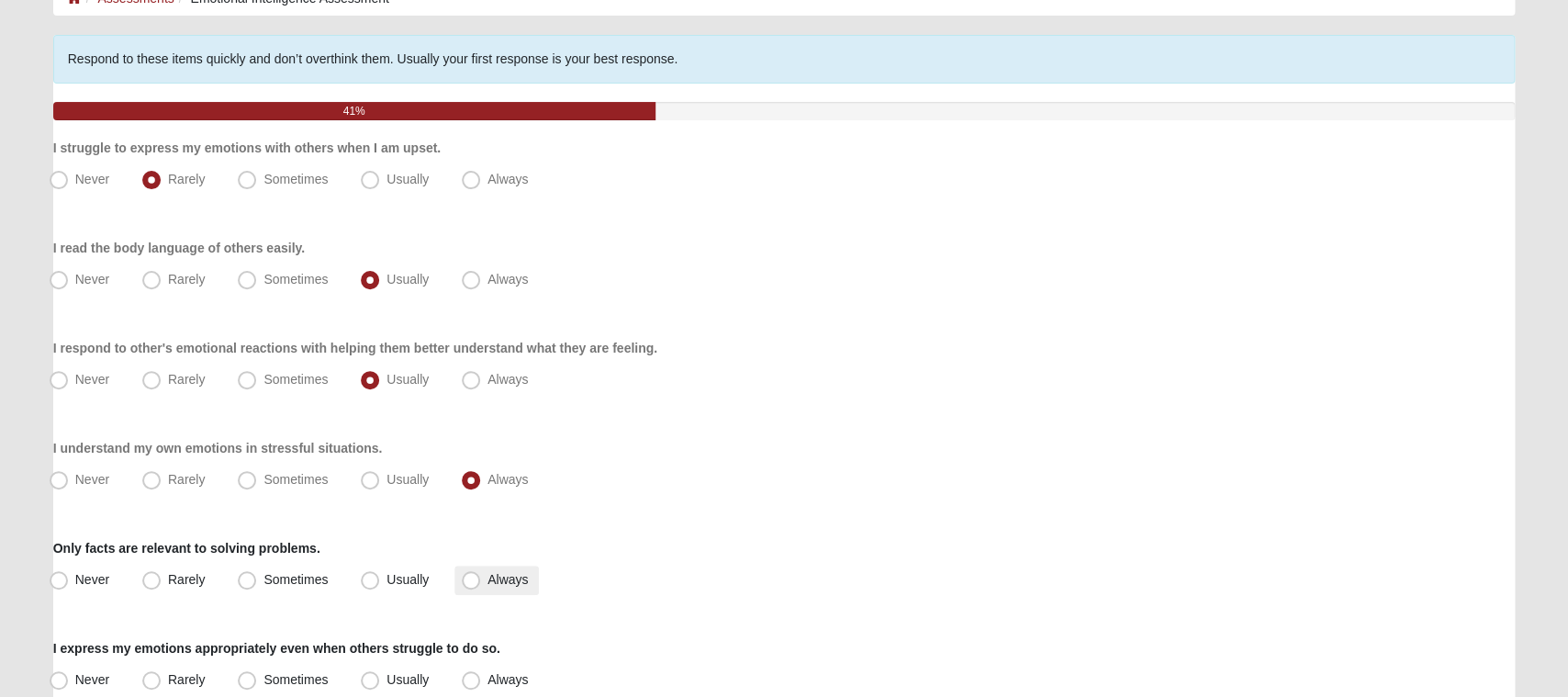 click on "Always" at bounding box center (508, 580) 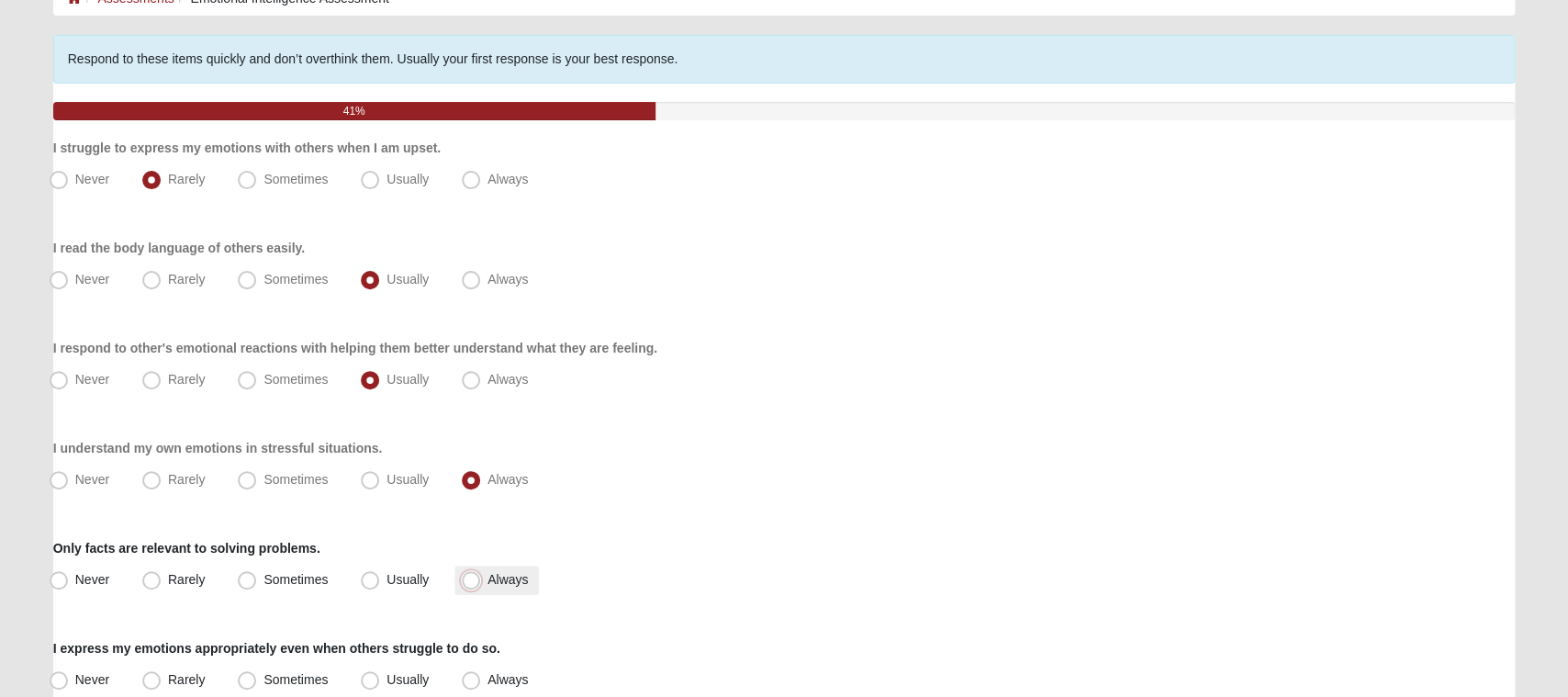 click on "Always" at bounding box center (475, 580) 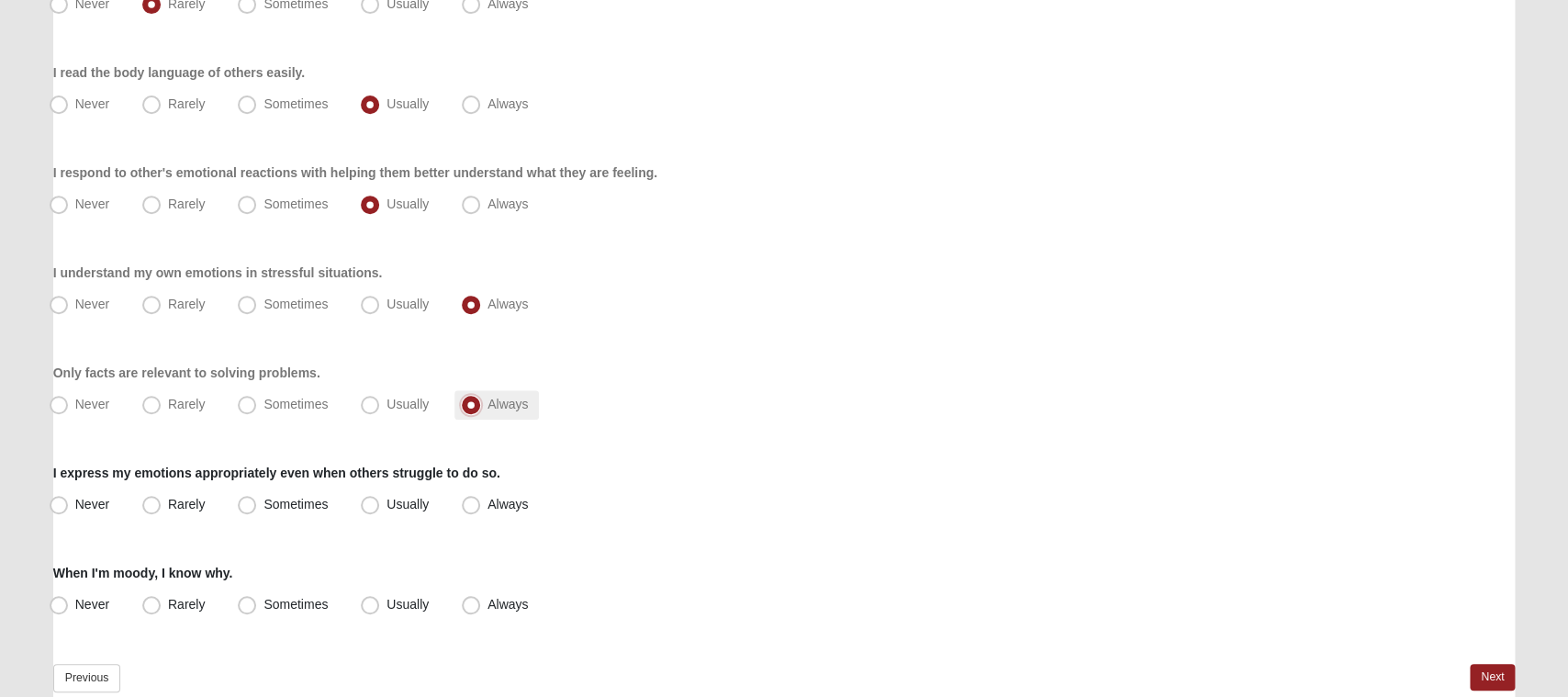 scroll, scrollTop: 290, scrollLeft: 0, axis: vertical 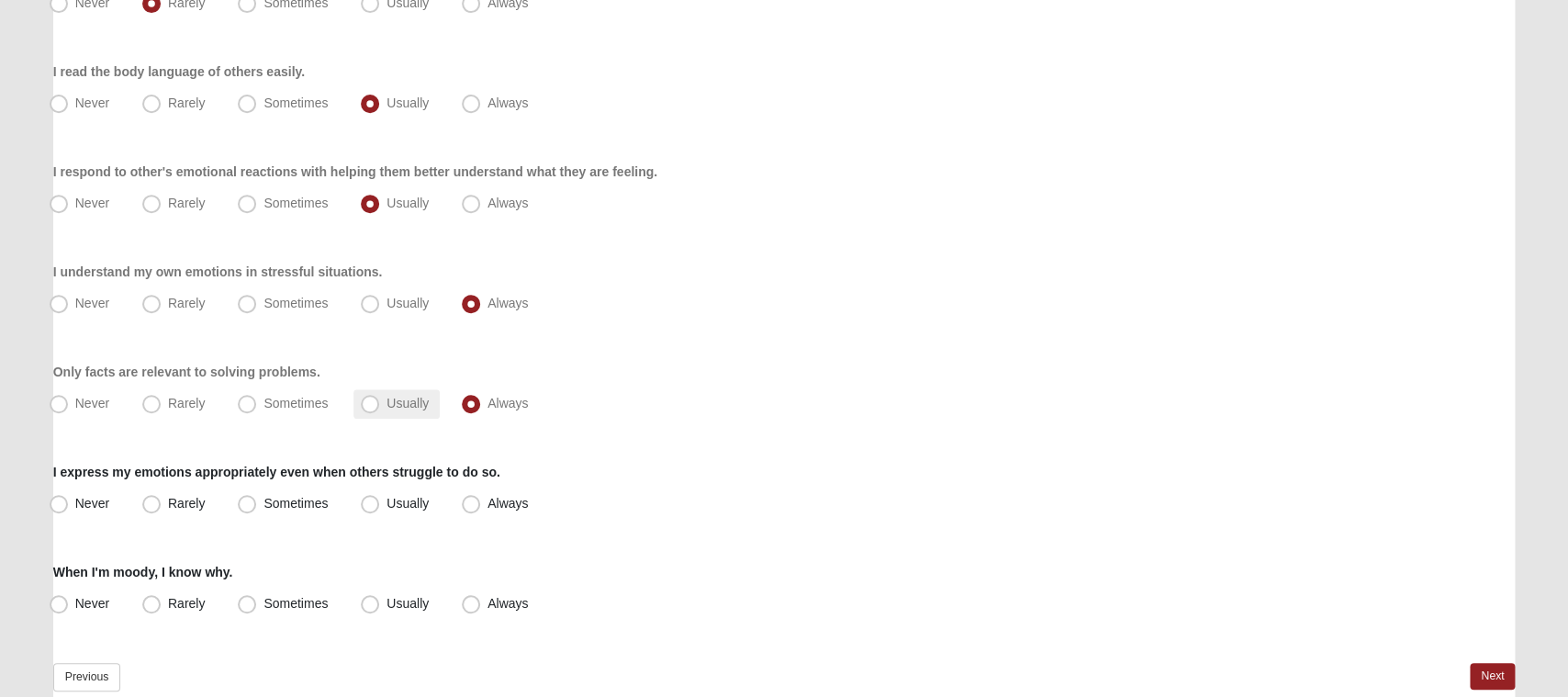 click on "Usually" at bounding box center (397, 404) 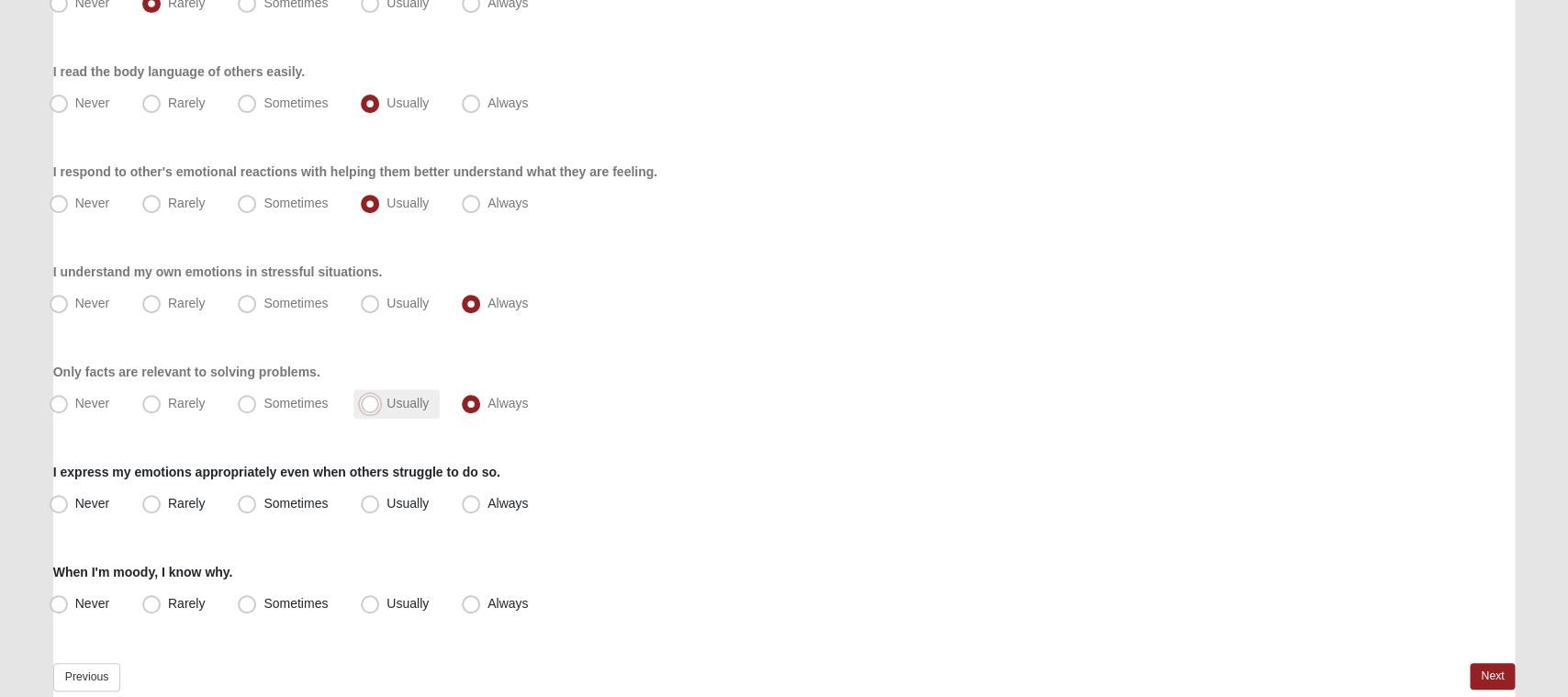 click on "Usually" at bounding box center [374, 403] 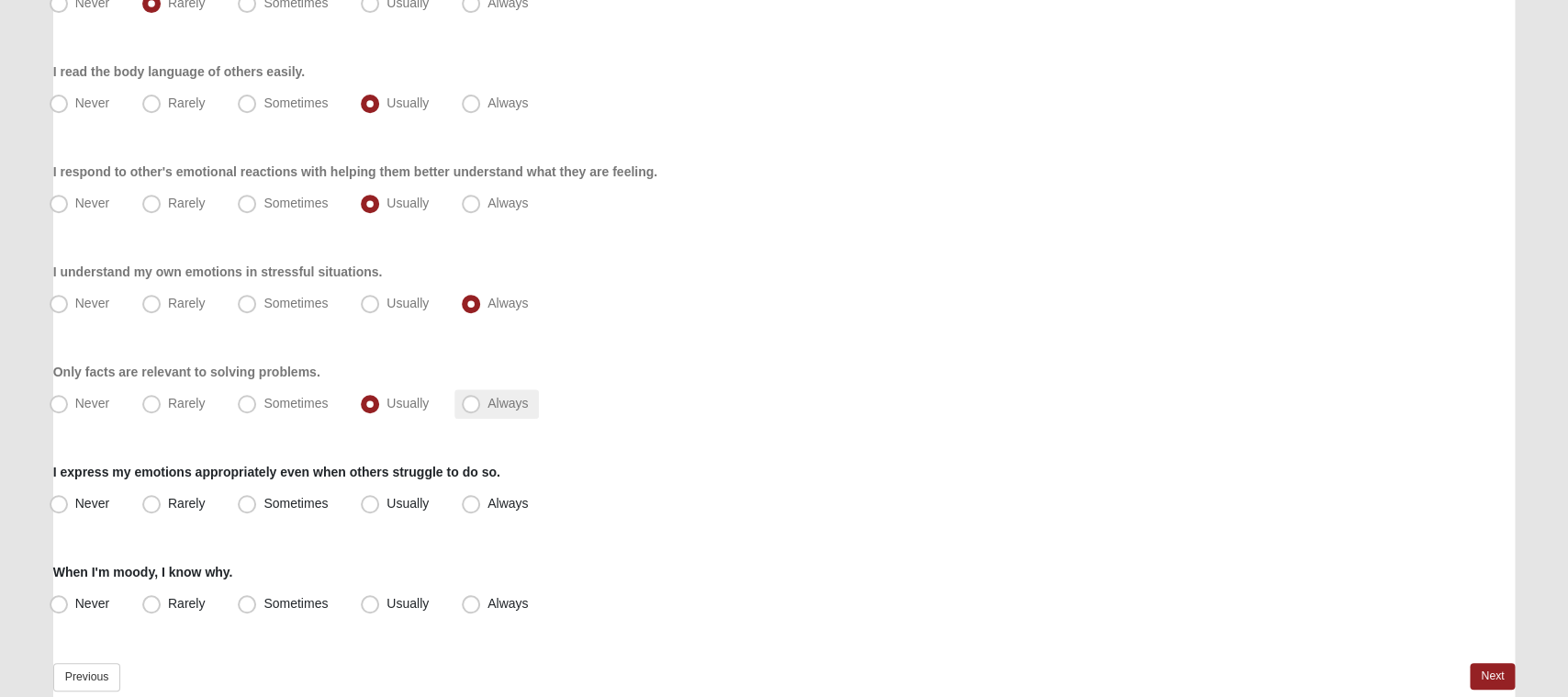 click on "Always" at bounding box center (497, 404) 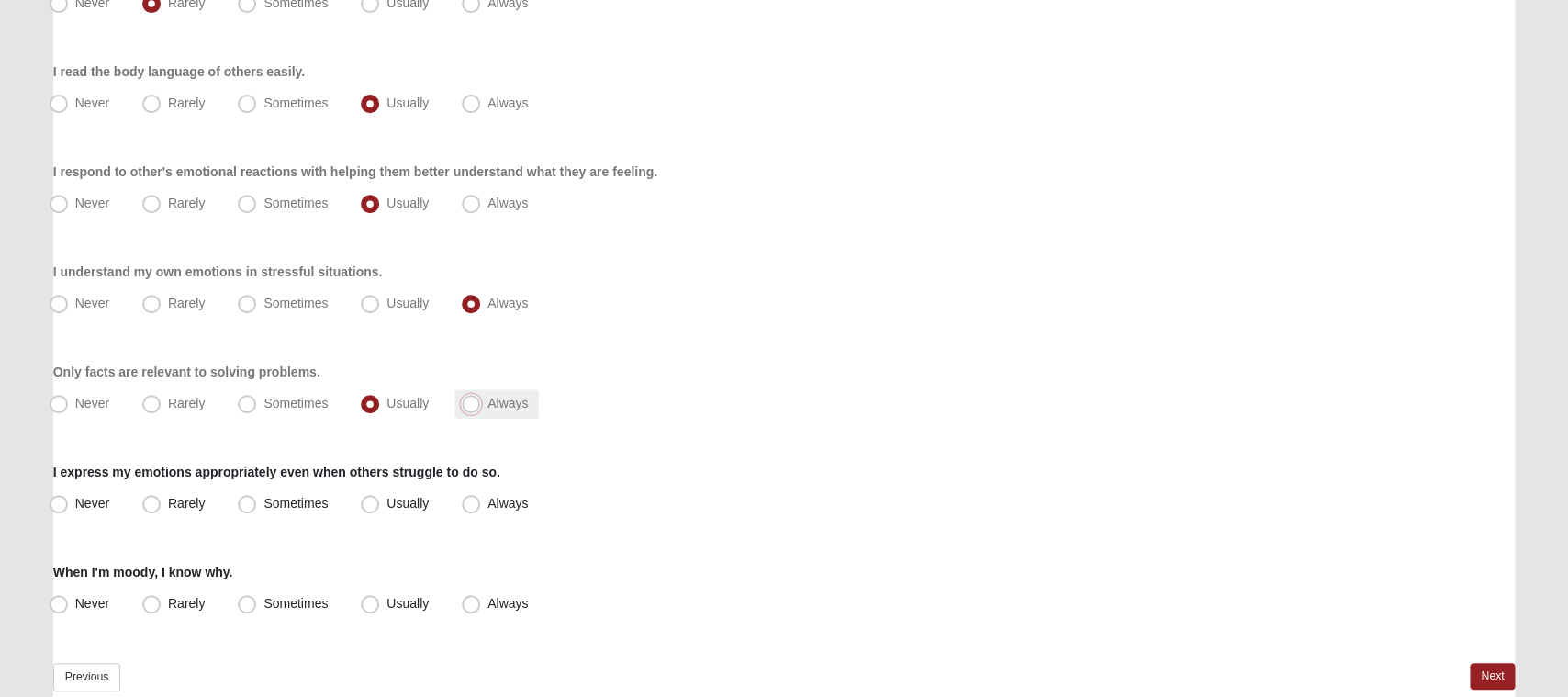 click on "Always" at bounding box center (475, 403) 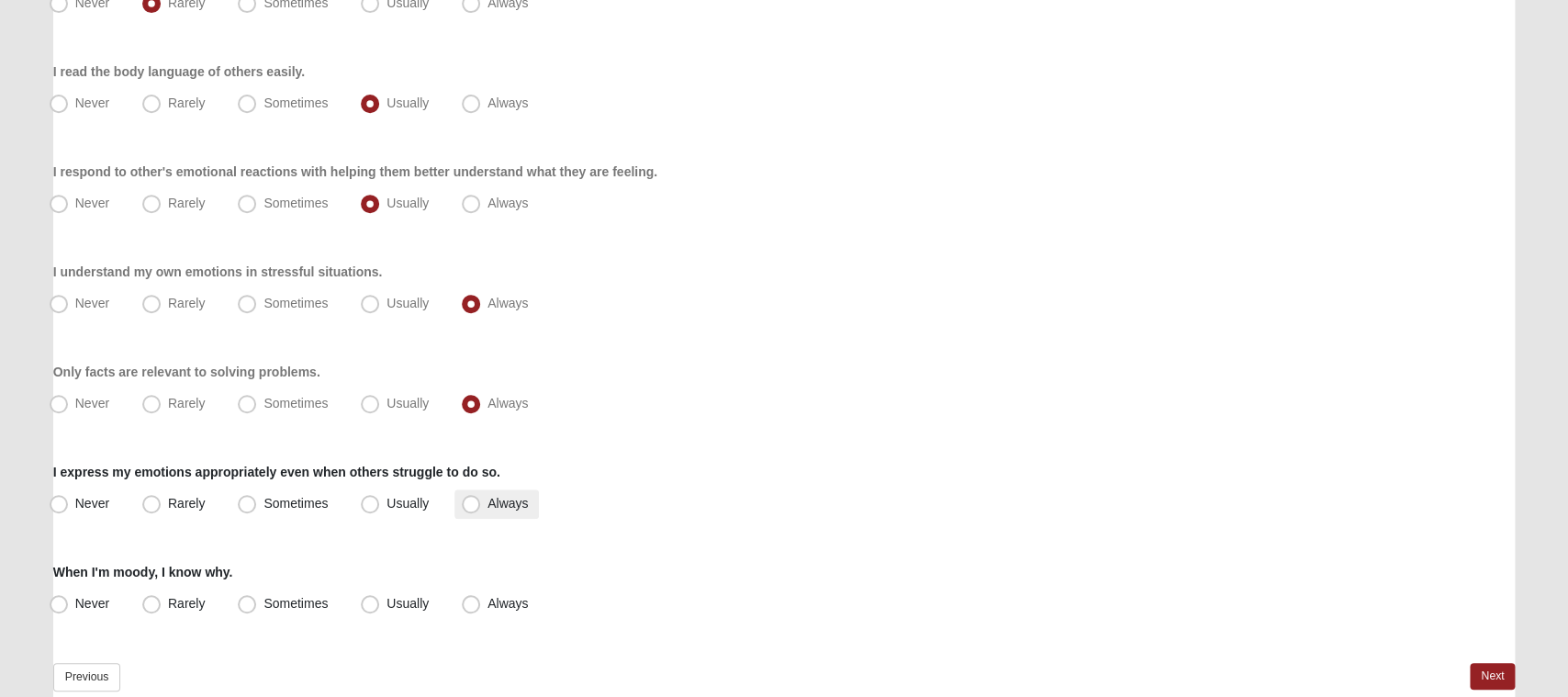 click on "Always" at bounding box center (508, 503) 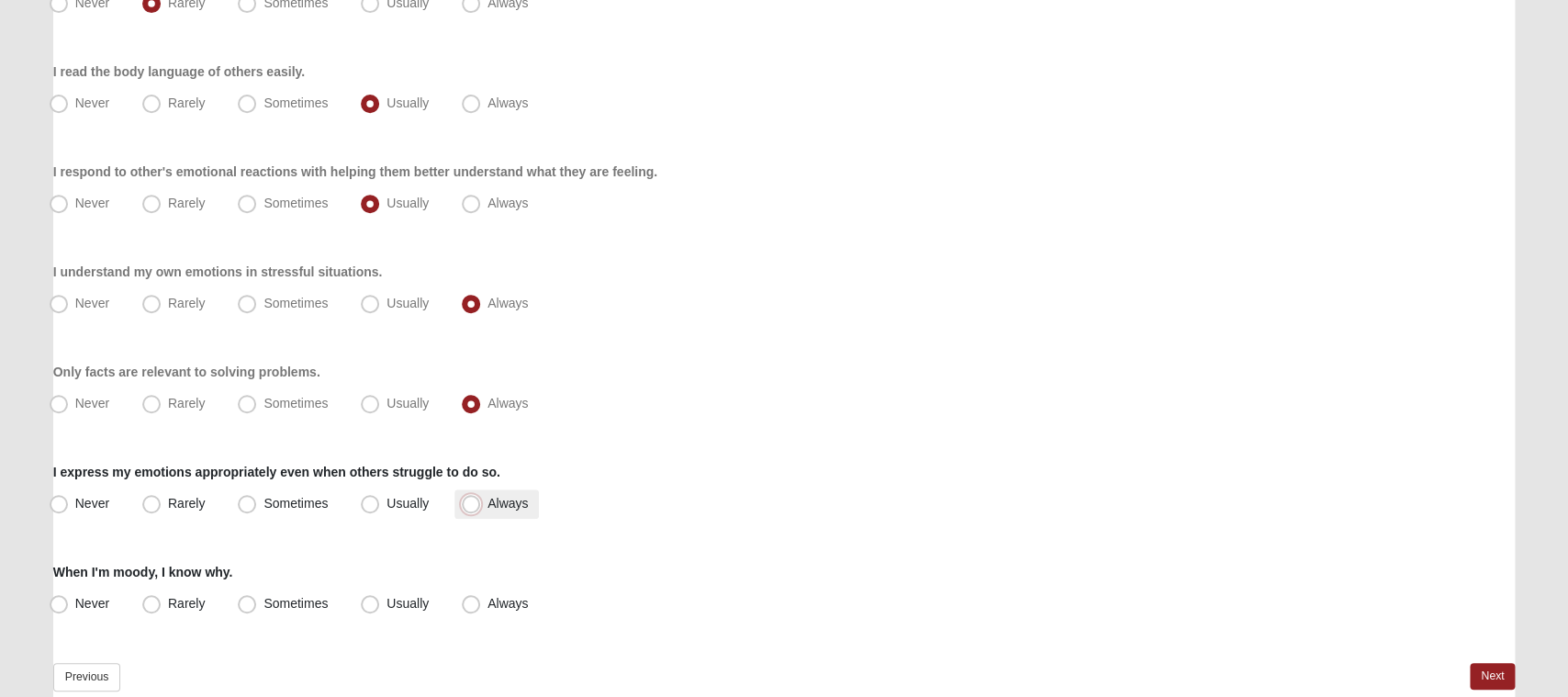click on "Always" at bounding box center (475, 503) 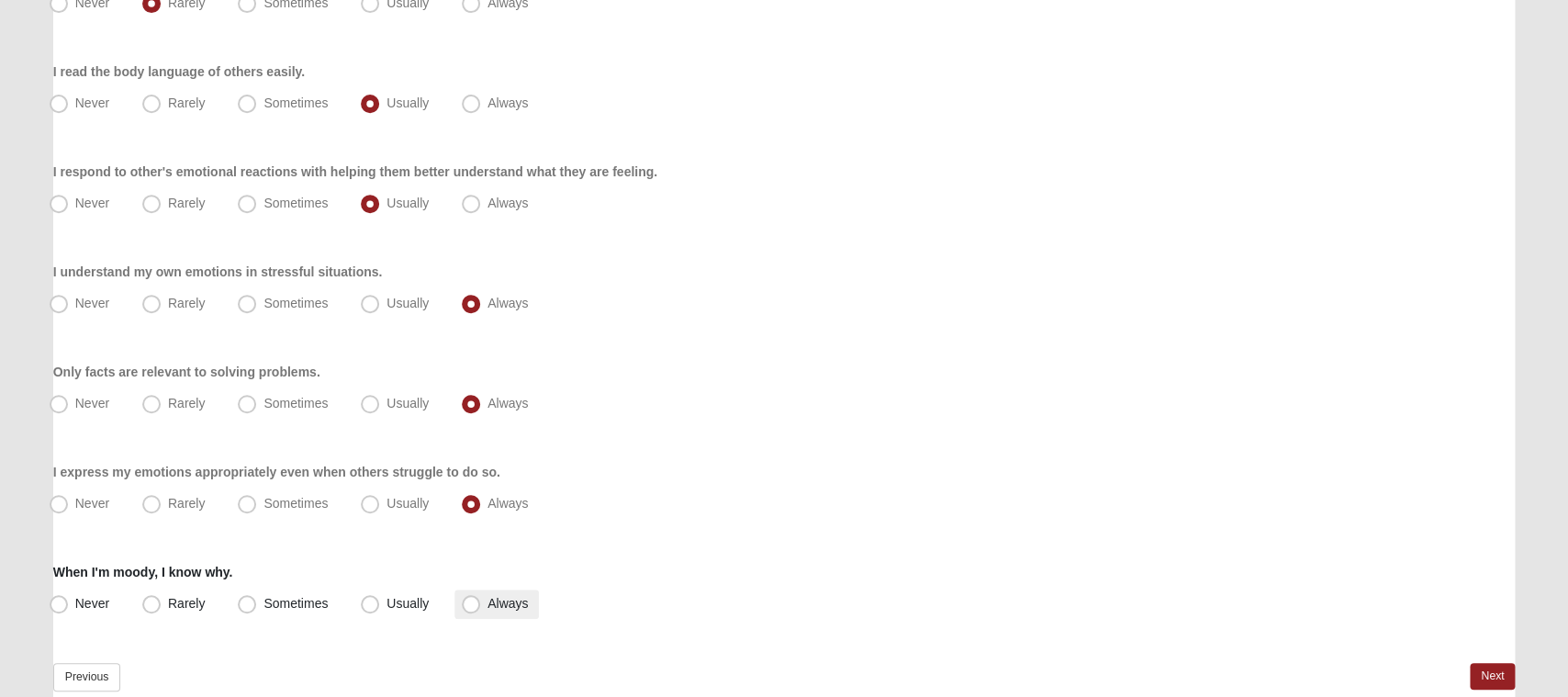 click on "Always" at bounding box center (497, 604) 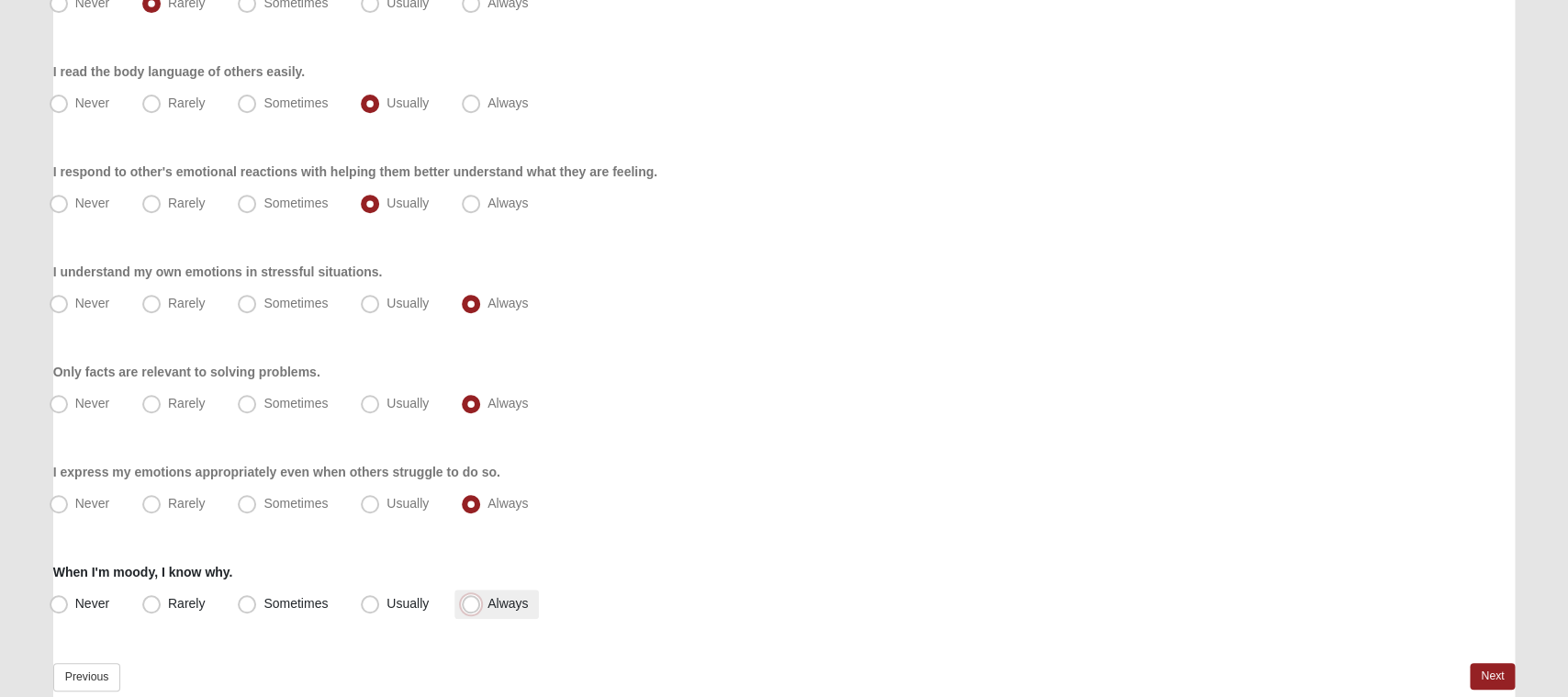 click on "Always" at bounding box center (475, 603) 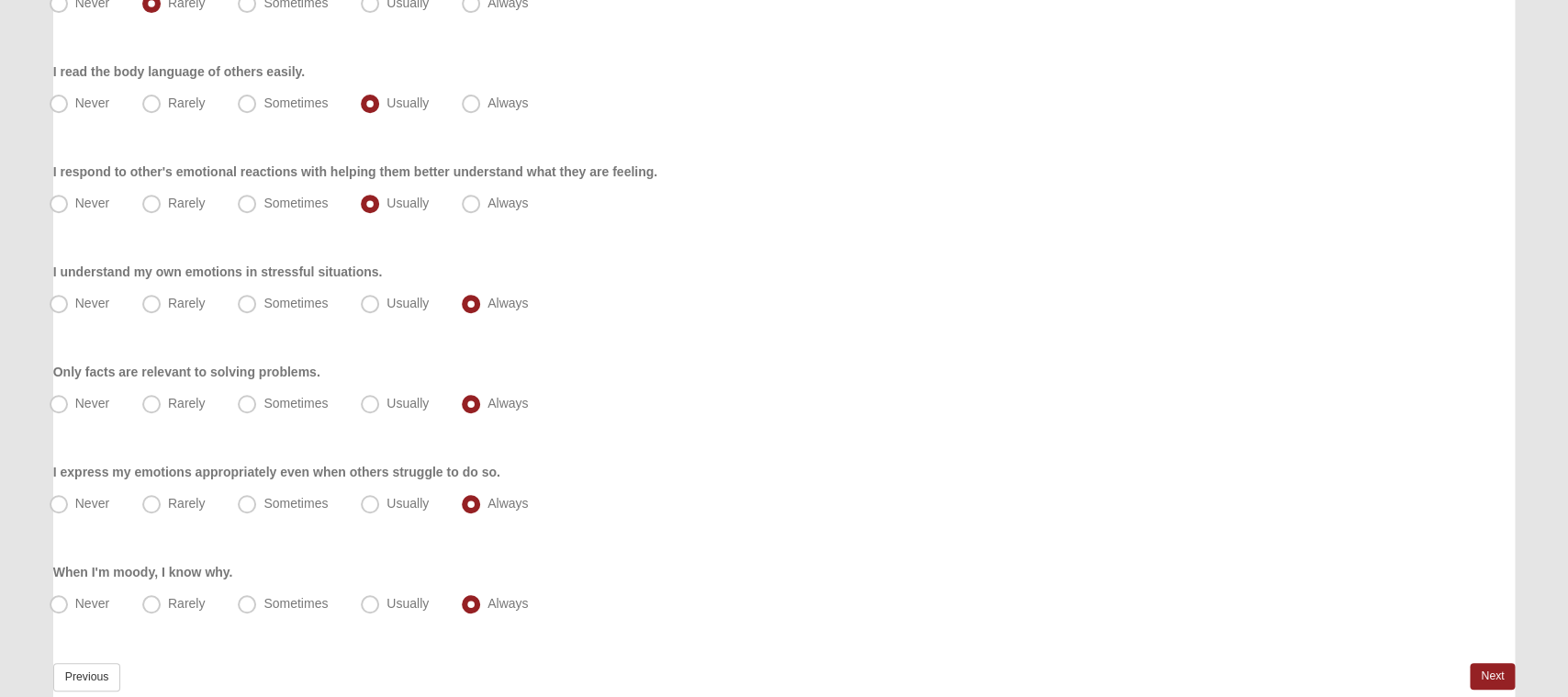 click on "Respond to these items quickly and don’t overthink them. Usually your first response is your best response.
41%
I struggle to express my emotions with others when I am upset.
Never
Rarely
Sometimes
Usually
Always
I read the body language of others easily.
Never
Rarely" at bounding box center (784, 289) 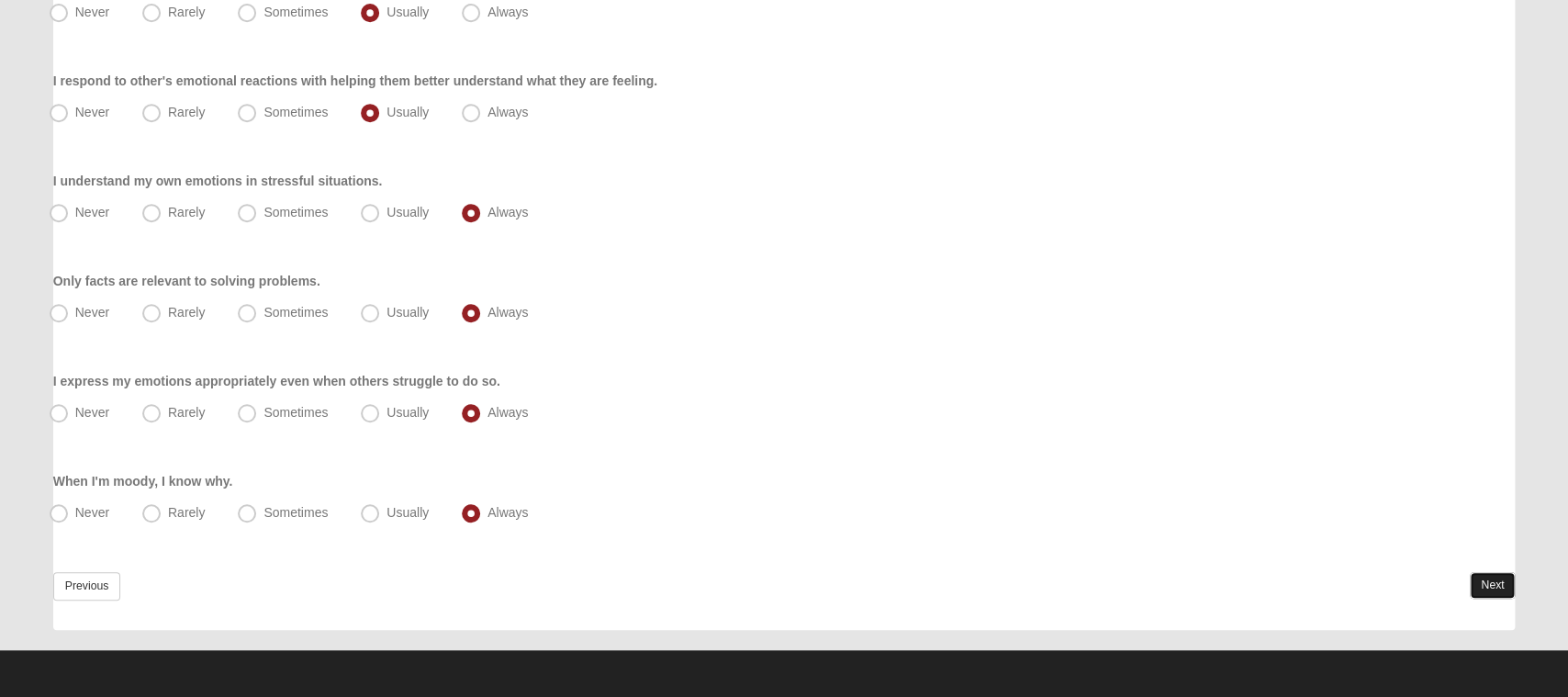 click on "Next" at bounding box center [1492, 585] 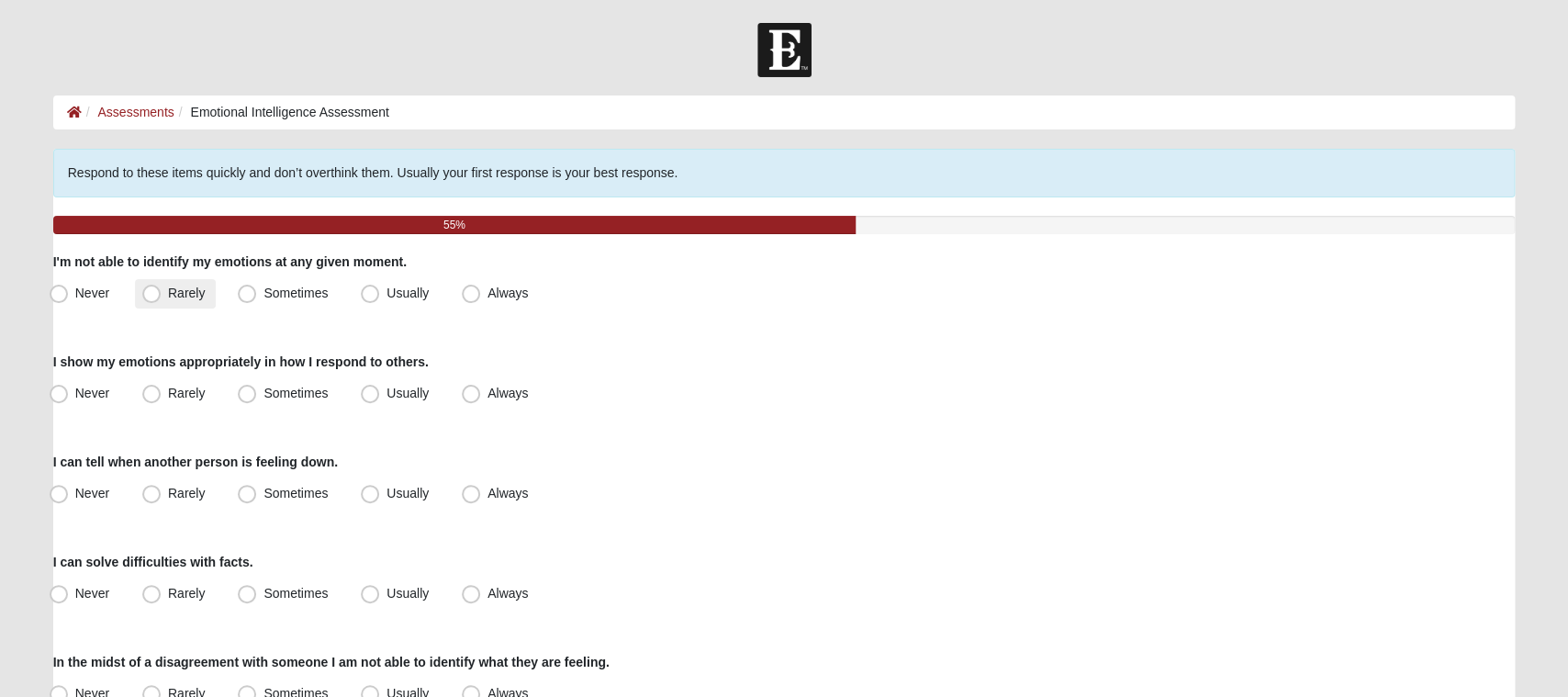 click on "Rarely" at bounding box center [186, 293] 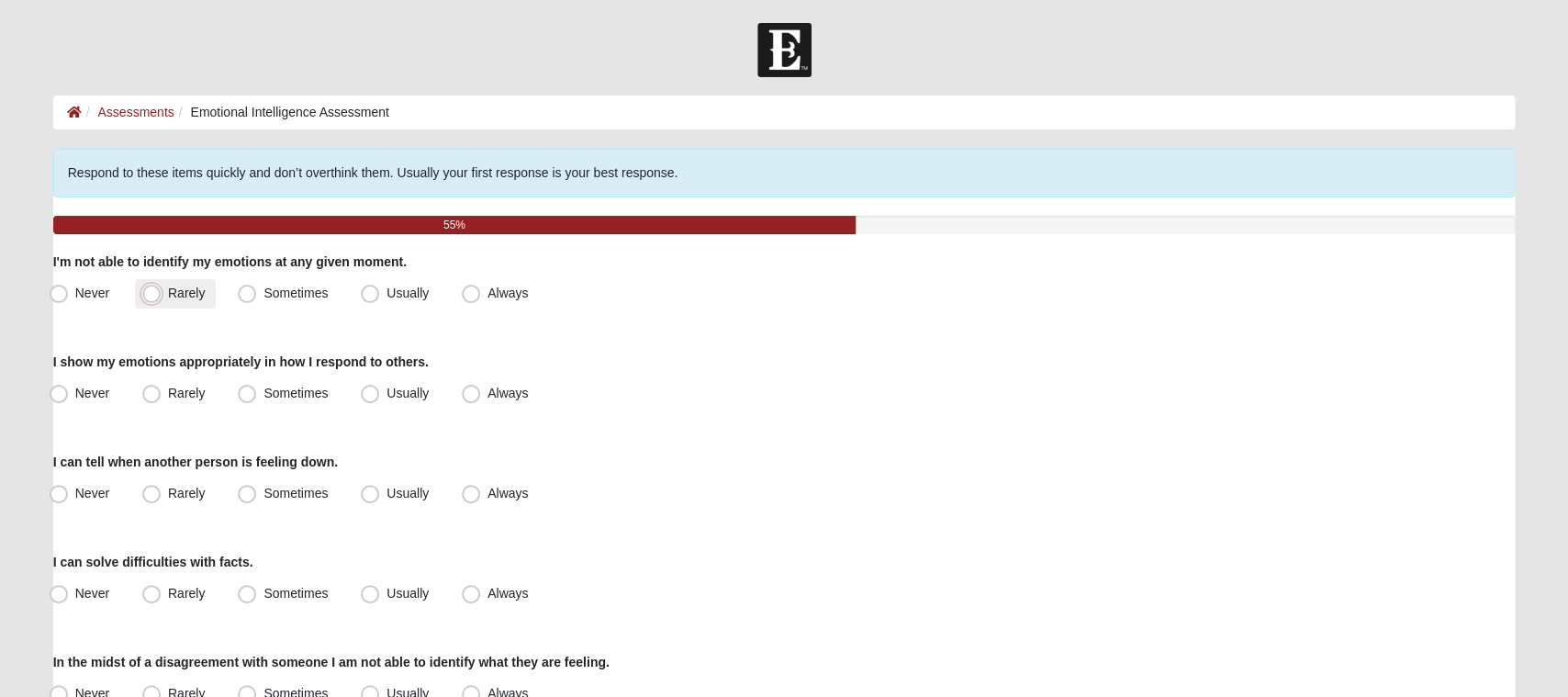 click on "Rarely" at bounding box center (155, 293) 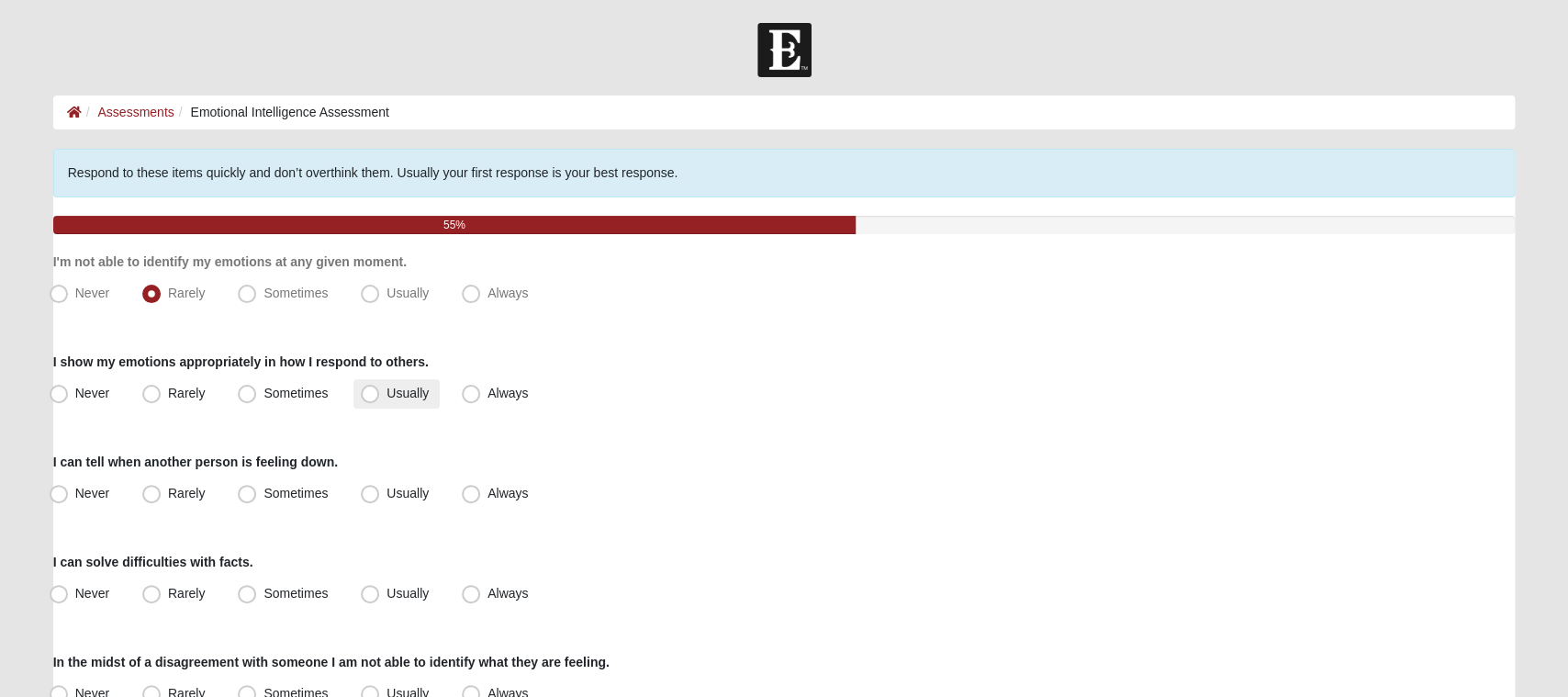 click on "Usually" at bounding box center [408, 393] 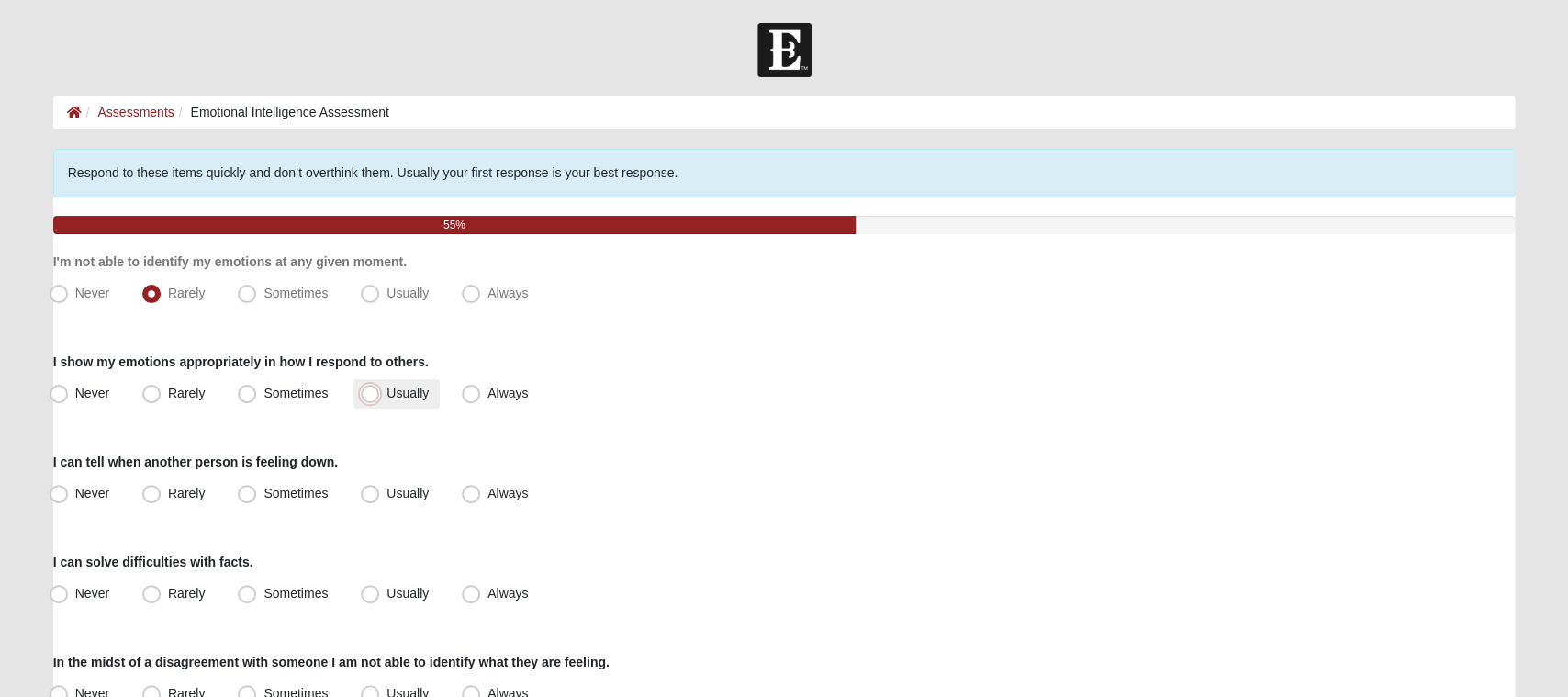 click on "Usually" at bounding box center [374, 393] 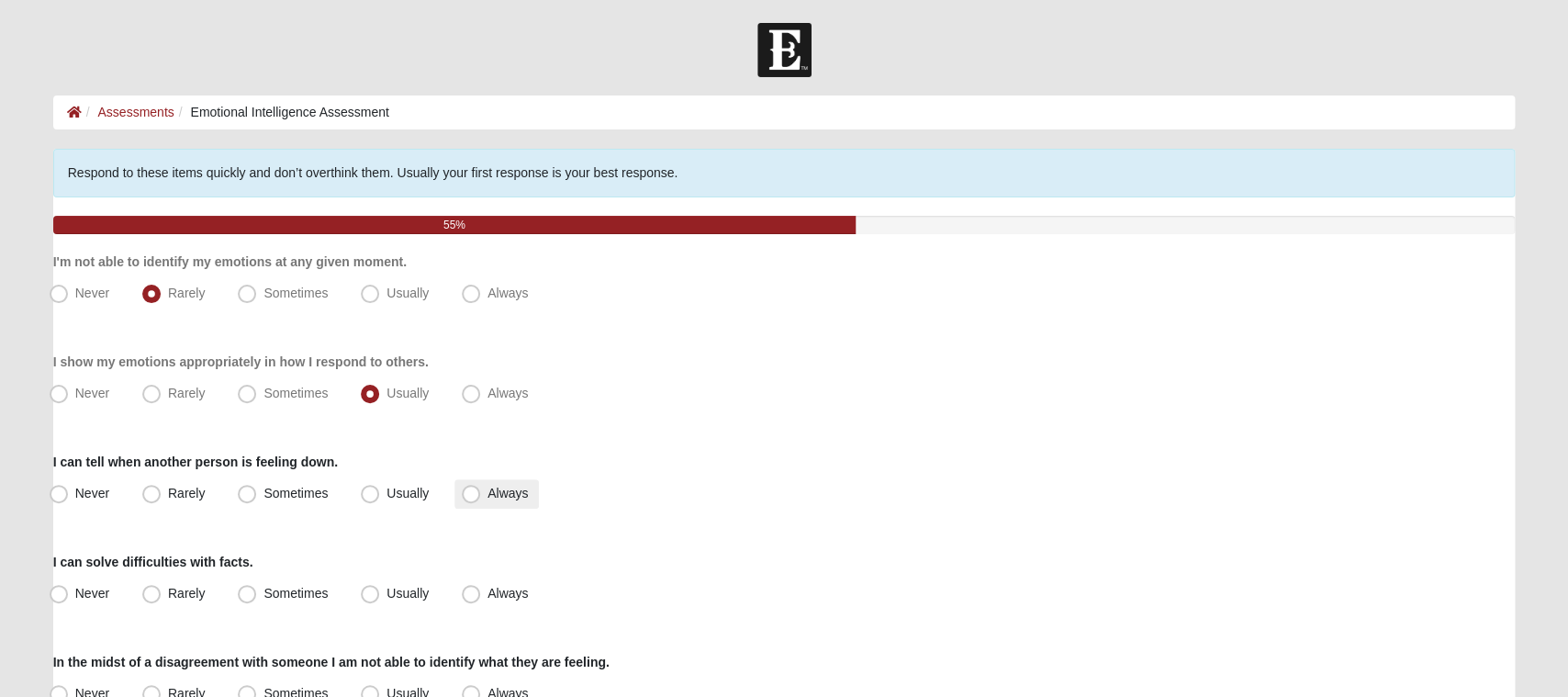 click on "Always" at bounding box center [508, 493] 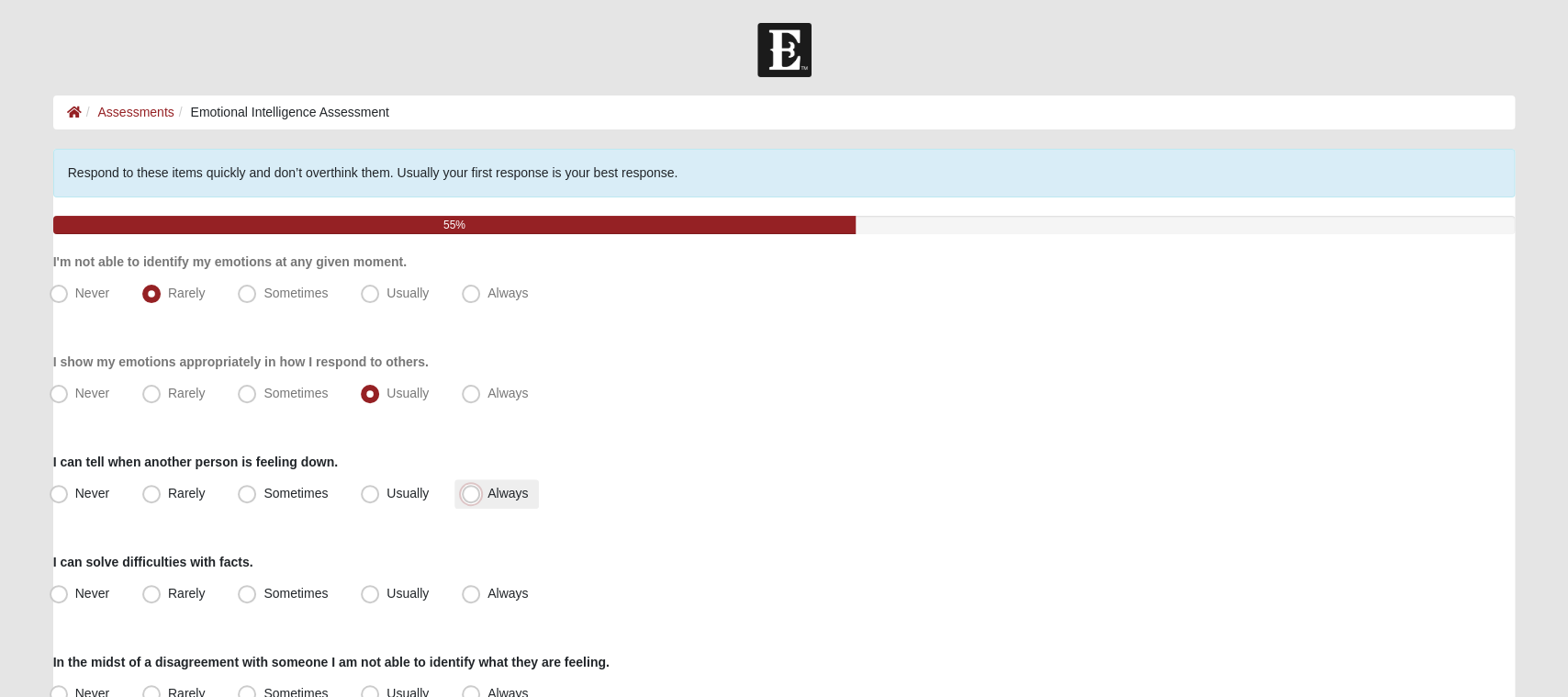 click on "Always" at bounding box center (475, 493) 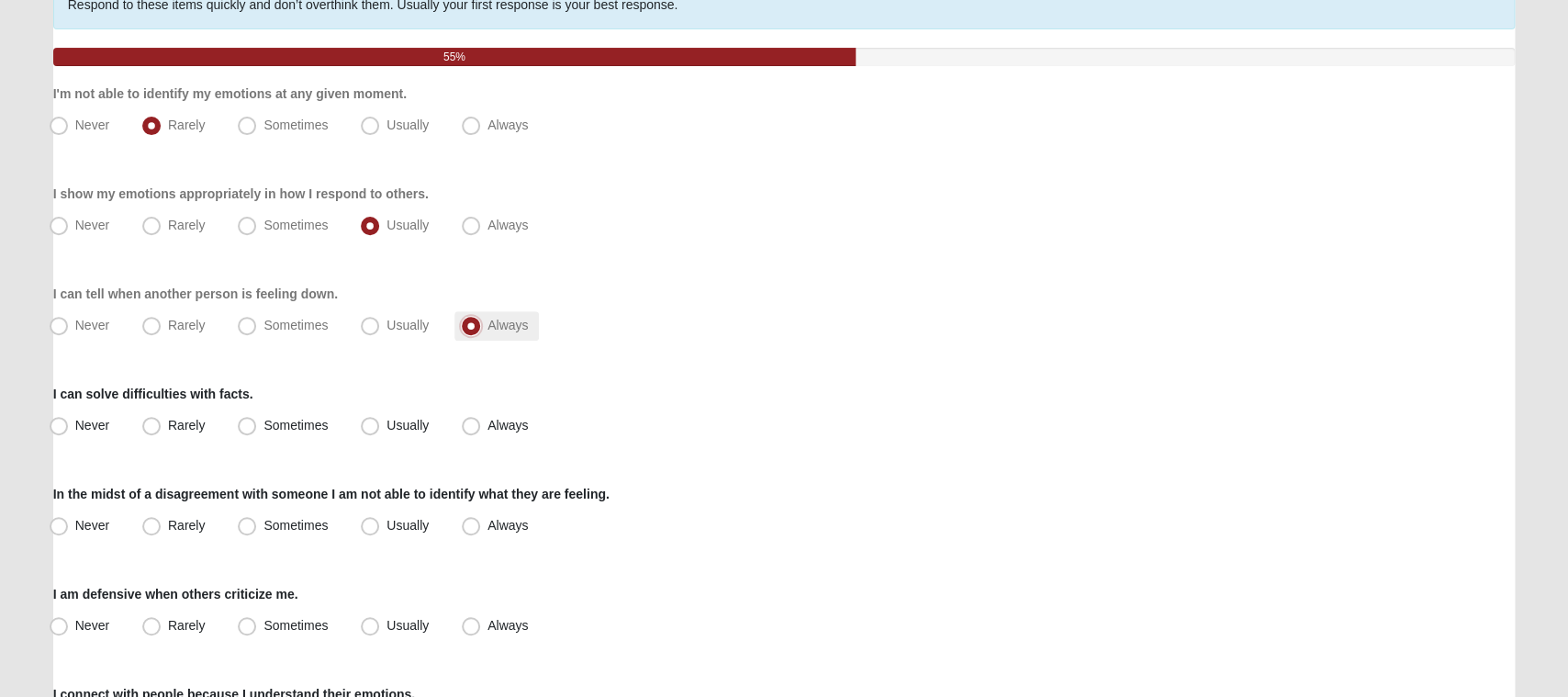 scroll, scrollTop: 170, scrollLeft: 0, axis: vertical 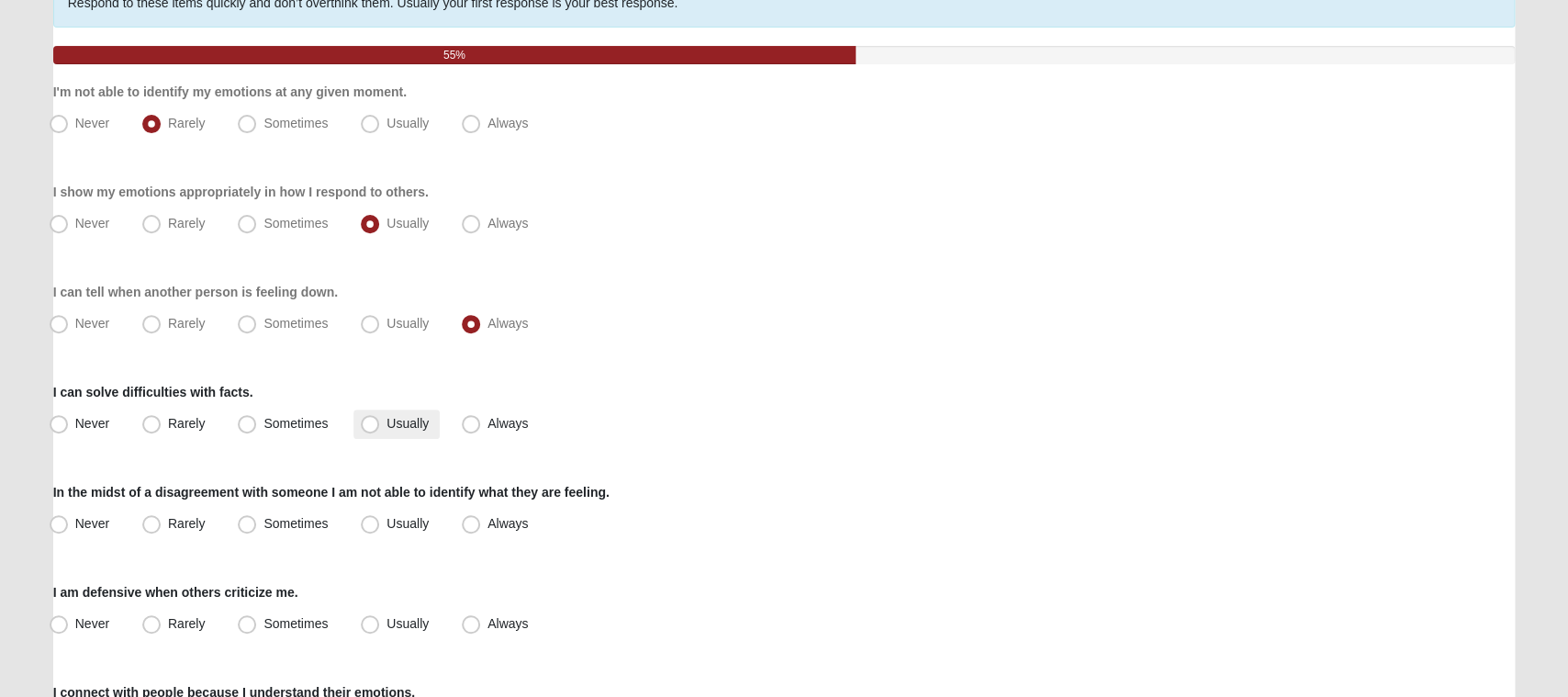 click on "Usually" at bounding box center (408, 423) 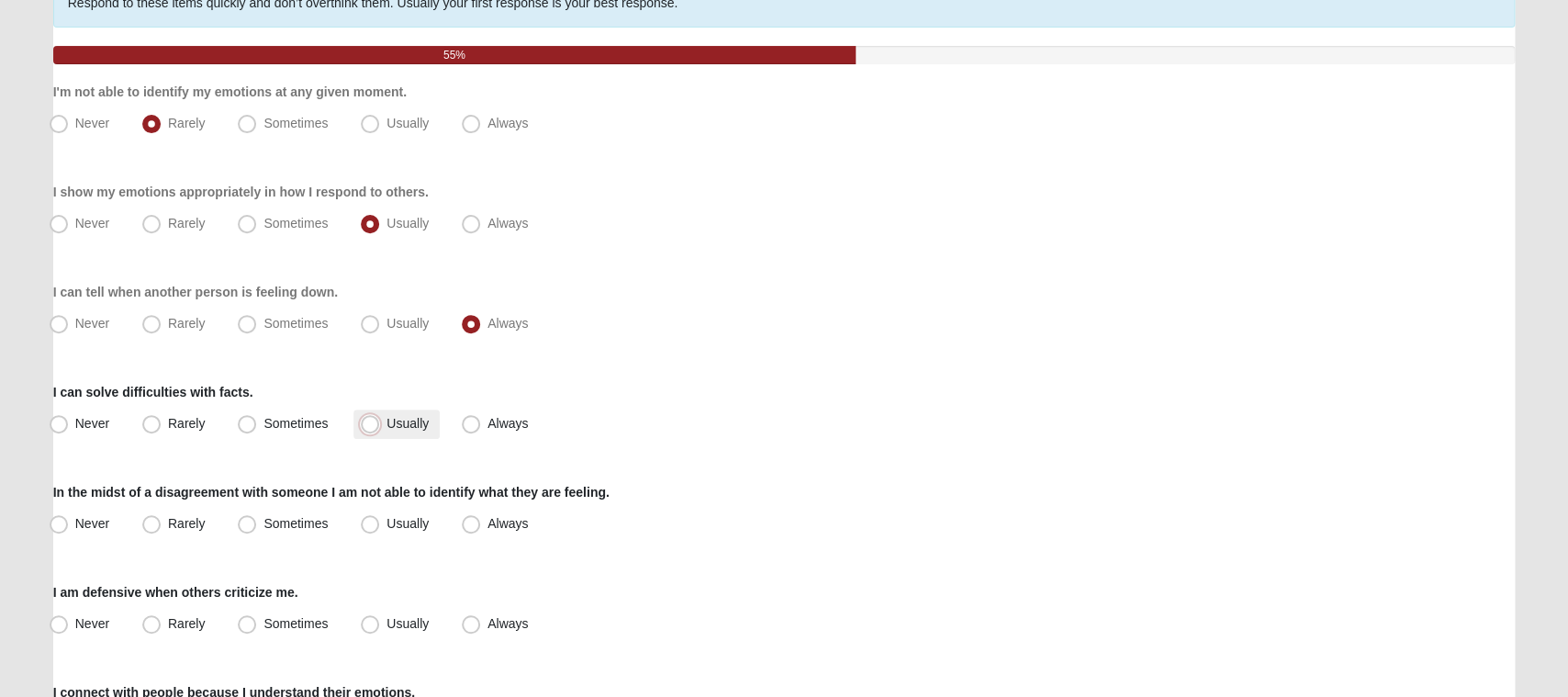 click on "Usually" at bounding box center [374, 423] 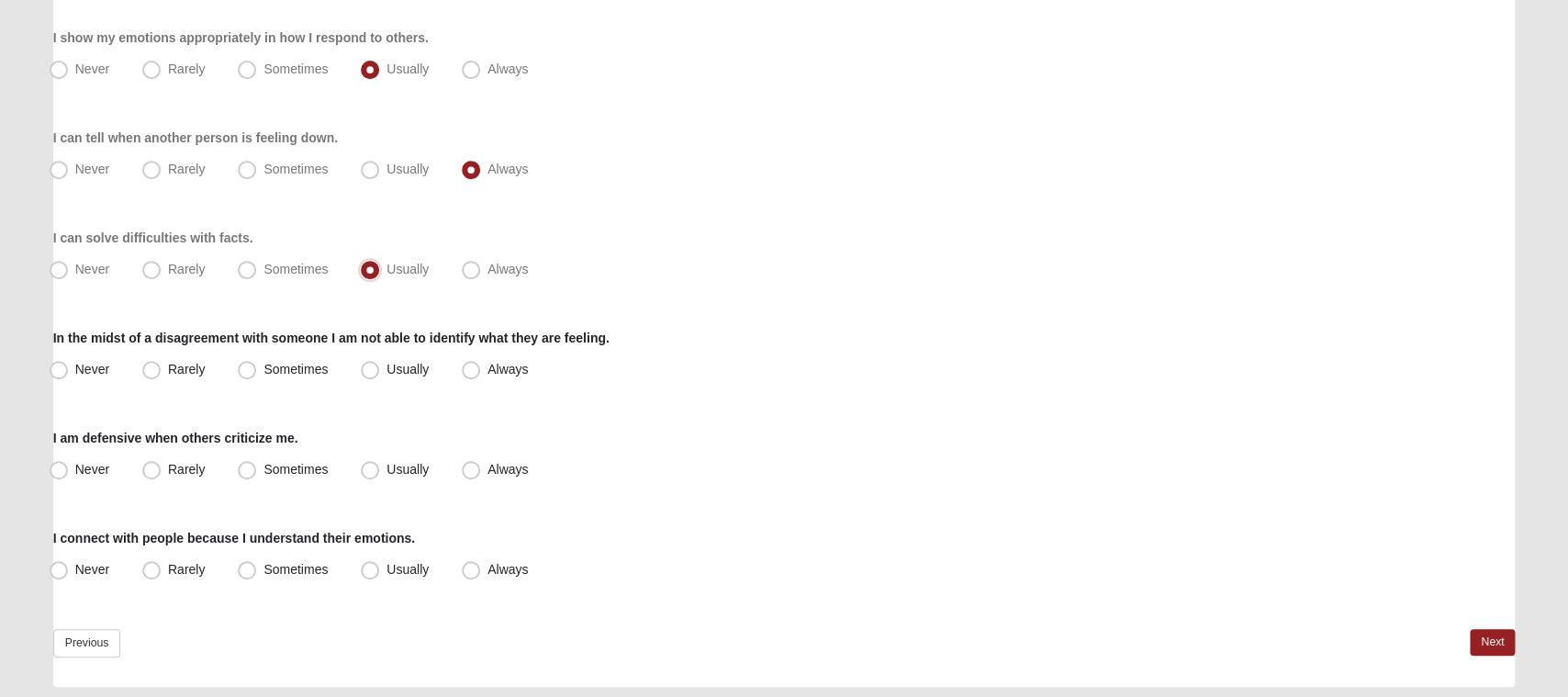 scroll, scrollTop: 324, scrollLeft: 0, axis: vertical 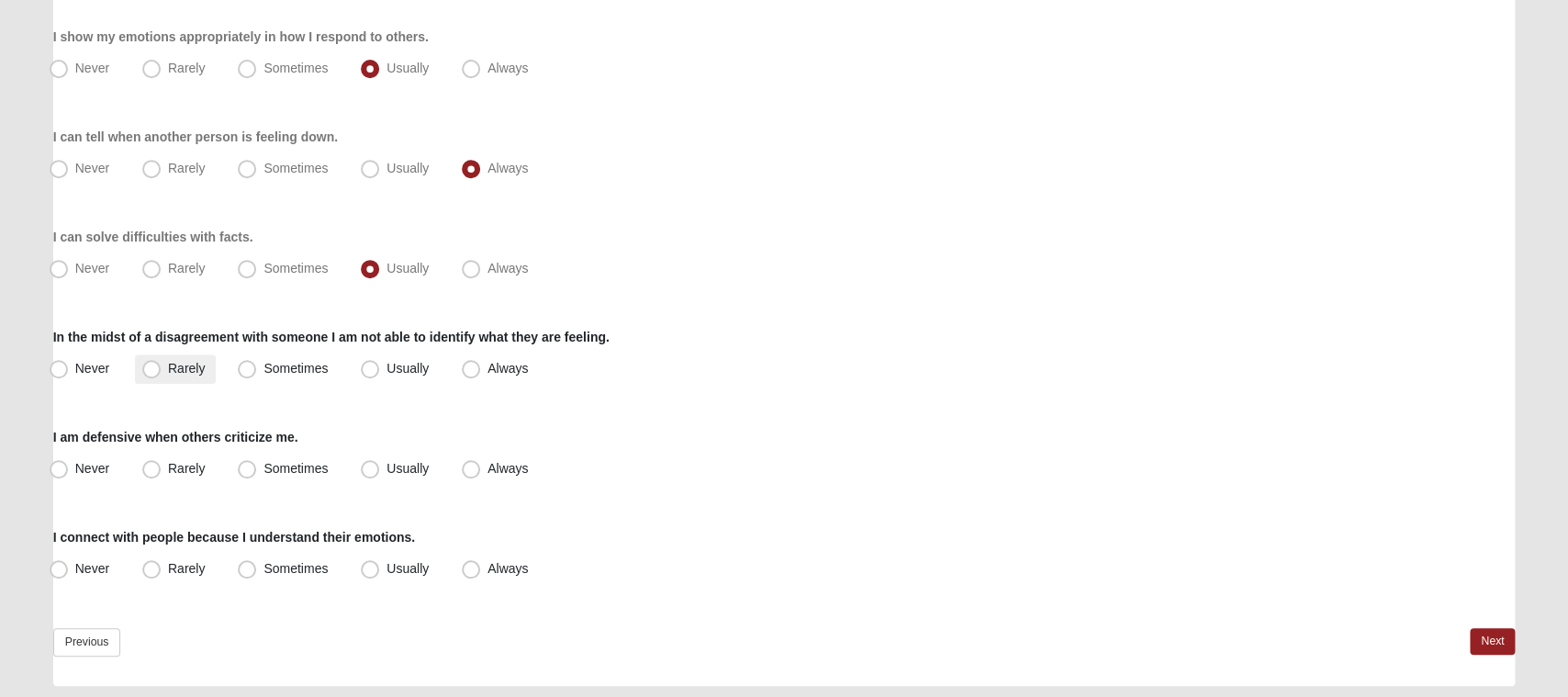 click on "Rarely" at bounding box center (186, 369) 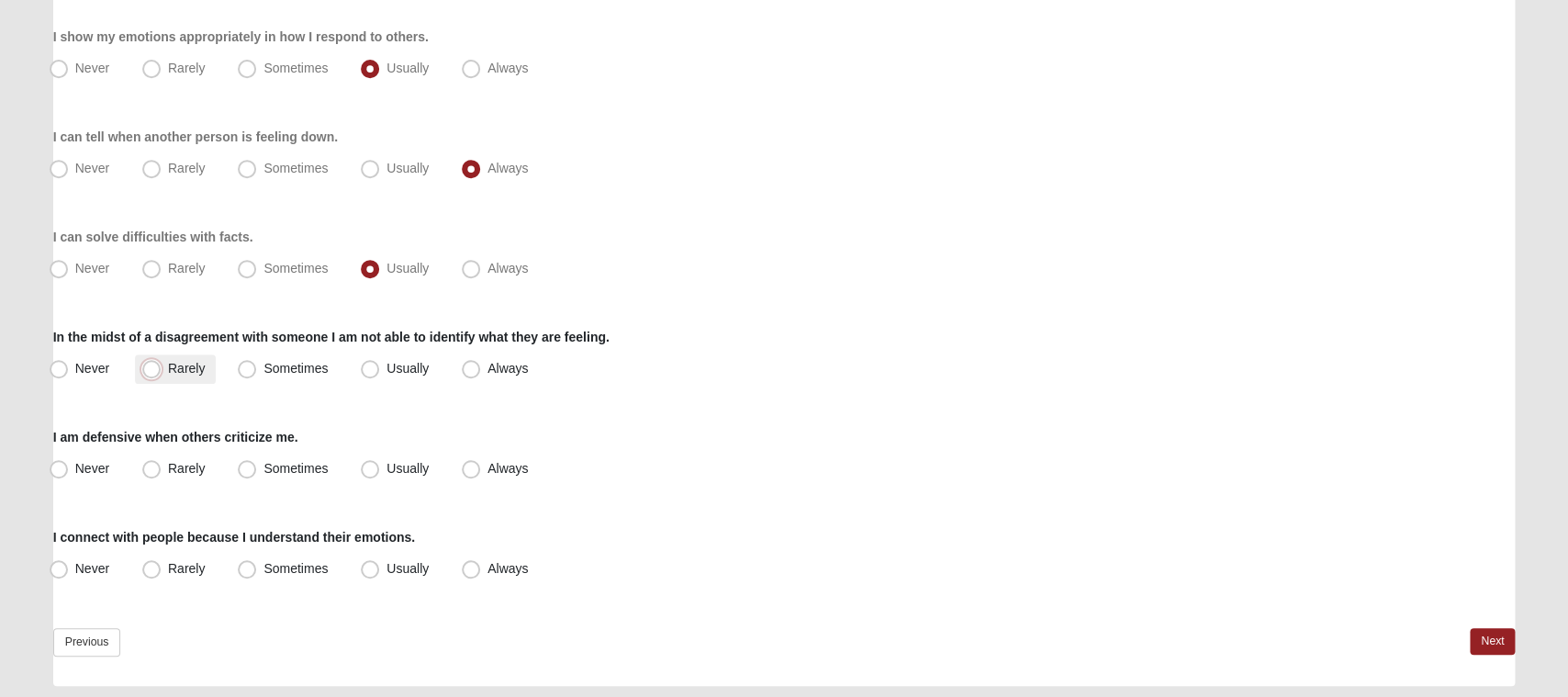 click on "Rarely" at bounding box center (155, 369) 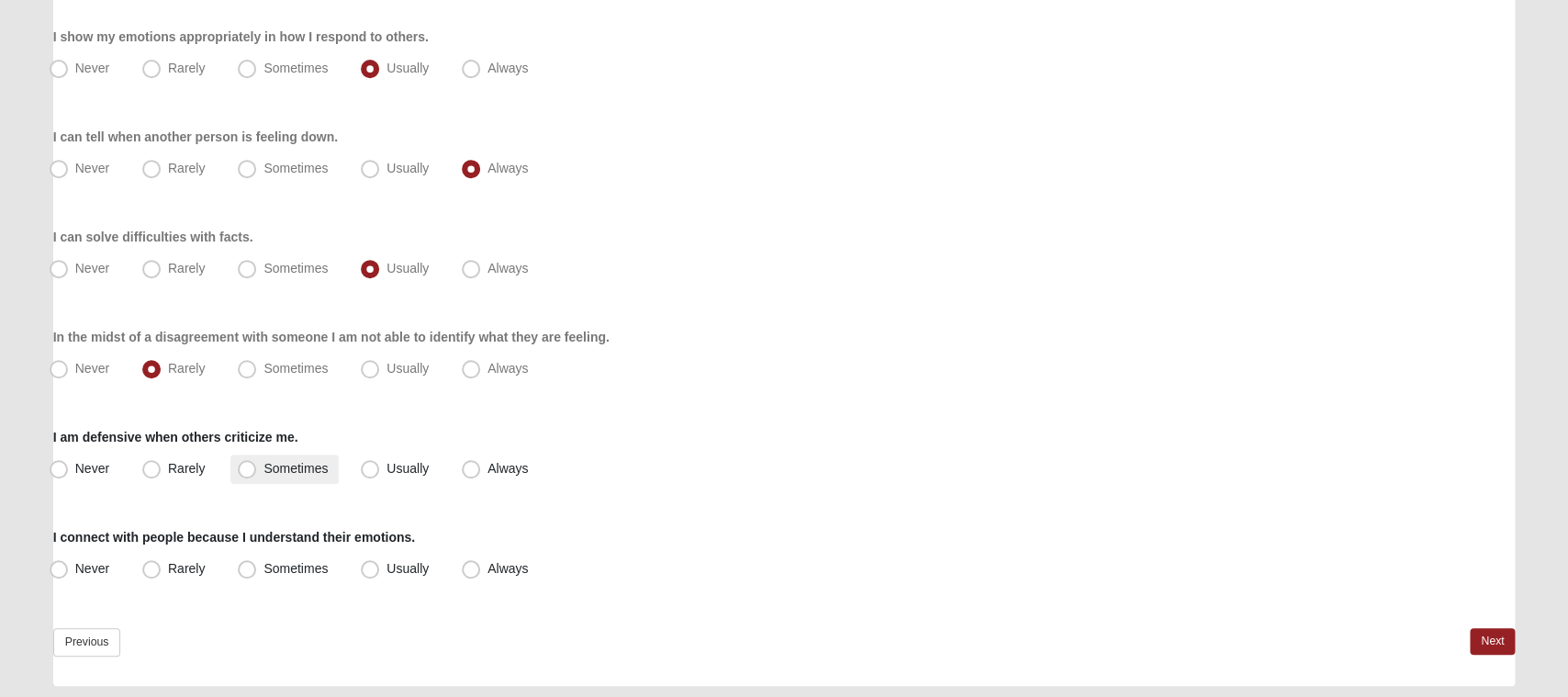 click on "Sometimes" at bounding box center (296, 469) 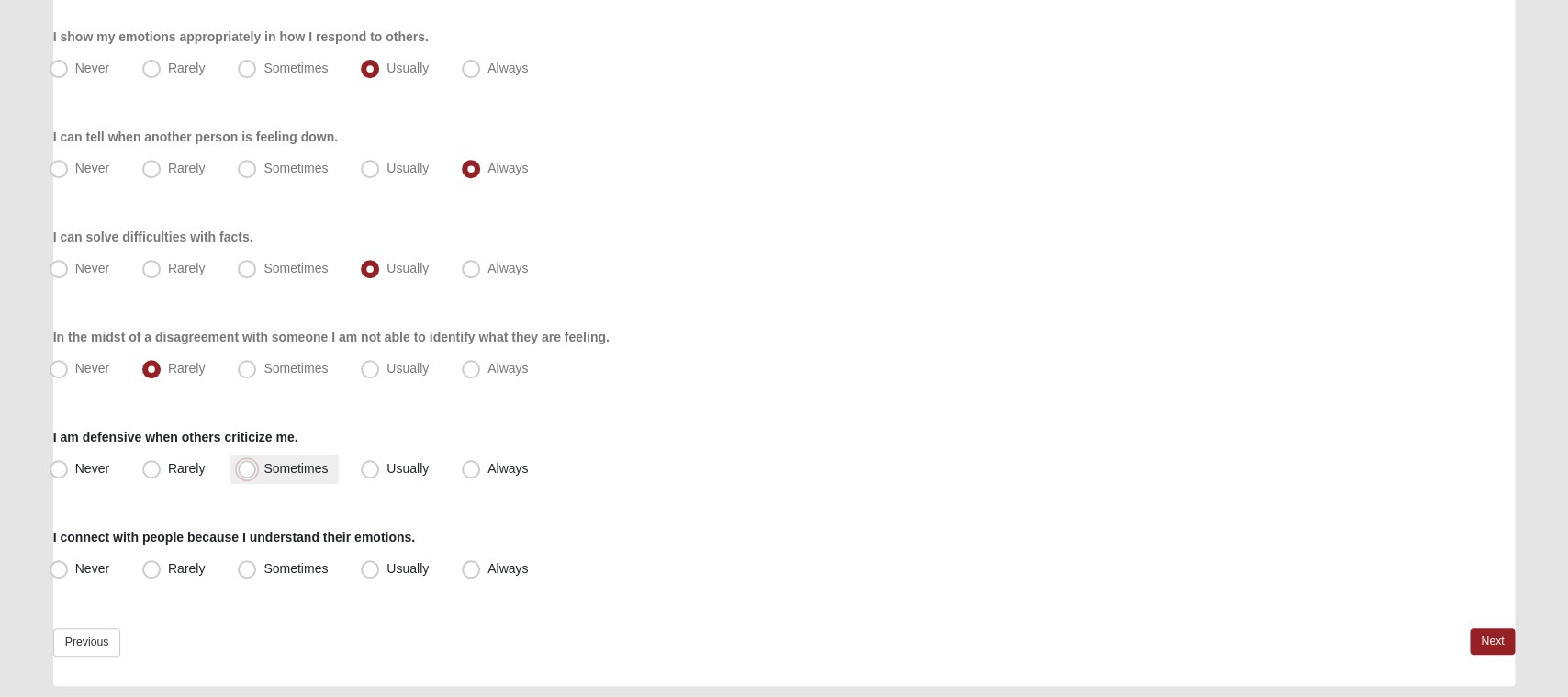 click on "Sometimes" at bounding box center [251, 469] 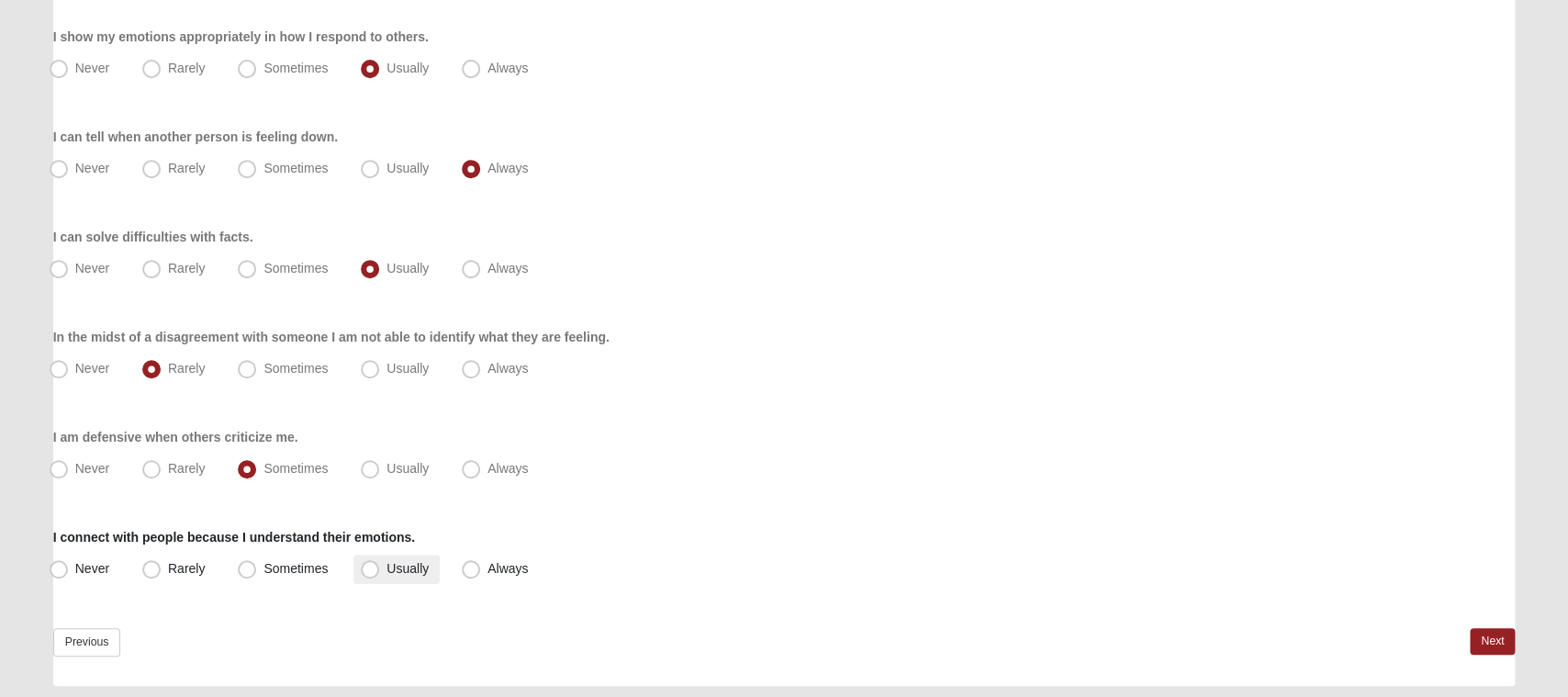 click on "Usually" at bounding box center (408, 569) 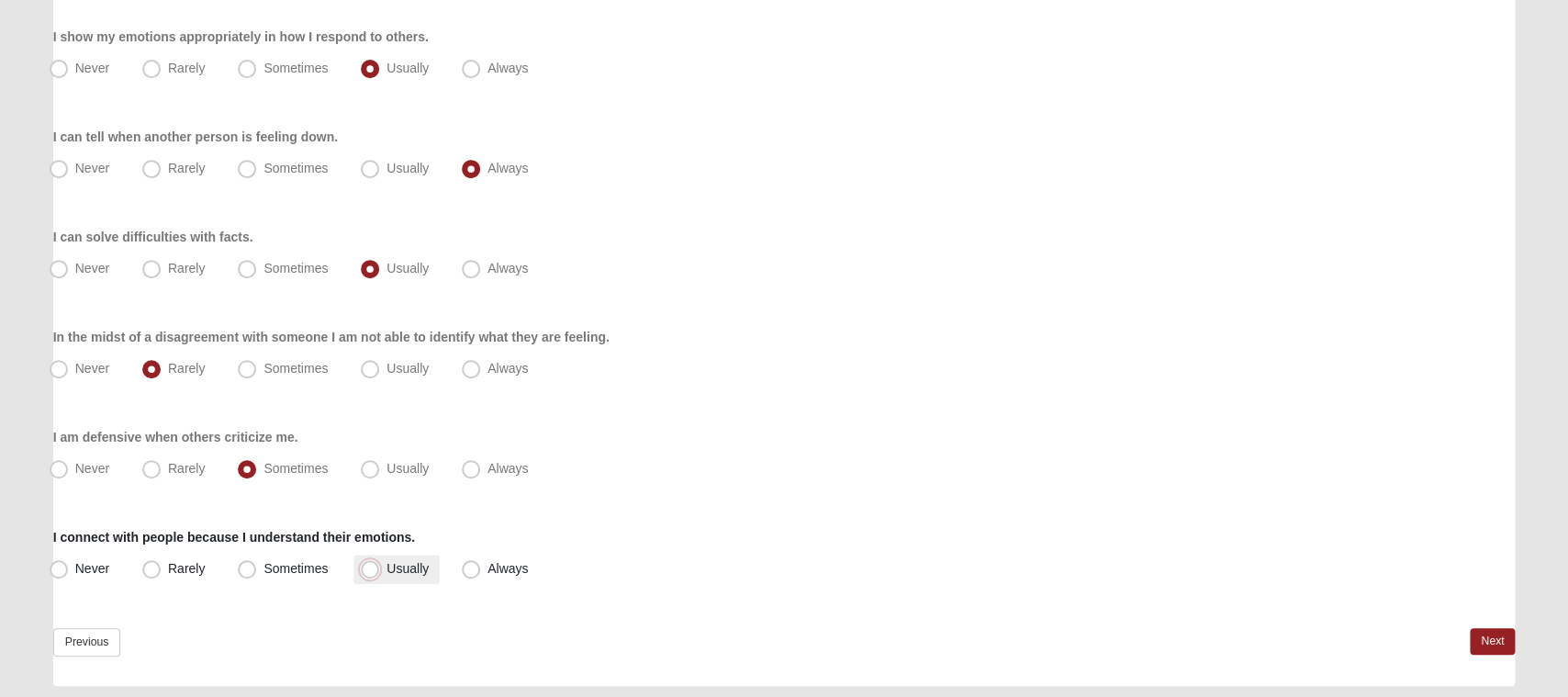 click on "Usually" at bounding box center (374, 569) 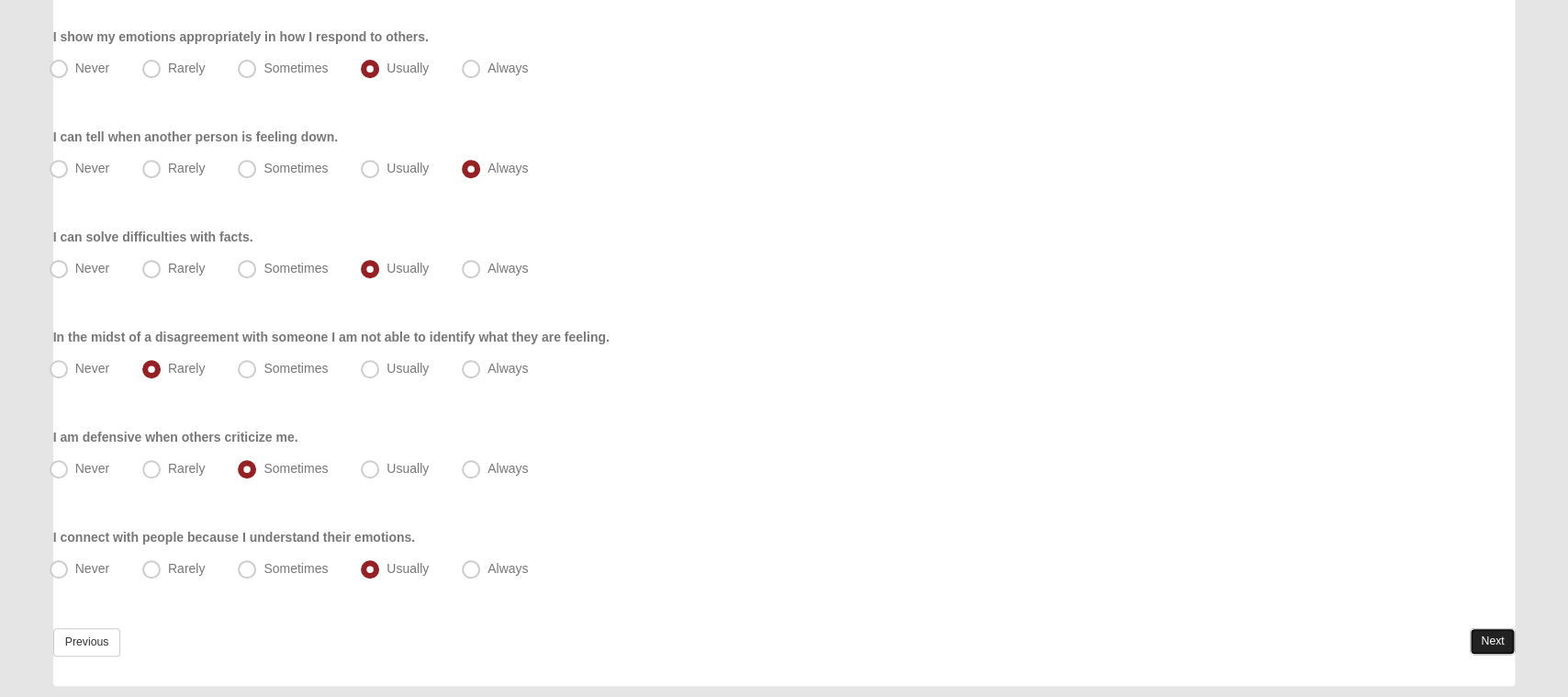 click on "Next" at bounding box center [1492, 642] 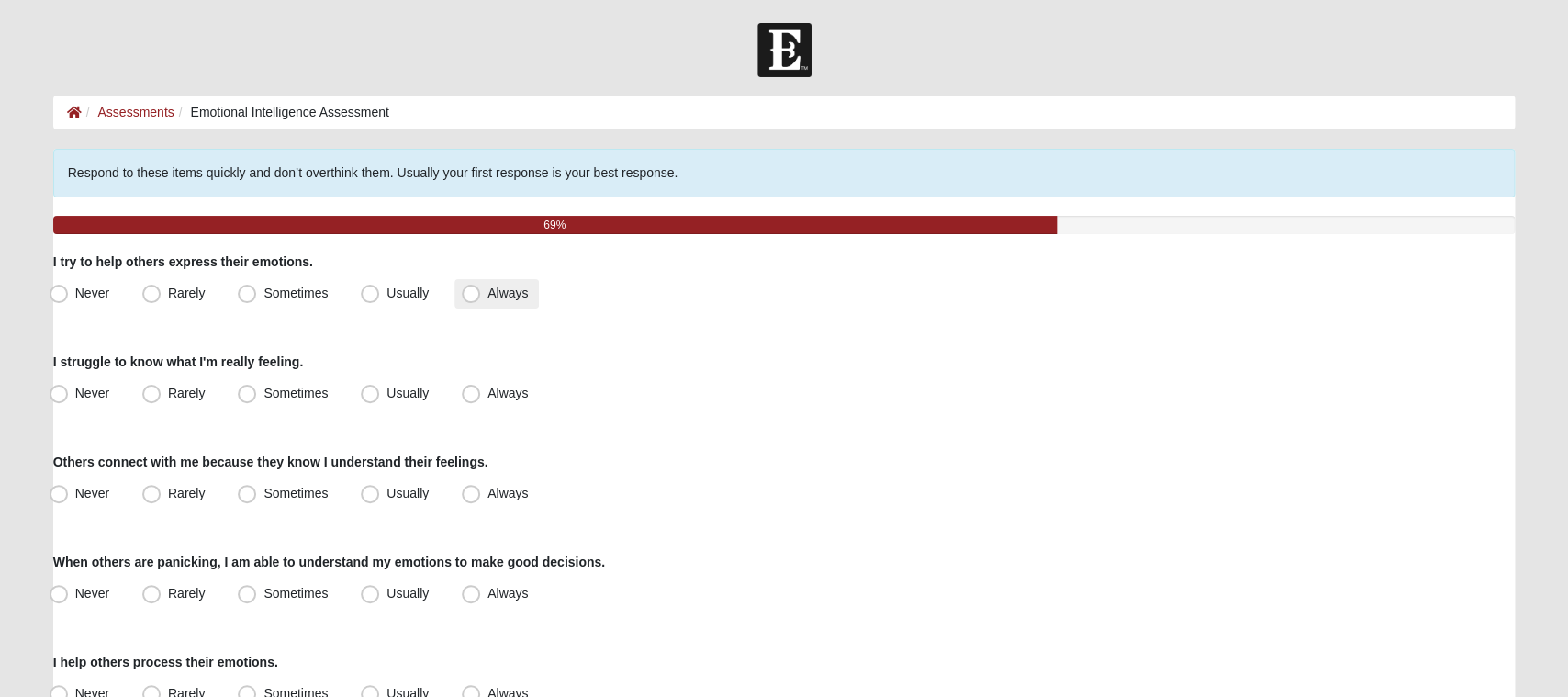 click on "Always" at bounding box center [508, 293] 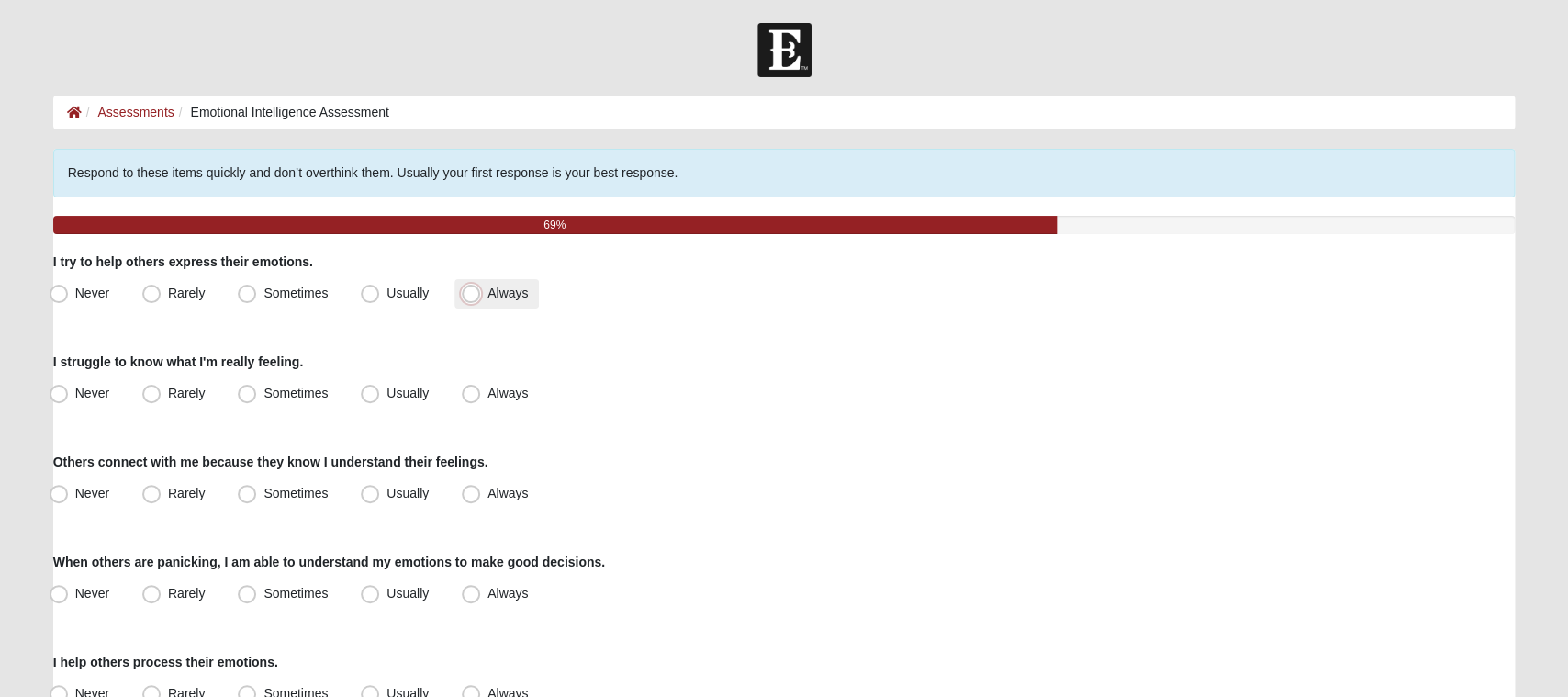 click on "Always" at bounding box center [475, 293] 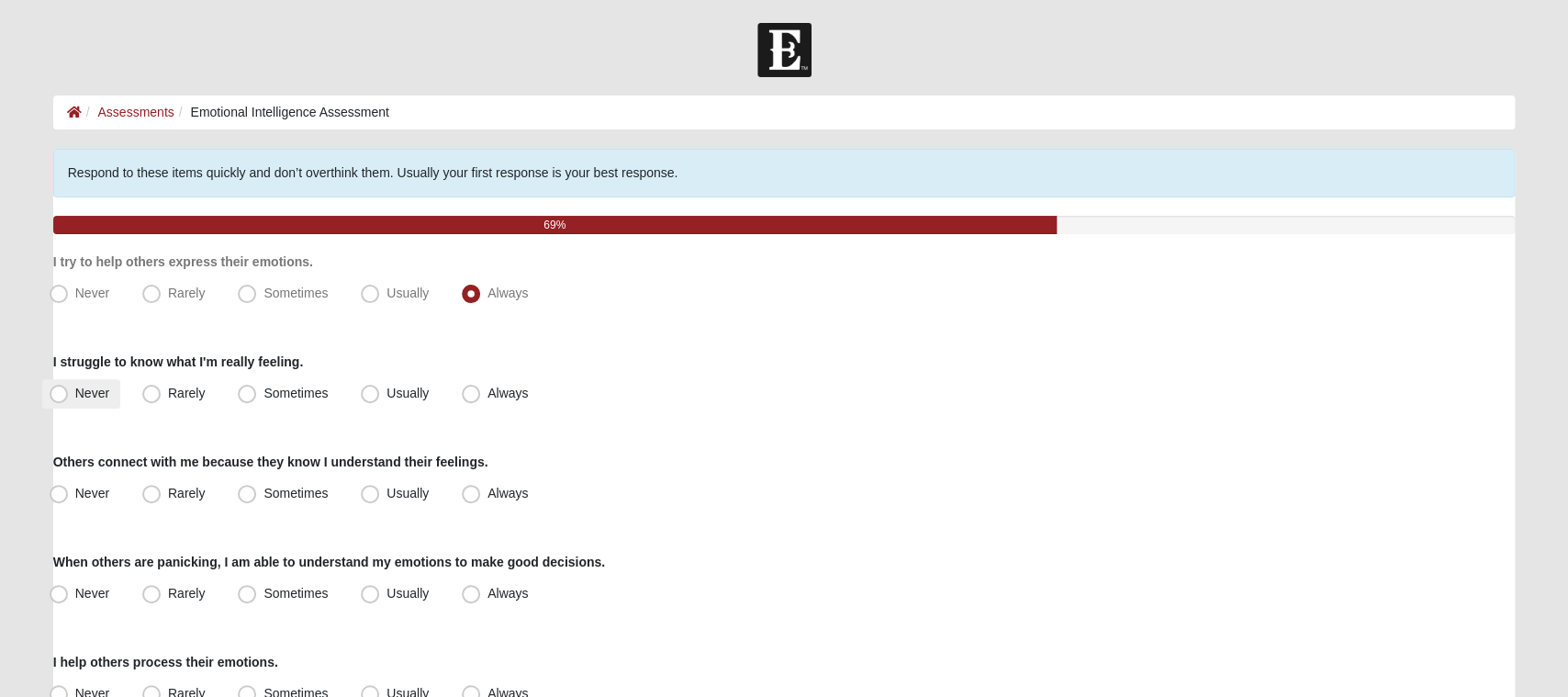 click on "Never" at bounding box center [81, 394] 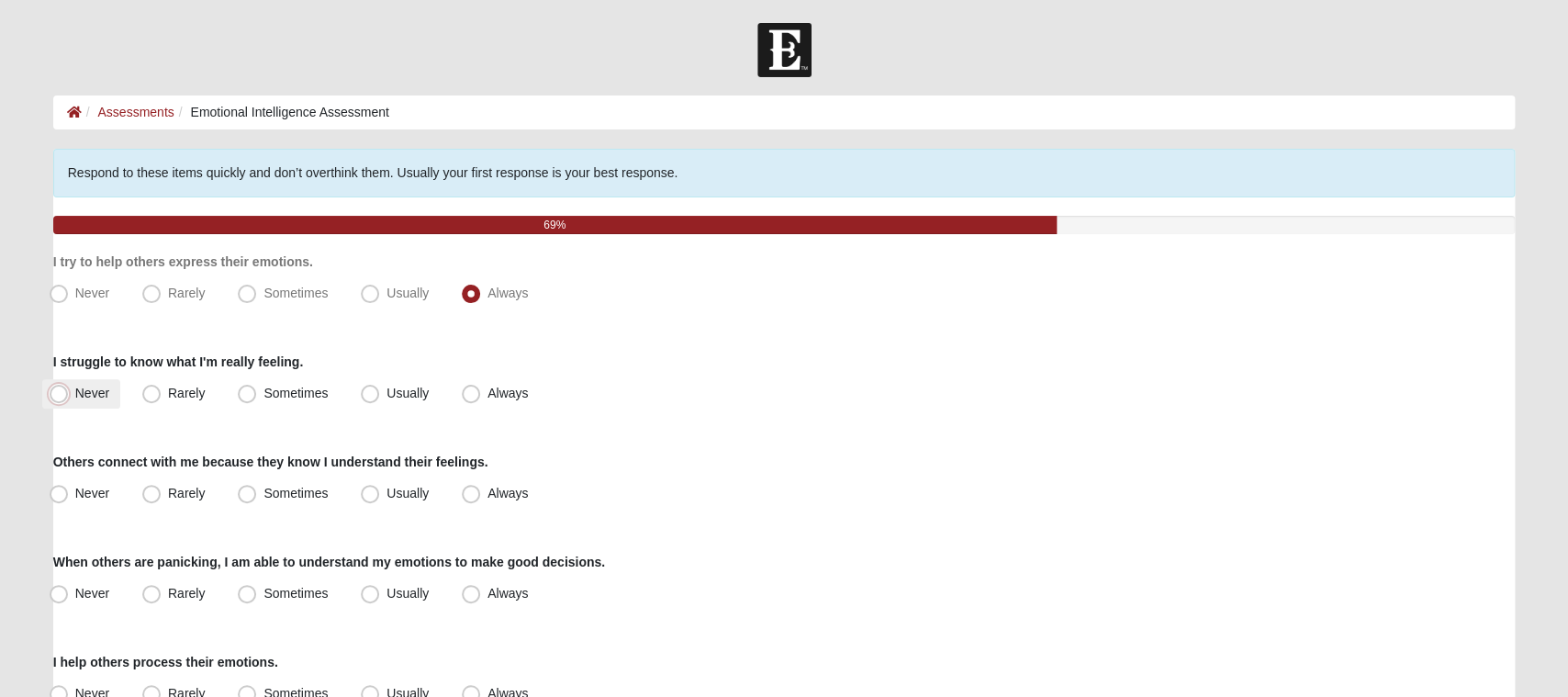 click on "Never" at bounding box center (62, 393) 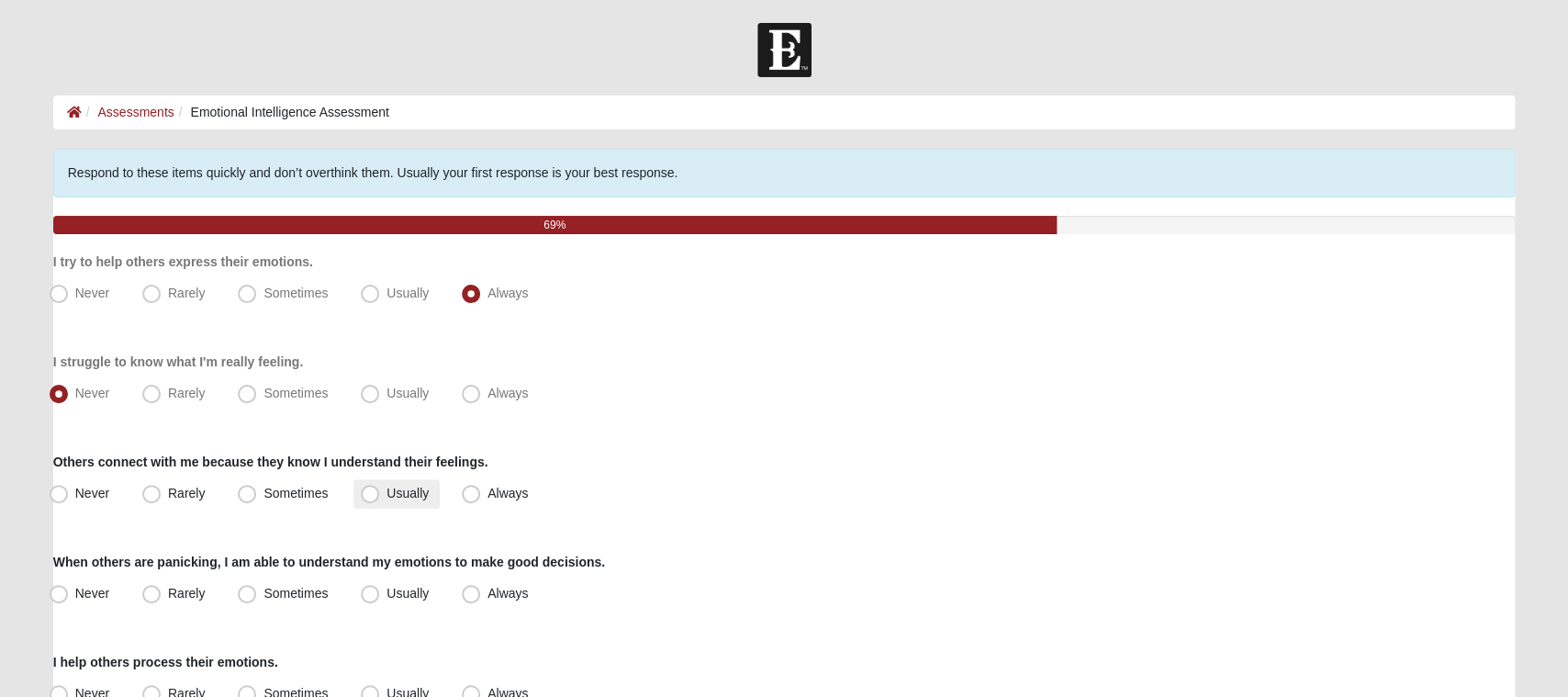 click on "Usually" at bounding box center (408, 493) 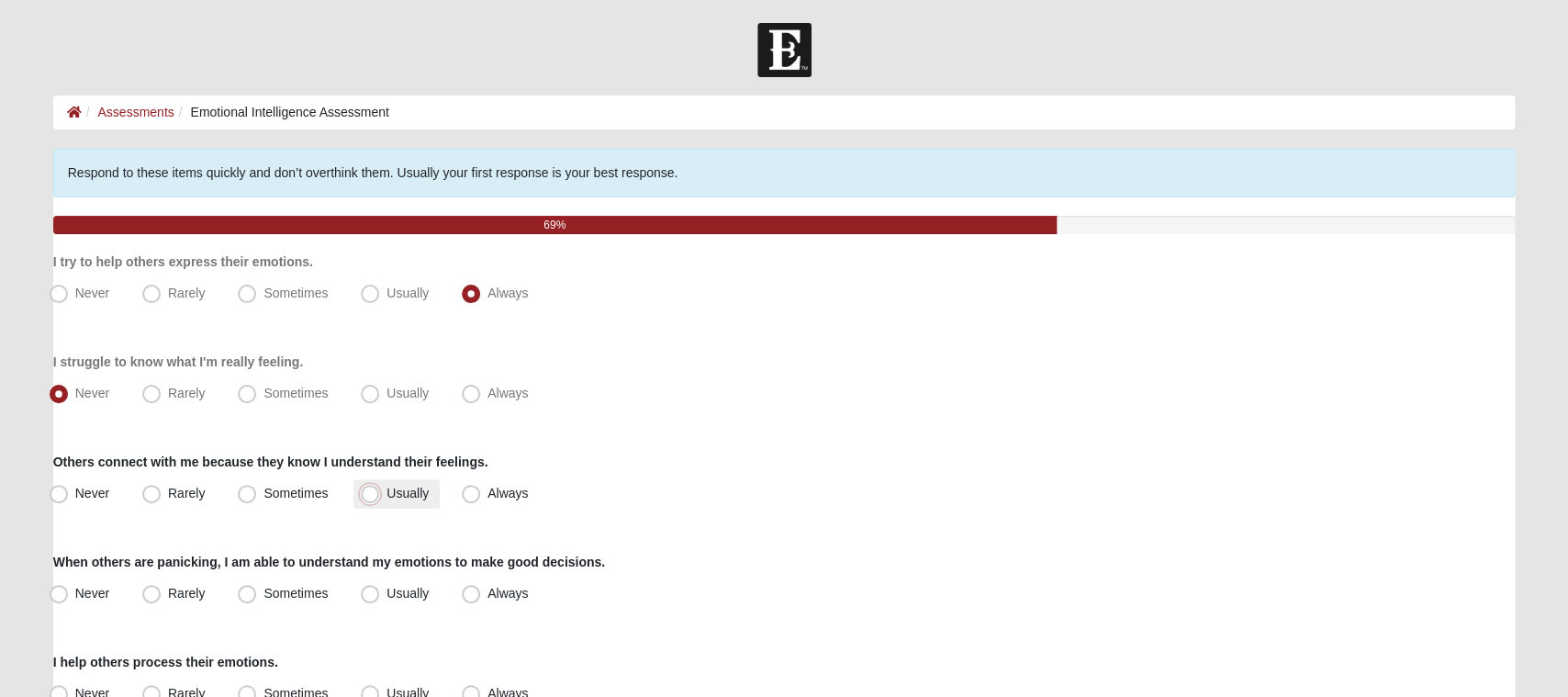click on "Usually" at bounding box center [374, 493] 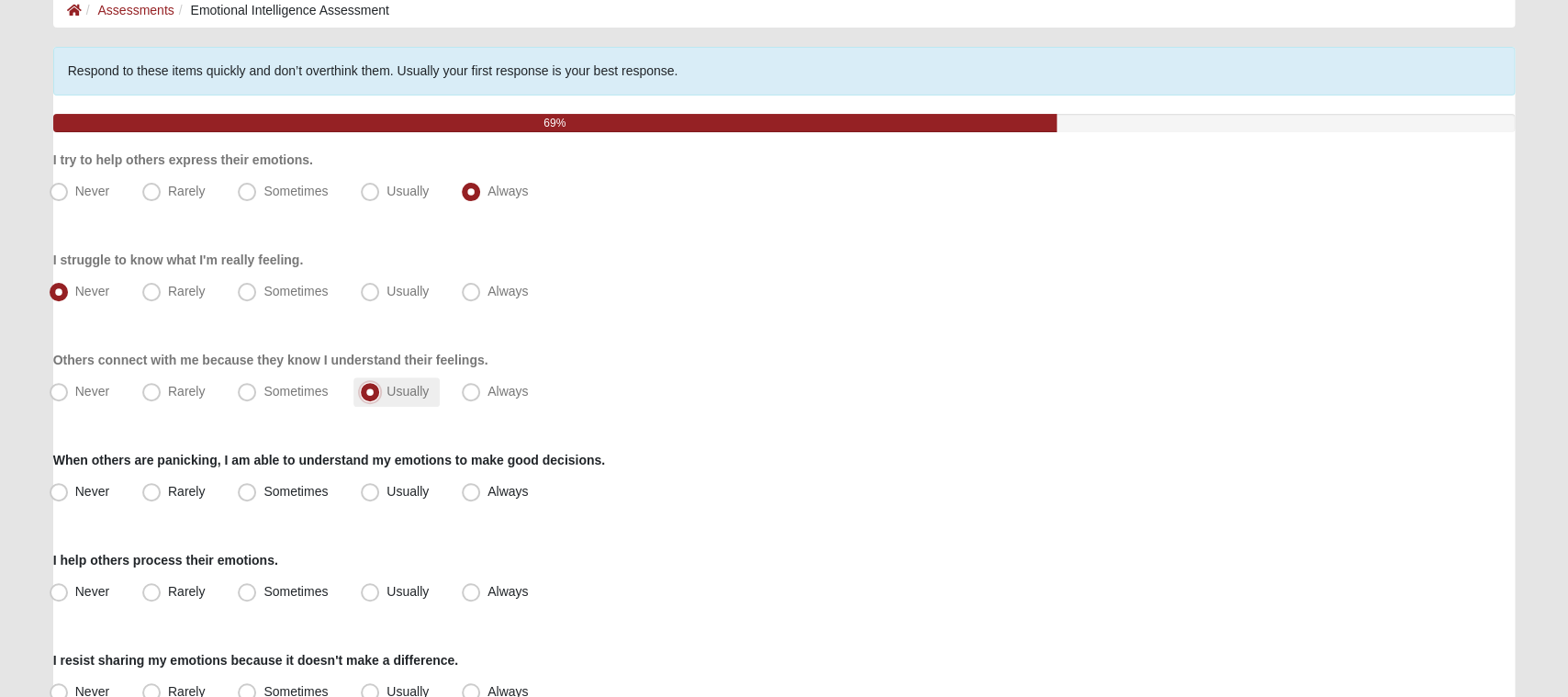 scroll, scrollTop: 107, scrollLeft: 0, axis: vertical 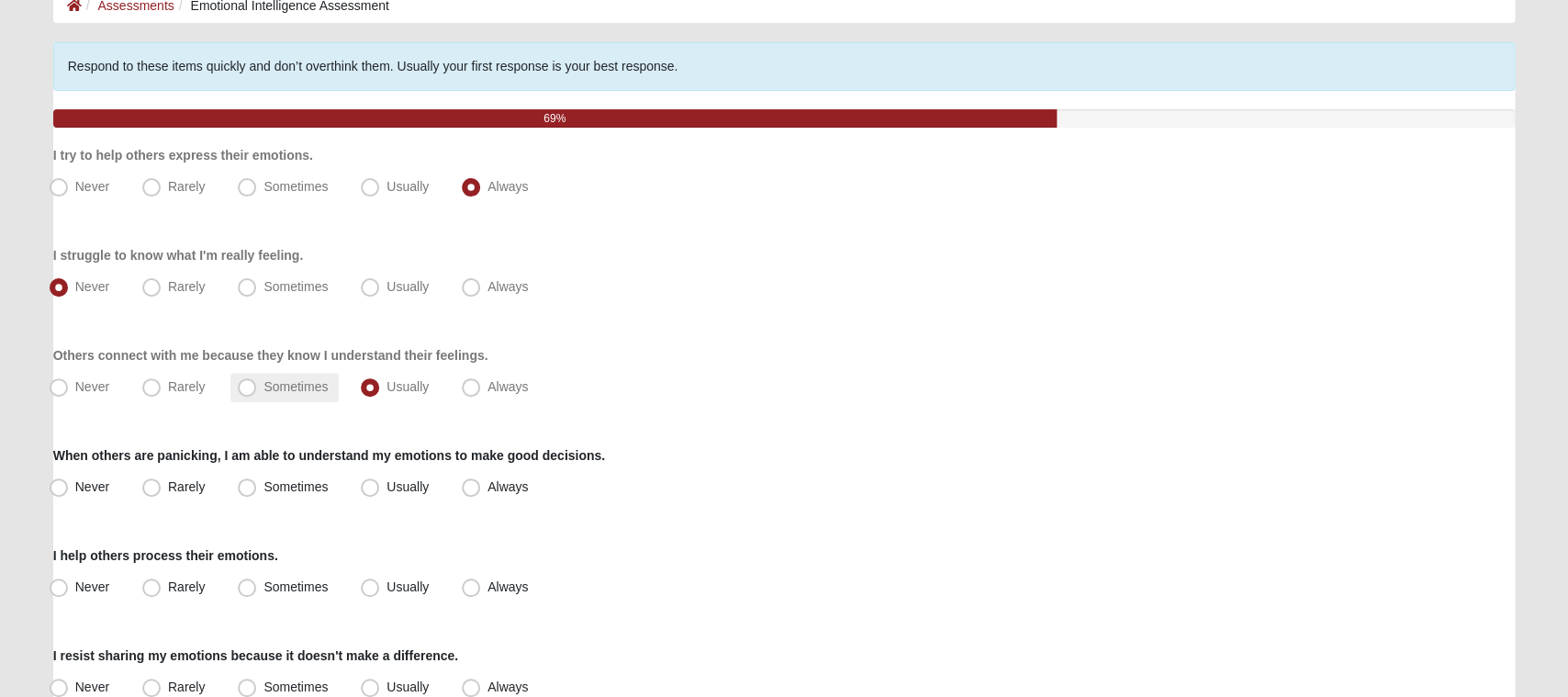 click on "Sometimes" at bounding box center [296, 387] 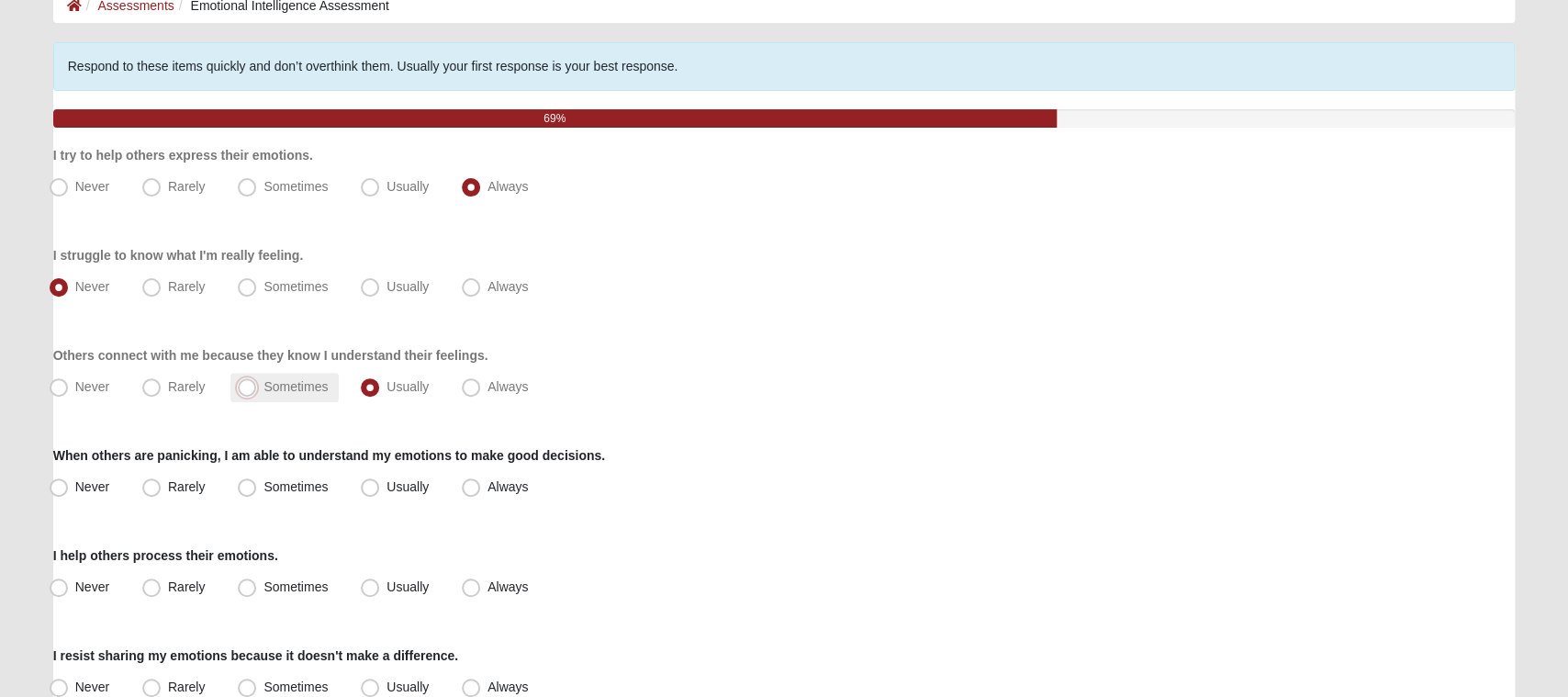 click on "Sometimes" at bounding box center (251, 387) 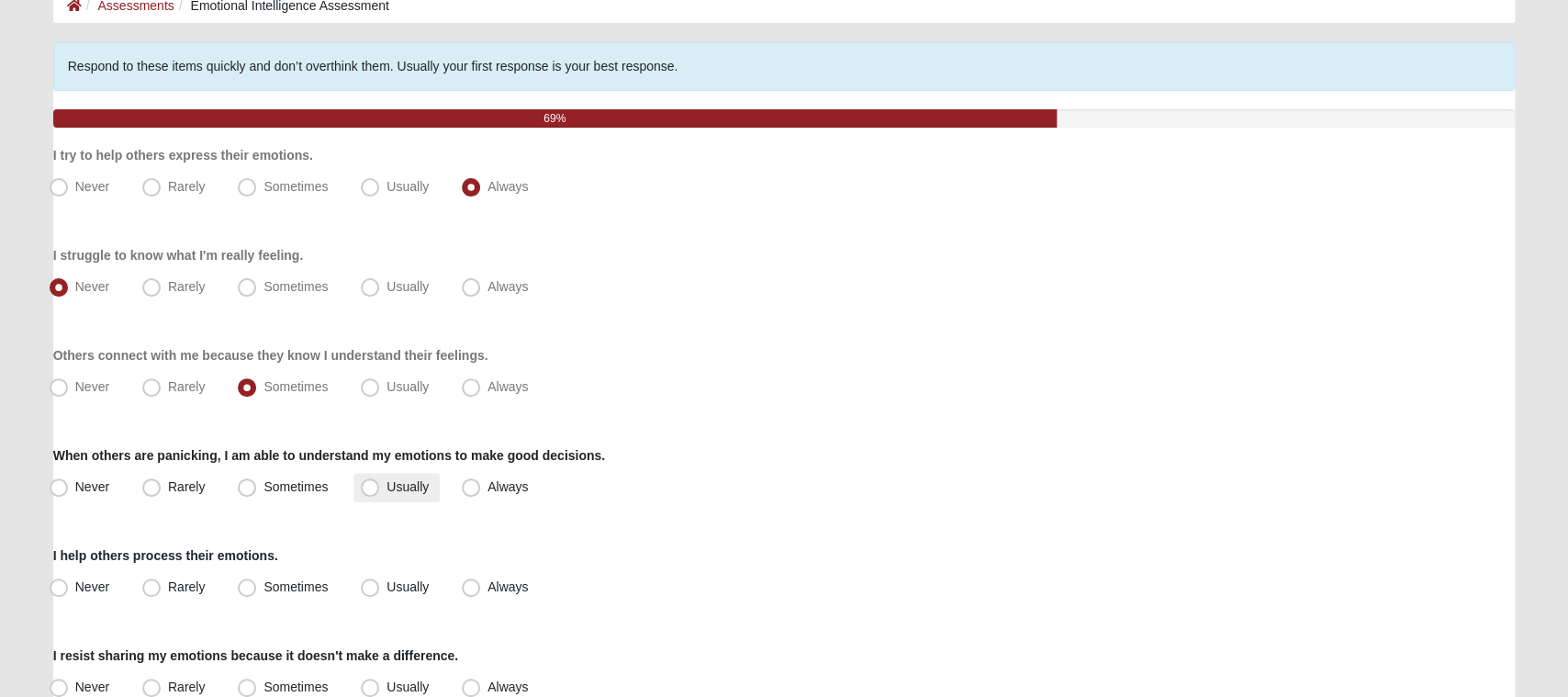 click on "Usually" at bounding box center [408, 487] 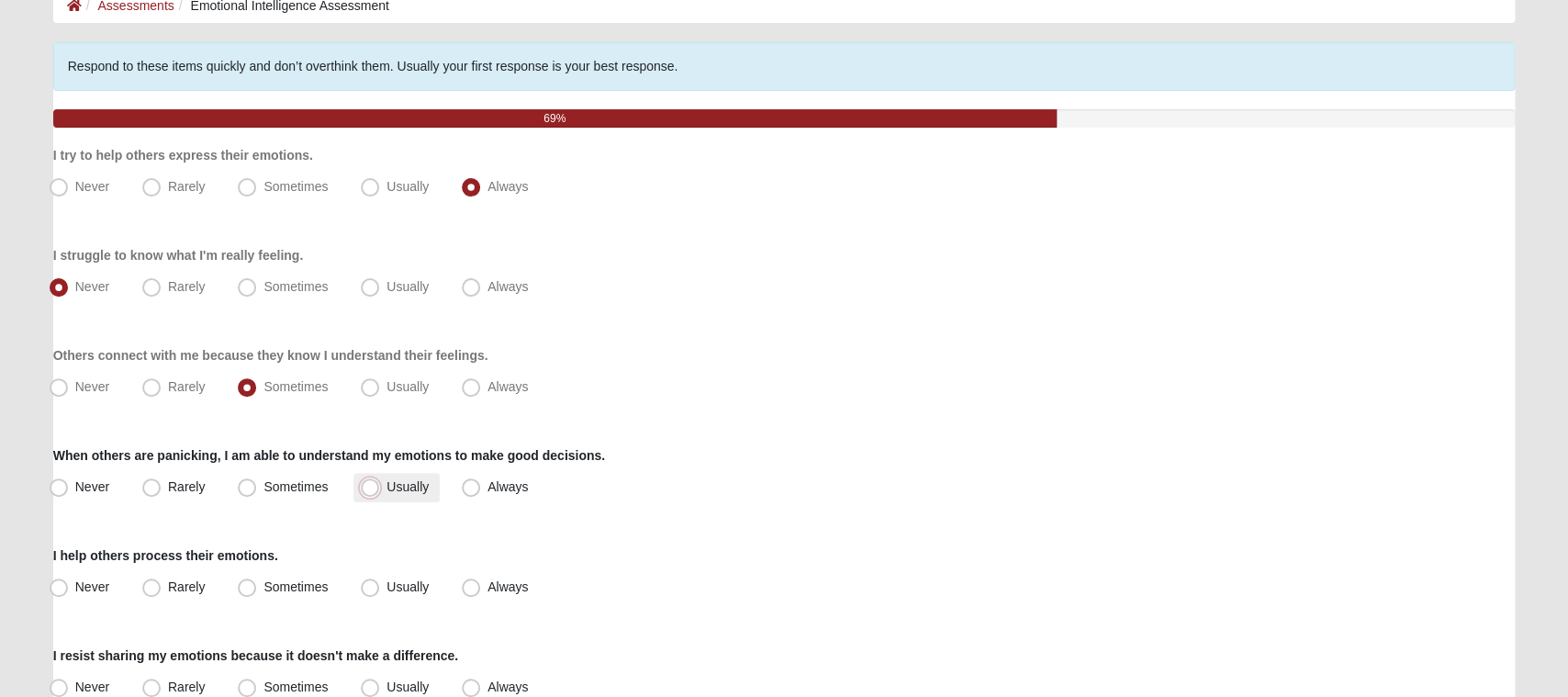 click on "Usually" at bounding box center (374, 487) 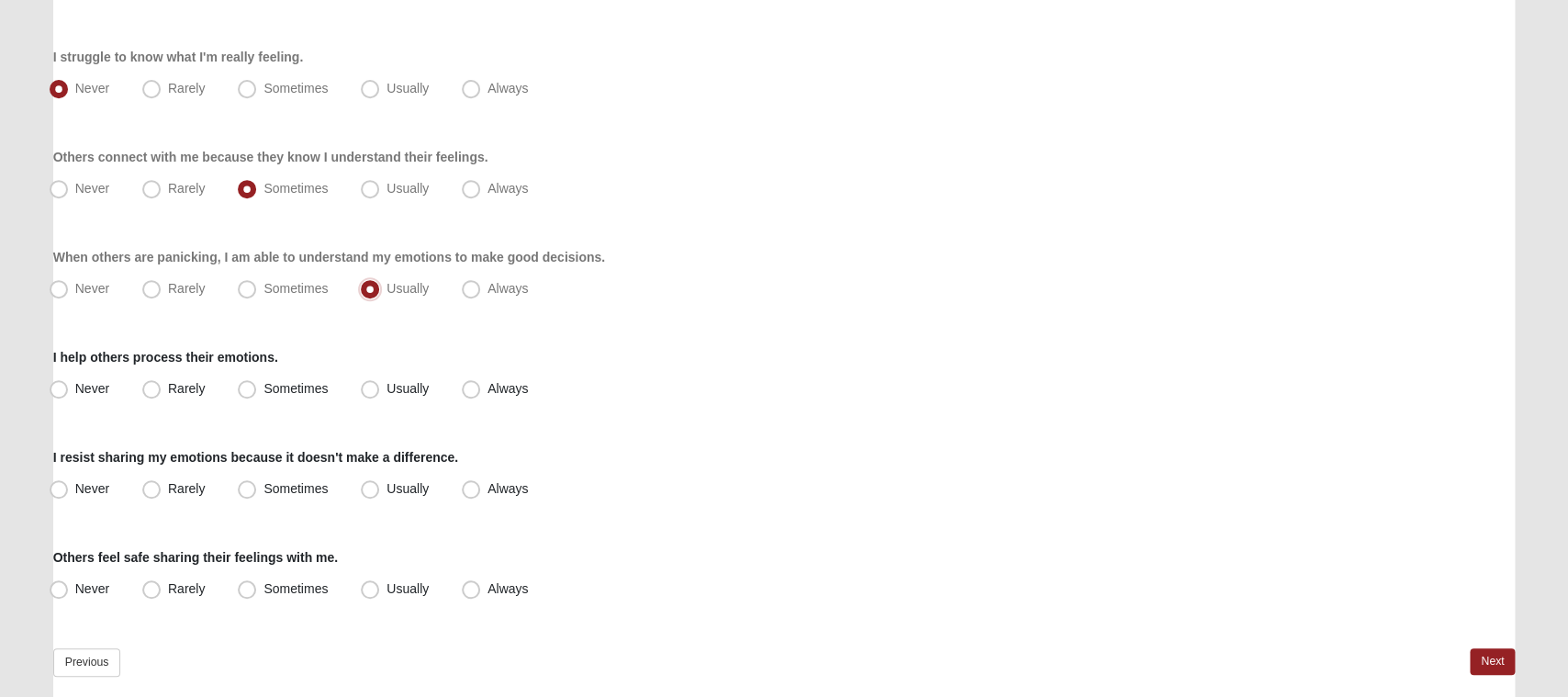 scroll, scrollTop: 306, scrollLeft: 0, axis: vertical 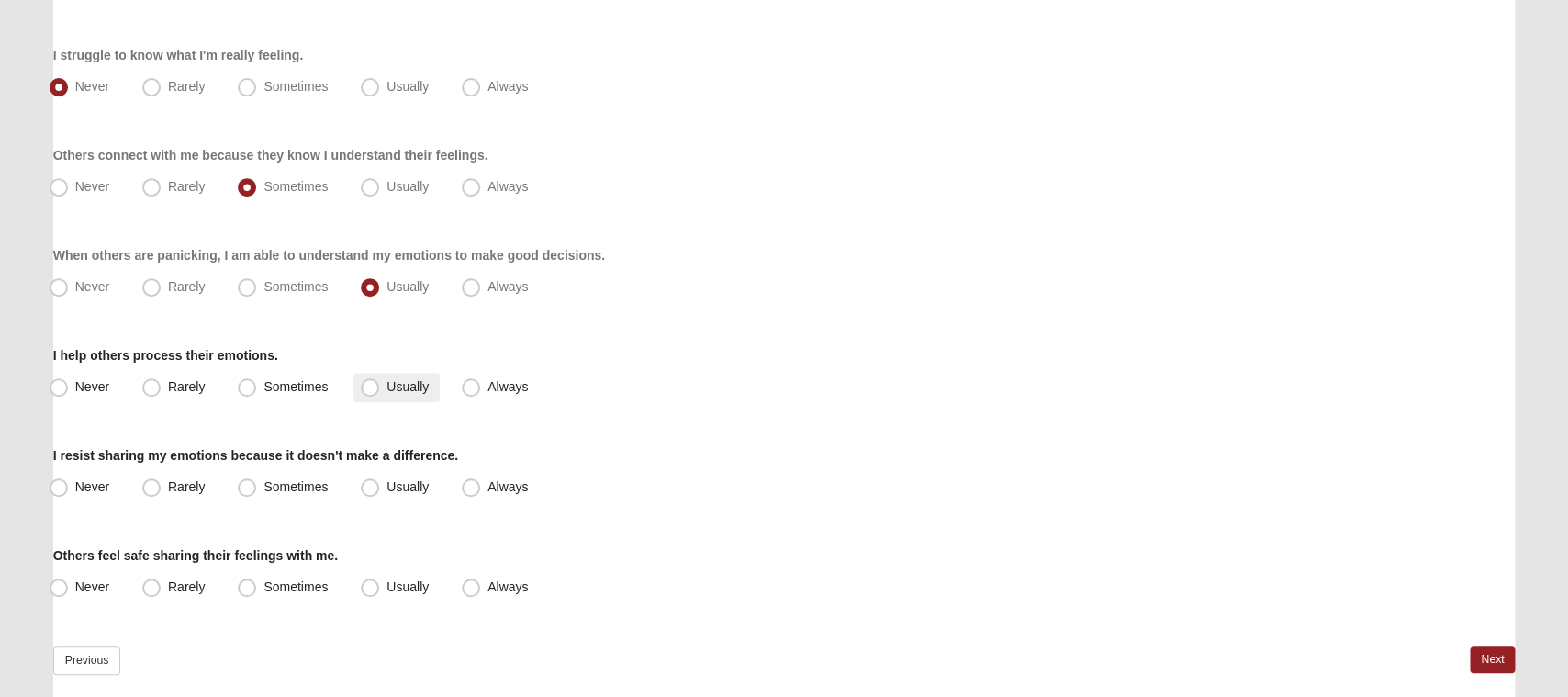 click on "Usually" at bounding box center [408, 388] 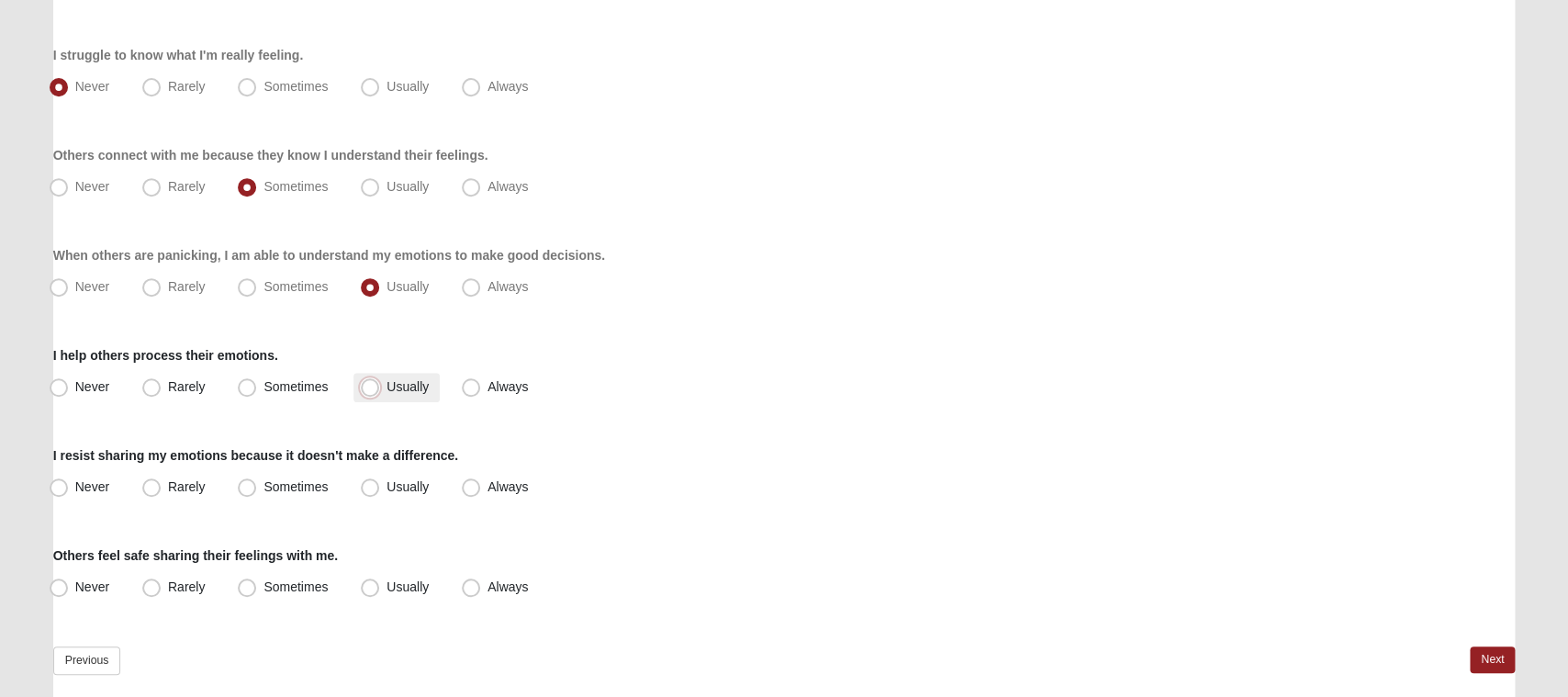 click on "Usually" at bounding box center [374, 388] 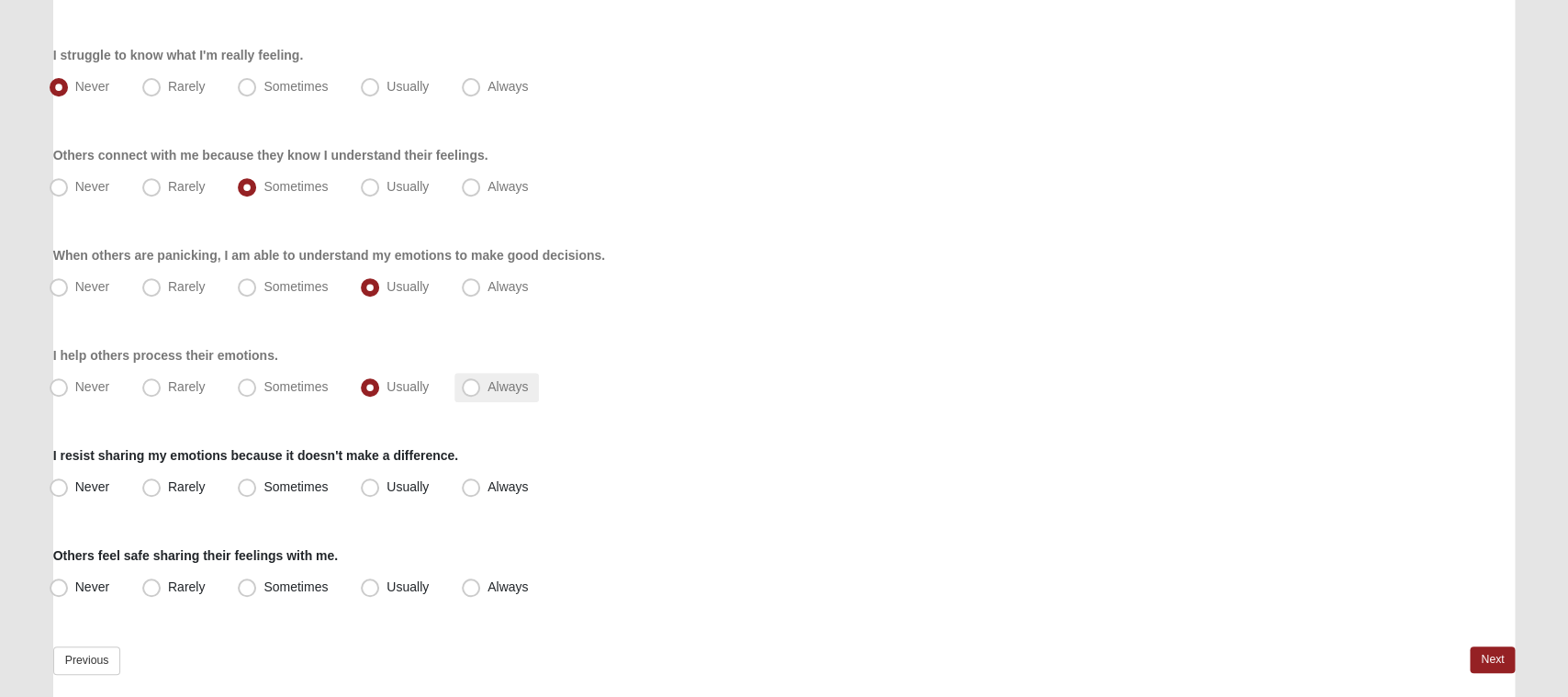 click on "Always" at bounding box center [508, 388] 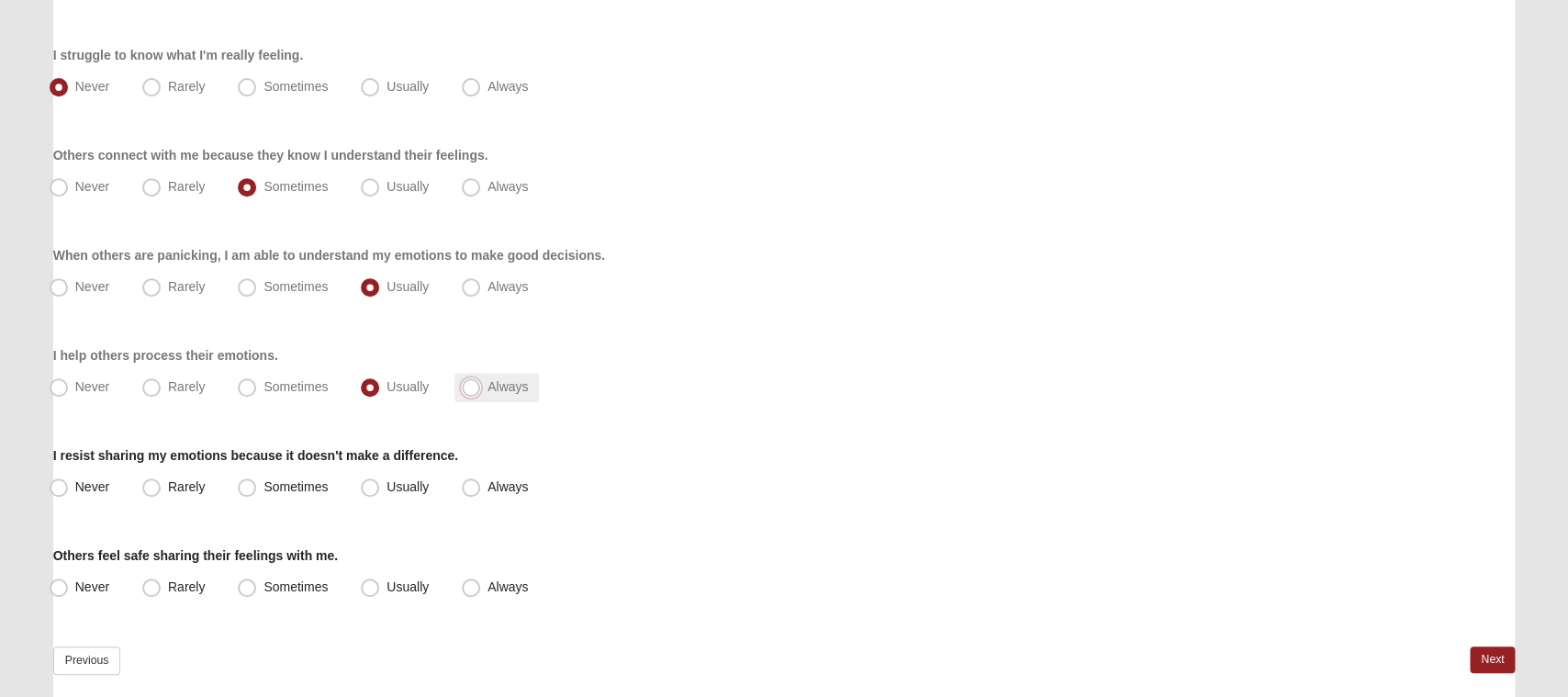 click on "Always" at bounding box center [475, 388] 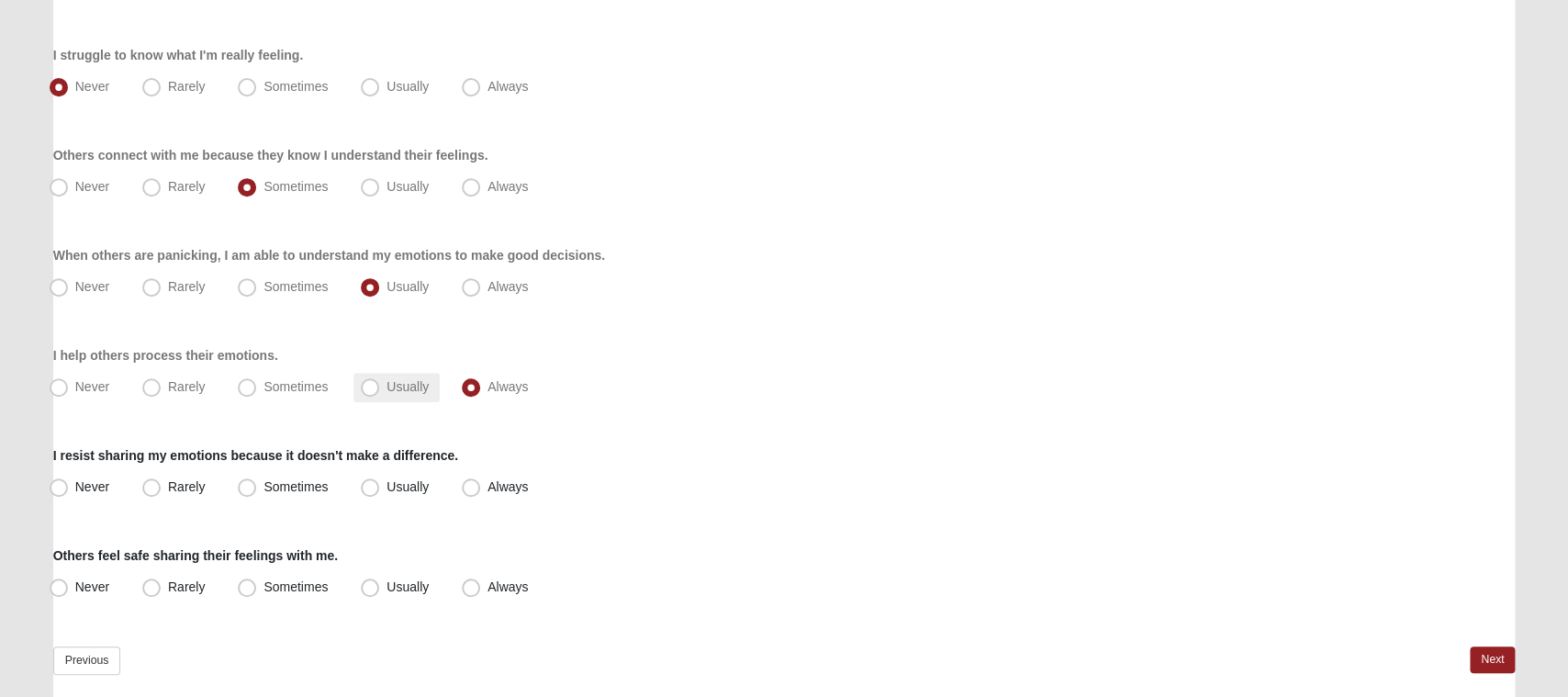 click on "Usually" at bounding box center [397, 388] 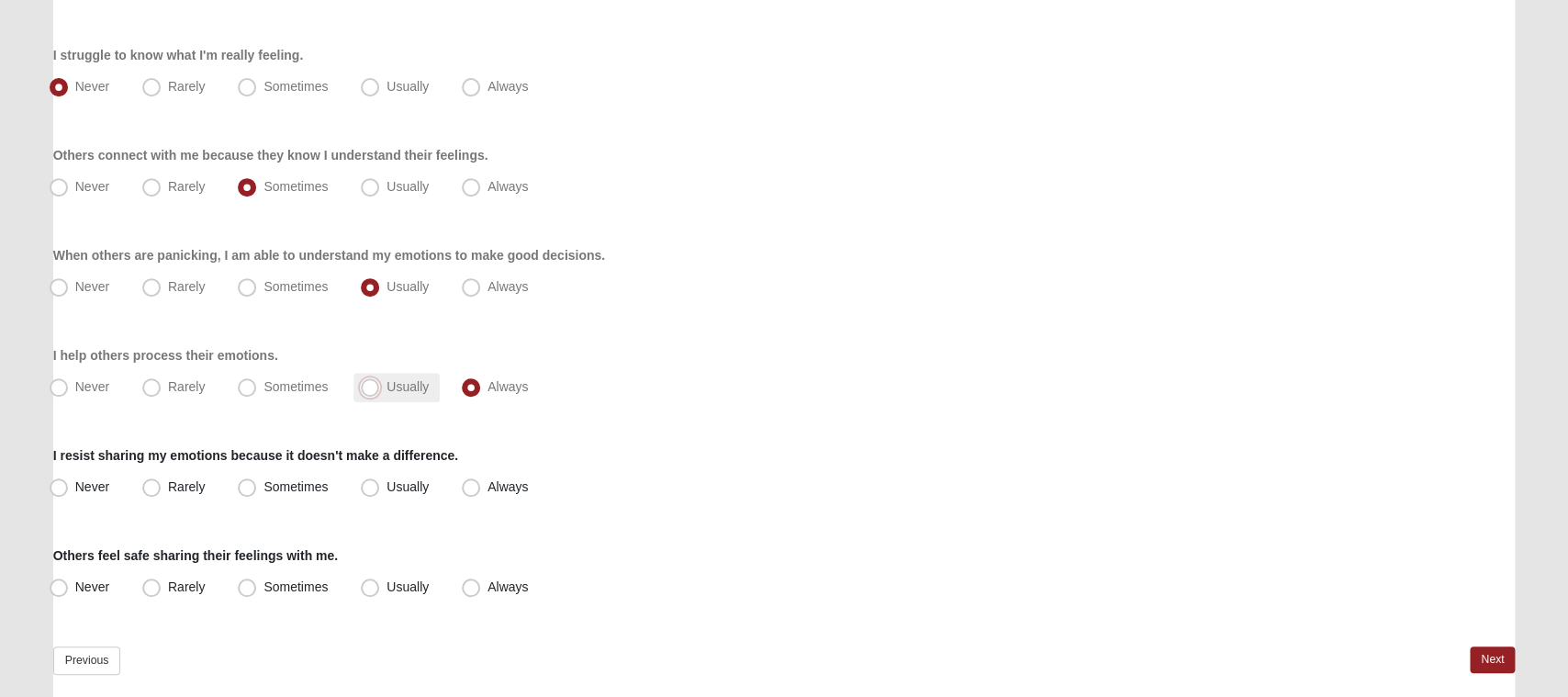click on "Usually" at bounding box center (374, 388) 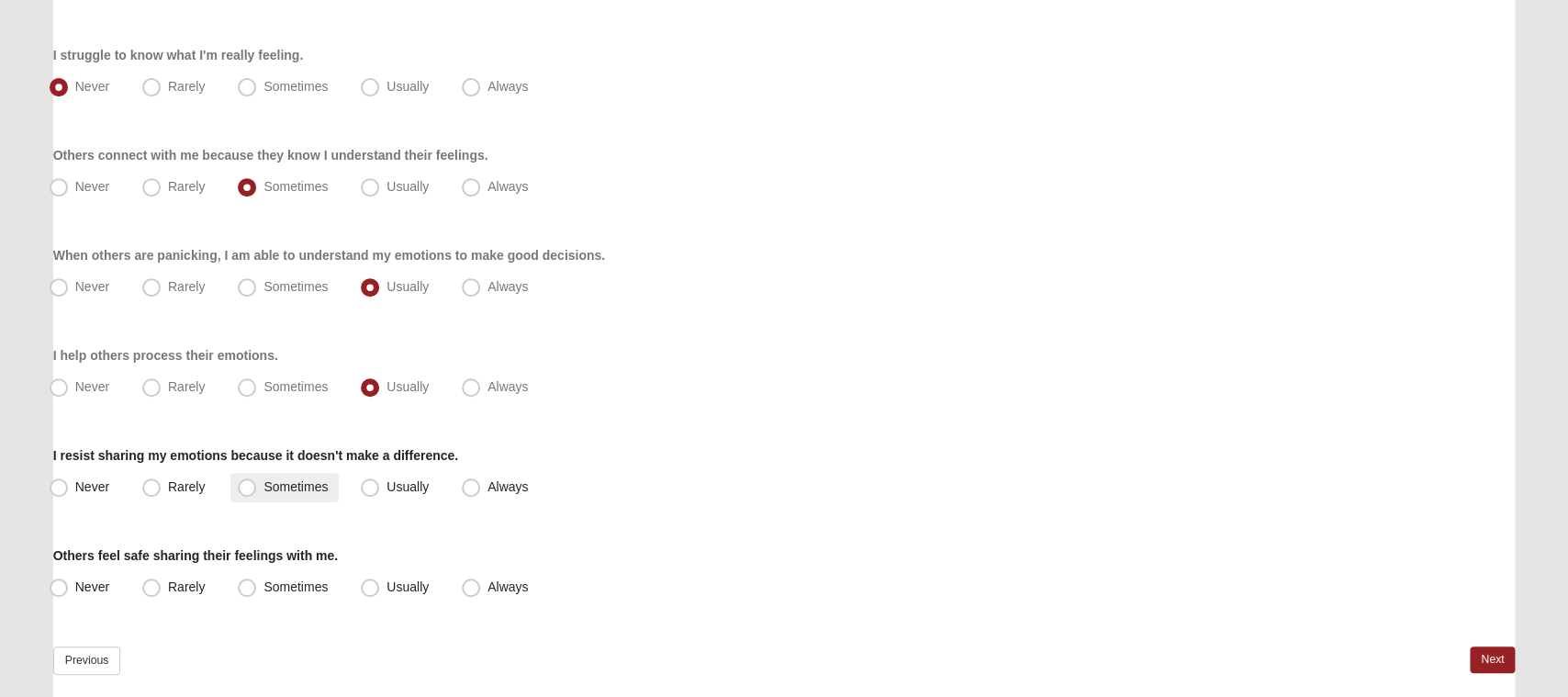 click on "Sometimes" at bounding box center [296, 488] 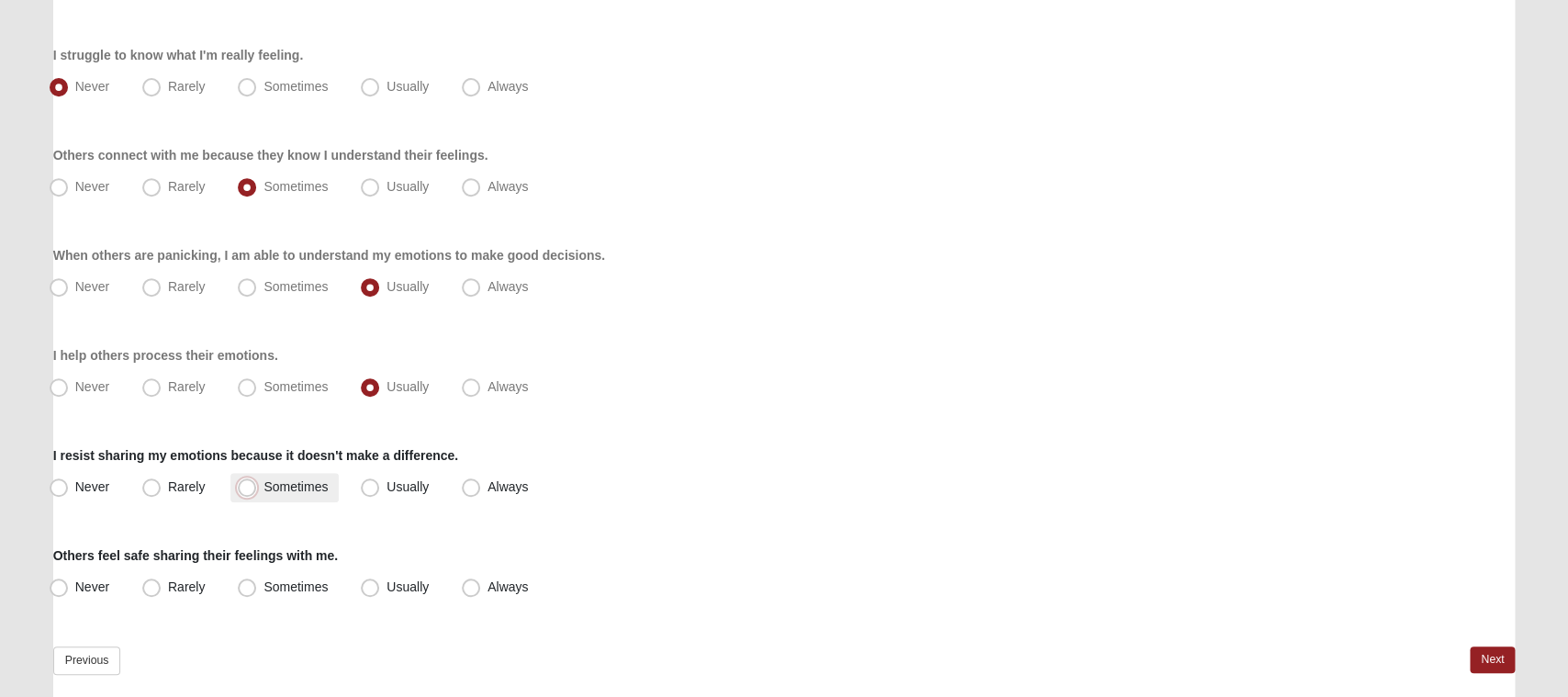 click on "Sometimes" at bounding box center (251, 488) 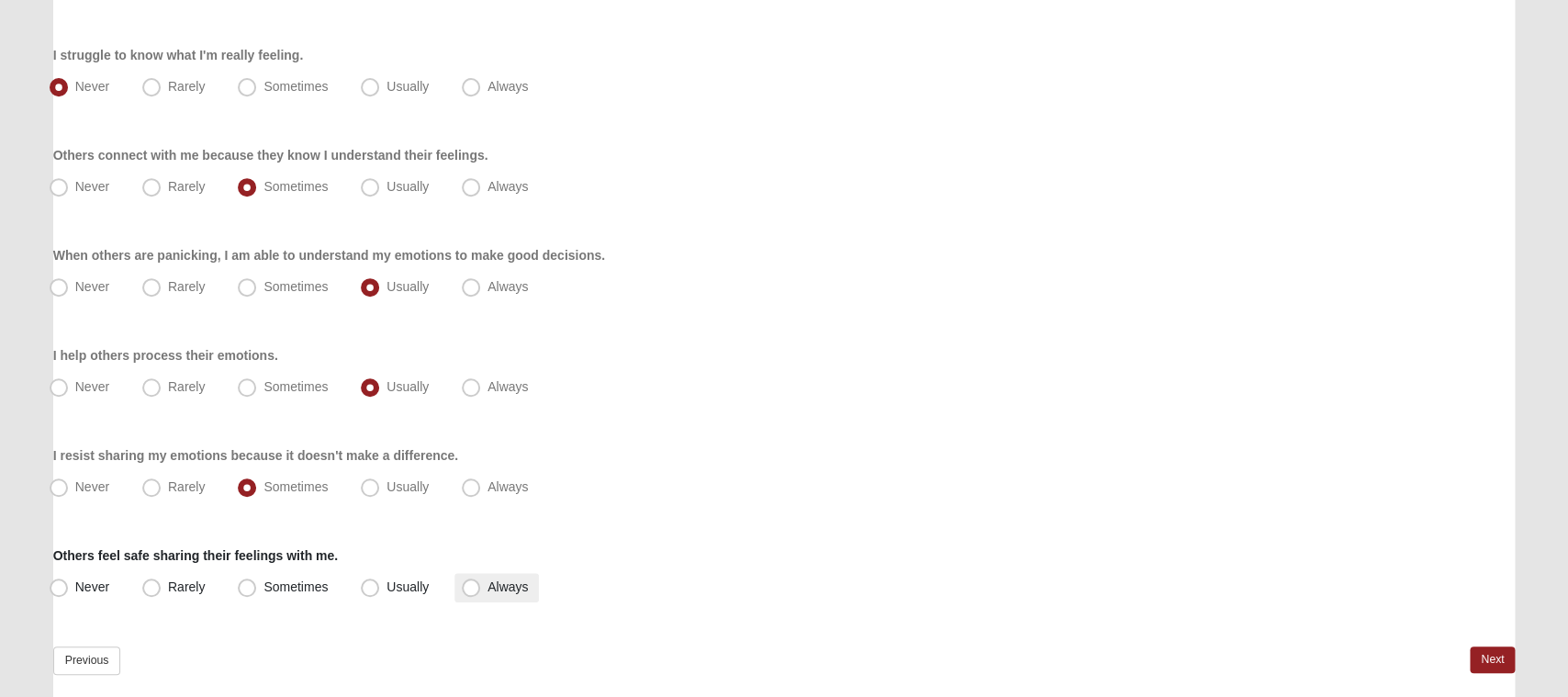 click on "Always" at bounding box center [508, 588] 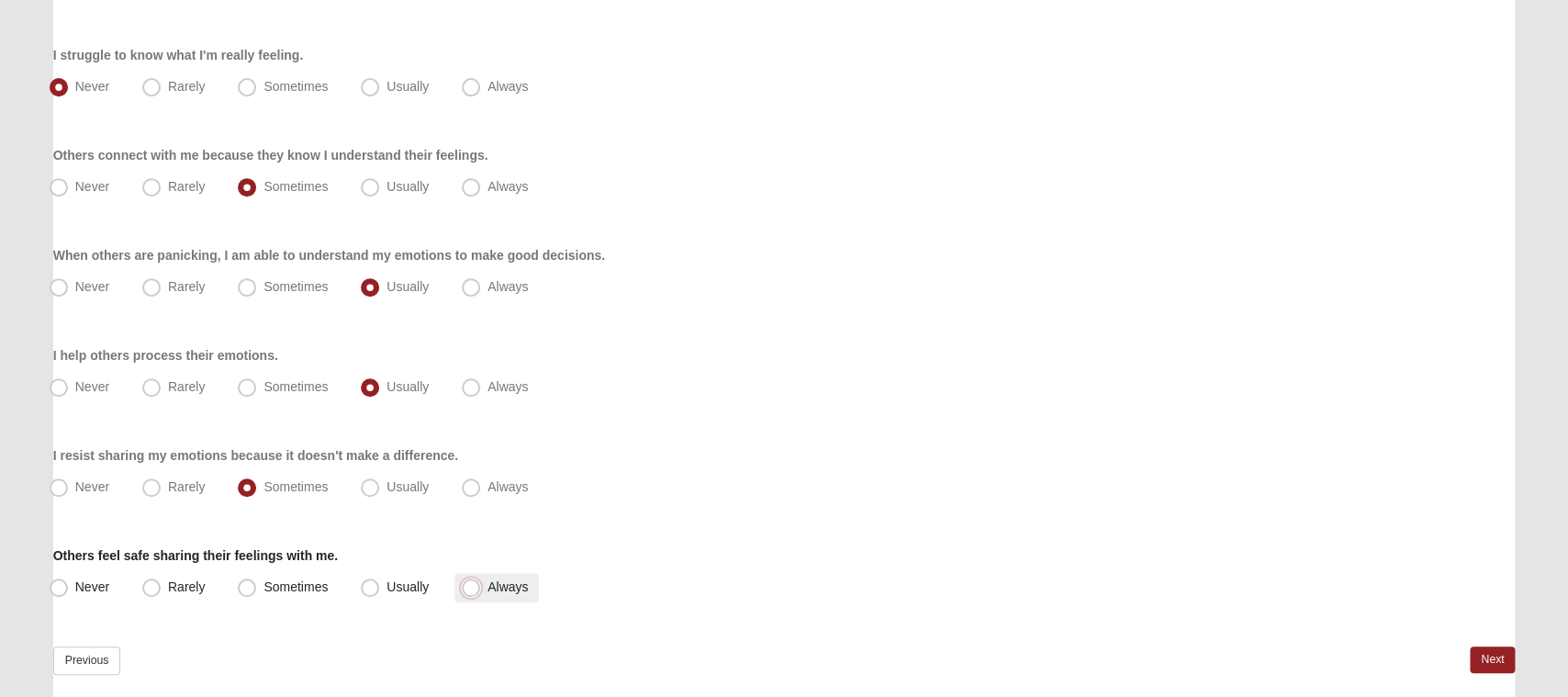 click on "Always" at bounding box center [475, 588] 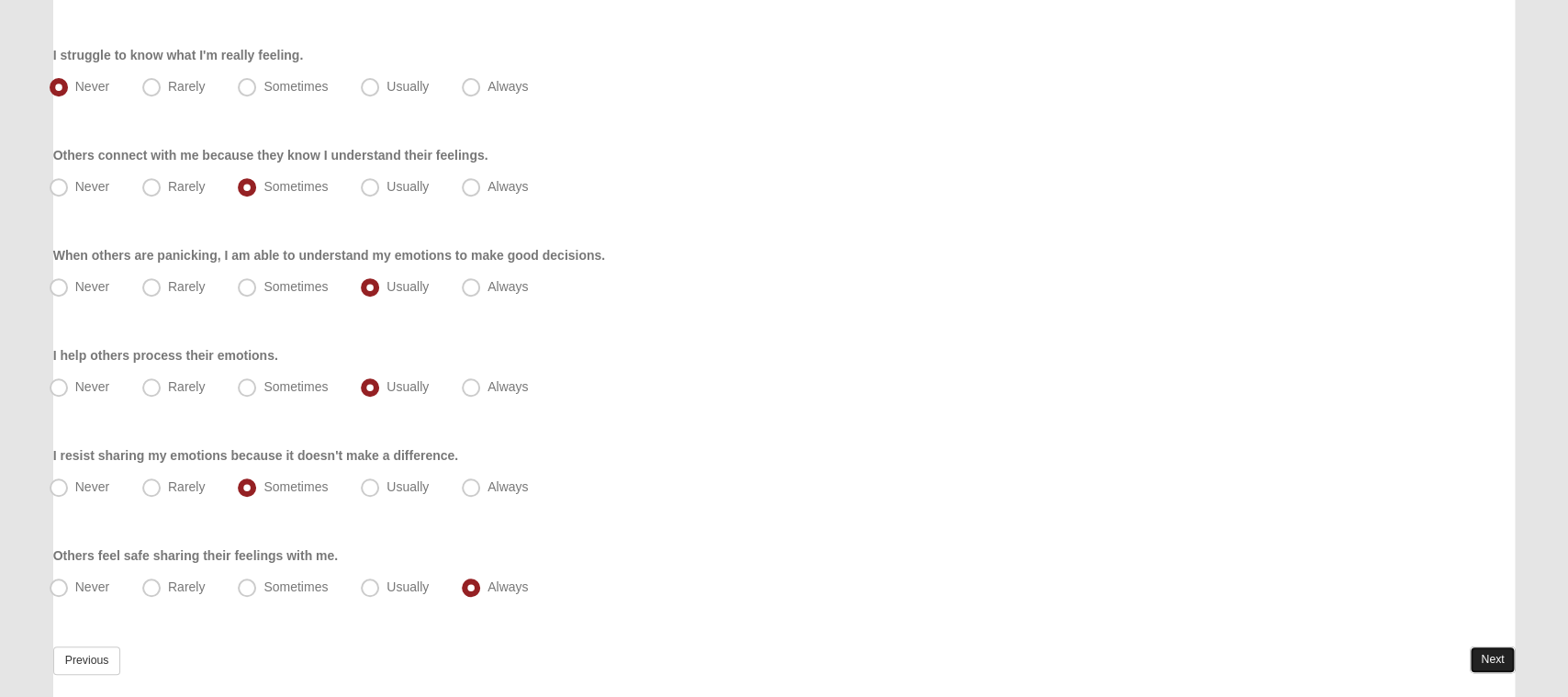 click on "Next" at bounding box center [1492, 660] 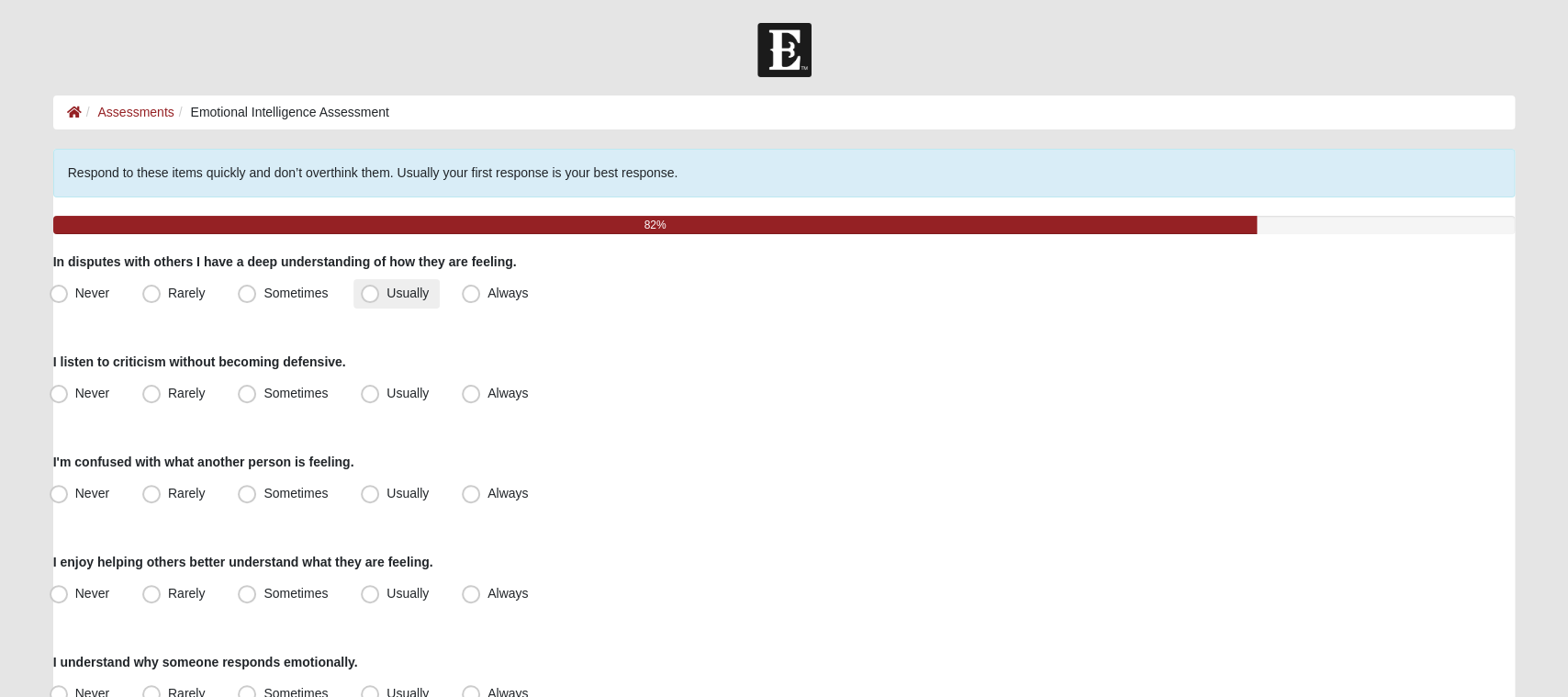 click on "Usually" at bounding box center [397, 294] 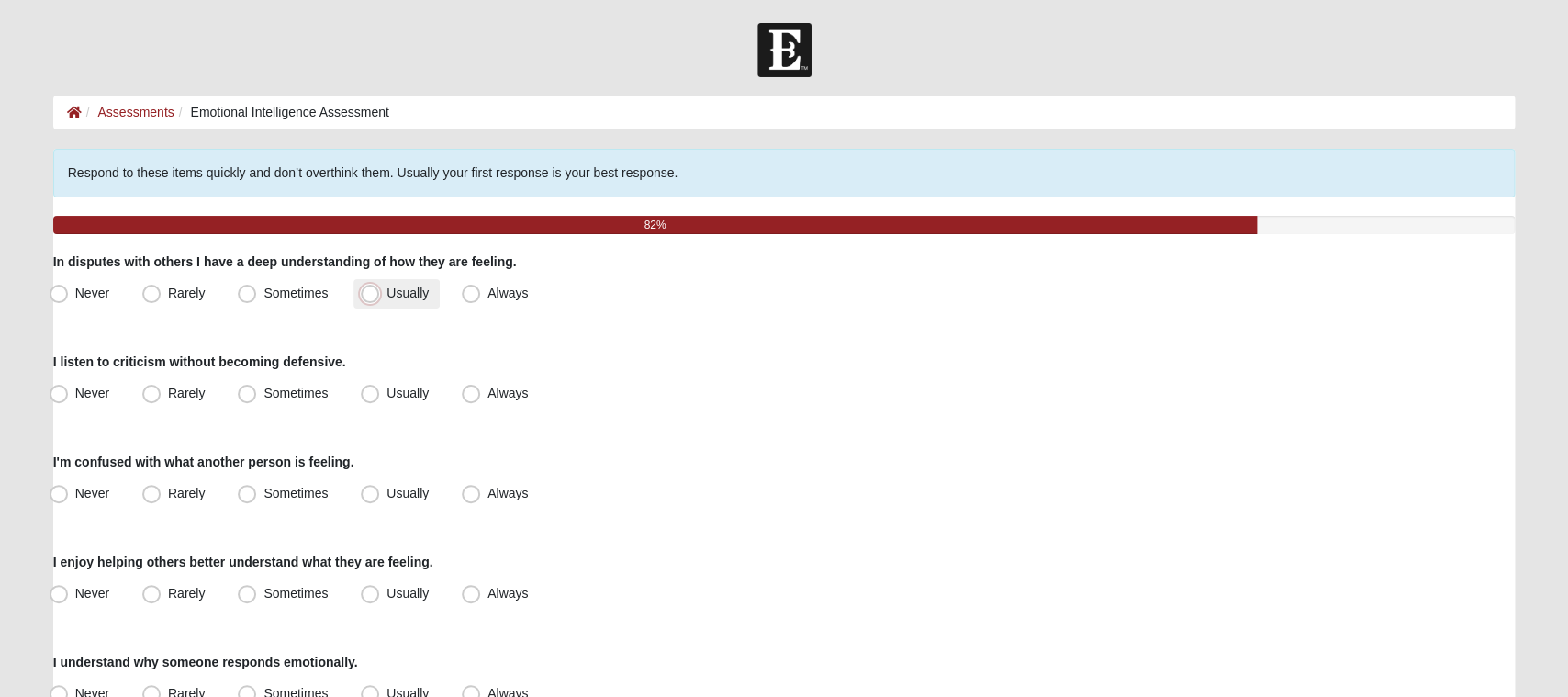 click on "Usually" at bounding box center [374, 293] 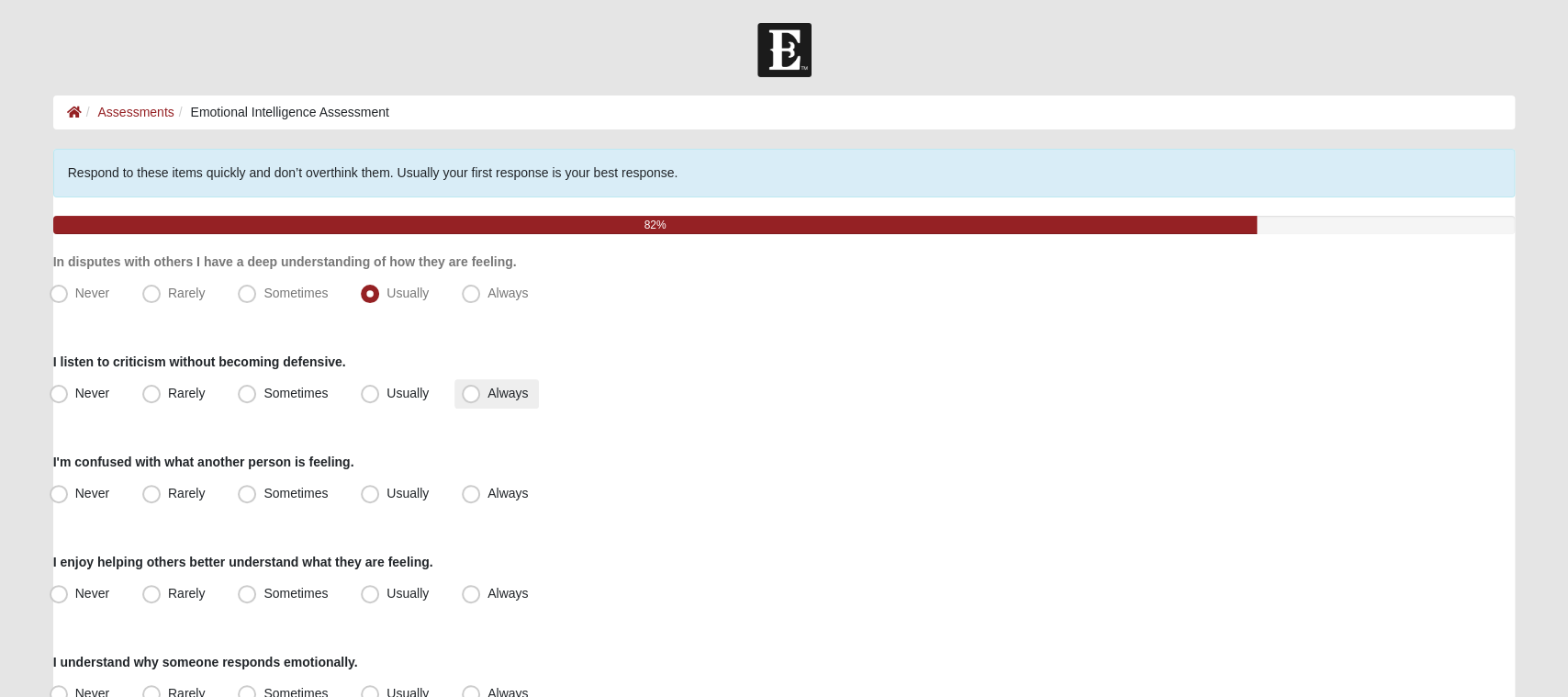 click on "Always" at bounding box center [508, 393] 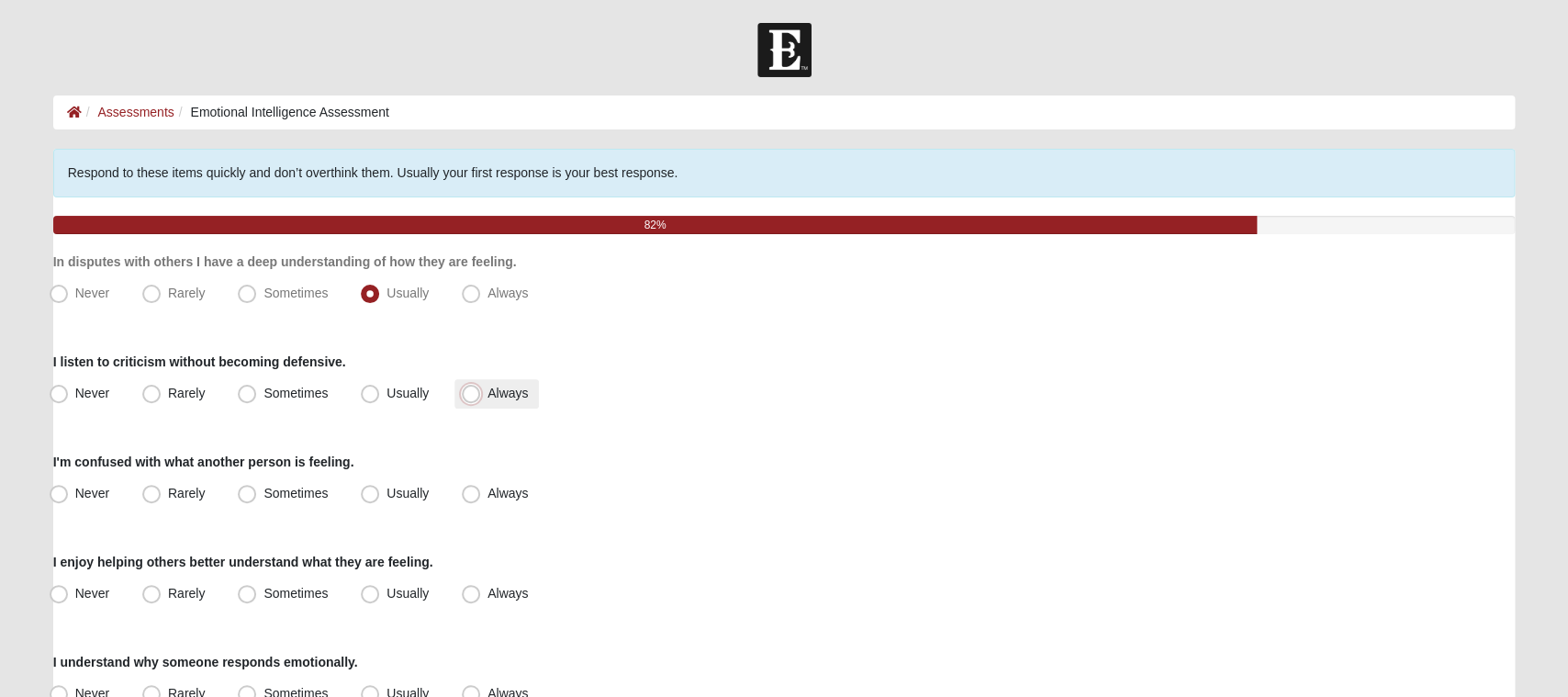 click on "Always" at bounding box center [475, 393] 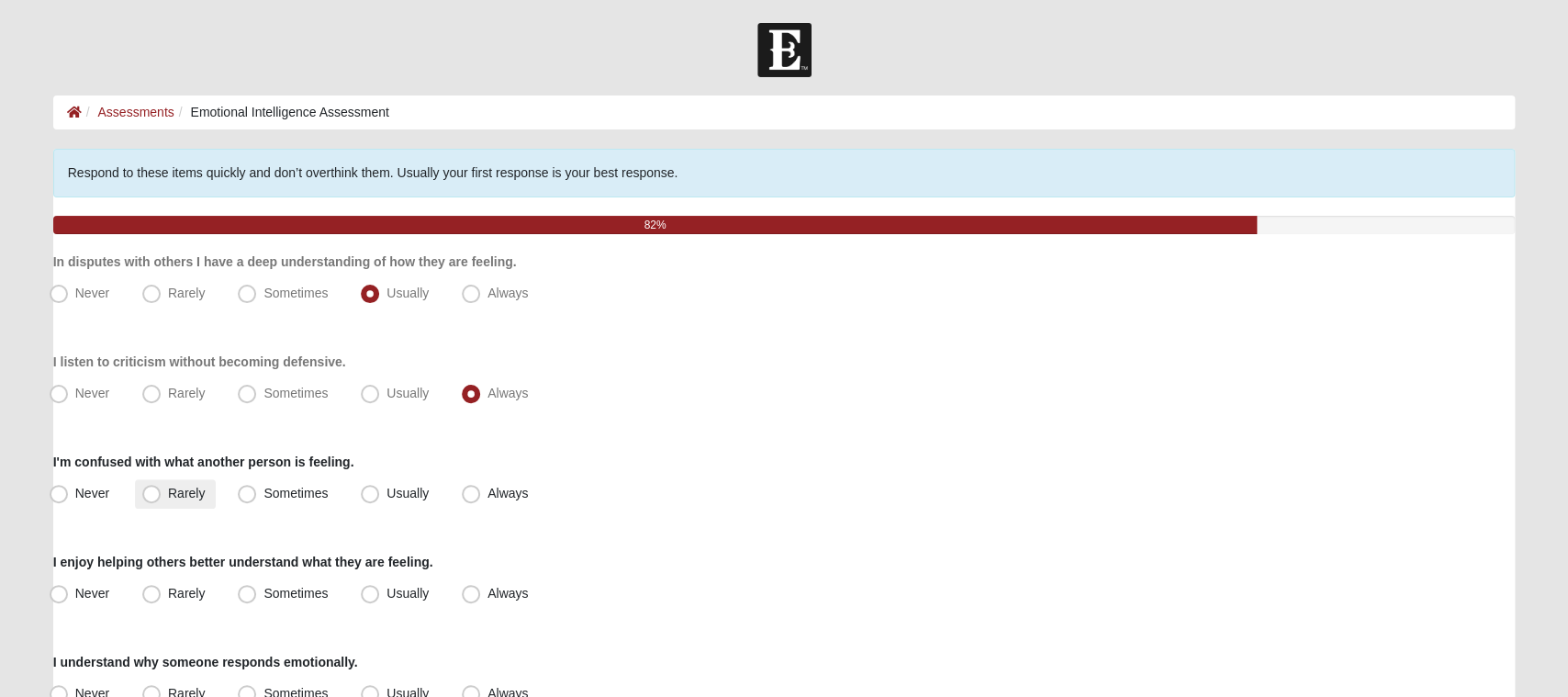 click on "Rarely" at bounding box center [186, 493] 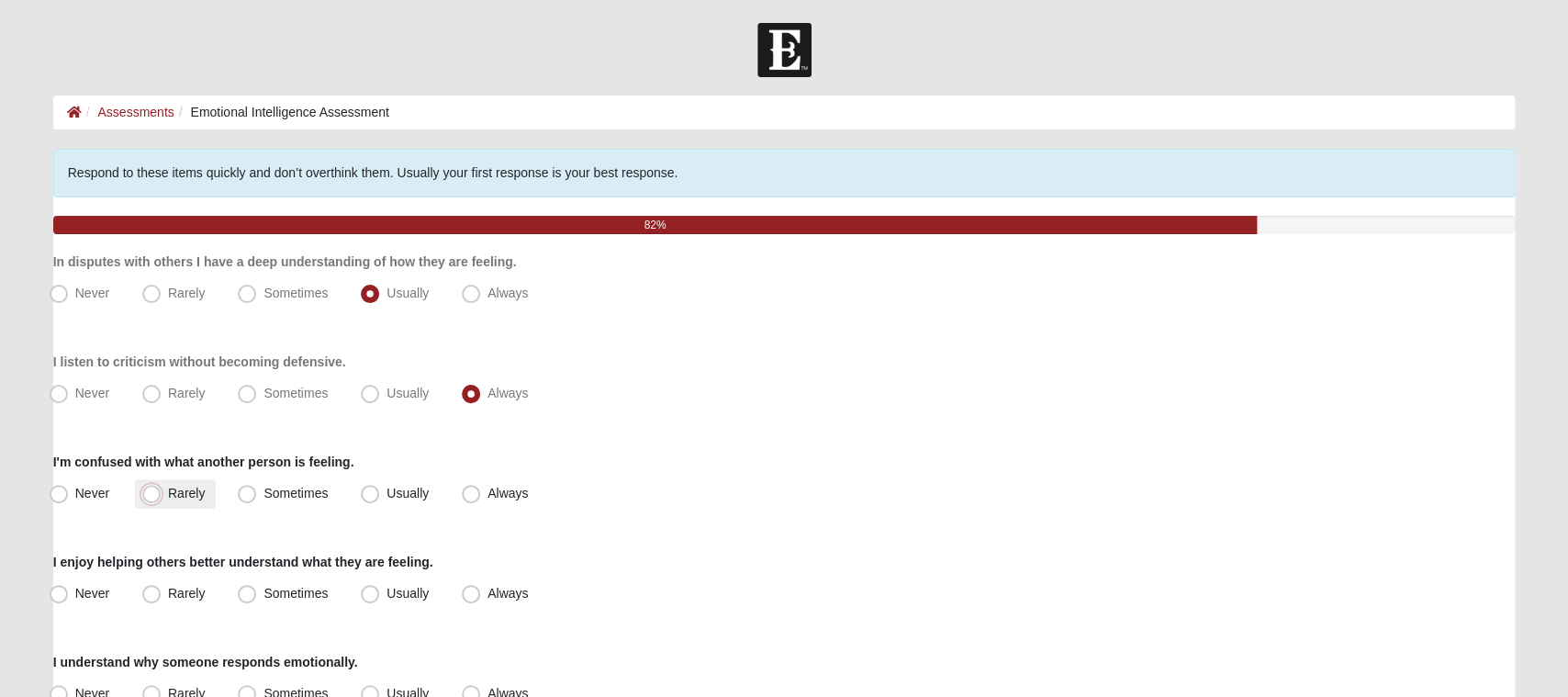 click on "Rarely" at bounding box center [155, 493] 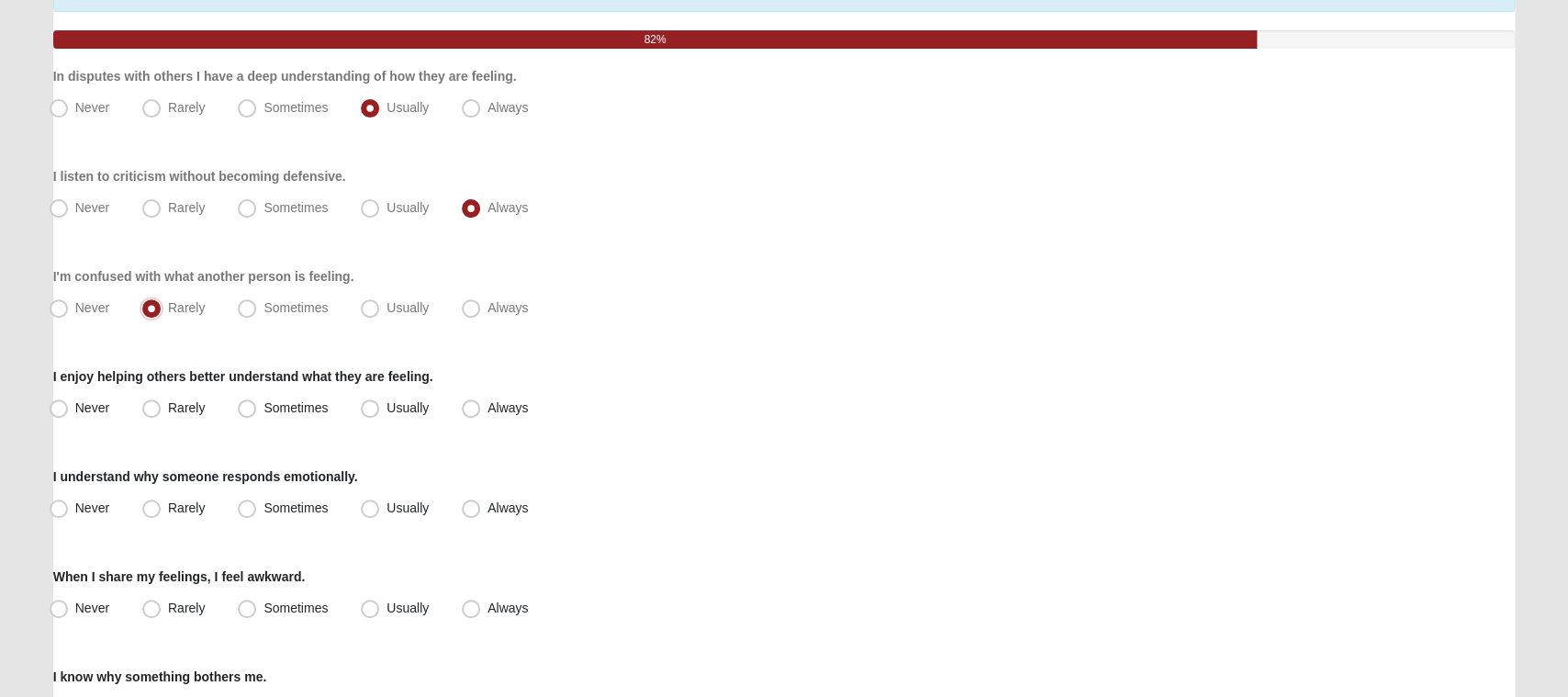 scroll, scrollTop: 195, scrollLeft: 0, axis: vertical 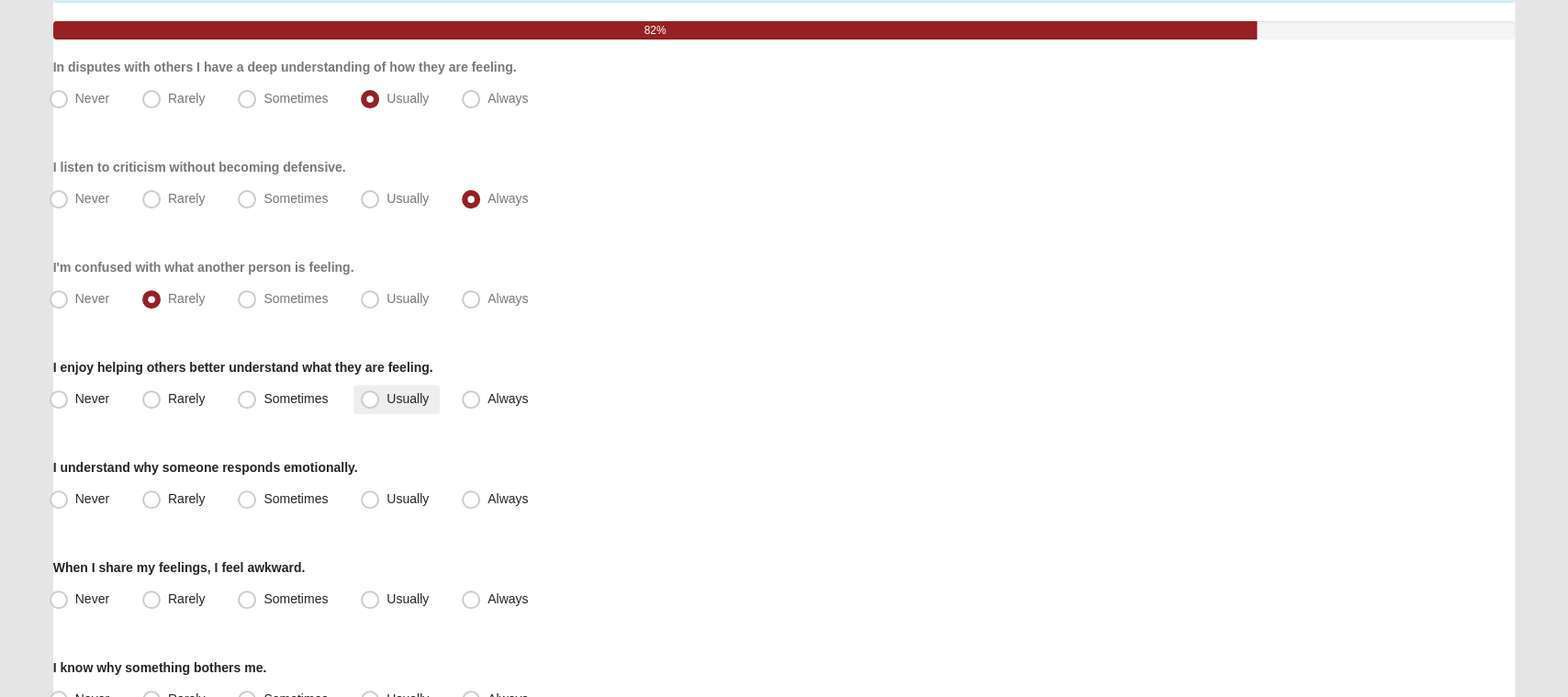 click on "Usually" at bounding box center (397, 399) 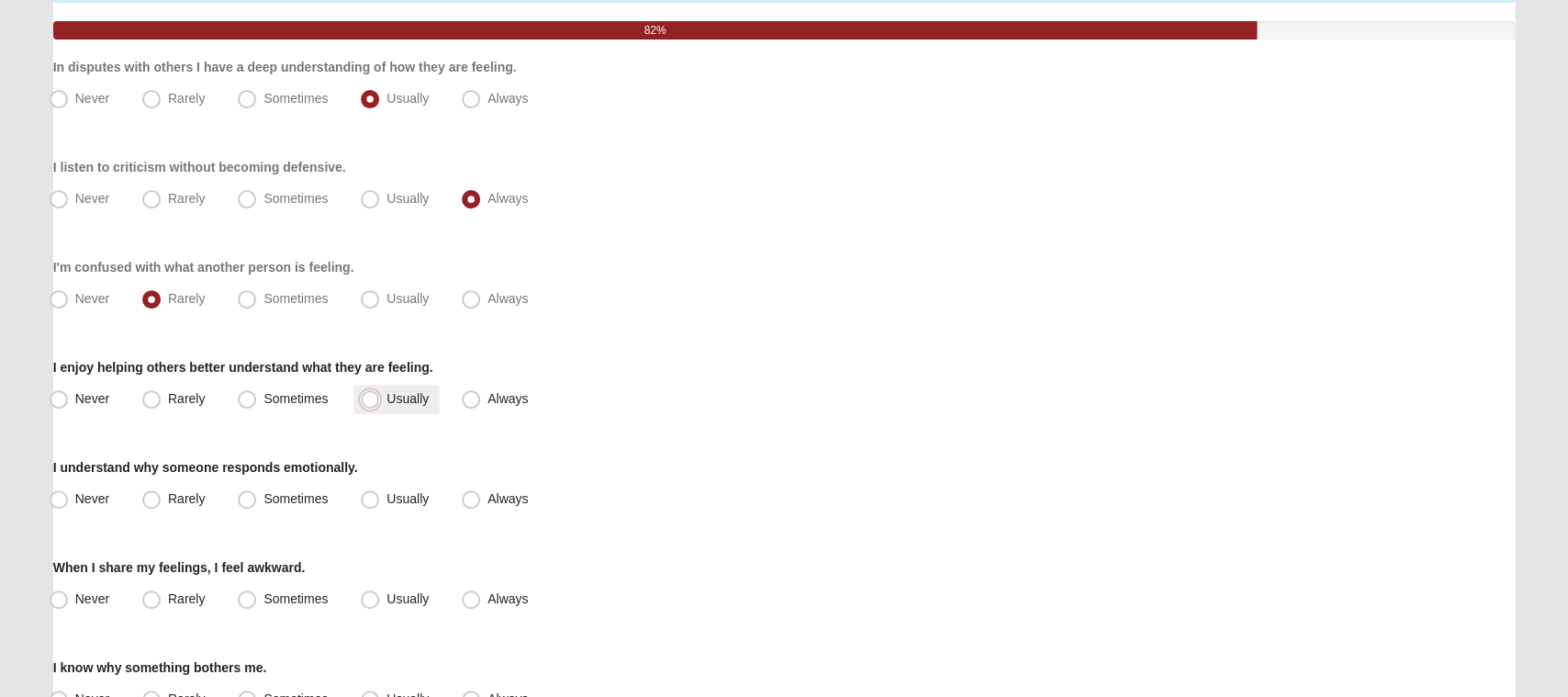 click on "Usually" at bounding box center (374, 399) 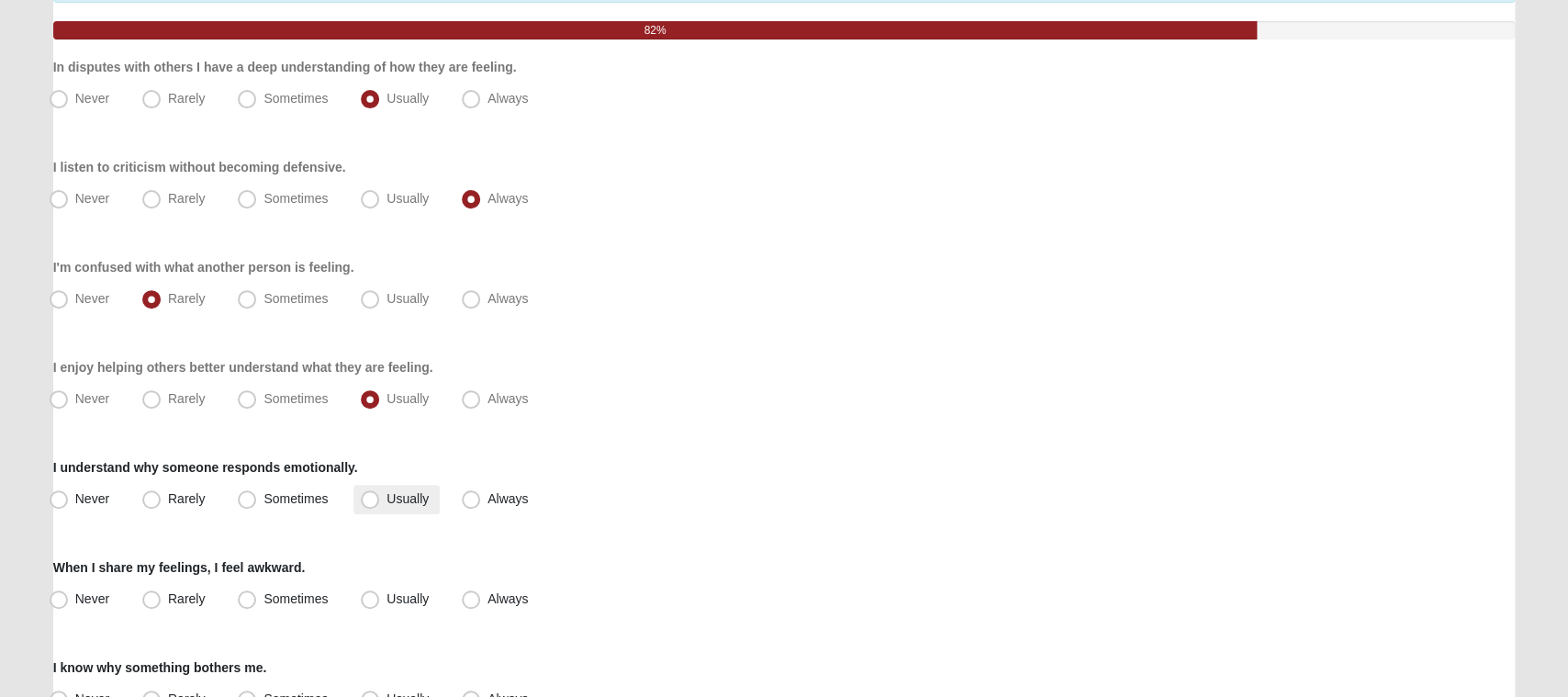 click on "Usually" at bounding box center [397, 500] 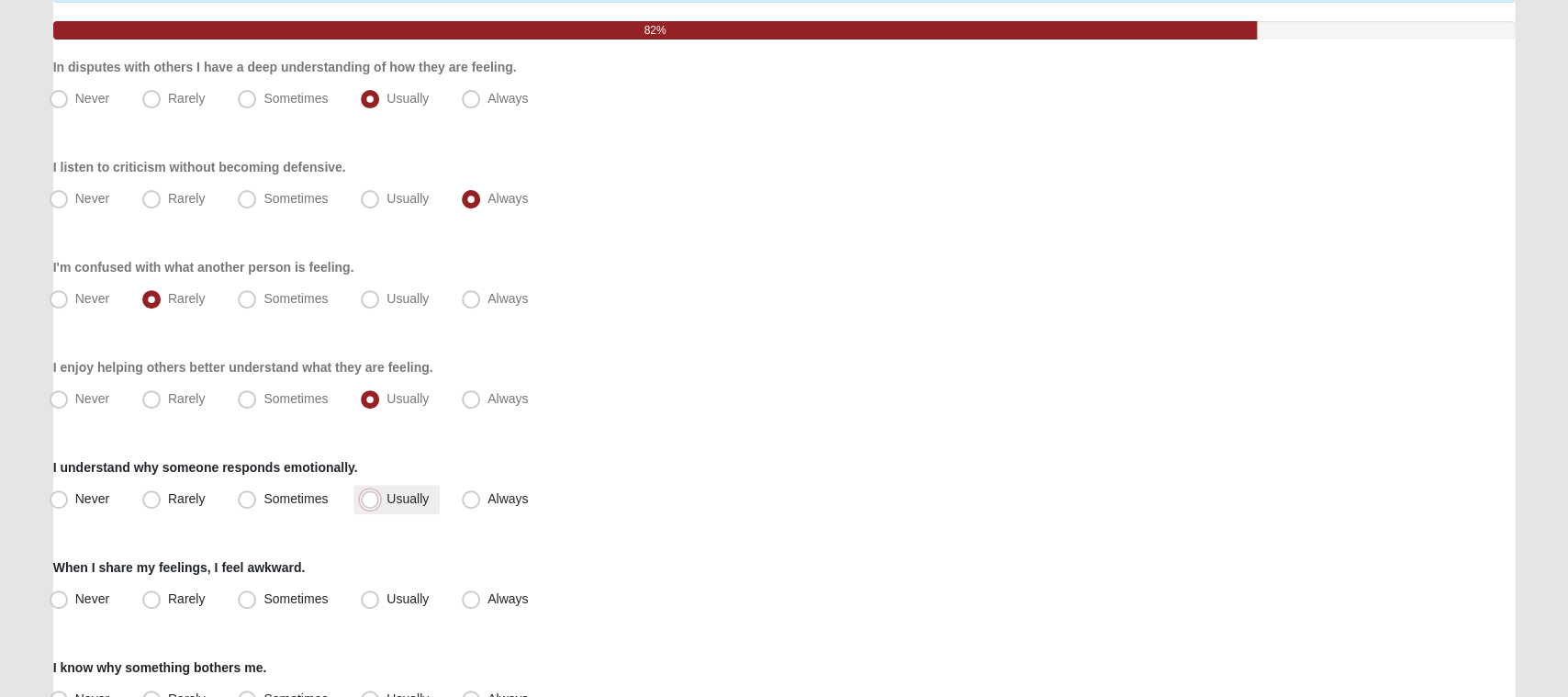 click on "Usually" at bounding box center [374, 499] 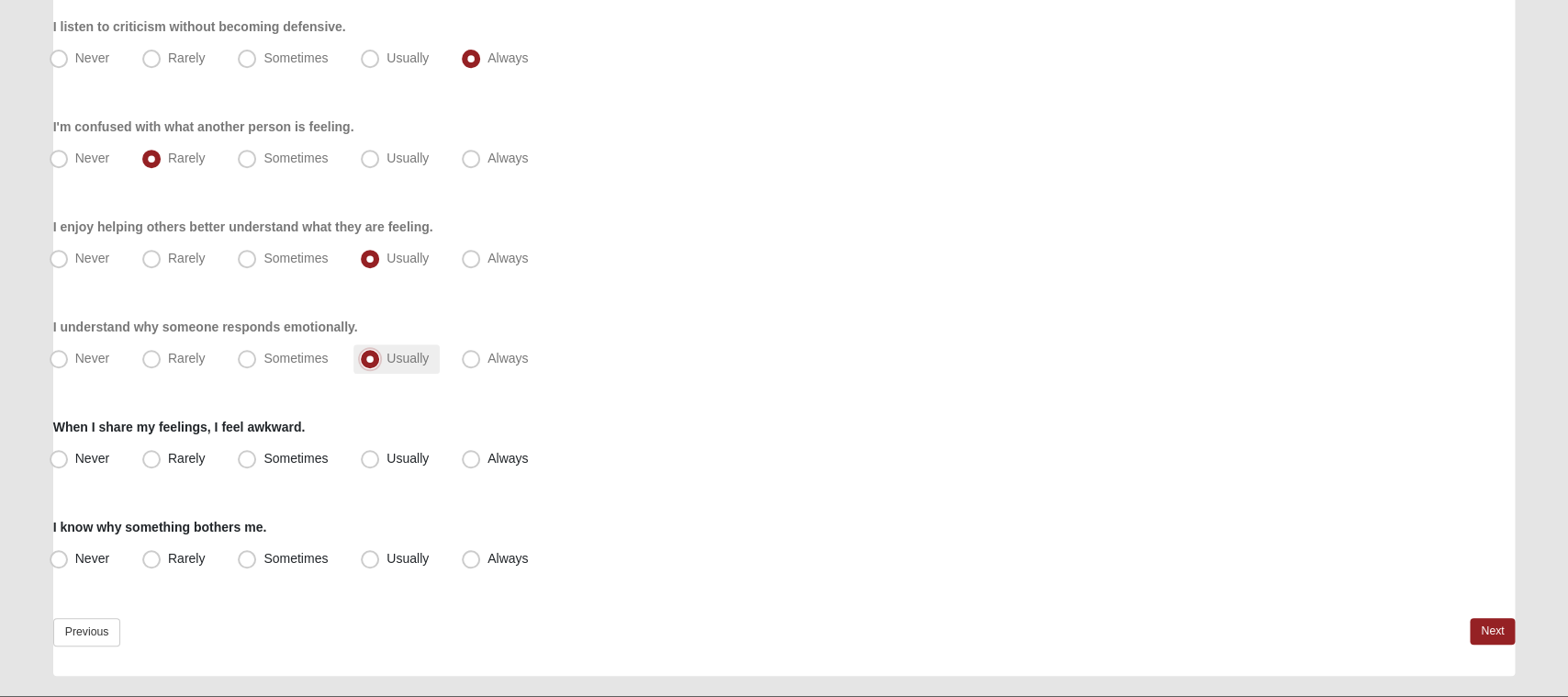 scroll, scrollTop: 342, scrollLeft: 0, axis: vertical 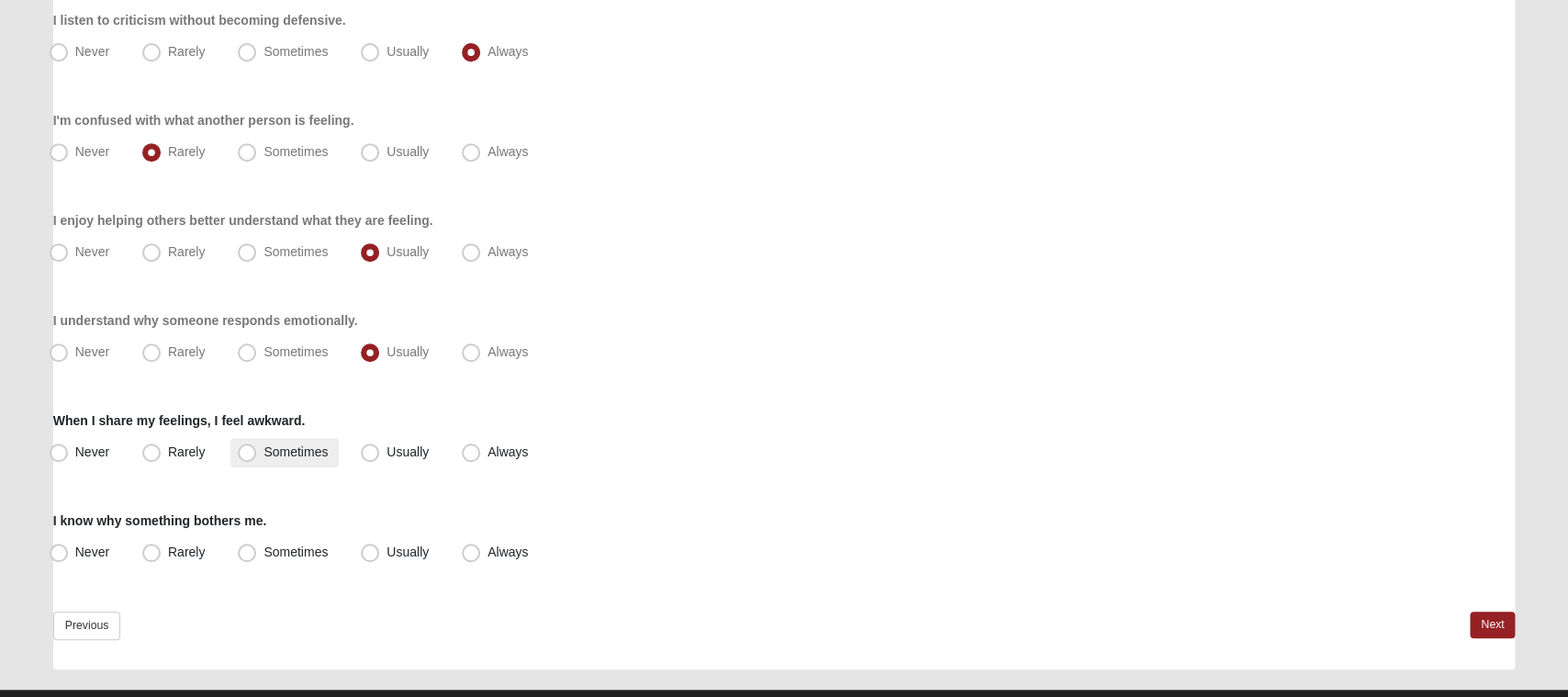 click on "Sometimes" at bounding box center [285, 453] 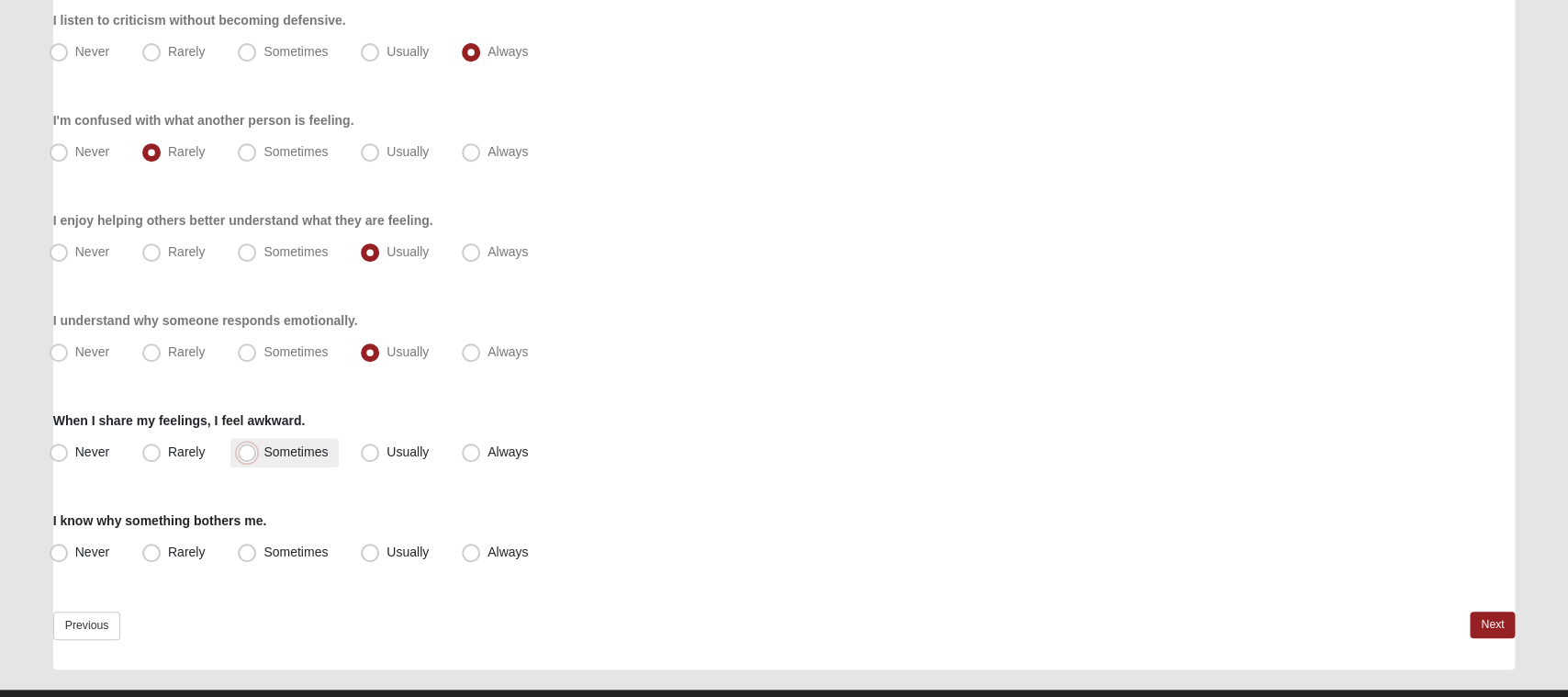 click on "Sometimes" at bounding box center (251, 452) 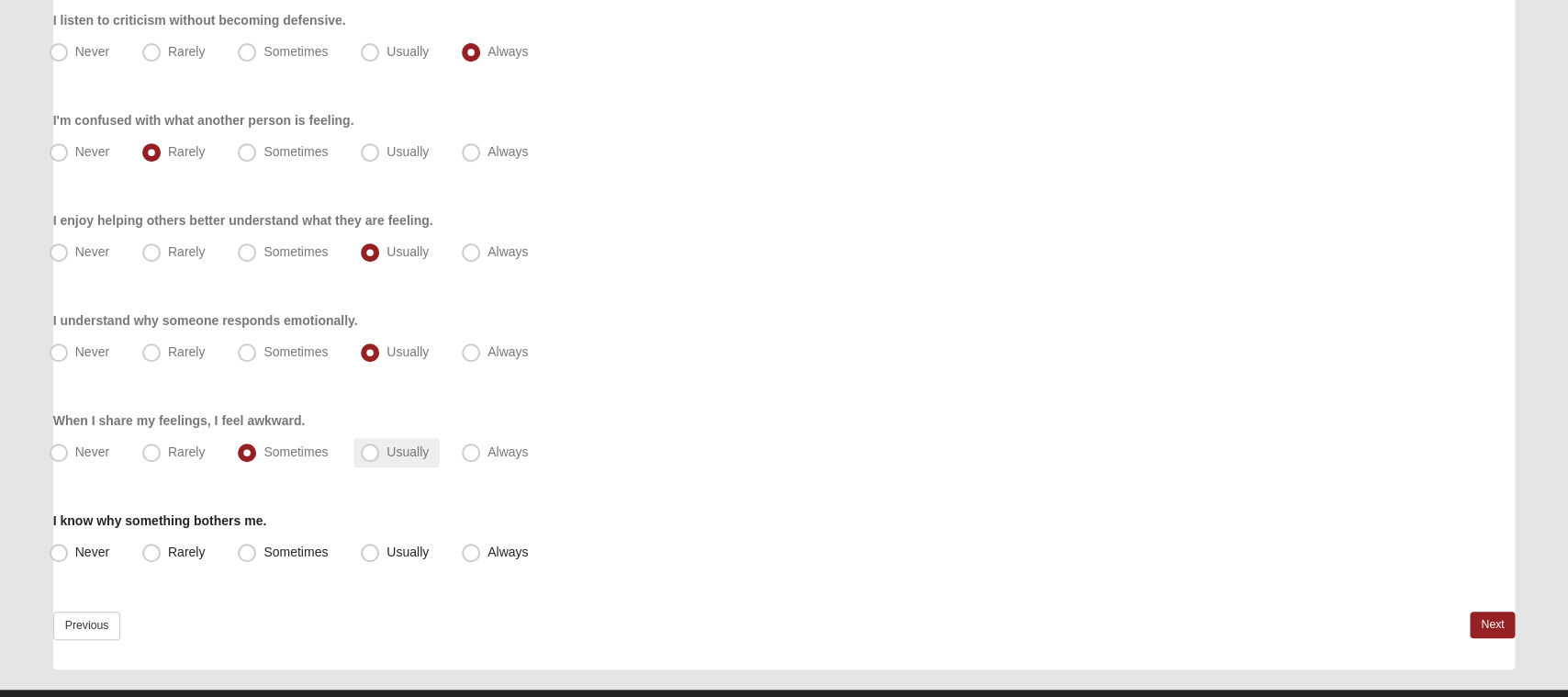 click on "Usually" at bounding box center (397, 453) 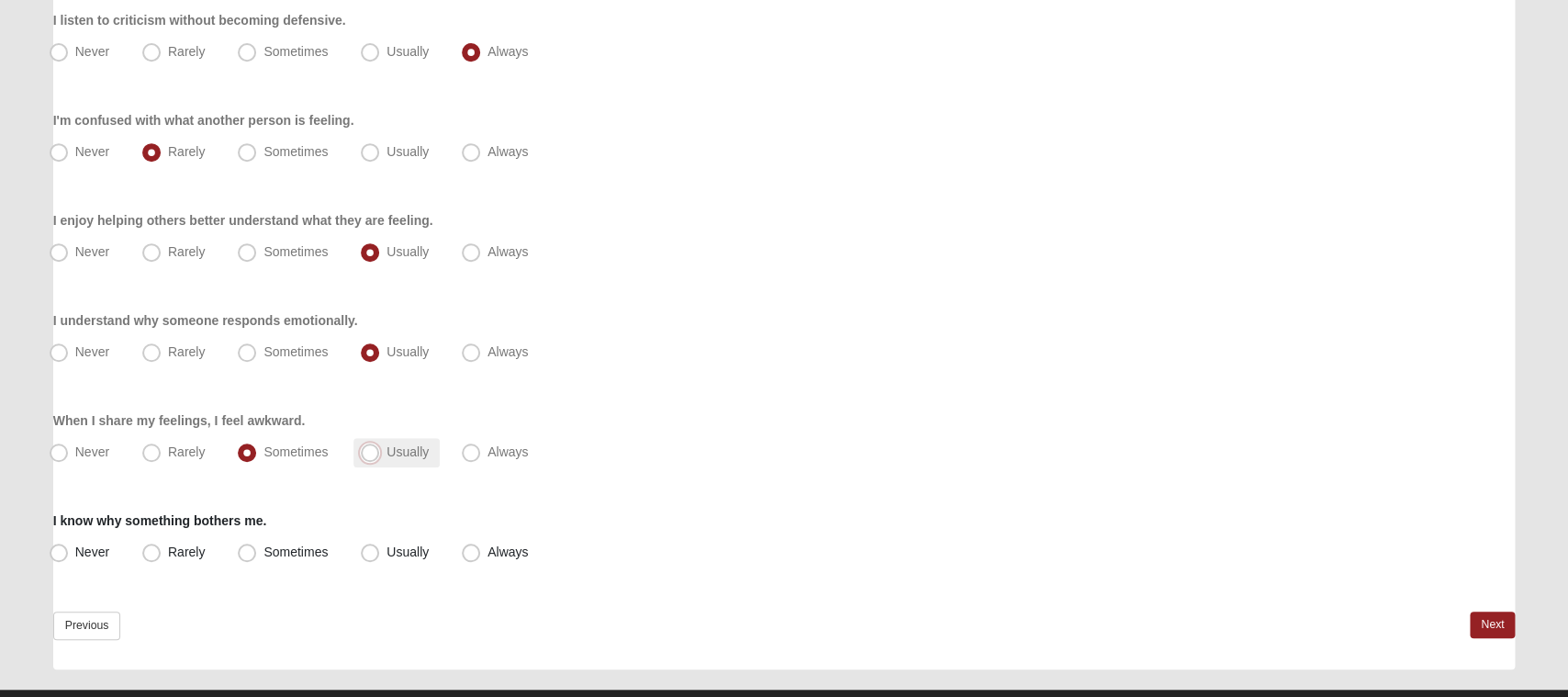 click on "Usually" at bounding box center [374, 452] 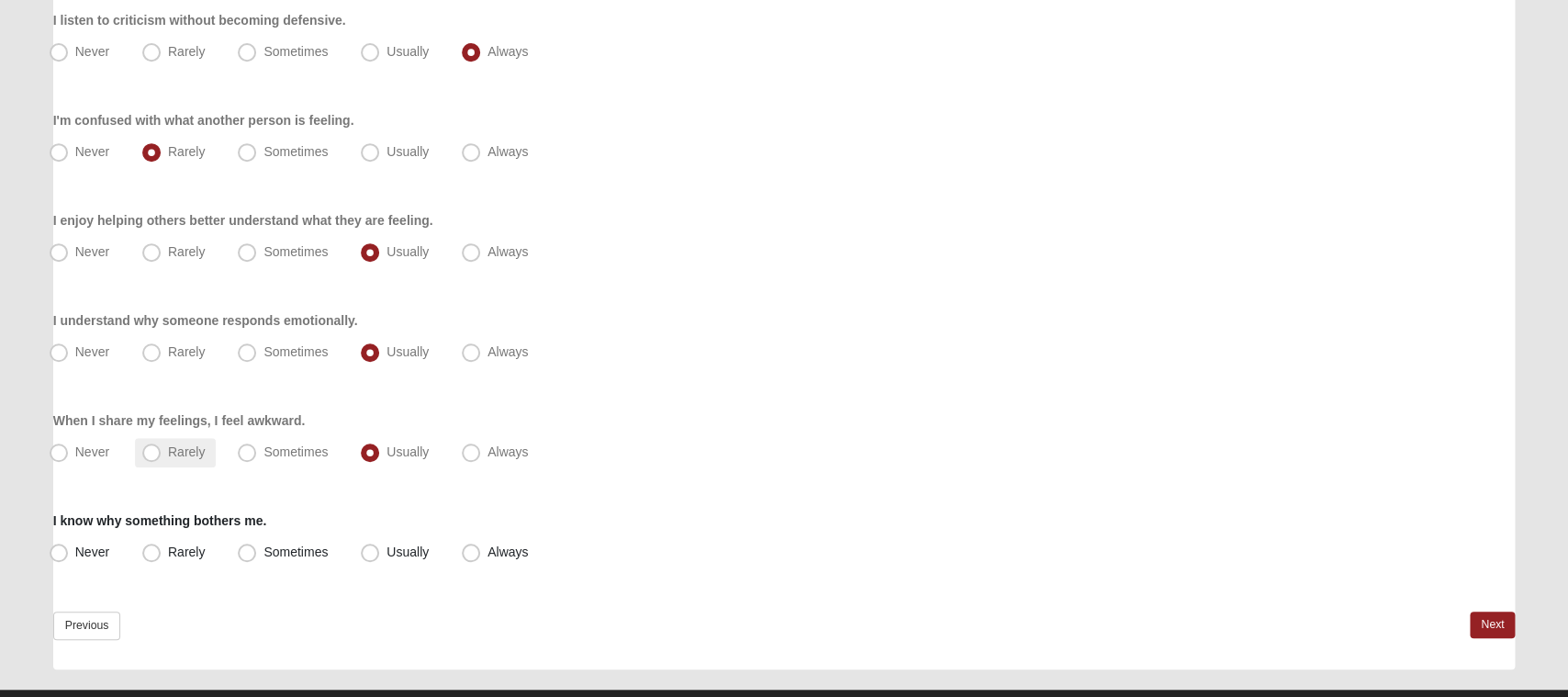 click on "Rarely" at bounding box center (175, 453) 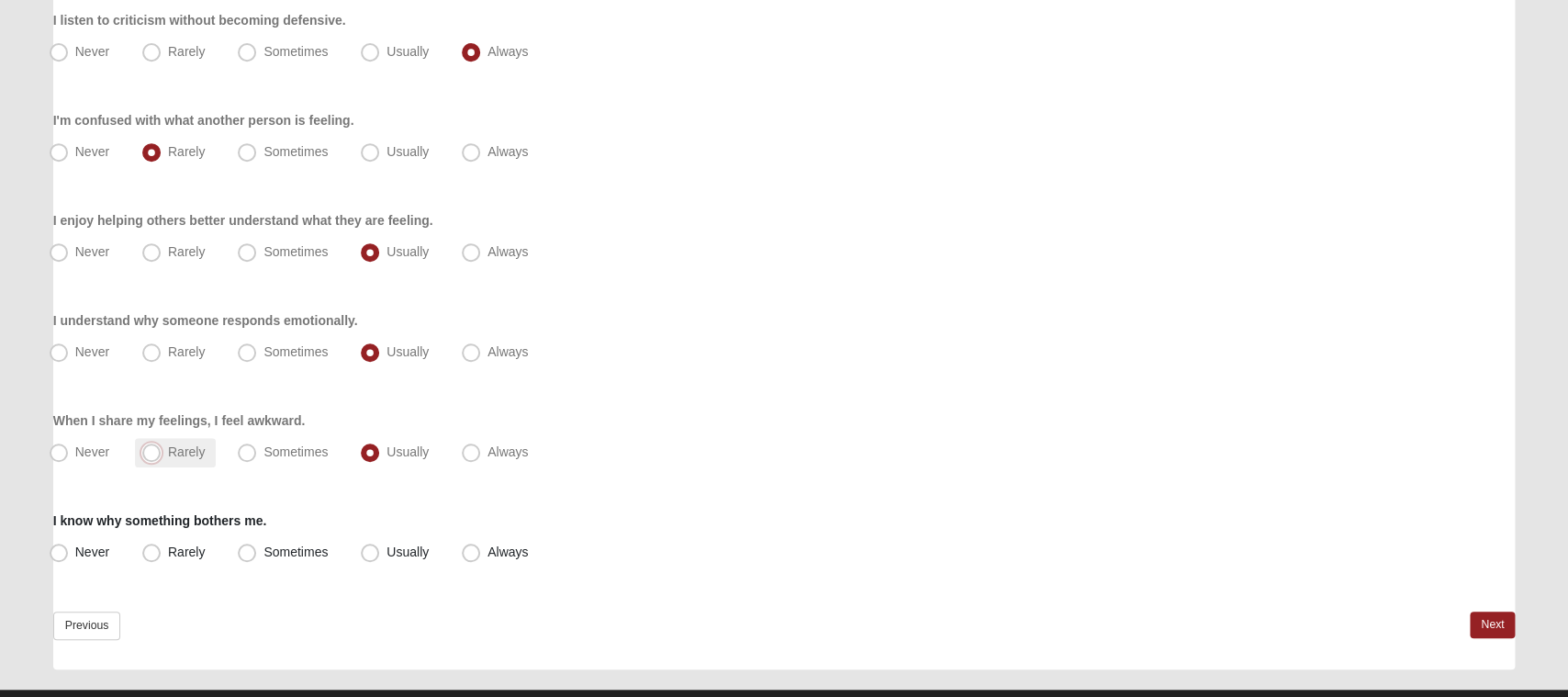 click on "Rarely" at bounding box center [155, 452] 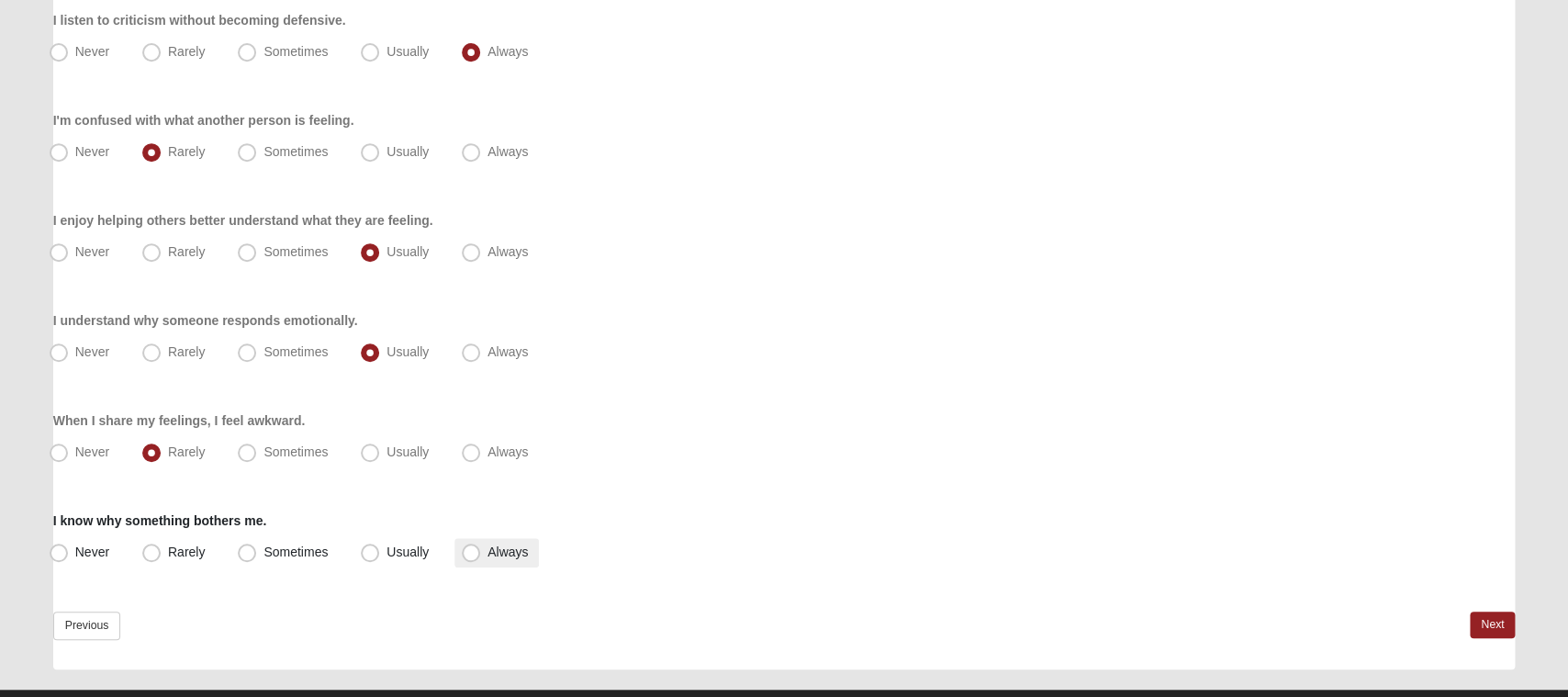 click on "Always" at bounding box center (508, 552) 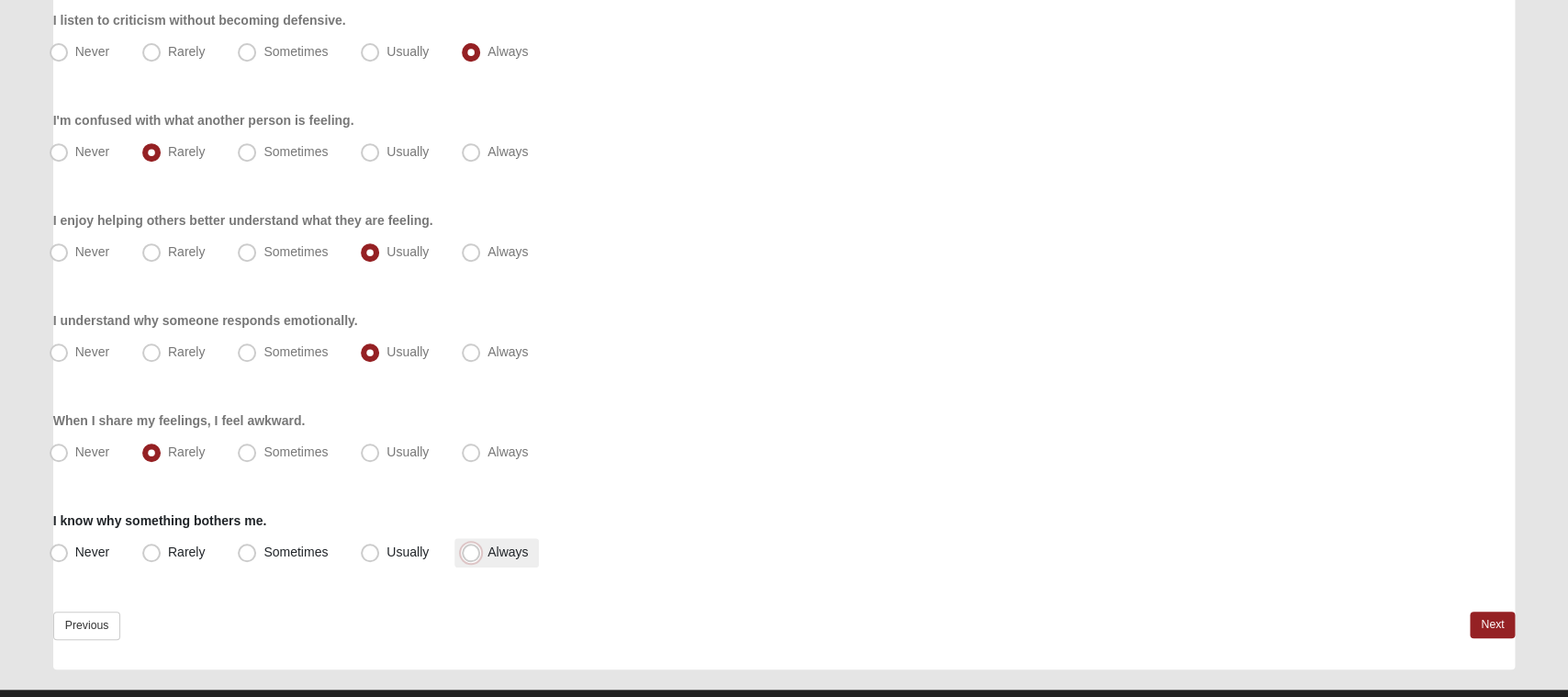 click on "Always" at bounding box center (475, 552) 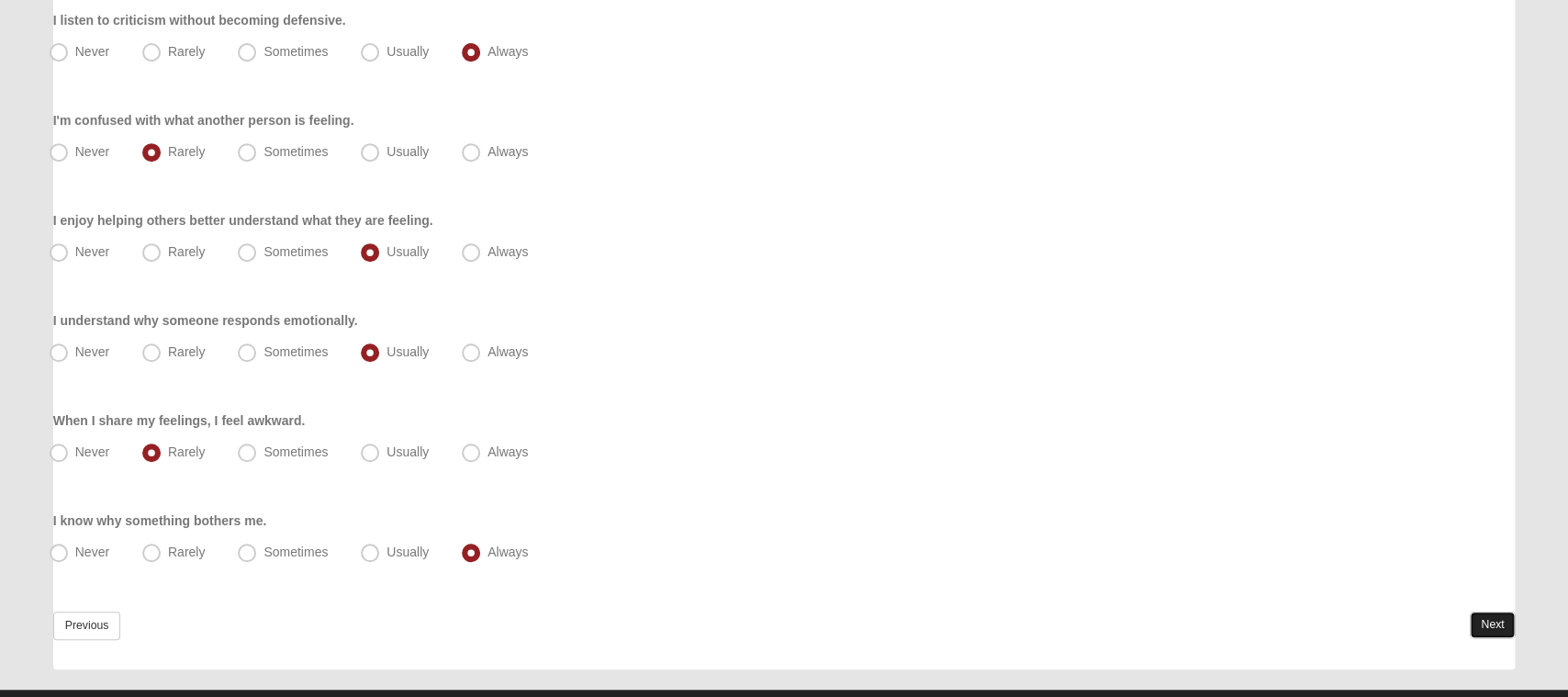 click on "Next" at bounding box center [1492, 624] 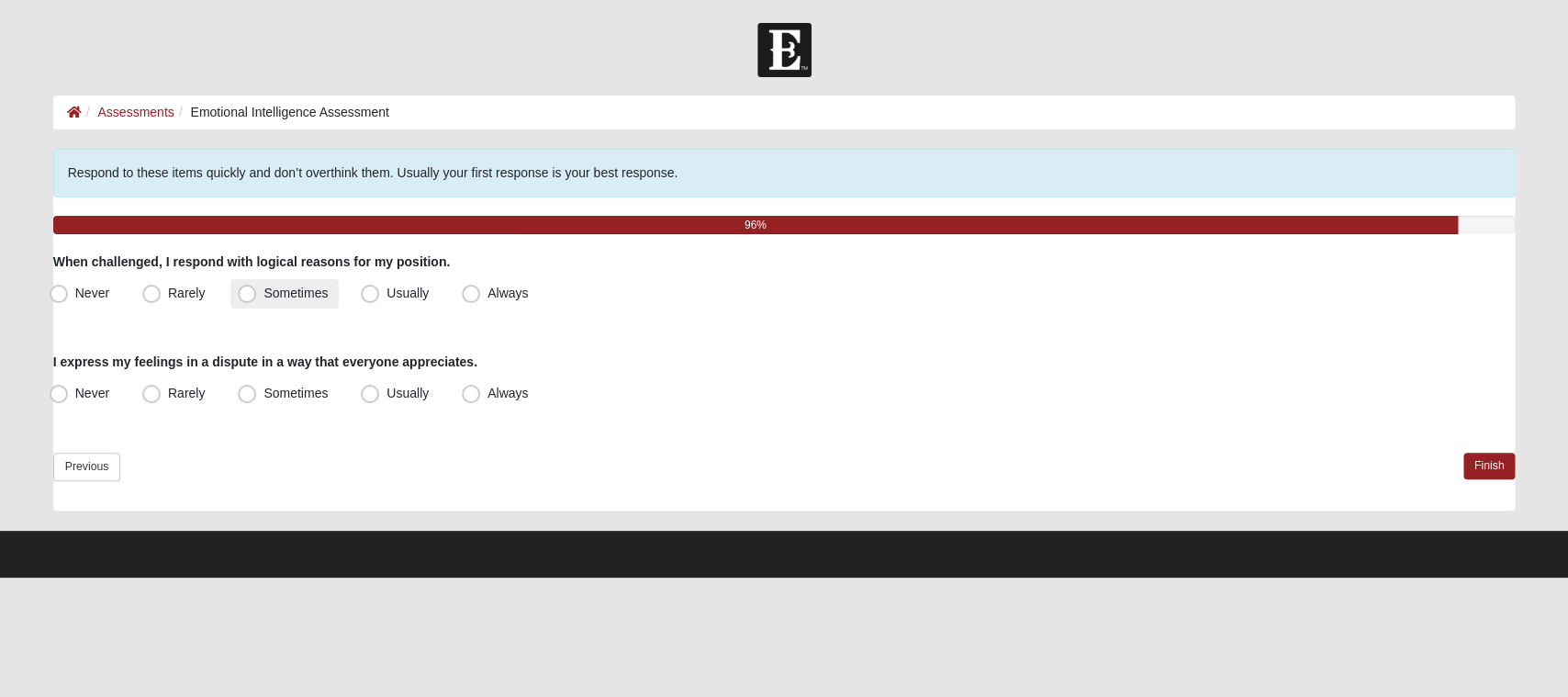 click on "Sometimes" at bounding box center [285, 294] 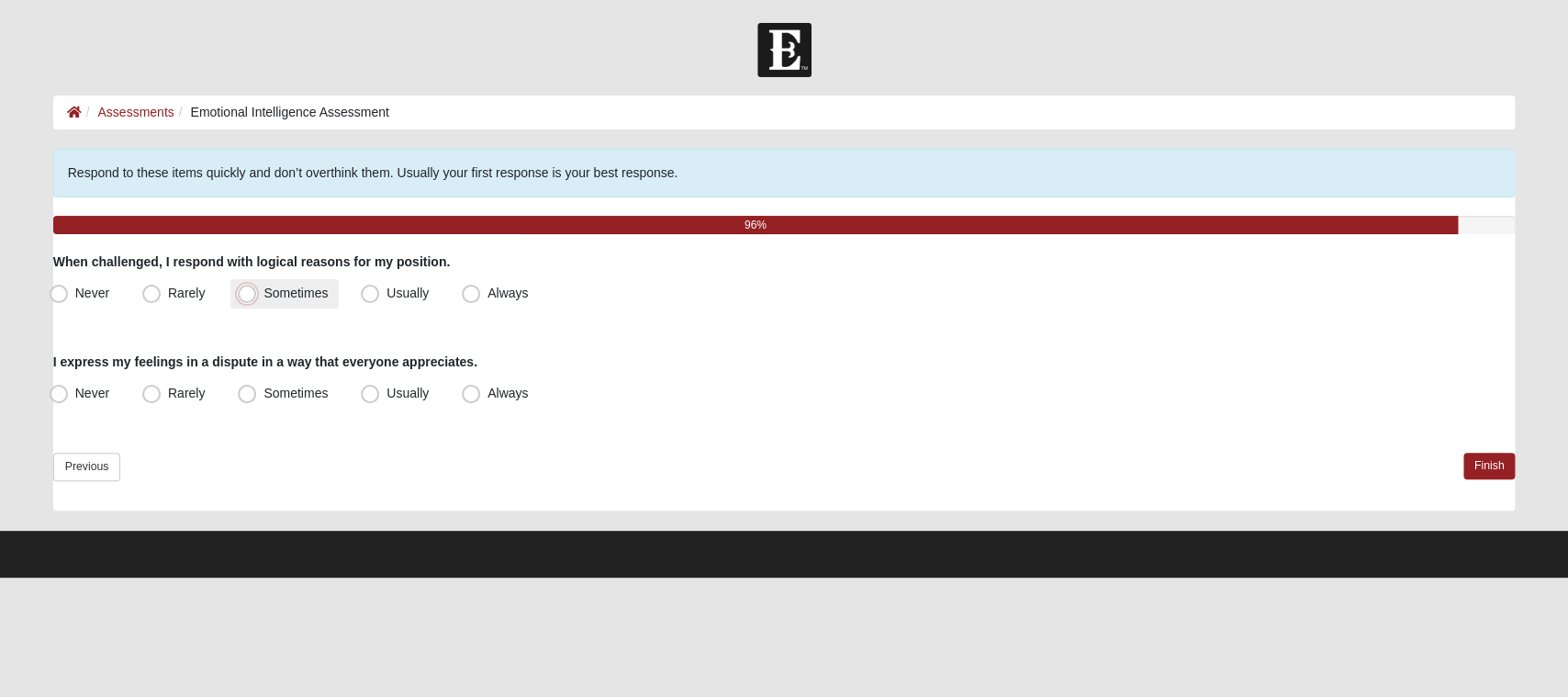click on "Sometimes" at bounding box center (251, 293) 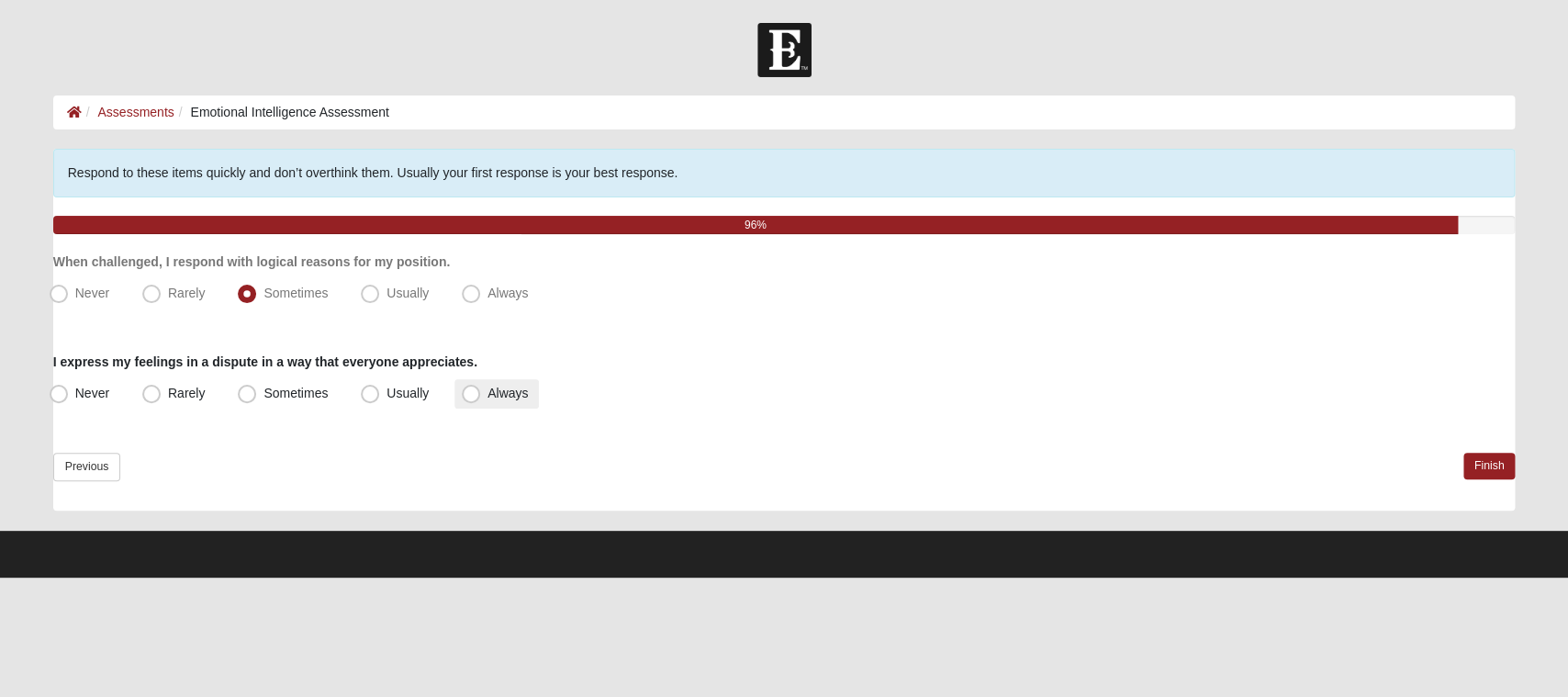 click on "Always" at bounding box center [497, 394] 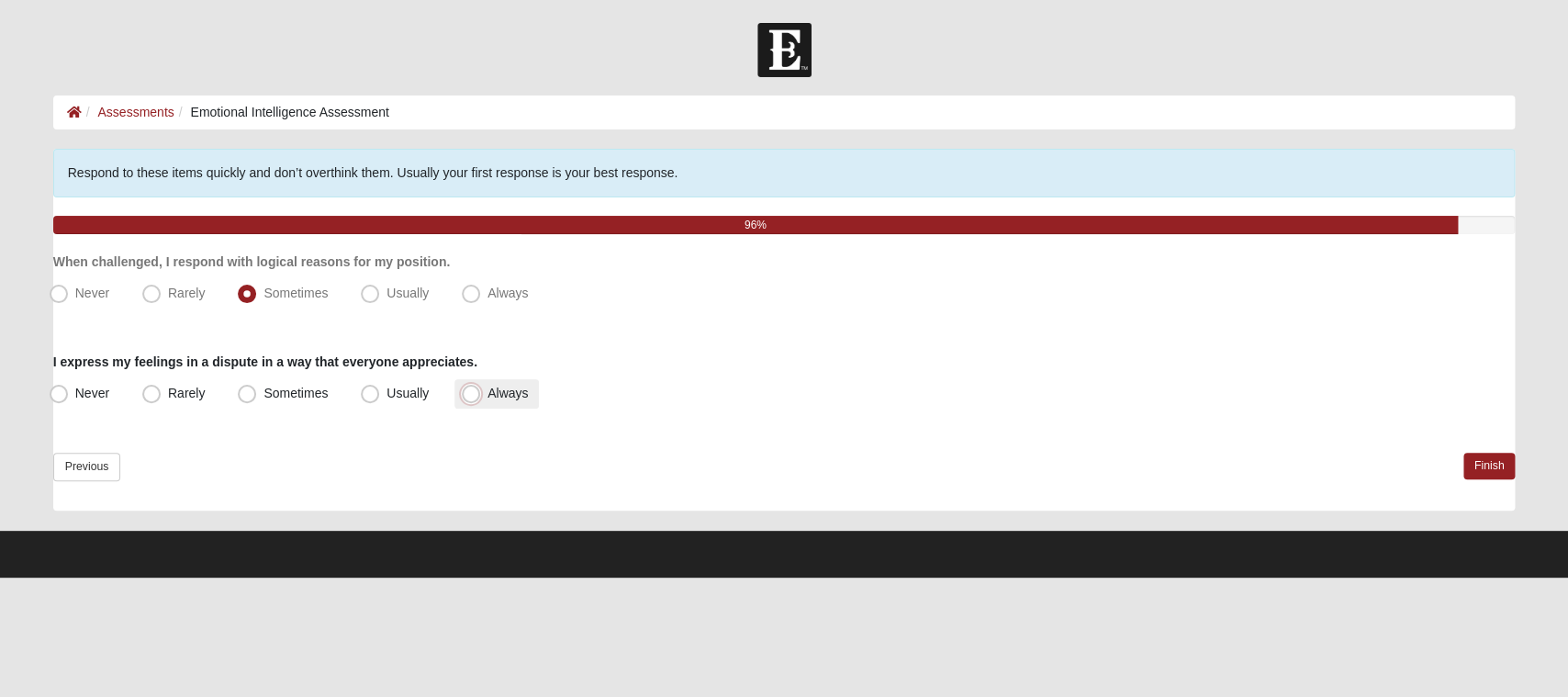 click on "Always" at bounding box center (475, 393) 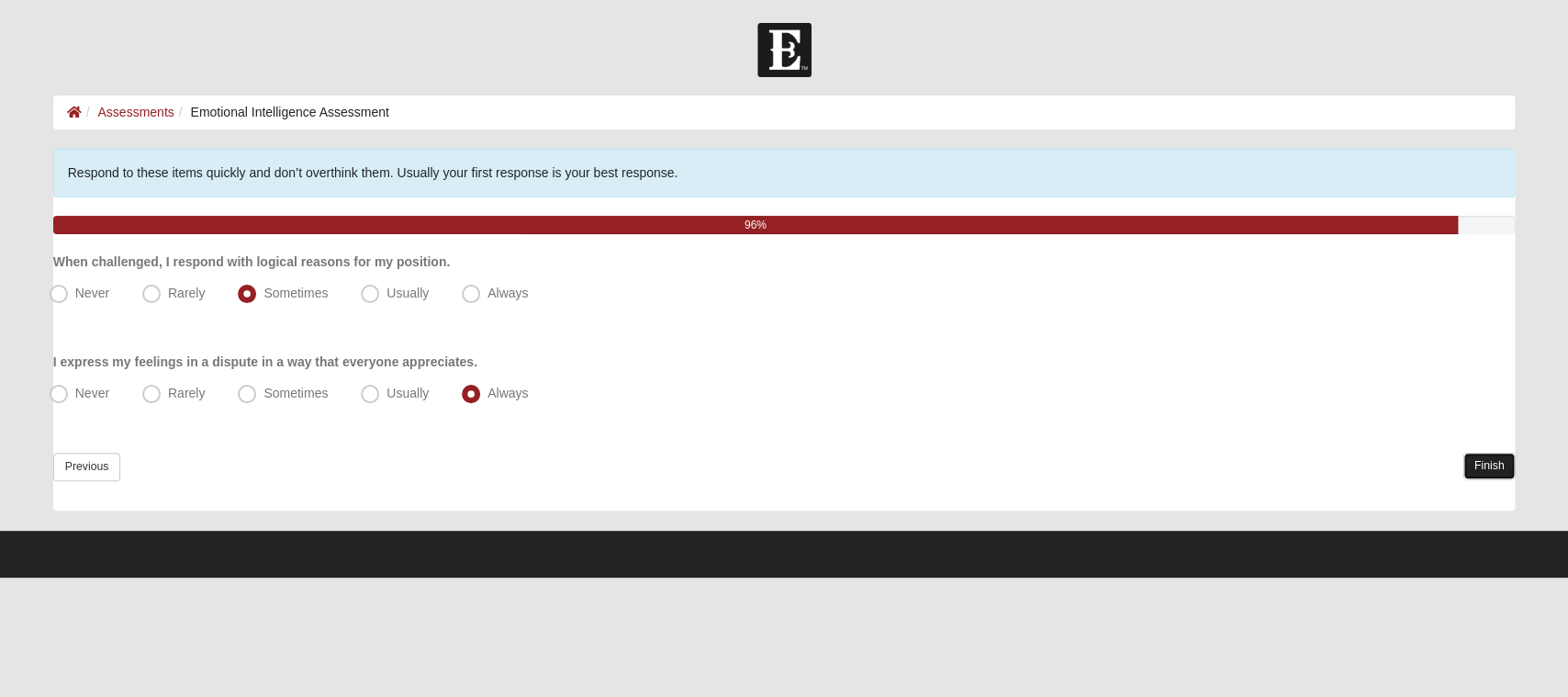 click on "Finish" at bounding box center (1489, 466) 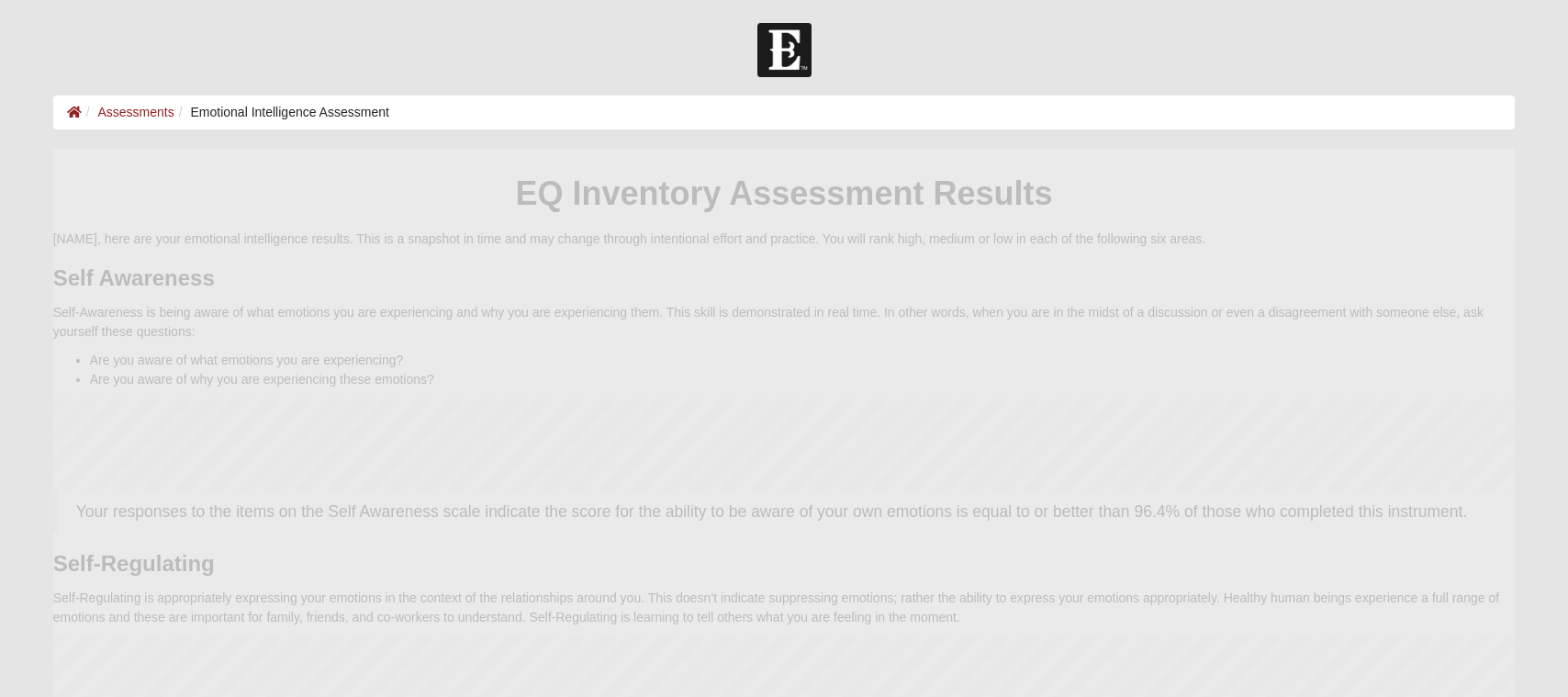 scroll, scrollTop: 0, scrollLeft: 0, axis: both 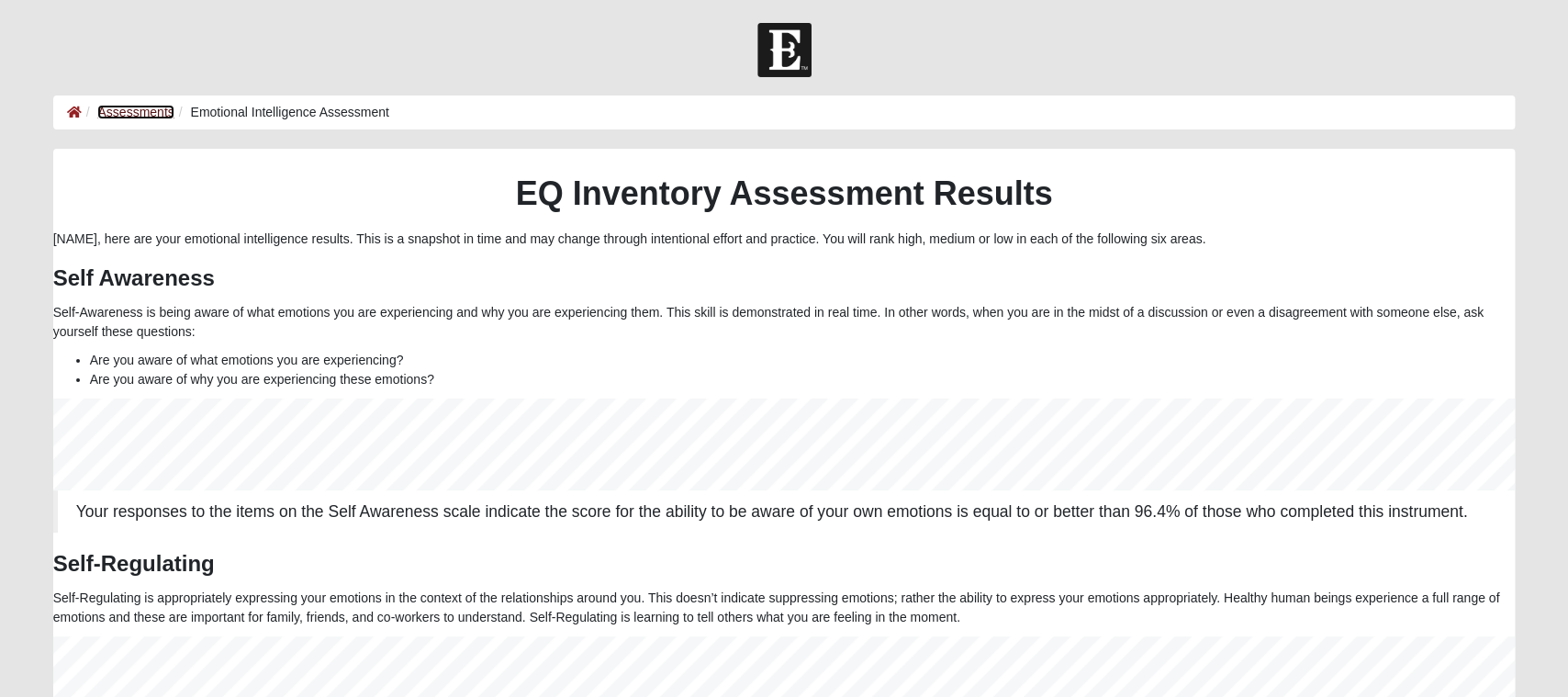 click on "Assessments" at bounding box center [135, 112] 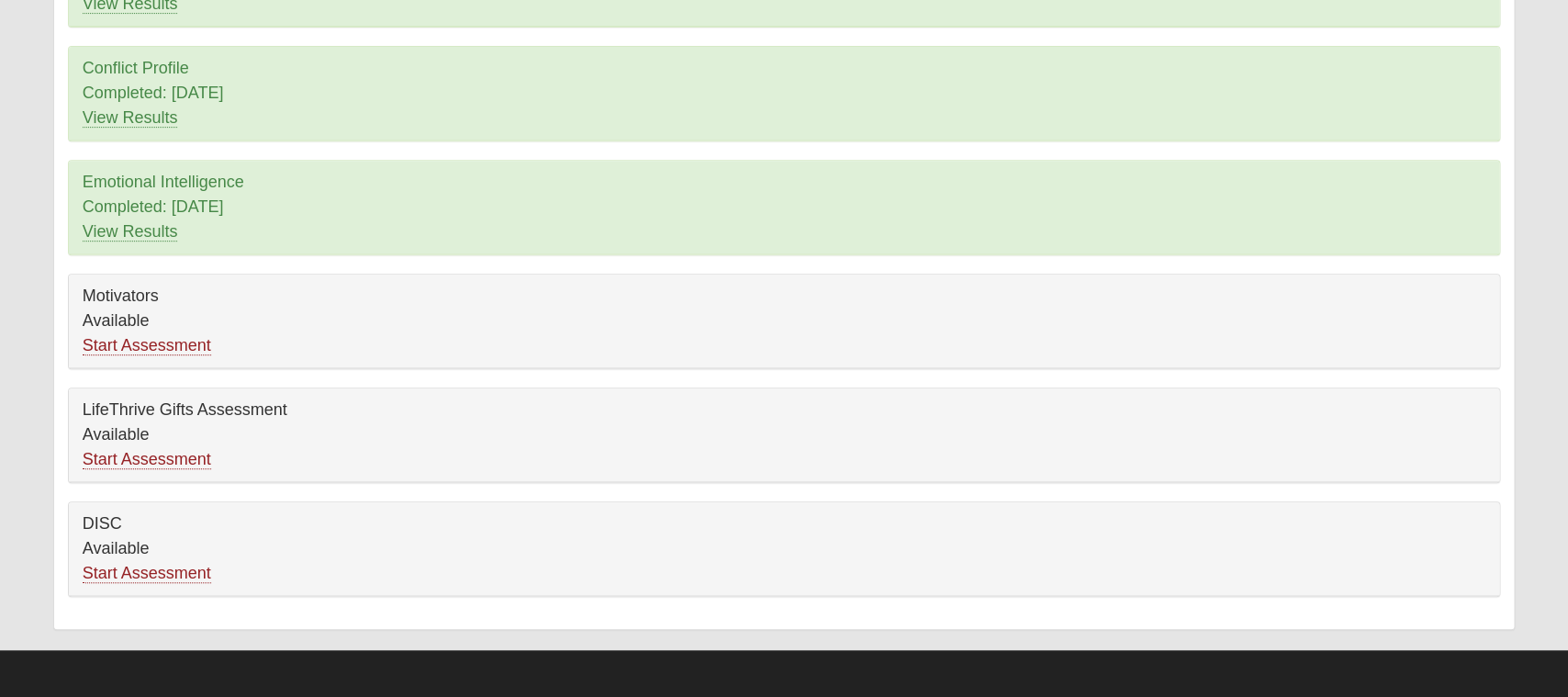 scroll, scrollTop: 0, scrollLeft: 0, axis: both 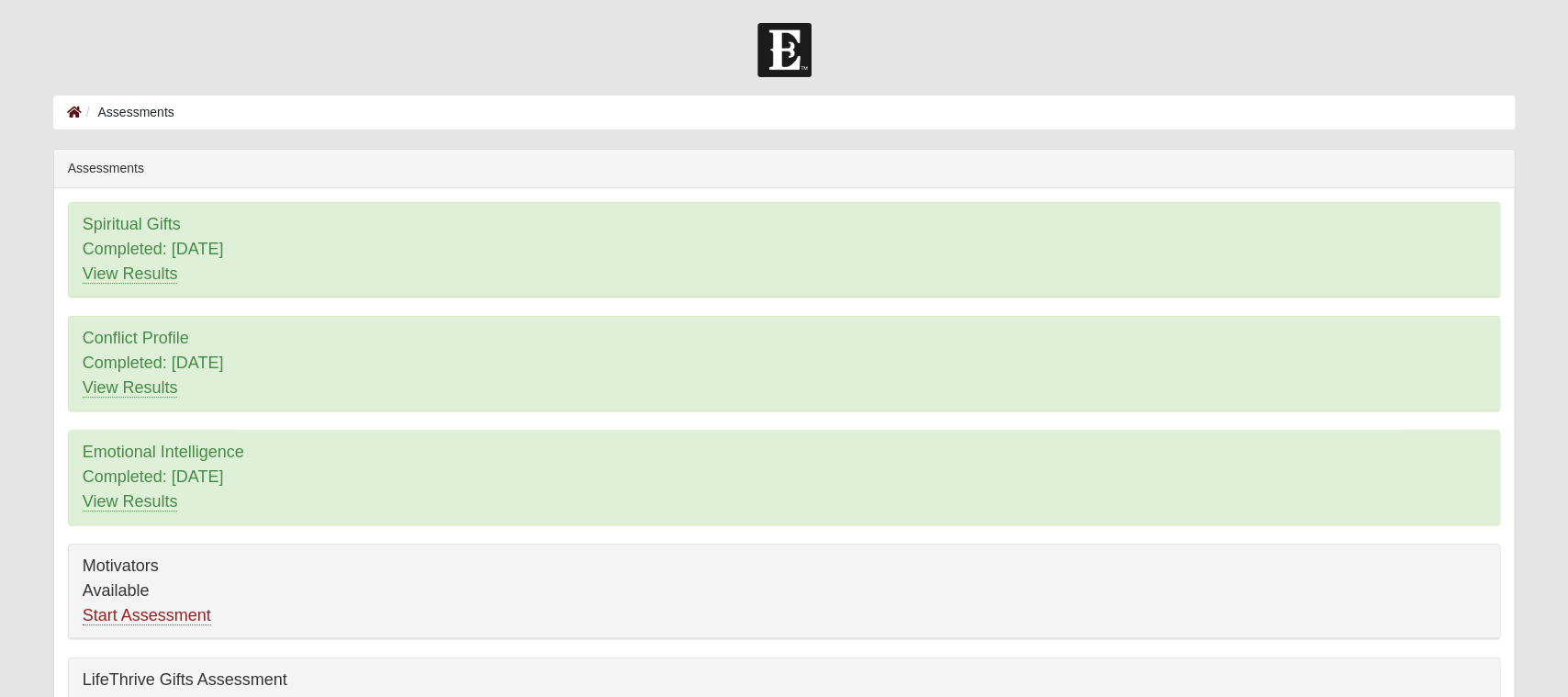 click on "Assessments" at bounding box center [784, 112] 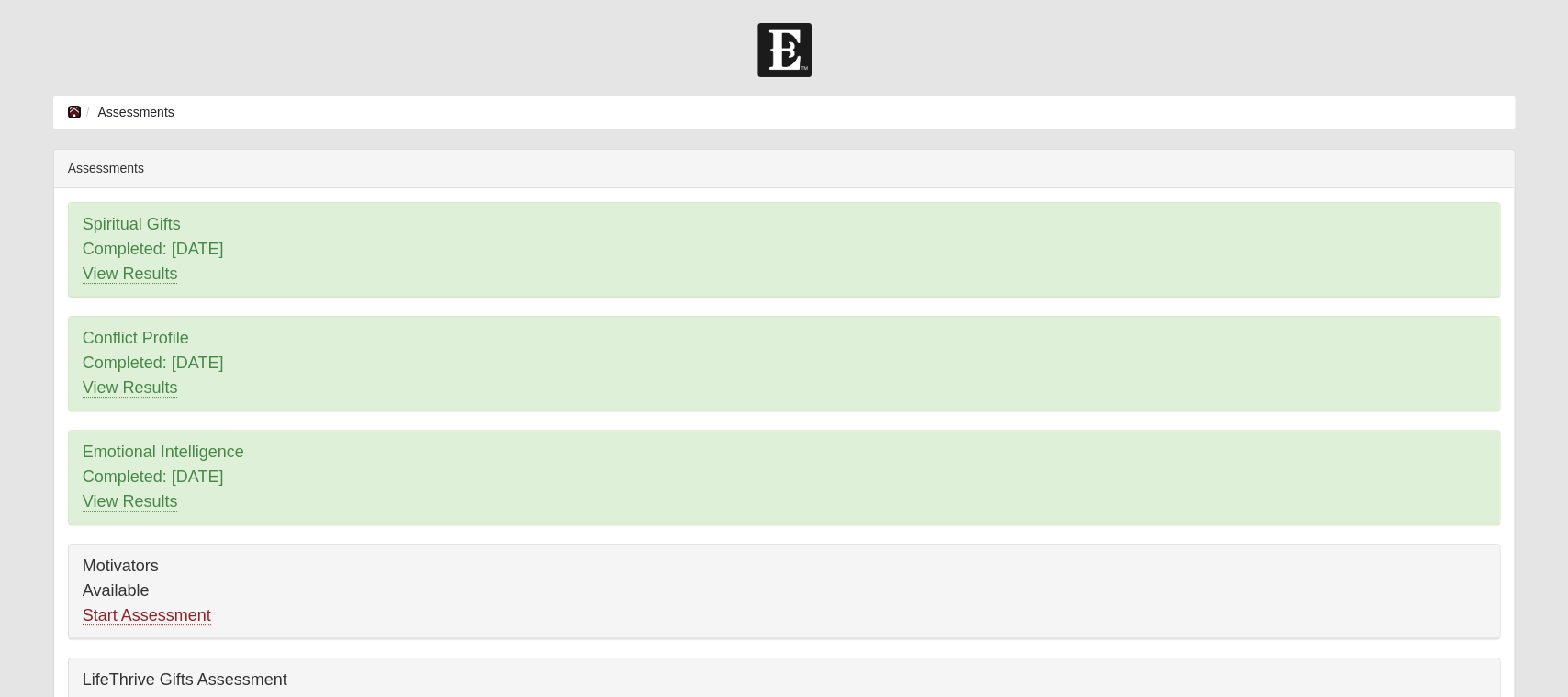 click at bounding box center [74, 112] 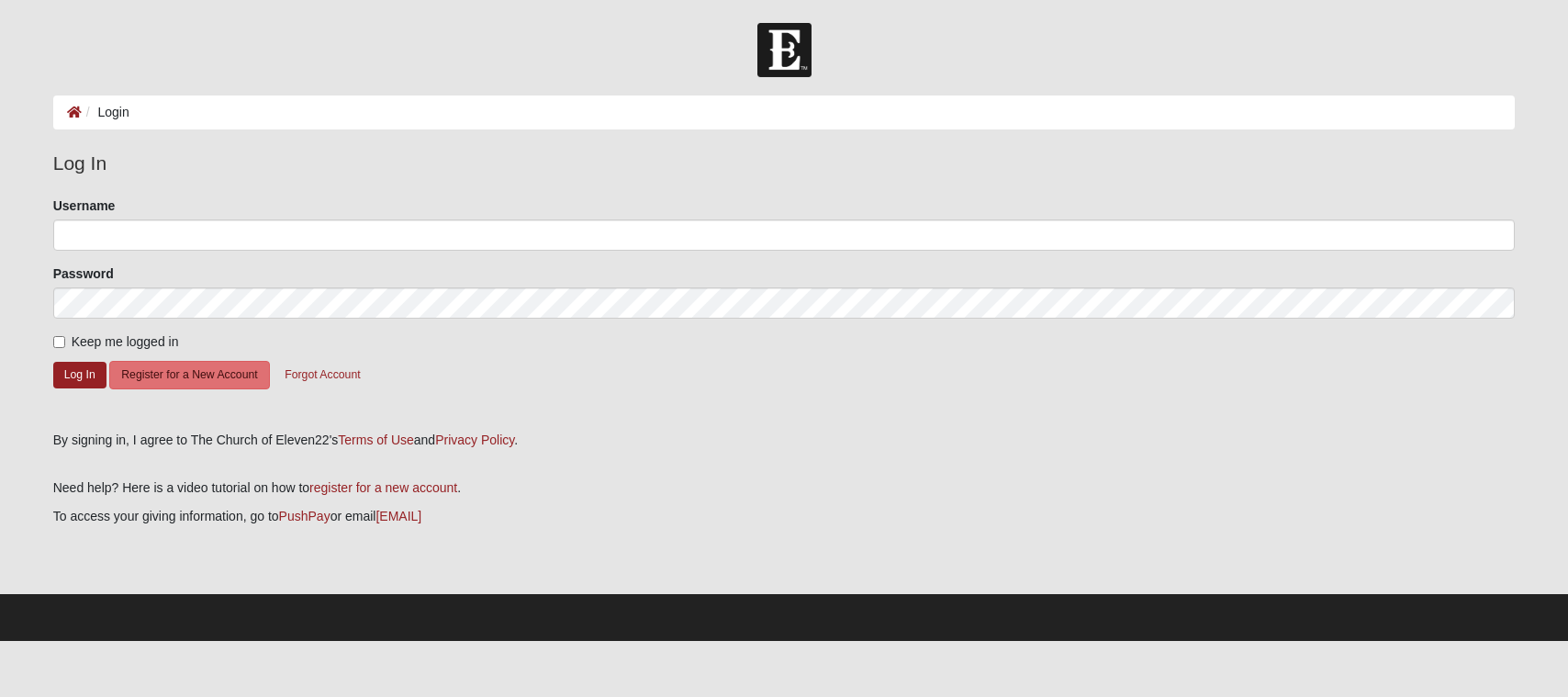 scroll, scrollTop: 0, scrollLeft: 0, axis: both 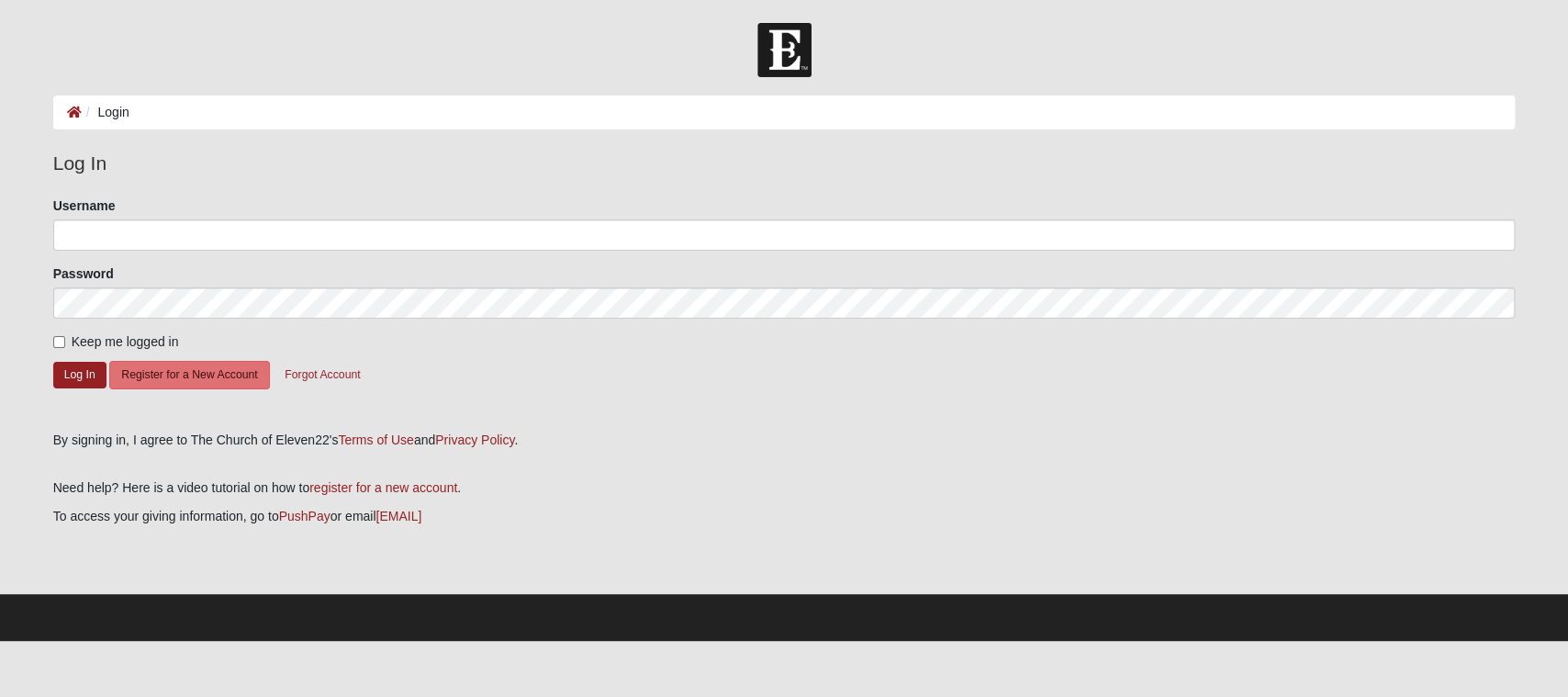 click on "Password" 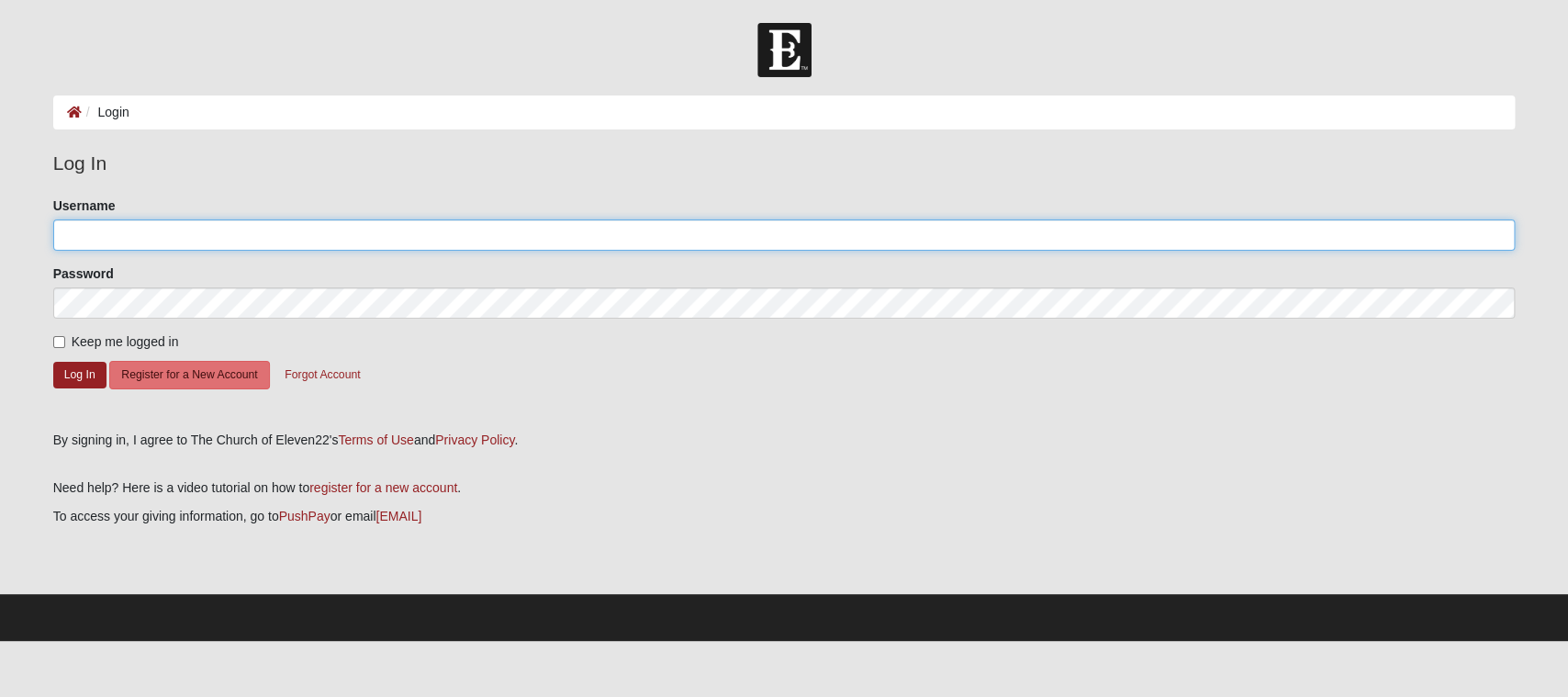 click on "Username" 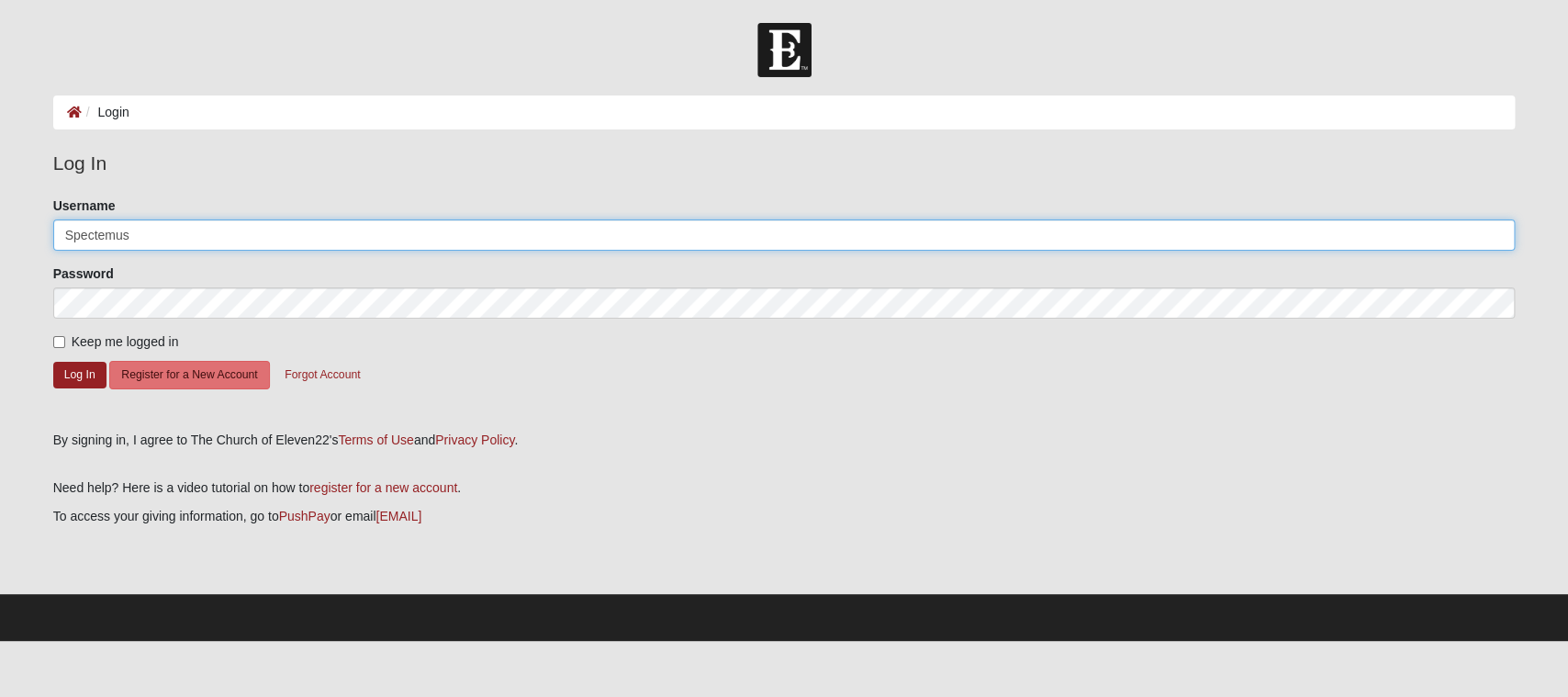 type on "Spectemus" 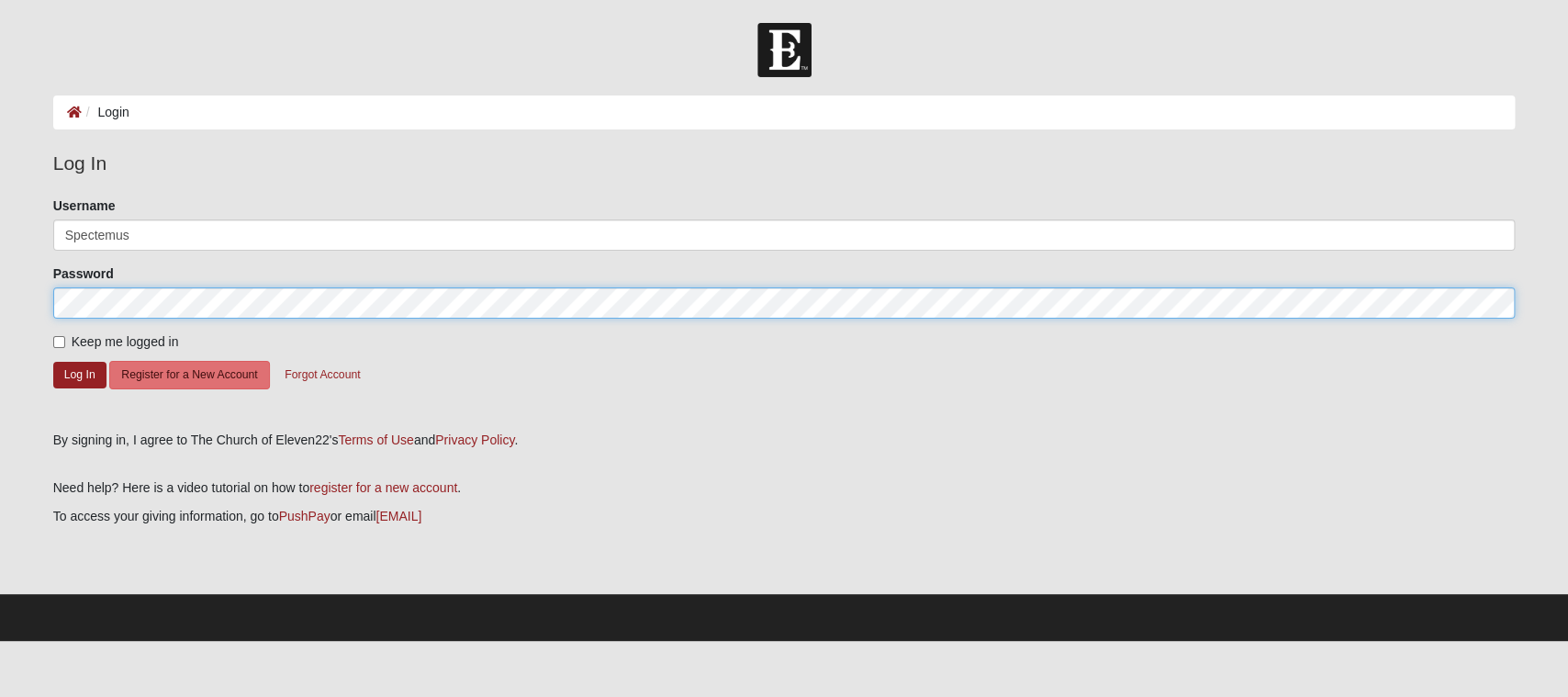 click on "Log In" 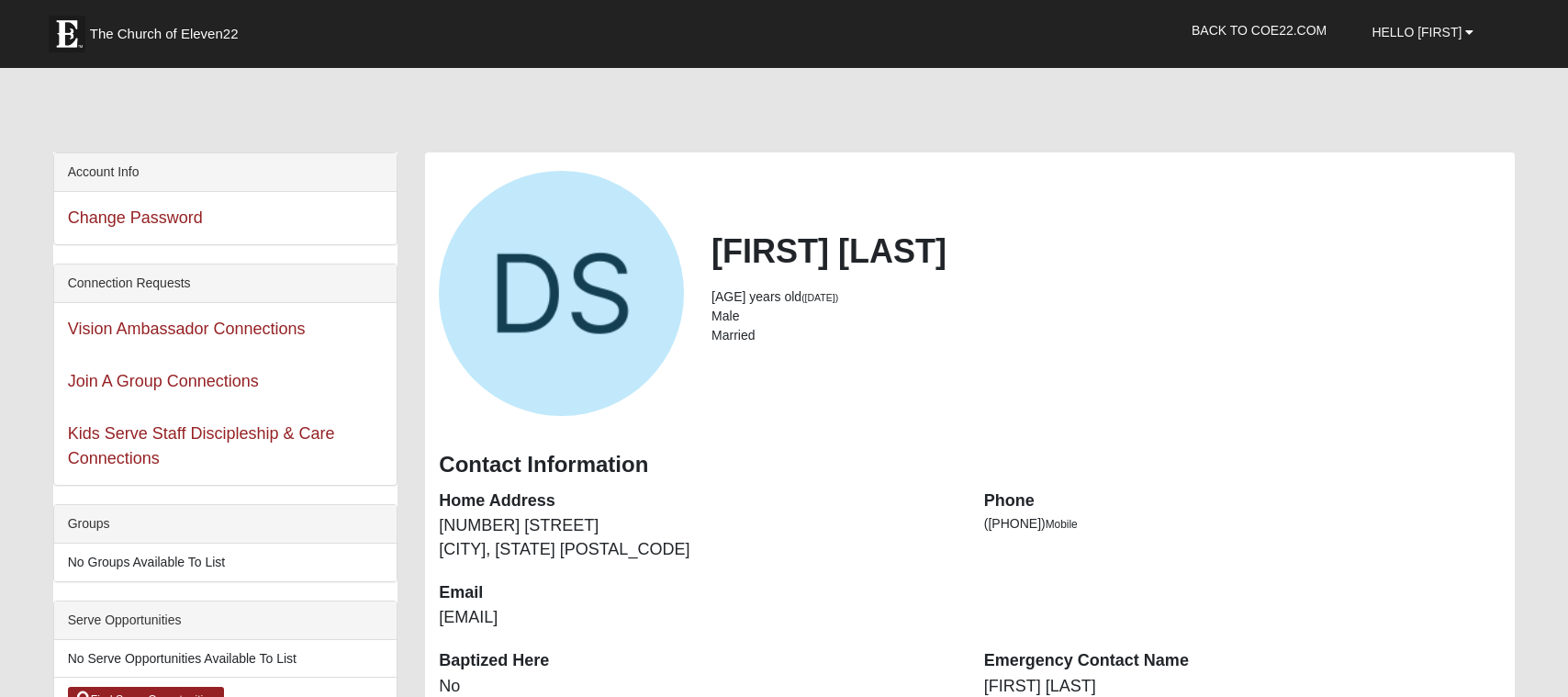 scroll, scrollTop: 0, scrollLeft: 0, axis: both 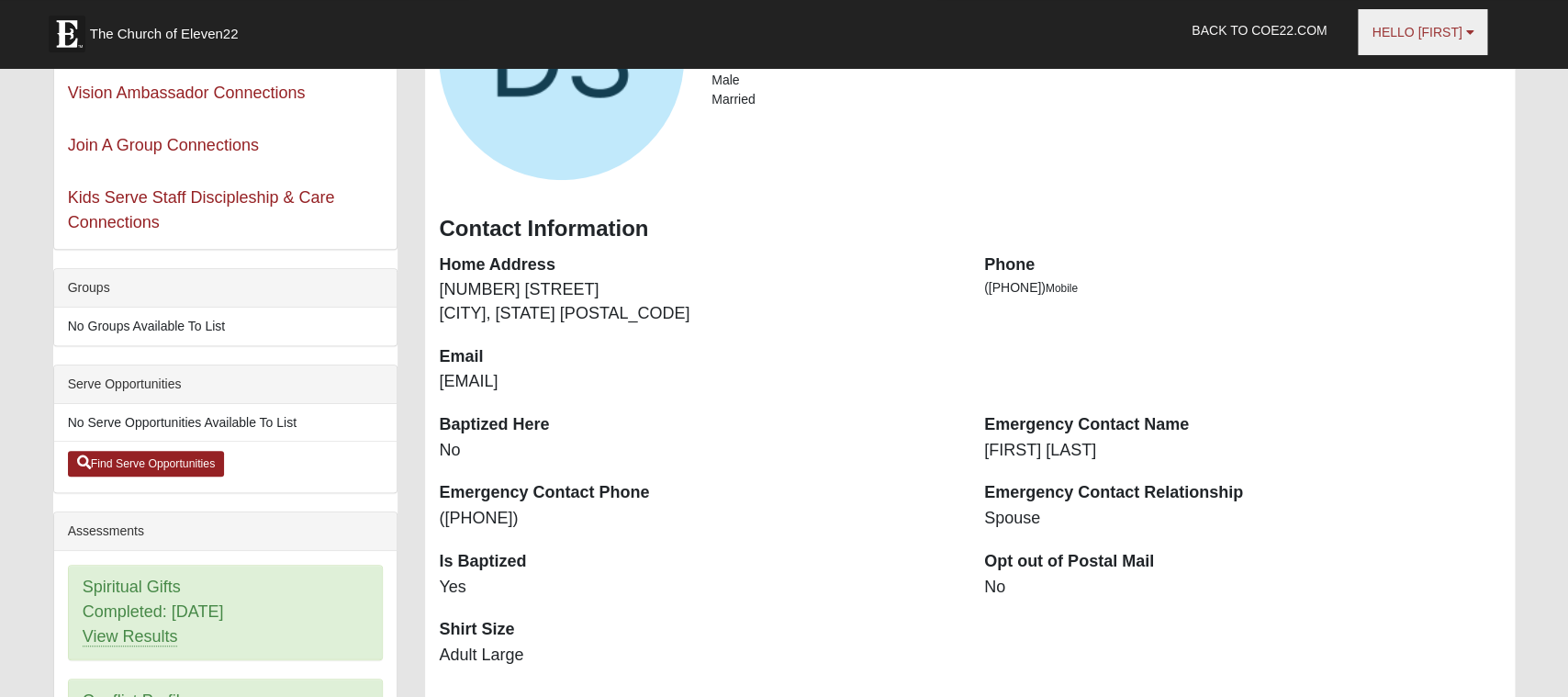 click at bounding box center (1469, 32) 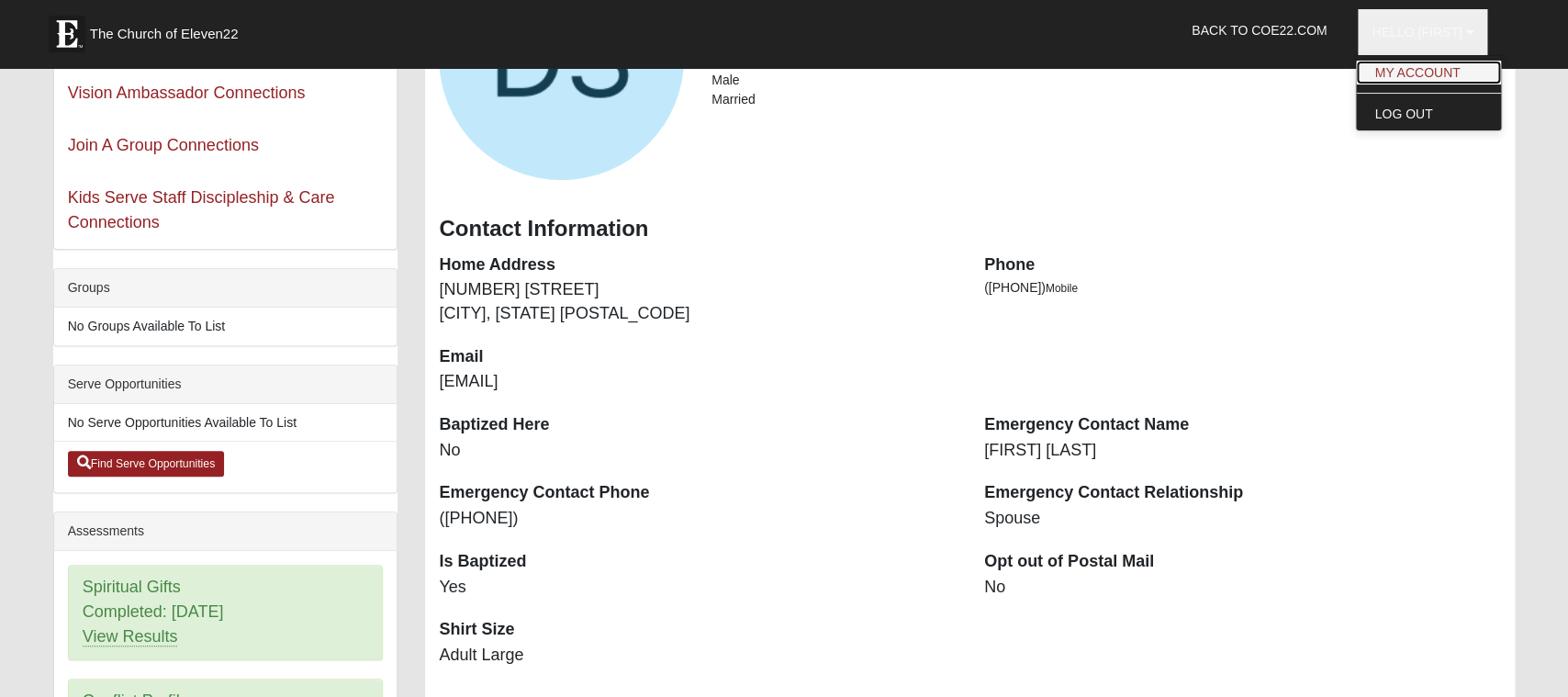 click on "My Account" at bounding box center (1428, 73) 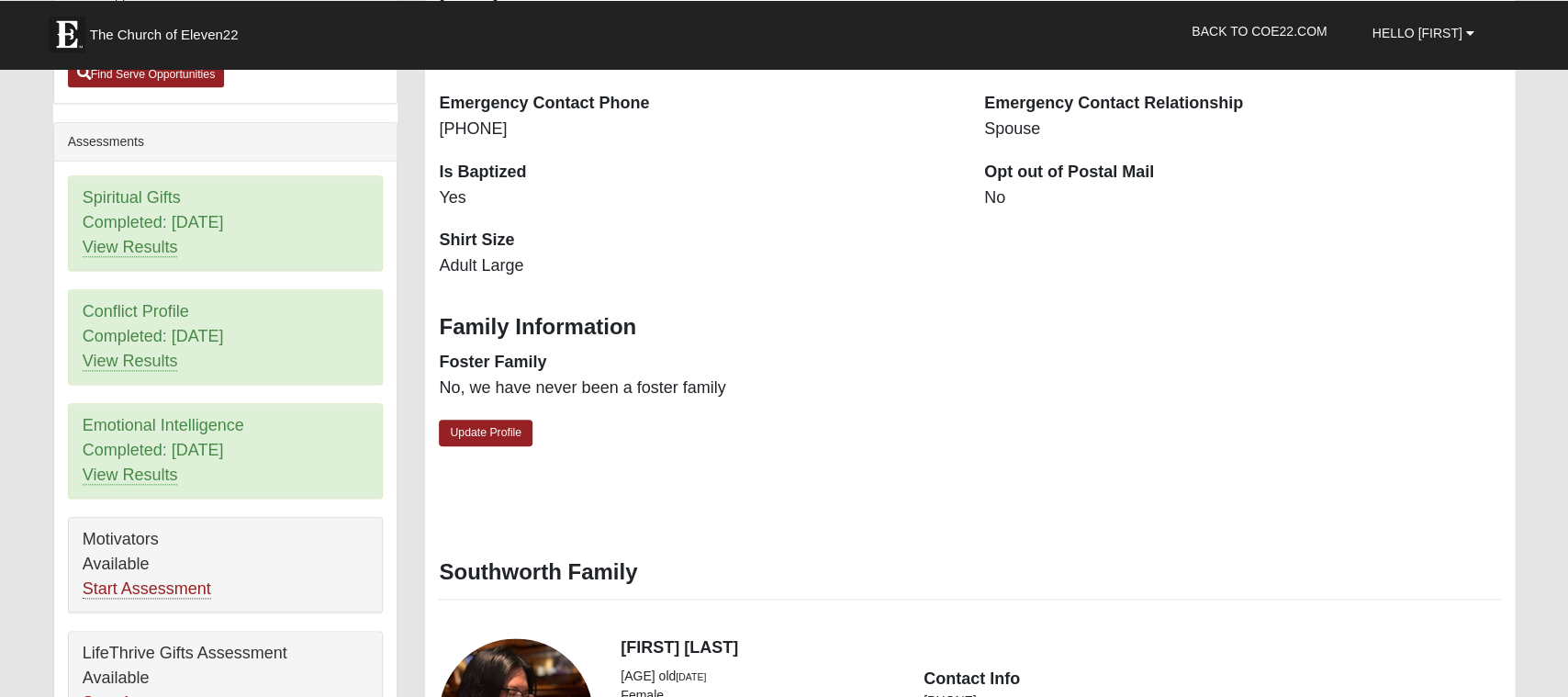 scroll, scrollTop: 634, scrollLeft: 0, axis: vertical 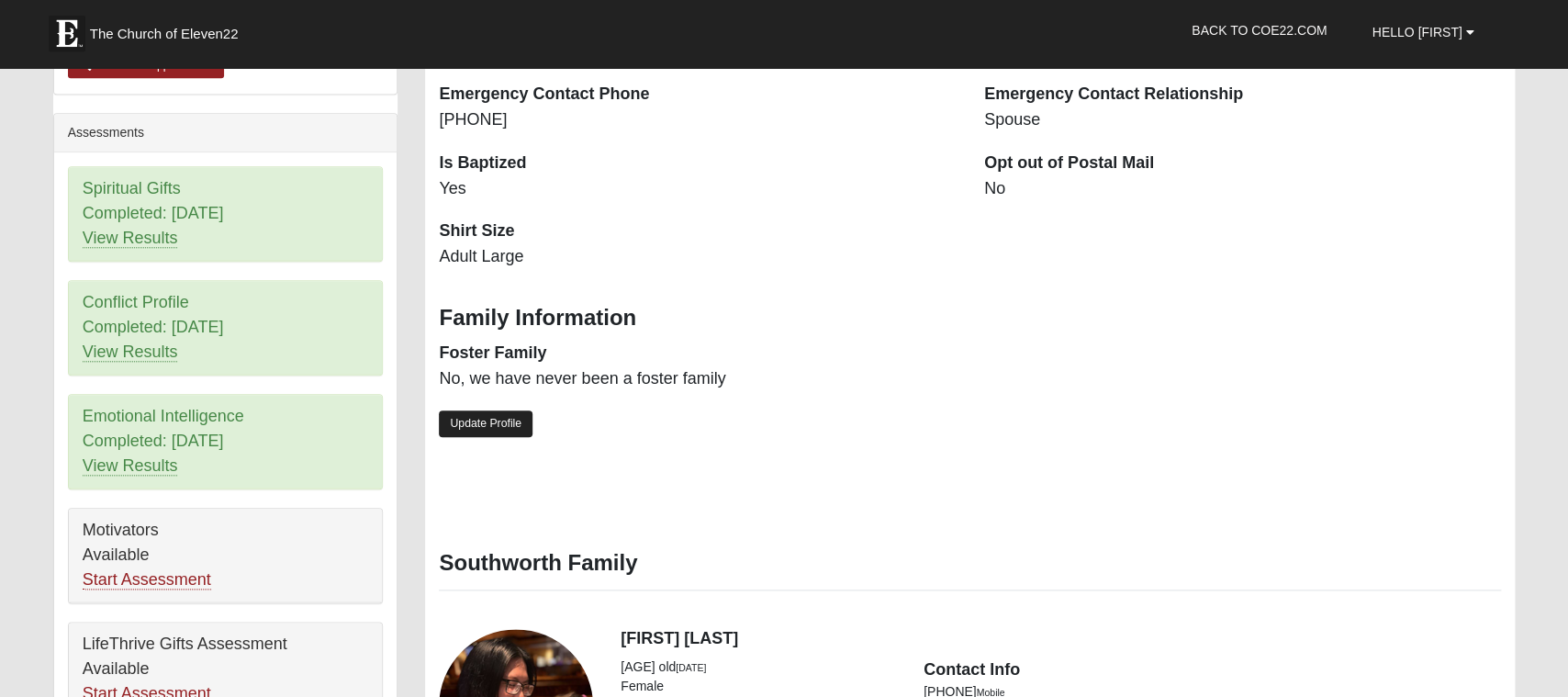click on "Update Profile" at bounding box center (486, 424) 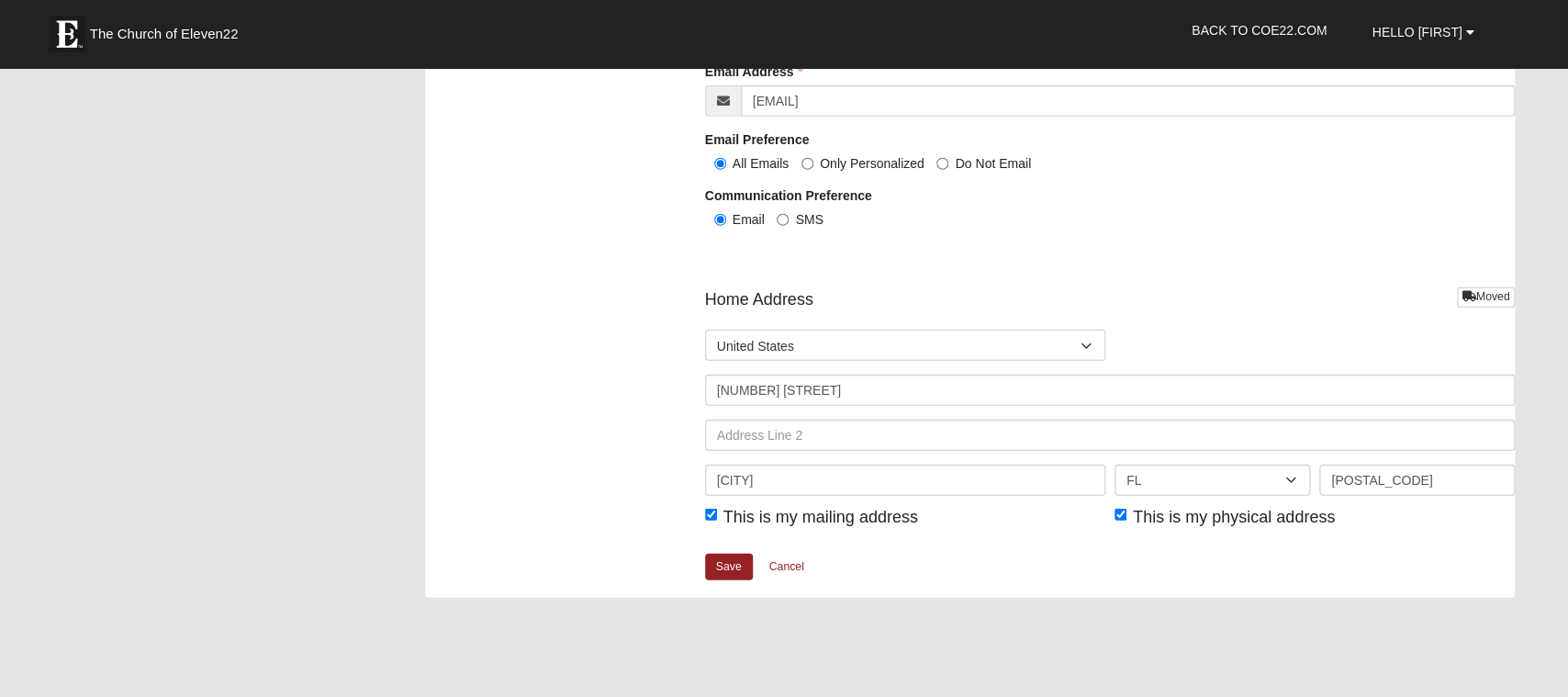 scroll, scrollTop: 2004, scrollLeft: 0, axis: vertical 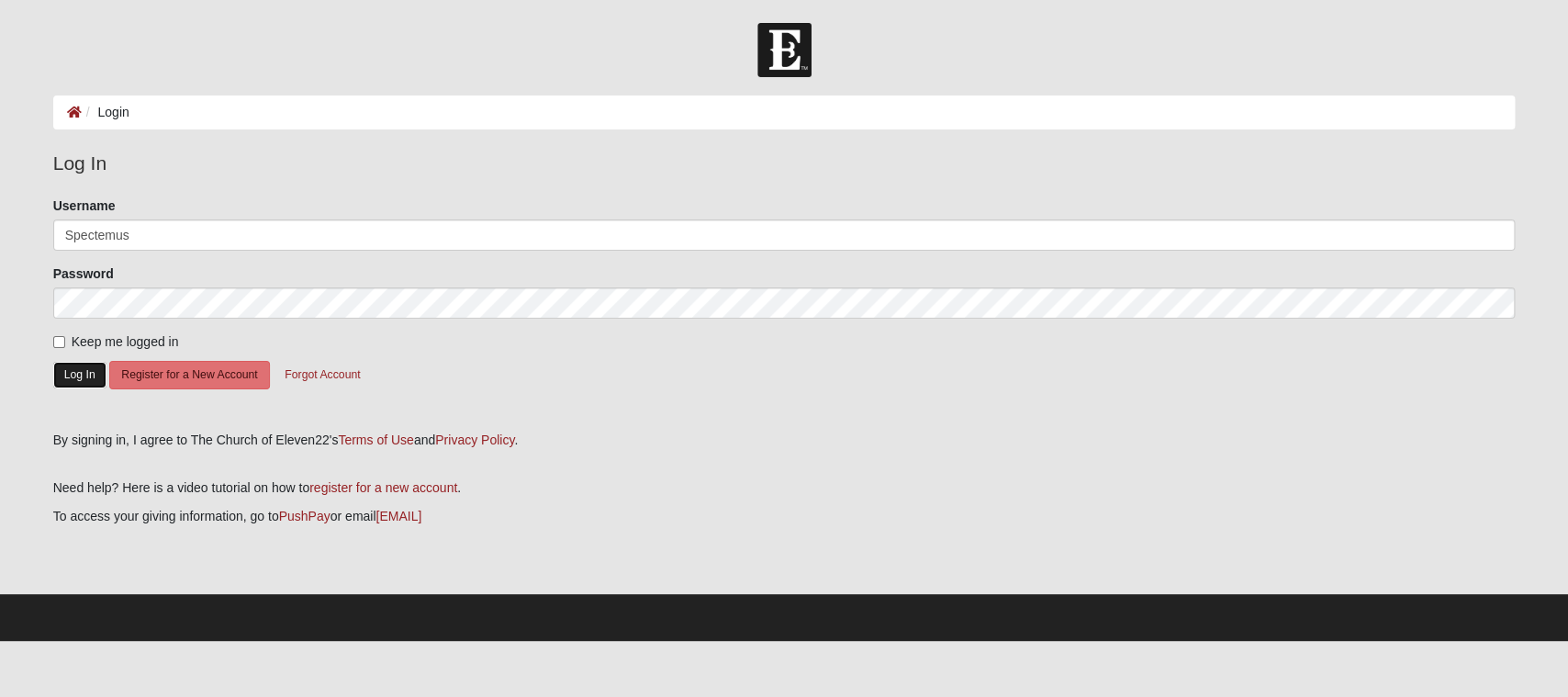 click on "Log In" 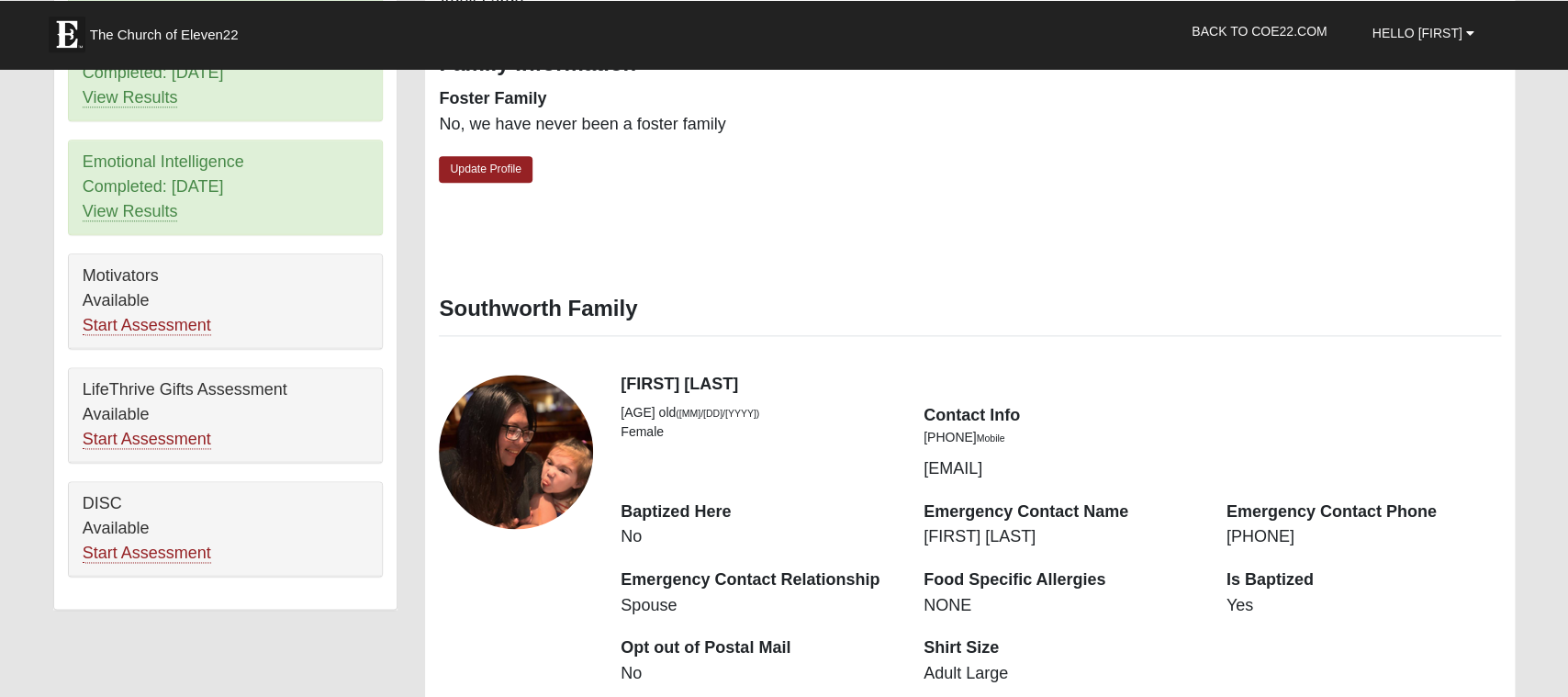 scroll, scrollTop: 886, scrollLeft: 0, axis: vertical 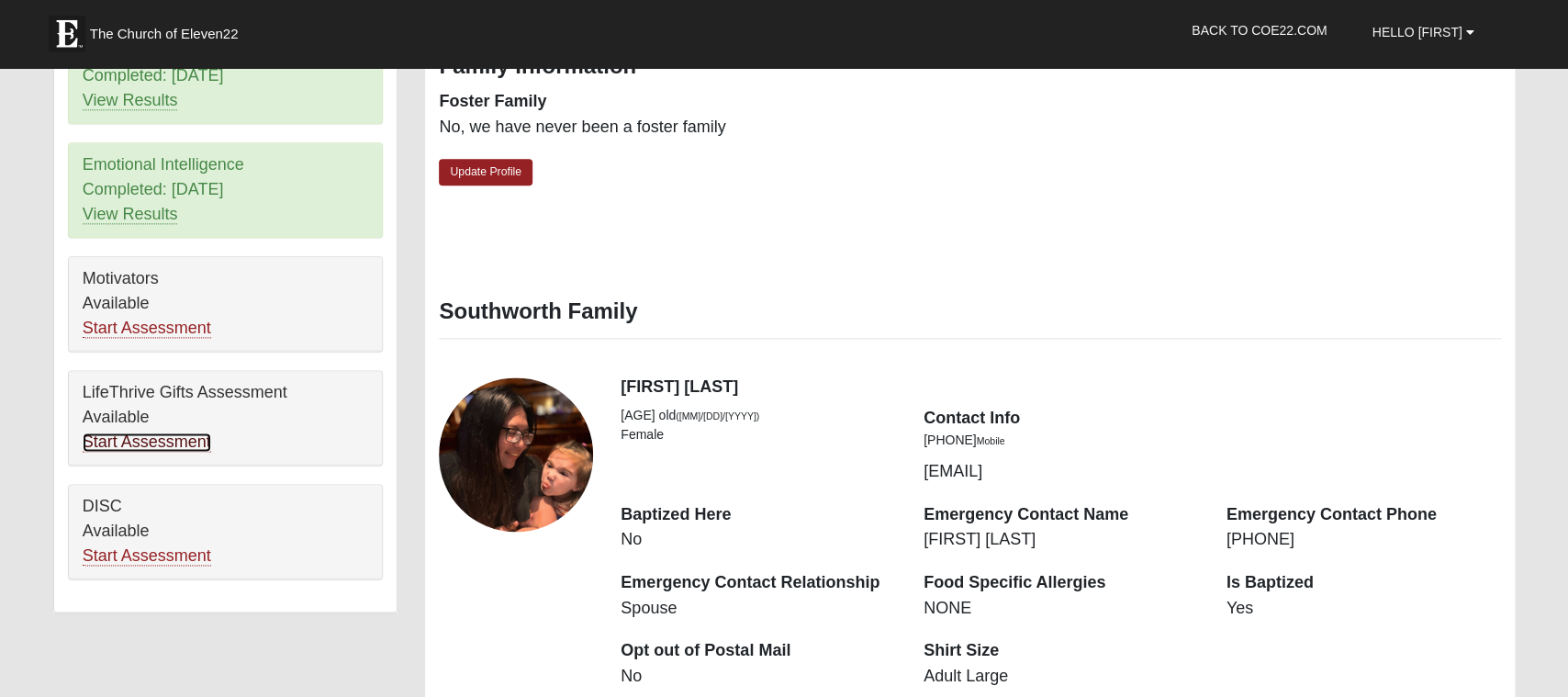 click on "Start Assessment" at bounding box center (147, 442) 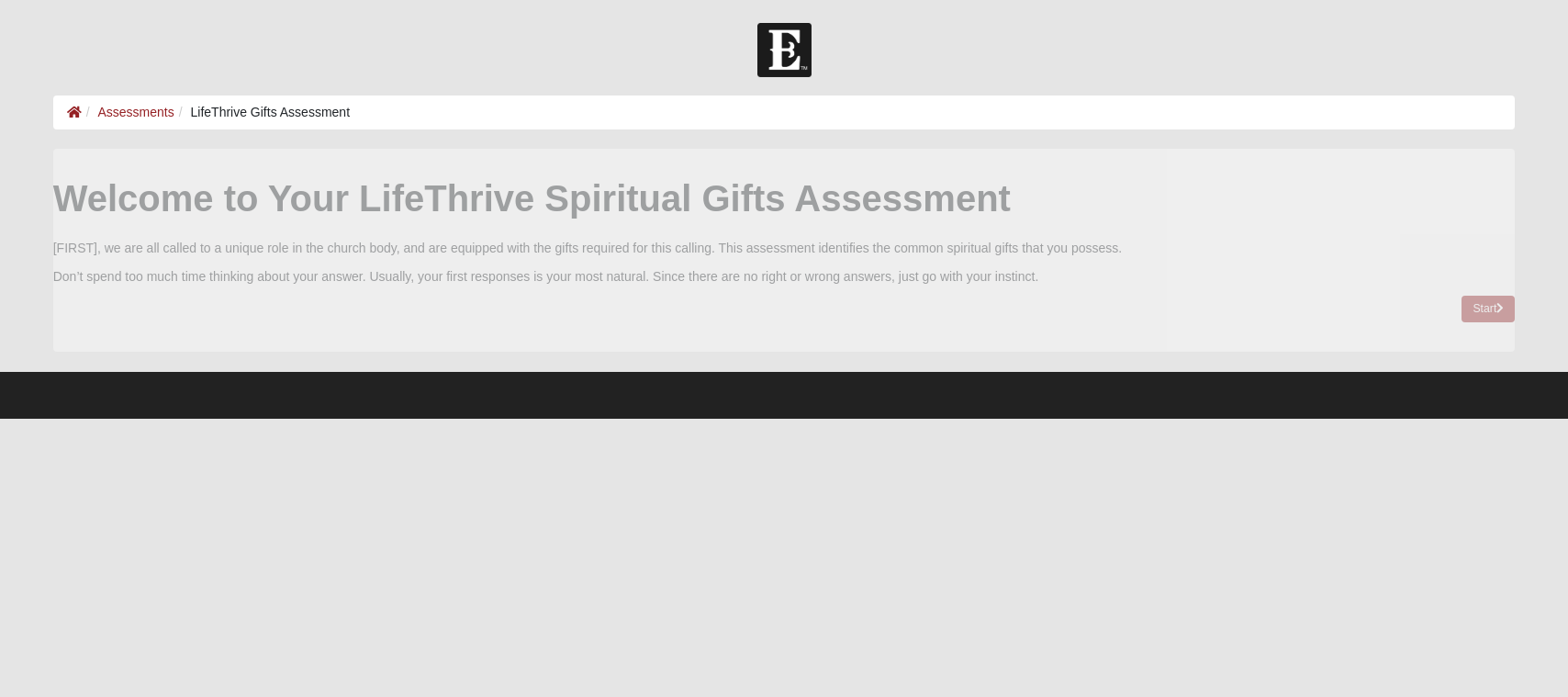 scroll, scrollTop: 0, scrollLeft: 0, axis: both 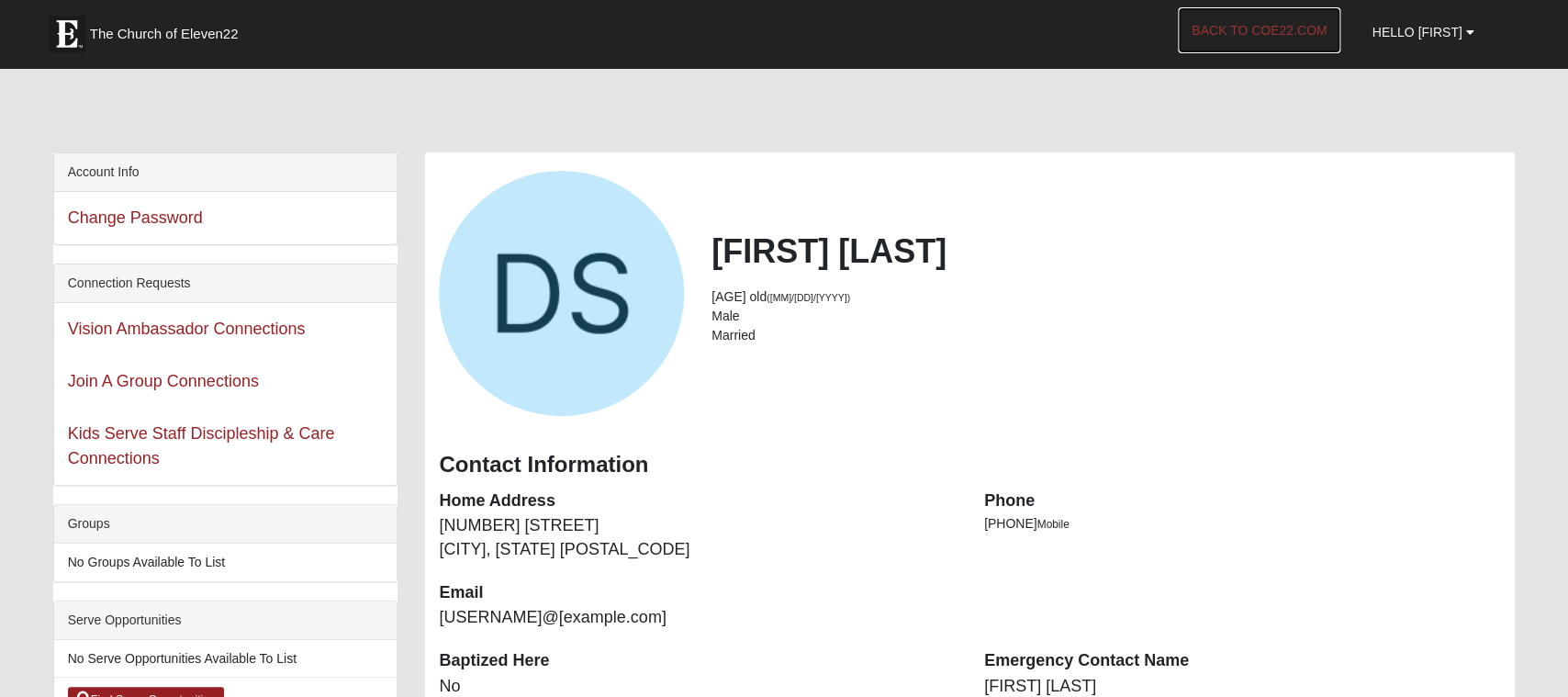 click on "Back to COE22.com" at bounding box center (1259, 30) 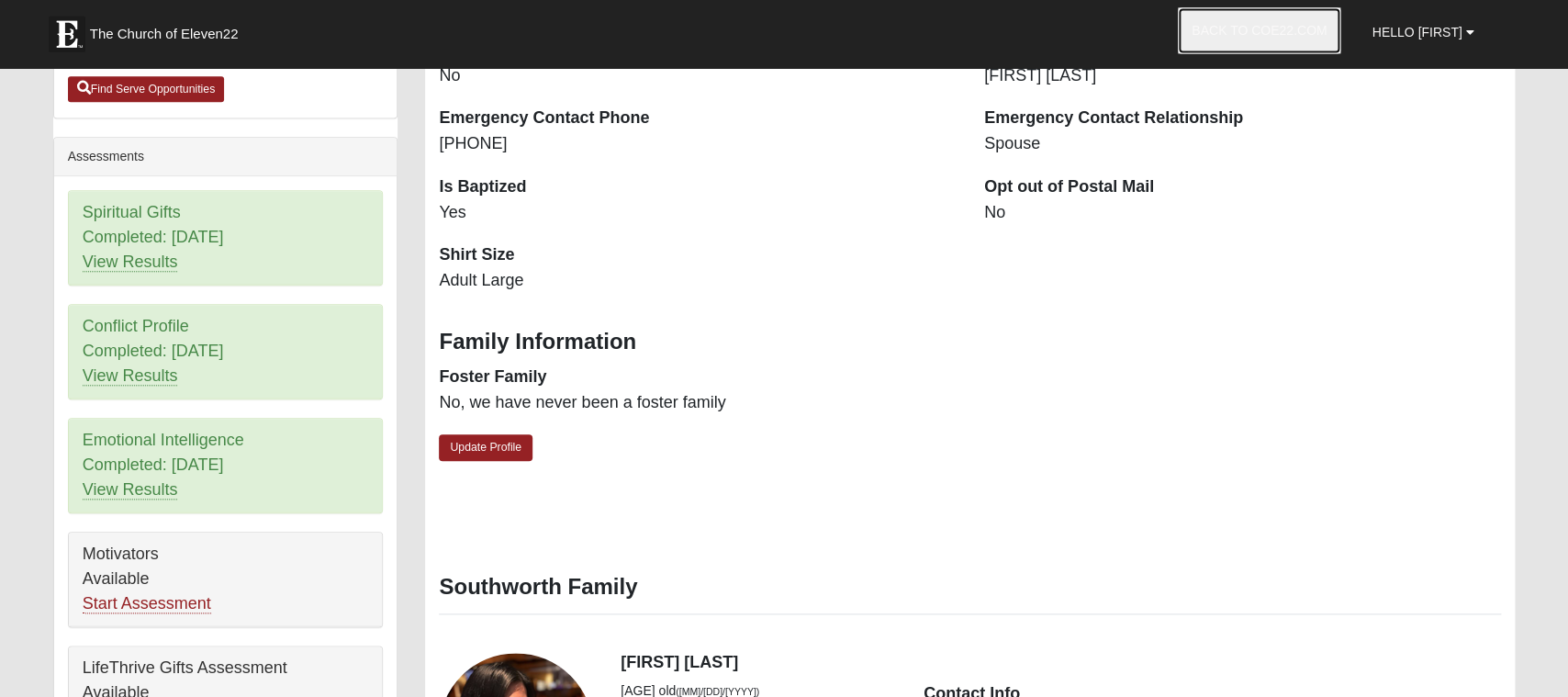 scroll, scrollTop: 612, scrollLeft: 0, axis: vertical 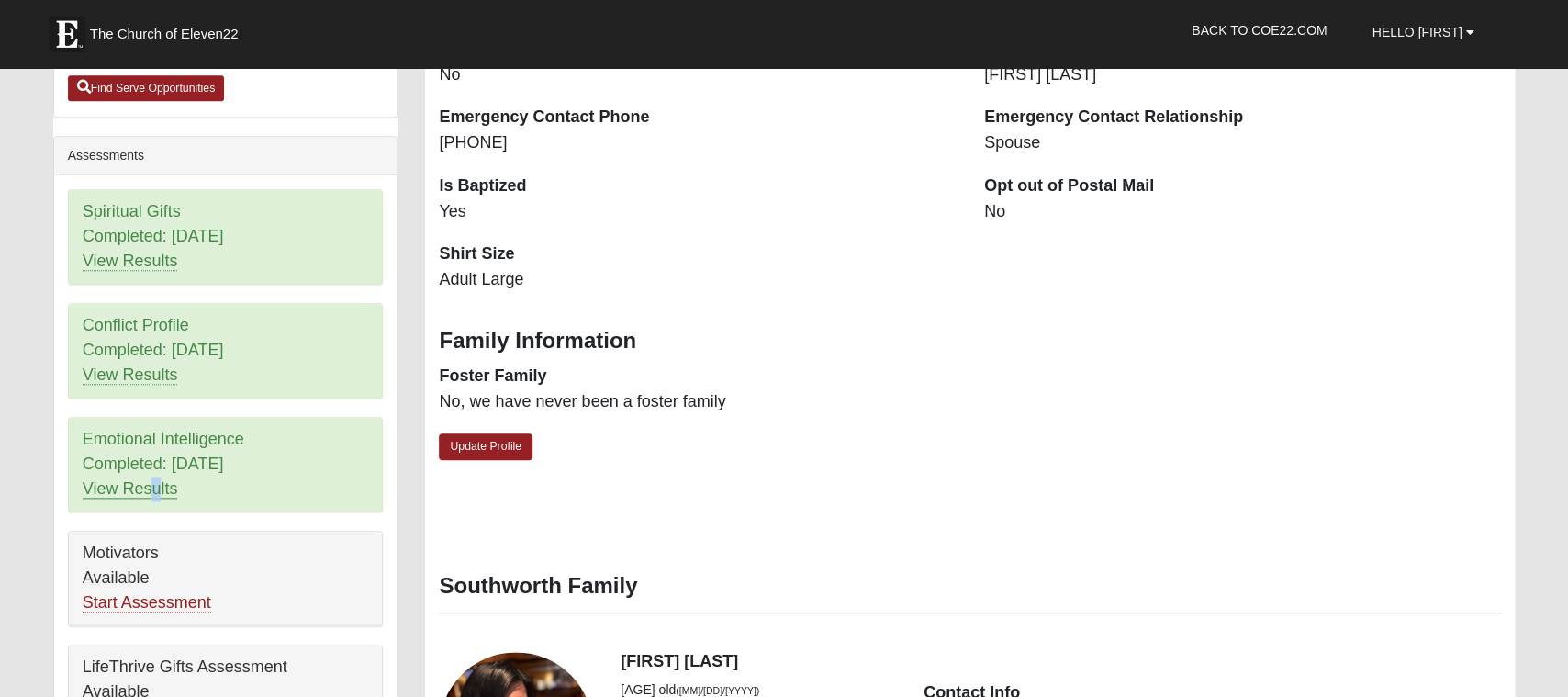 drag, startPoint x: 152, startPoint y: 506, endPoint x: 163, endPoint y: 497, distance: 14.2127 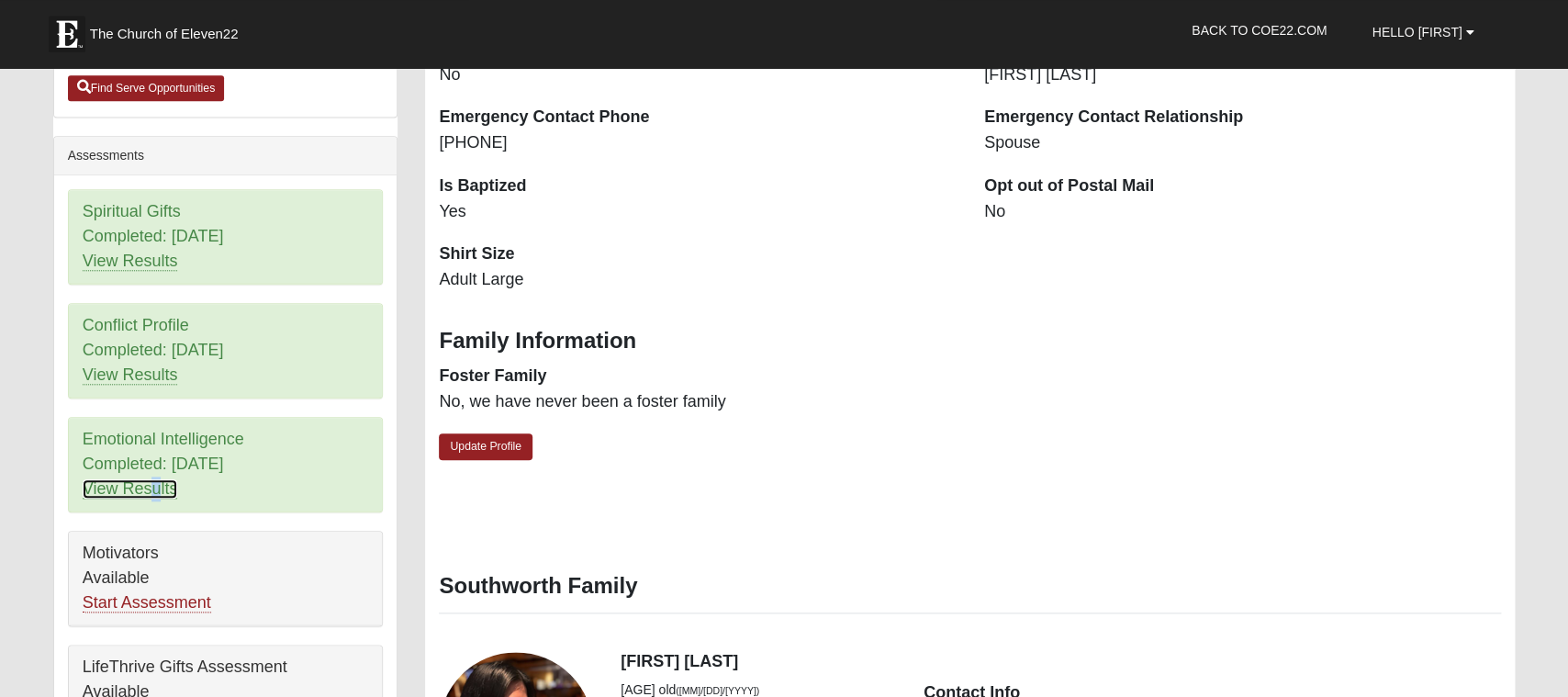 click on "View Results" at bounding box center (130, 489) 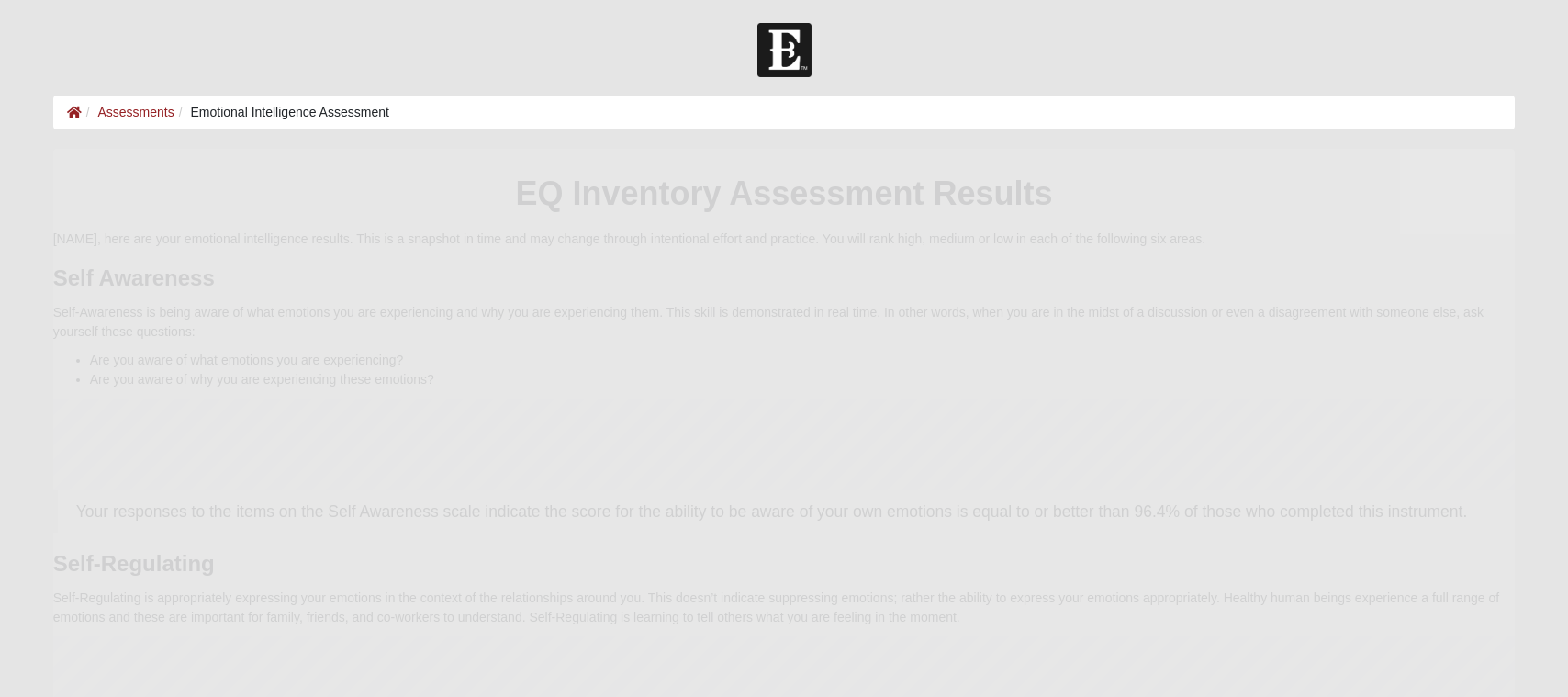 scroll, scrollTop: 0, scrollLeft: 0, axis: both 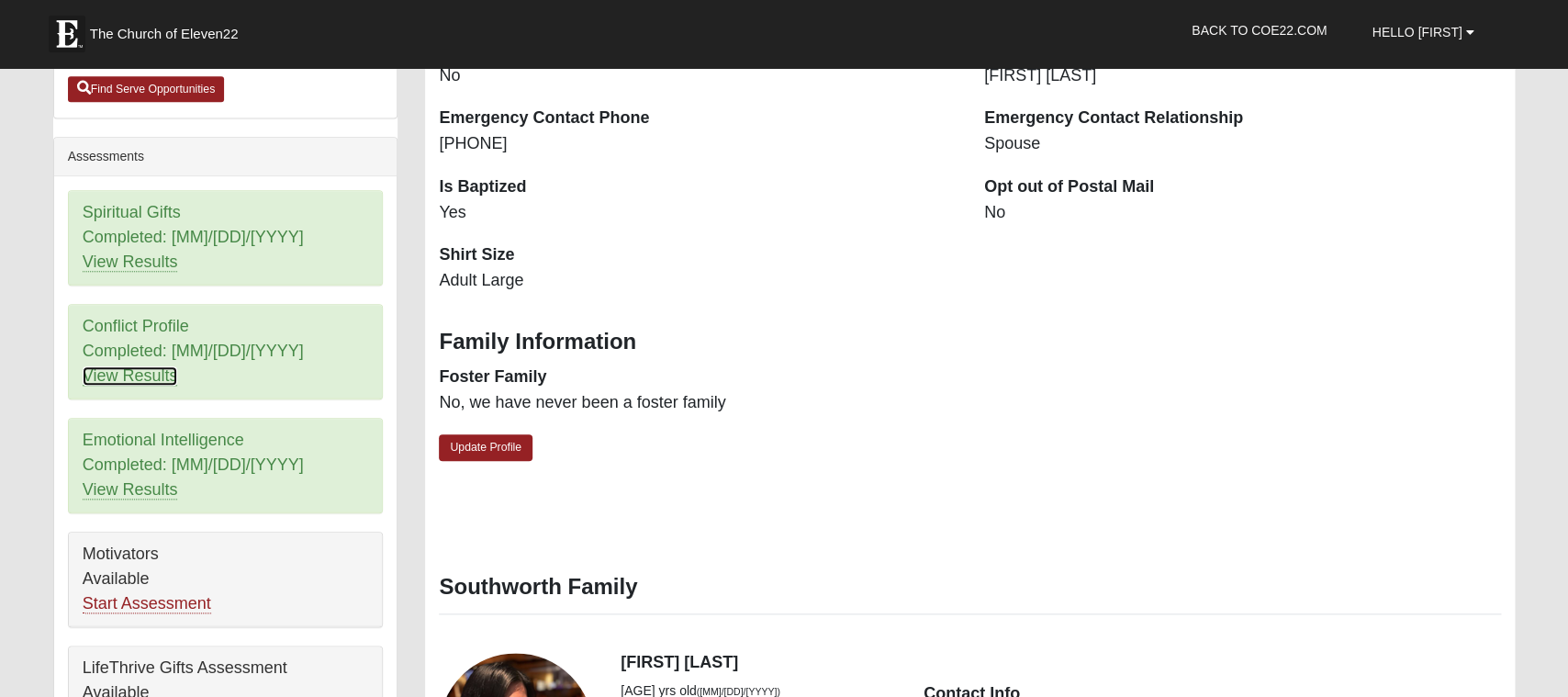 click on "View Results" at bounding box center [130, 376] 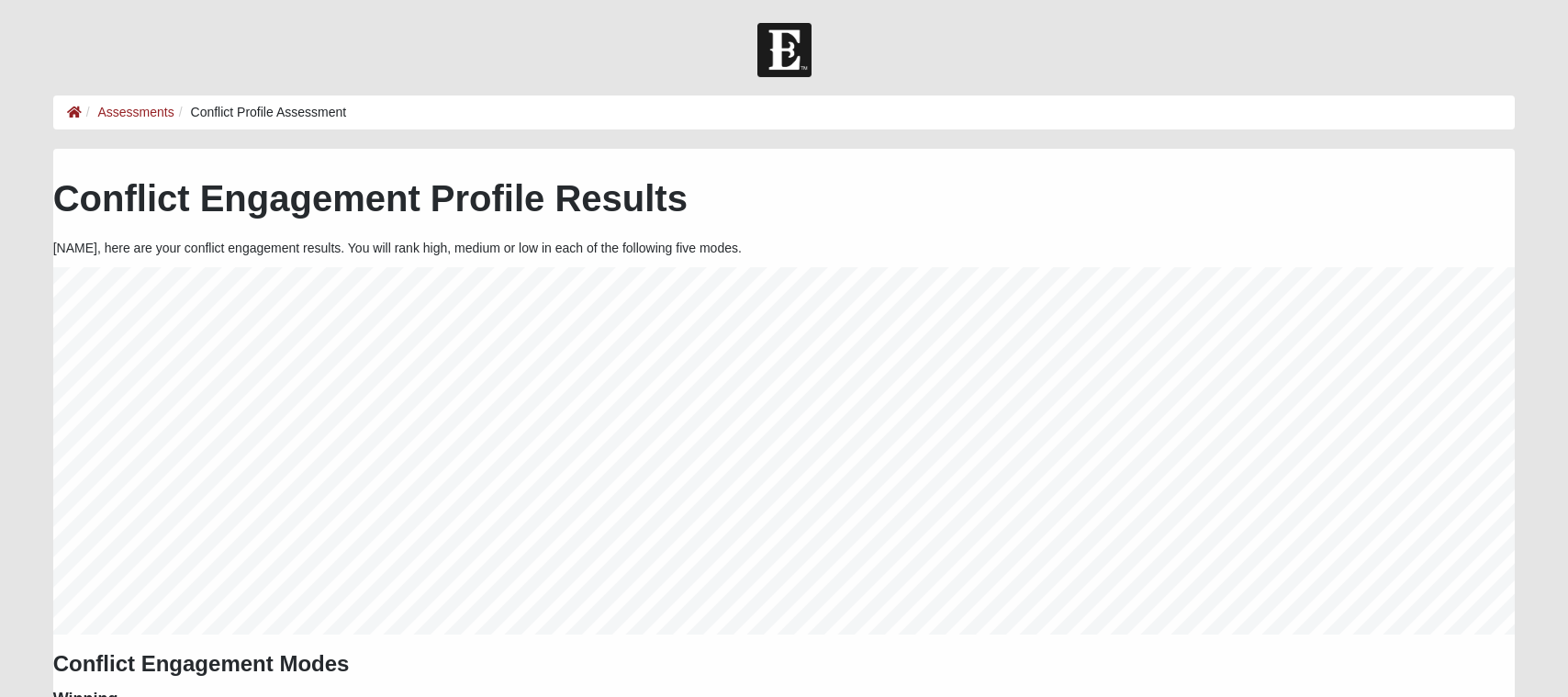 scroll, scrollTop: 719, scrollLeft: 0, axis: vertical 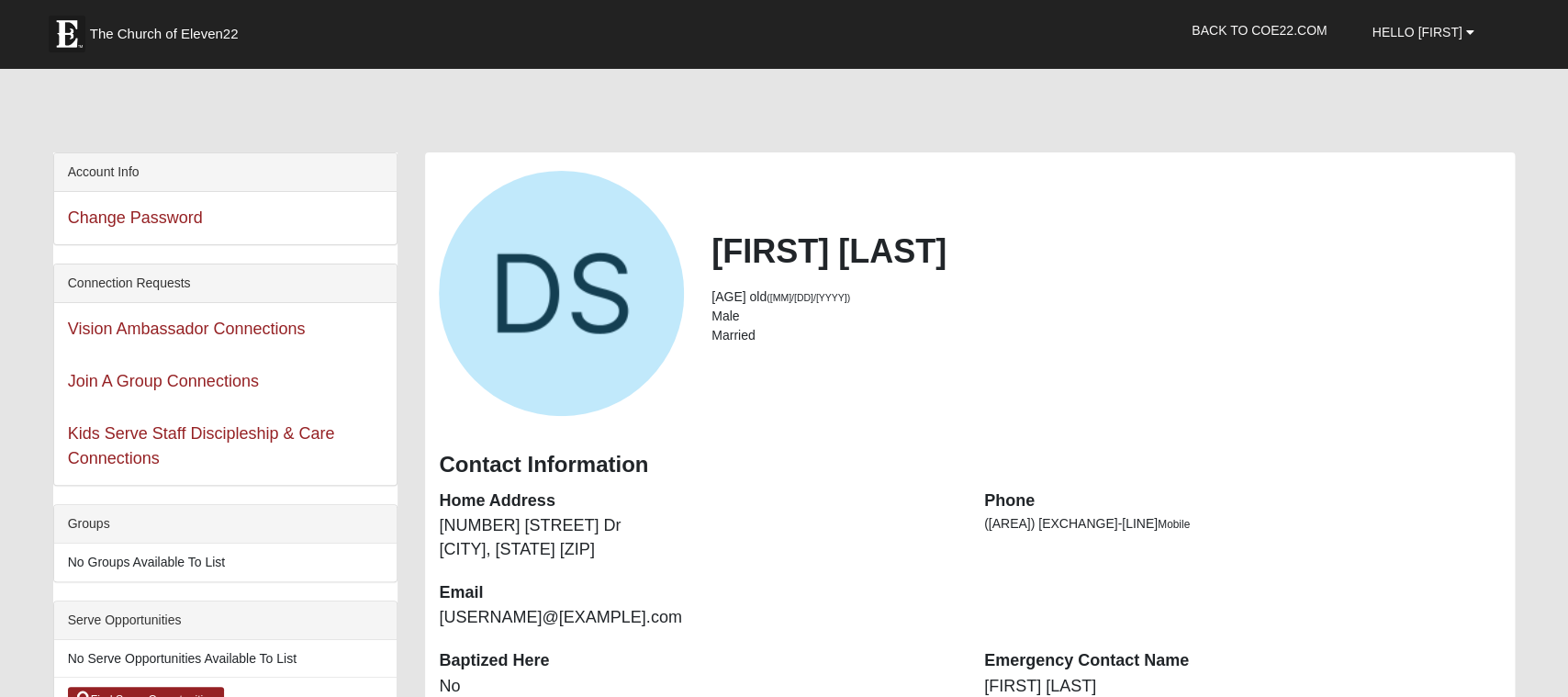 click on "[FIRST] [LAST]
[AGE] years old  ([MM]/[DD]/[YYYY])
Male
Married" at bounding box center [969, 293] 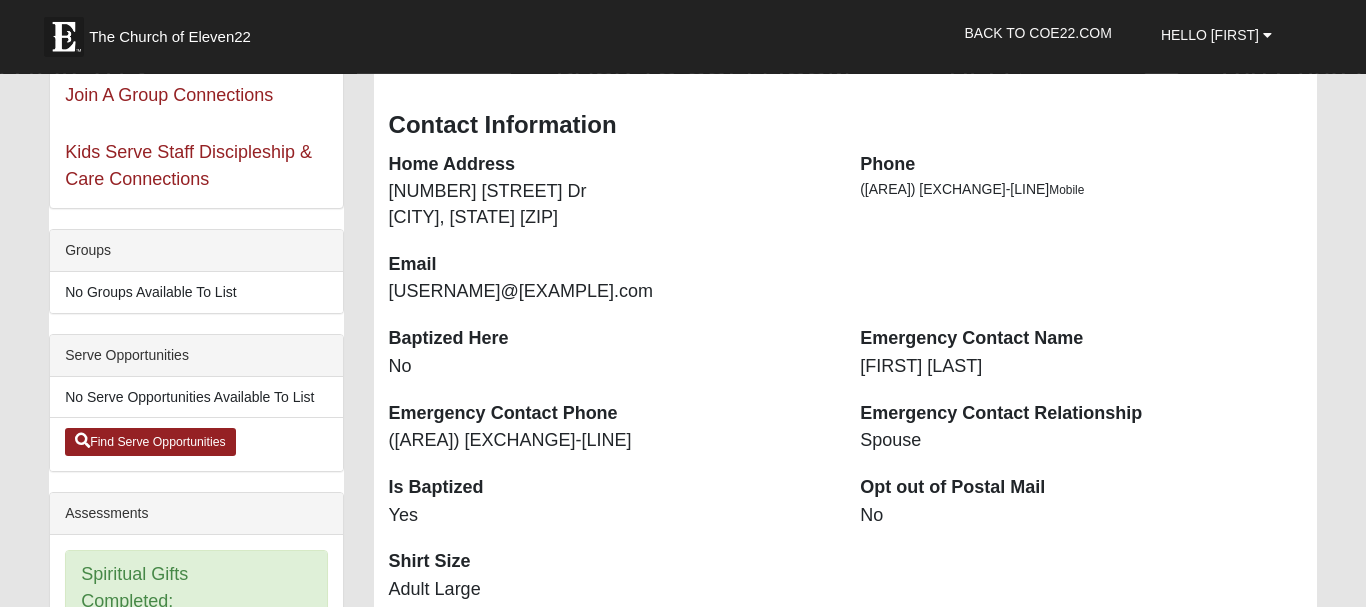 scroll, scrollTop: 0, scrollLeft: 0, axis: both 